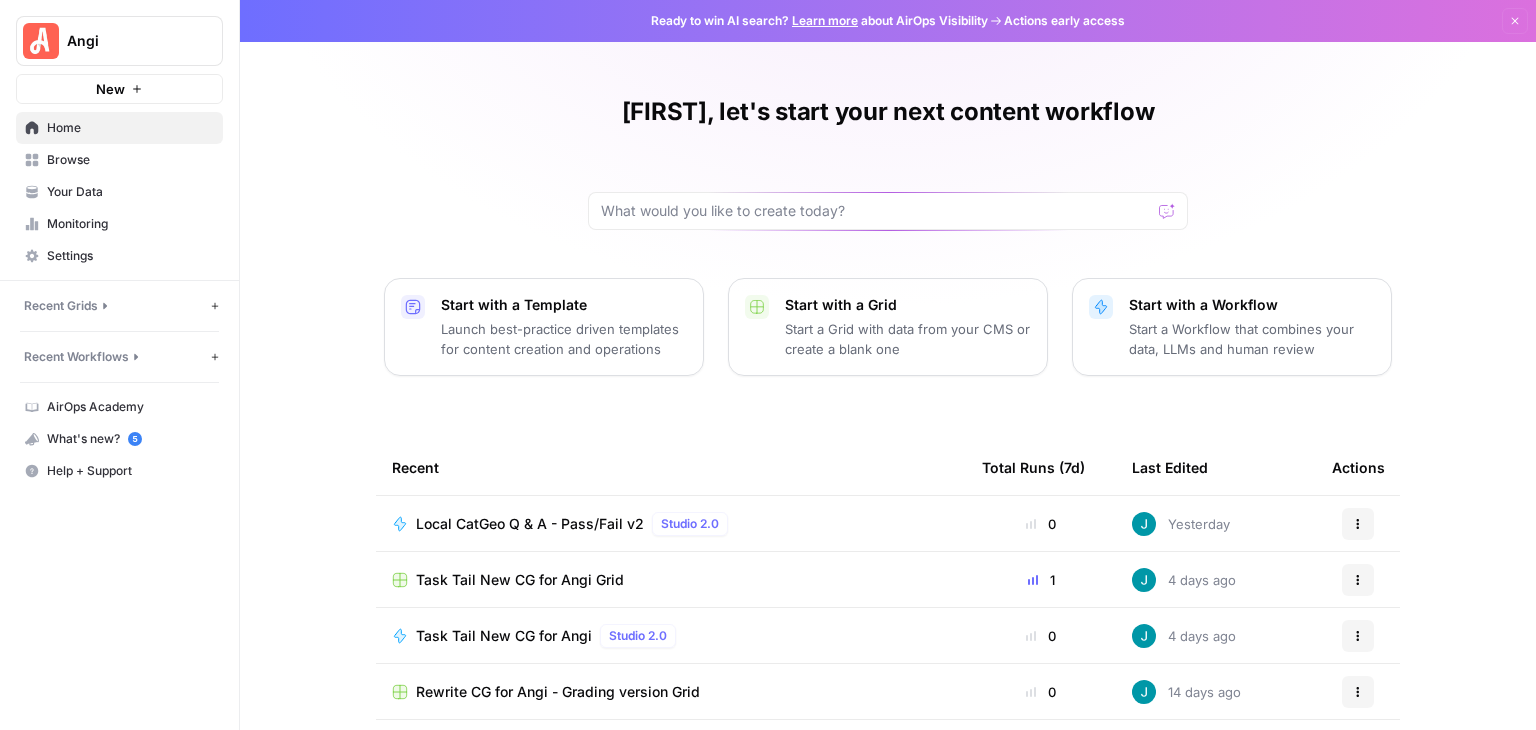 scroll, scrollTop: 0, scrollLeft: 0, axis: both 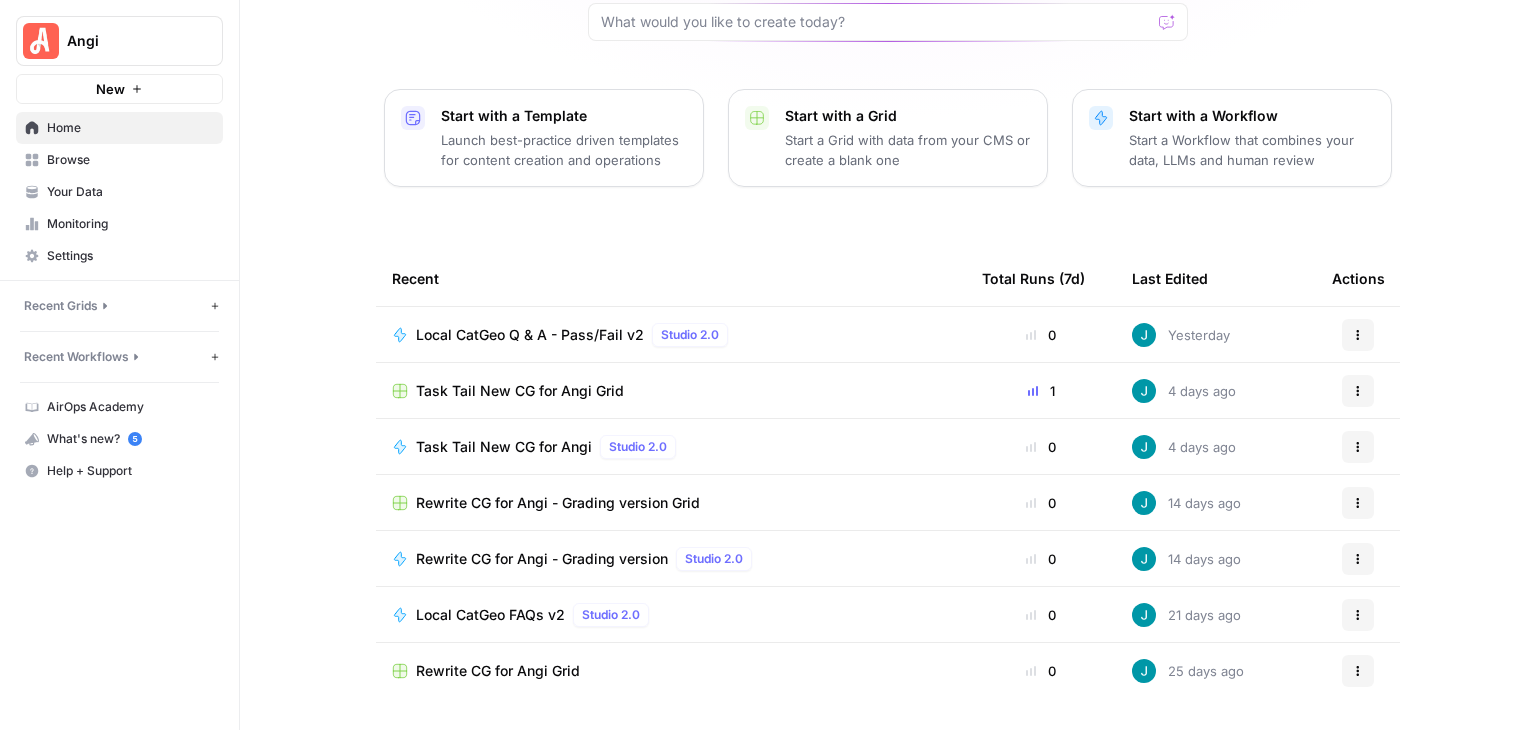 click 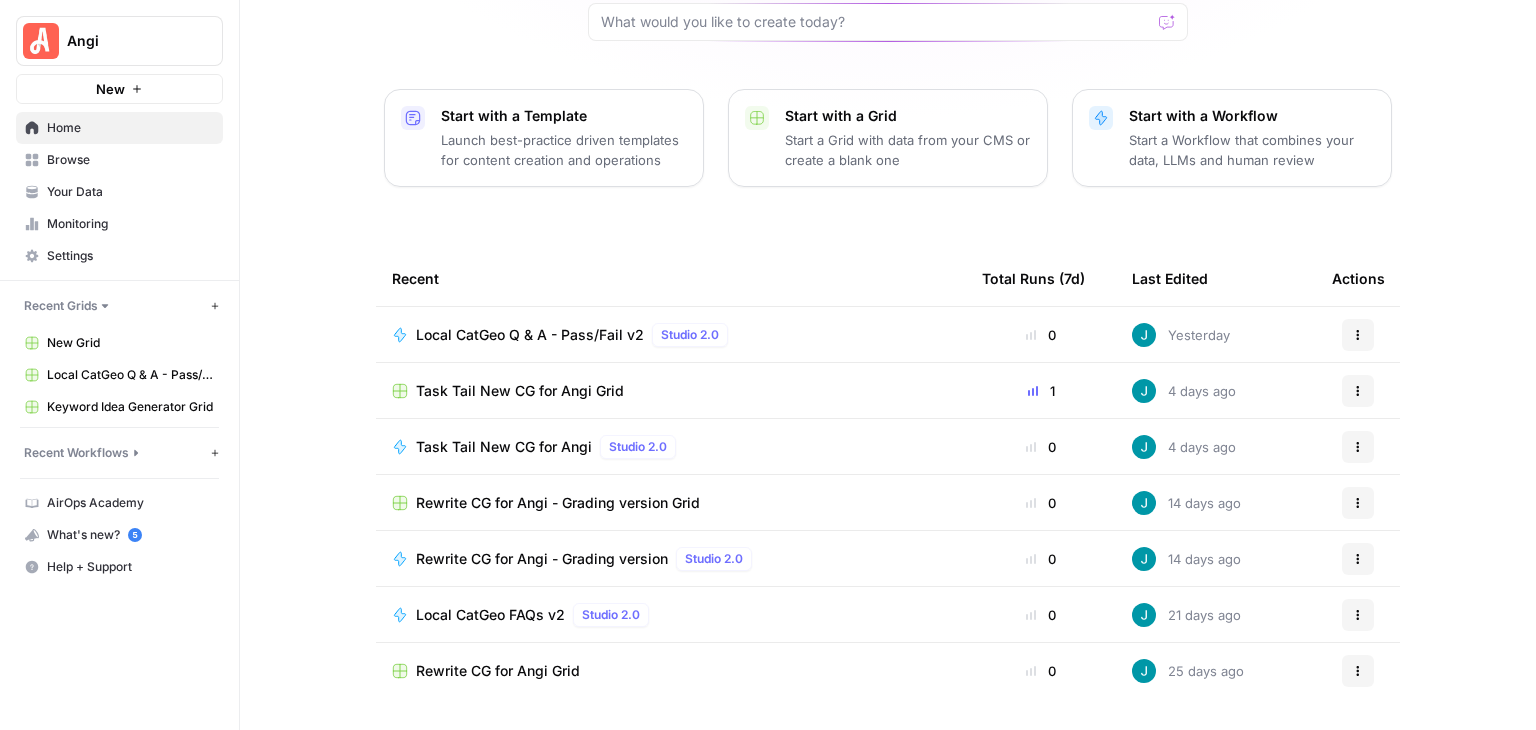 click on "Local CatGeo Q & A - Pass/Fail v2 Grid" at bounding box center [130, 375] 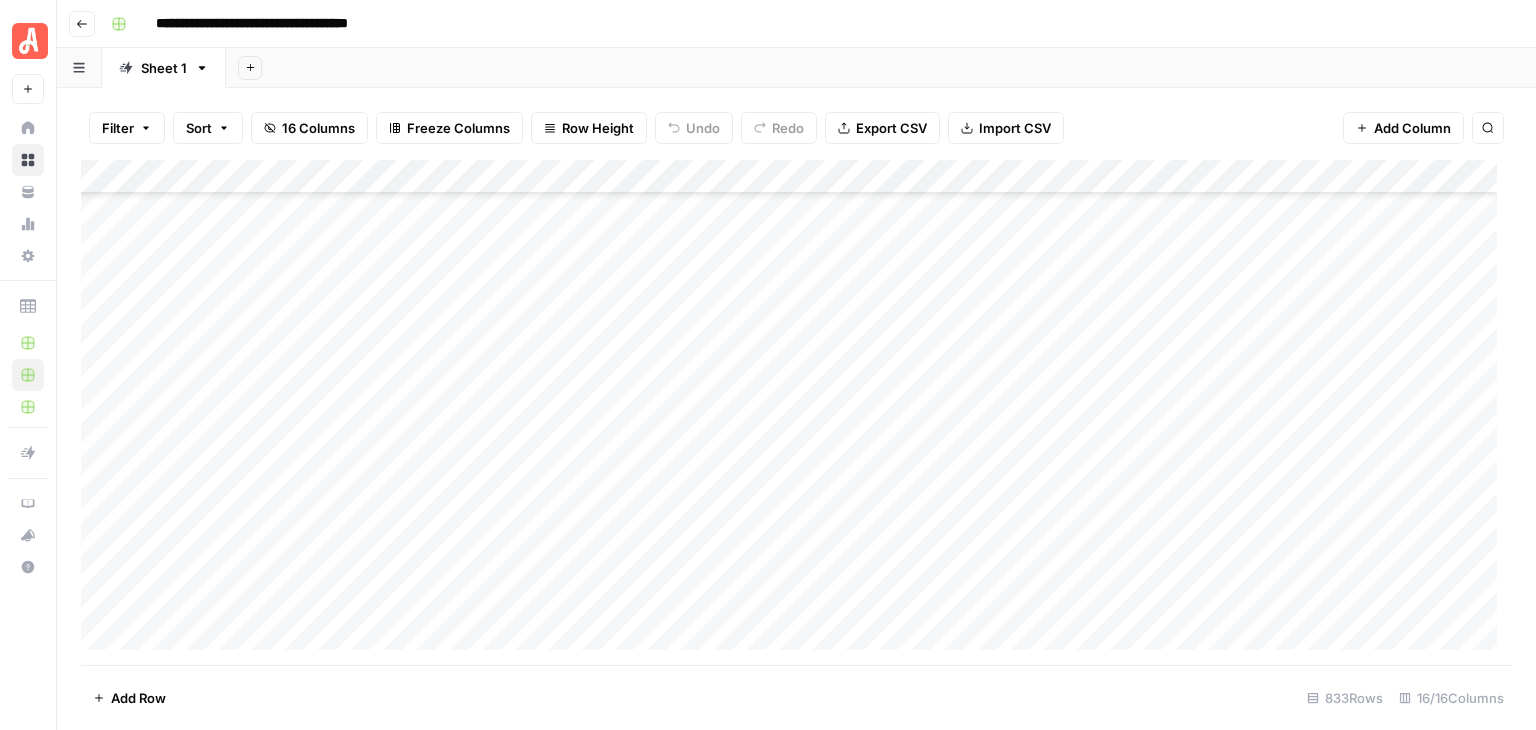 scroll, scrollTop: 24571, scrollLeft: 0, axis: vertical 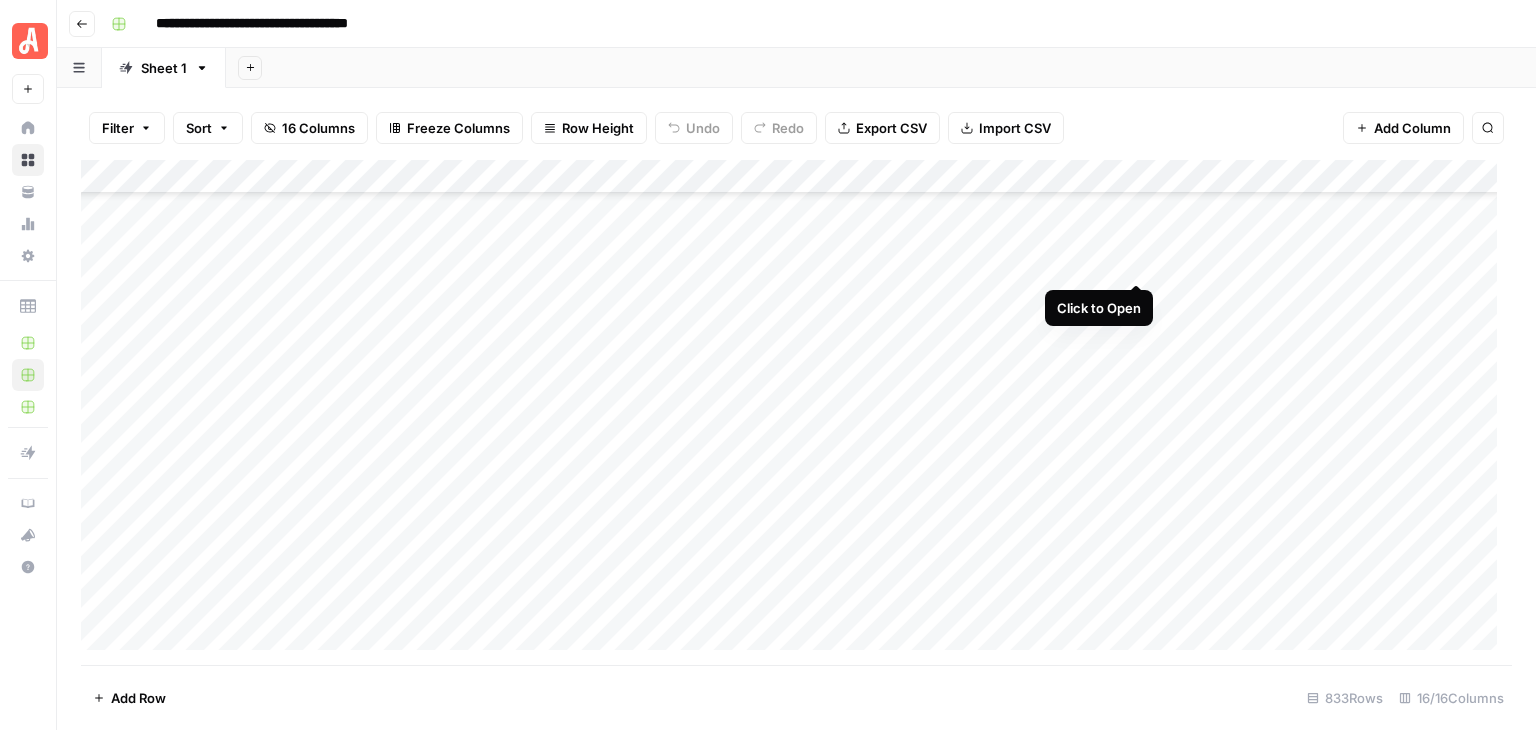 click on "Add Column" at bounding box center [796, 412] 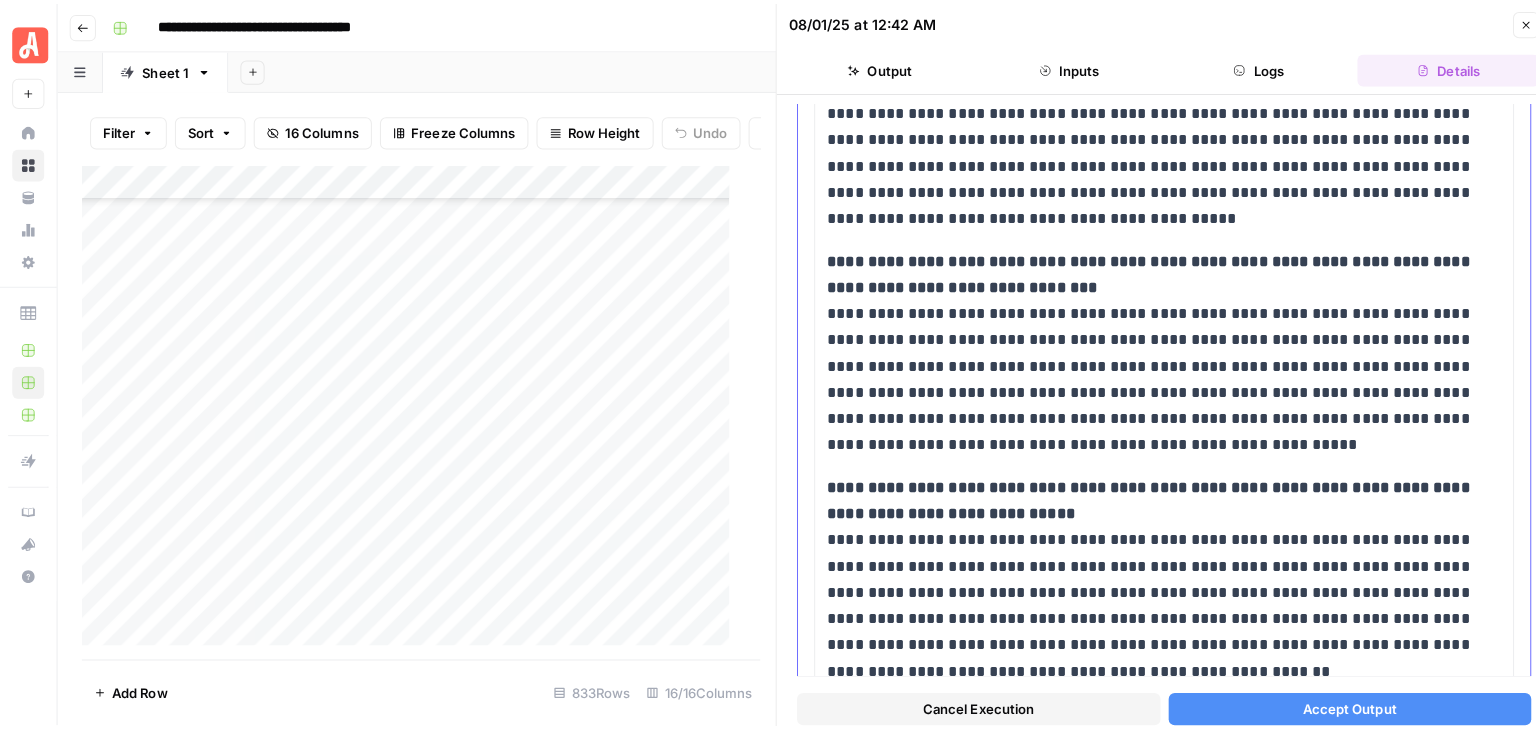 scroll, scrollTop: 1890, scrollLeft: 0, axis: vertical 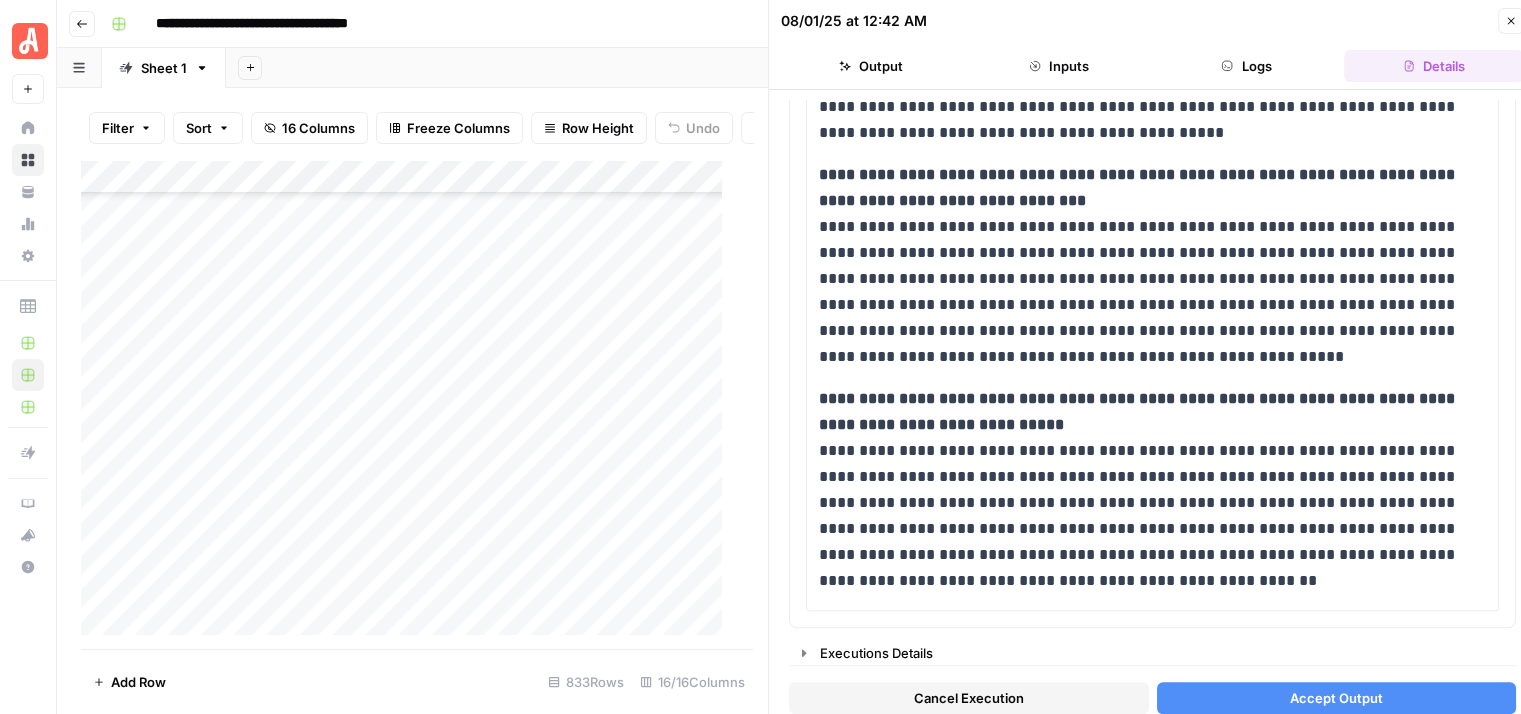 click on "Accept Output" at bounding box center (1336, 698) 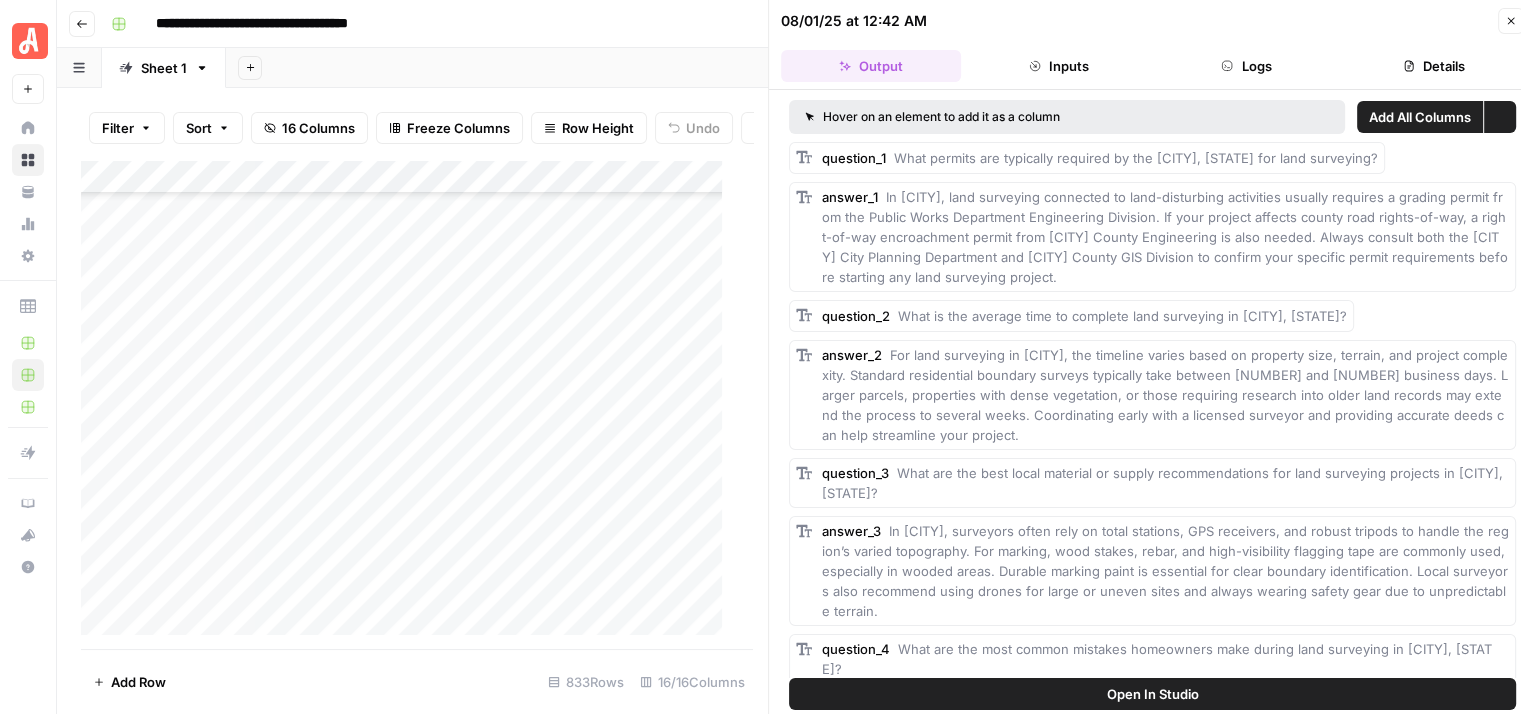 click 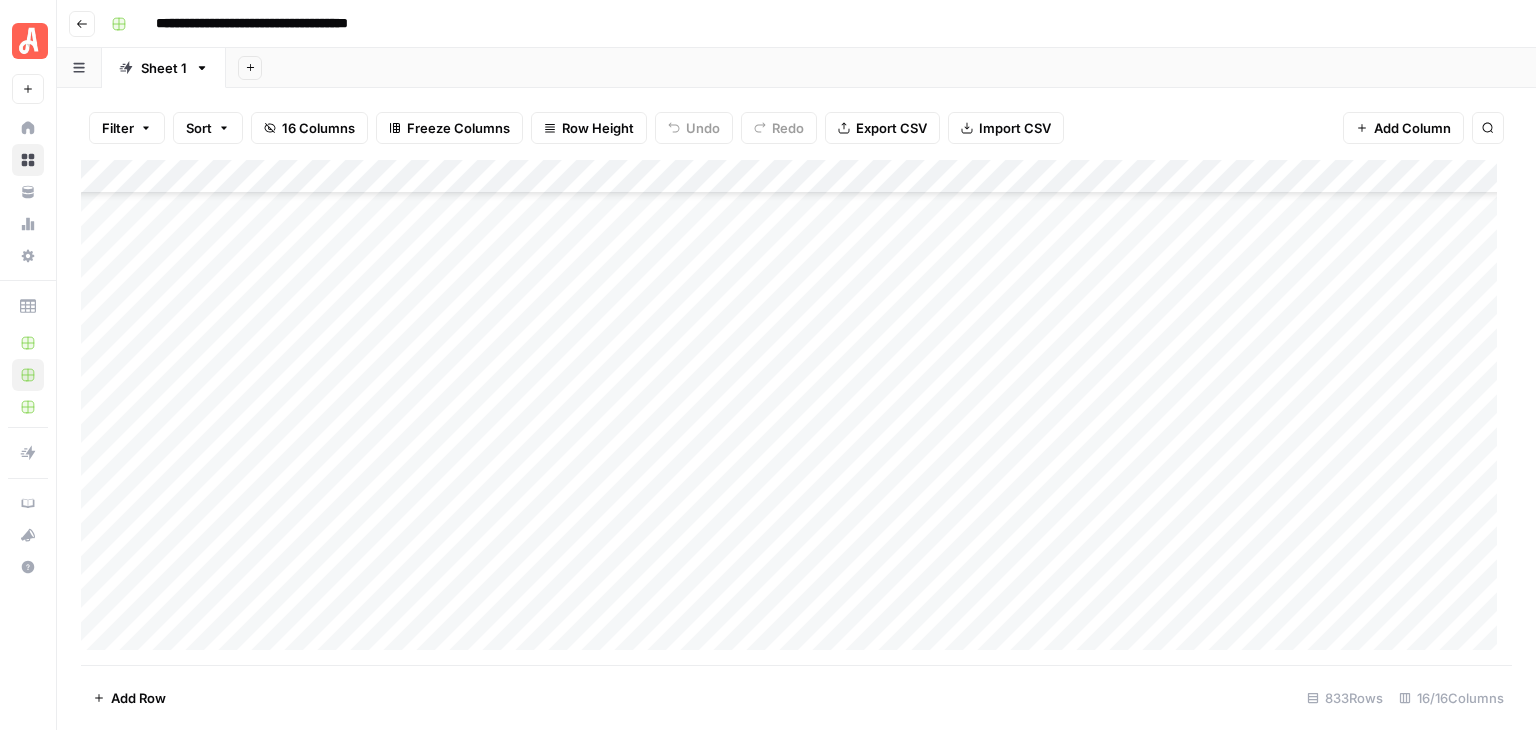 scroll, scrollTop: 24871, scrollLeft: 0, axis: vertical 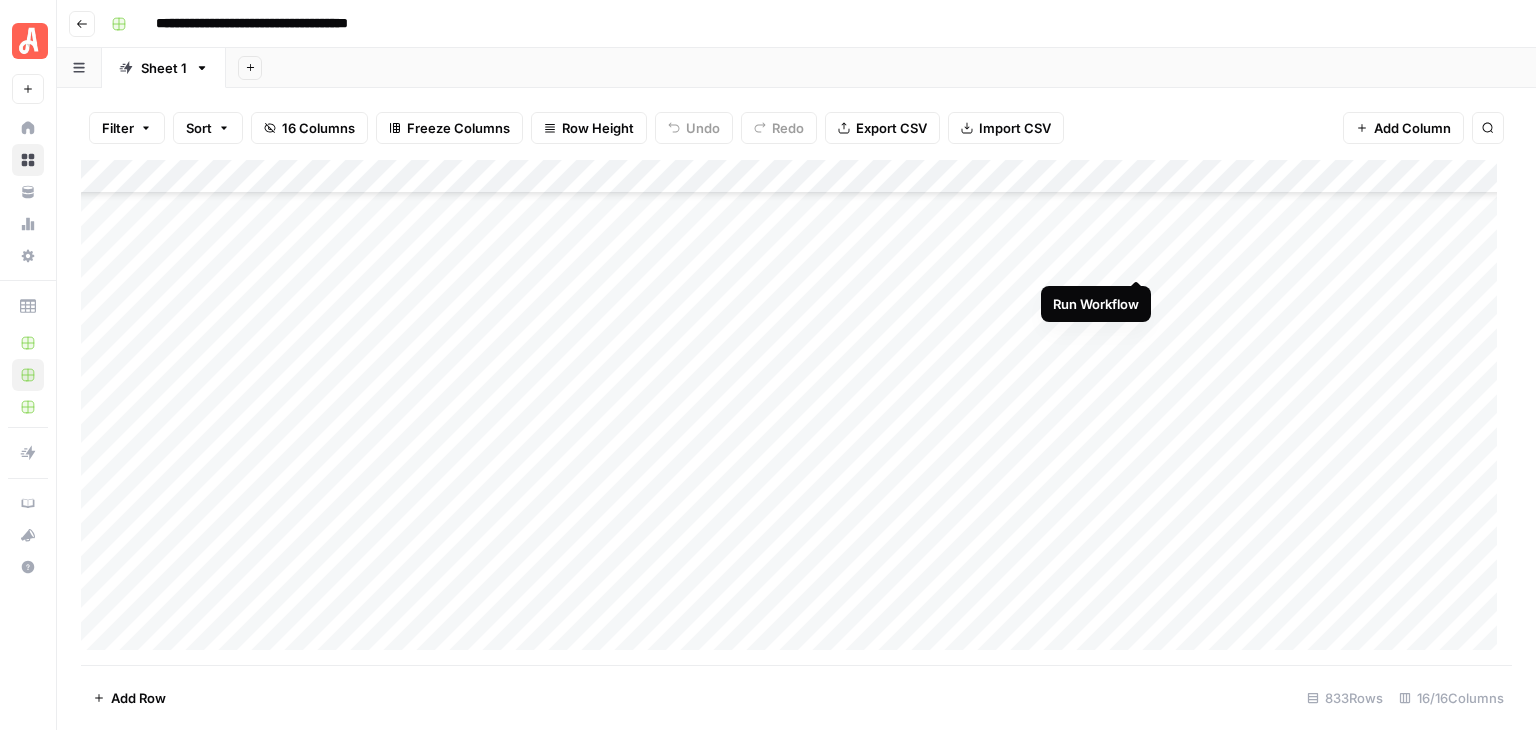 click on "Add Column" at bounding box center [796, 412] 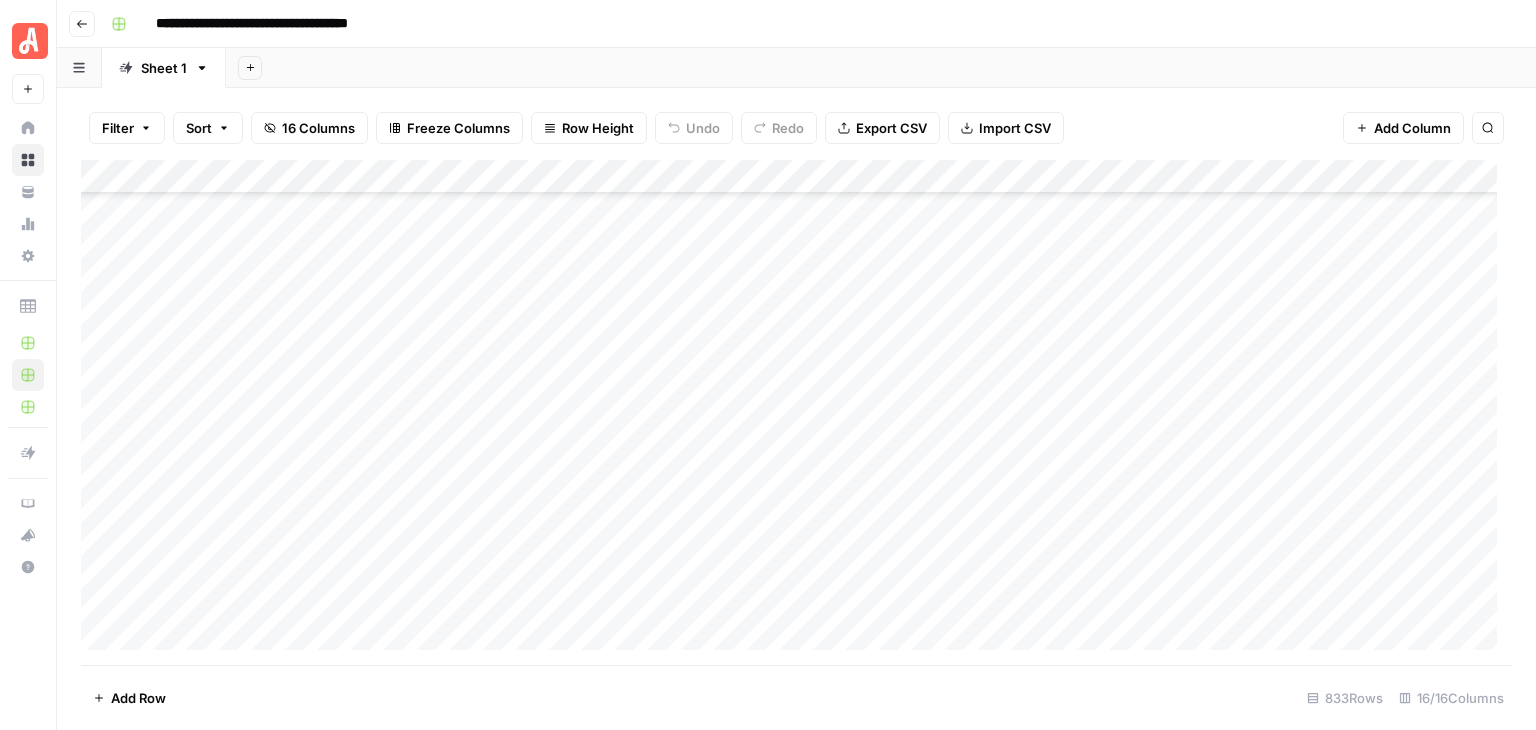 scroll, scrollTop: 24271, scrollLeft: 0, axis: vertical 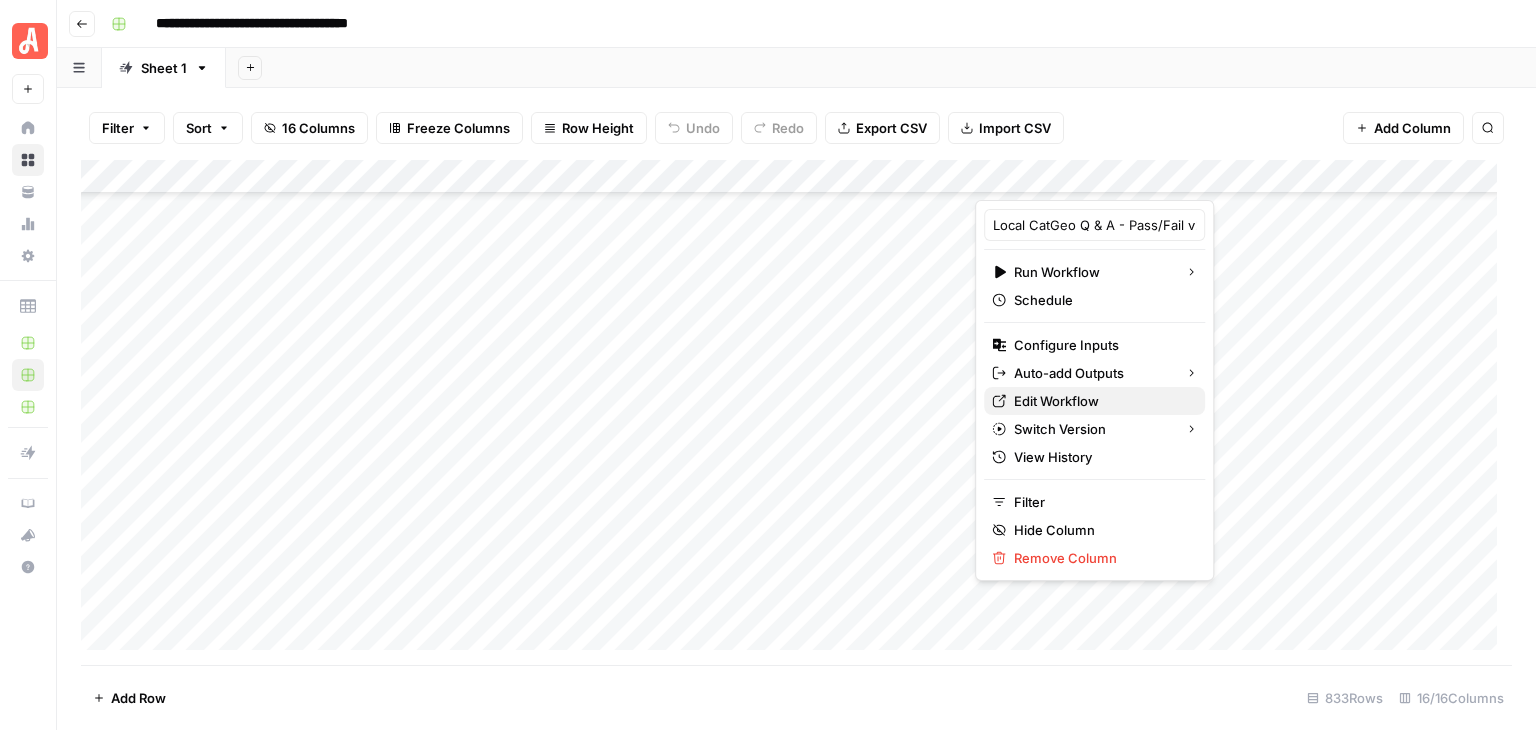 click on "Edit Workflow" at bounding box center (1101, 401) 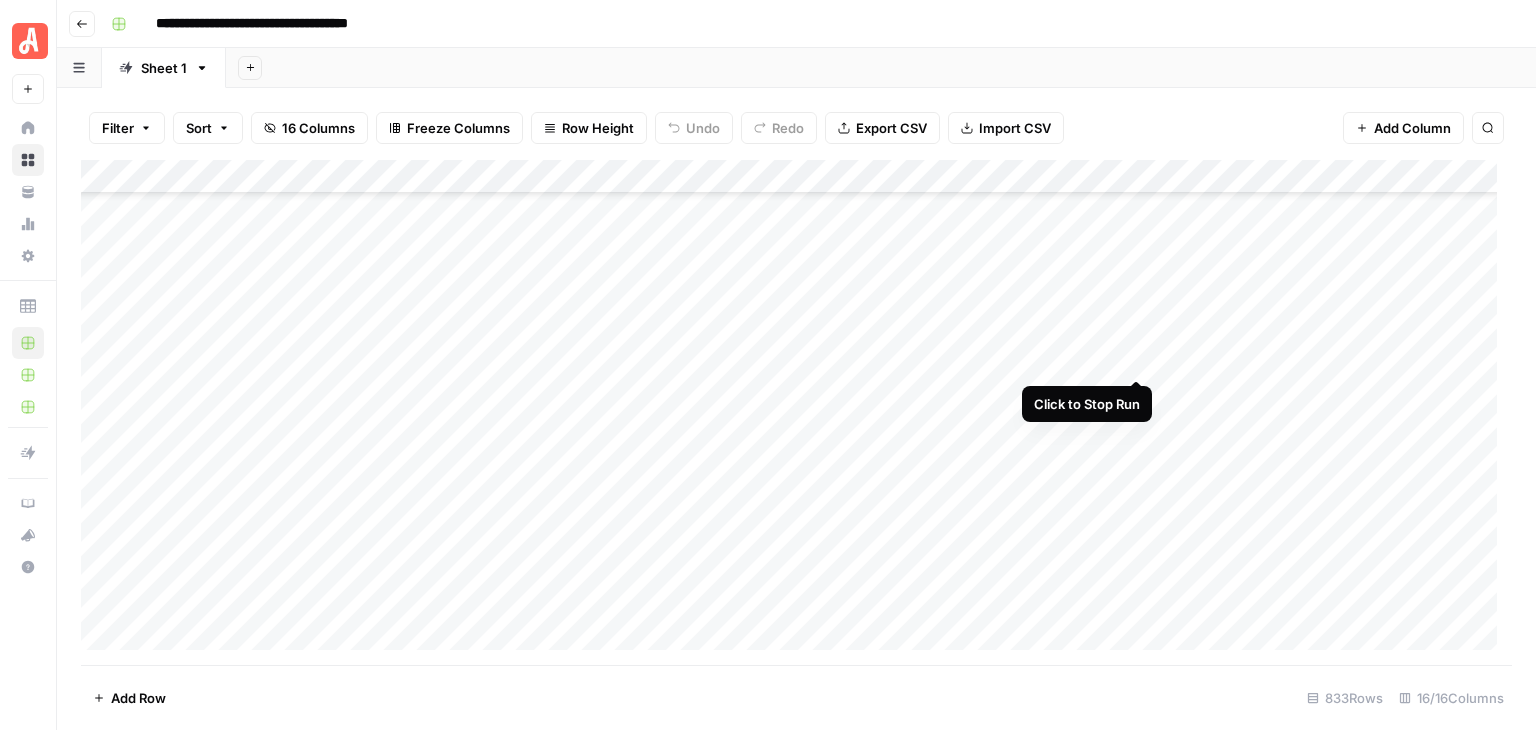 click on "Add Column" at bounding box center (796, 412) 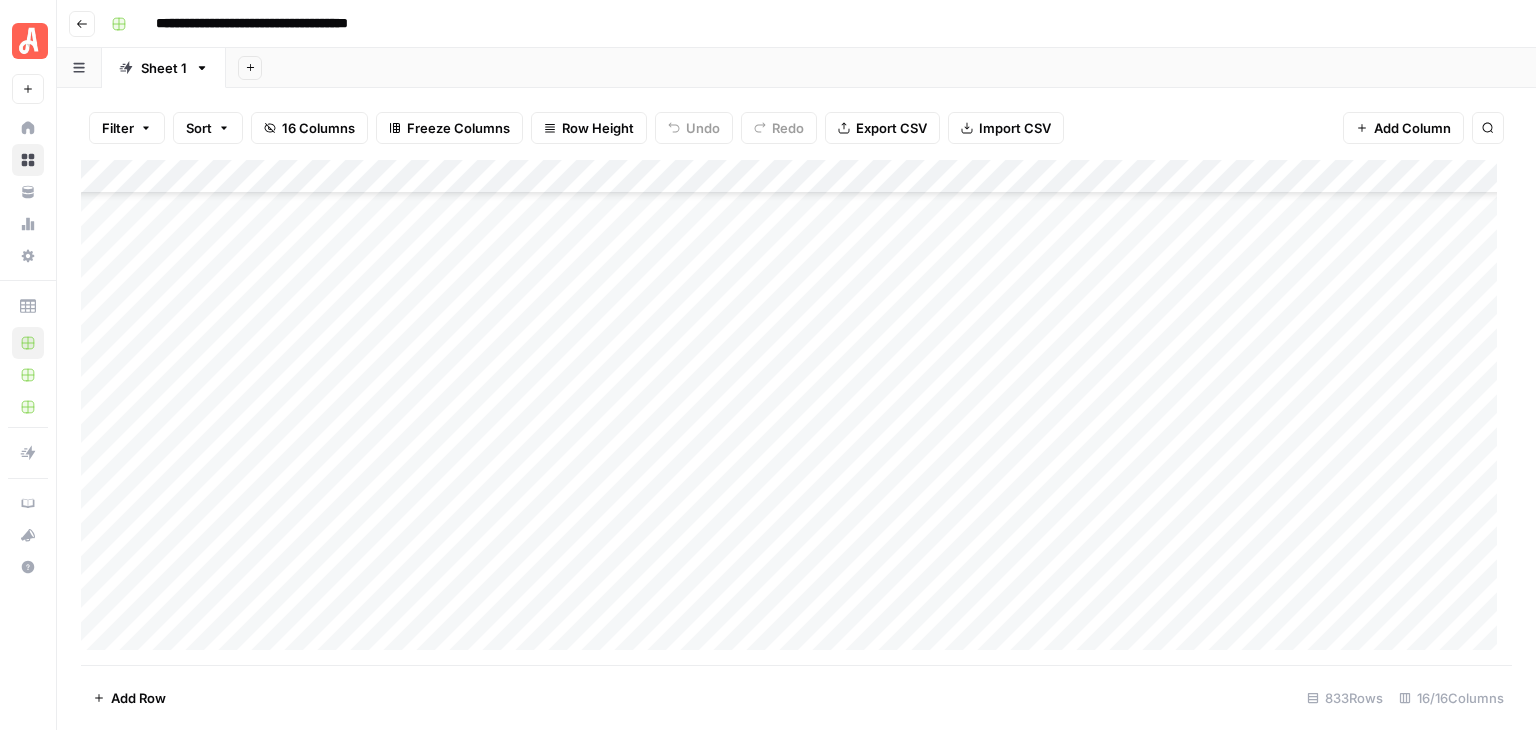 click on "Add Column" at bounding box center [796, 412] 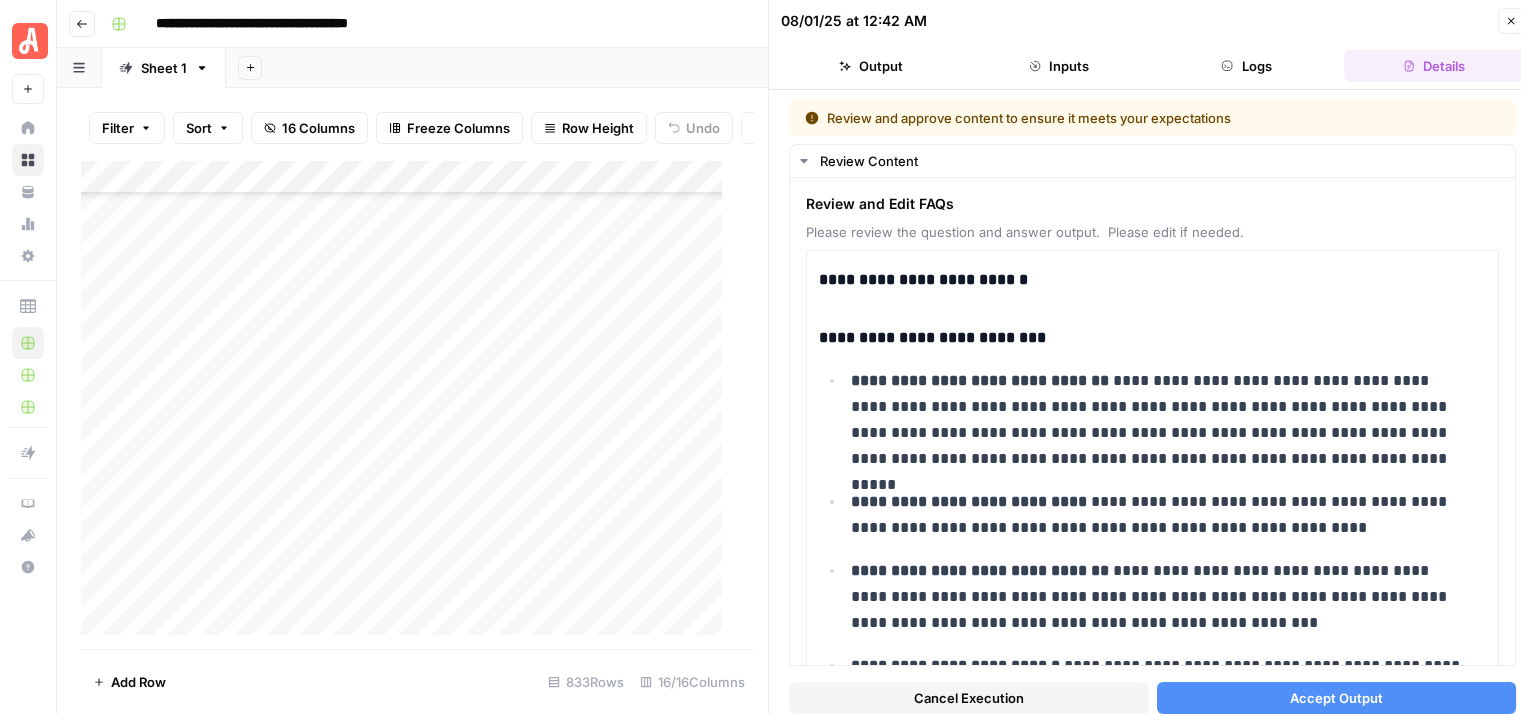 click on "Logs" at bounding box center (1247, 66) 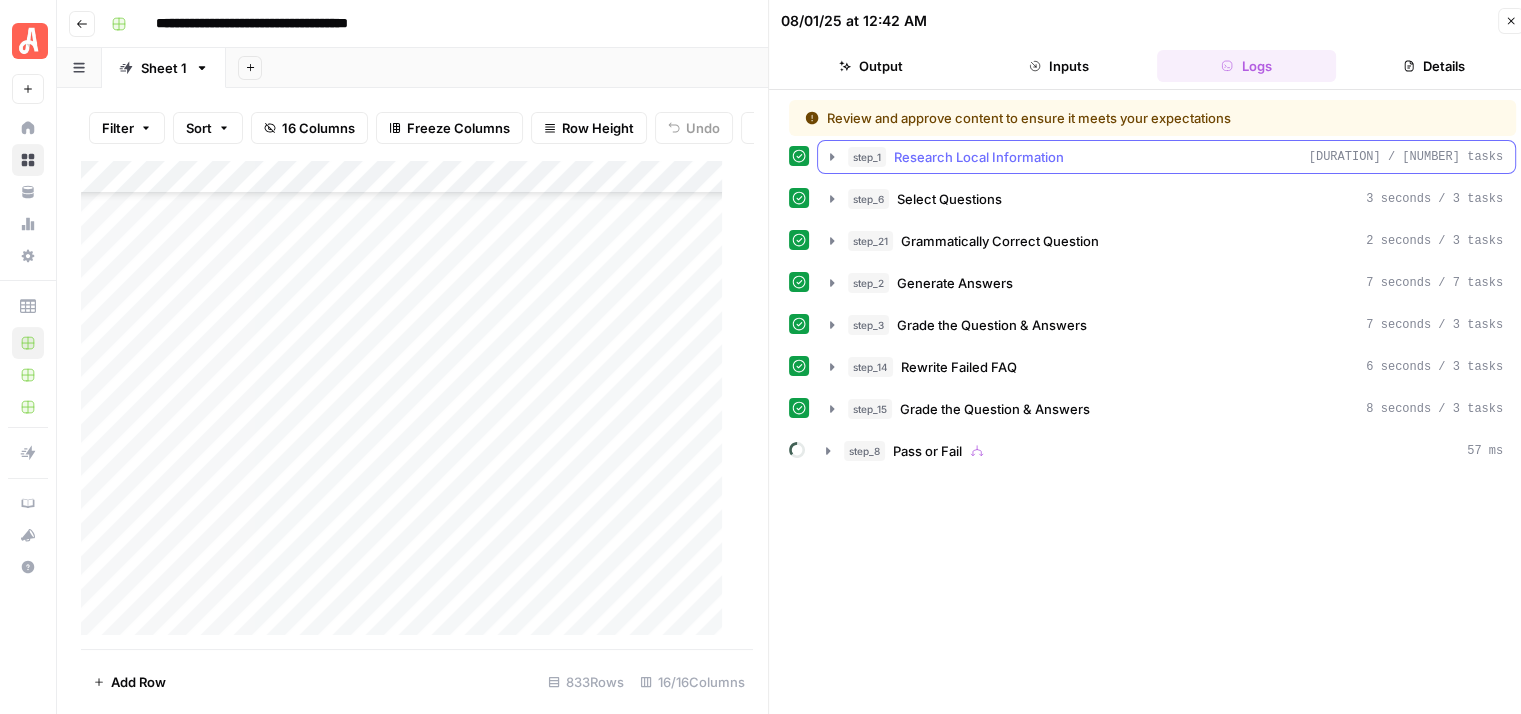 click 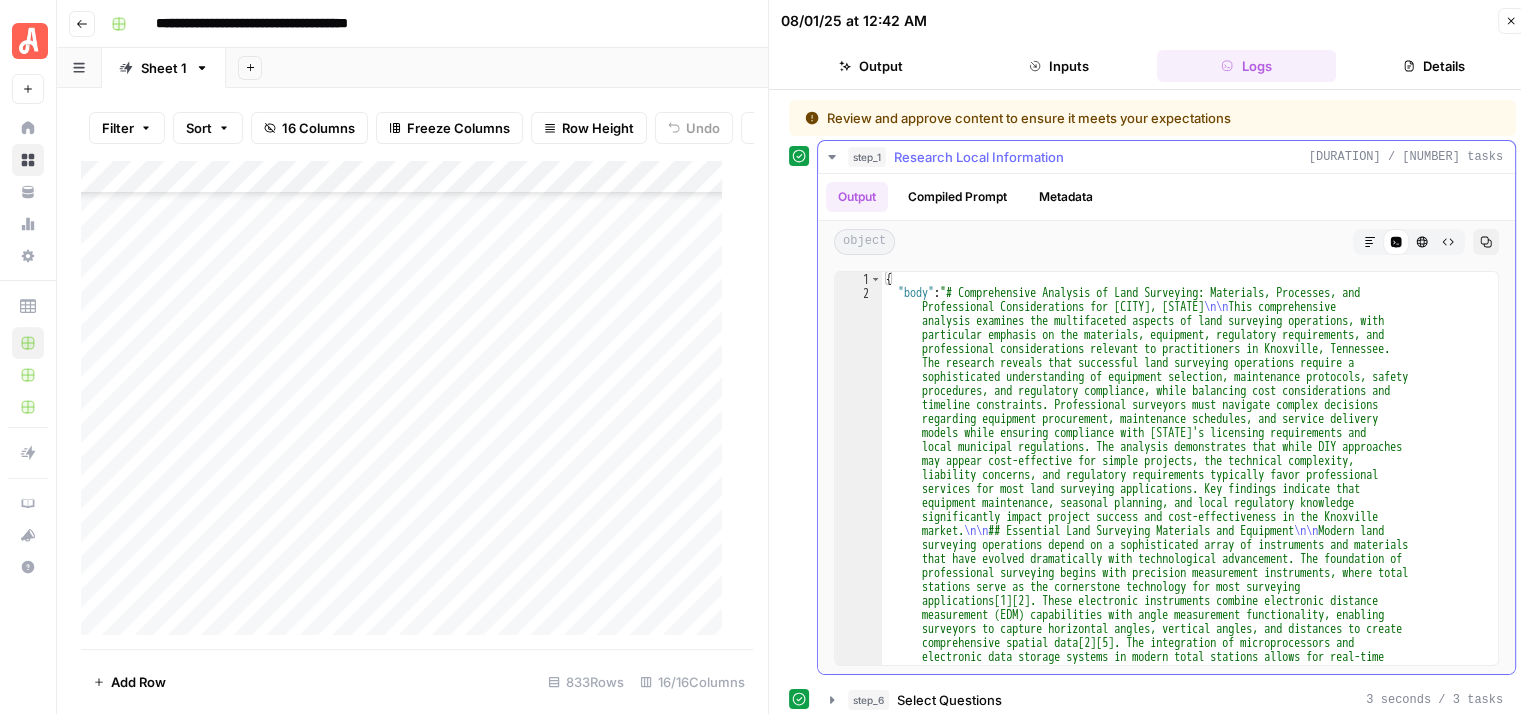 click on "Metadata" at bounding box center [1066, 197] 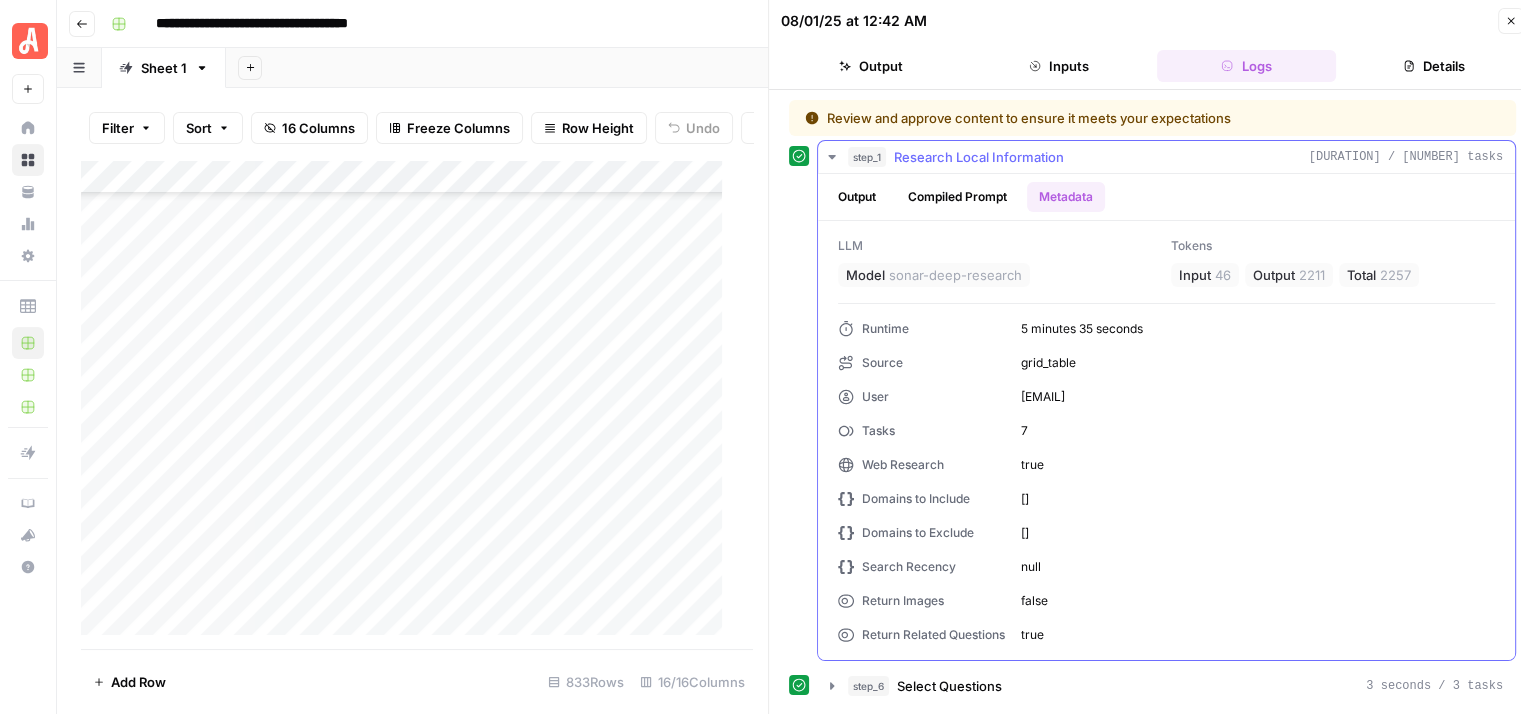 click on "Compiled Prompt" at bounding box center (957, 197) 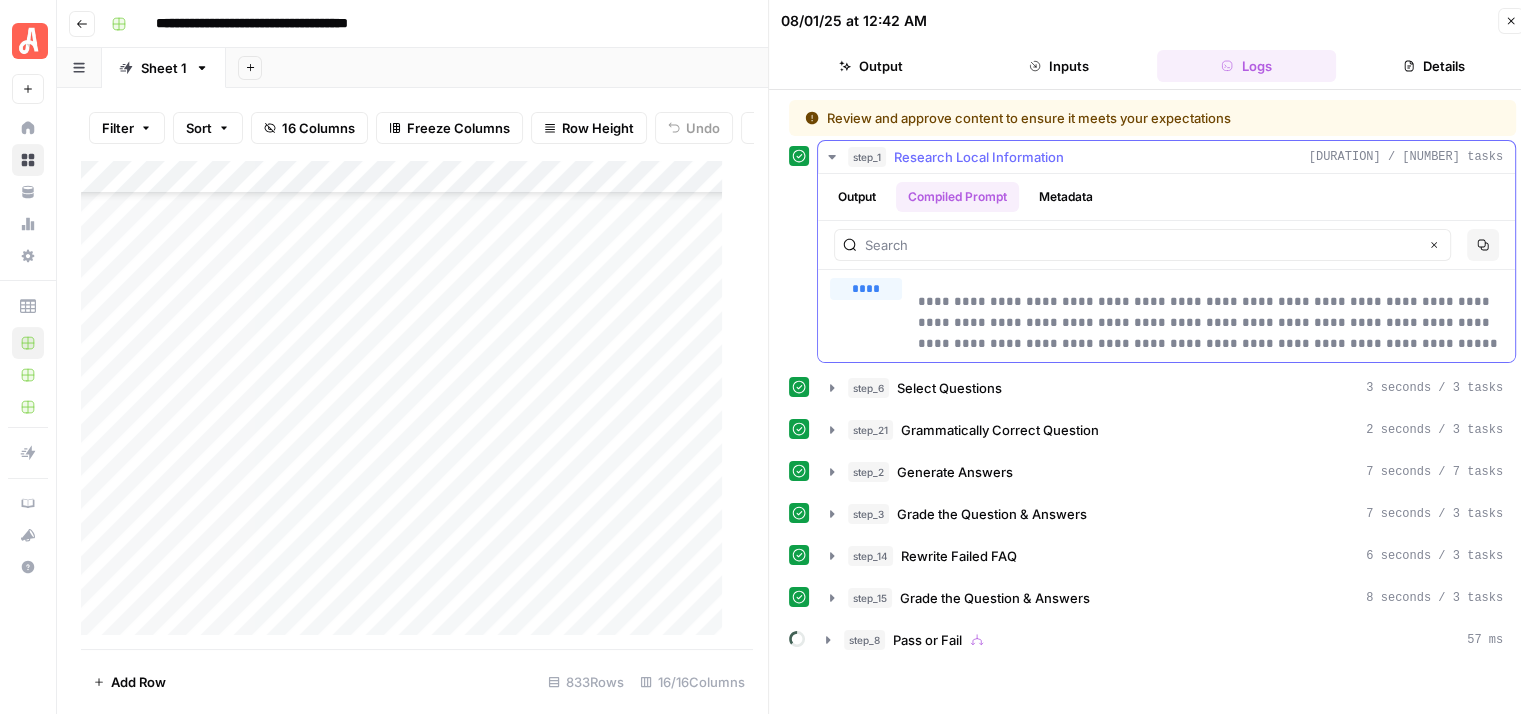 click 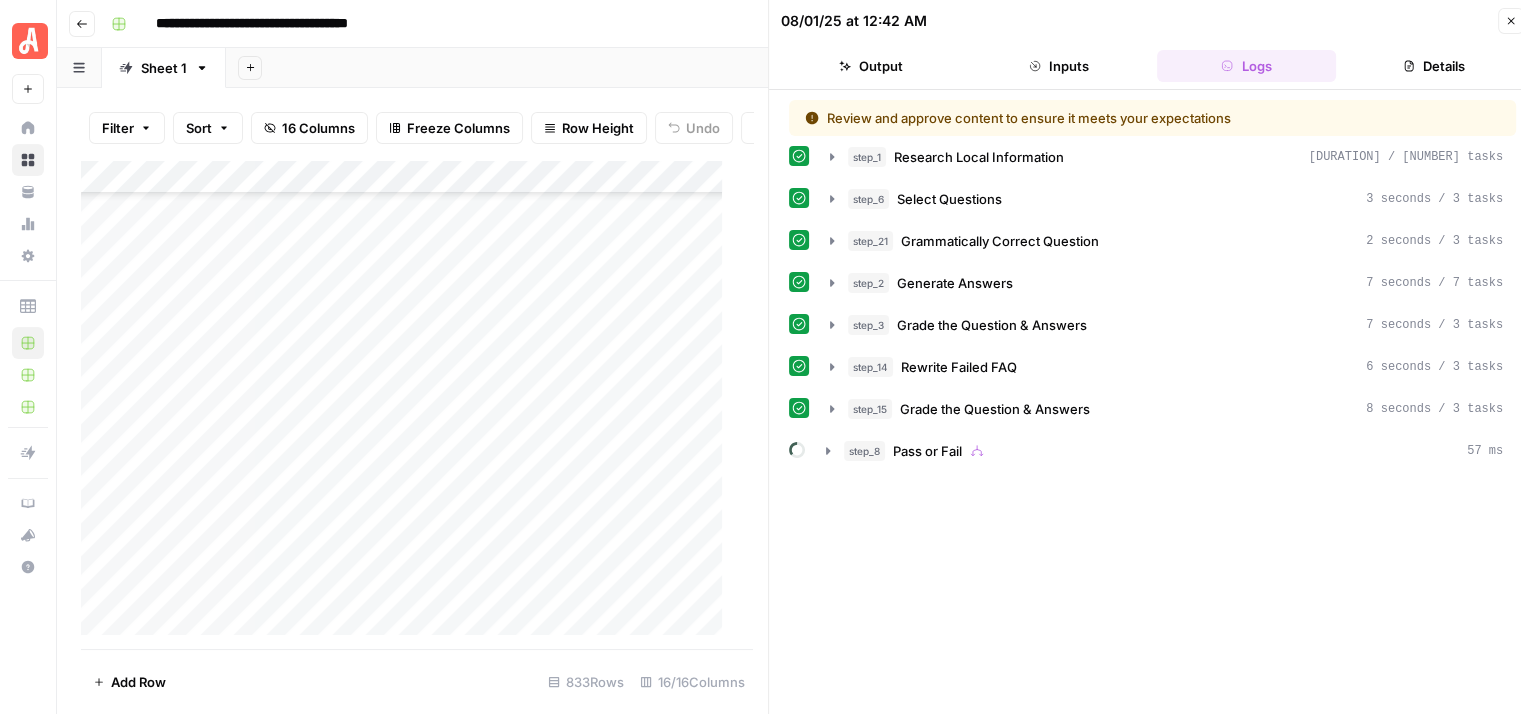 click on "Details" at bounding box center (1434, 66) 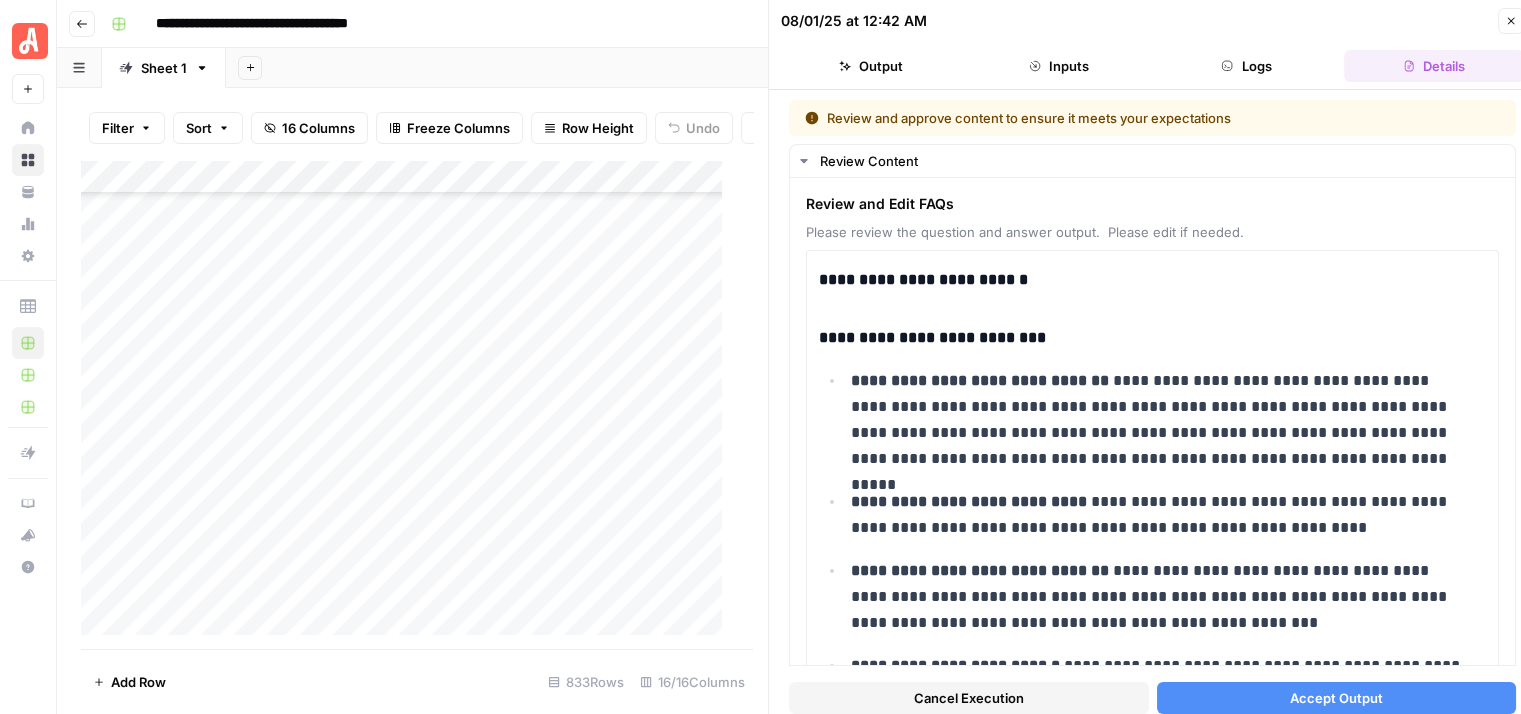 click on "Logs" at bounding box center (1247, 66) 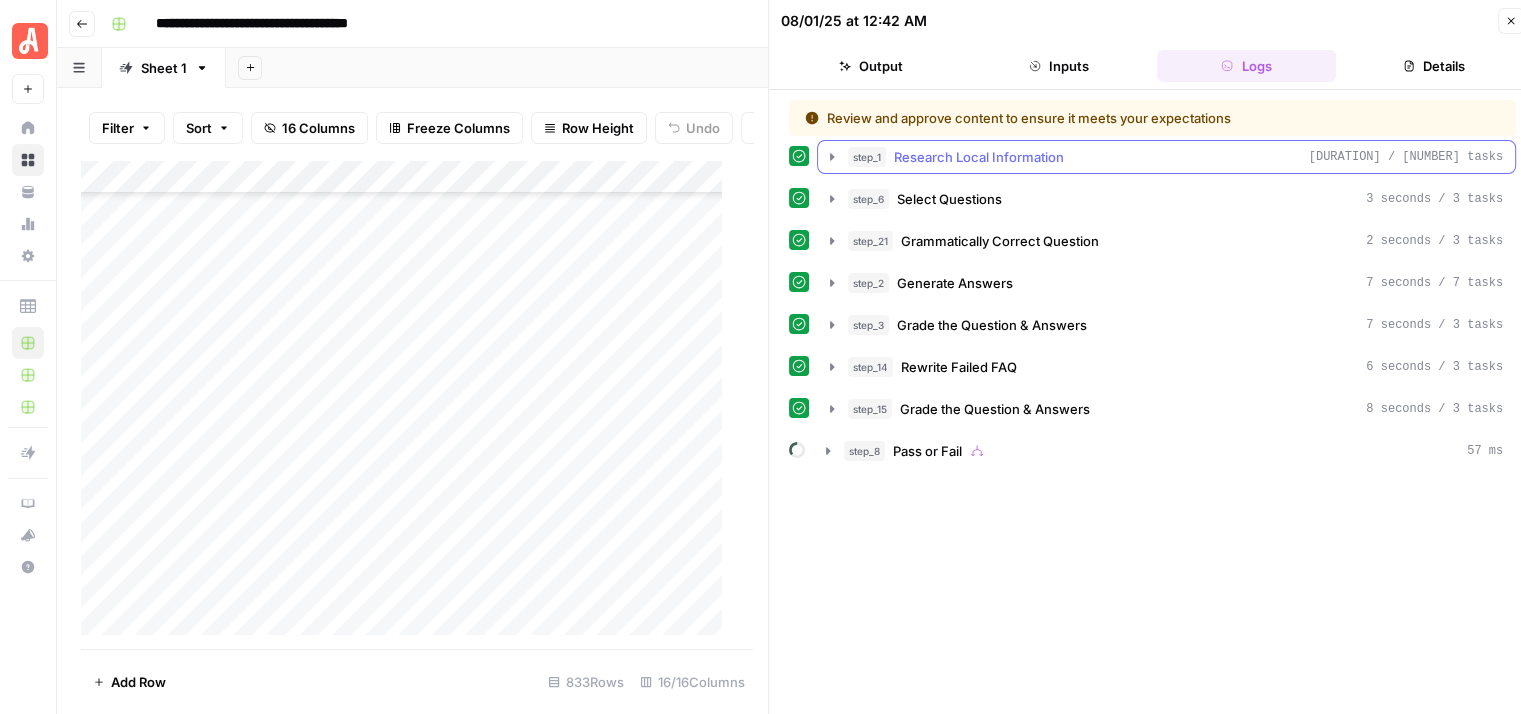 click 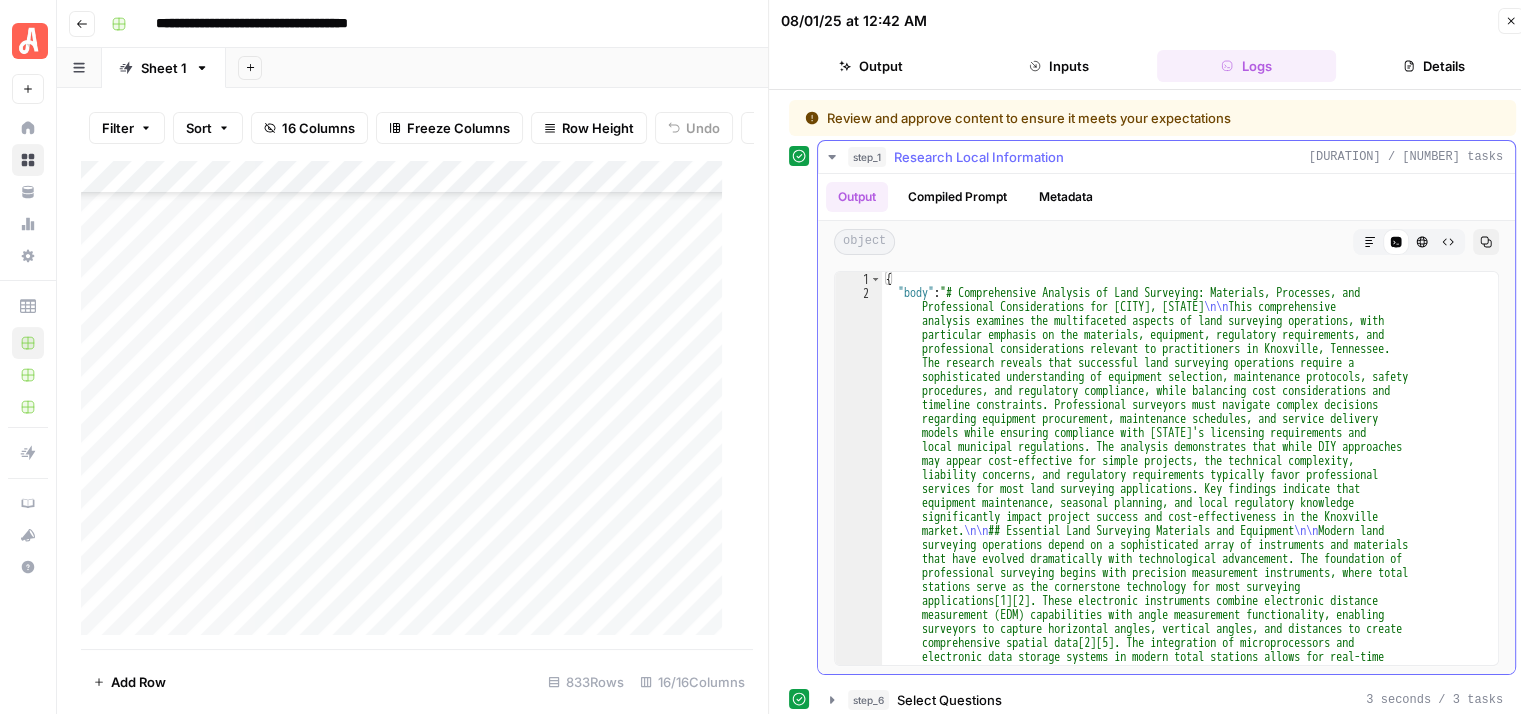 click on "Compiled Prompt" at bounding box center [957, 197] 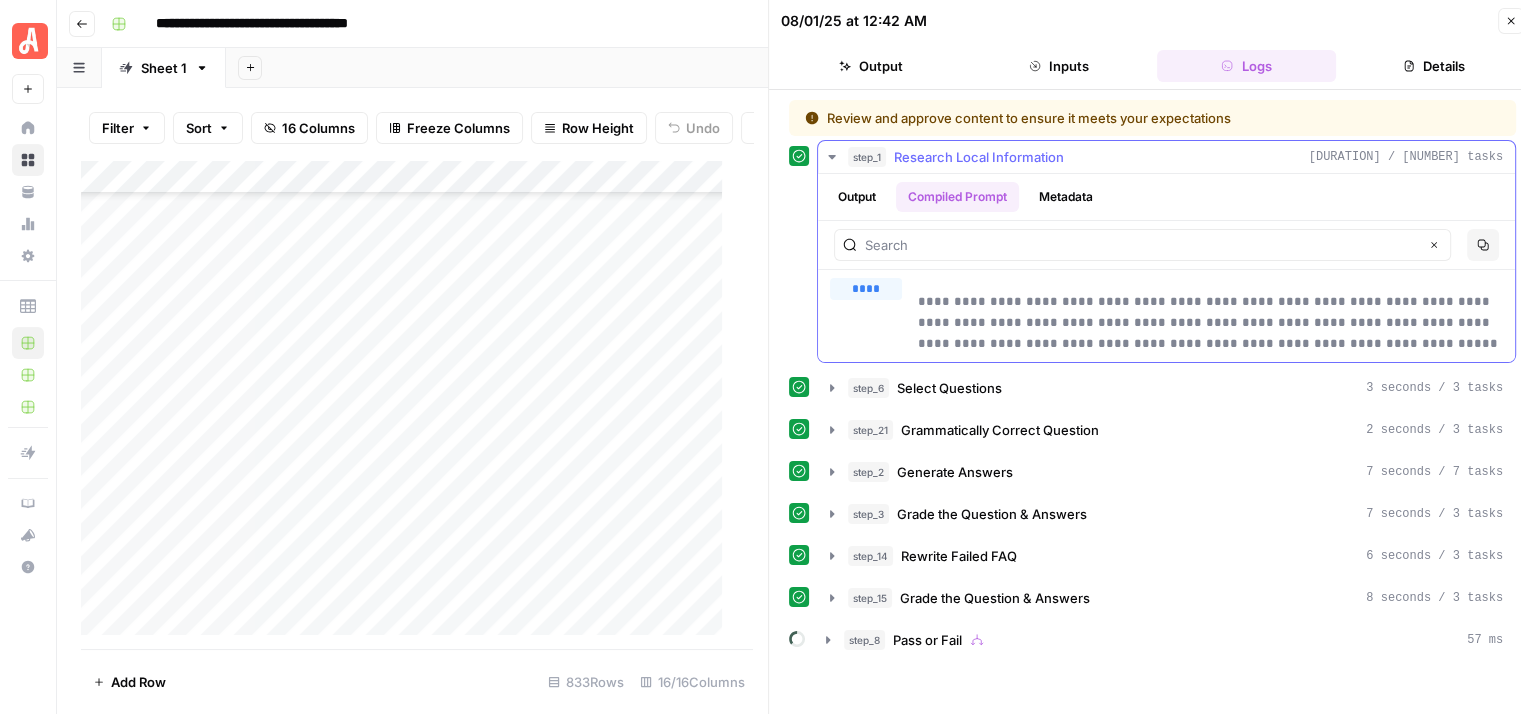 click on "Output" at bounding box center (857, 197) 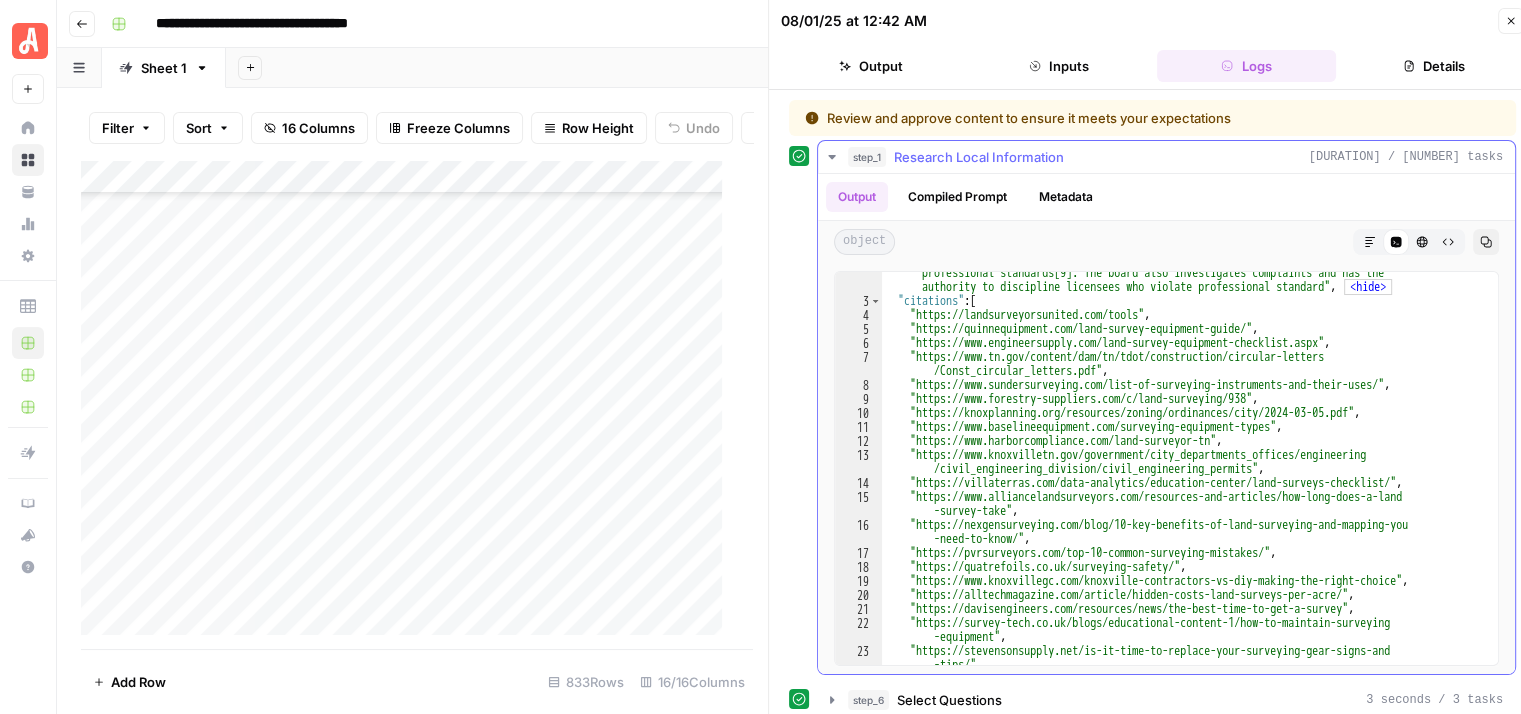 scroll, scrollTop: 1980, scrollLeft: 0, axis: vertical 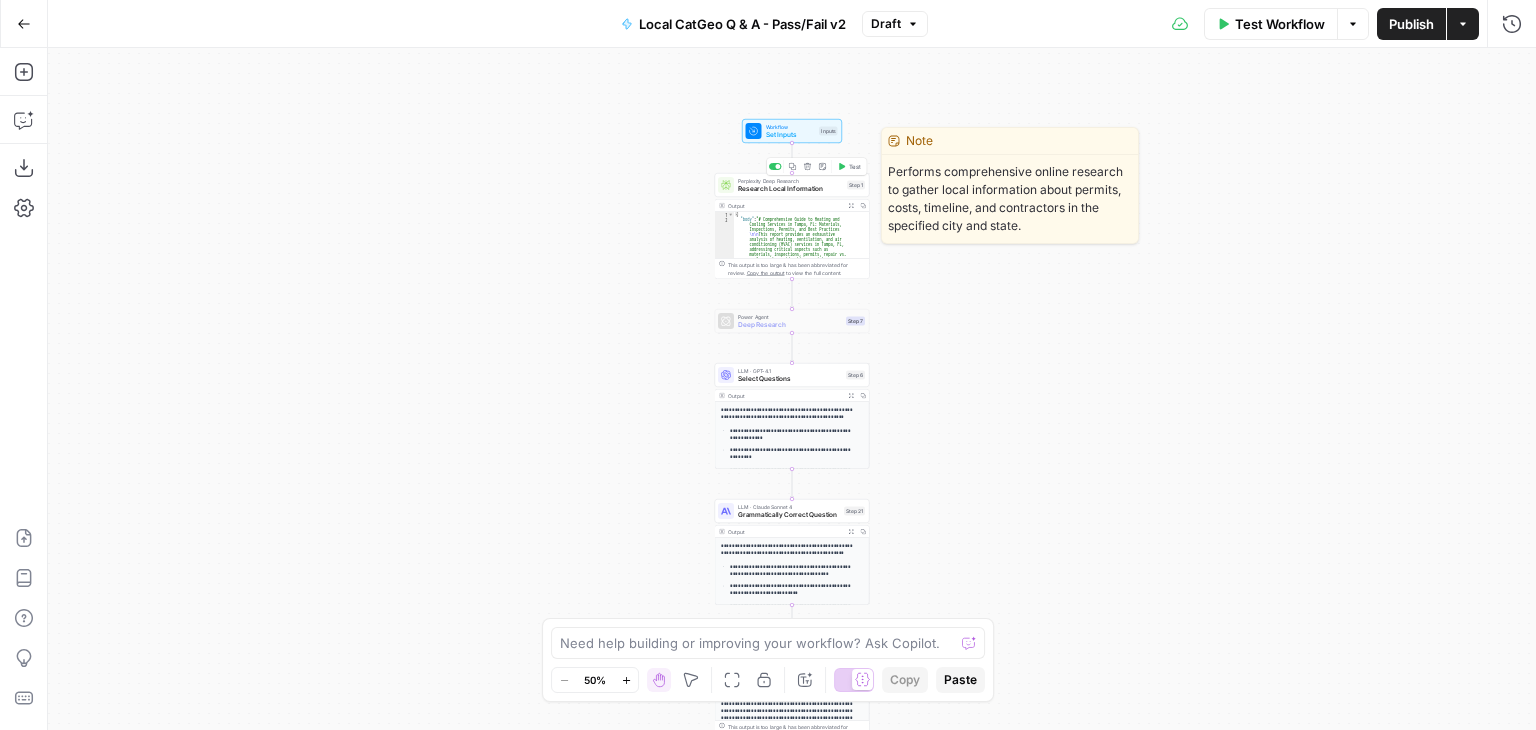 click on "Research Local Information" at bounding box center [790, 189] 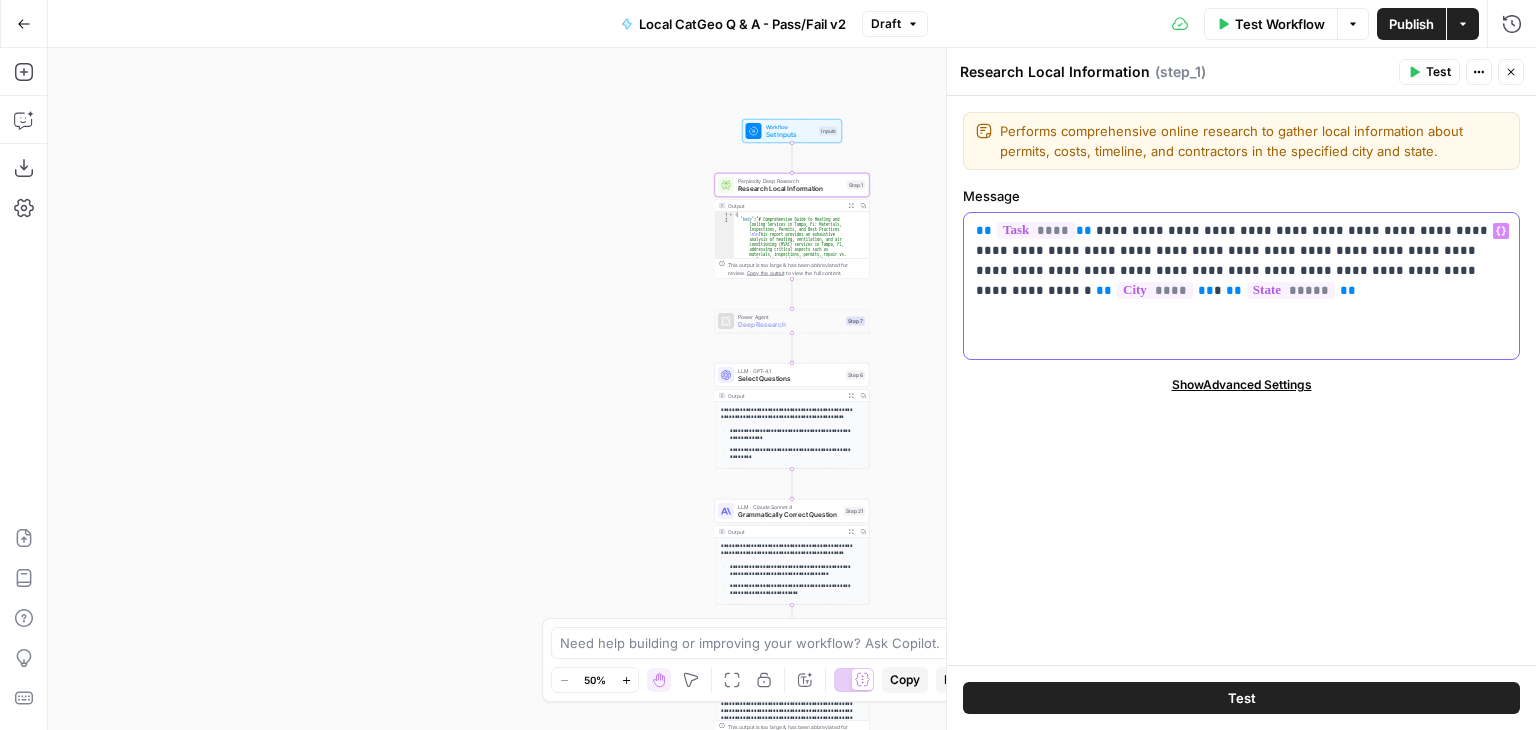 click on "**********" at bounding box center [1242, 261] 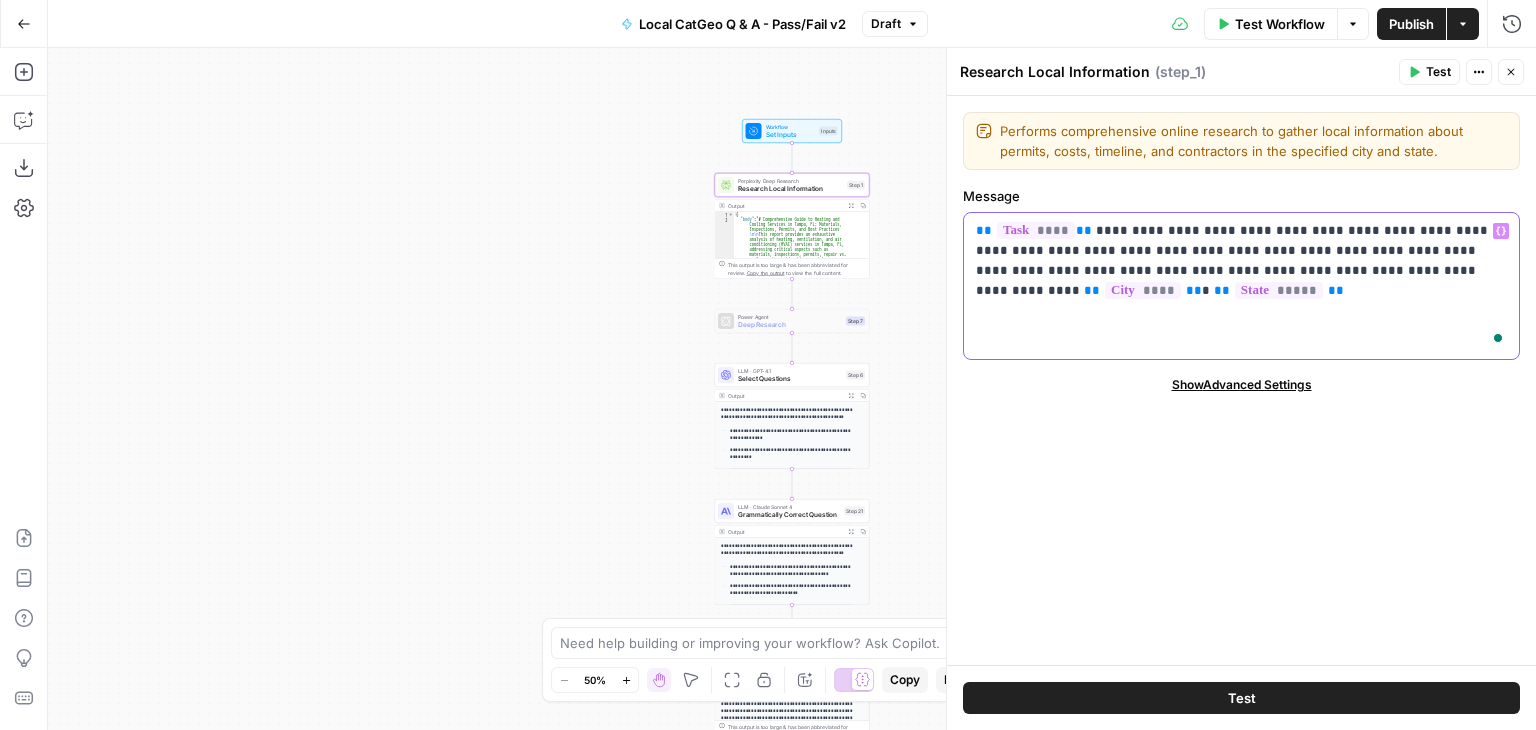 type 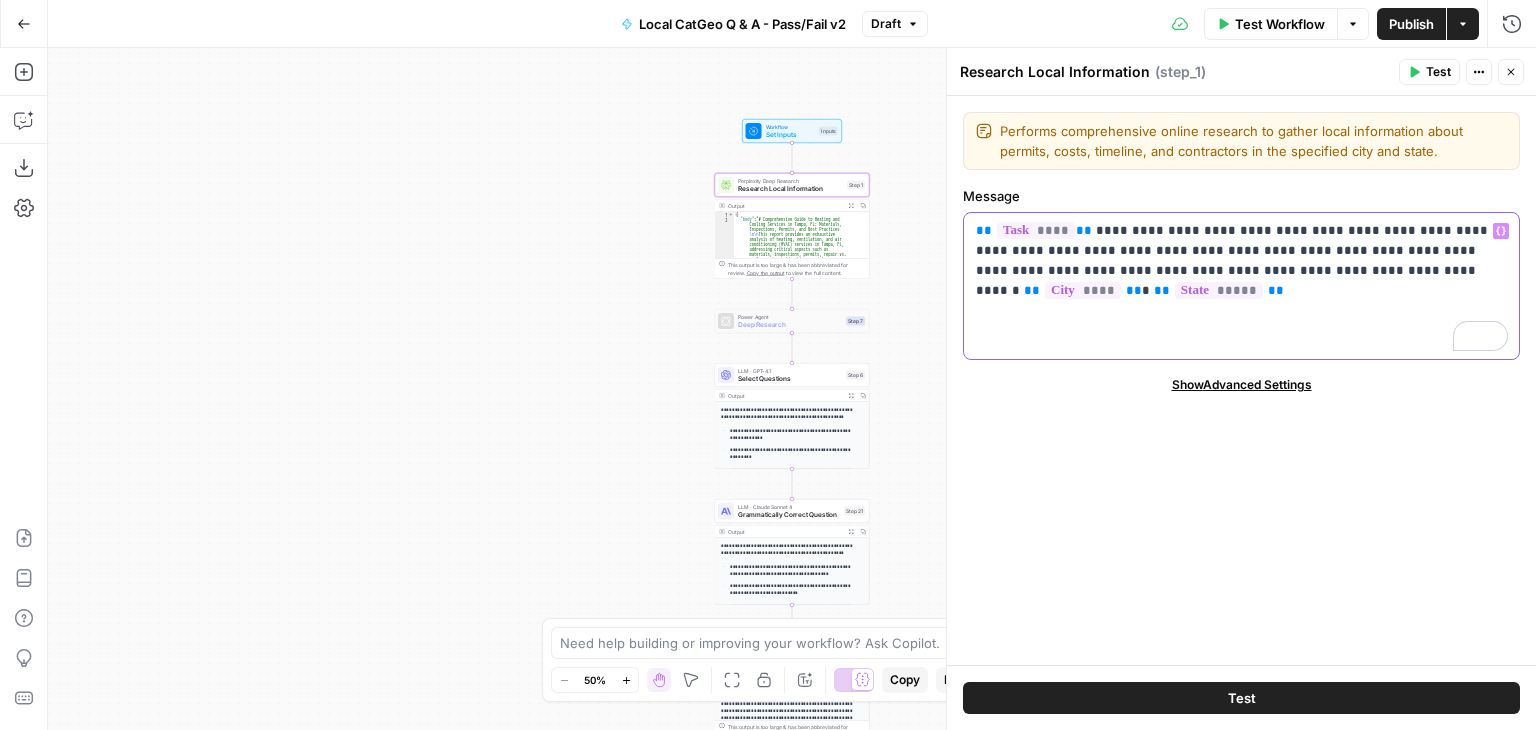 click on "**********" at bounding box center (1242, 261) 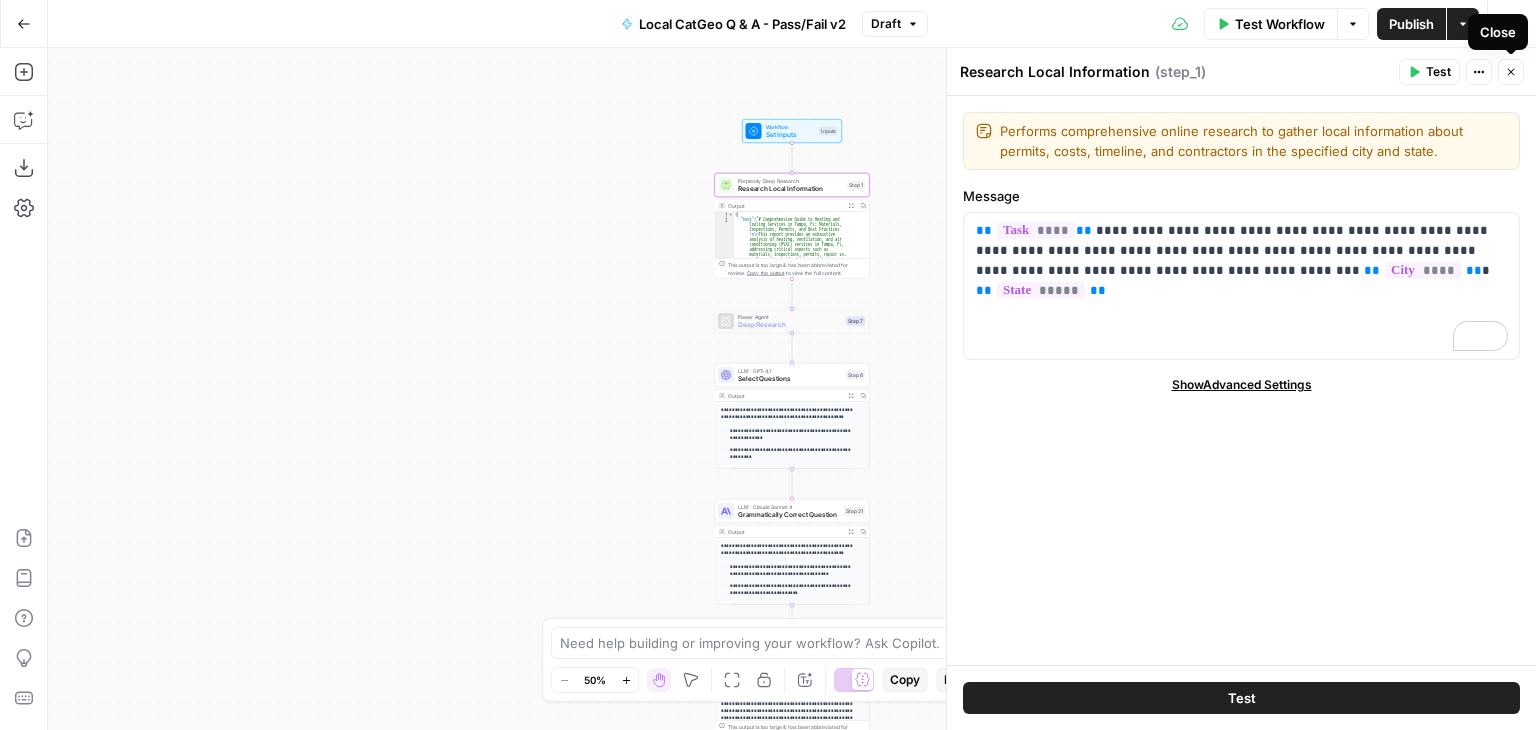 click 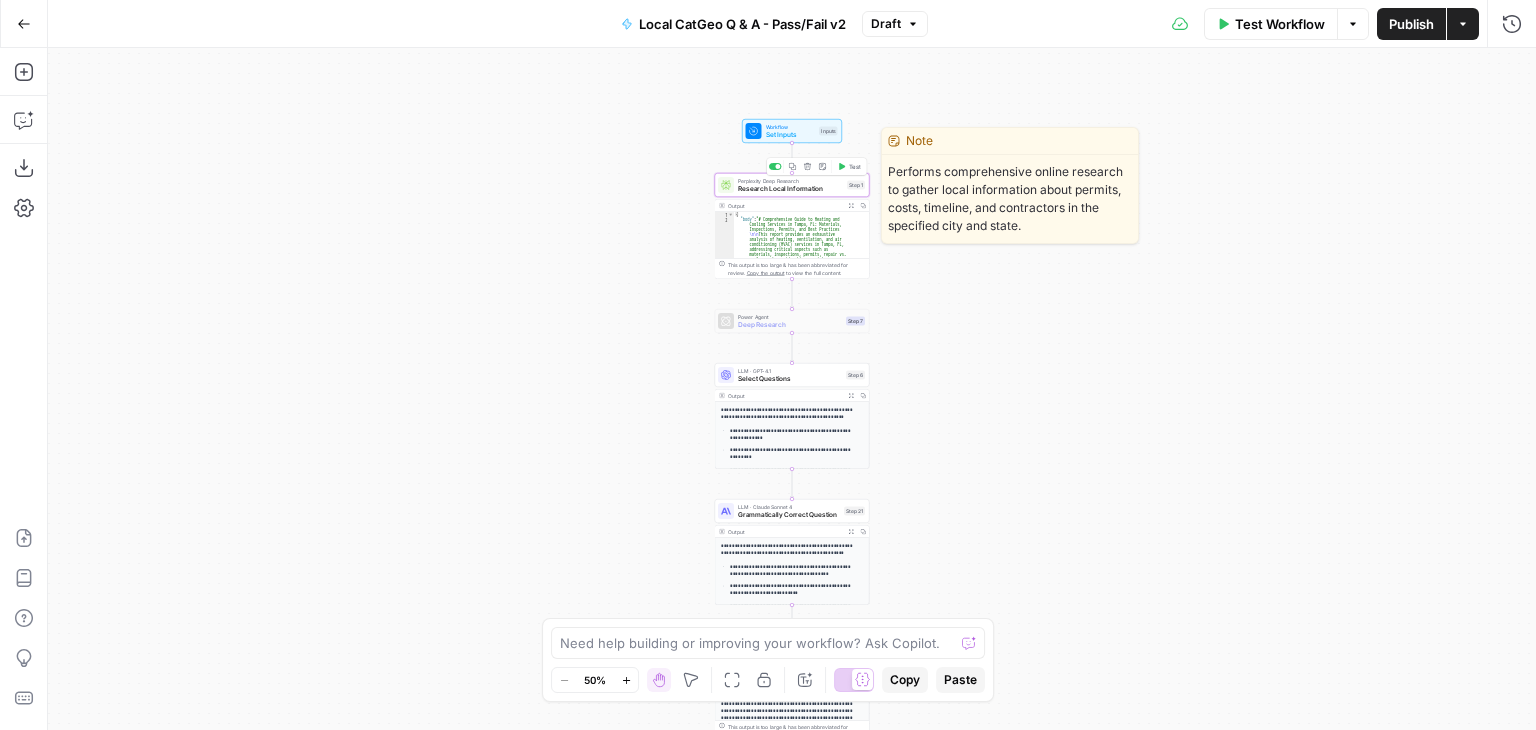 click on "Research Local Information" at bounding box center [790, 189] 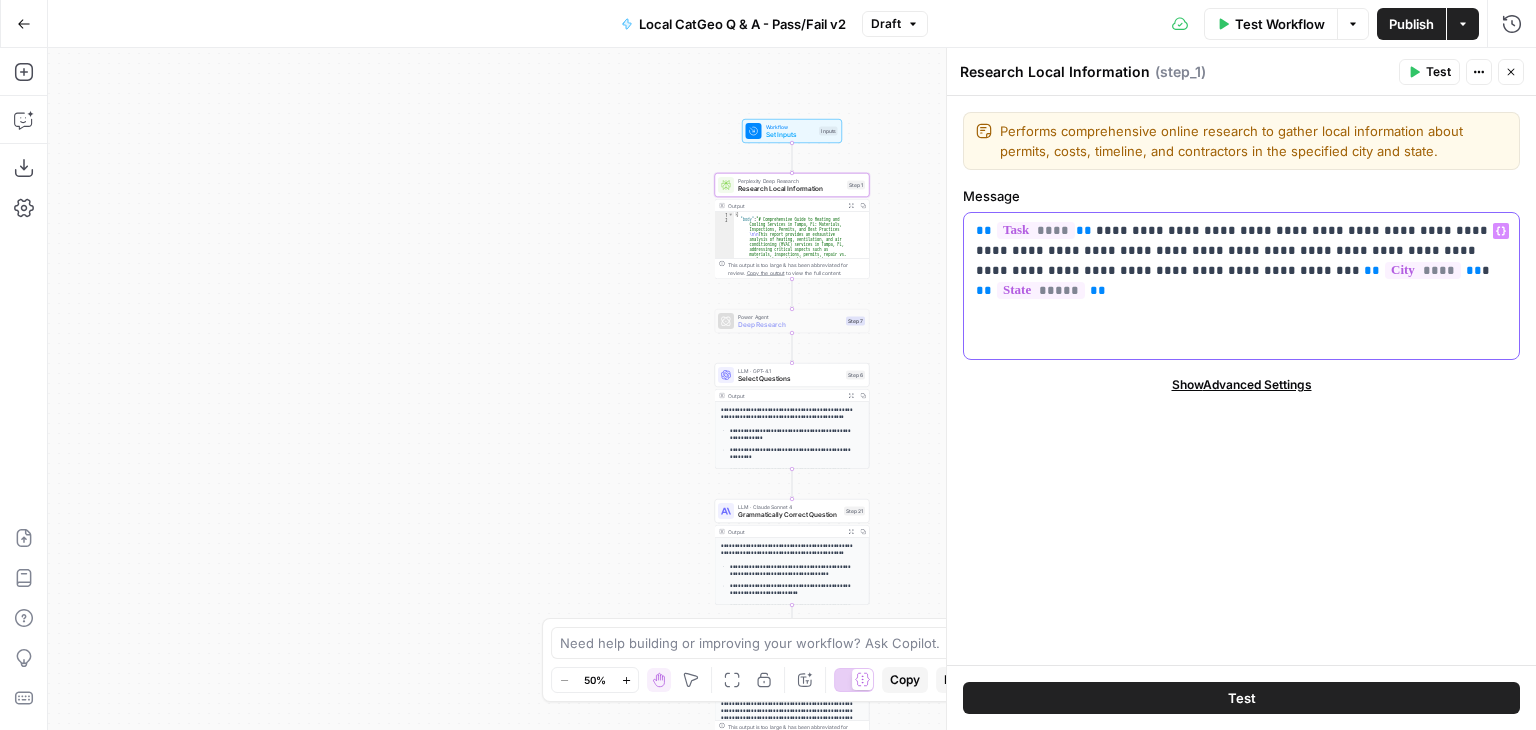 click on "**********" at bounding box center (1242, 251) 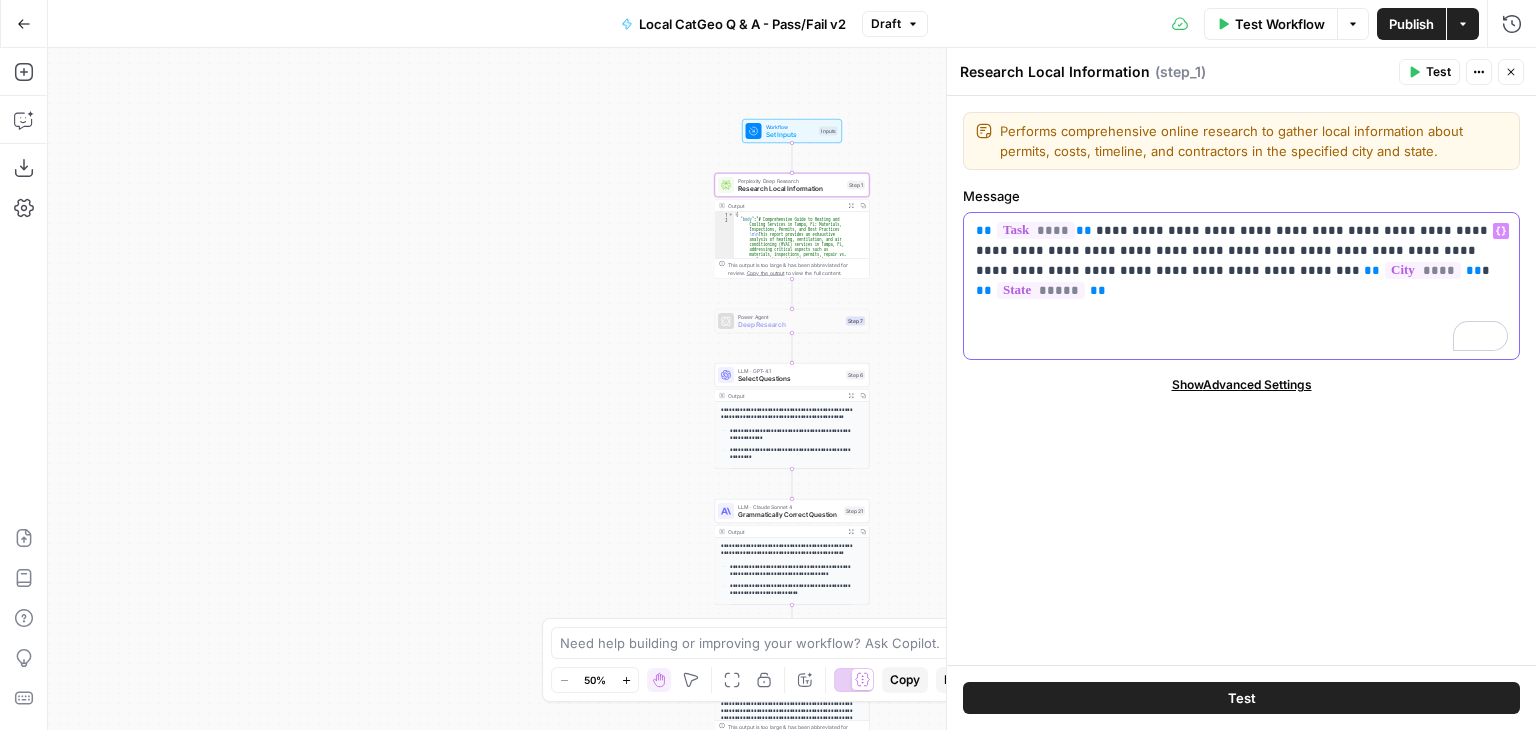 type 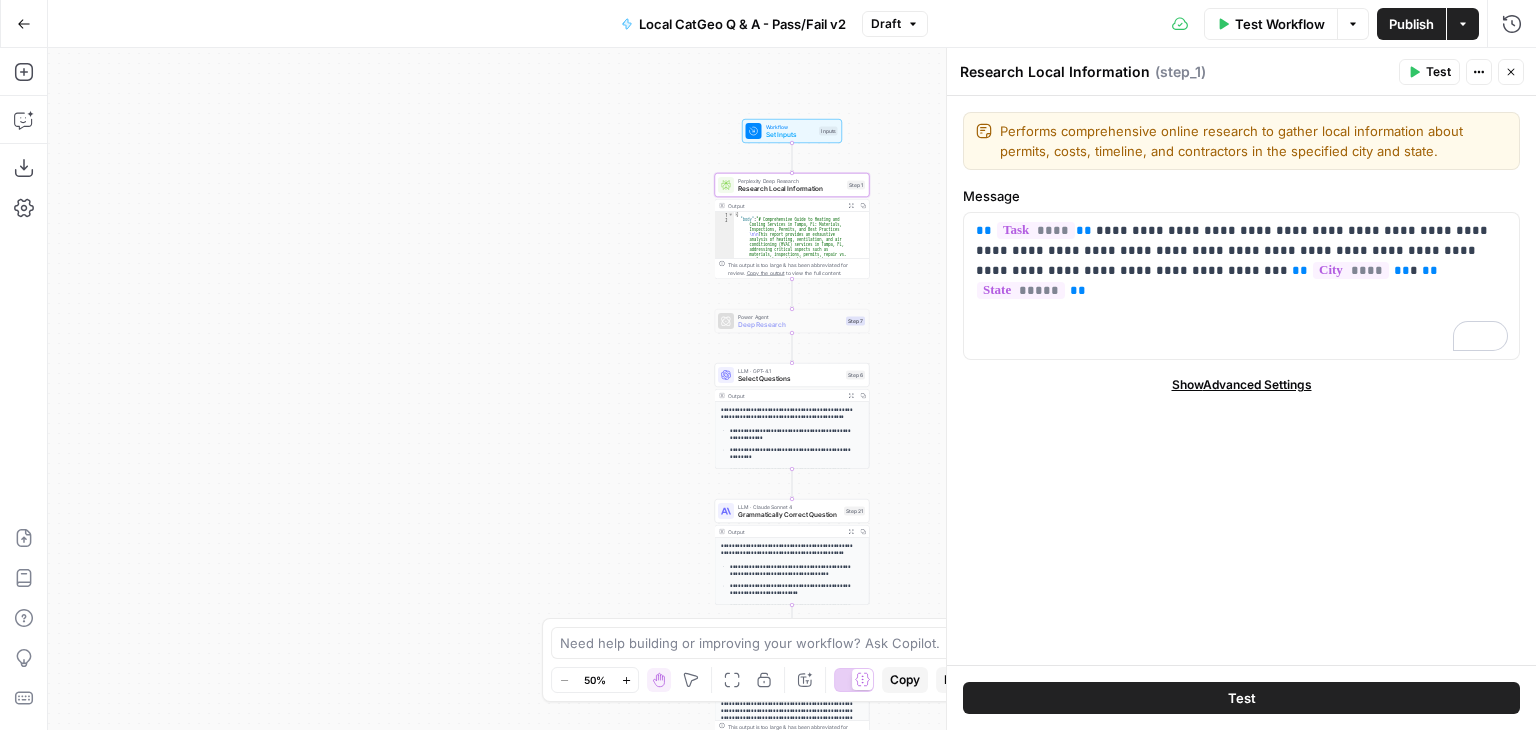 click on "Test Workflow" at bounding box center [1280, 24] 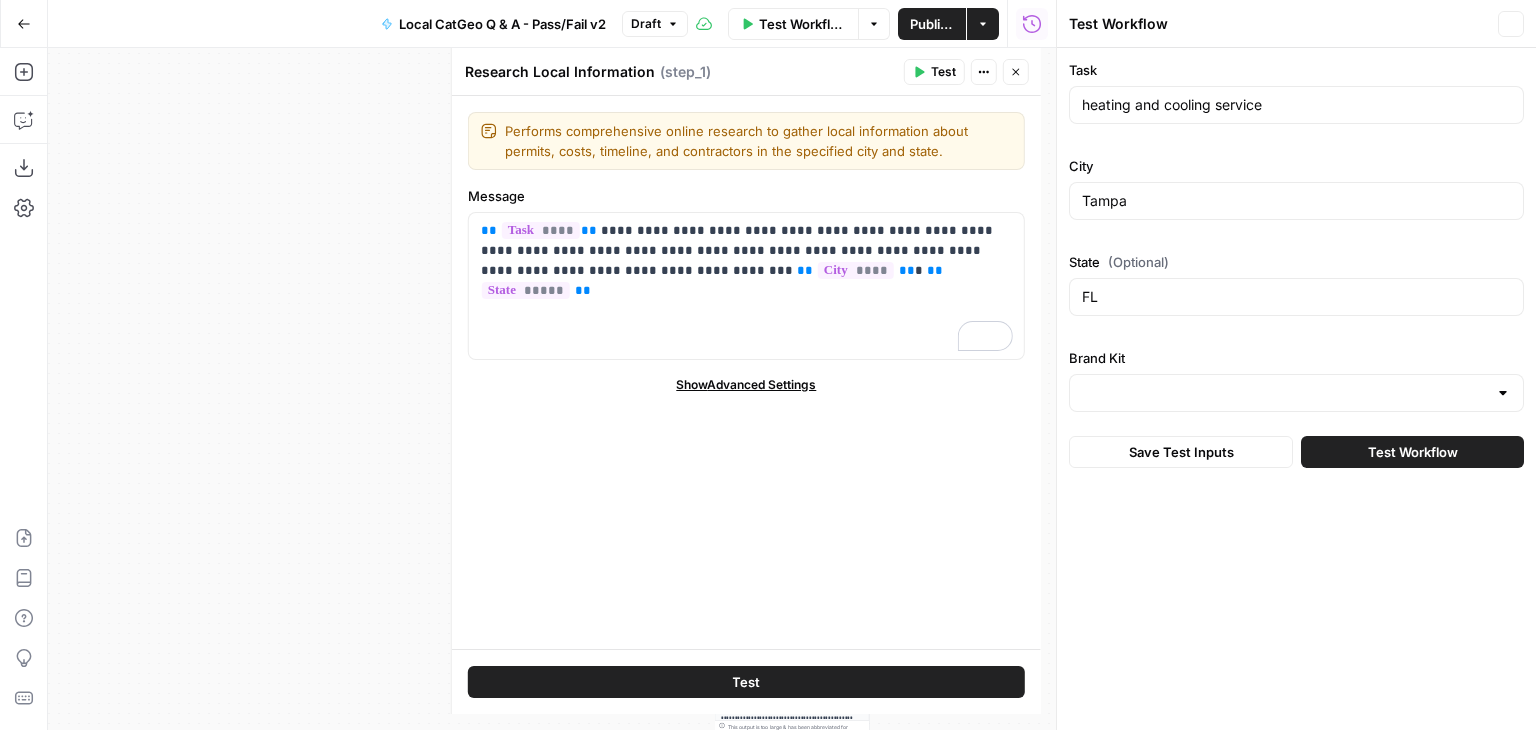 type on "Angi" 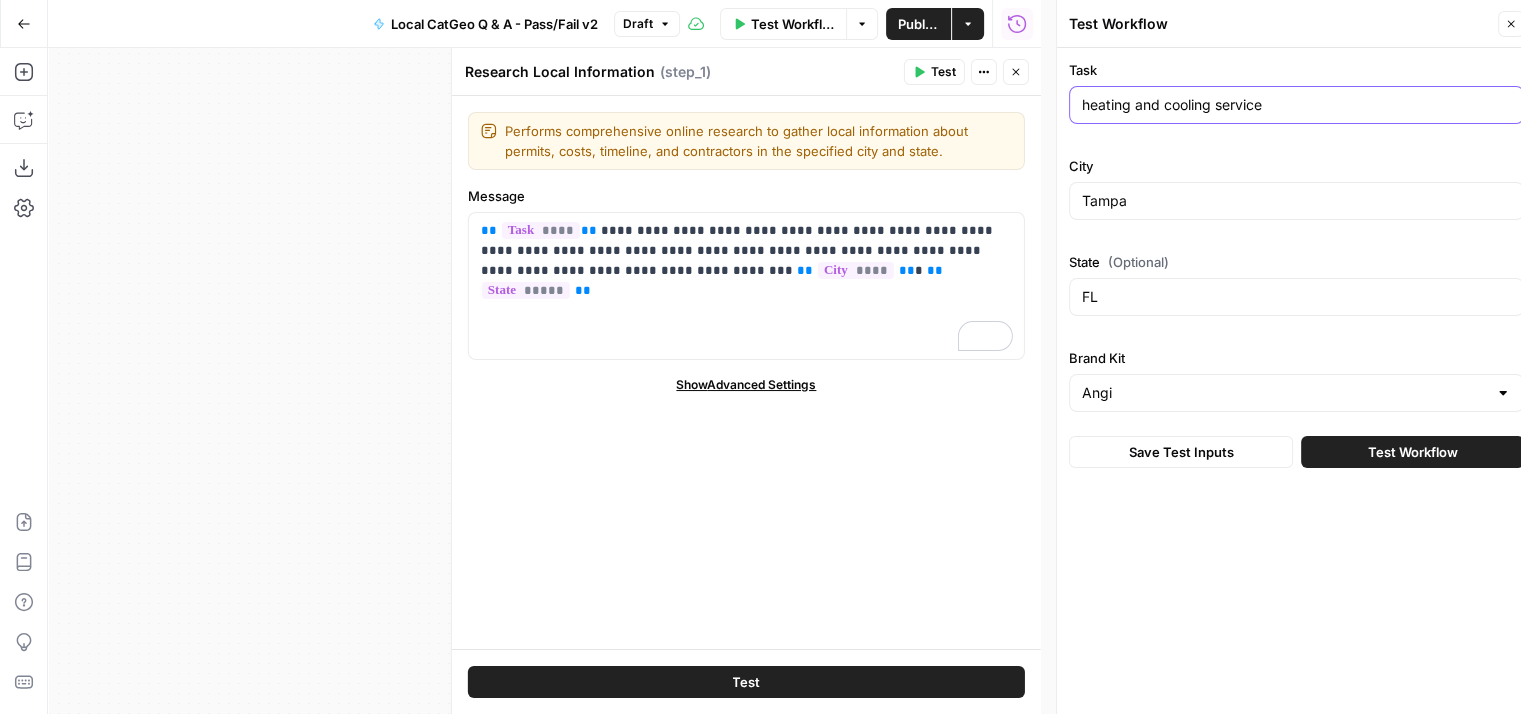 click on "heating and cooling service" at bounding box center [1296, 105] 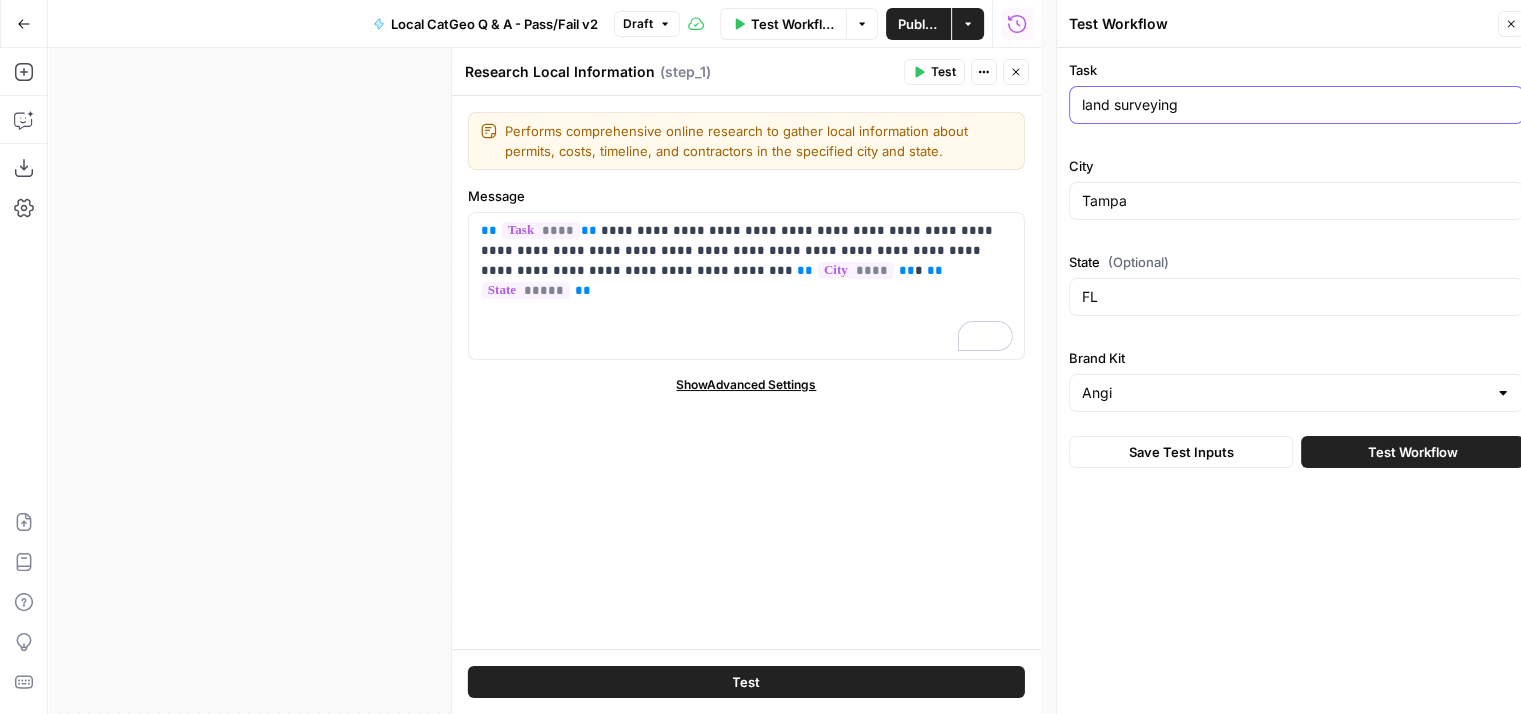 type on "land surveying" 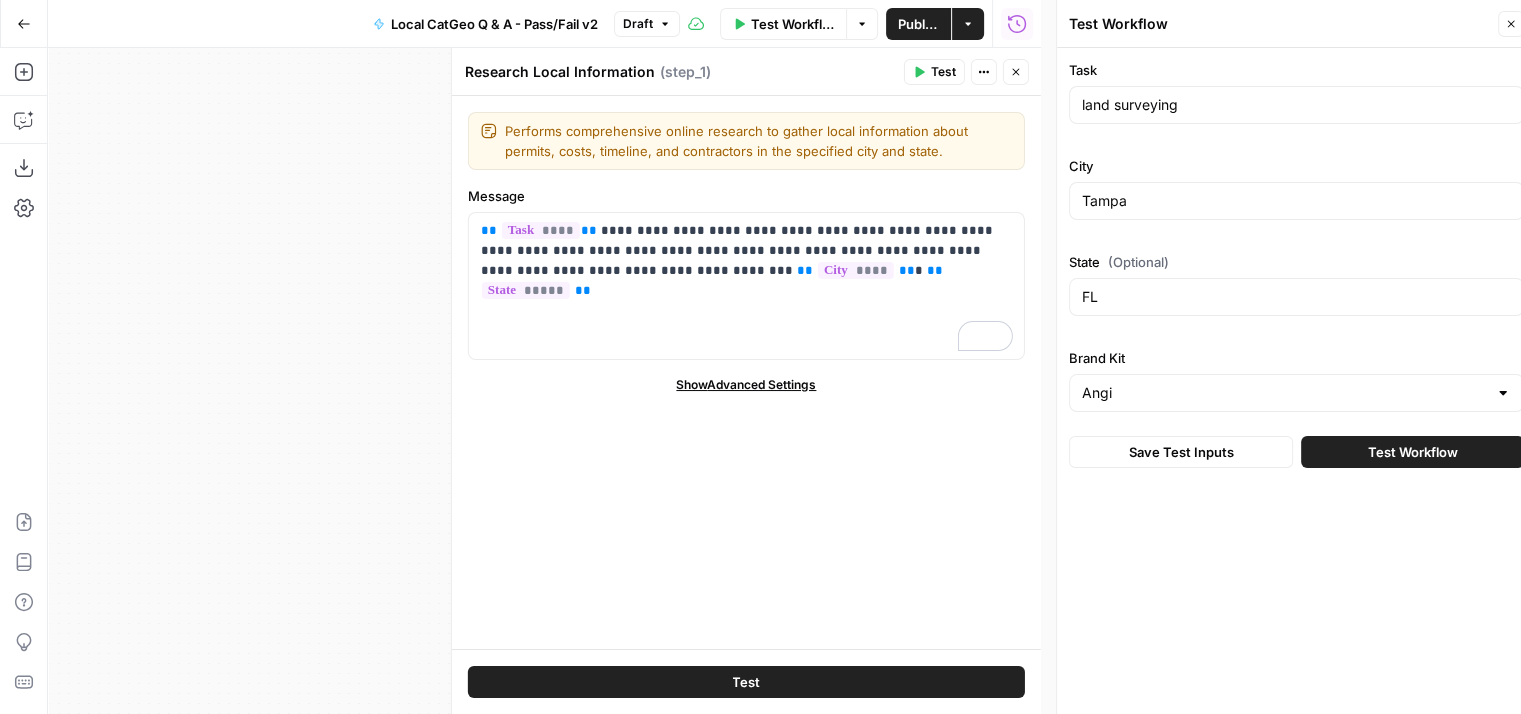 click on "Test Workflow" at bounding box center [1413, 452] 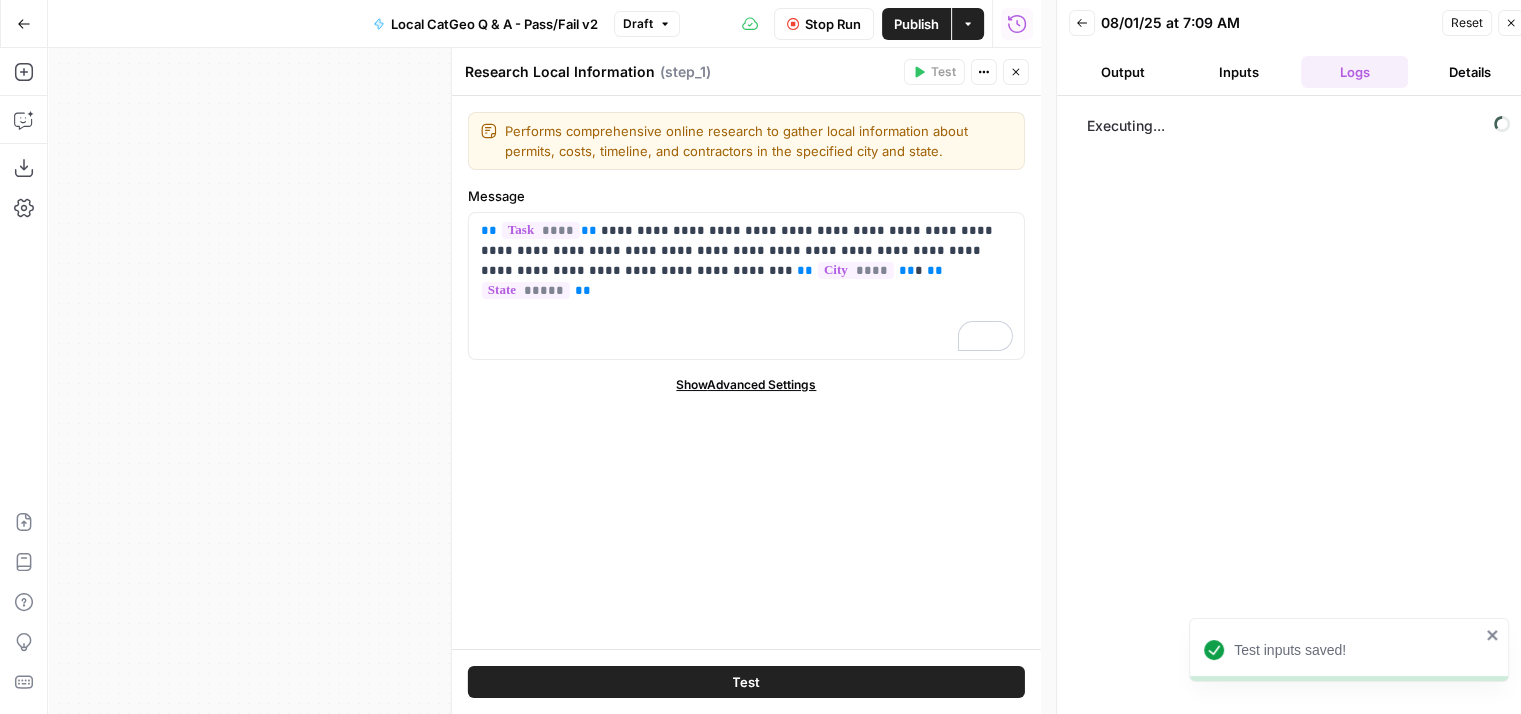 click 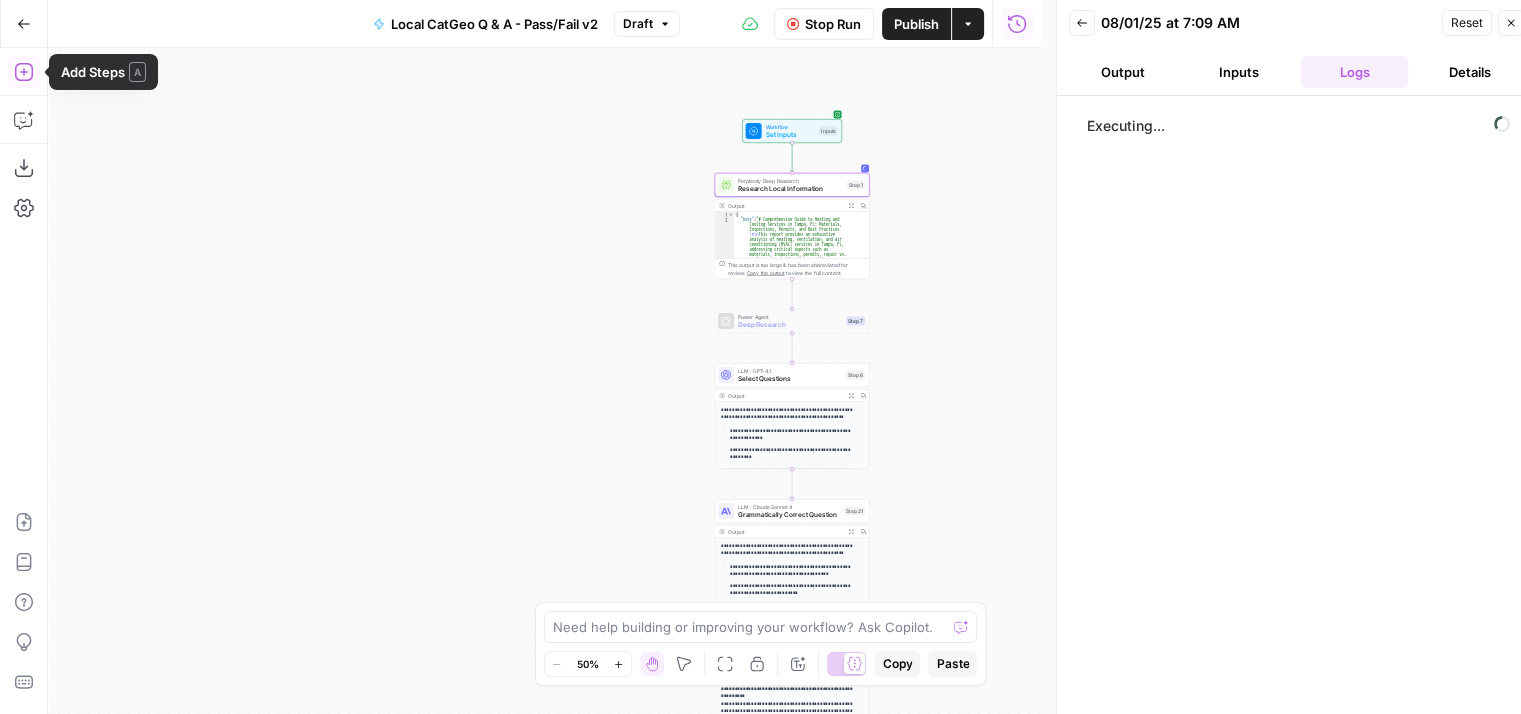 click on "Add Steps" at bounding box center (24, 72) 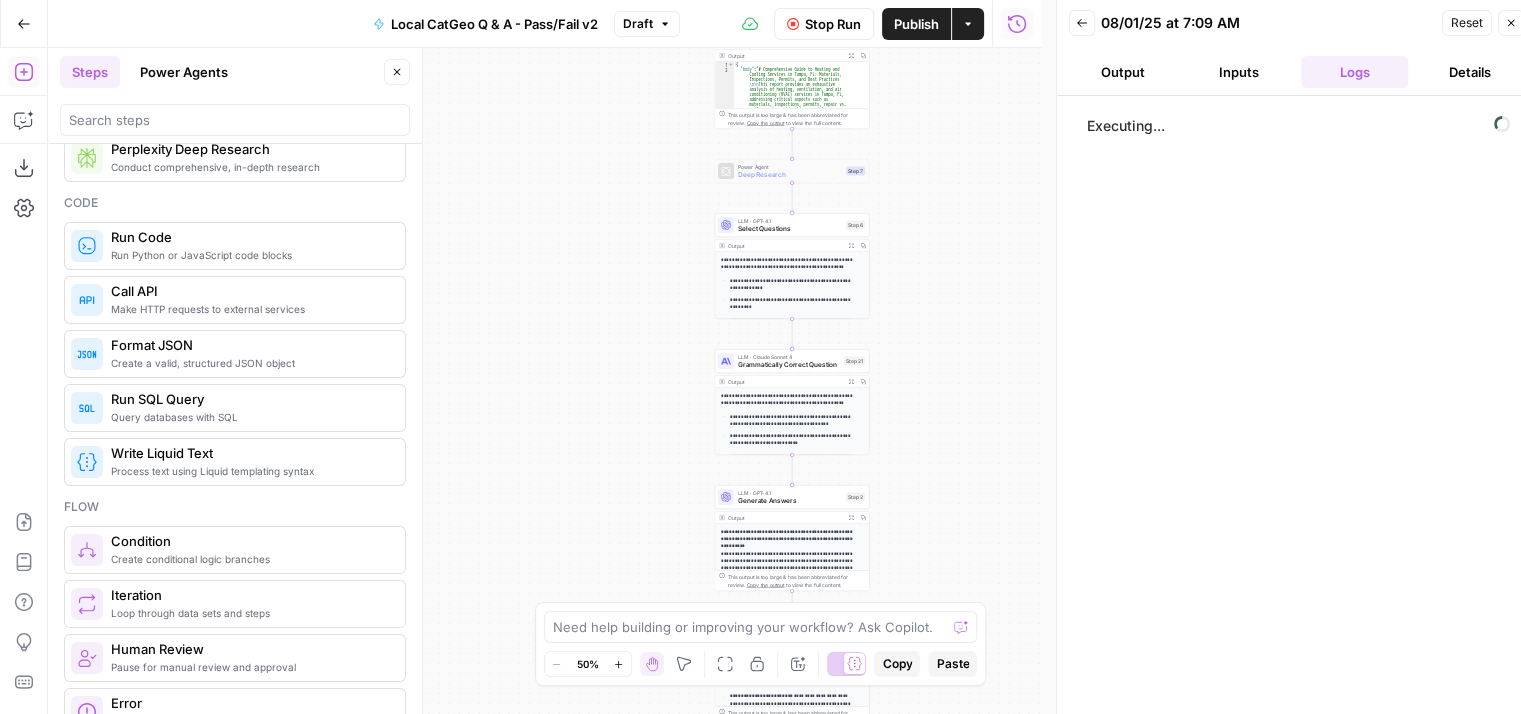 scroll, scrollTop: 900, scrollLeft: 0, axis: vertical 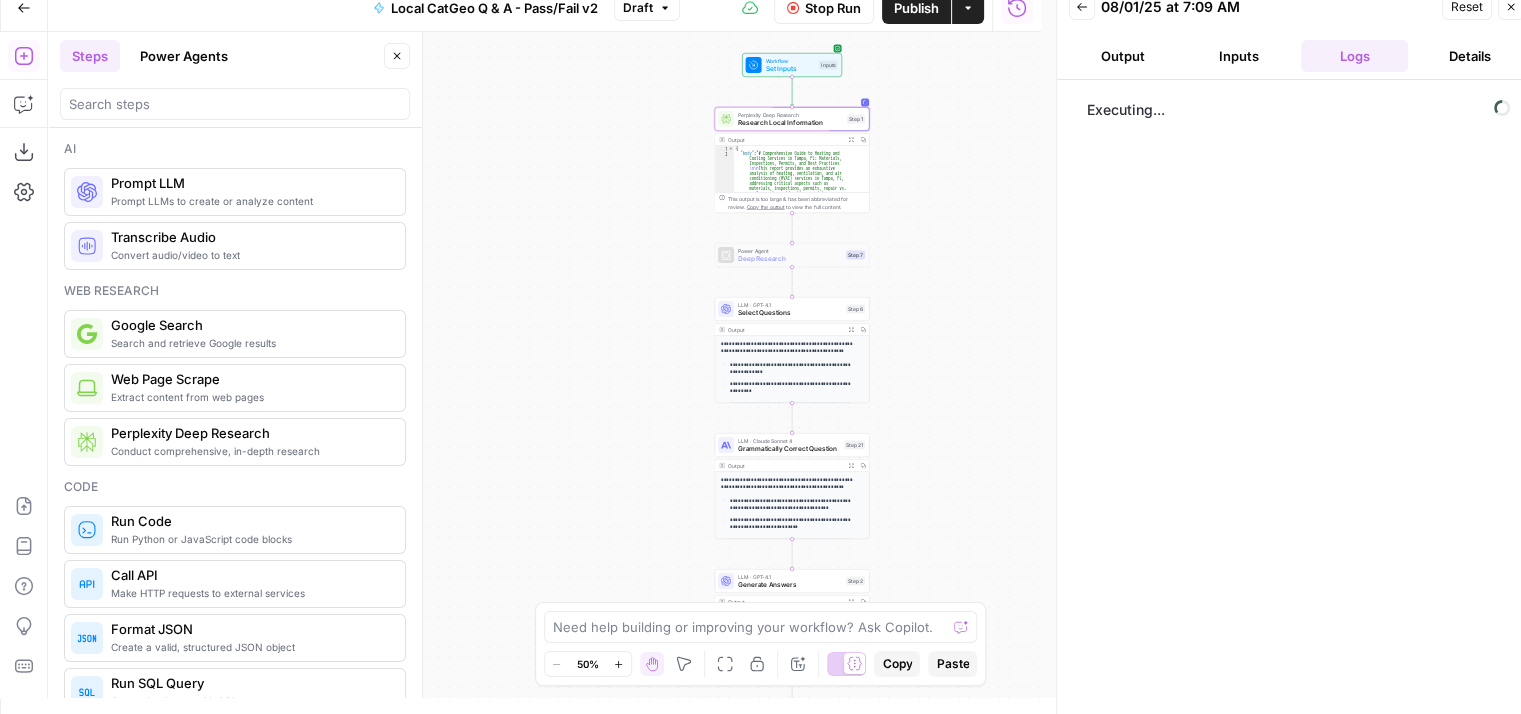 click on "Inputs" at bounding box center [1239, 56] 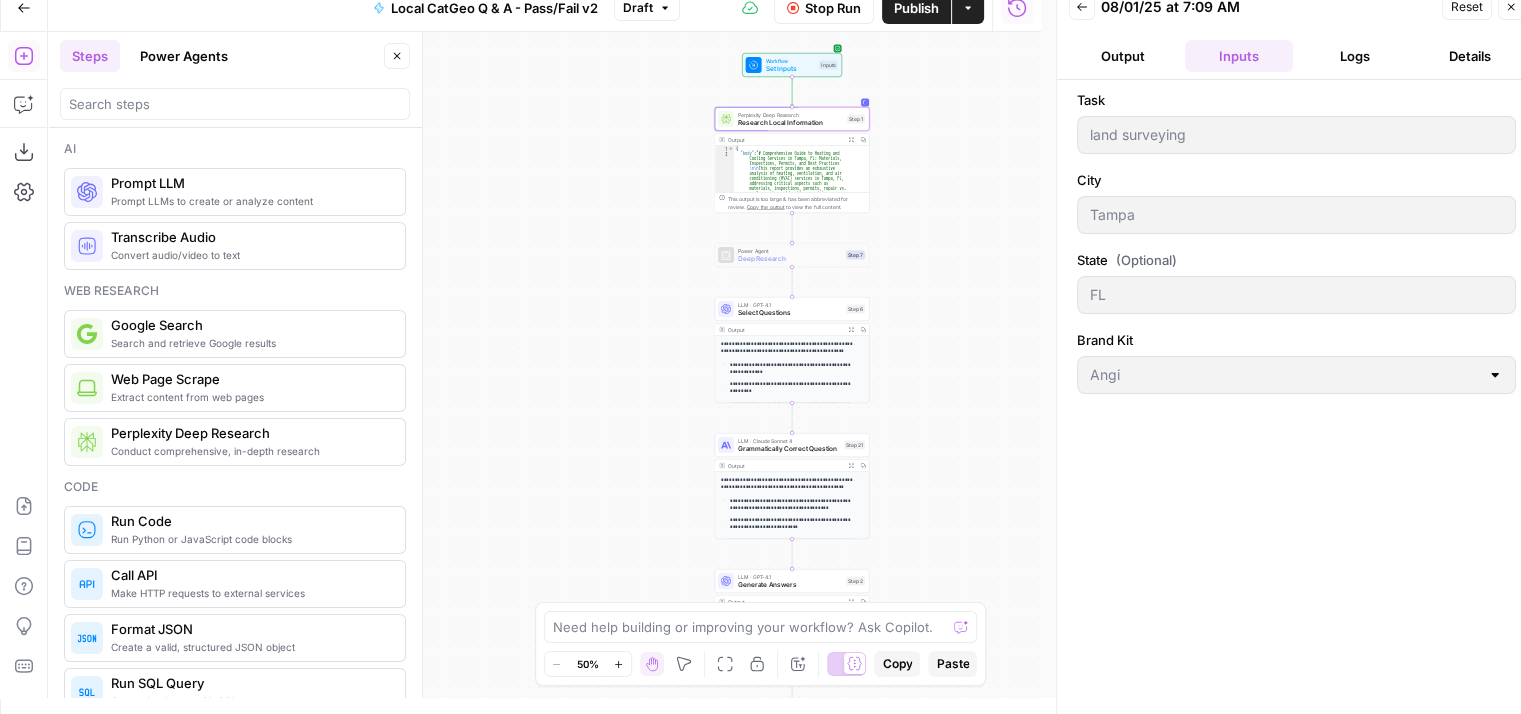 click on "Output" at bounding box center (1123, 56) 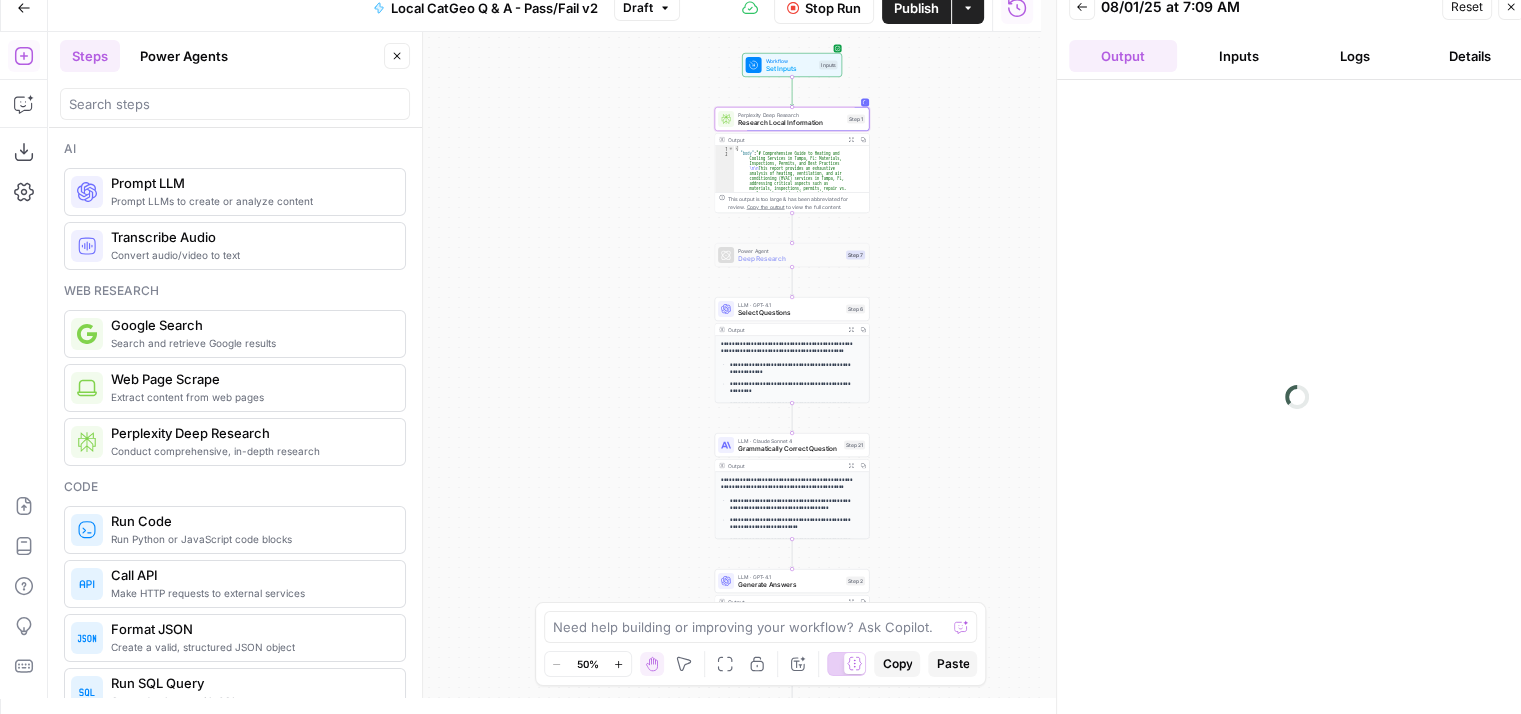 click on "Inputs" at bounding box center [1239, 56] 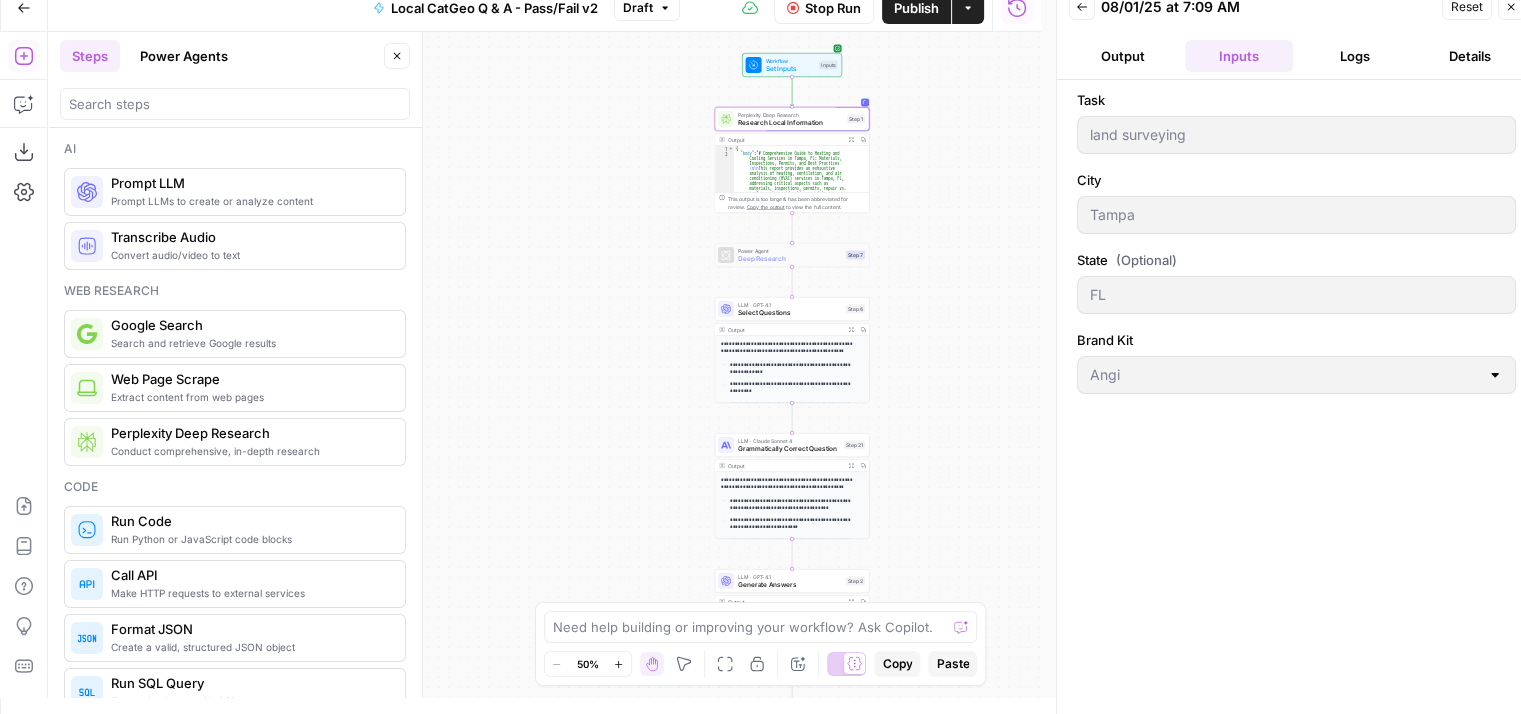 click on "Logs" at bounding box center (1355, 56) 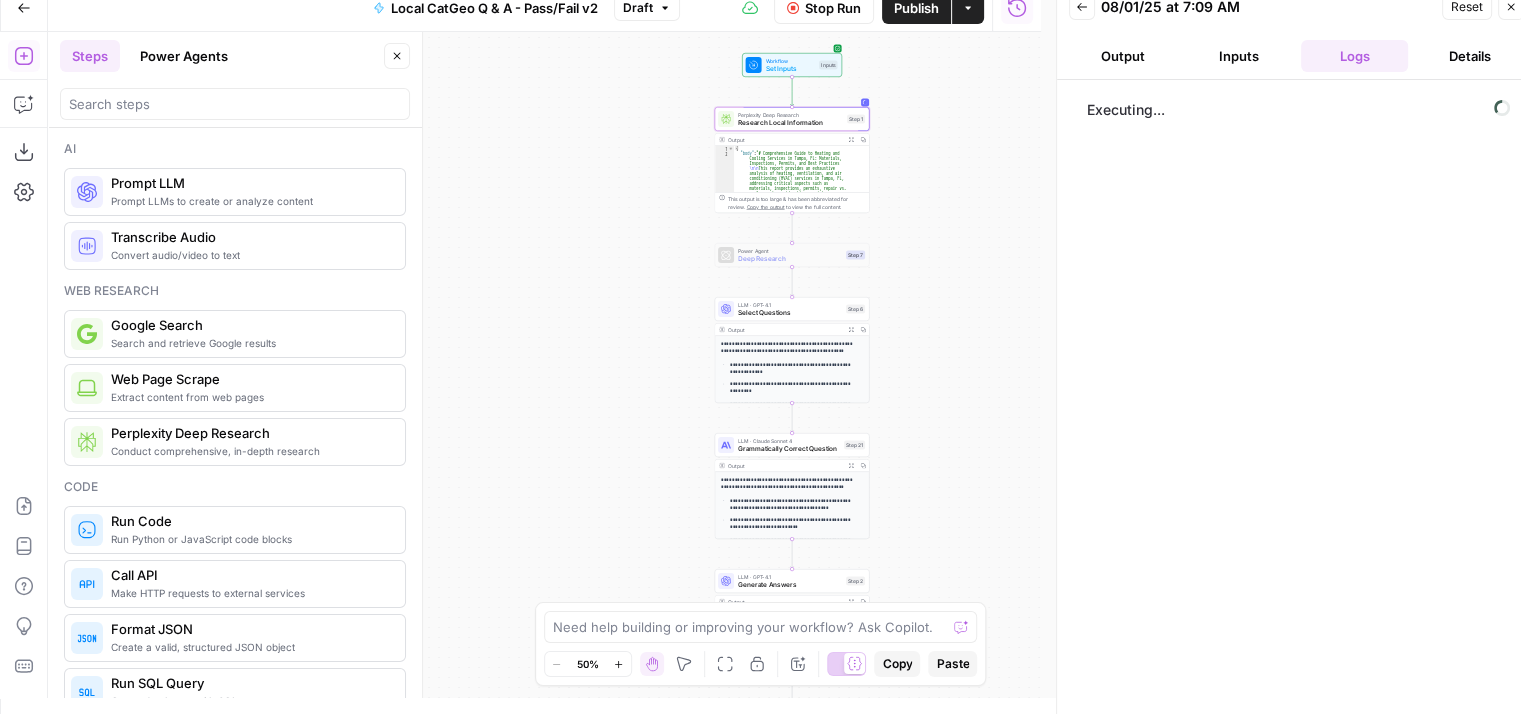 click on "Details" at bounding box center [1470, 56] 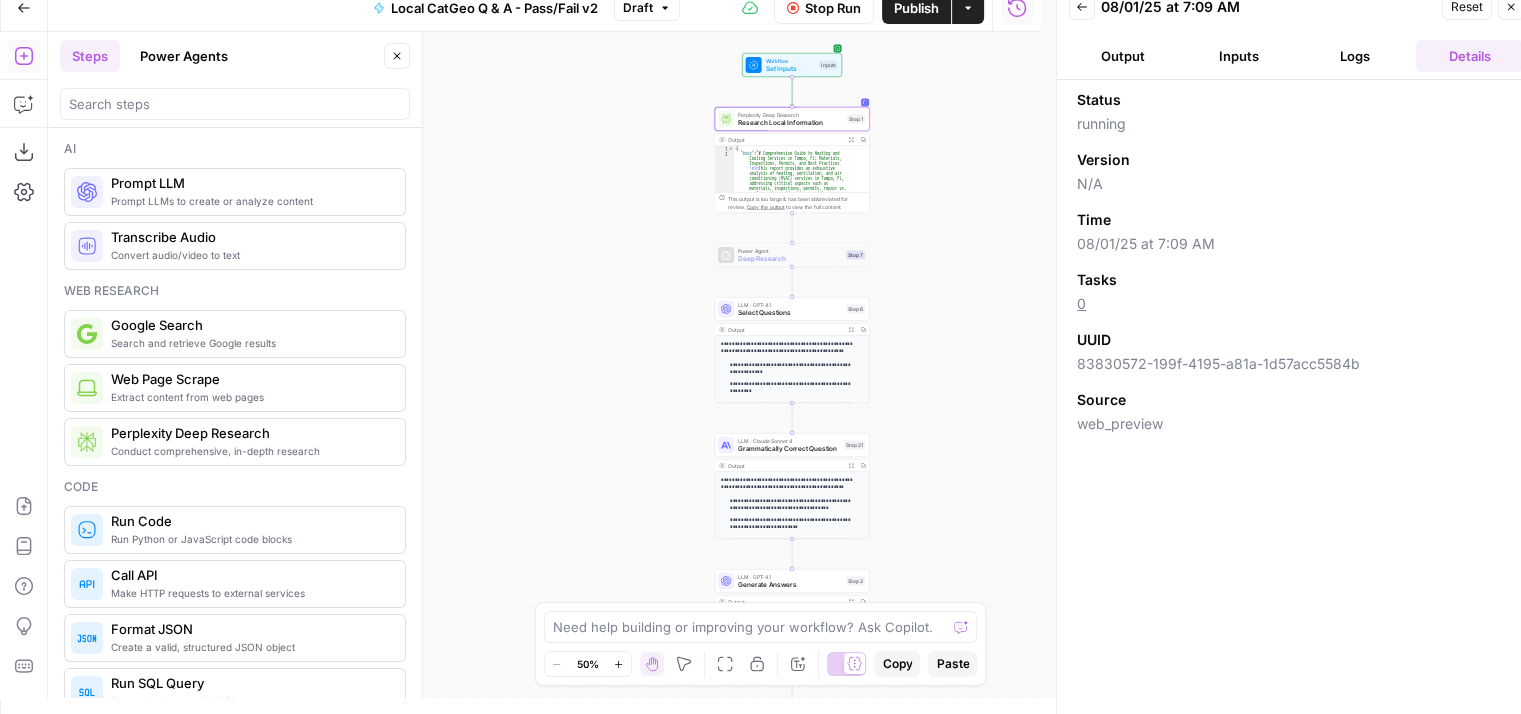click on "Logs" at bounding box center [1355, 56] 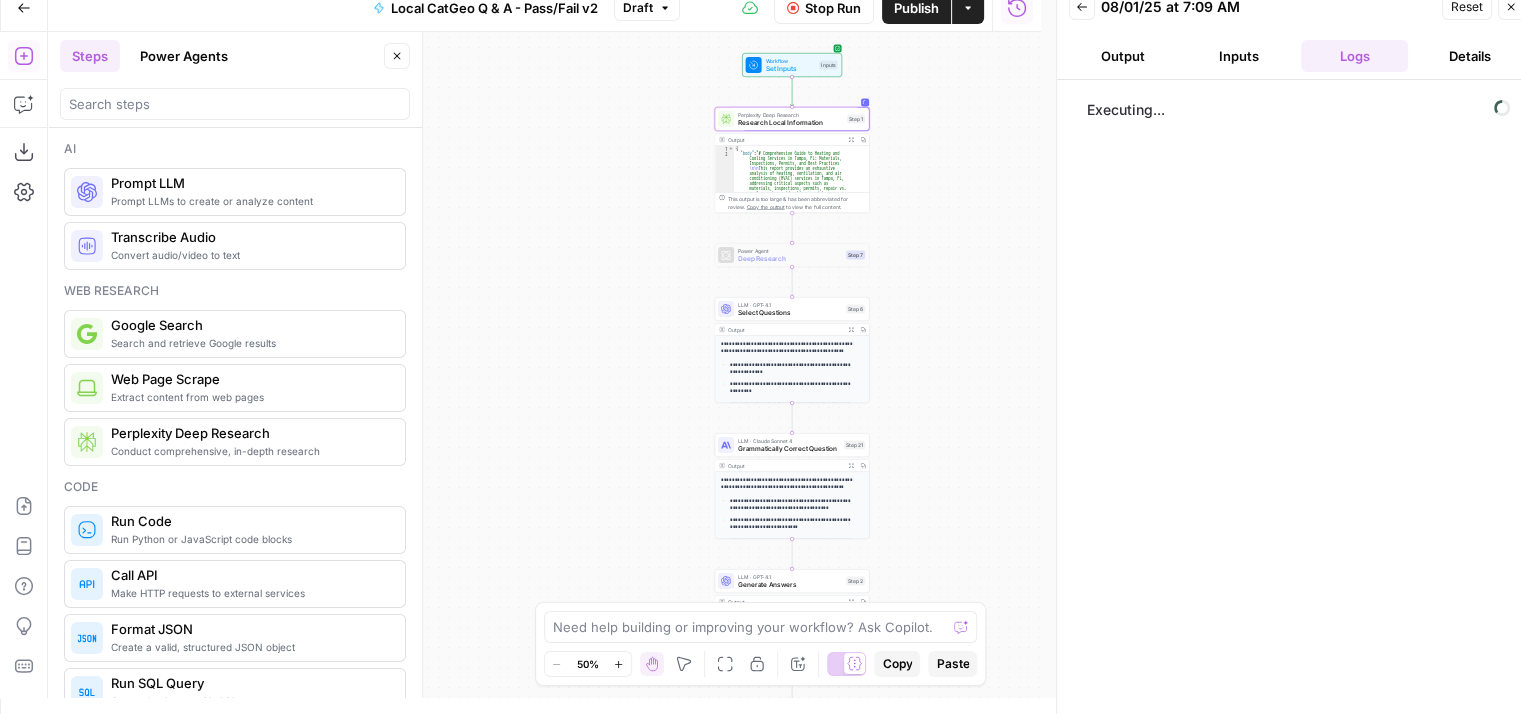 click on "Details" at bounding box center [1470, 56] 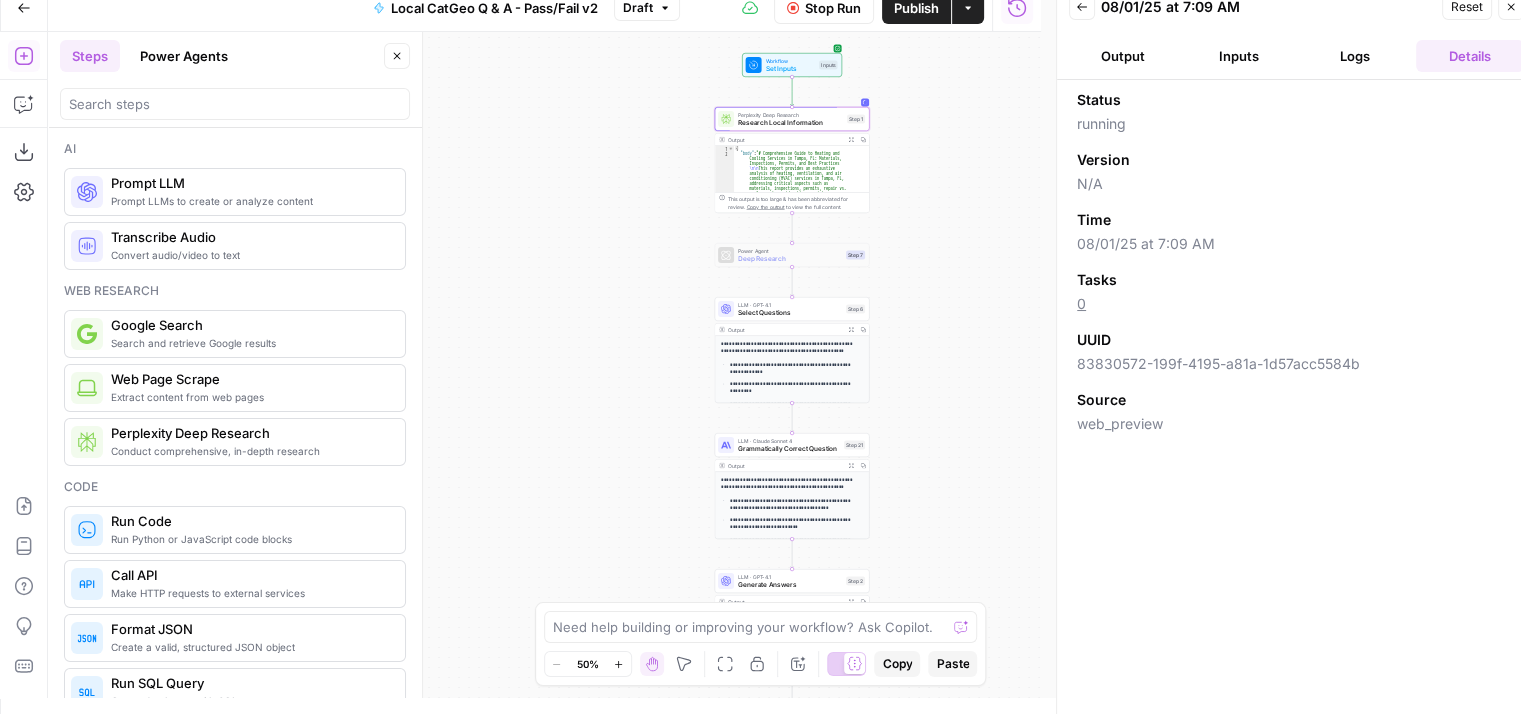 click on "Logs" at bounding box center (1355, 56) 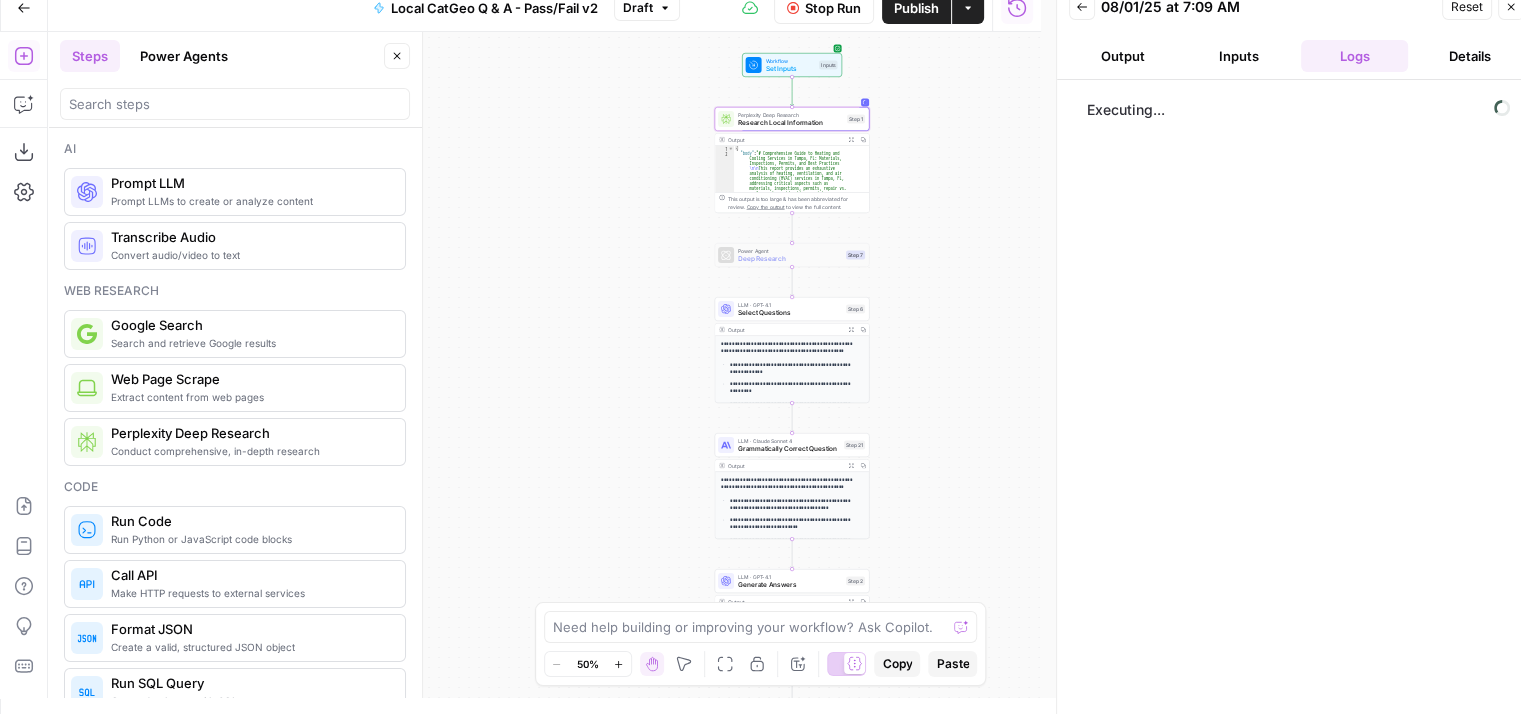 click on "Inputs" at bounding box center [1239, 56] 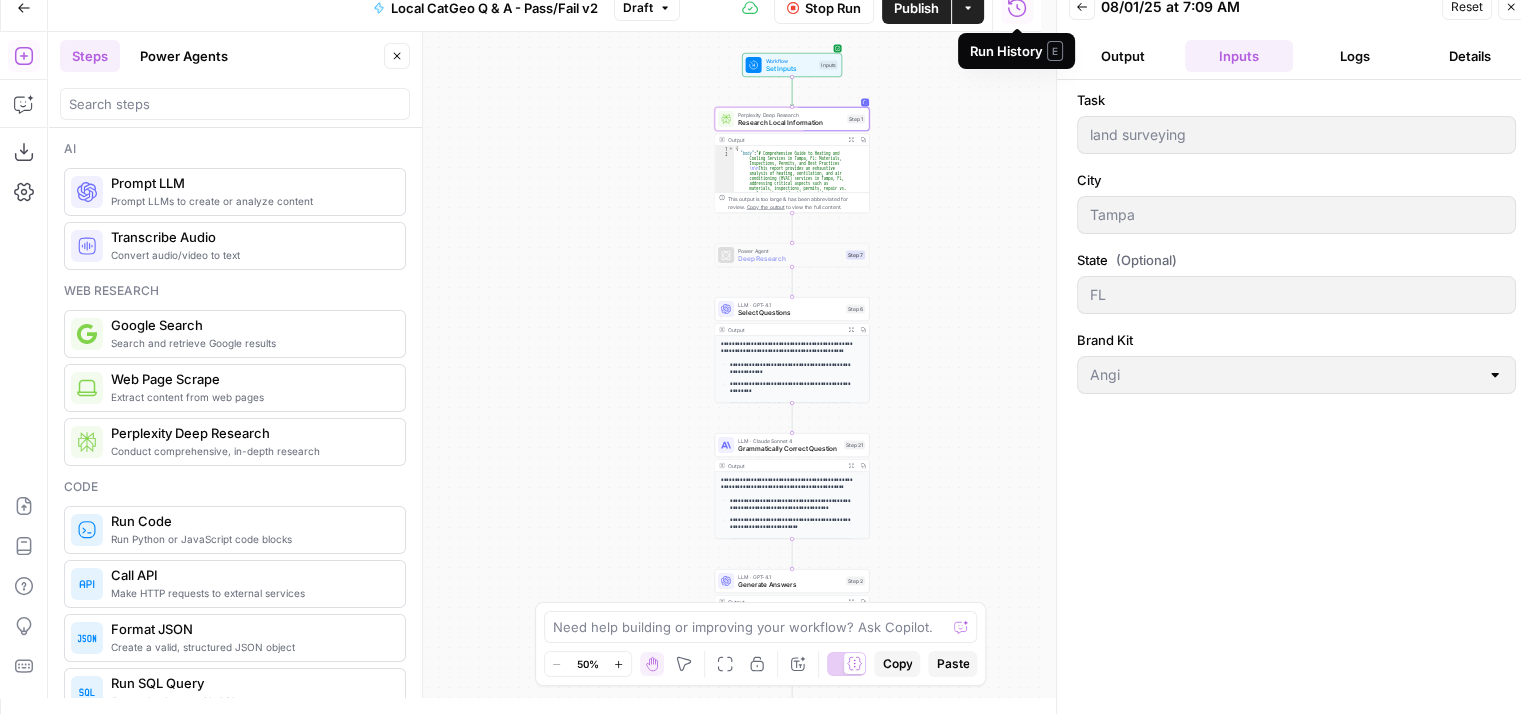 click on "Logs" at bounding box center [1355, 56] 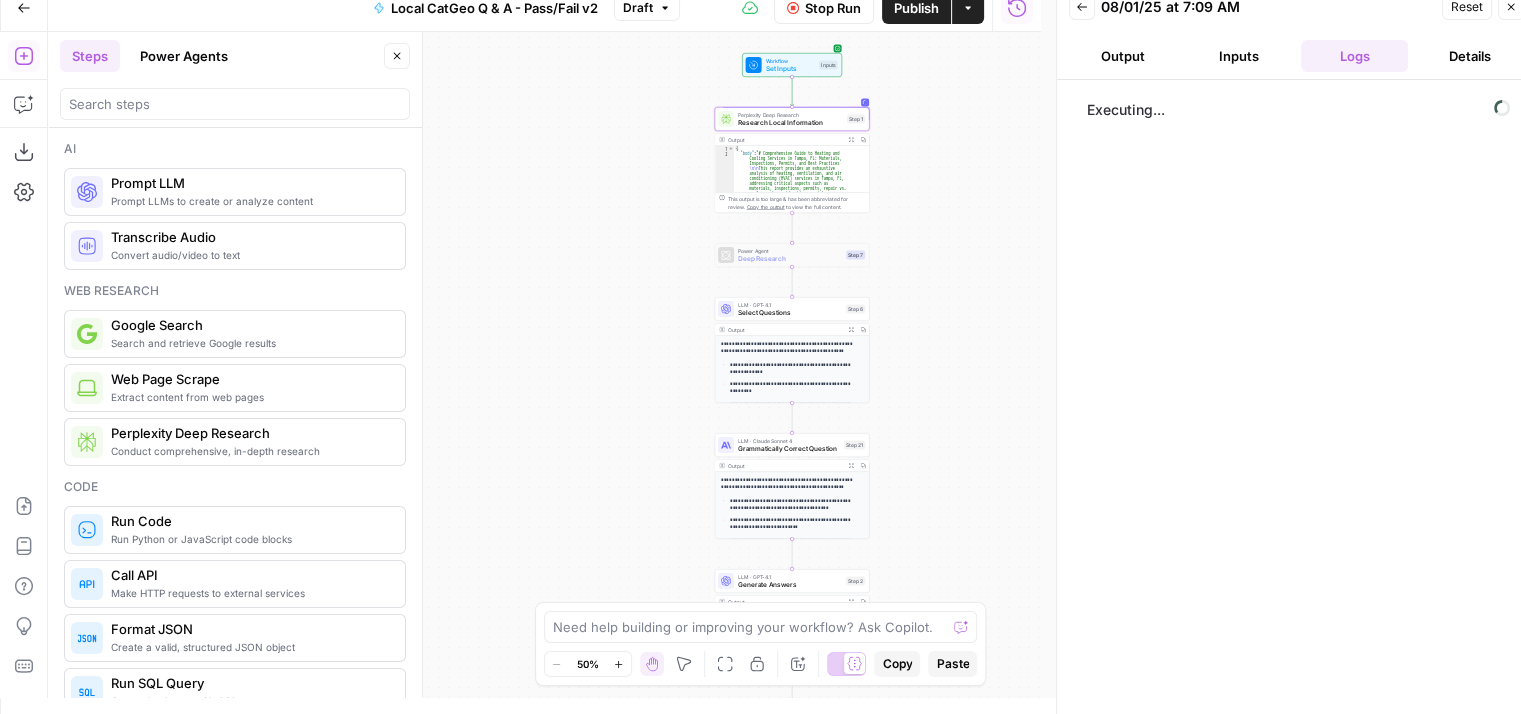 click on "Stop Run" at bounding box center (833, 8) 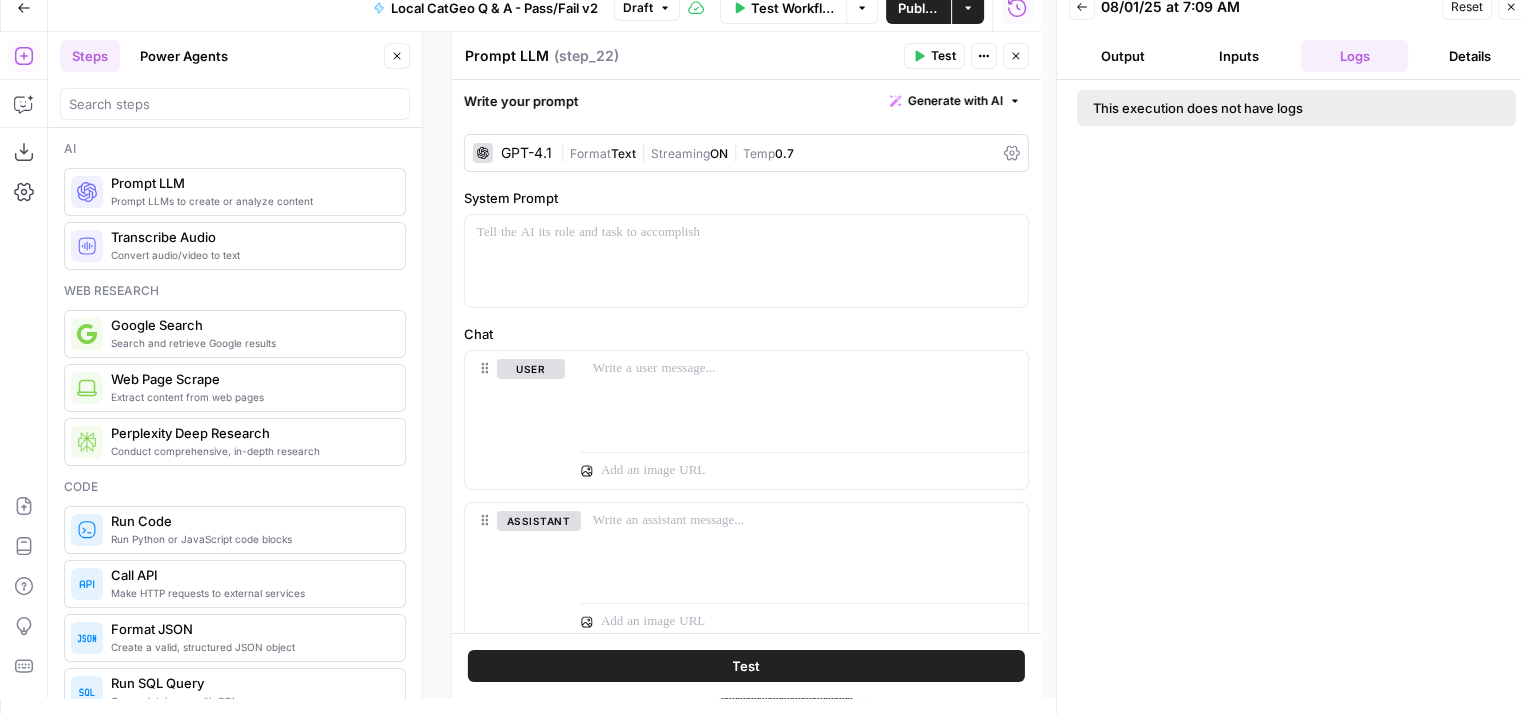 click 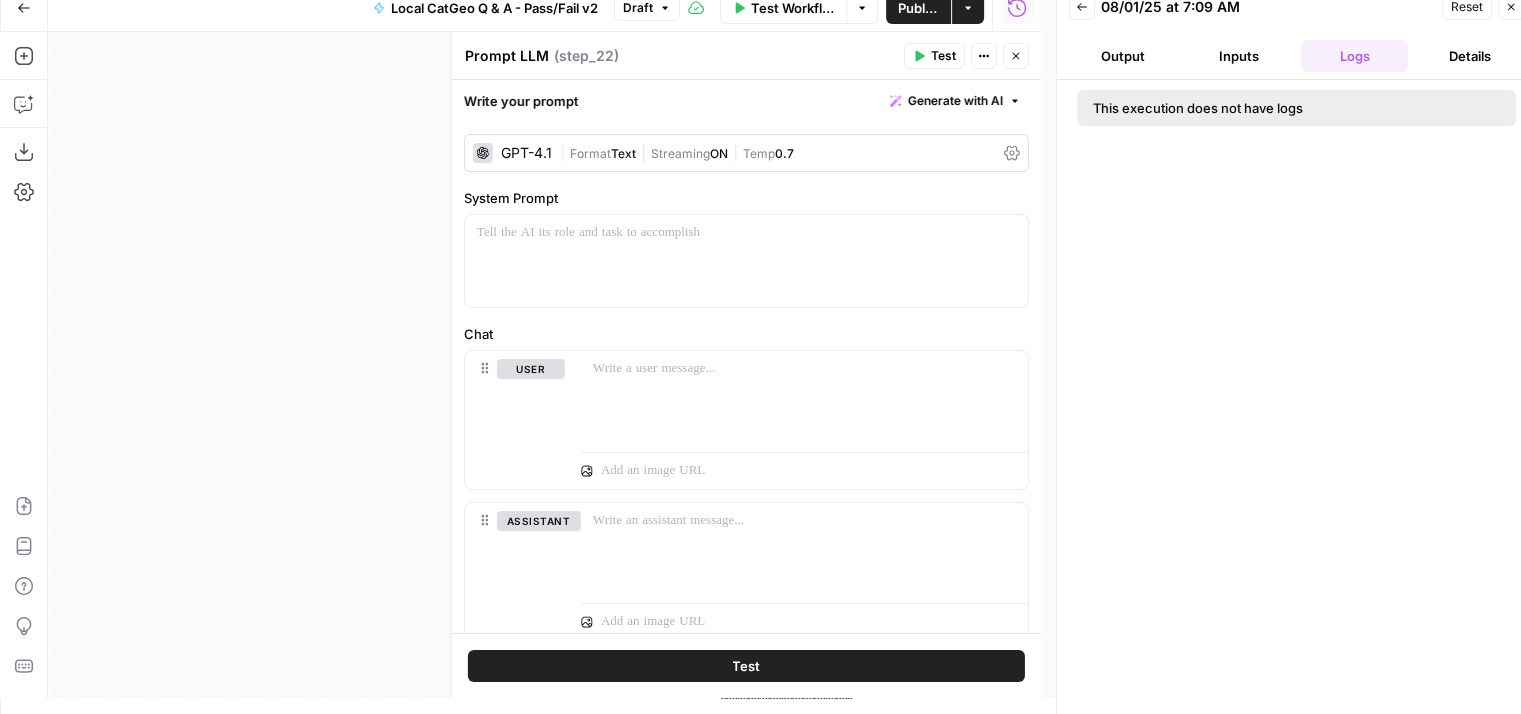 click on "GPT-4.1" at bounding box center (526, 153) 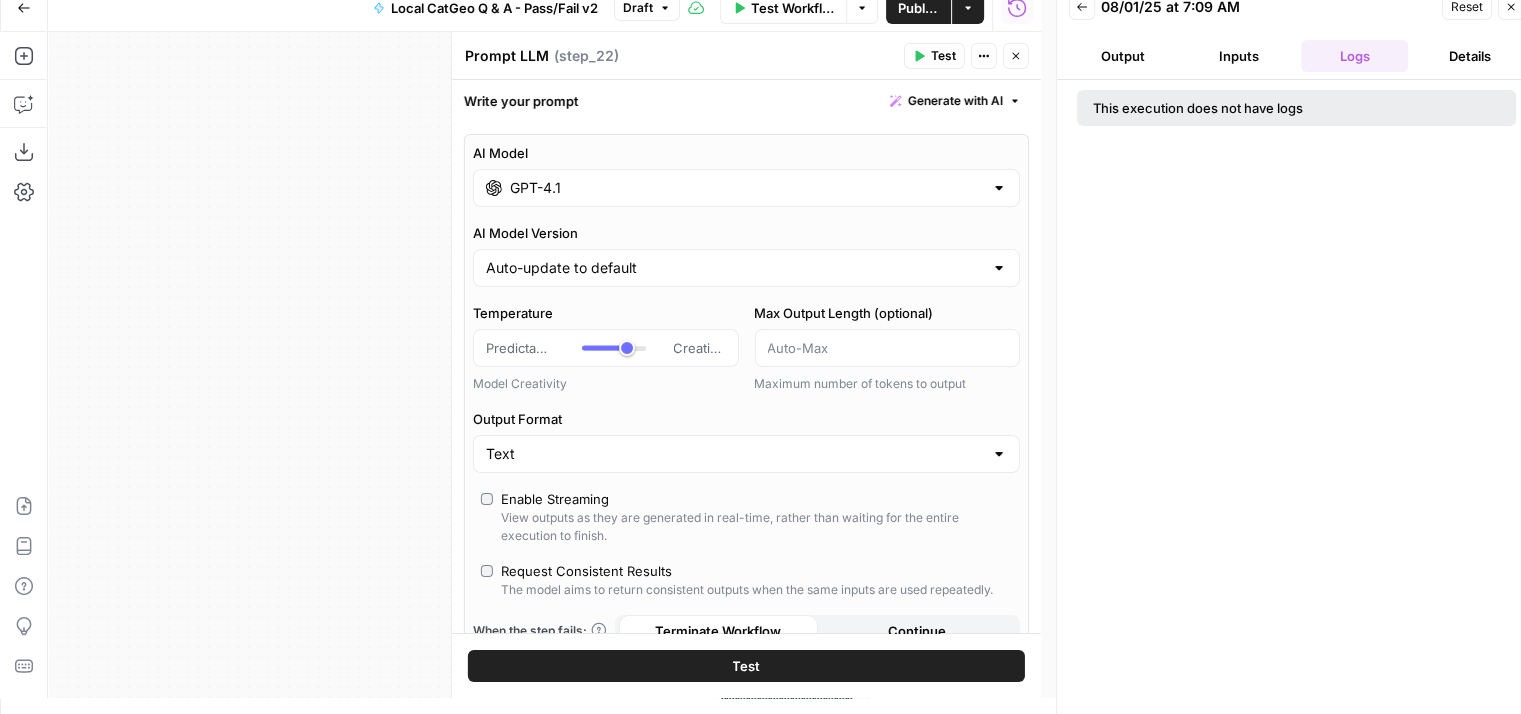 click on "GPT-4.1" at bounding box center (746, 188) 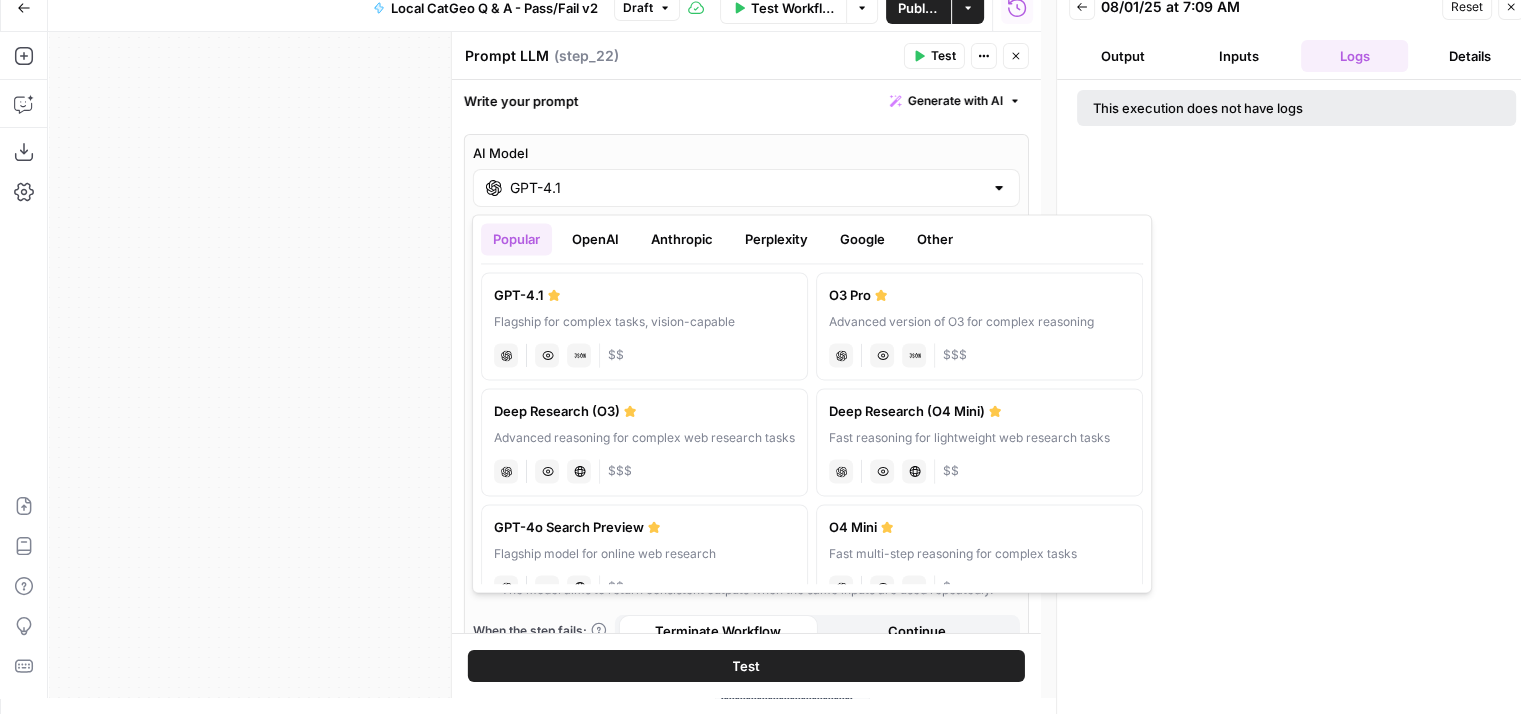 click on "Anthropic" at bounding box center (682, 239) 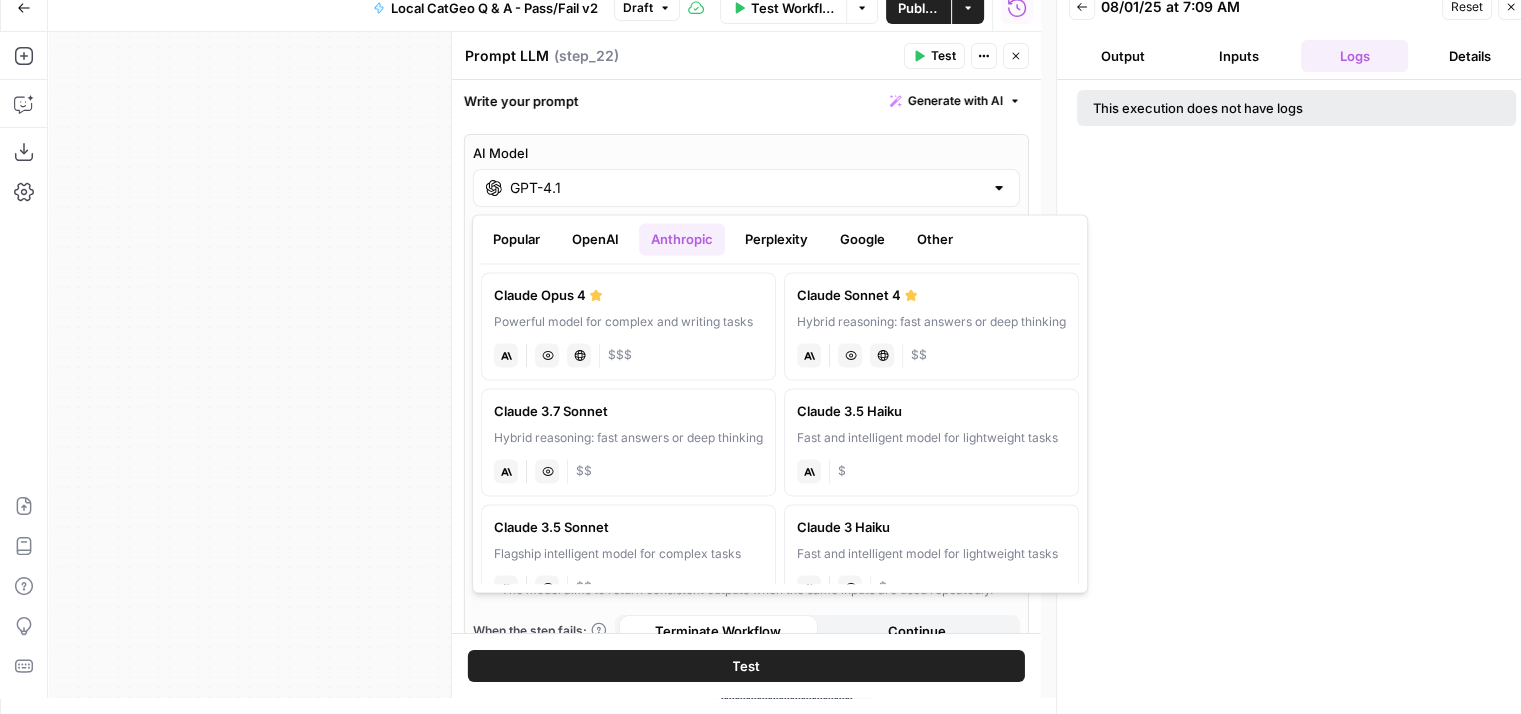click on "Claude Sonnet 4" at bounding box center [931, 295] 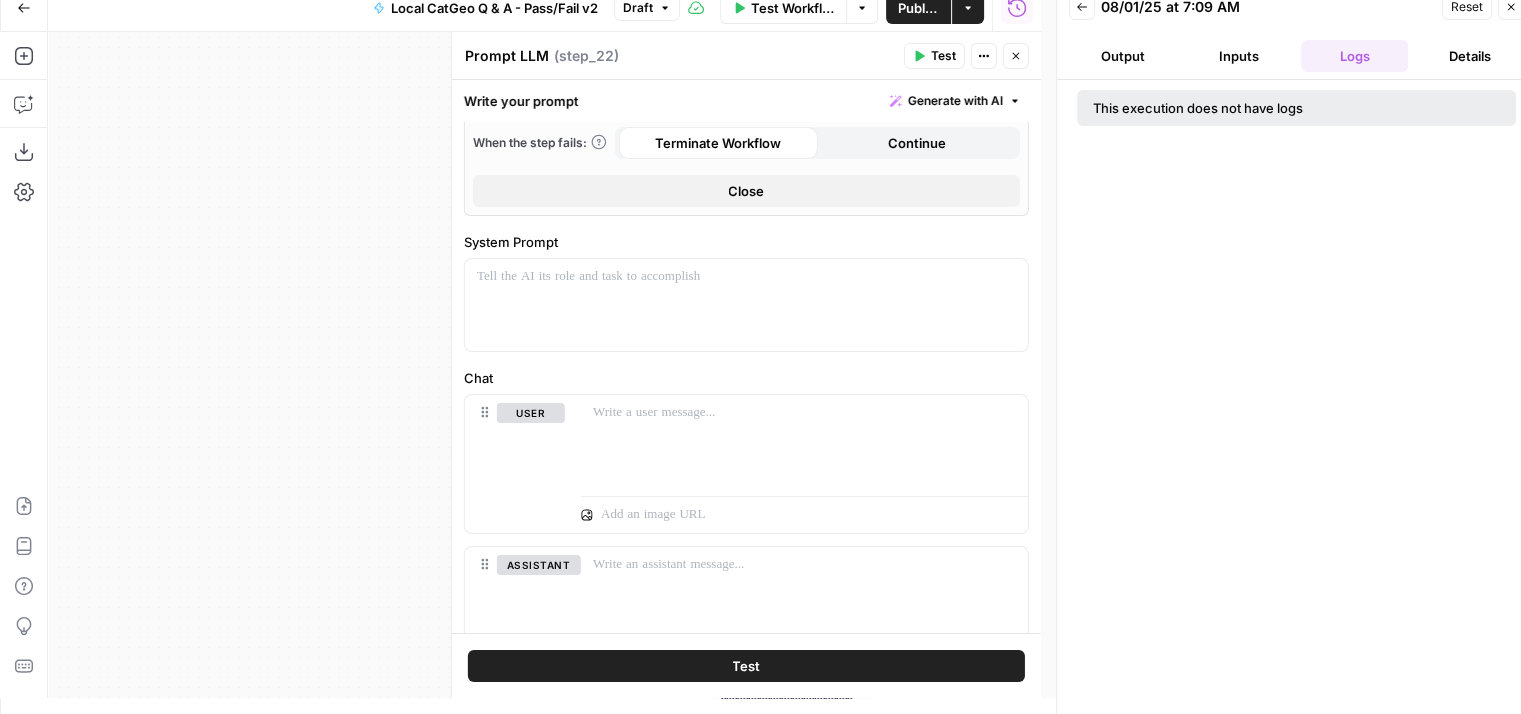 scroll, scrollTop: 0, scrollLeft: 0, axis: both 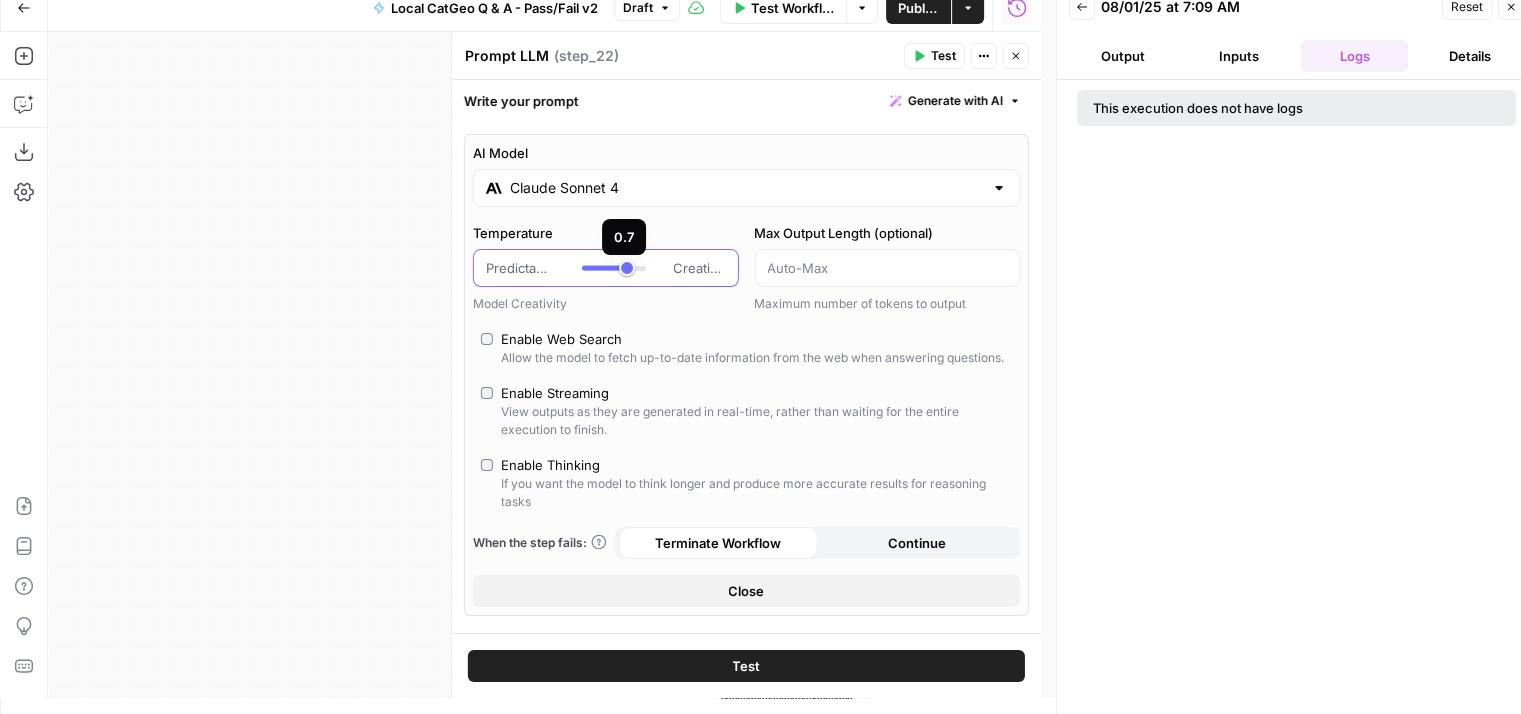 click at bounding box center (604, 268) 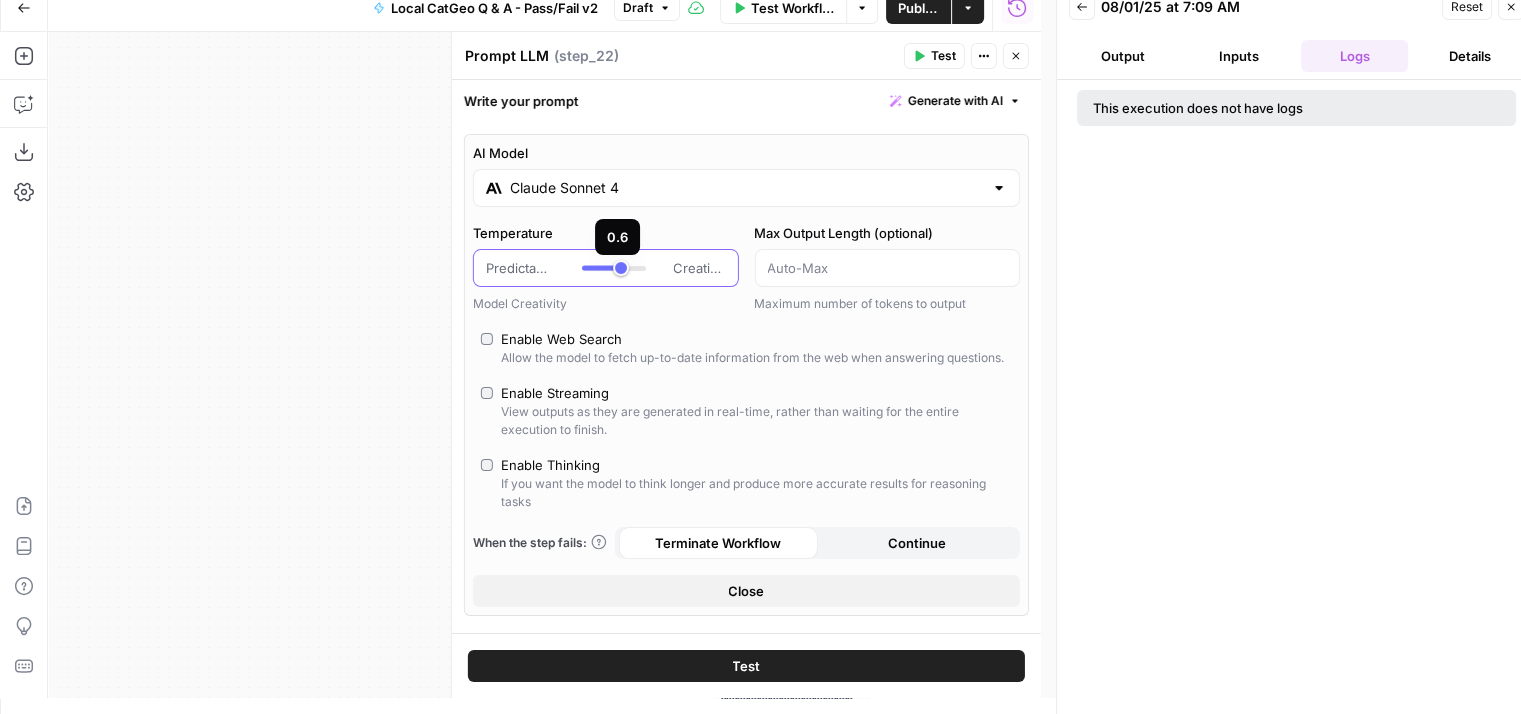 click at bounding box center [614, 268] 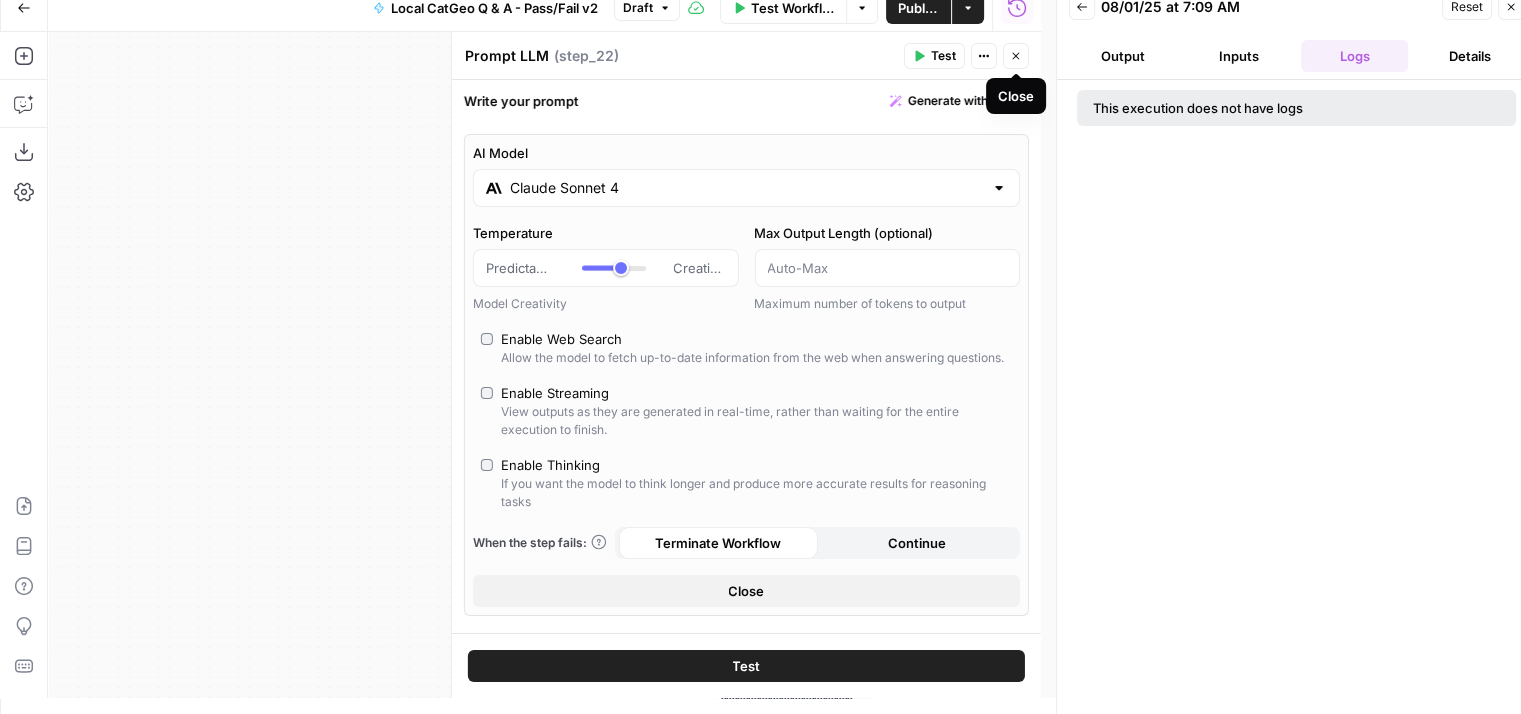 click 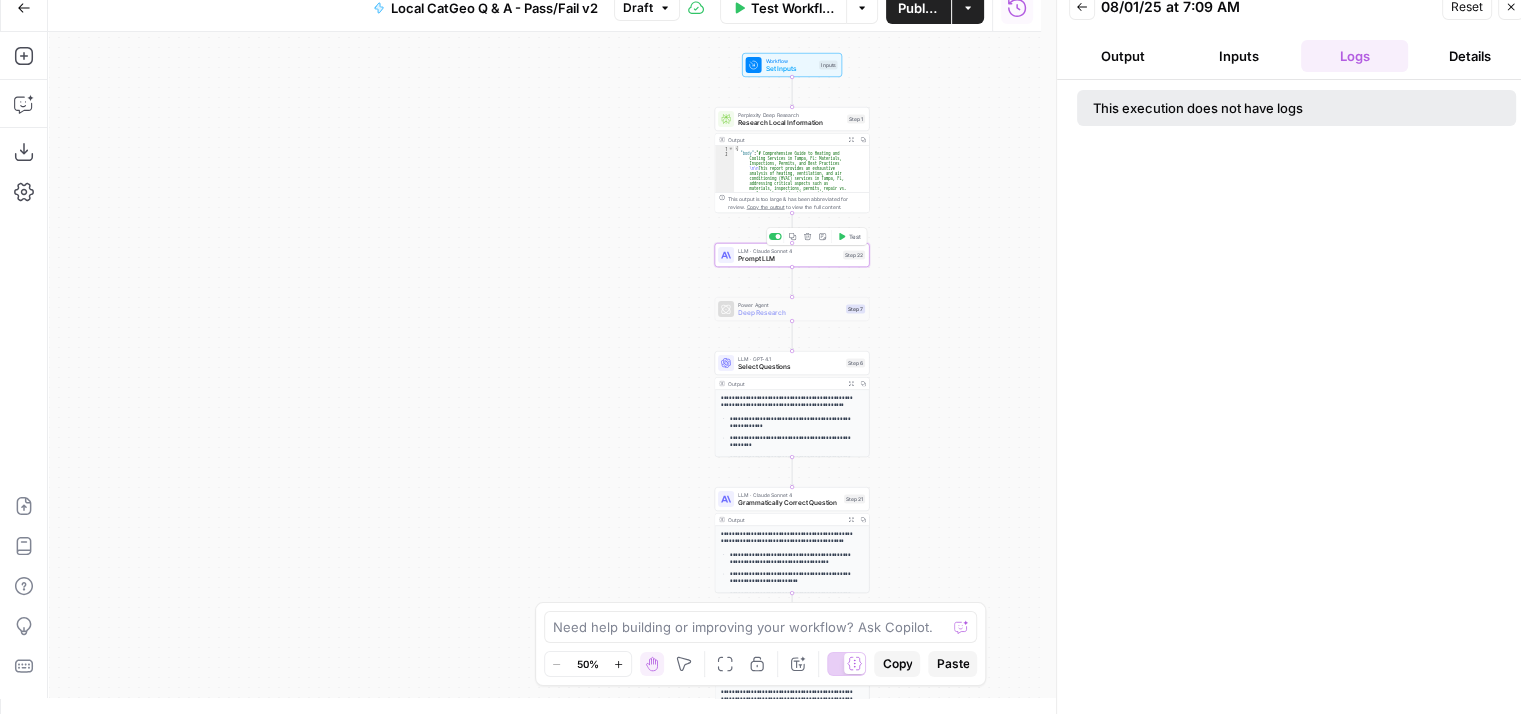 click on "Prompt LLM" at bounding box center [788, 259] 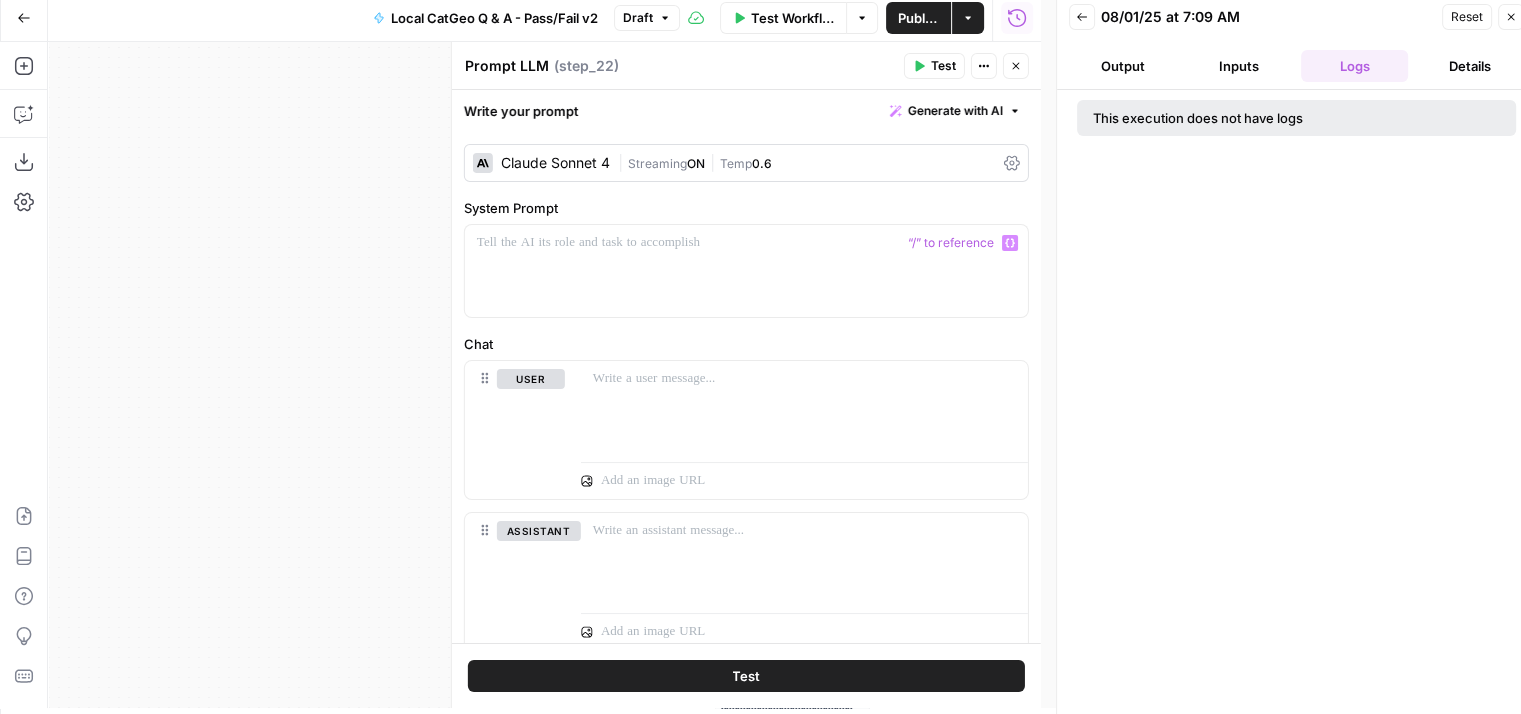 scroll, scrollTop: 0, scrollLeft: 0, axis: both 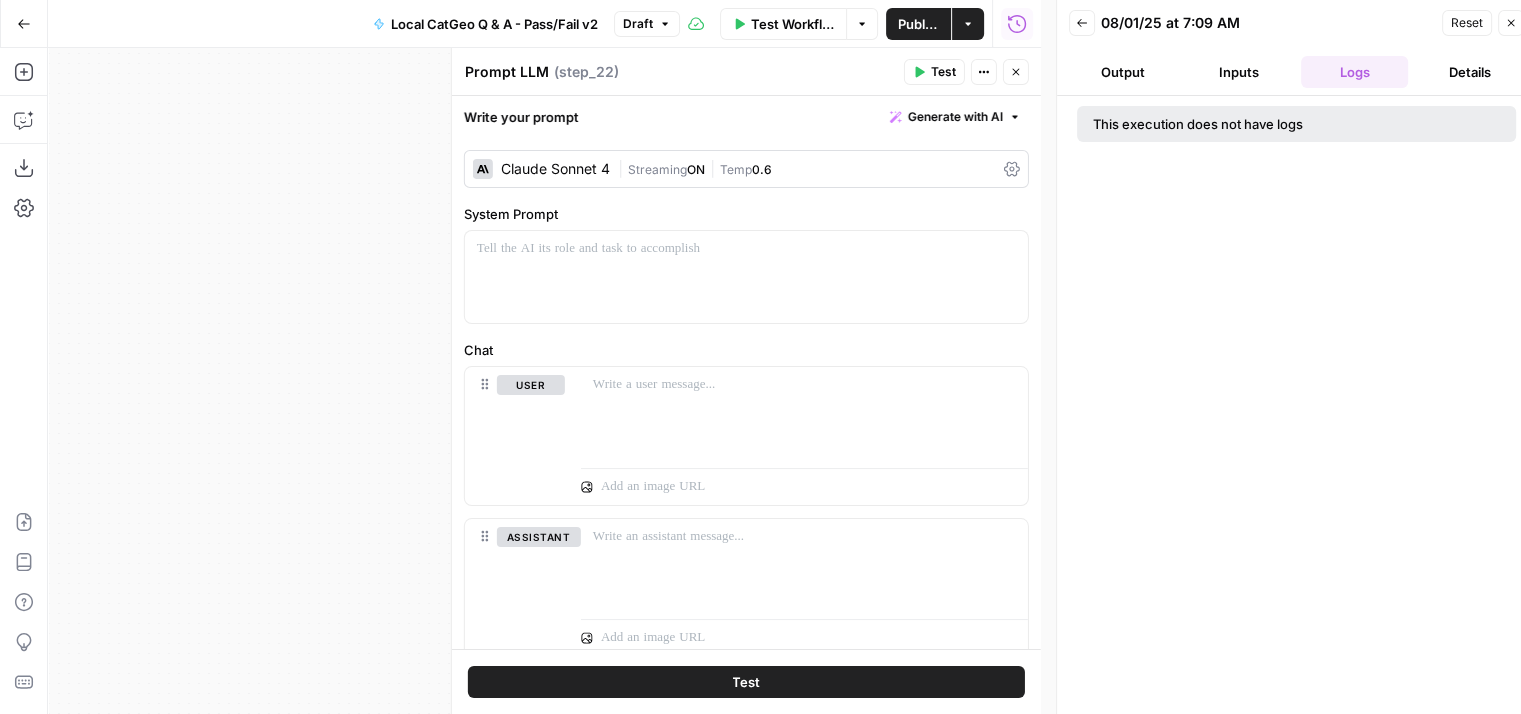click on "Claude Sonnet 4" at bounding box center [555, 169] 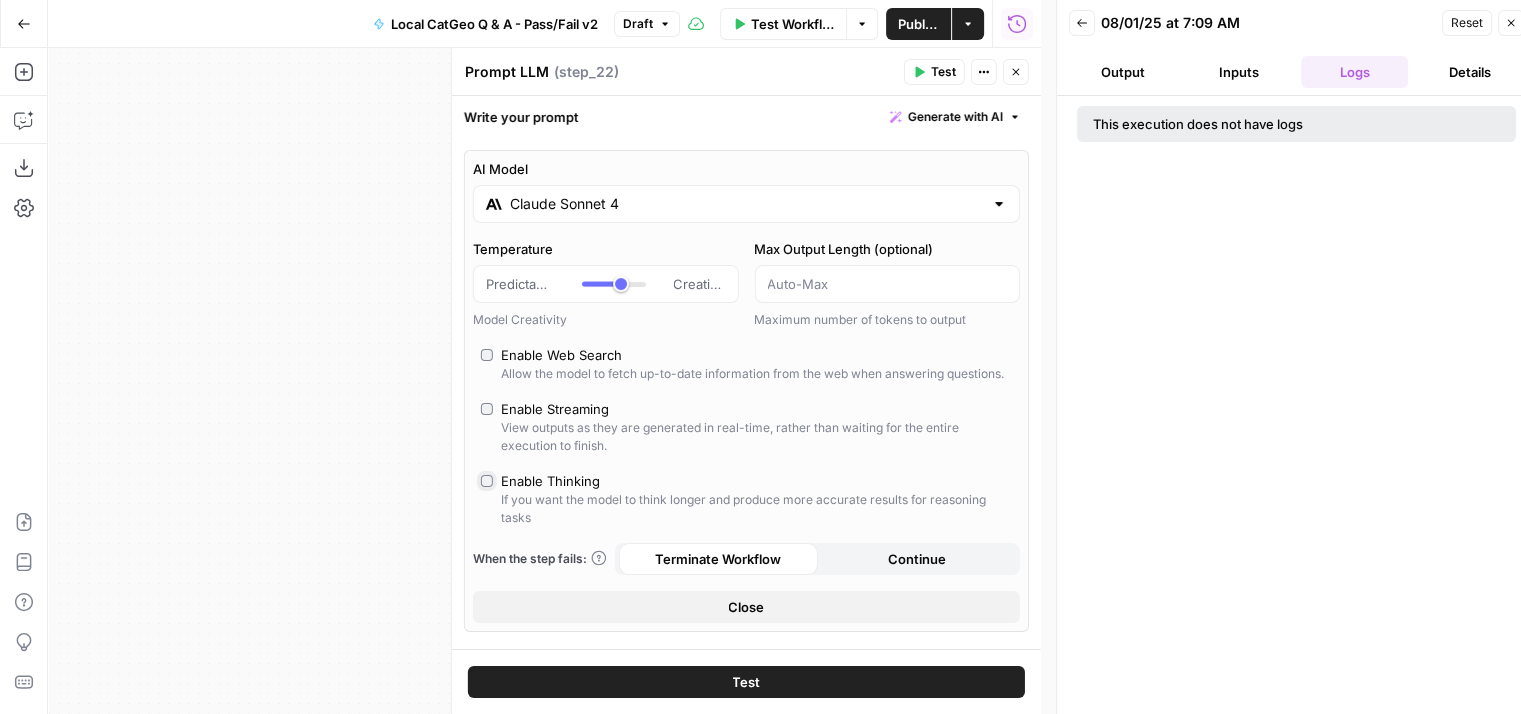 type on "*" 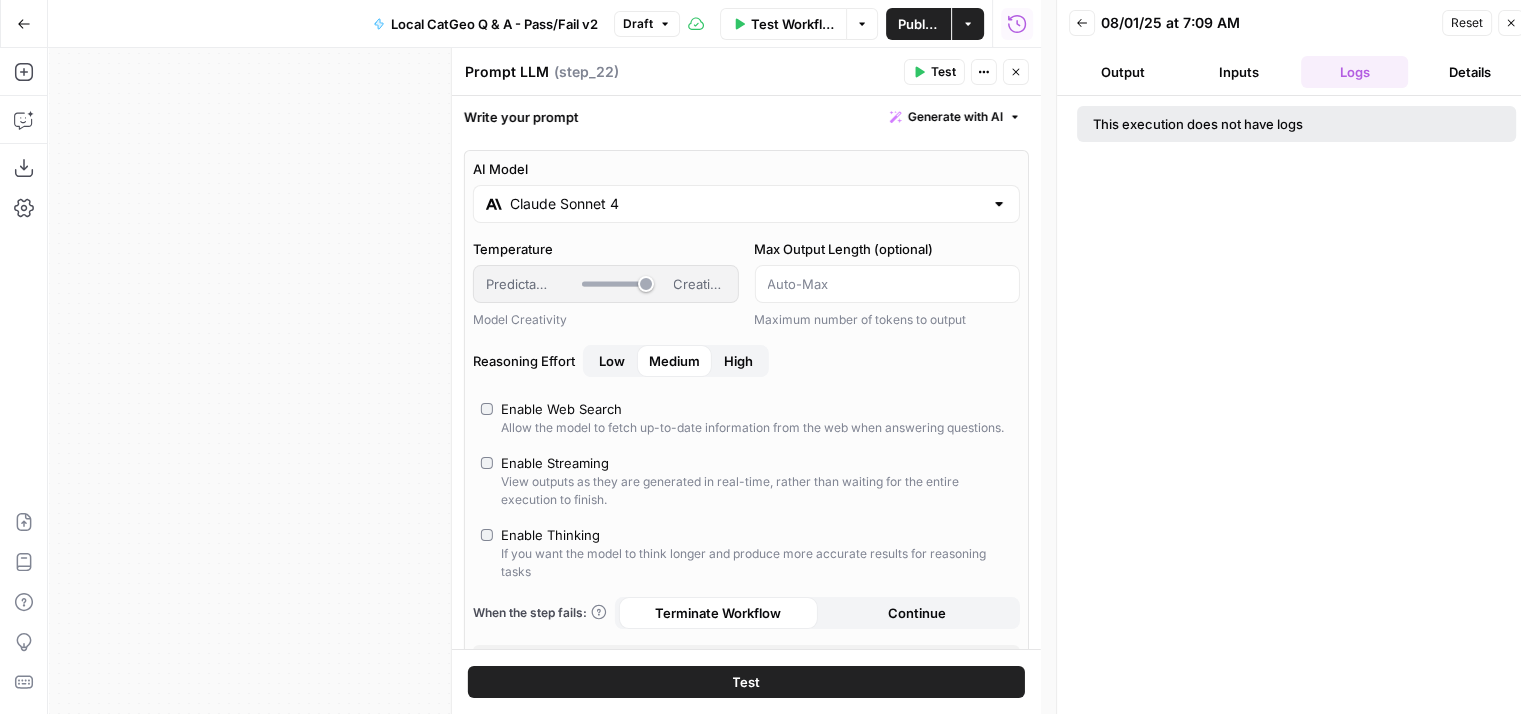 click on "Low" at bounding box center (612, 361) 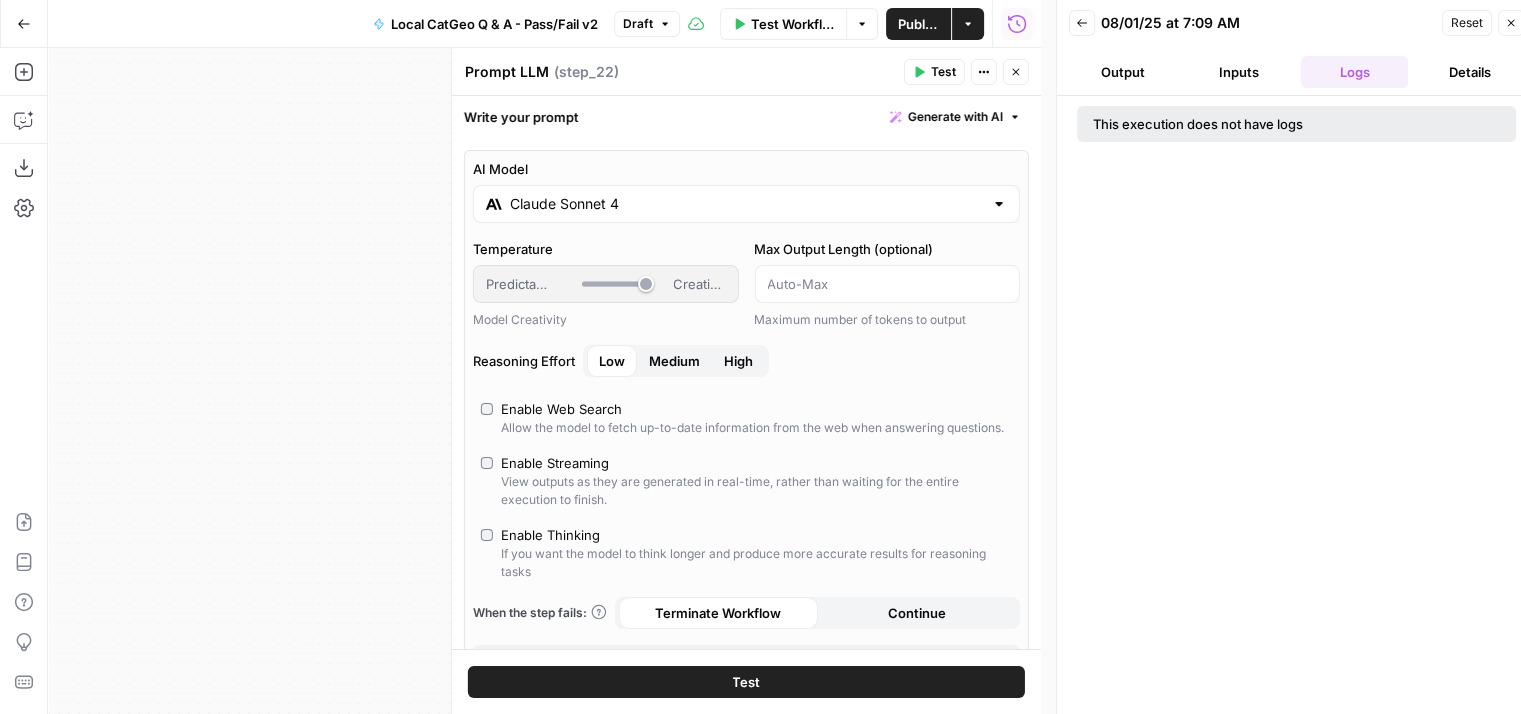 drag, startPoint x: 499, startPoint y: 493, endPoint x: 474, endPoint y: 474, distance: 31.400637 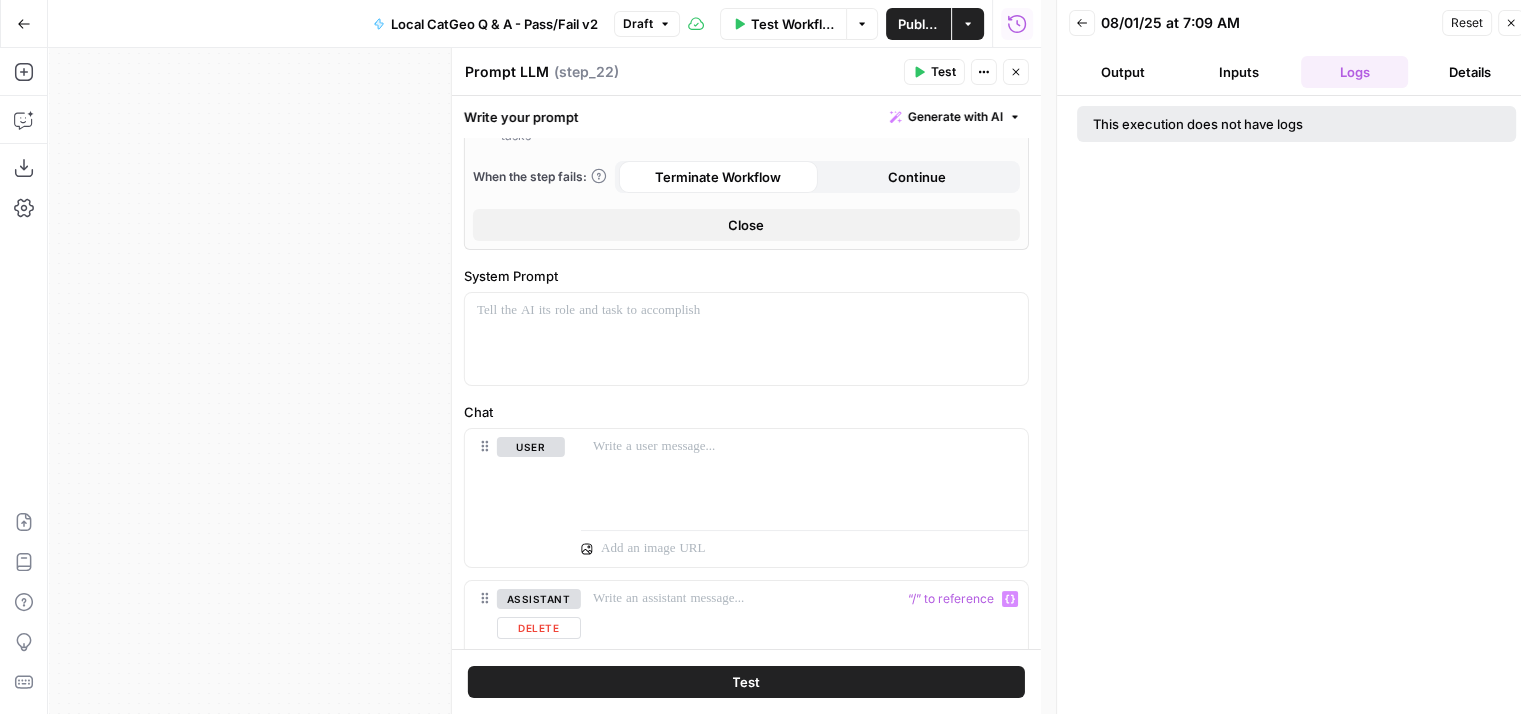 scroll, scrollTop: 400, scrollLeft: 0, axis: vertical 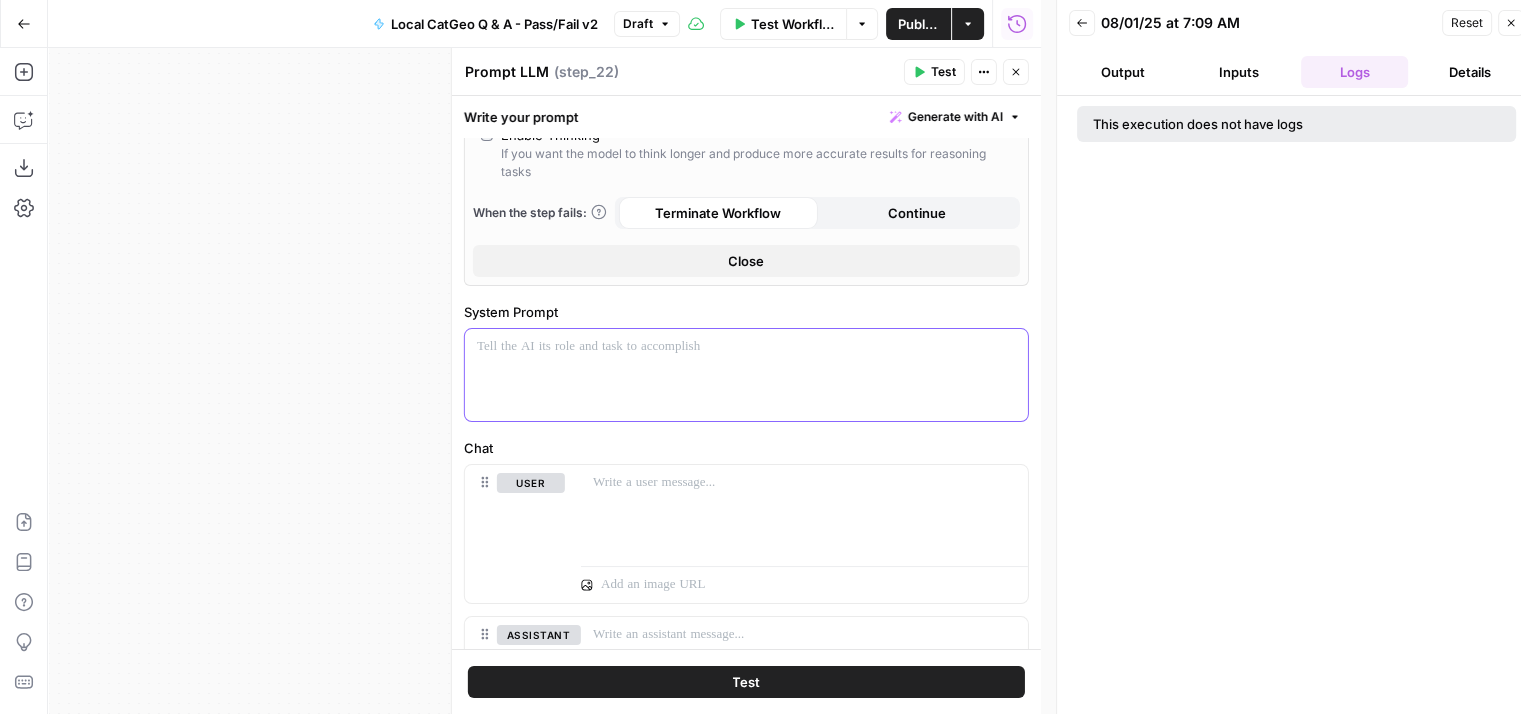 click at bounding box center [746, 347] 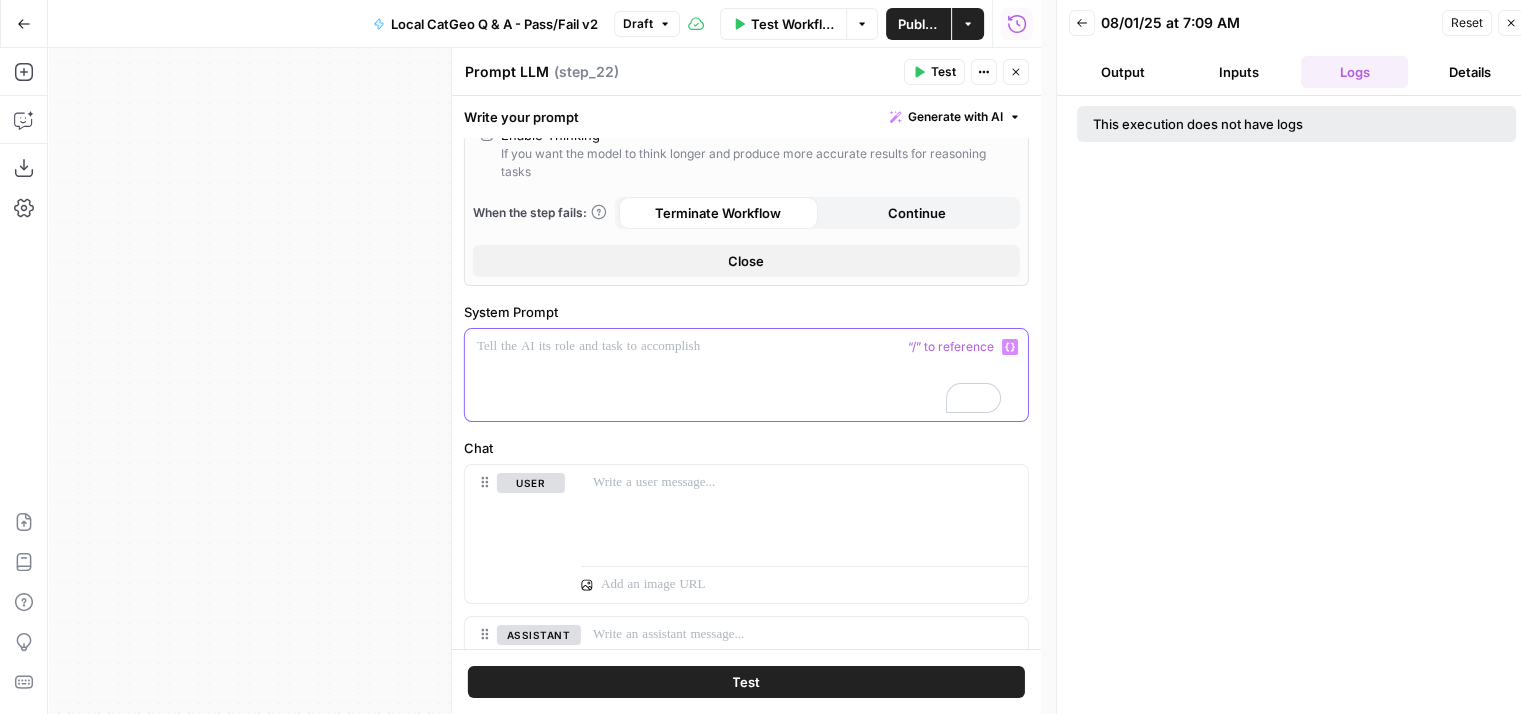 scroll, scrollTop: 400, scrollLeft: 0, axis: vertical 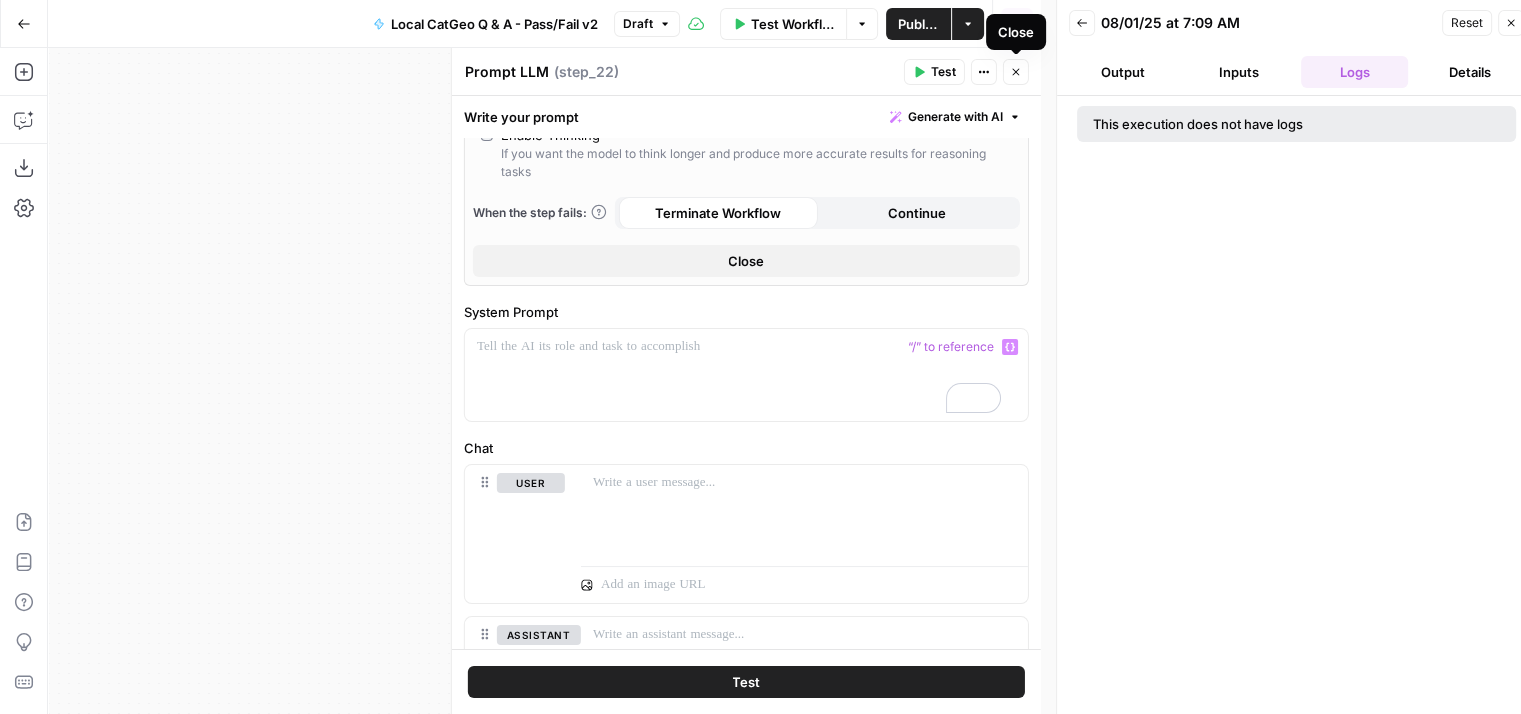 click 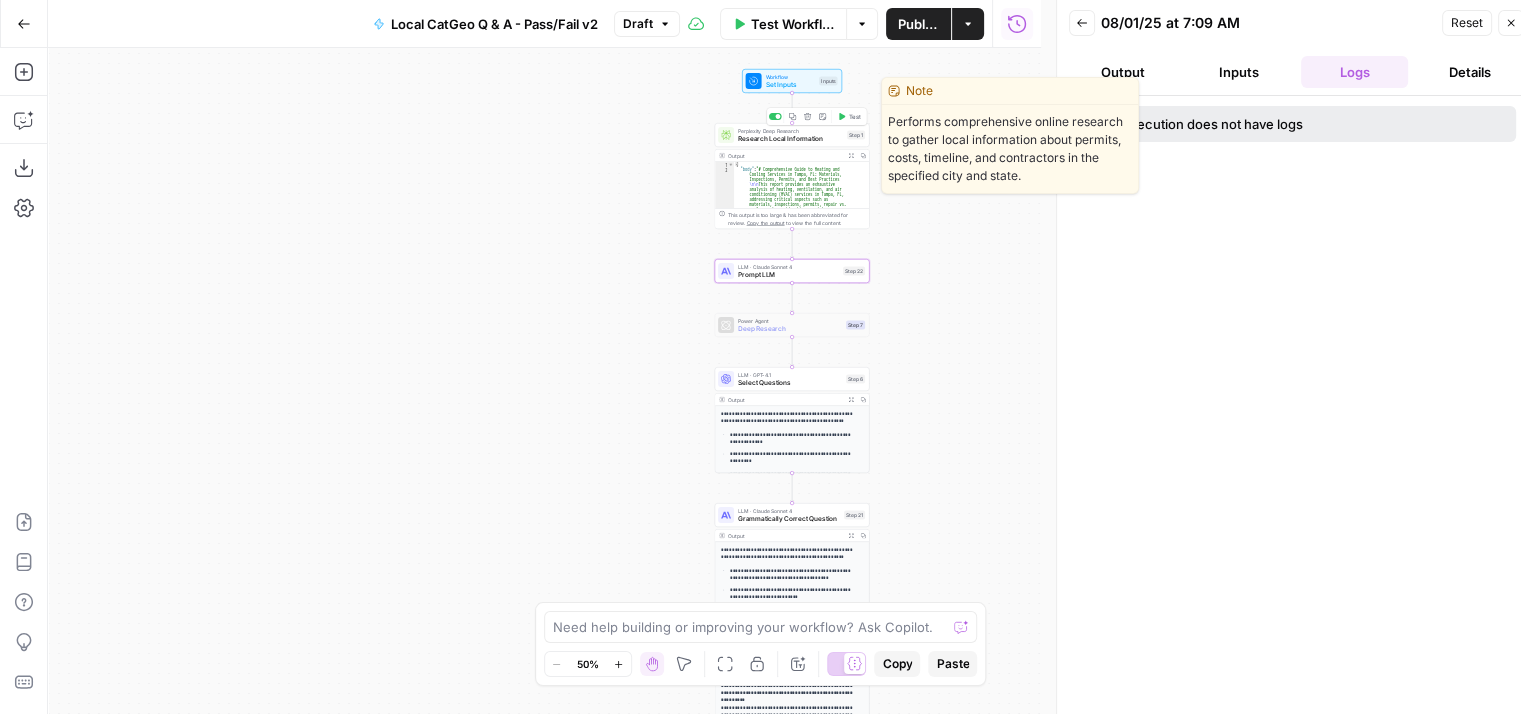 click on "Research Local Information" at bounding box center [790, 139] 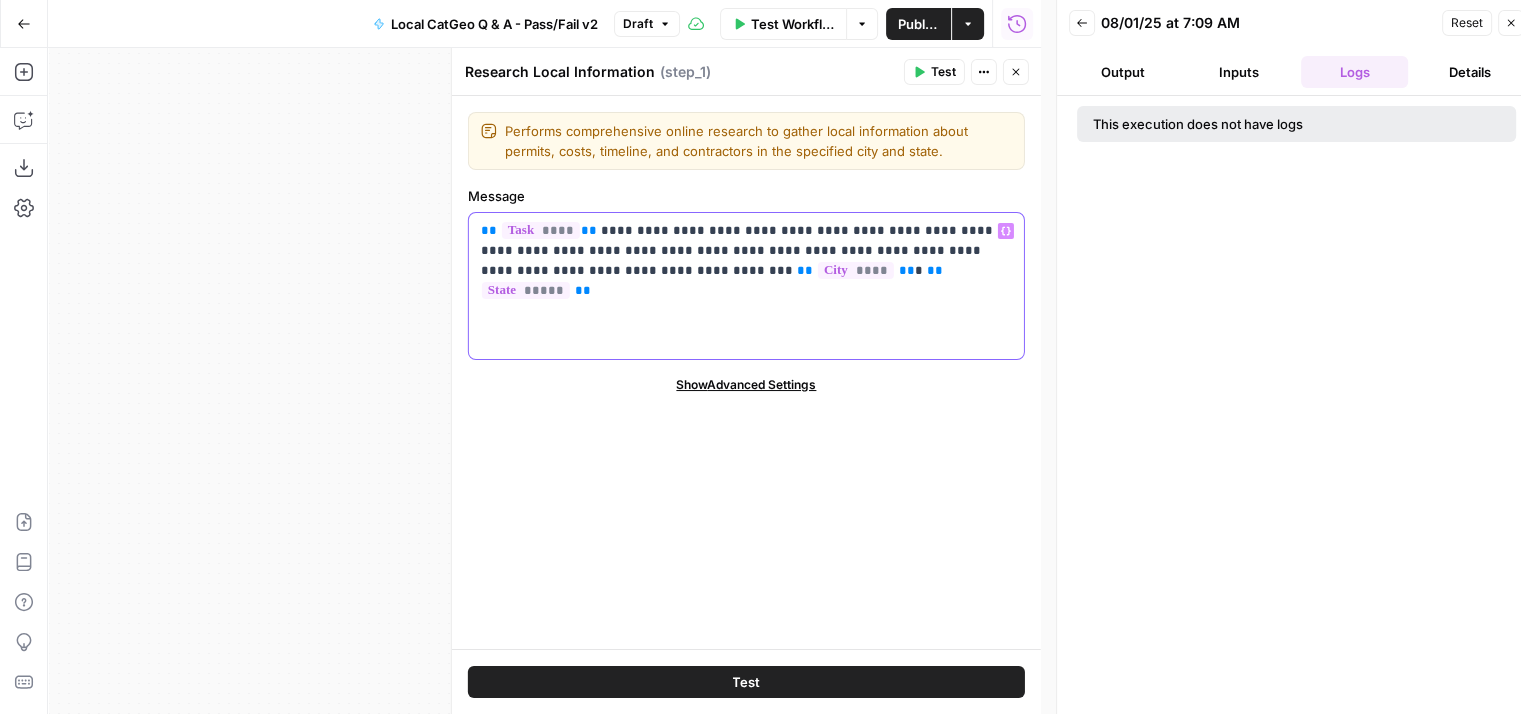 click on "**********" at bounding box center (747, 251) 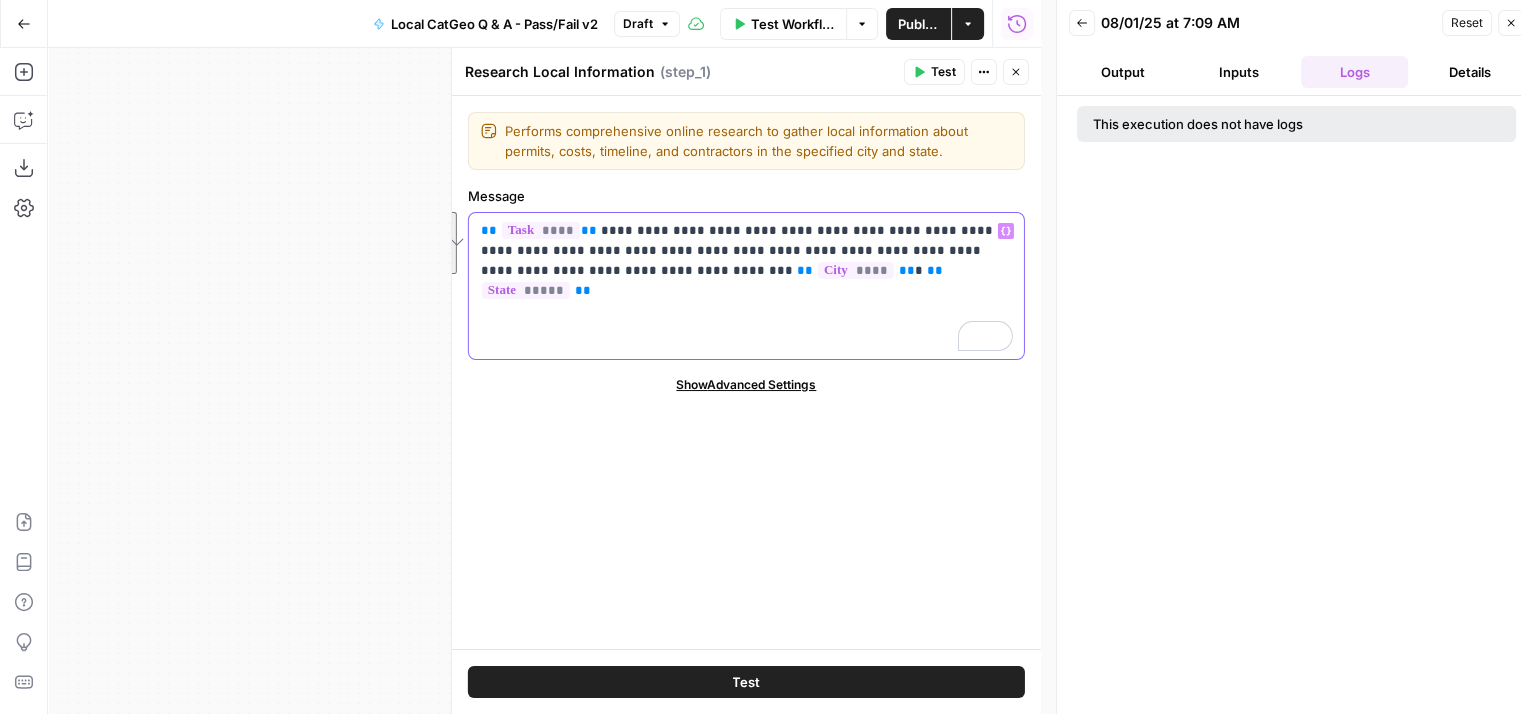 drag, startPoint x: 396, startPoint y: 253, endPoint x: 452, endPoint y: 222, distance: 64.00781 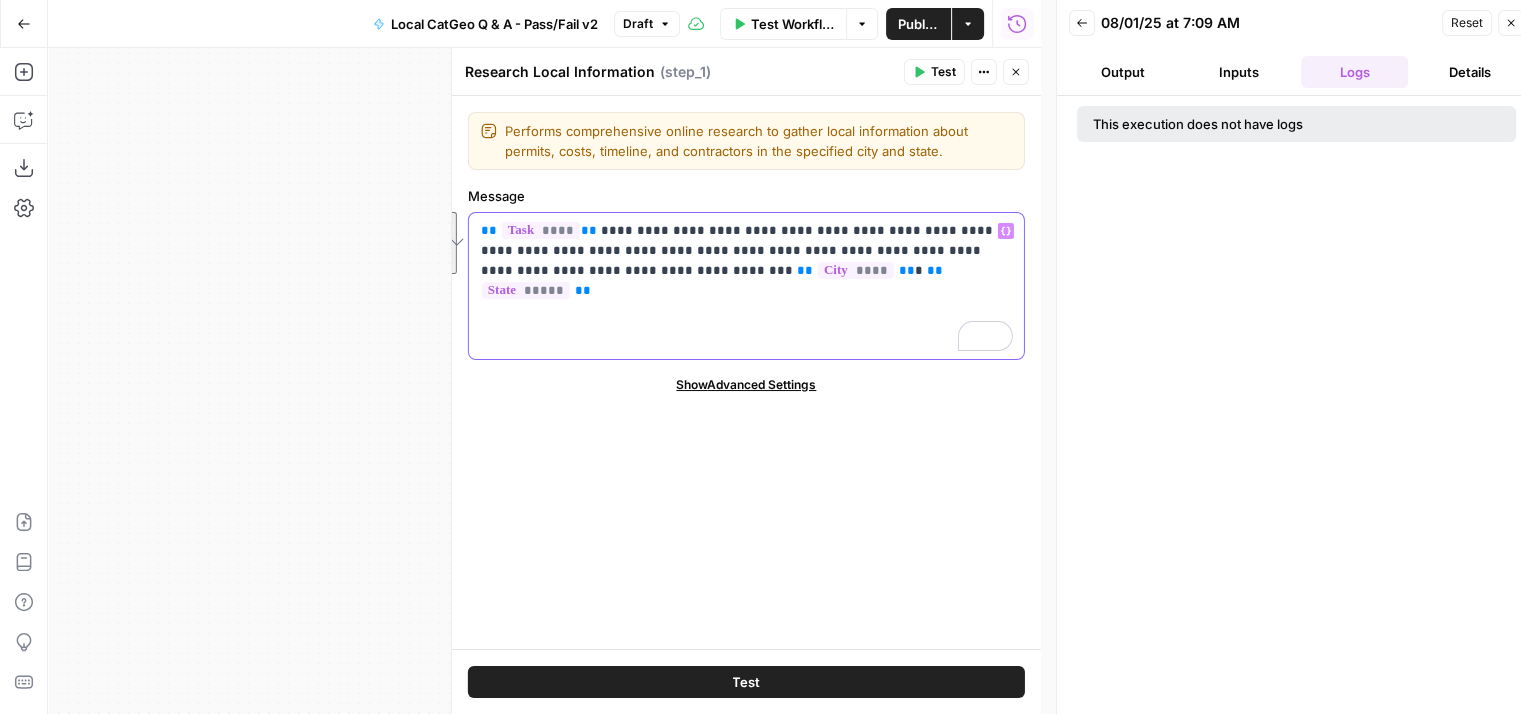 click on "**********" at bounding box center (746, 381) 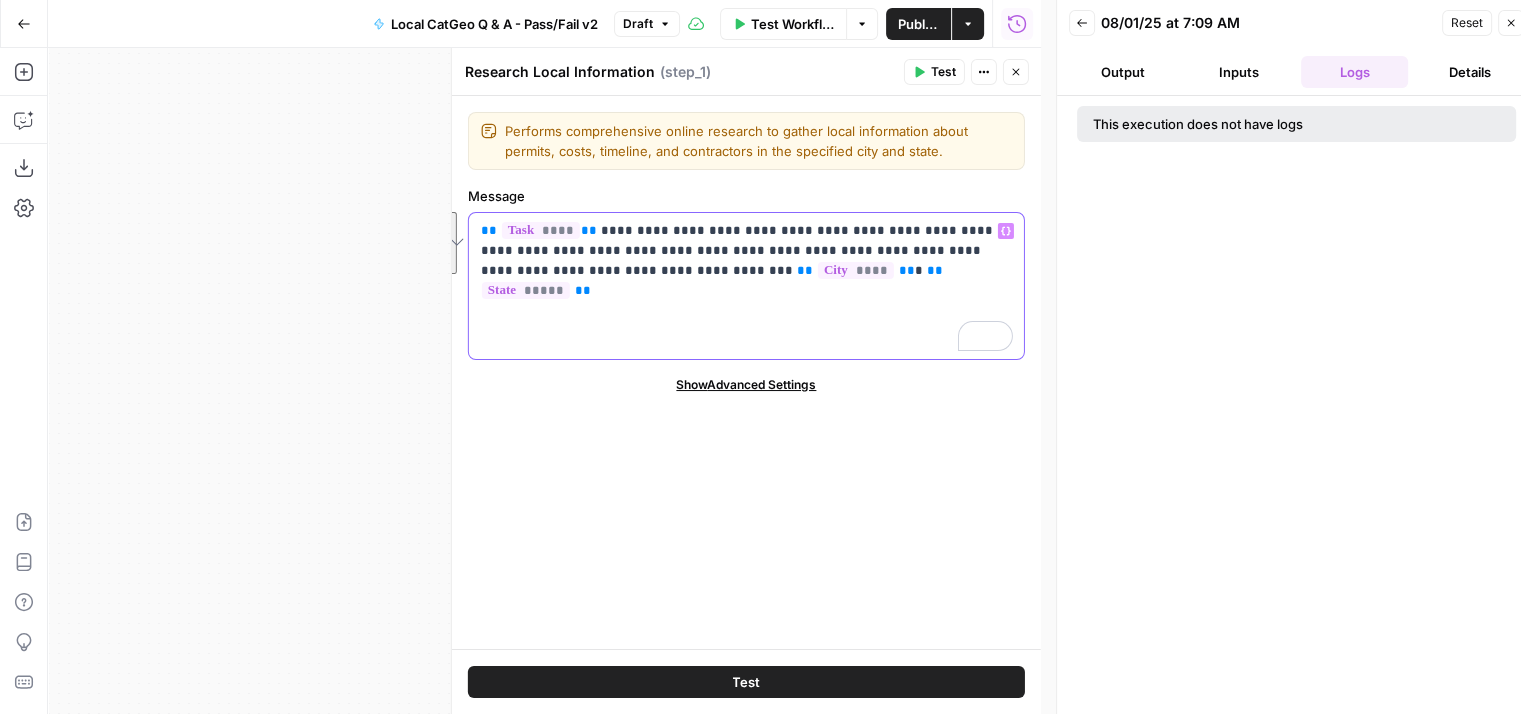 copy on "**********" 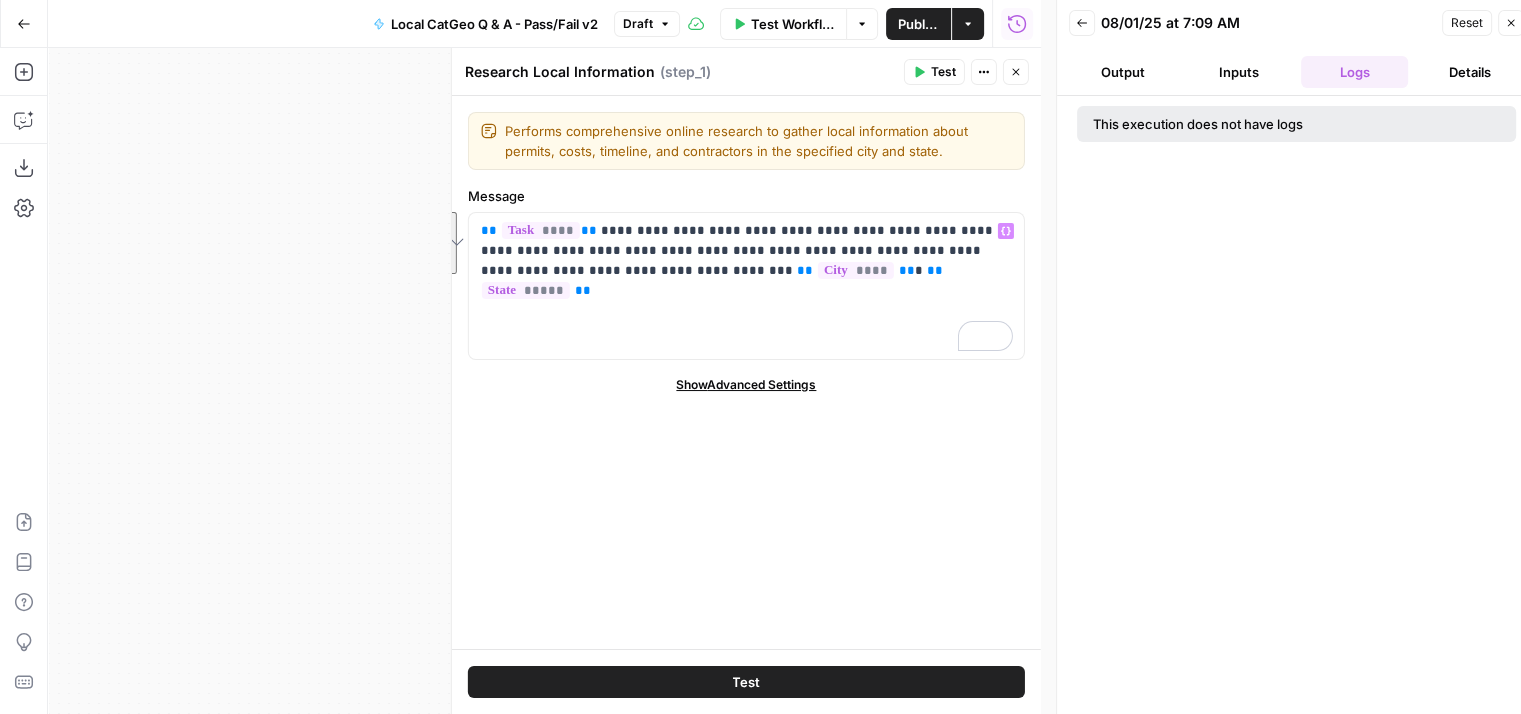 click 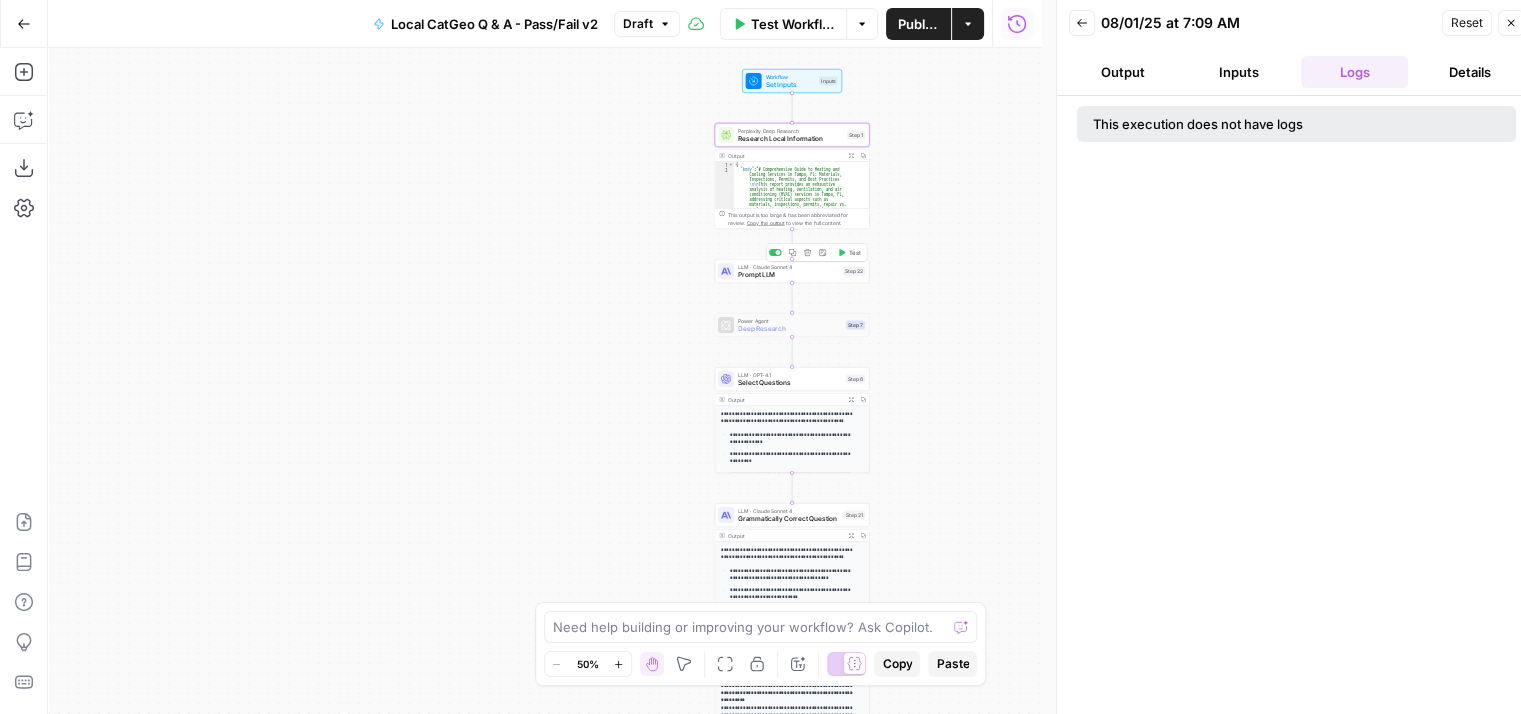 click on "Prompt LLM" at bounding box center (788, 275) 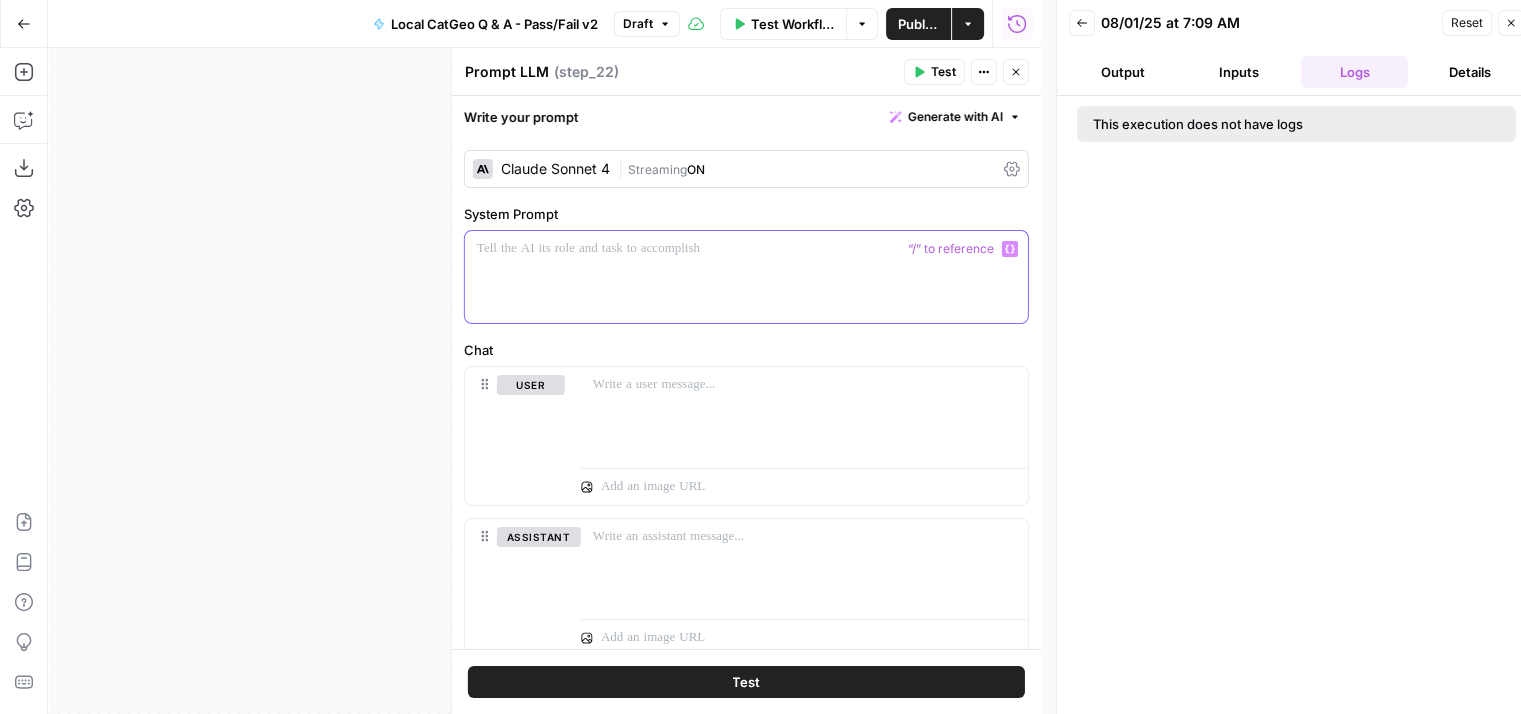 click at bounding box center [746, 277] 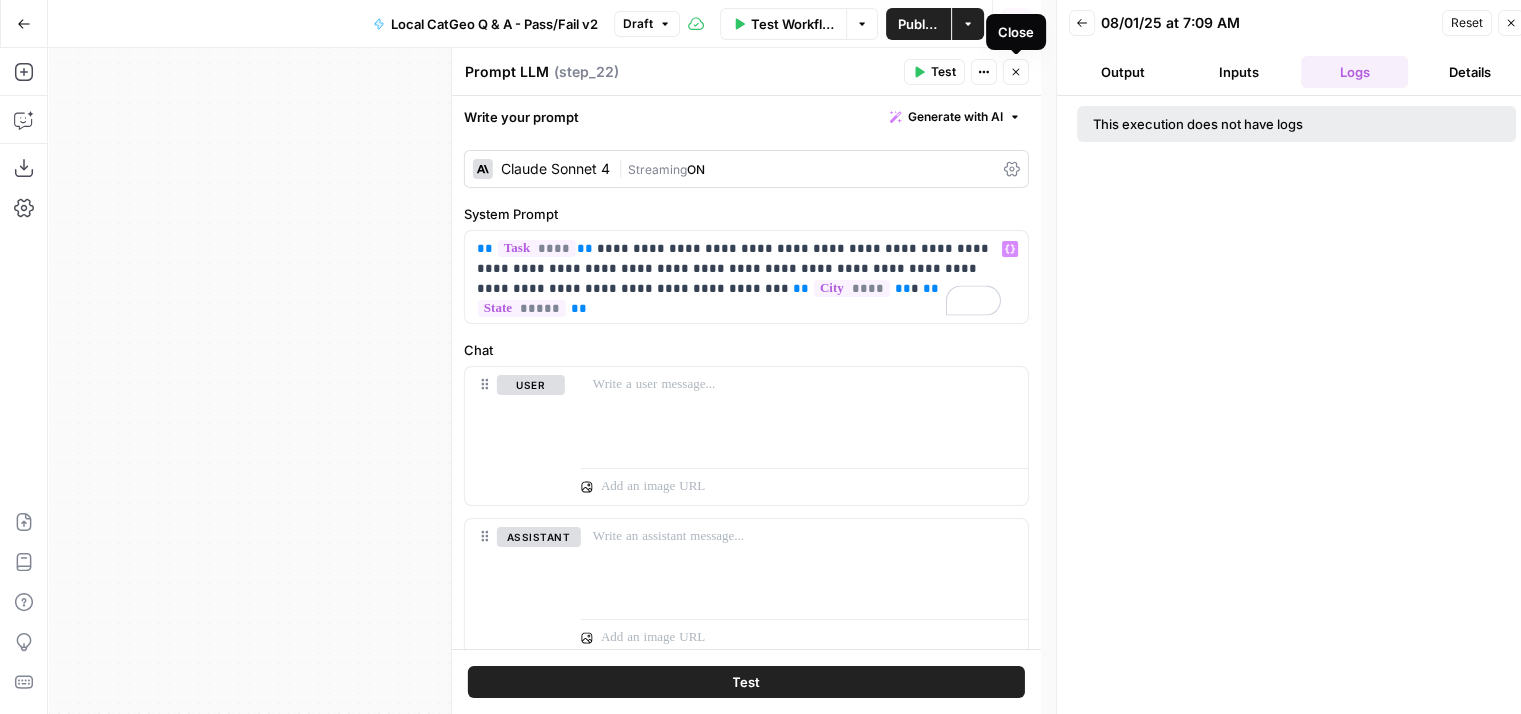 click 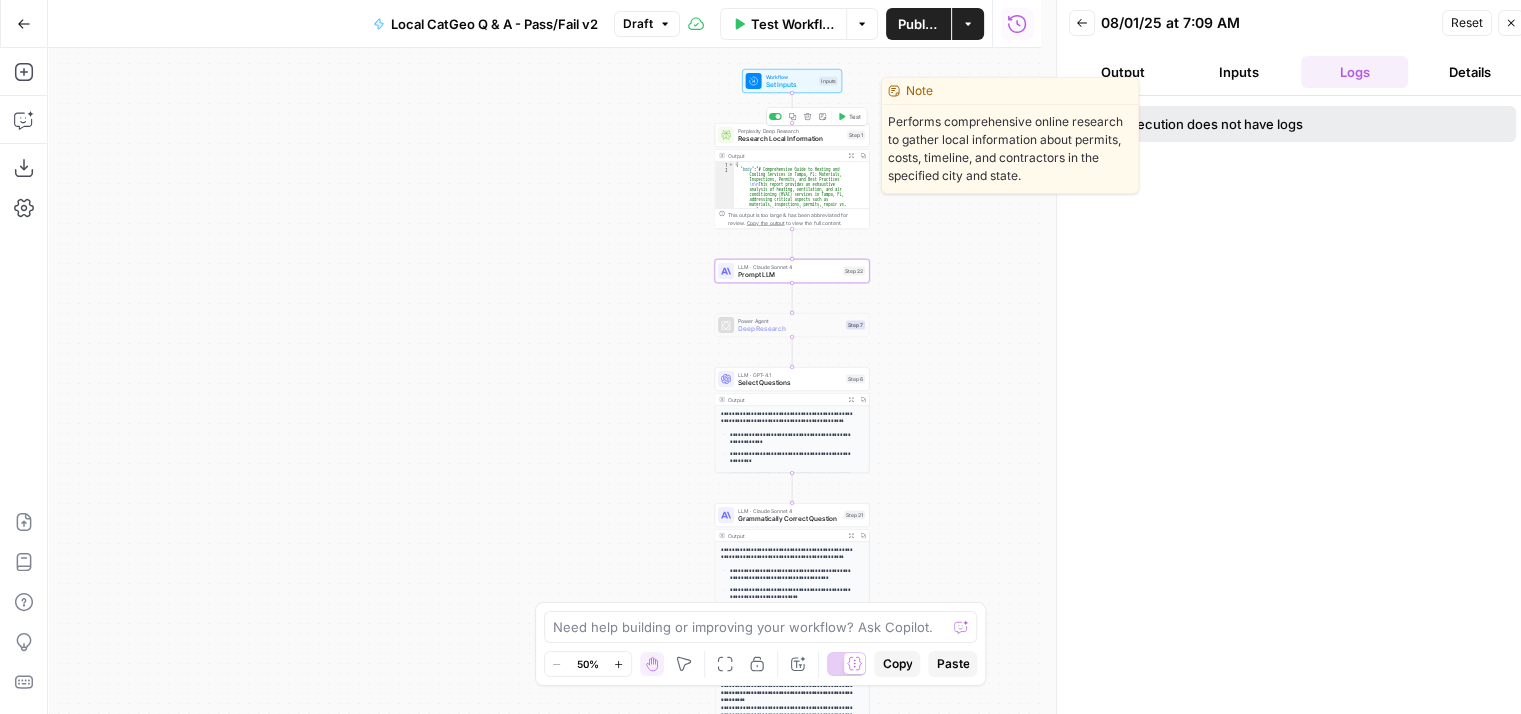 click on "Research Local Information" at bounding box center [790, 139] 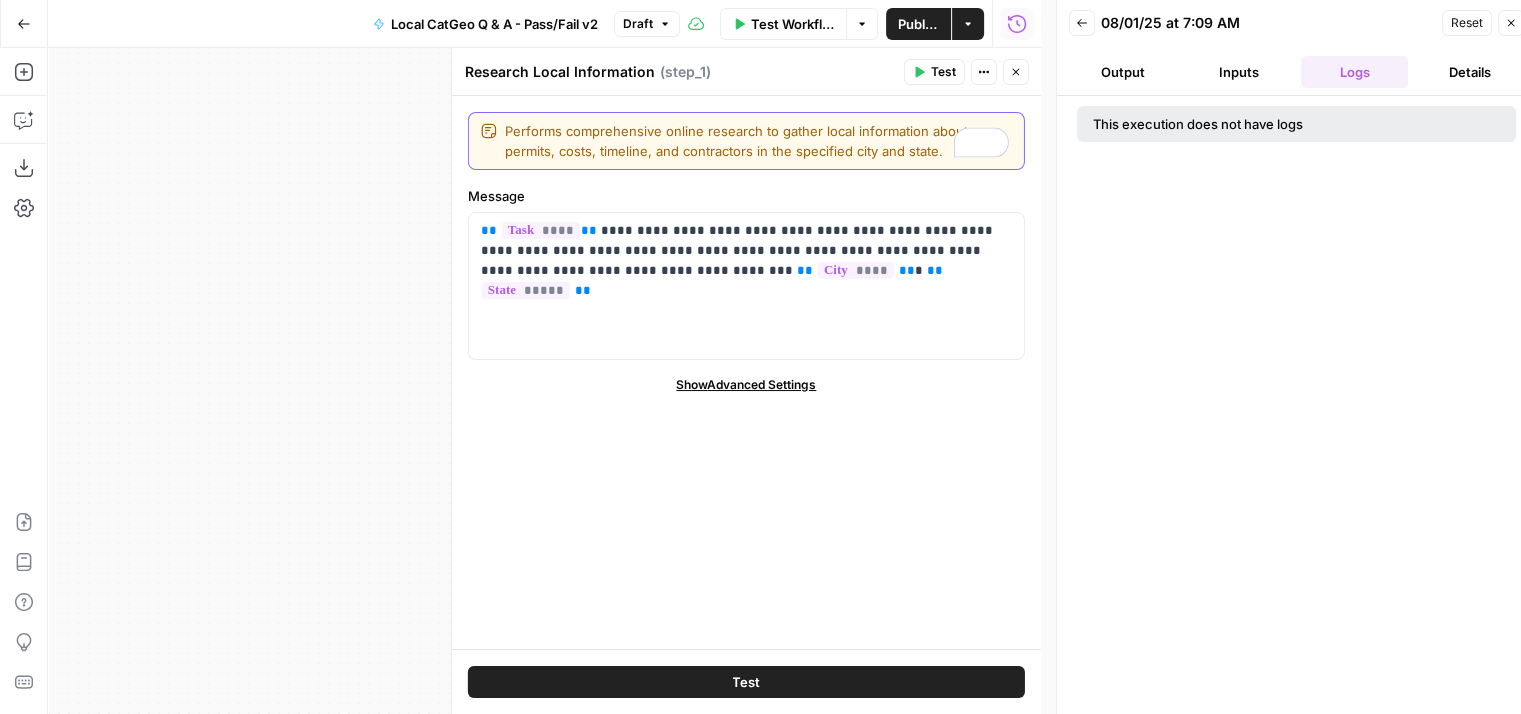 drag, startPoint x: 952, startPoint y: 148, endPoint x: 497, endPoint y: 123, distance: 455.6863 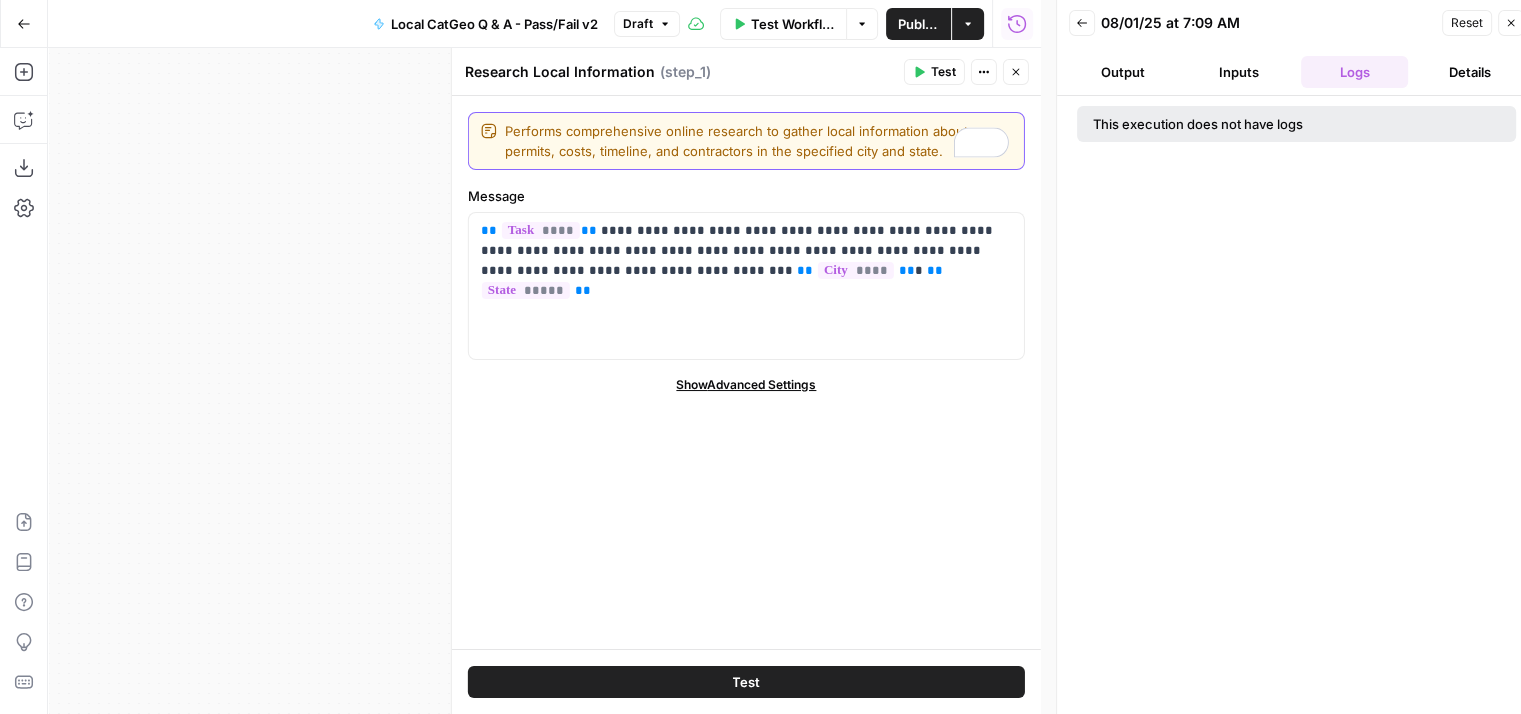 click on "Performs comprehensive online research to gather local information about permits, costs, timeline, and contractors in the specified city and state. Performs comprehensive online research to gather local information about permits, costs, timeline, and contractors in the specified city and state." at bounding box center [746, 141] 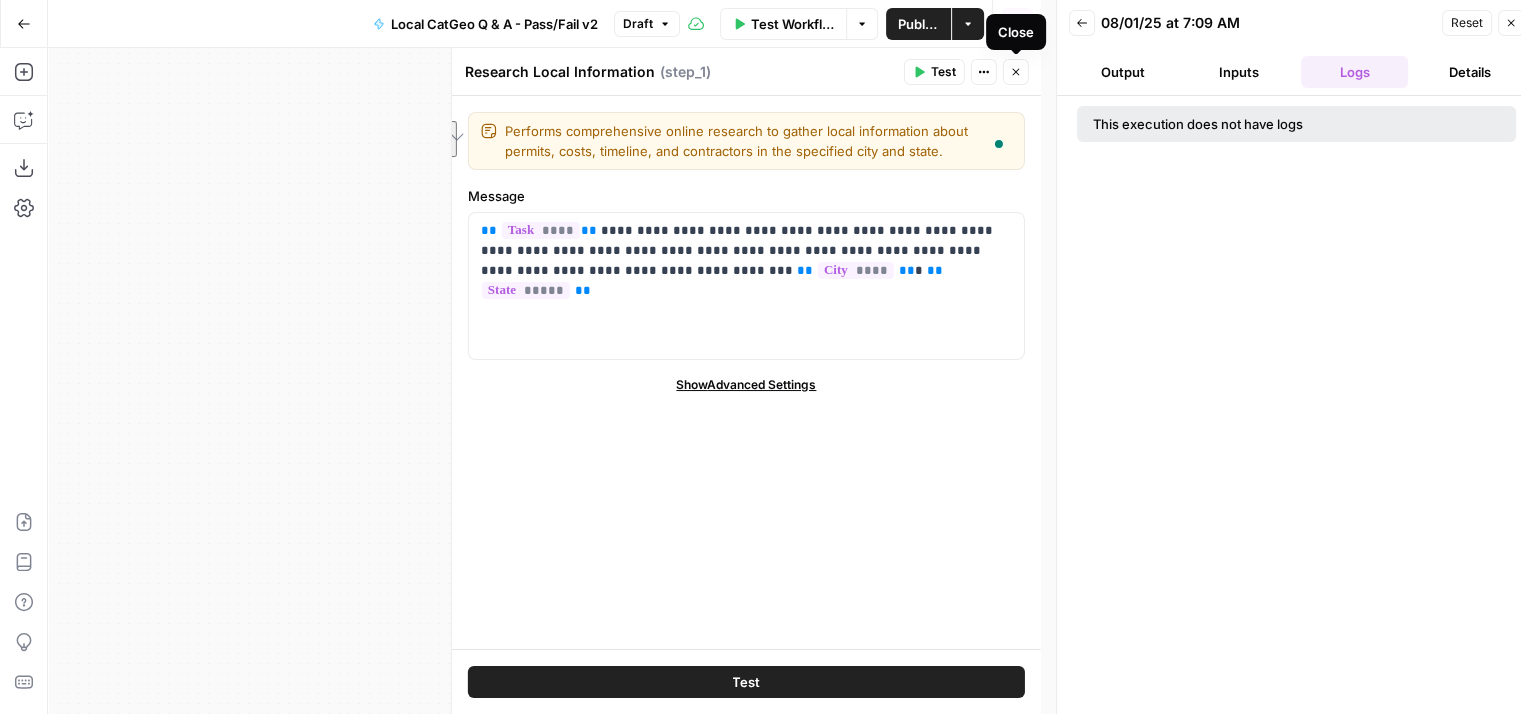 click 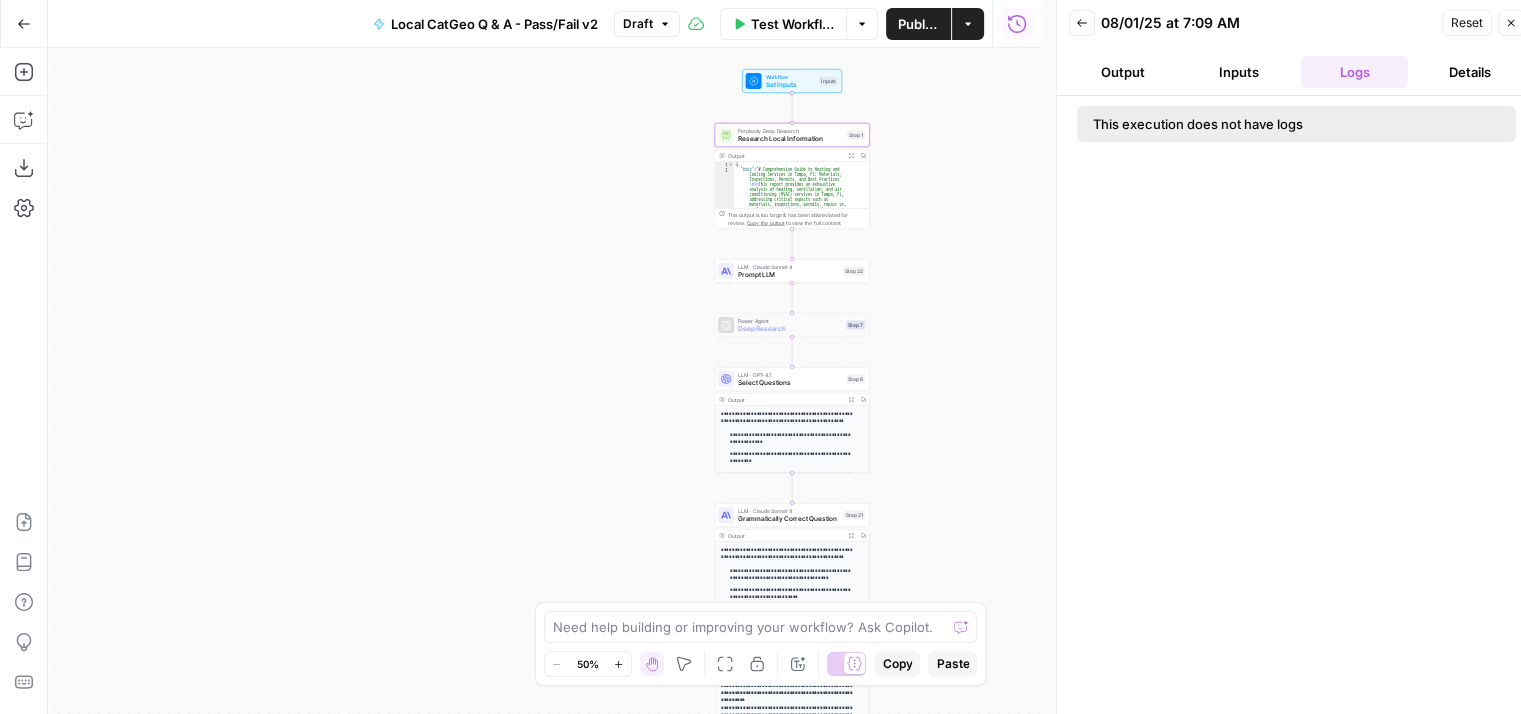 click on "LLM · Claude Sonnet 4 Prompt LLM Step 22 Copy step Delete step Add Note Test" at bounding box center [792, 271] 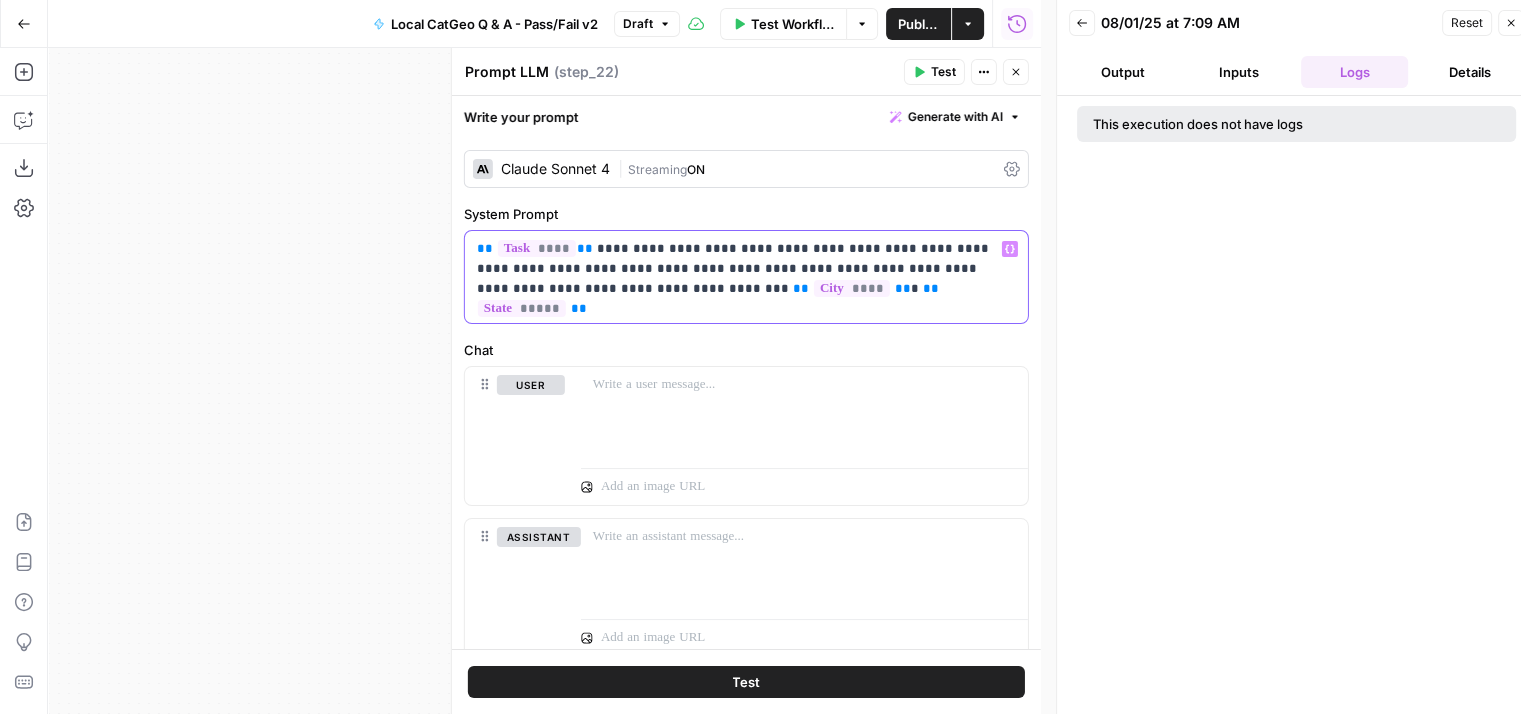 click on "**********" at bounding box center (746, 277) 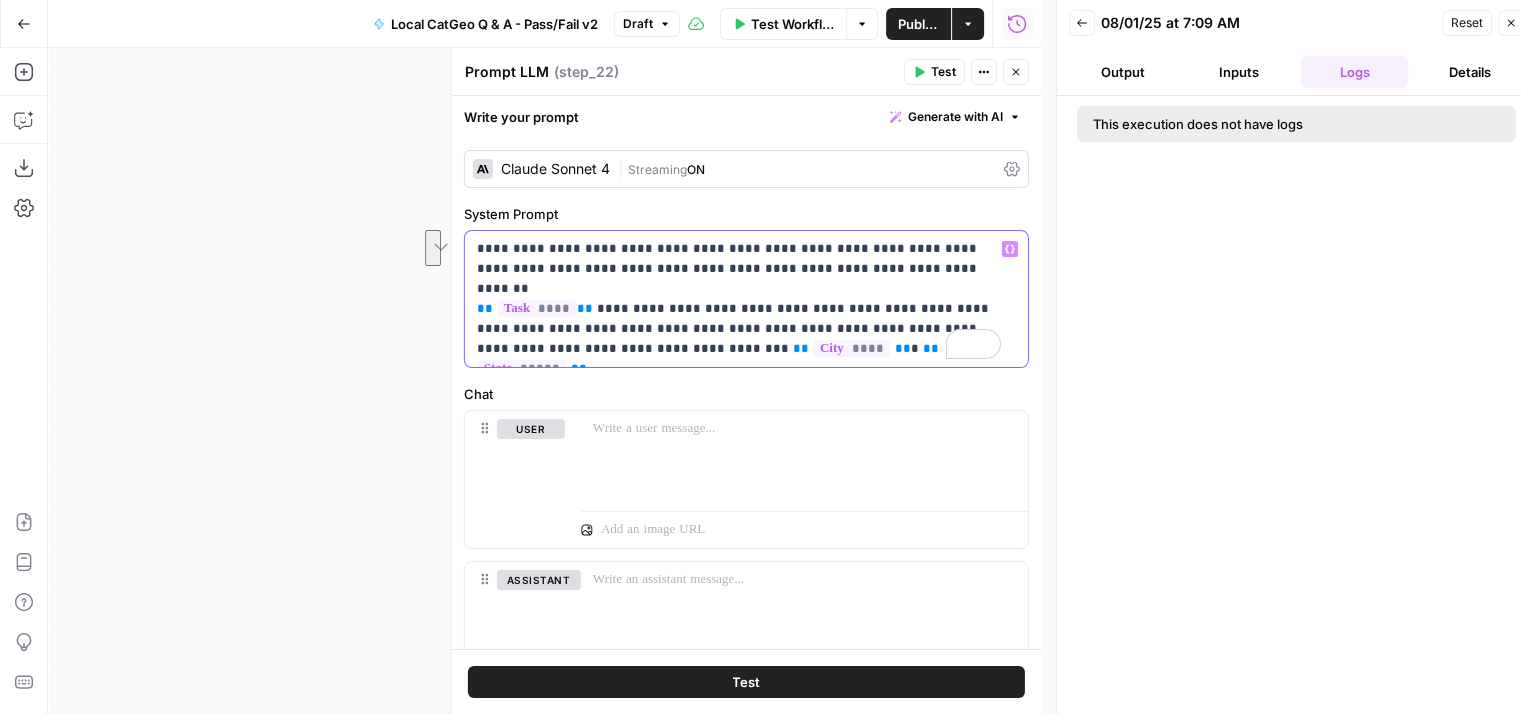 drag, startPoint x: 934, startPoint y: 249, endPoint x: 940, endPoint y: 276, distance: 27.658634 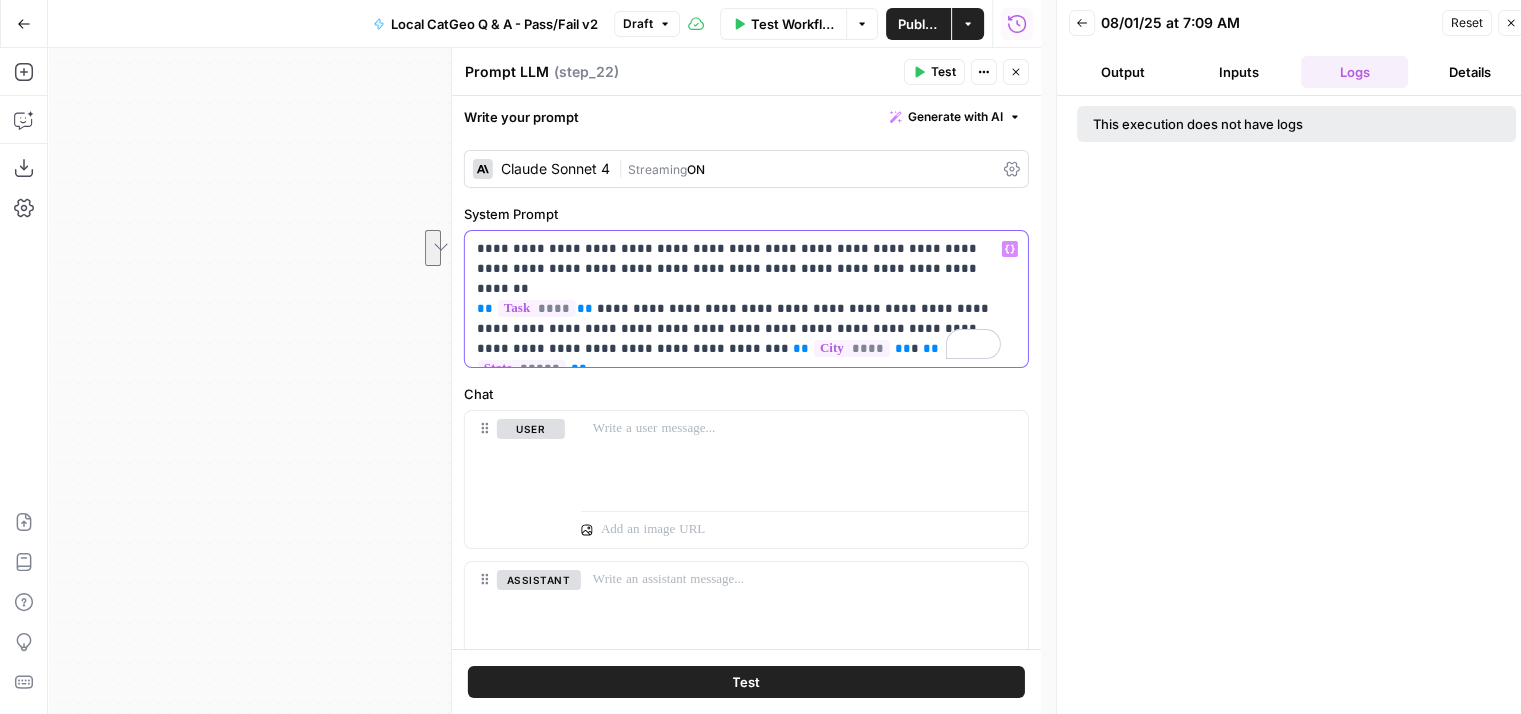 click on "**********" at bounding box center [739, 299] 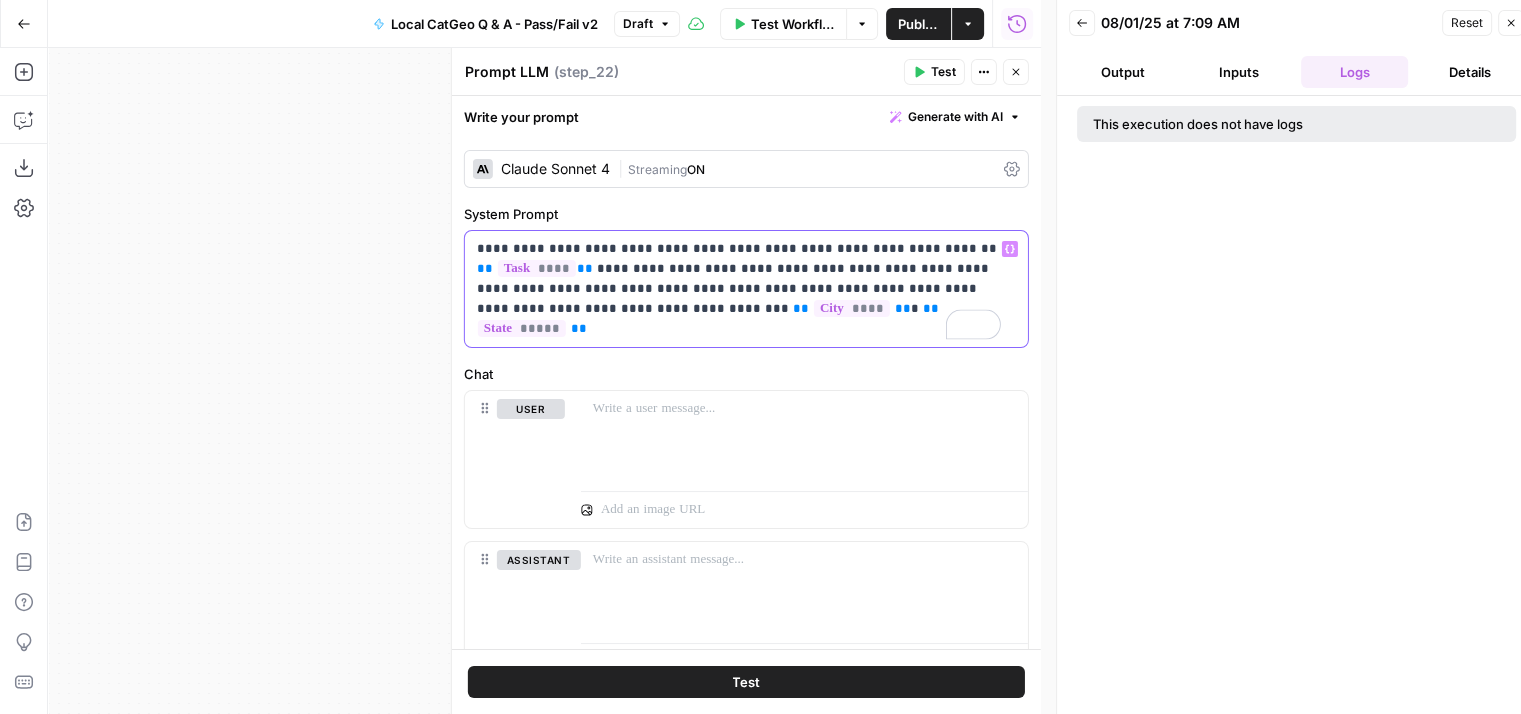 type 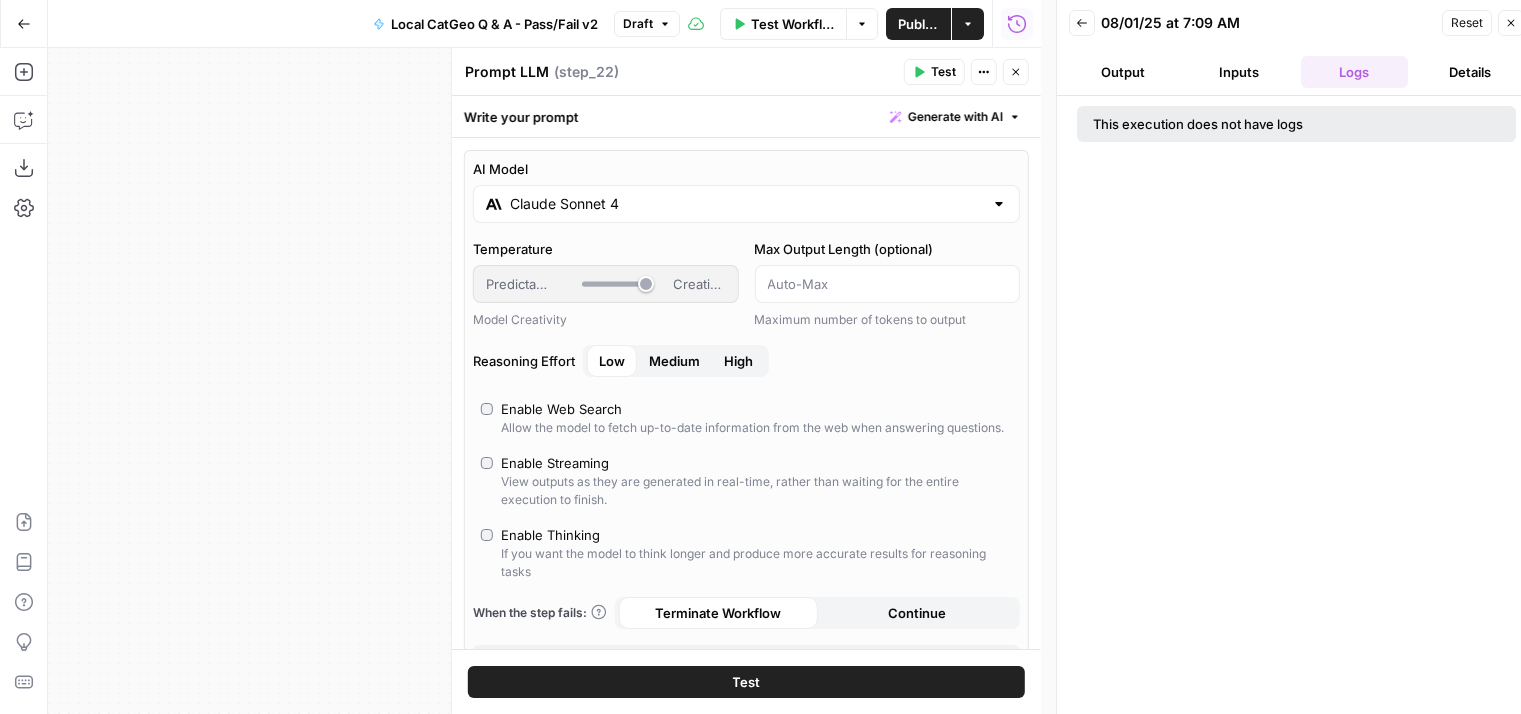 scroll, scrollTop: 0, scrollLeft: 0, axis: both 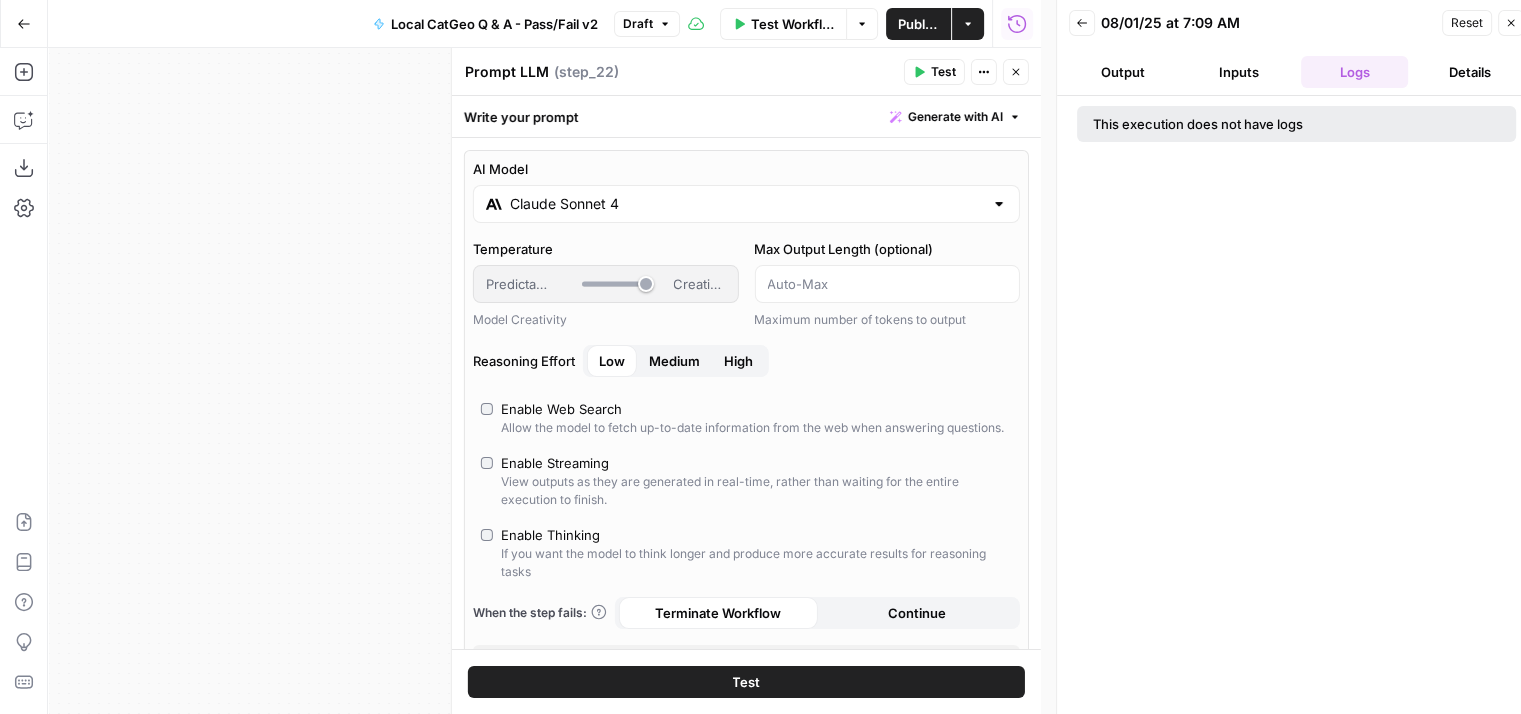 click on "Prompt LLM Prompt LLM  ( step_22 )" at bounding box center (681, 72) 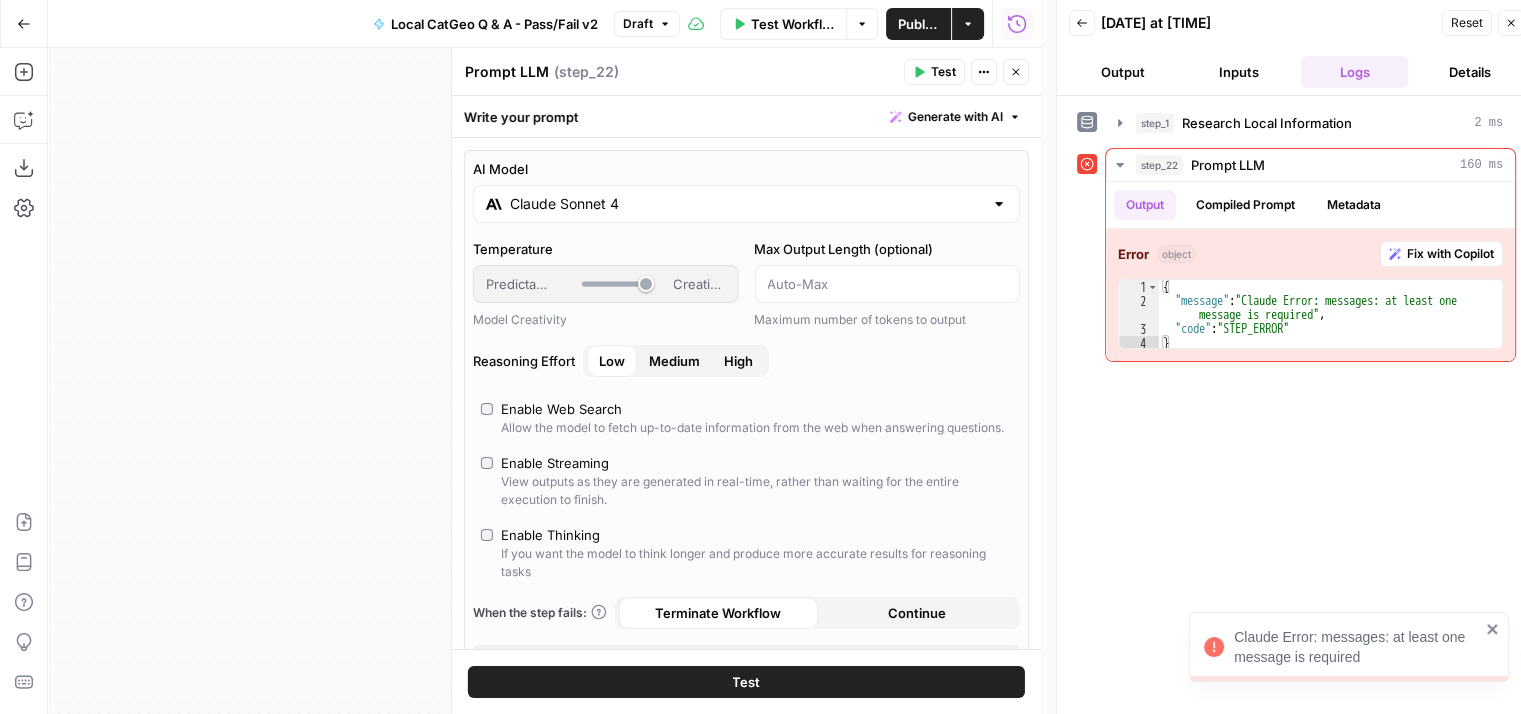 click 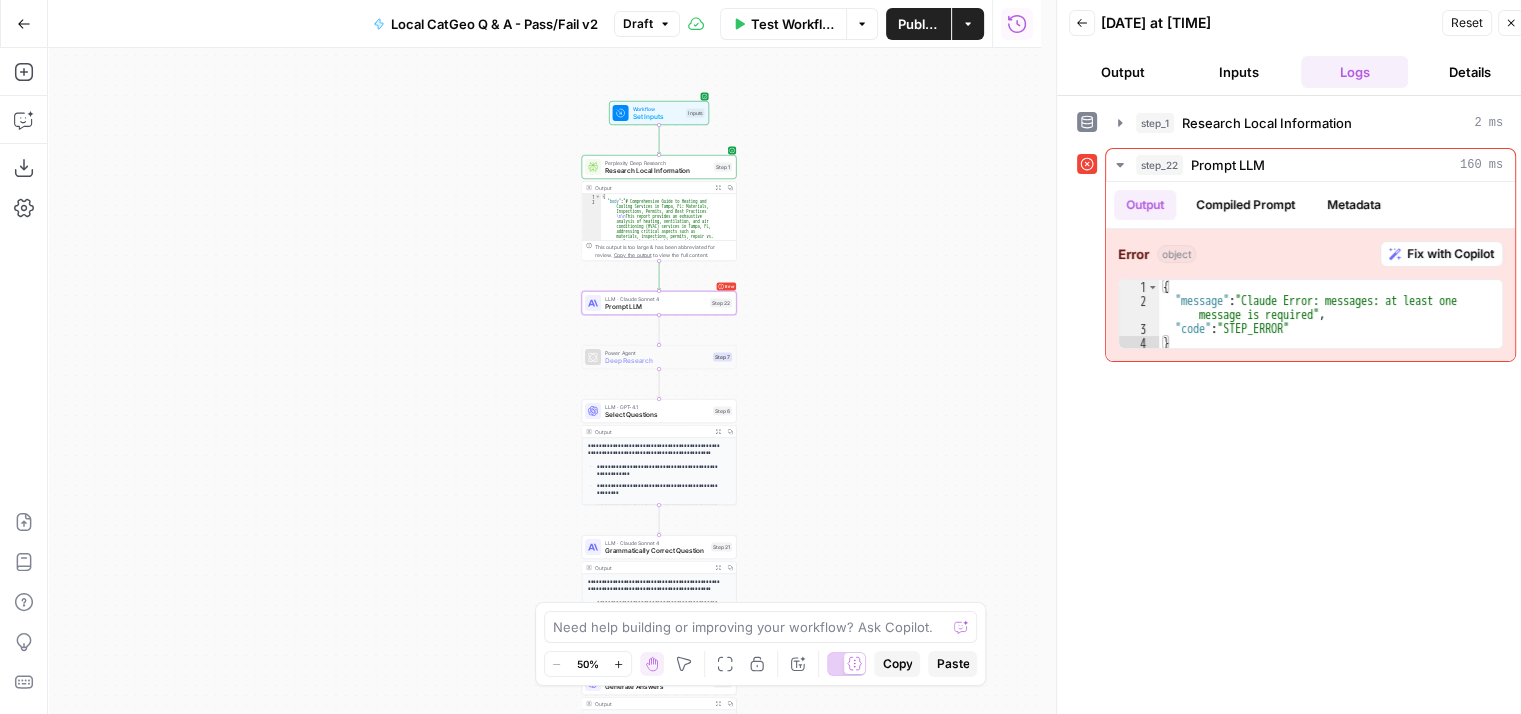 drag, startPoint x: 835, startPoint y: 262, endPoint x: 810, endPoint y: 242, distance: 32.01562 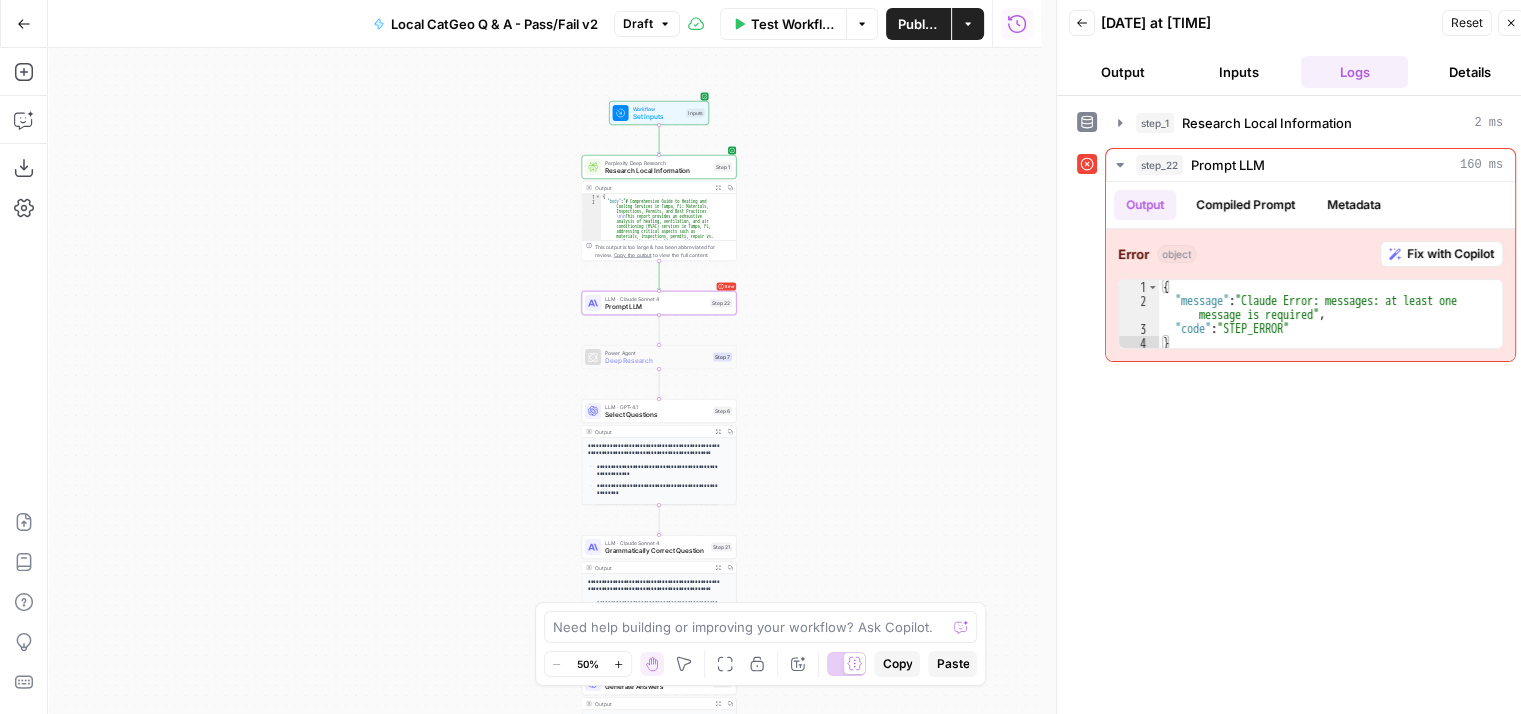 click on "true false Workflow Set Inputs Inputs Perplexity Deep Research Research Local Information Step 1 Output Expand Output Copy 1 2 {    "body" :  "# Comprehensive Guide to Heating and         Cooling Services in Tampa, FL: Materials,         Inspections, Permits, and Best Practices          \n\n This report provides an exhaustive         analysis of heating, ventilation, and air         conditioning (HVAC) services in Tampa, FL,         addressing critical aspects such as         materials, inspections, permits, repair vs.         replacement considerations, maintenance         protocols, safety measures, local         regulations, and contractor selection. By         synthesizing industry standards, local         codes, and expert recommendations, this         guide equips homeowners and professionals         with actionable insights to optimize HVAC         performance, safety, and cost-efficiency.          \n\n ---" at bounding box center (544, 381) 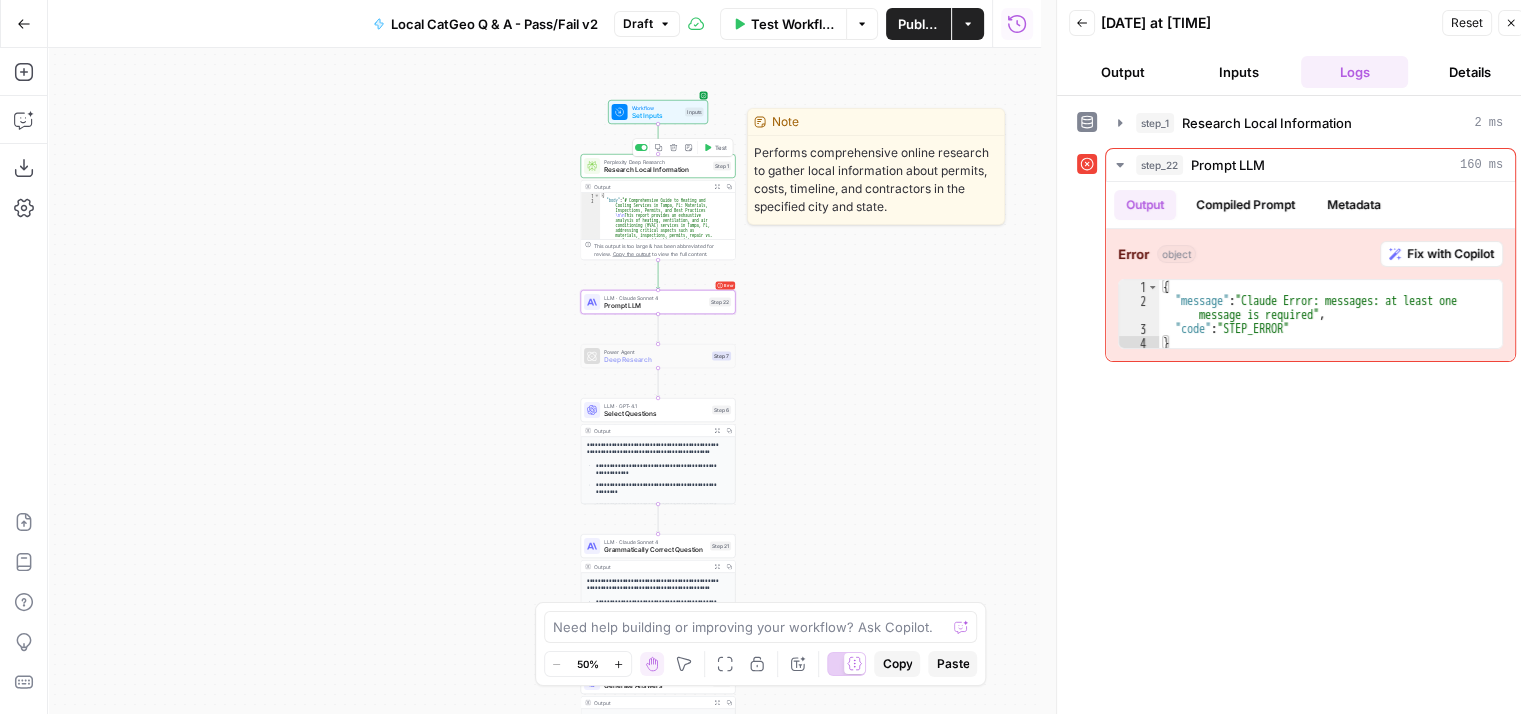 click at bounding box center (641, 147) 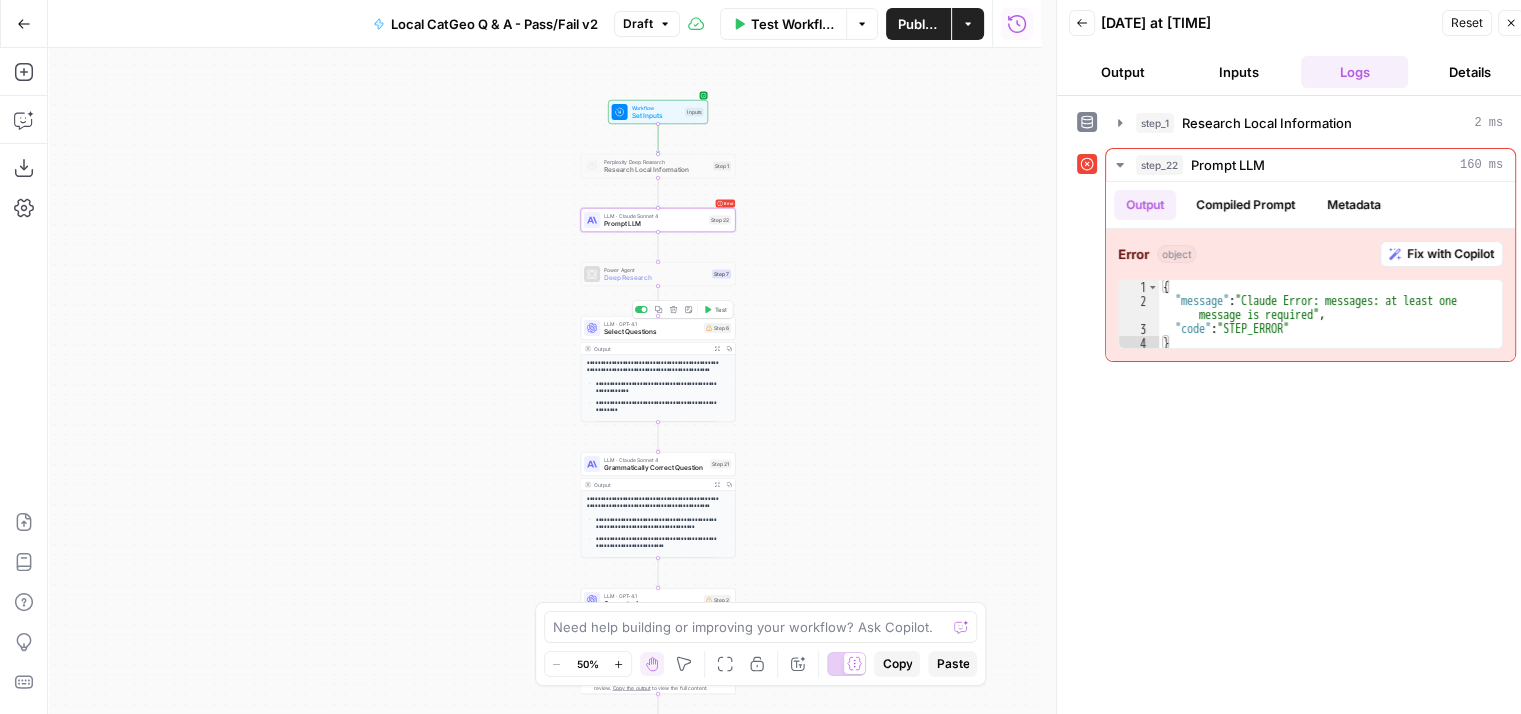 click on "Select Questions" at bounding box center [652, 332] 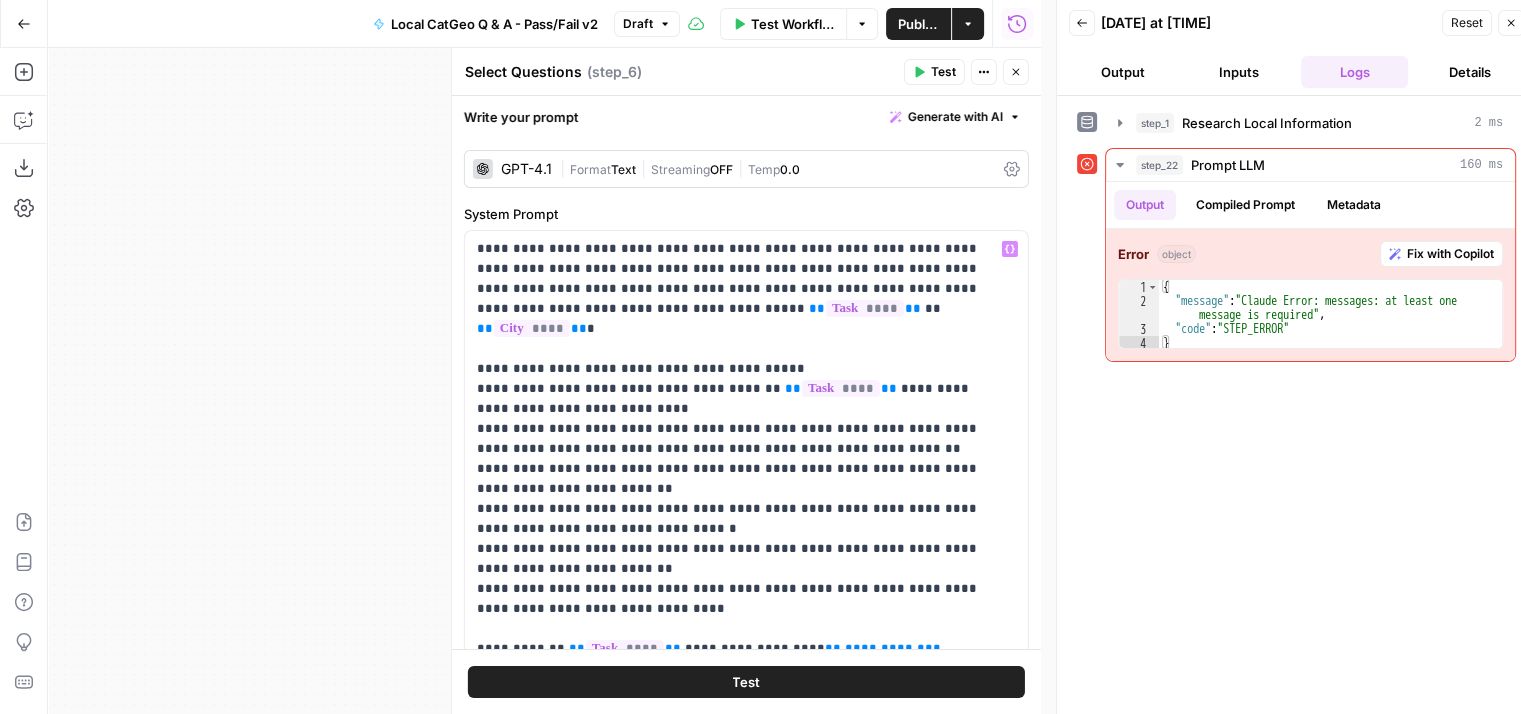 scroll, scrollTop: 361, scrollLeft: 0, axis: vertical 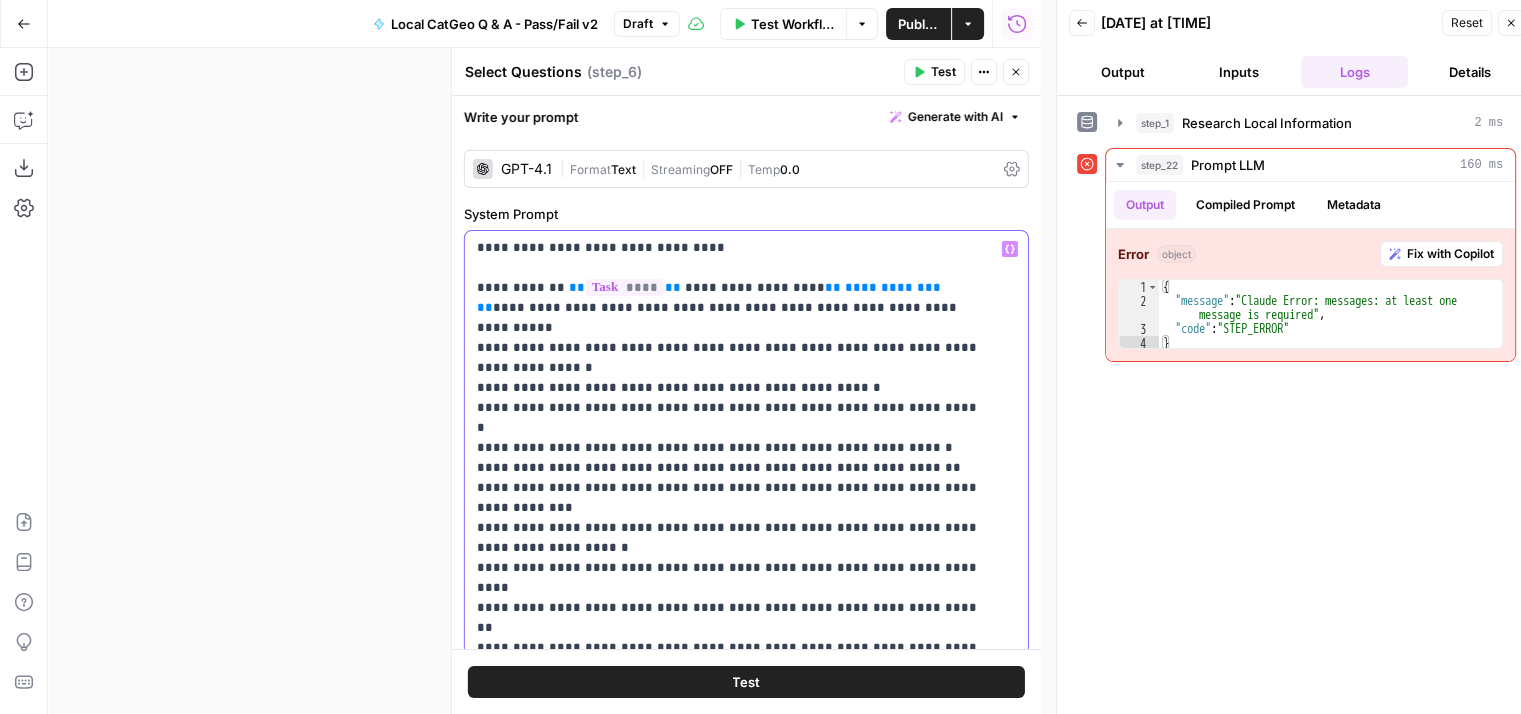 drag, startPoint x: 837, startPoint y: 268, endPoint x: 854, endPoint y: 270, distance: 17.117243 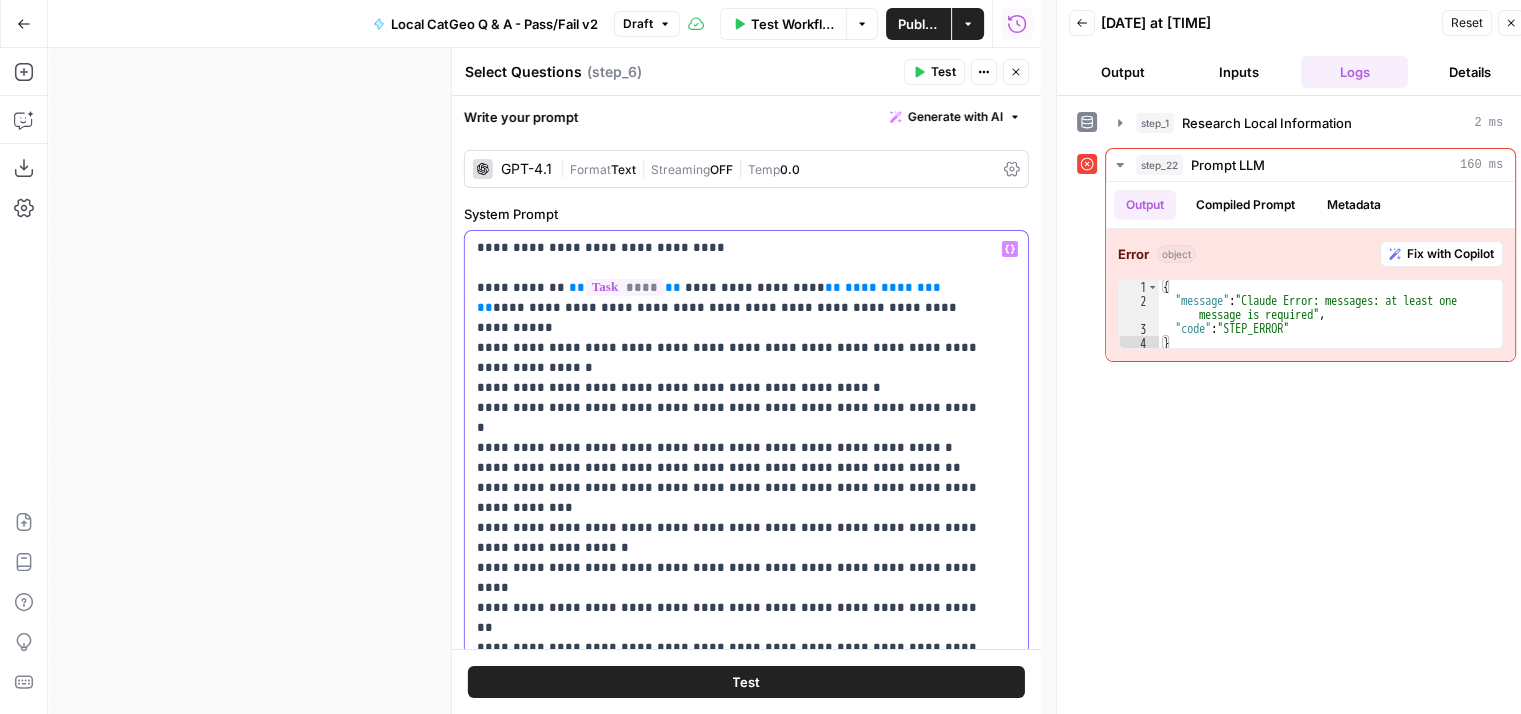 click on "**********" at bounding box center [893, 287] 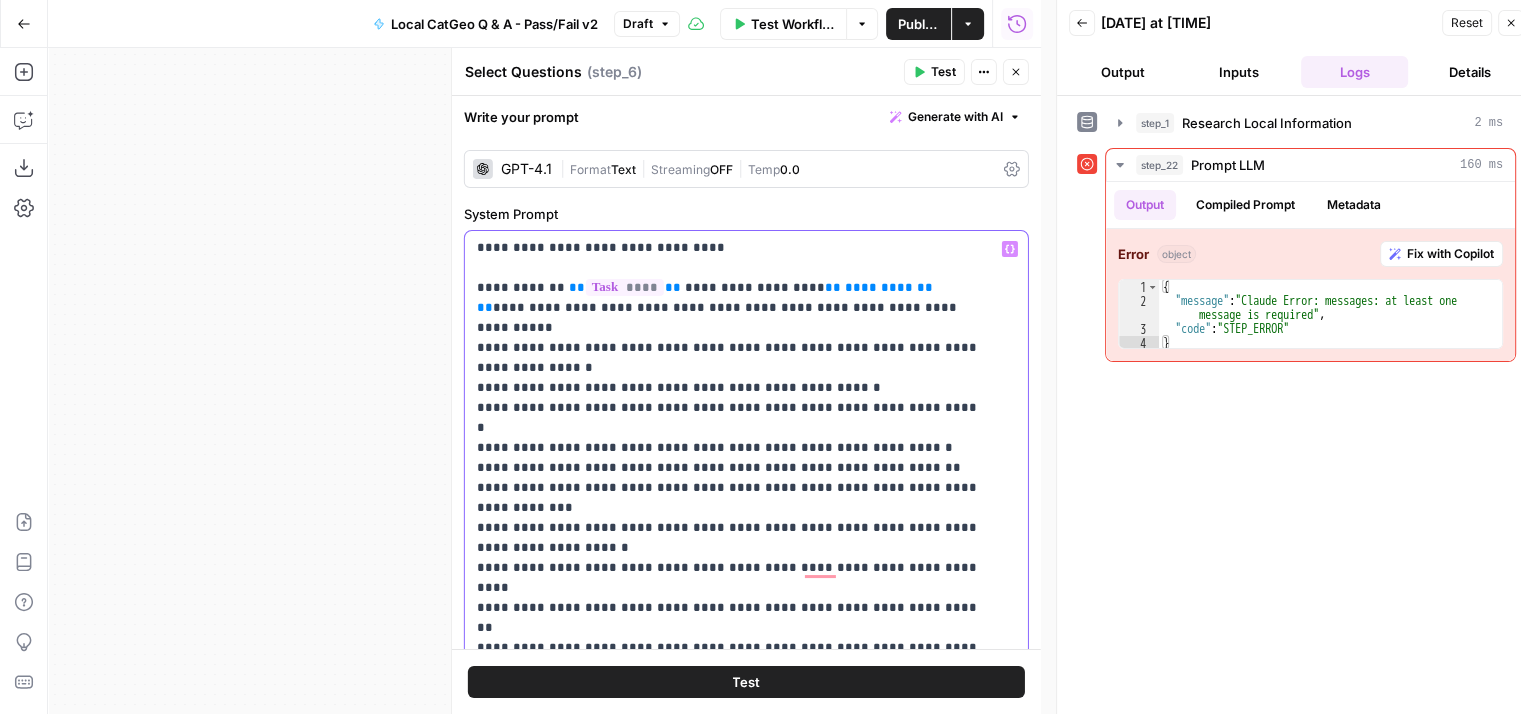type 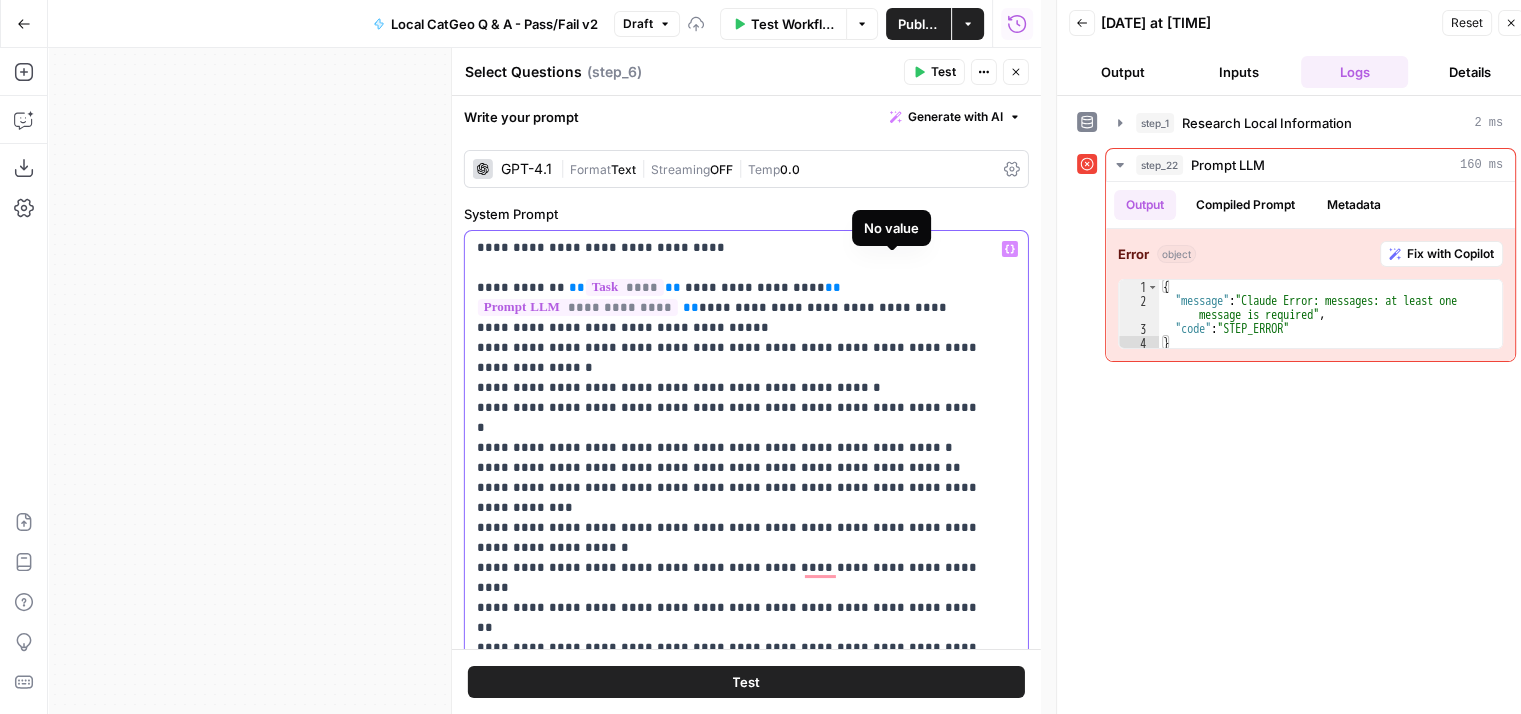 scroll, scrollTop: 361, scrollLeft: 0, axis: vertical 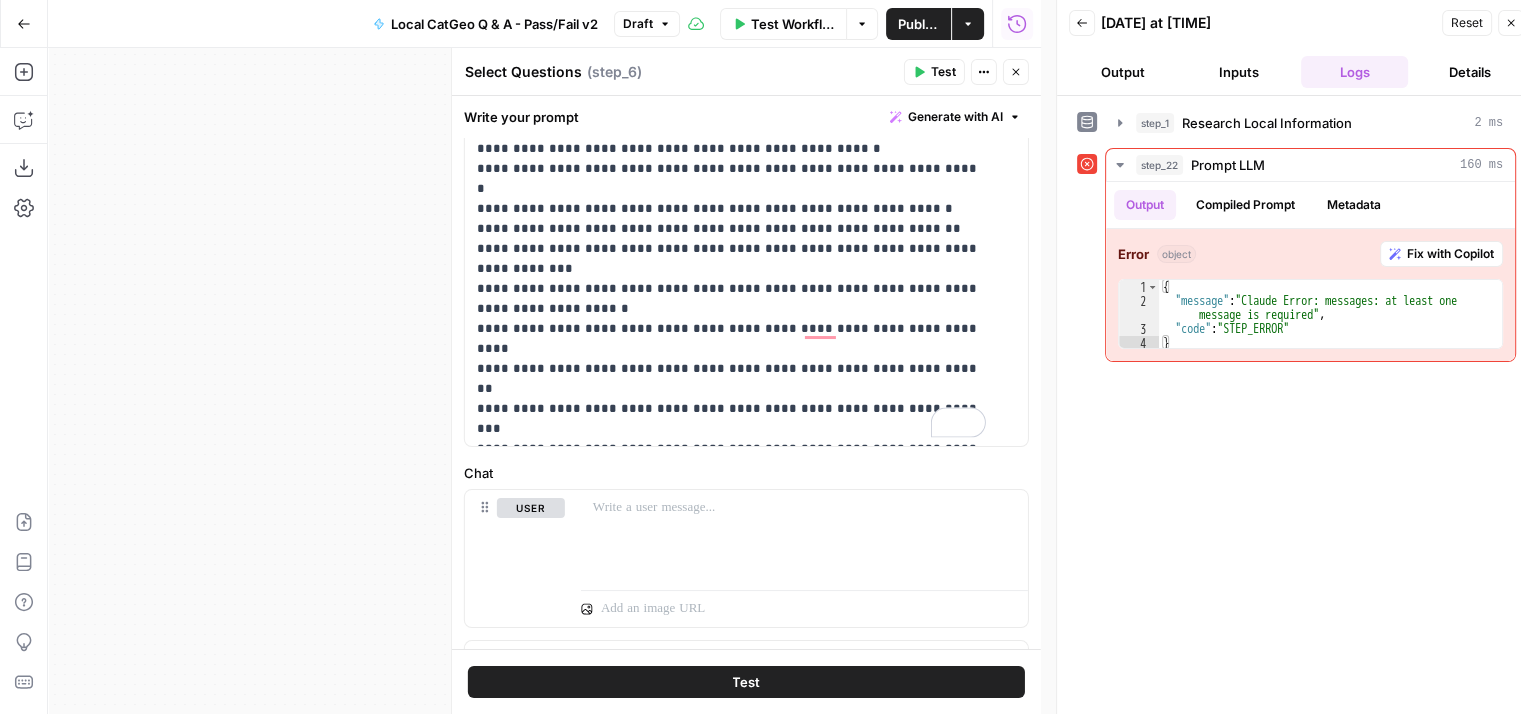 click on "Close" at bounding box center (1016, 72) 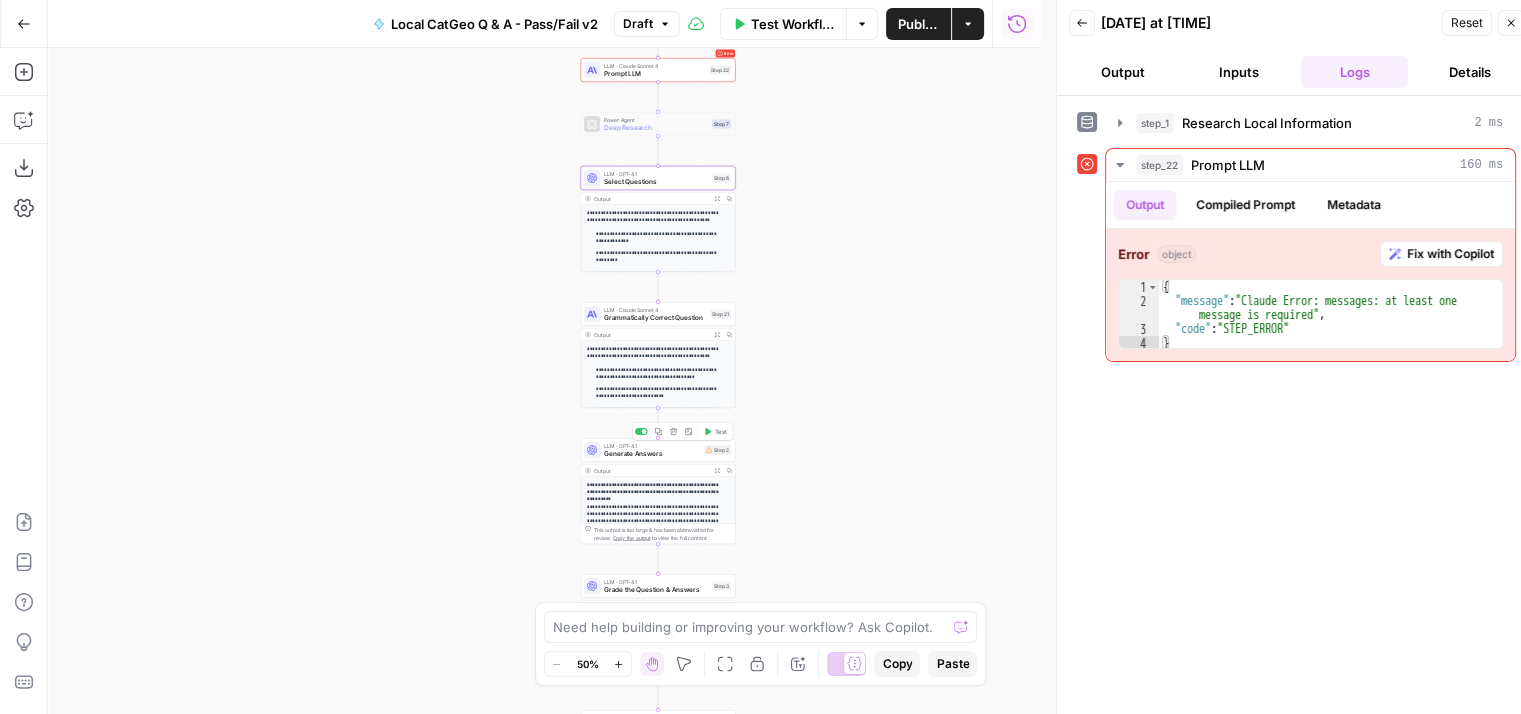 click on "LLM · GPT-4.1 Generate Answers Step 2 Copy step Delete step Add Note Test" at bounding box center (658, 450) 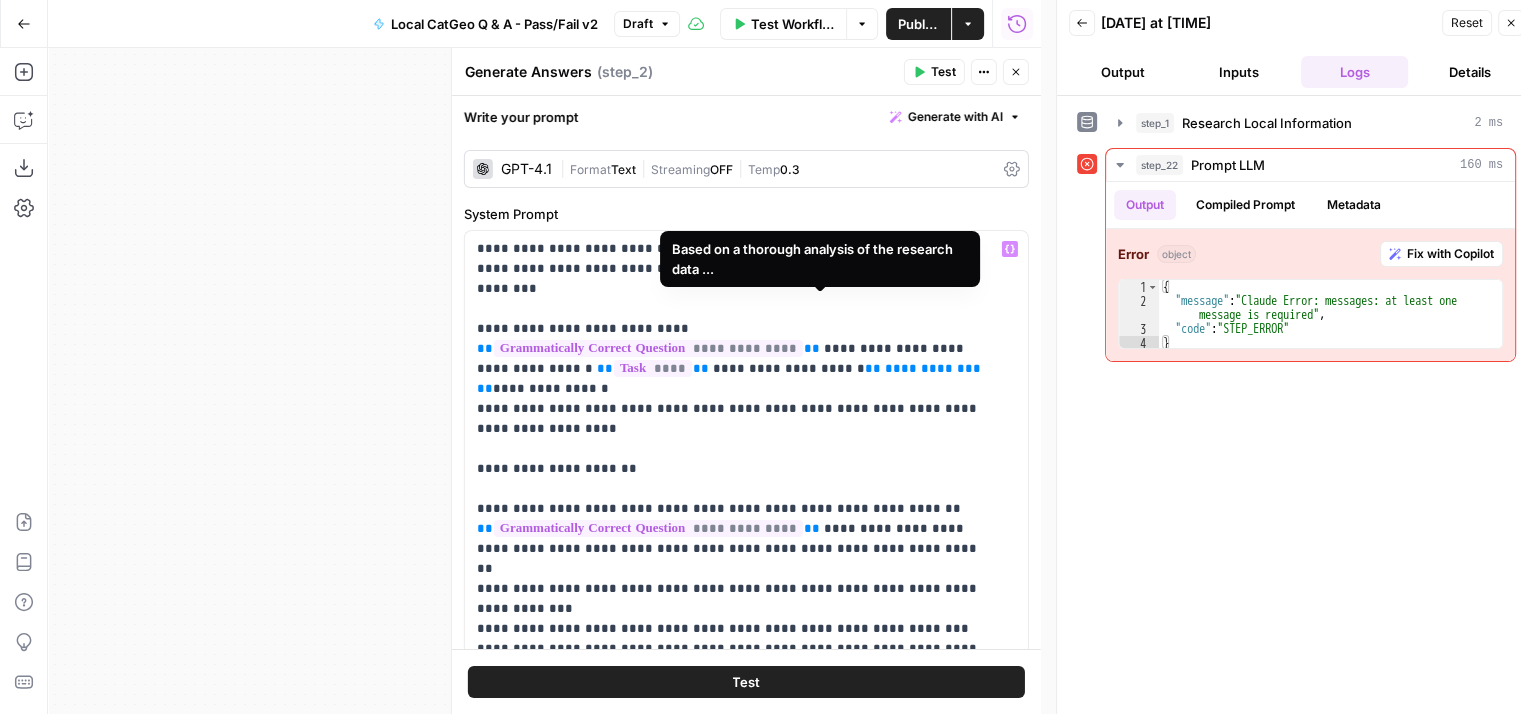 click on "**********" at bounding box center [648, 348] 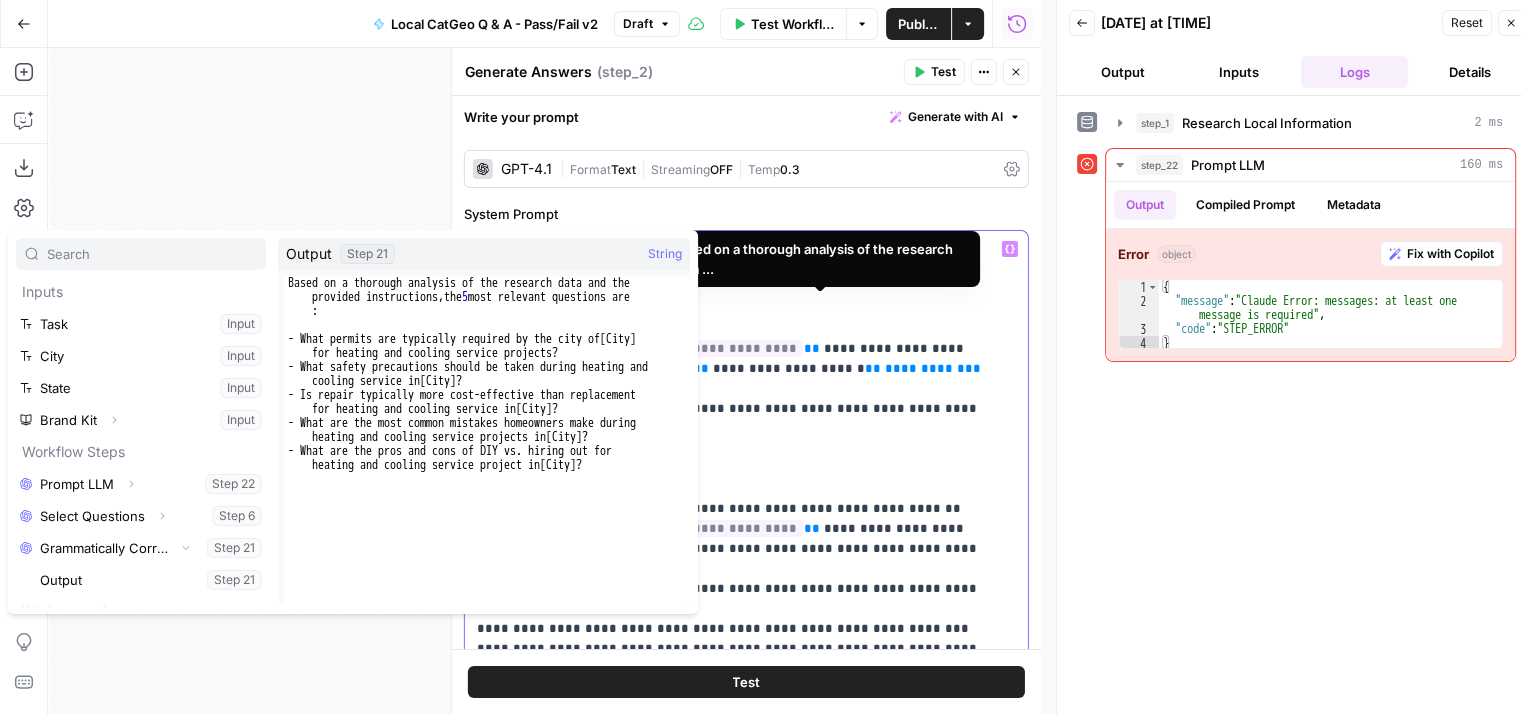 click on "**********" at bounding box center [731, 1669] 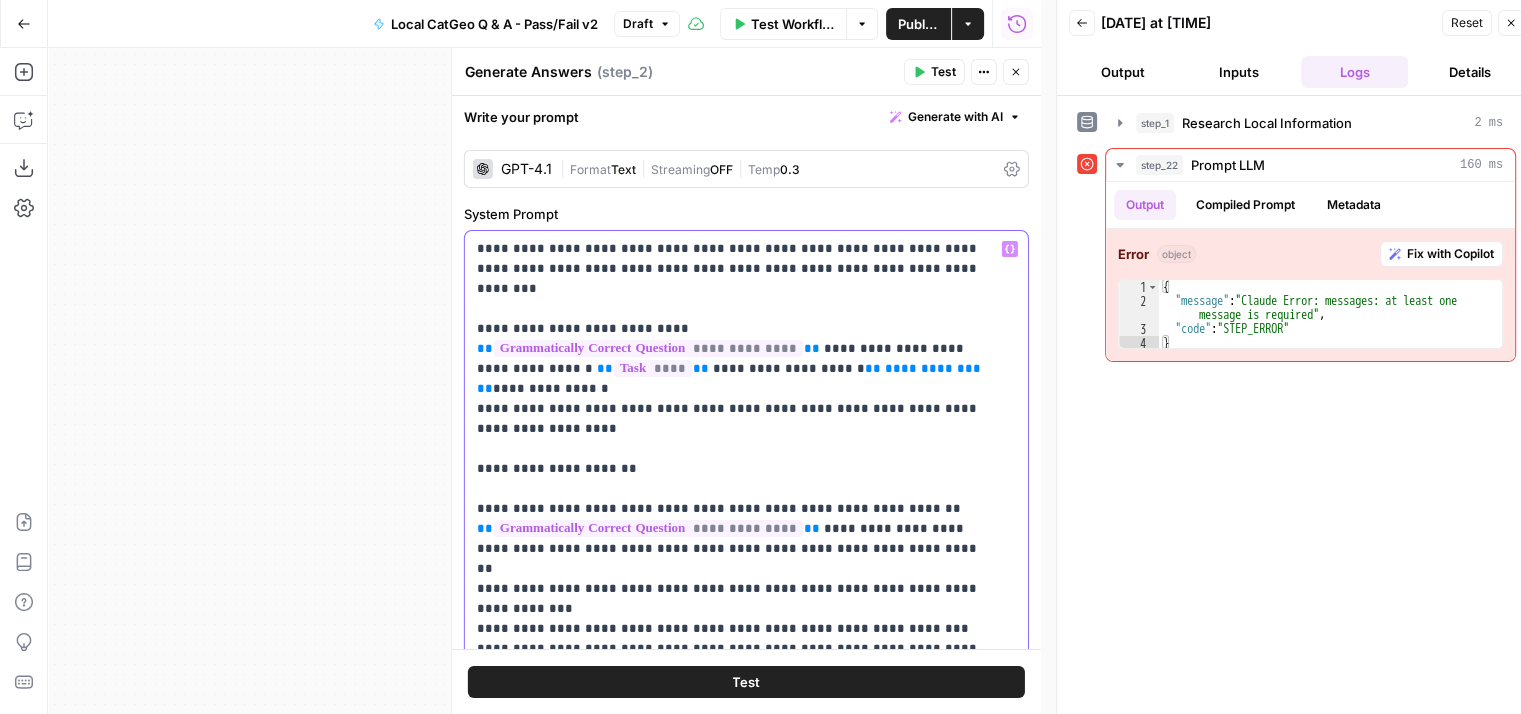 click on "**********" at bounding box center (933, 368) 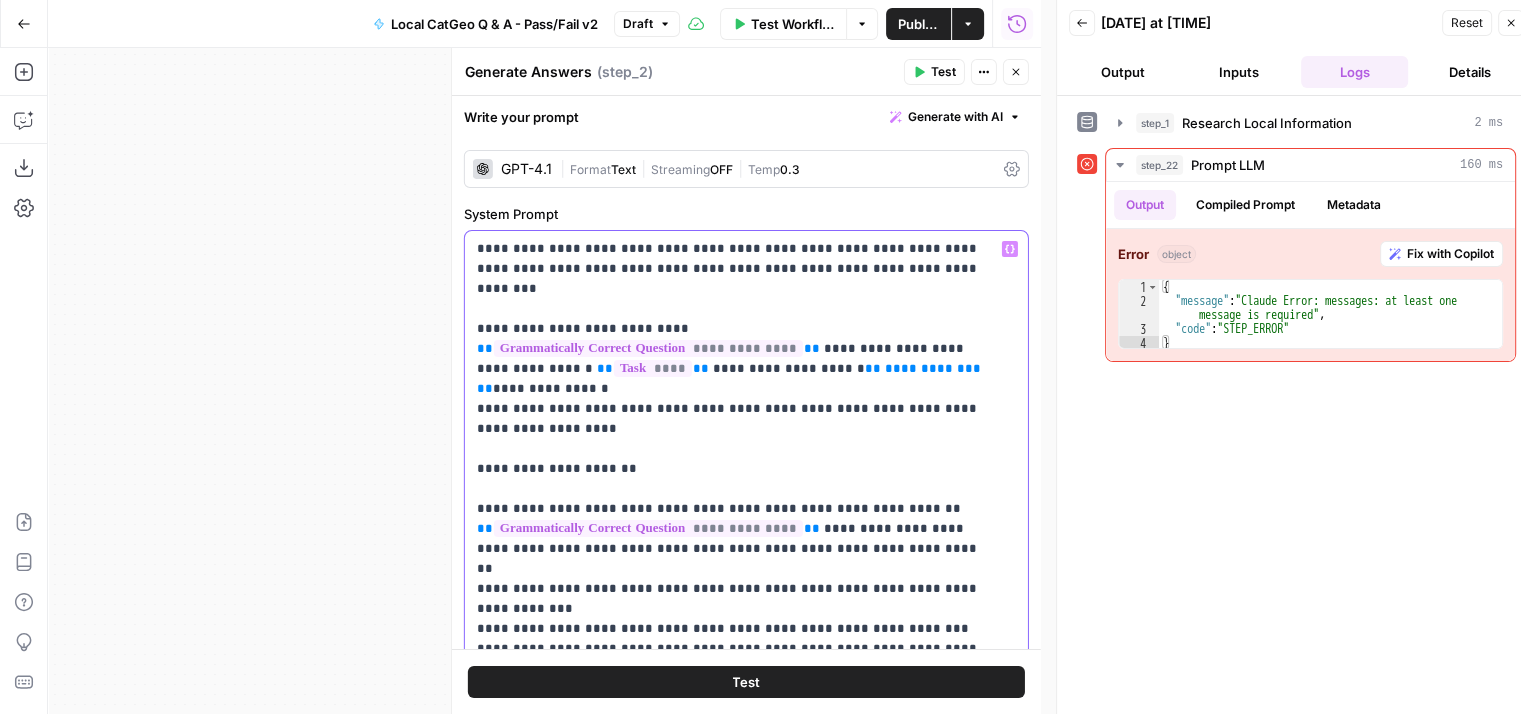 type 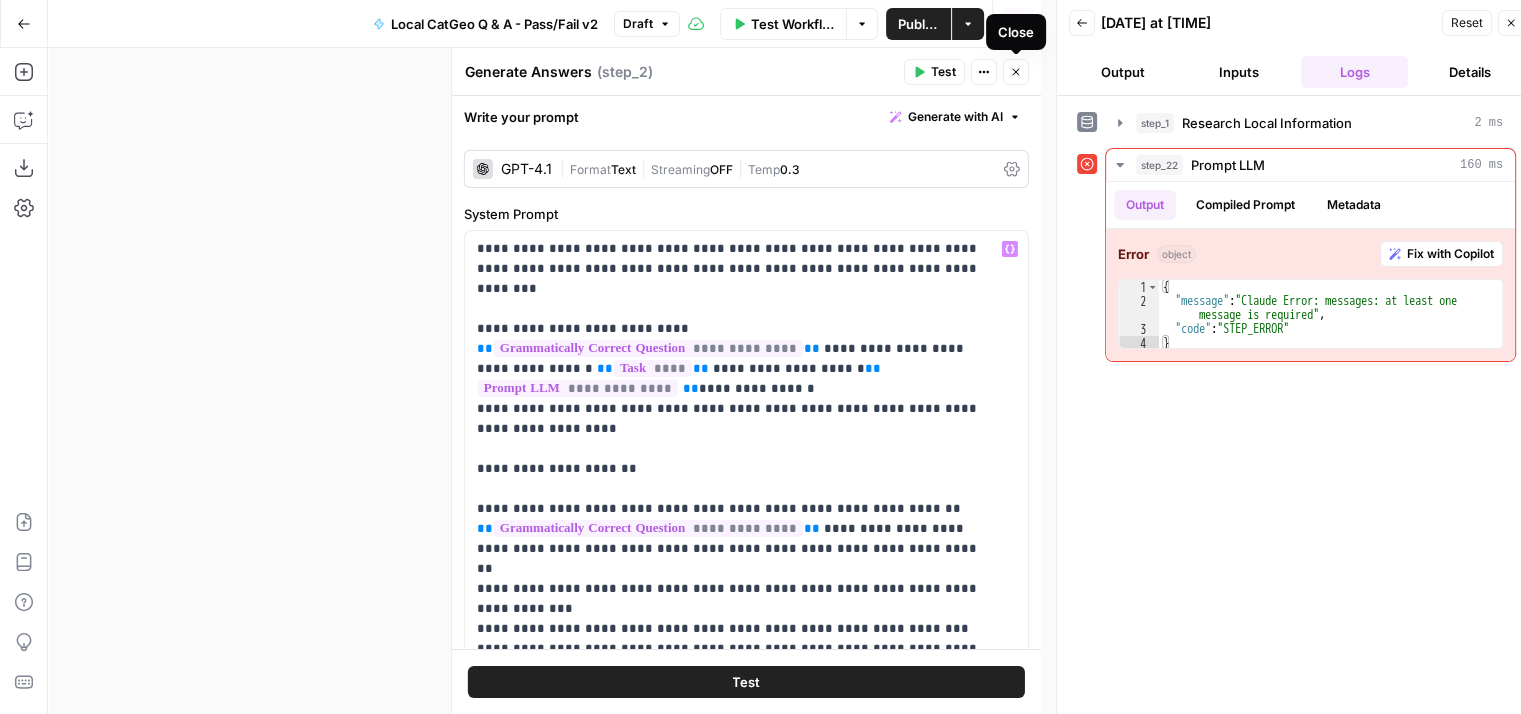 click on "Close" at bounding box center (1016, 72) 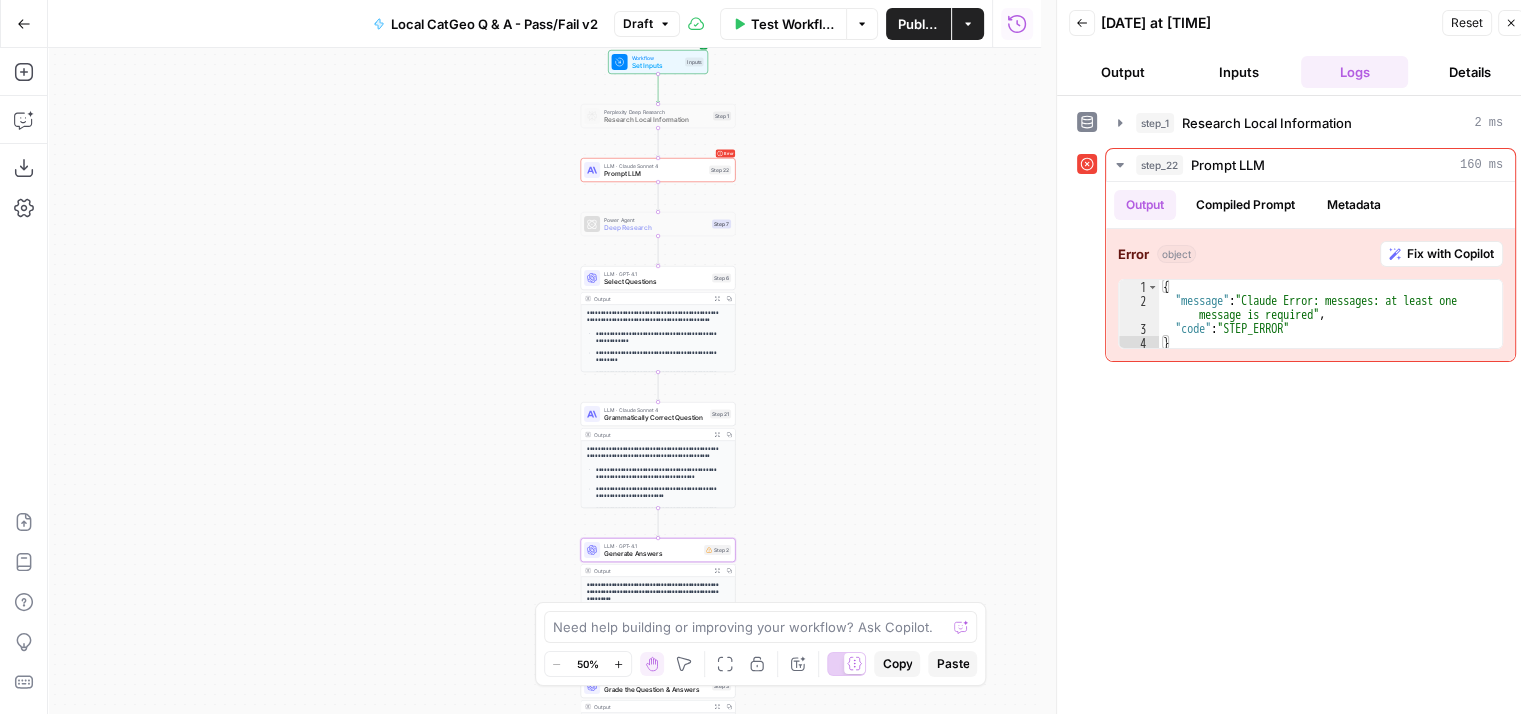 click on "Error LLM · Claude Sonnet 4 Prompt LLM Step 22 Copy step Delete step Add Note Test" at bounding box center [658, 170] 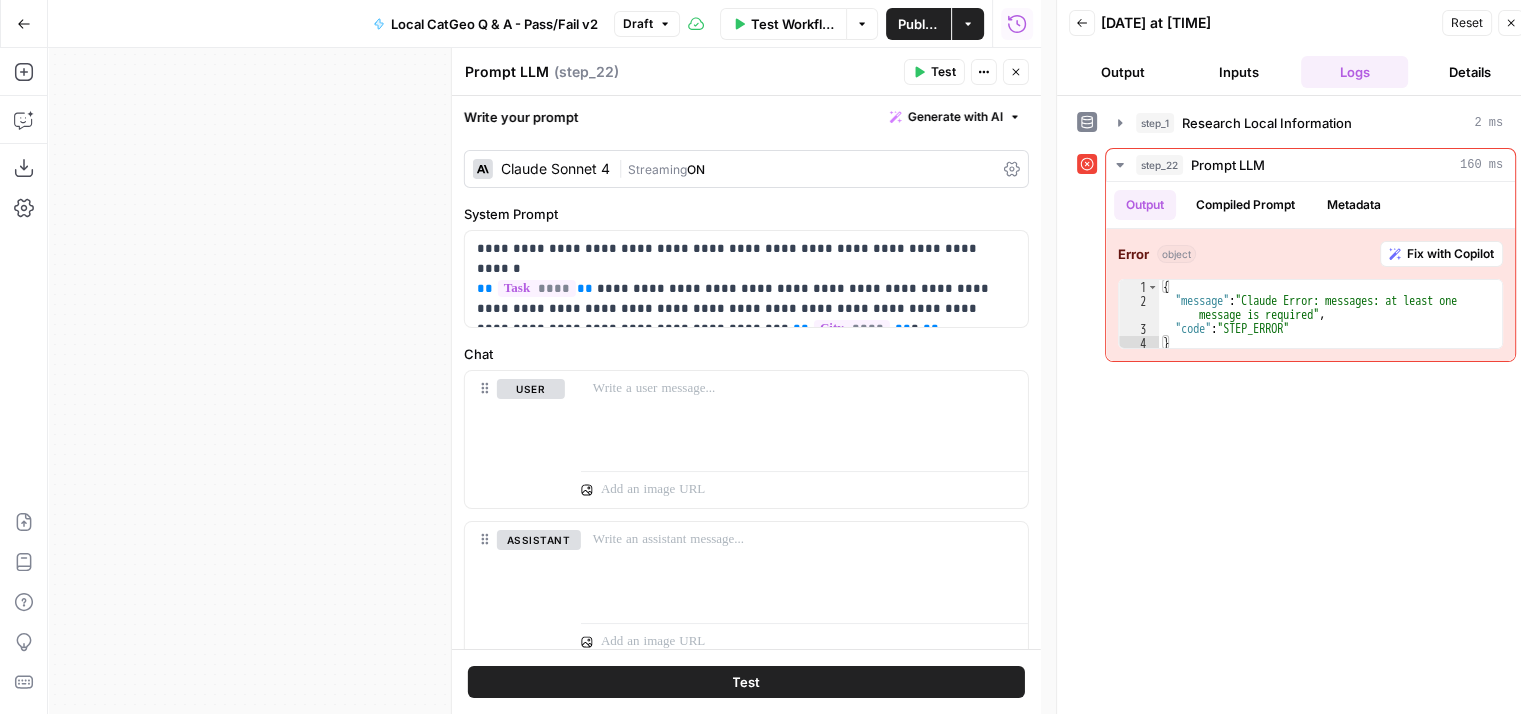 click on "Prompt LLM" at bounding box center (507, 72) 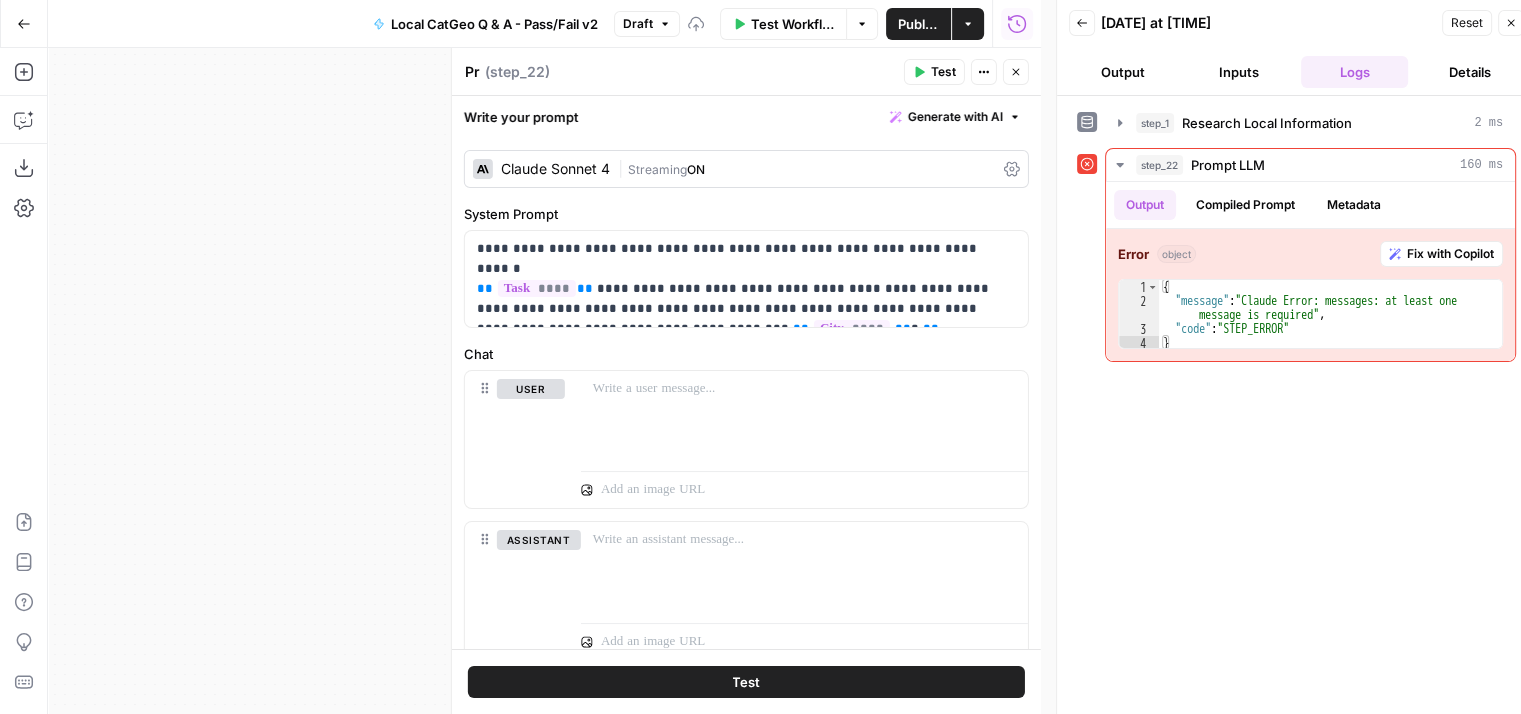 type on "P" 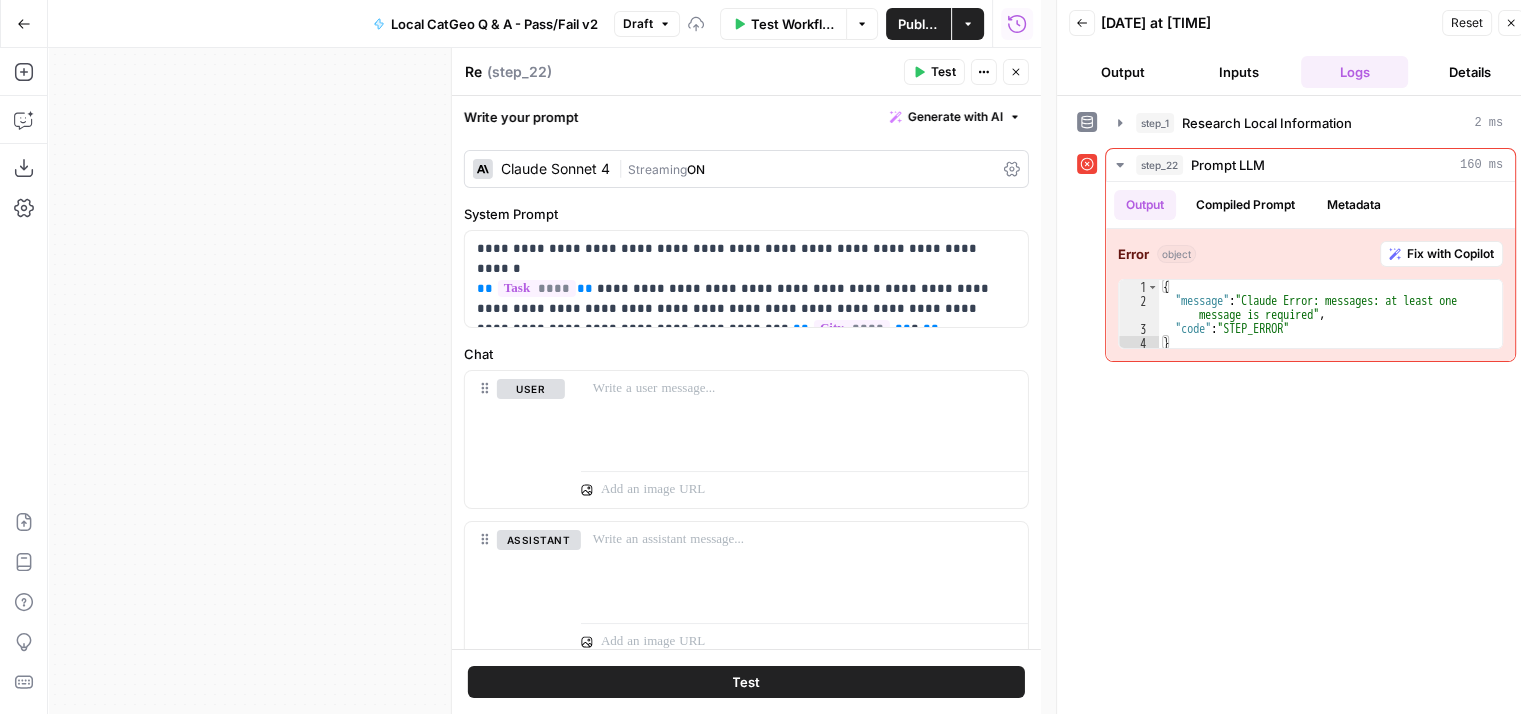 type on "R" 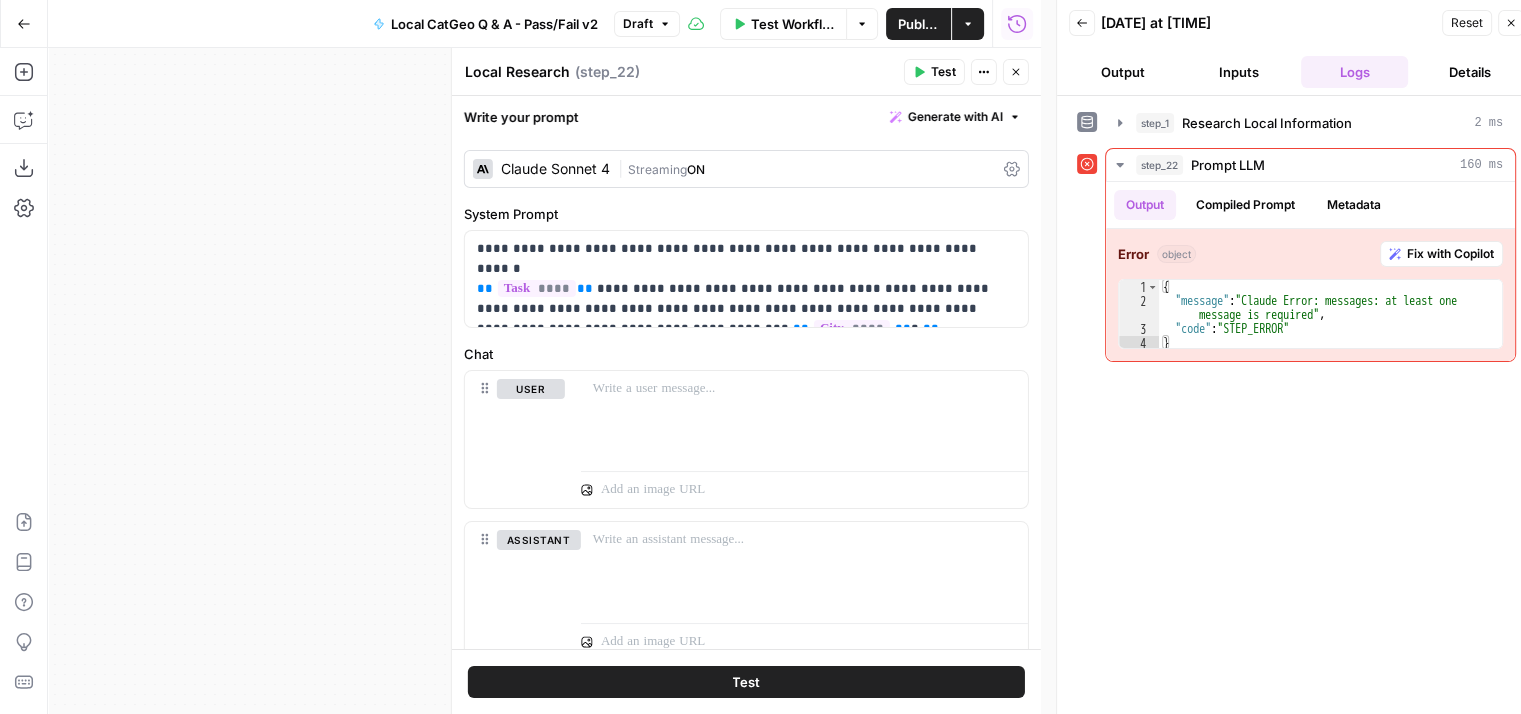 type on "Local Research" 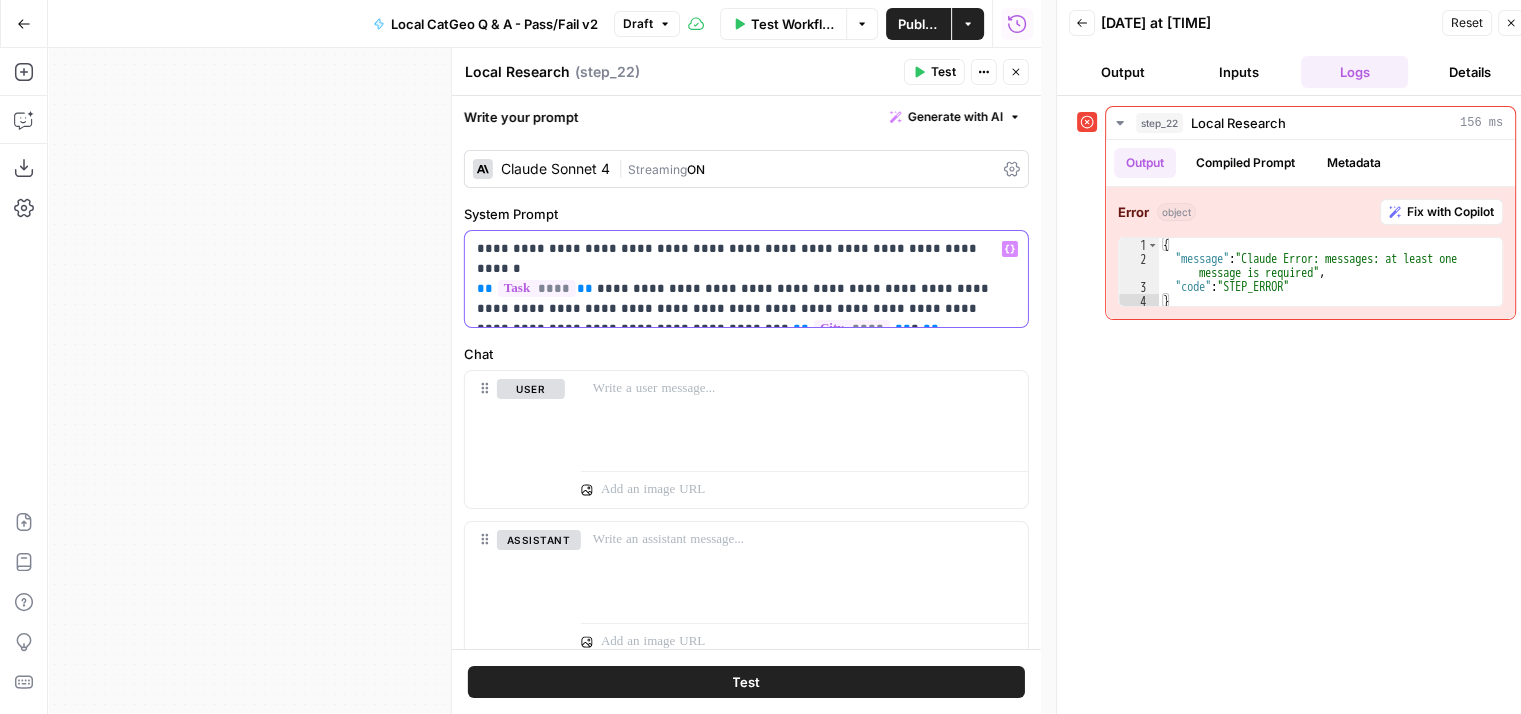 click on "**********" at bounding box center [739, 279] 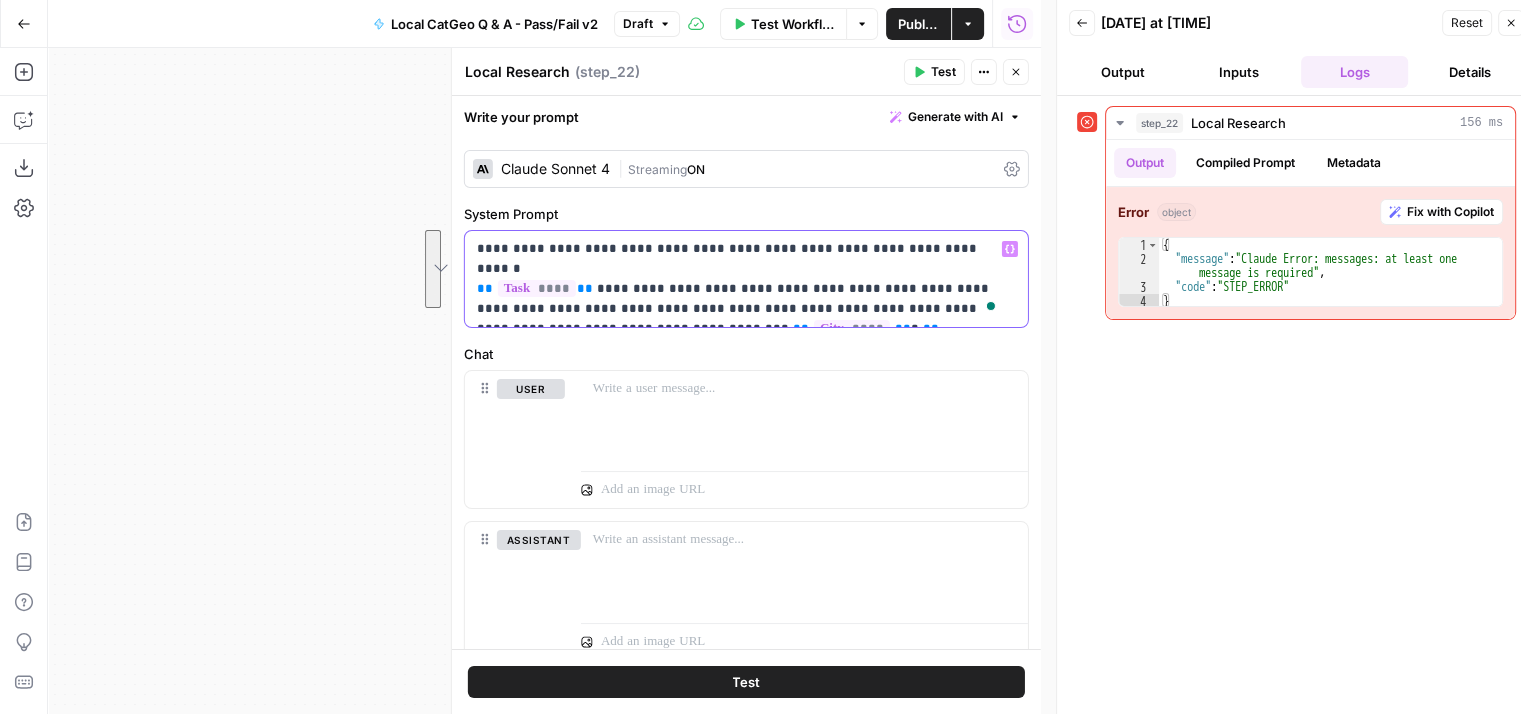 drag, startPoint x: 889, startPoint y: 305, endPoint x: 458, endPoint y: 223, distance: 438.73114 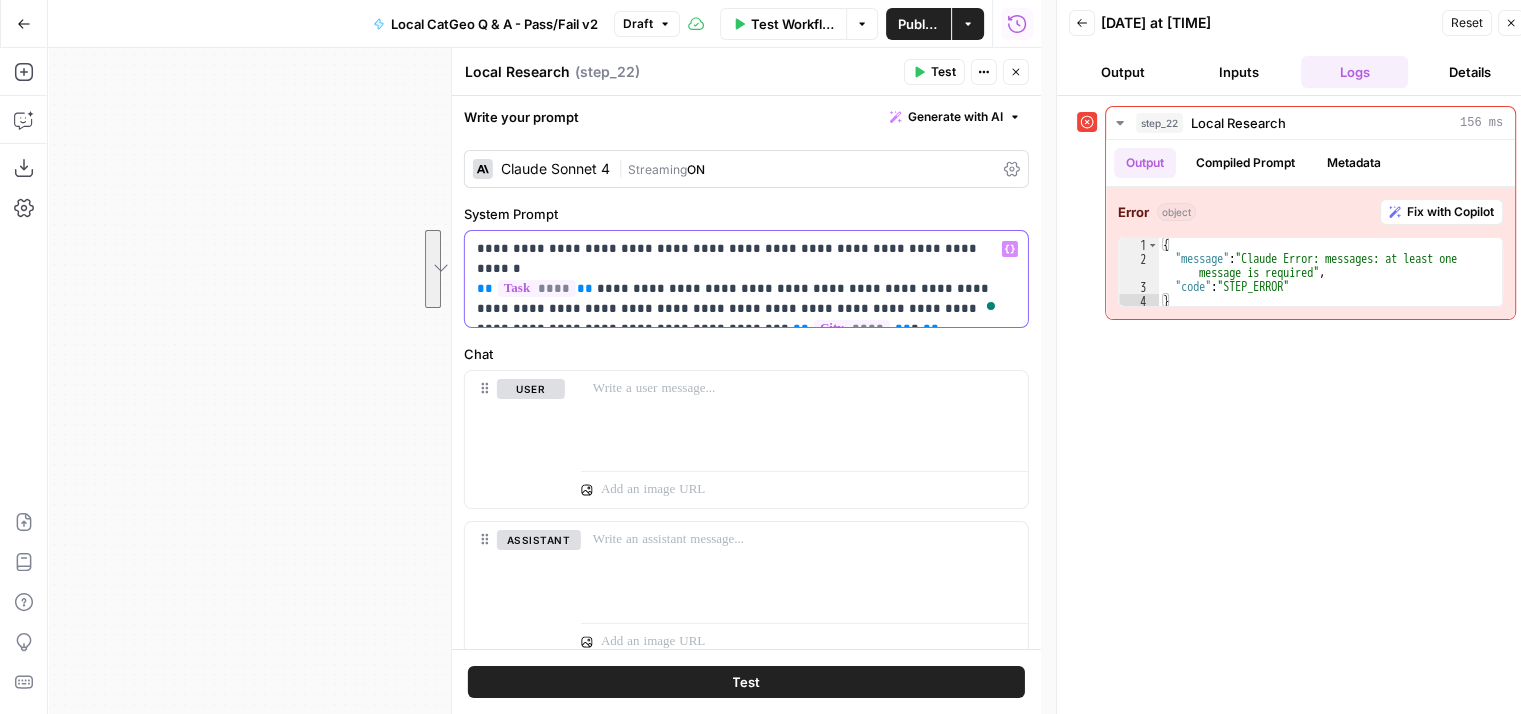 click on "**********" at bounding box center [746, 381] 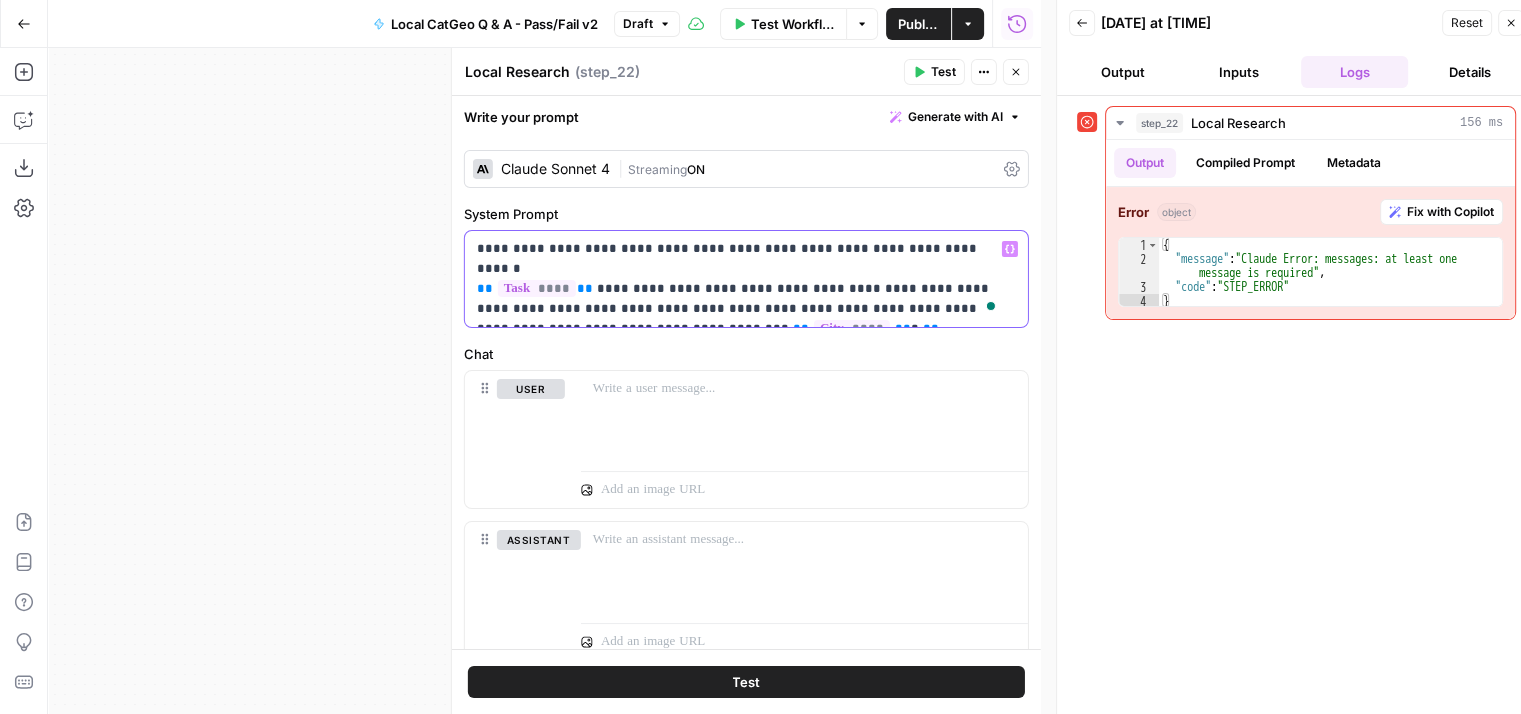 type 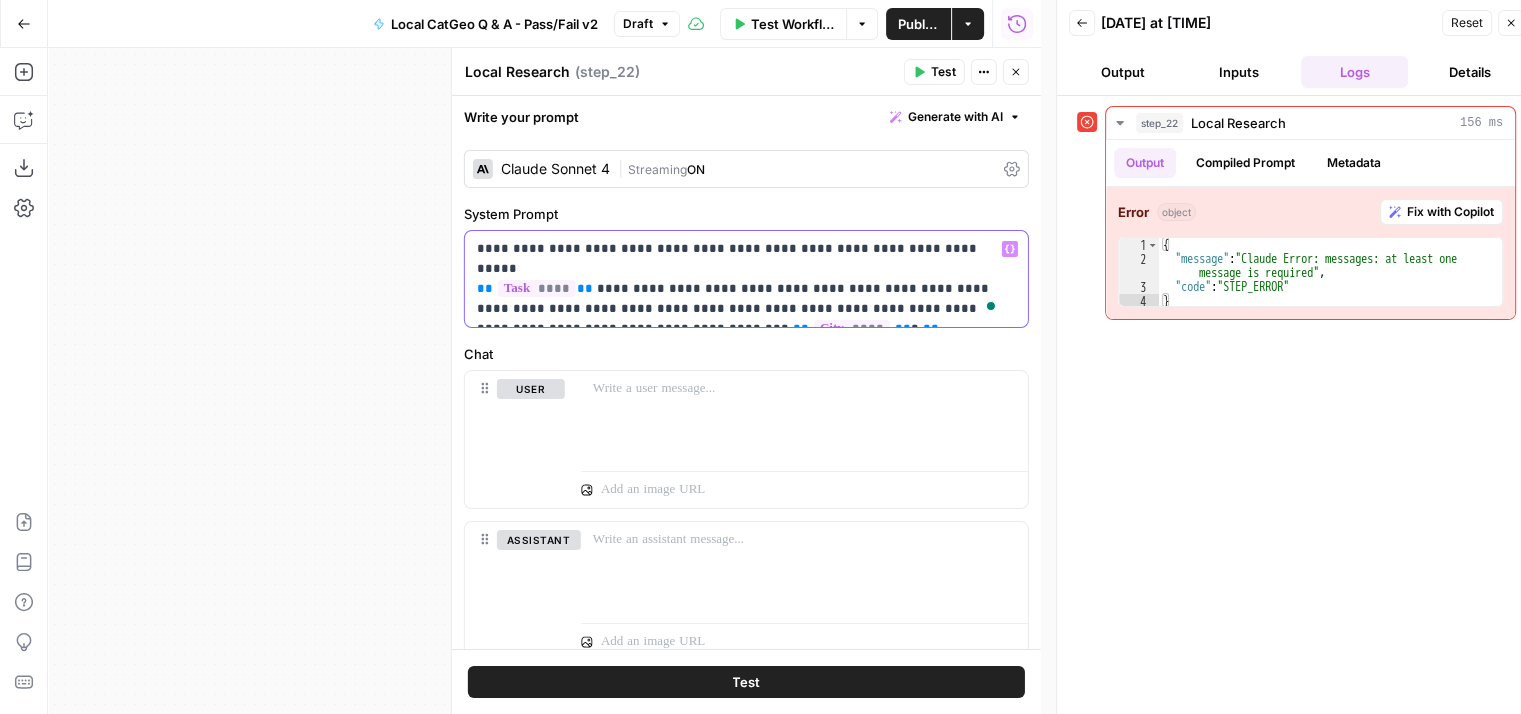 click on "**********" at bounding box center [739, 279] 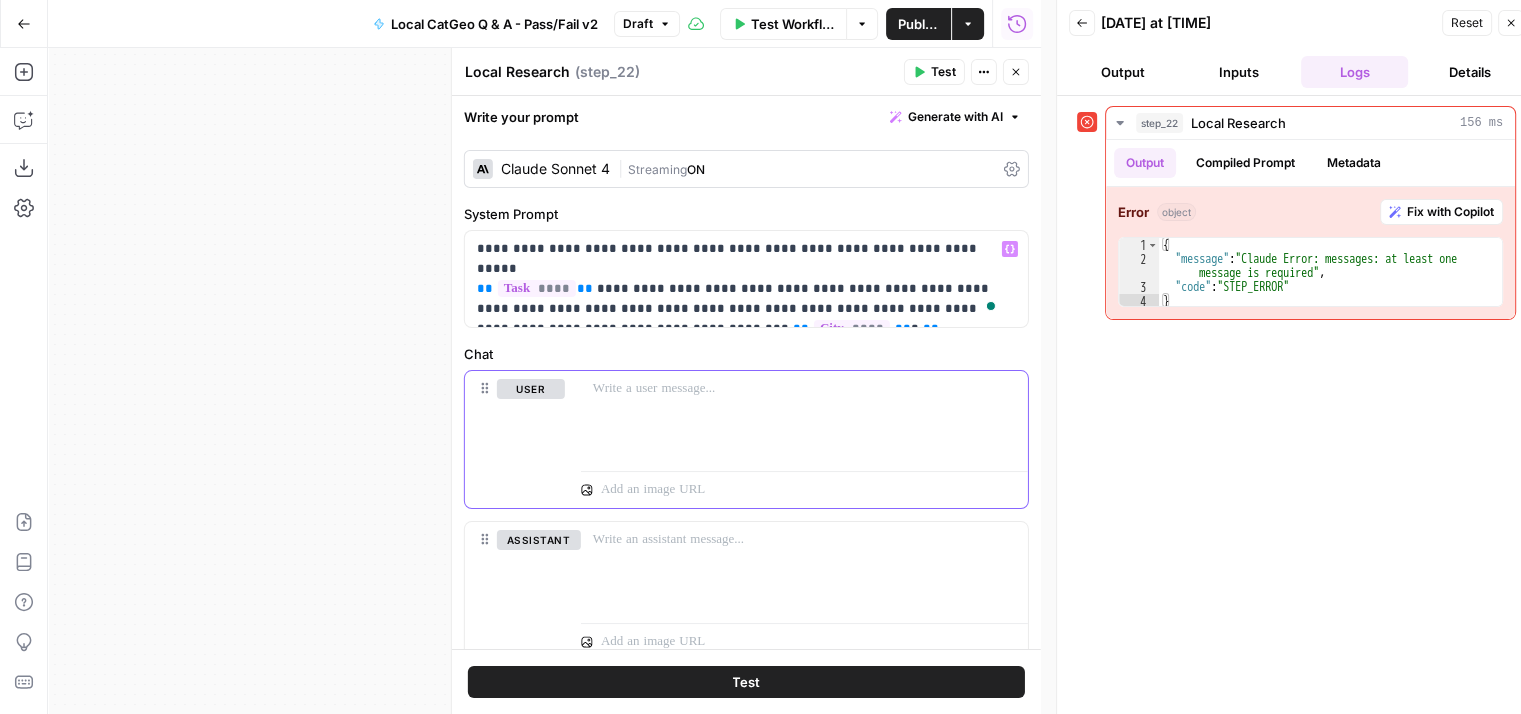 click at bounding box center [804, 417] 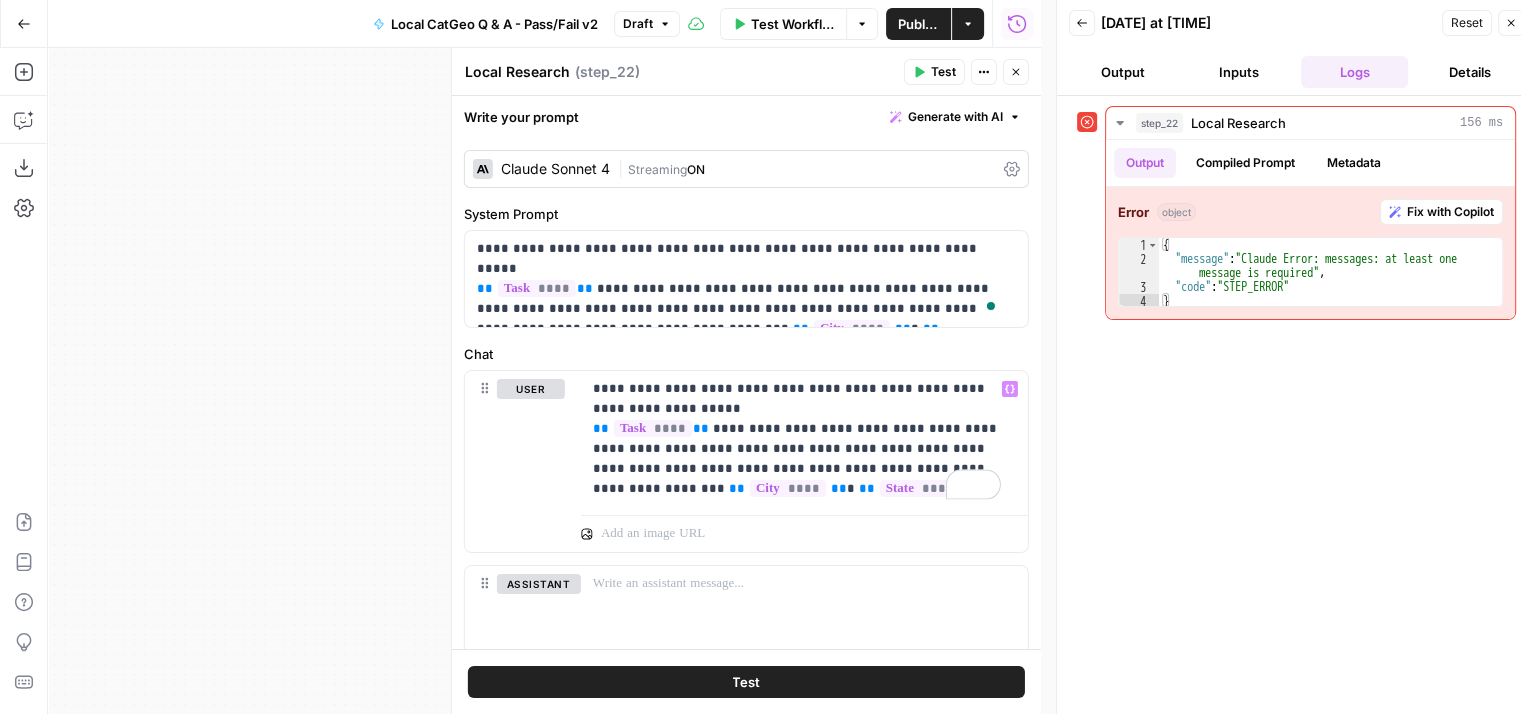 click on "Test" at bounding box center [943, 72] 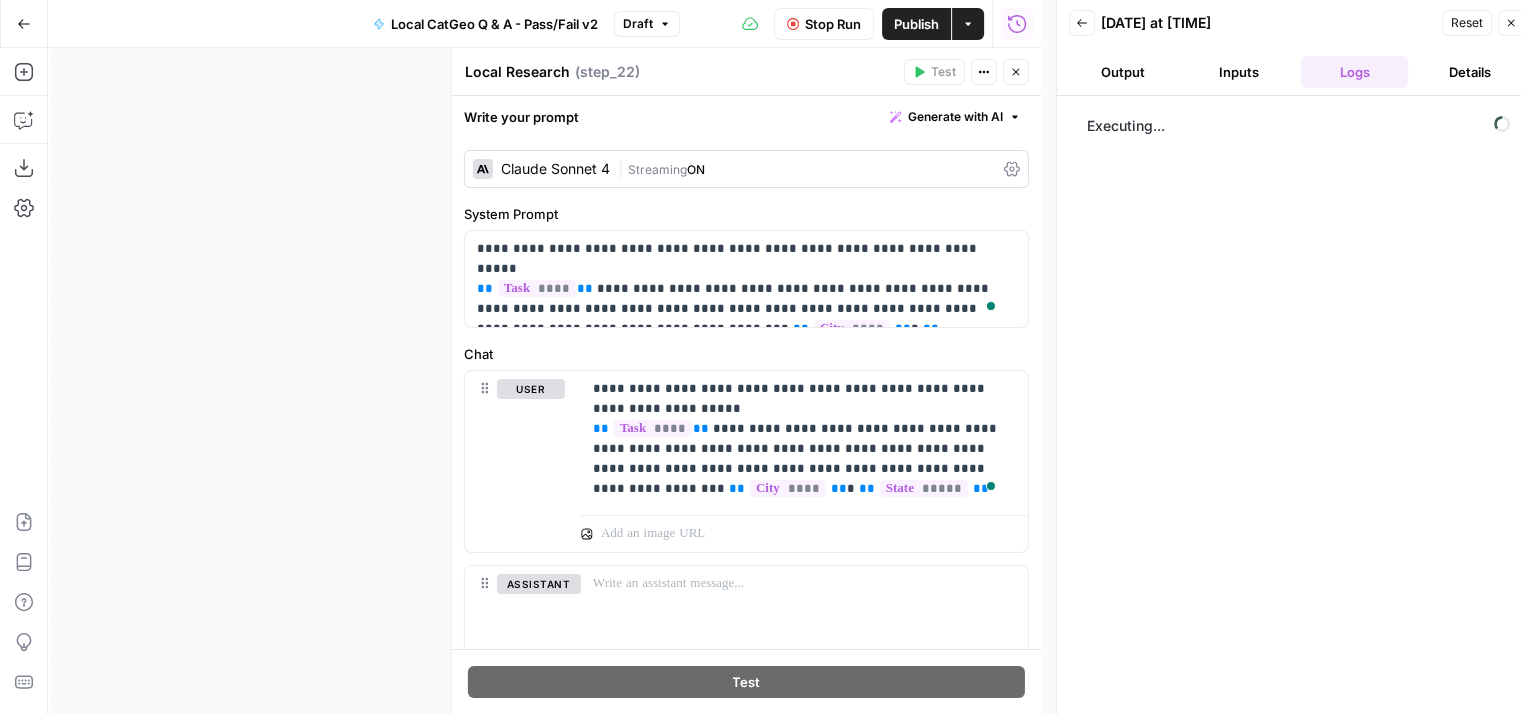 click on "Claude Sonnet 4" at bounding box center [555, 169] 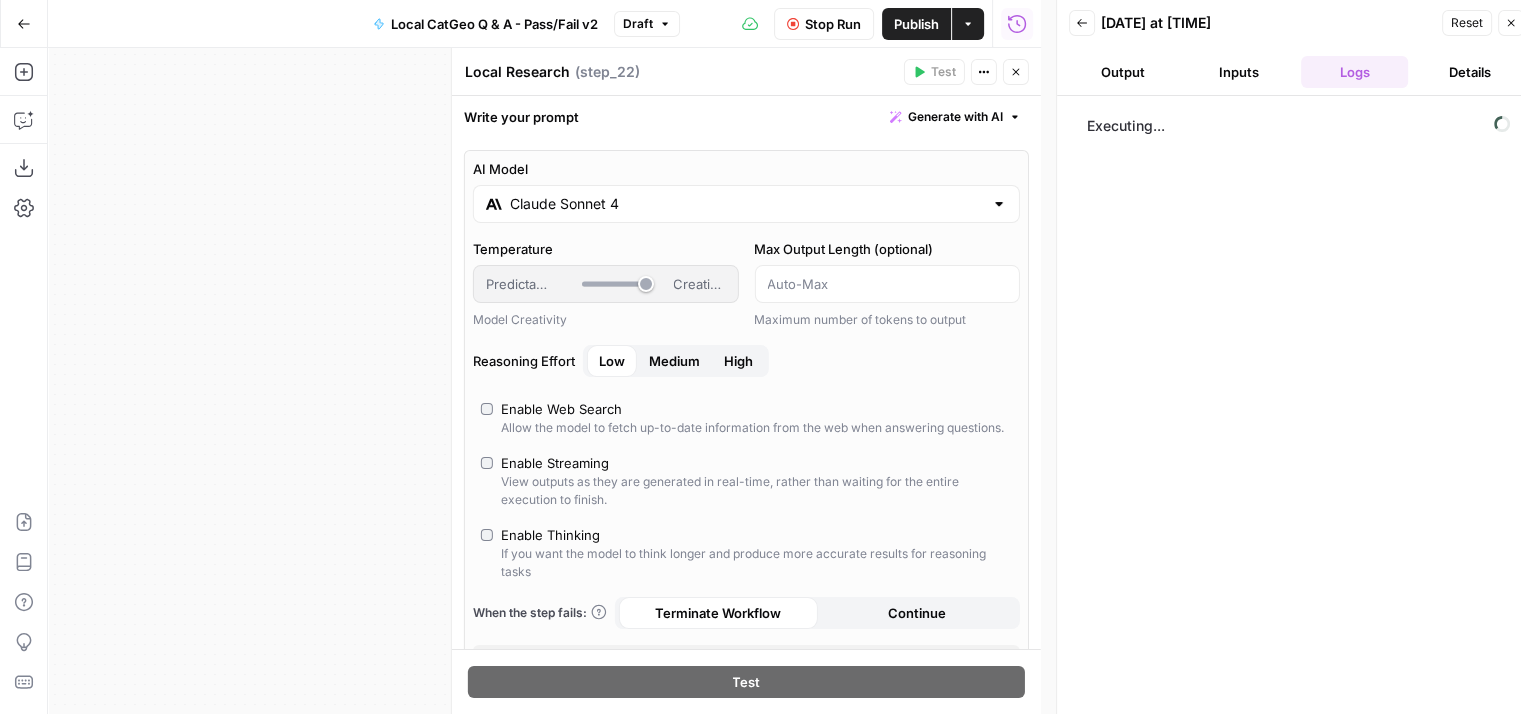 scroll, scrollTop: 300, scrollLeft: 0, axis: vertical 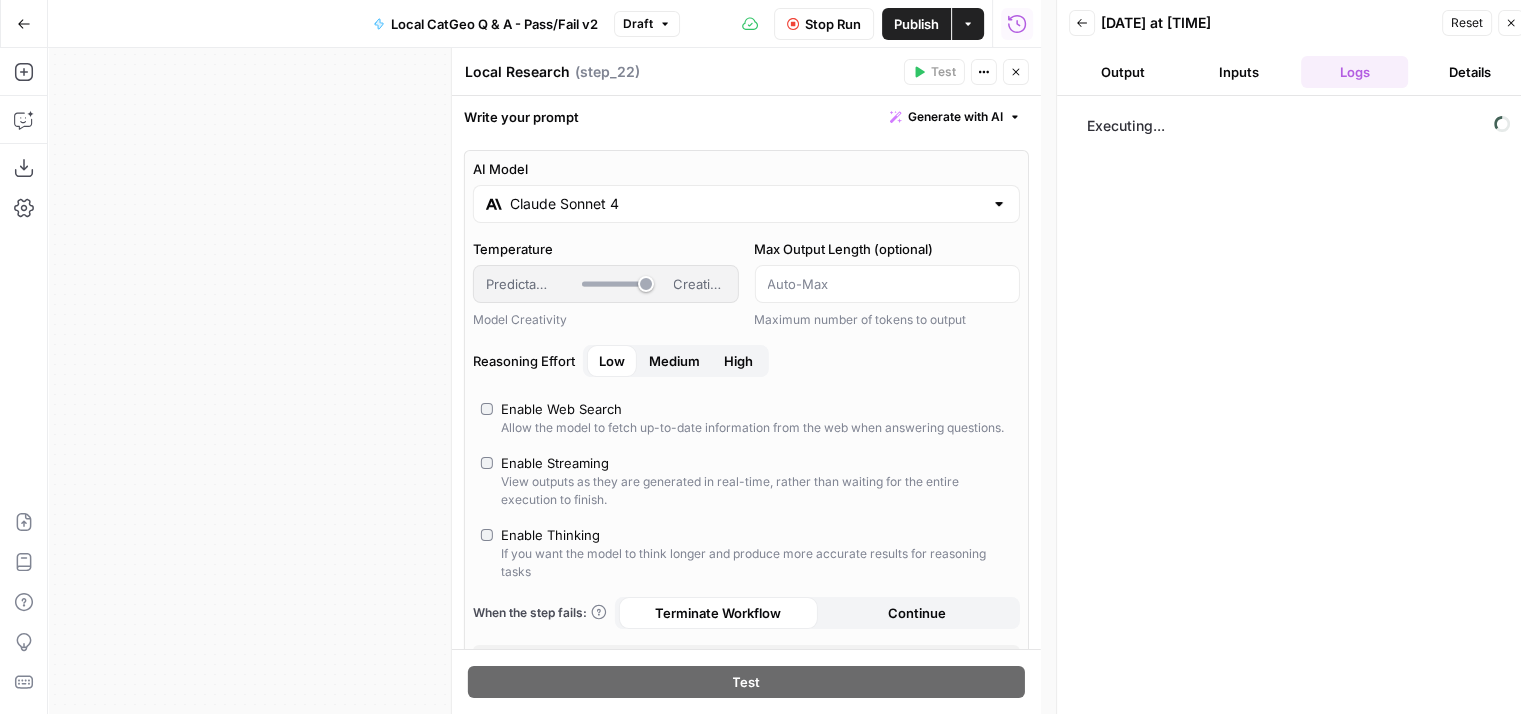 click on "Inputs" at bounding box center (1239, 72) 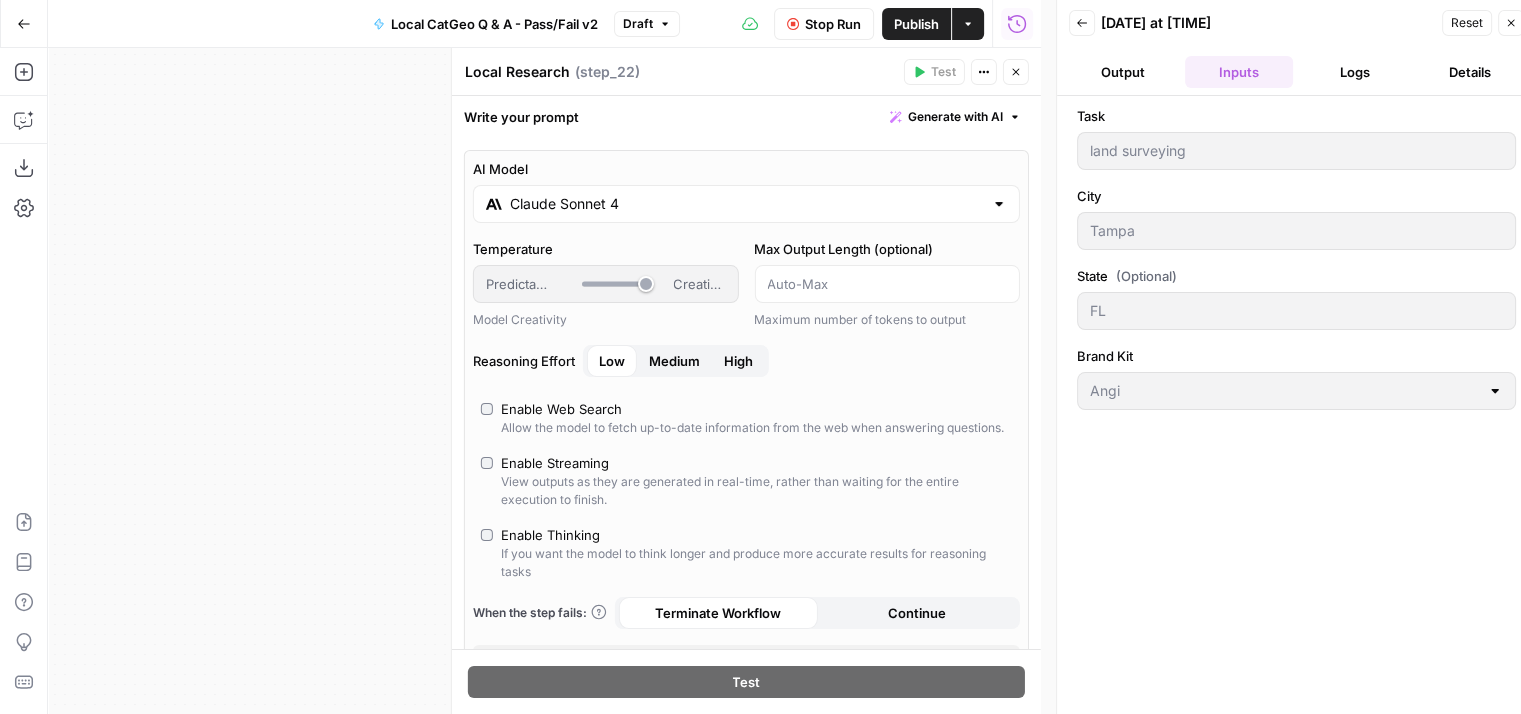 click on "Logs" at bounding box center [1355, 72] 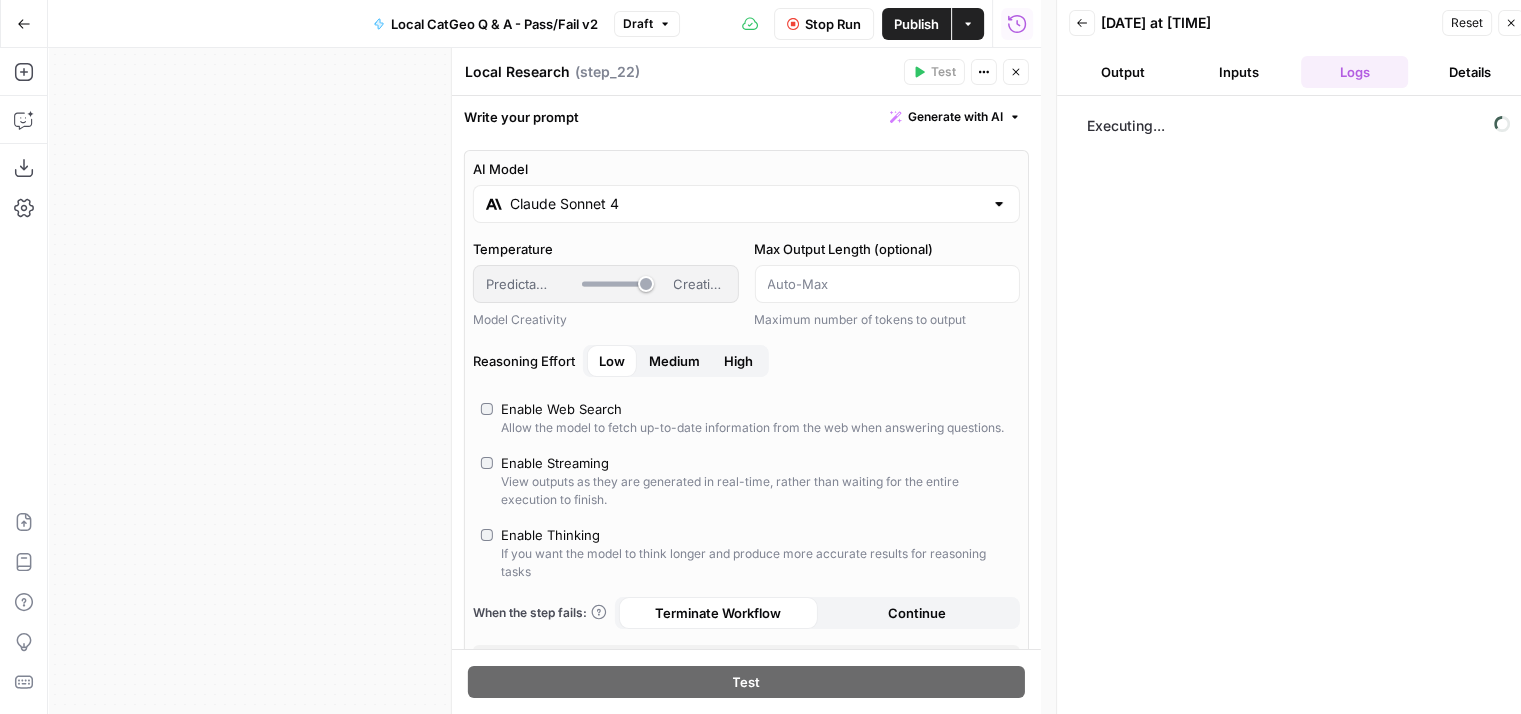 click on "Claude Sonnet 4" at bounding box center (746, 204) 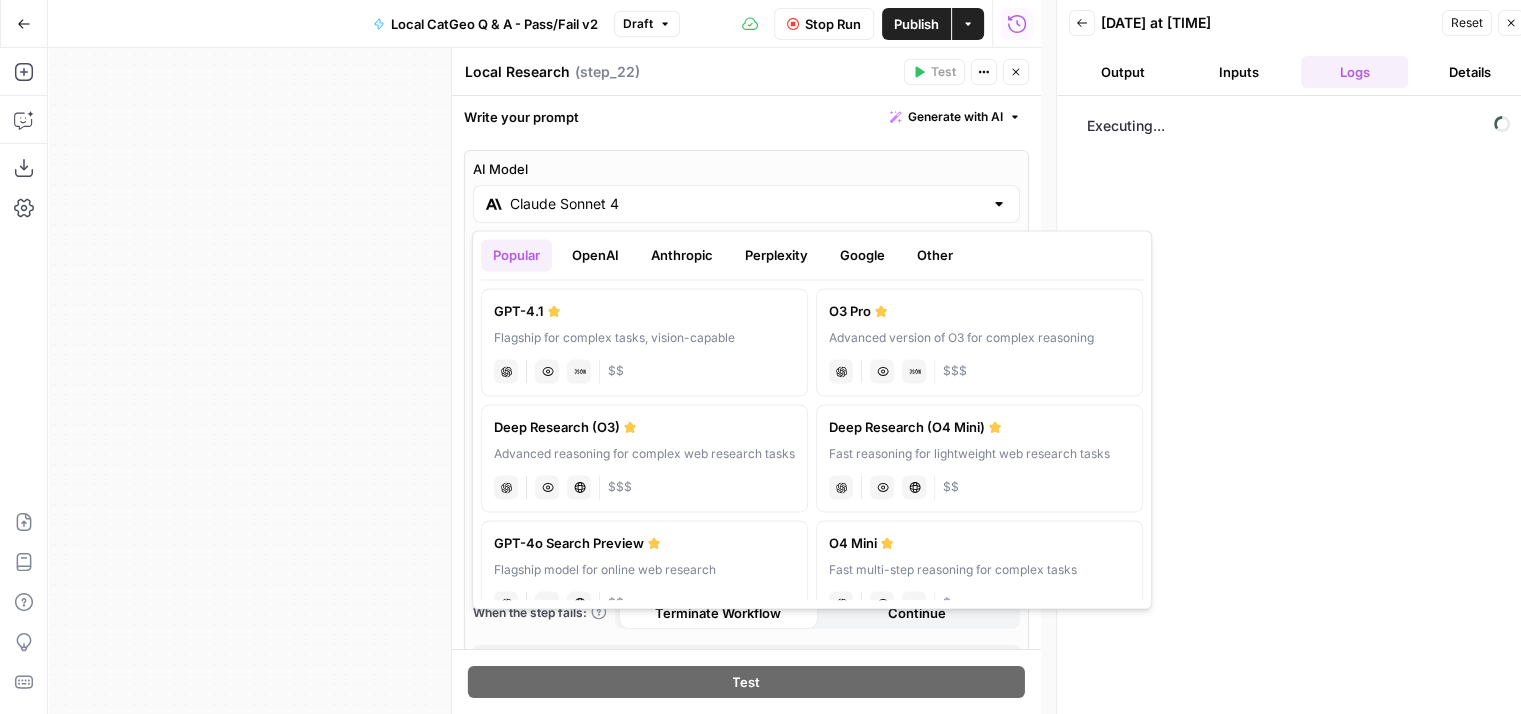 click on "Write your prompt Generate with AI" at bounding box center [746, 116] 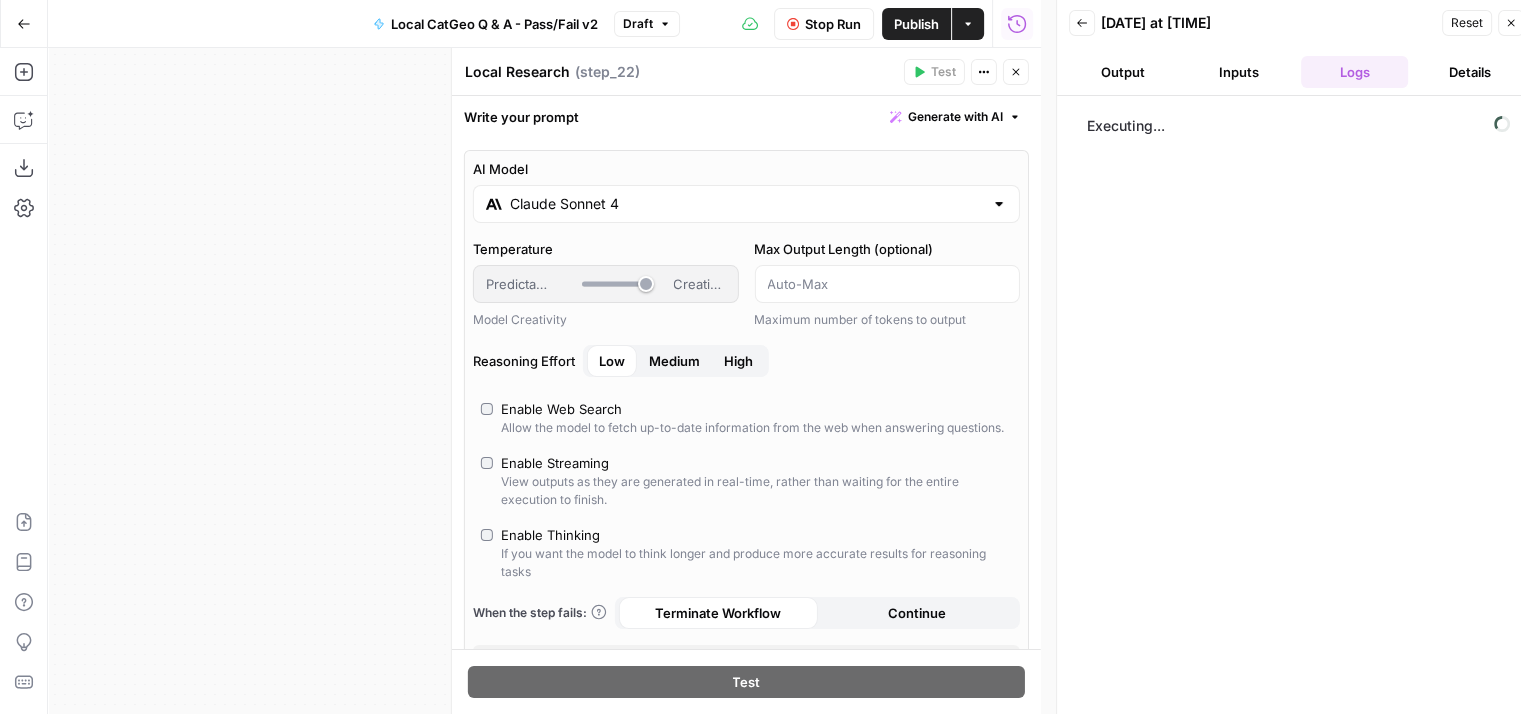 scroll, scrollTop: 176, scrollLeft: 0, axis: vertical 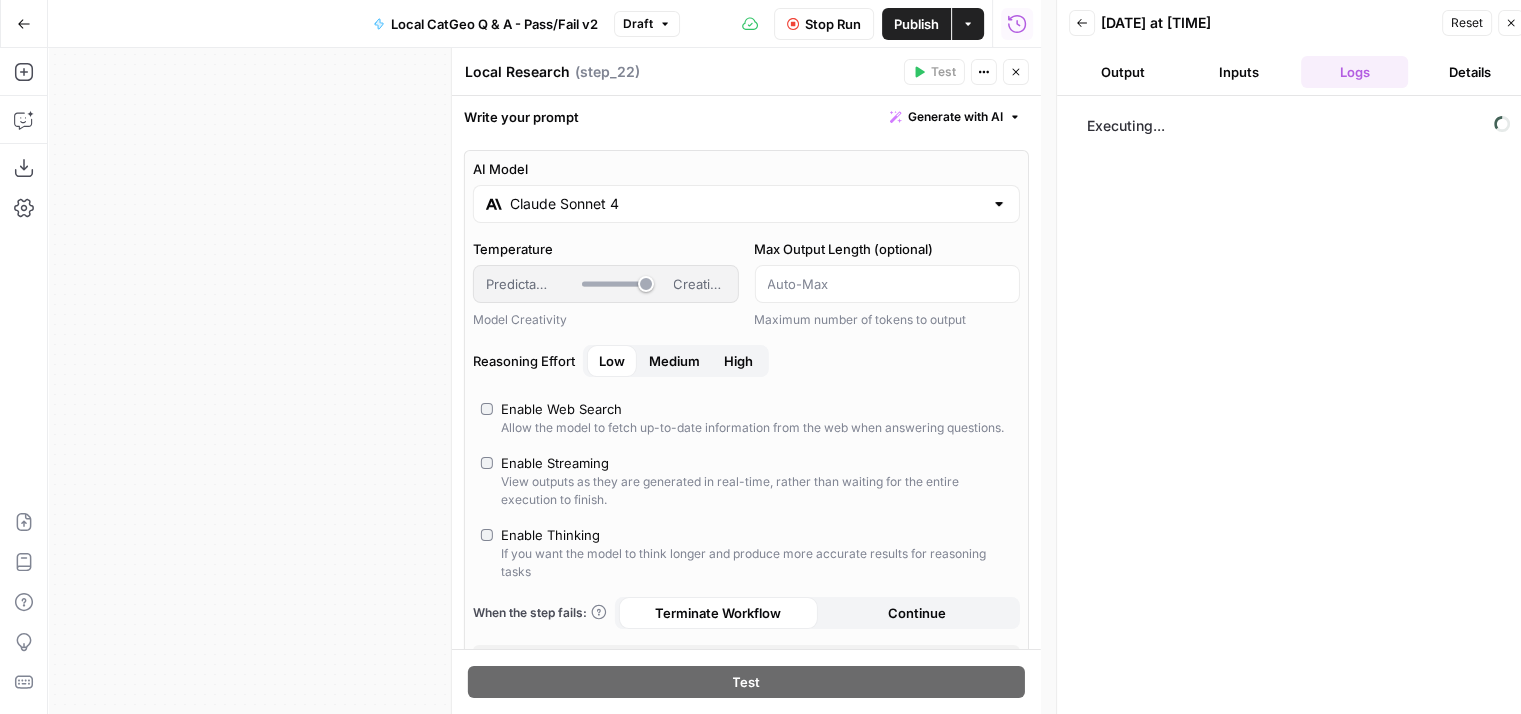 click on "Continue" at bounding box center (917, 613) 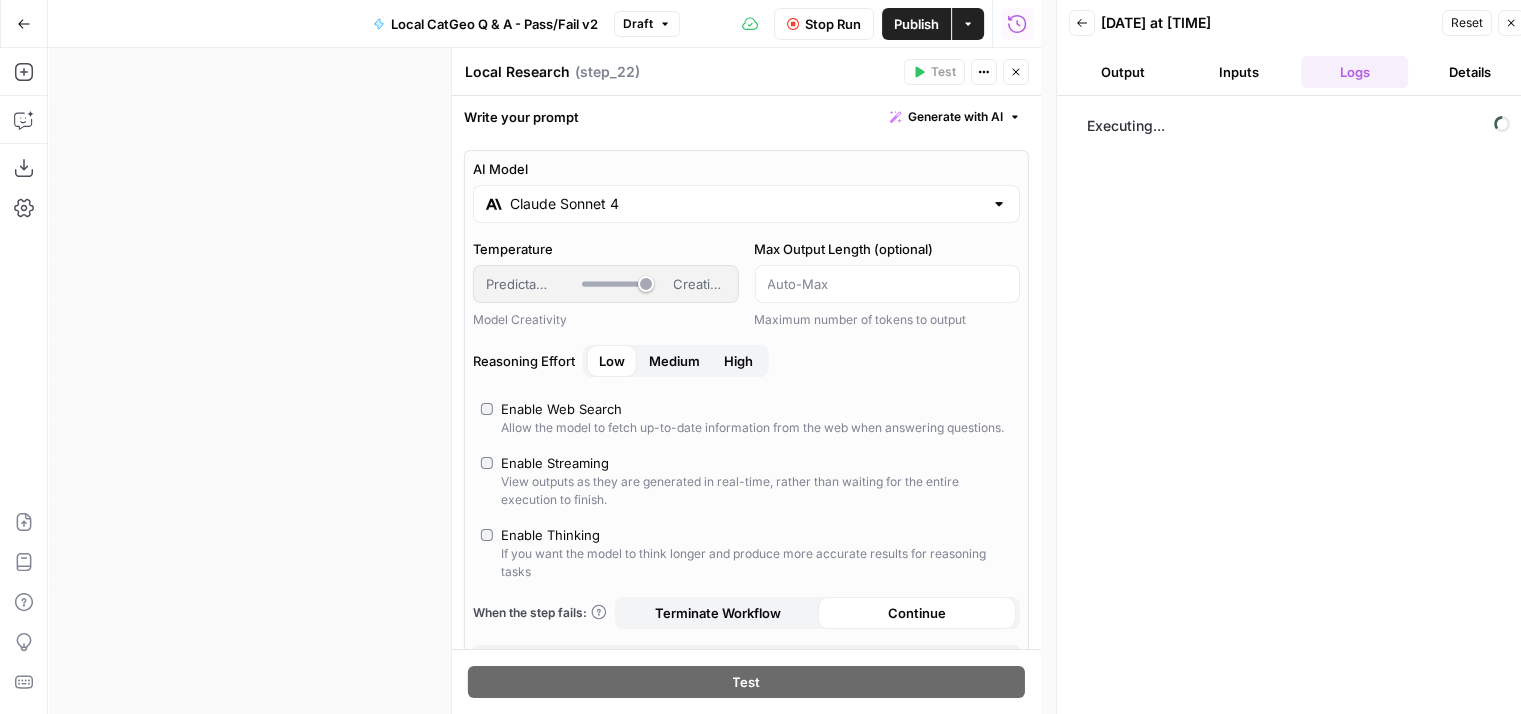 scroll, scrollTop: 293, scrollLeft: 0, axis: vertical 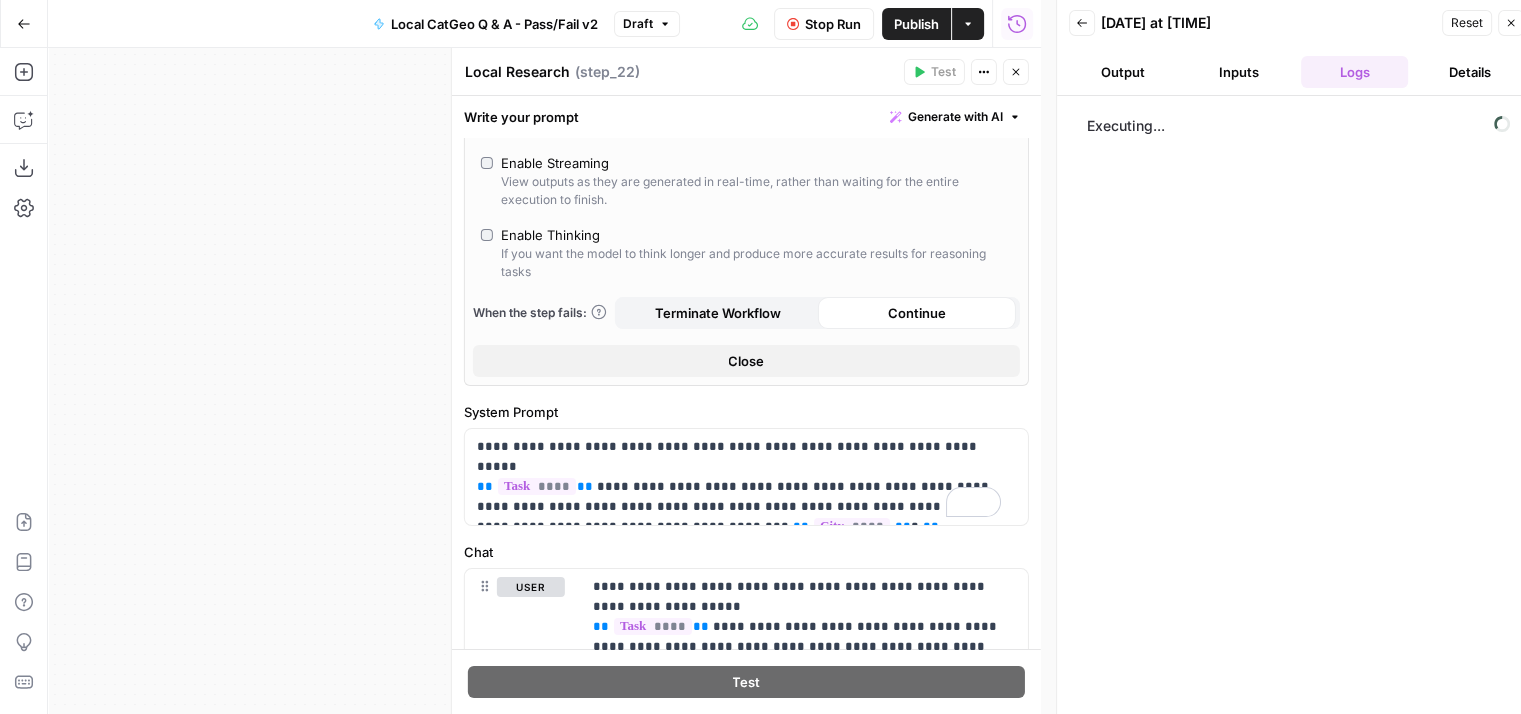 click on "Terminate Workflow" at bounding box center (718, 313) 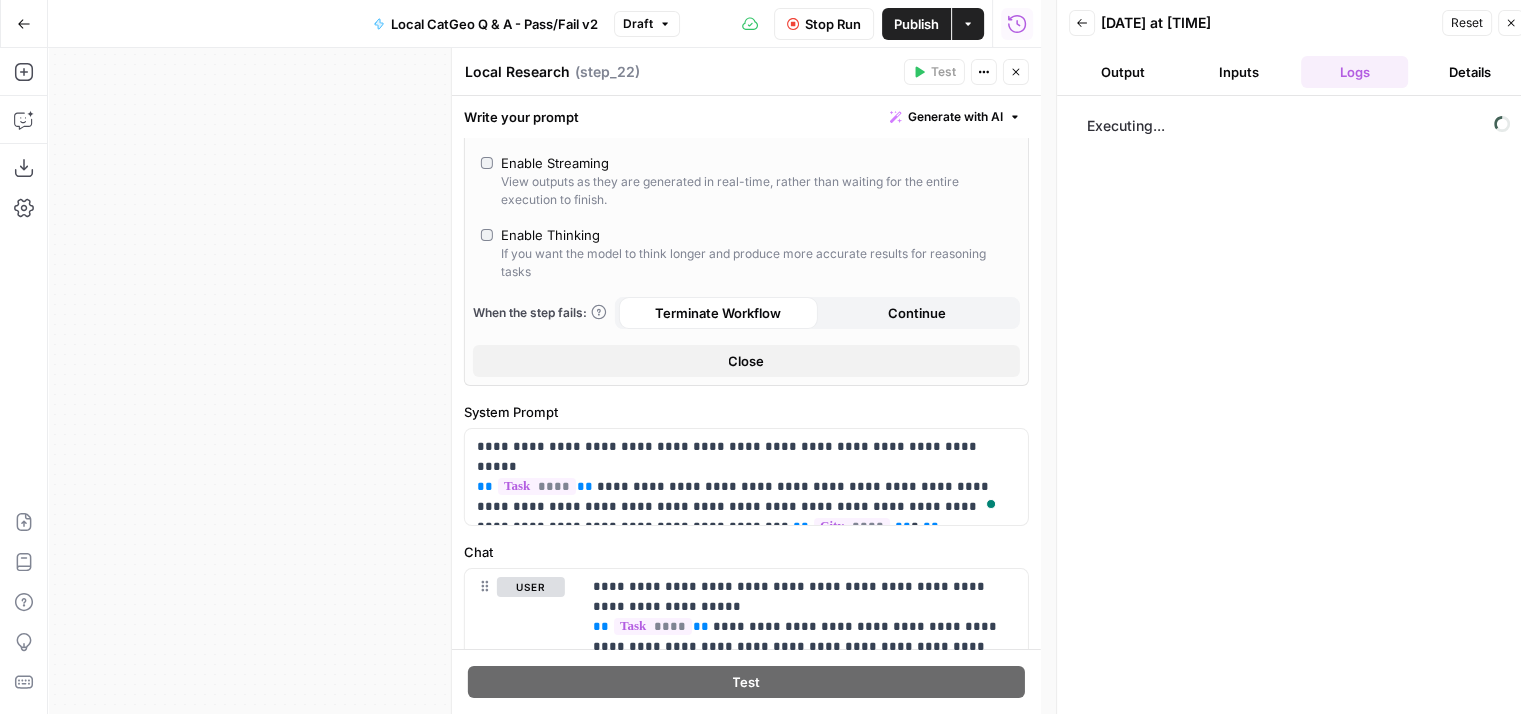 scroll, scrollTop: 0, scrollLeft: 0, axis: both 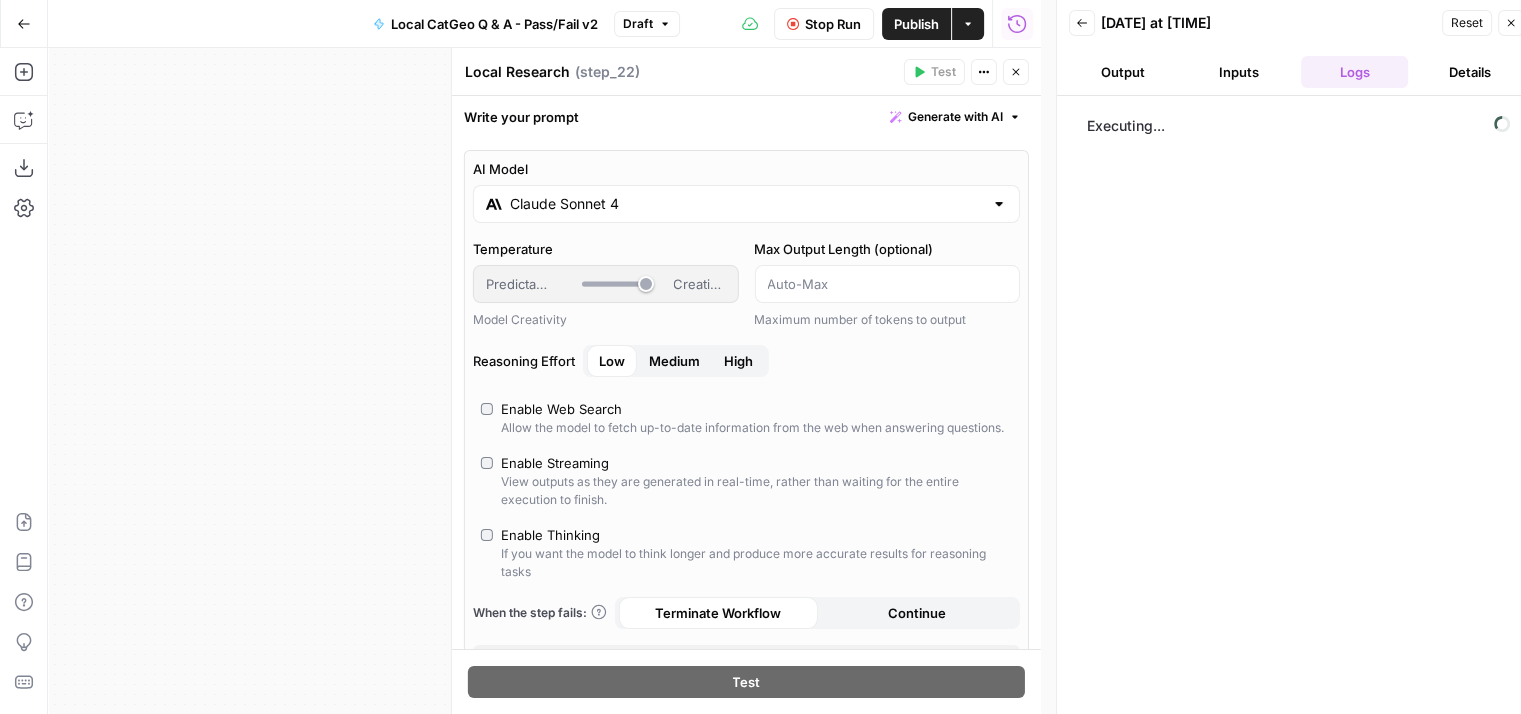 click on "Inputs" at bounding box center [1239, 72] 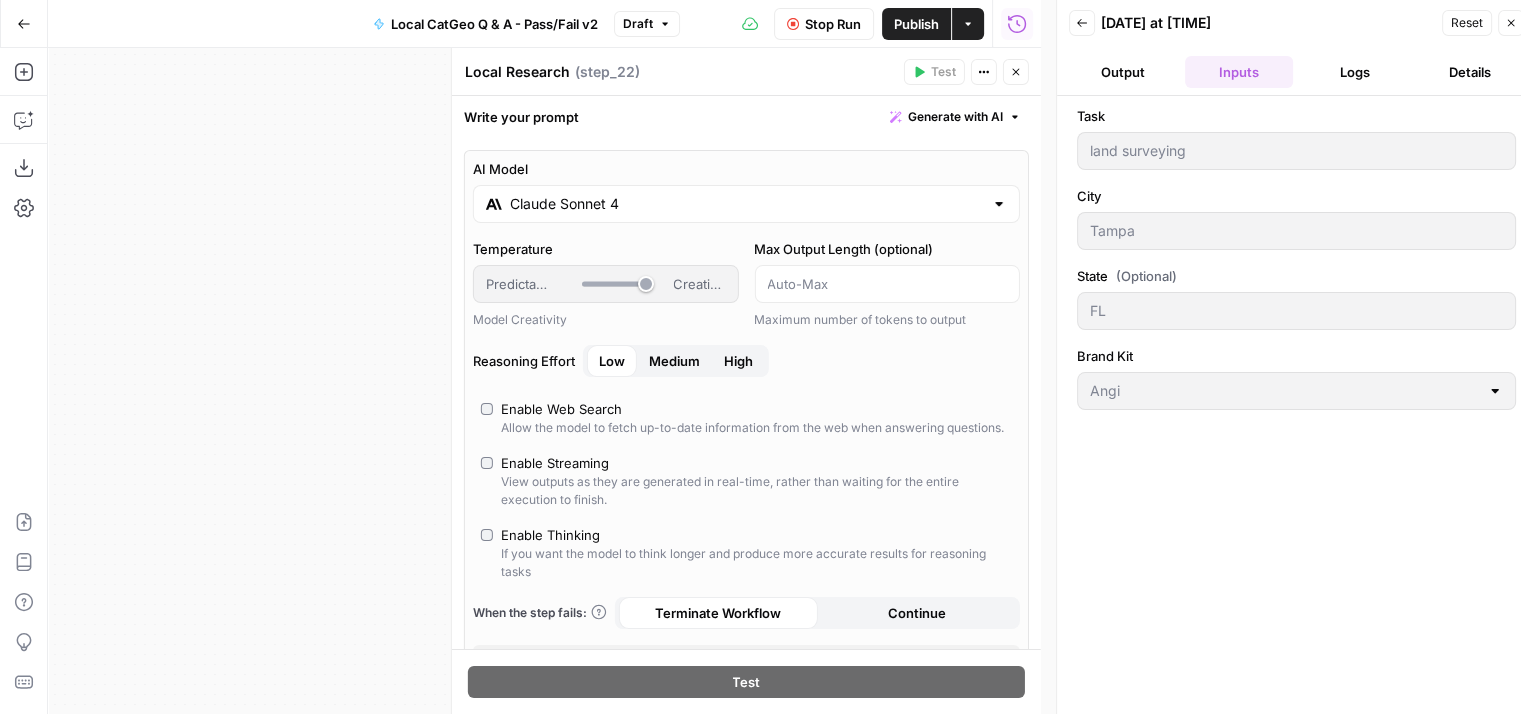 click on "Details" at bounding box center (1470, 72) 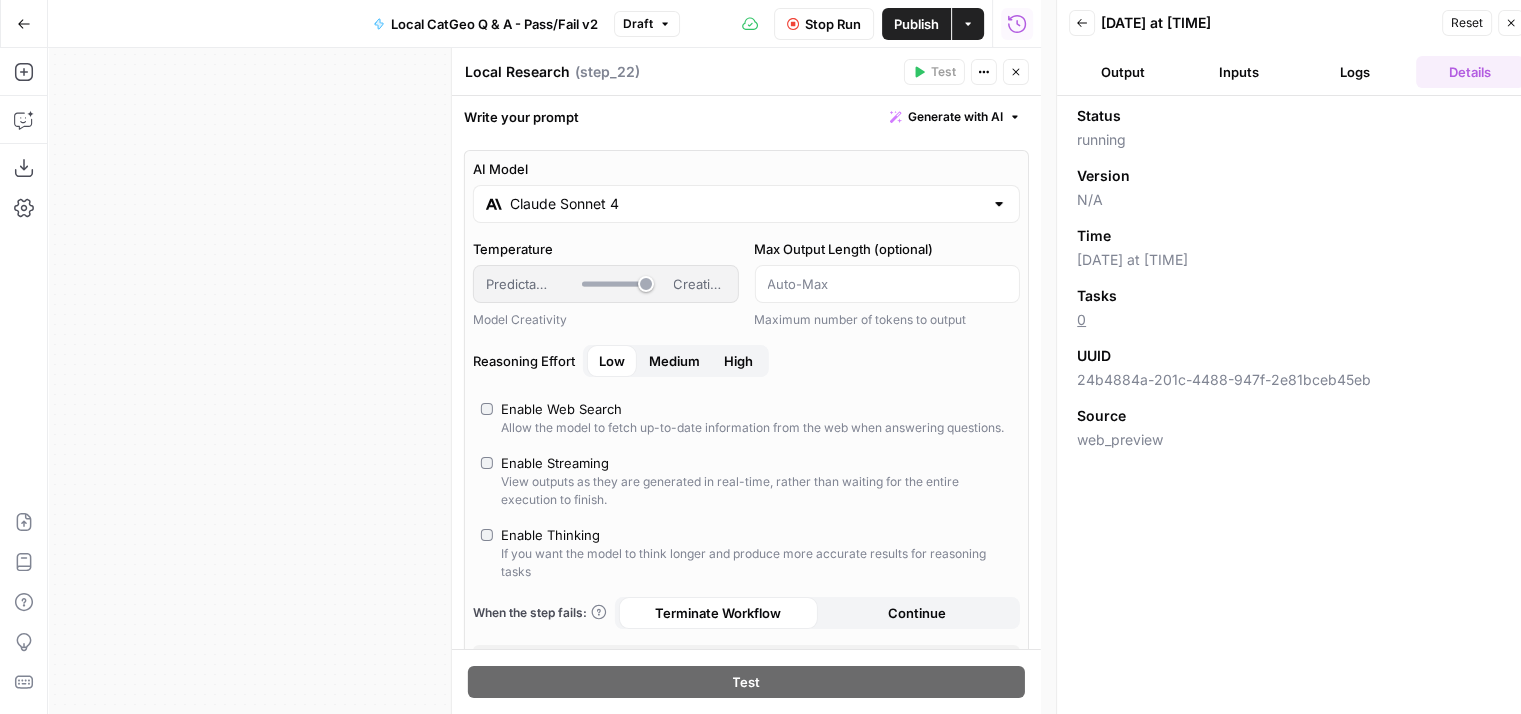 click on "Logs" at bounding box center [1355, 72] 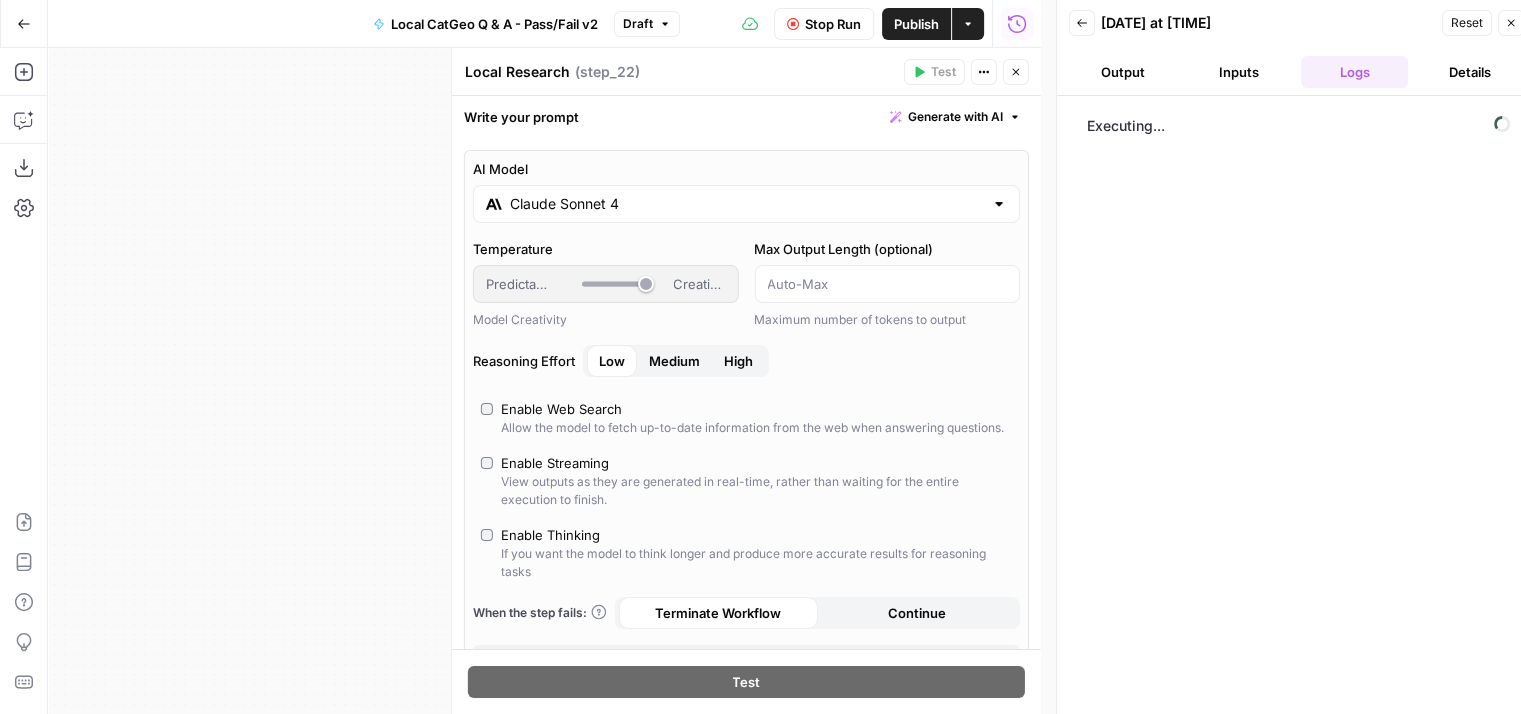 click on "Inputs" at bounding box center (1239, 72) 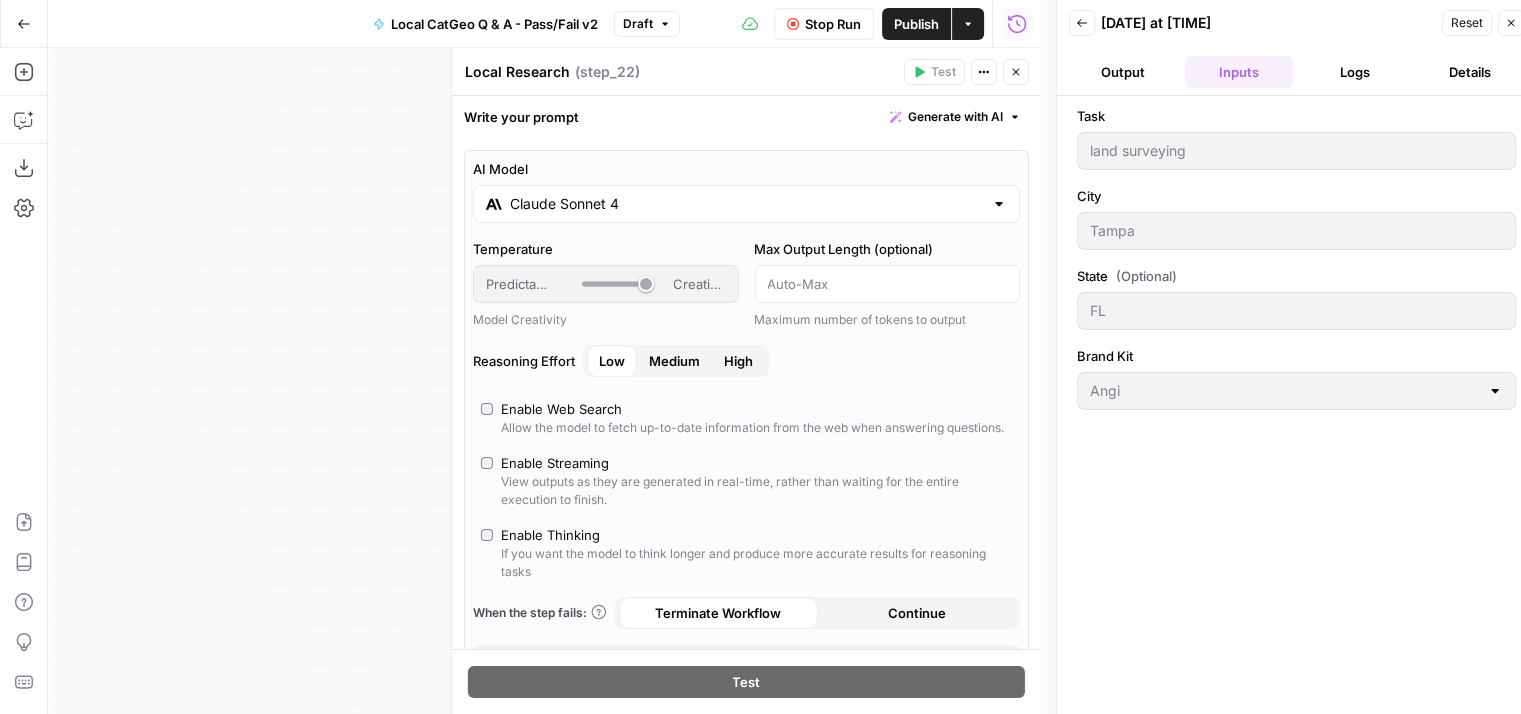 scroll, scrollTop: 300, scrollLeft: 0, axis: vertical 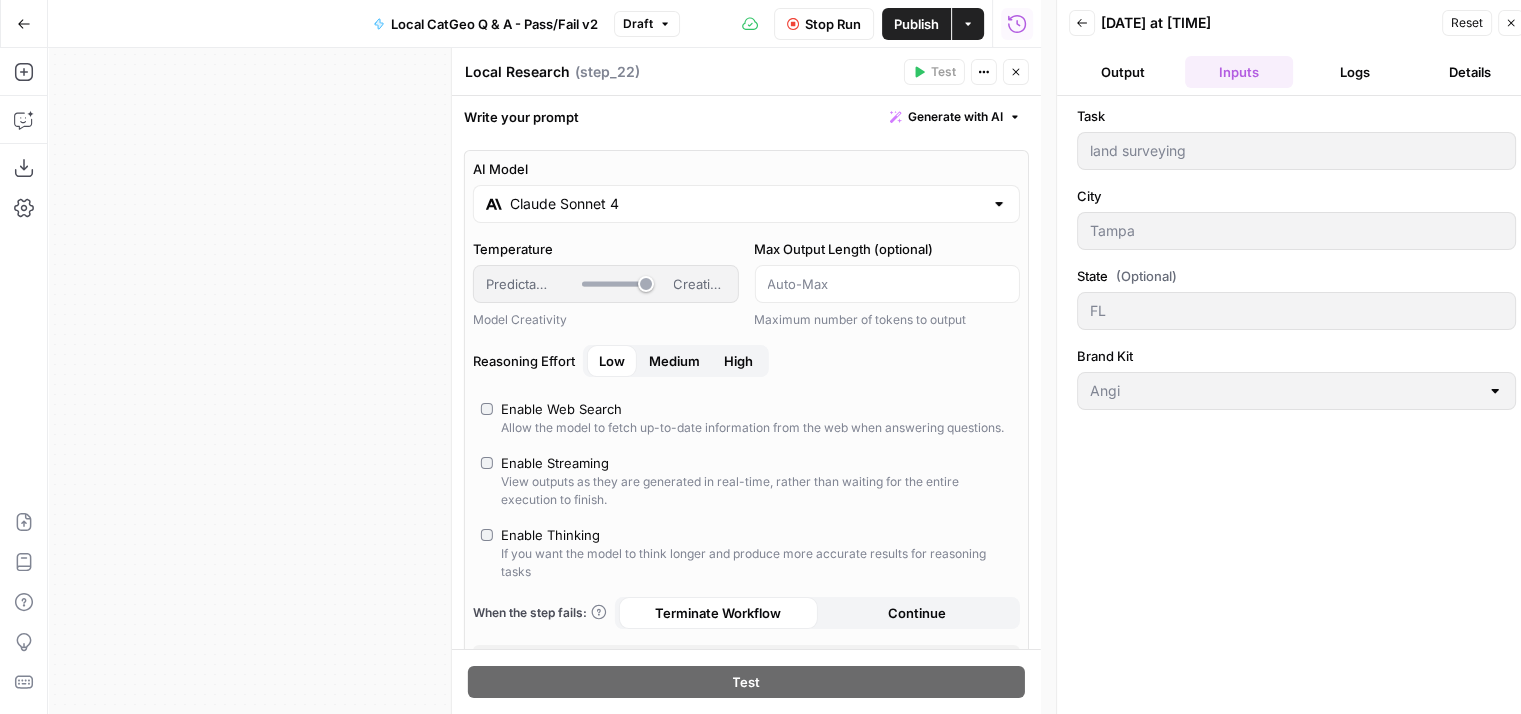 click on "Logs" at bounding box center (1355, 72) 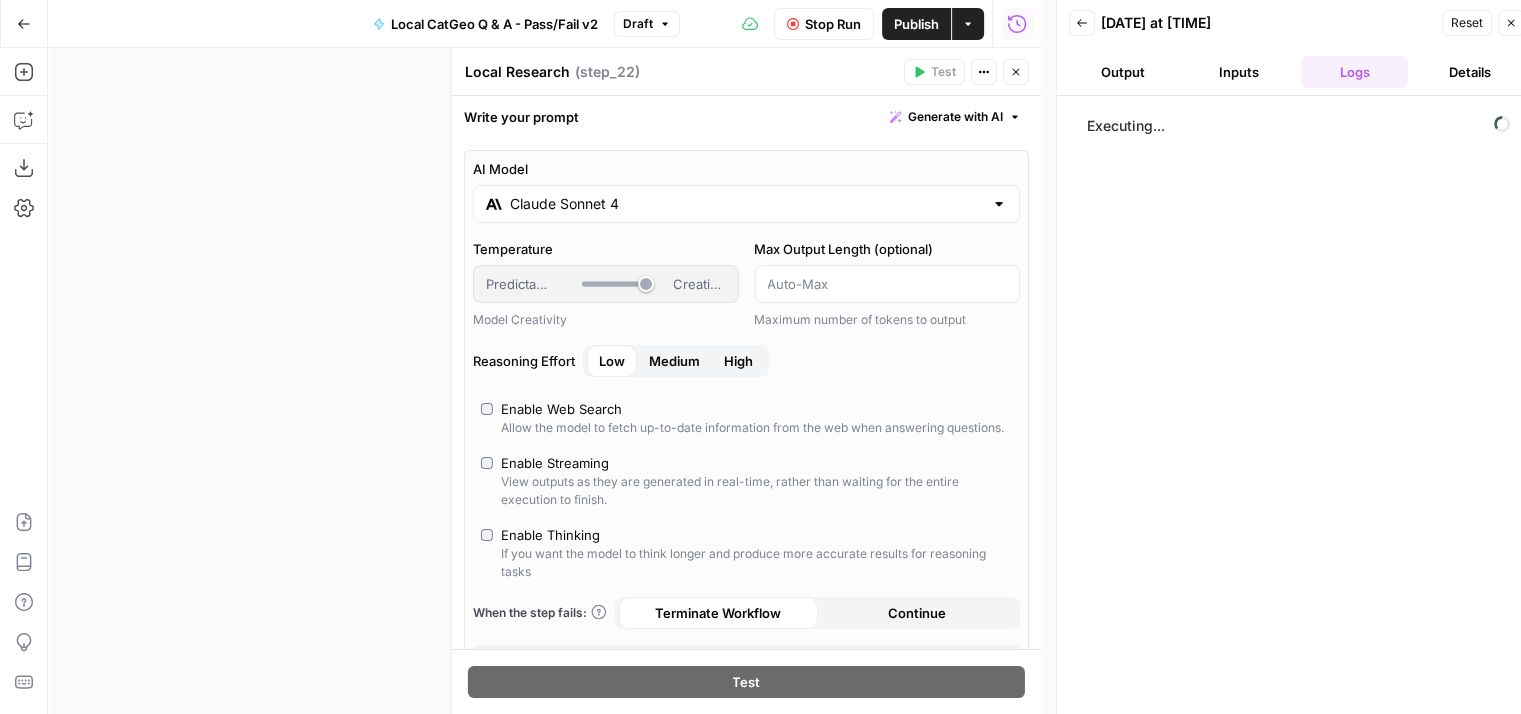 click on "Details" at bounding box center (1470, 72) 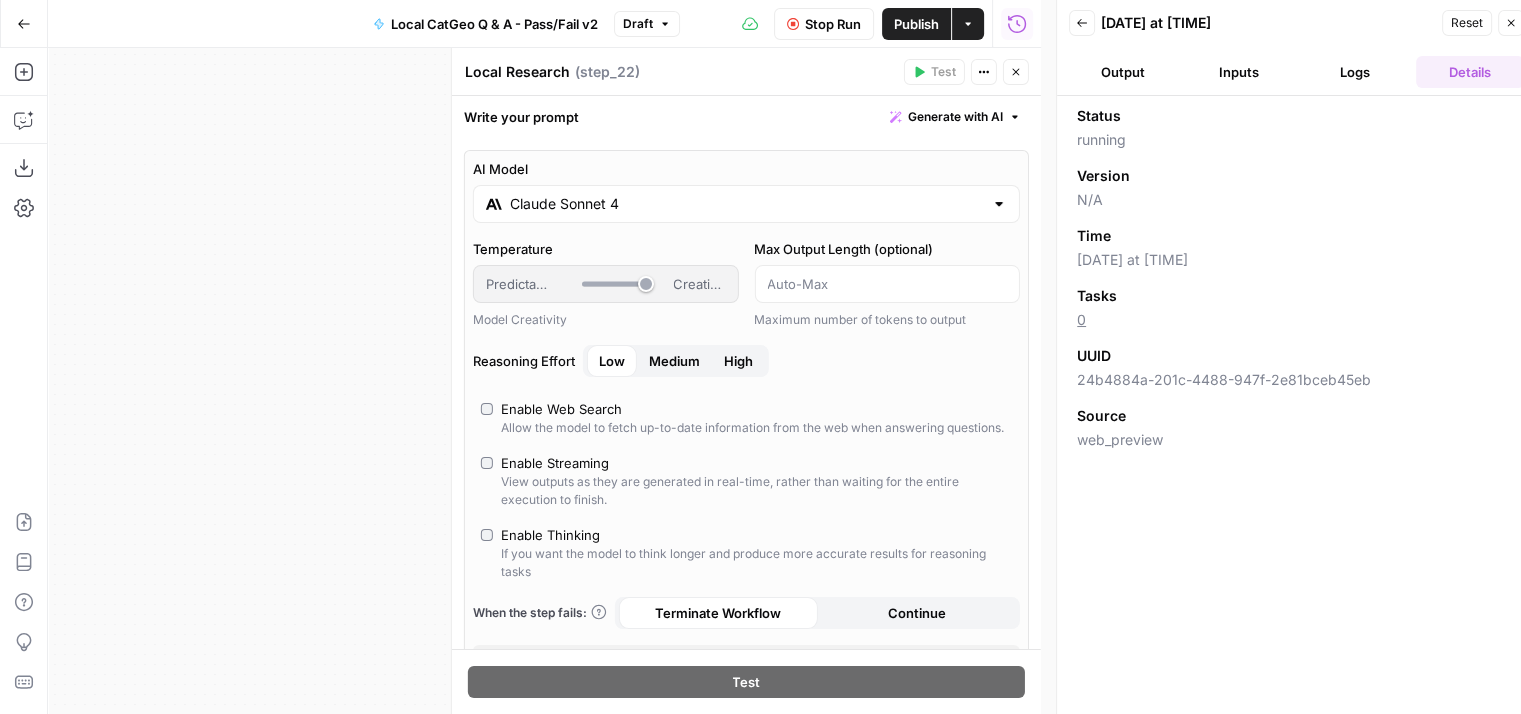 click on "Logs" at bounding box center [1355, 72] 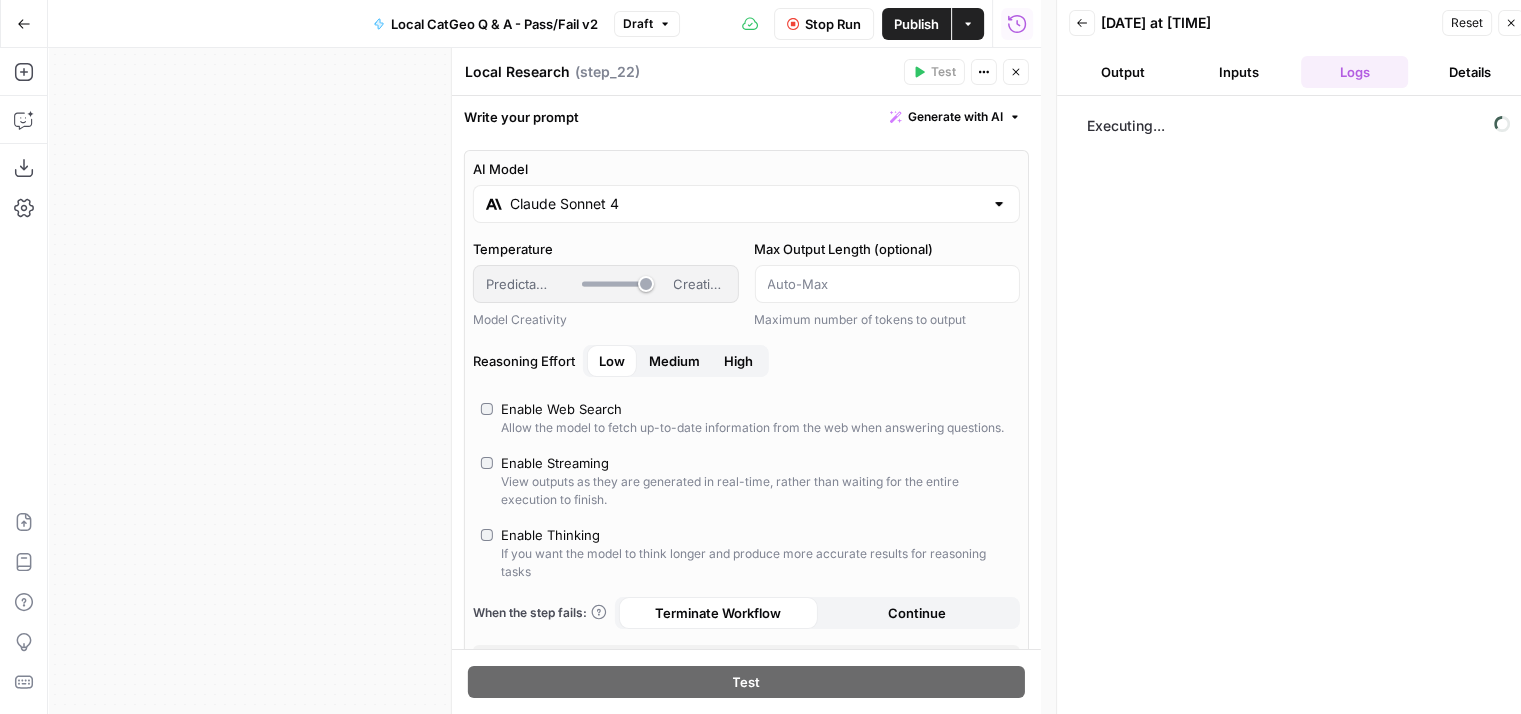 scroll, scrollTop: 400, scrollLeft: 0, axis: vertical 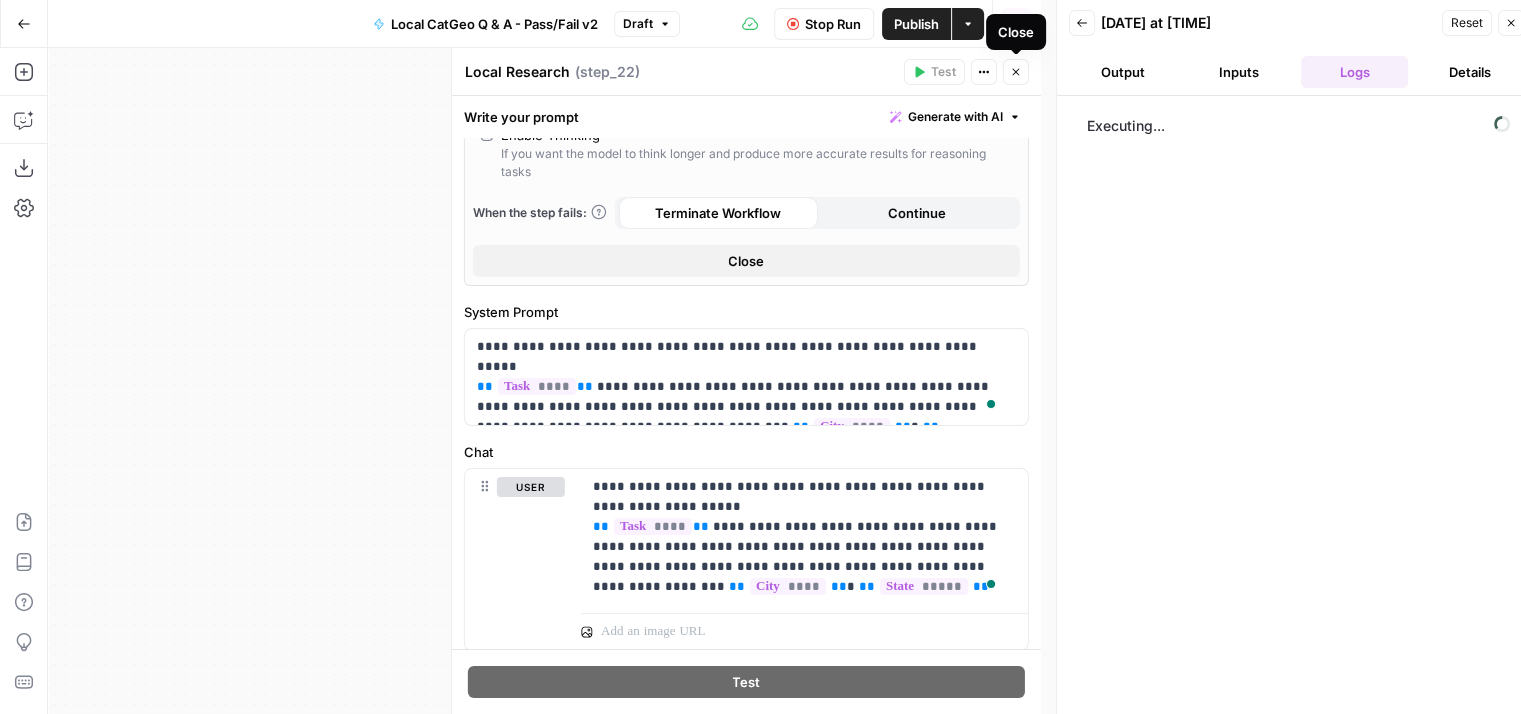 click 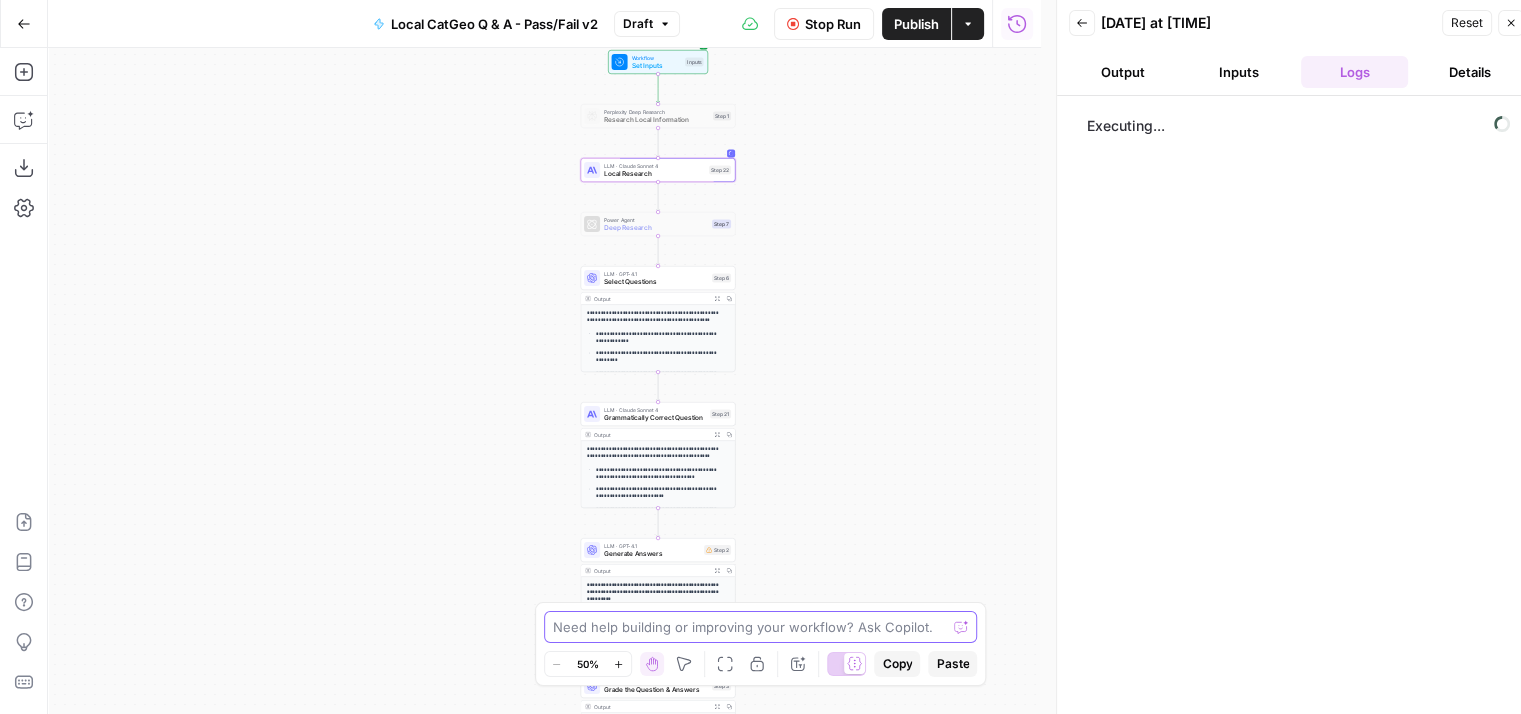 click at bounding box center [750, 627] 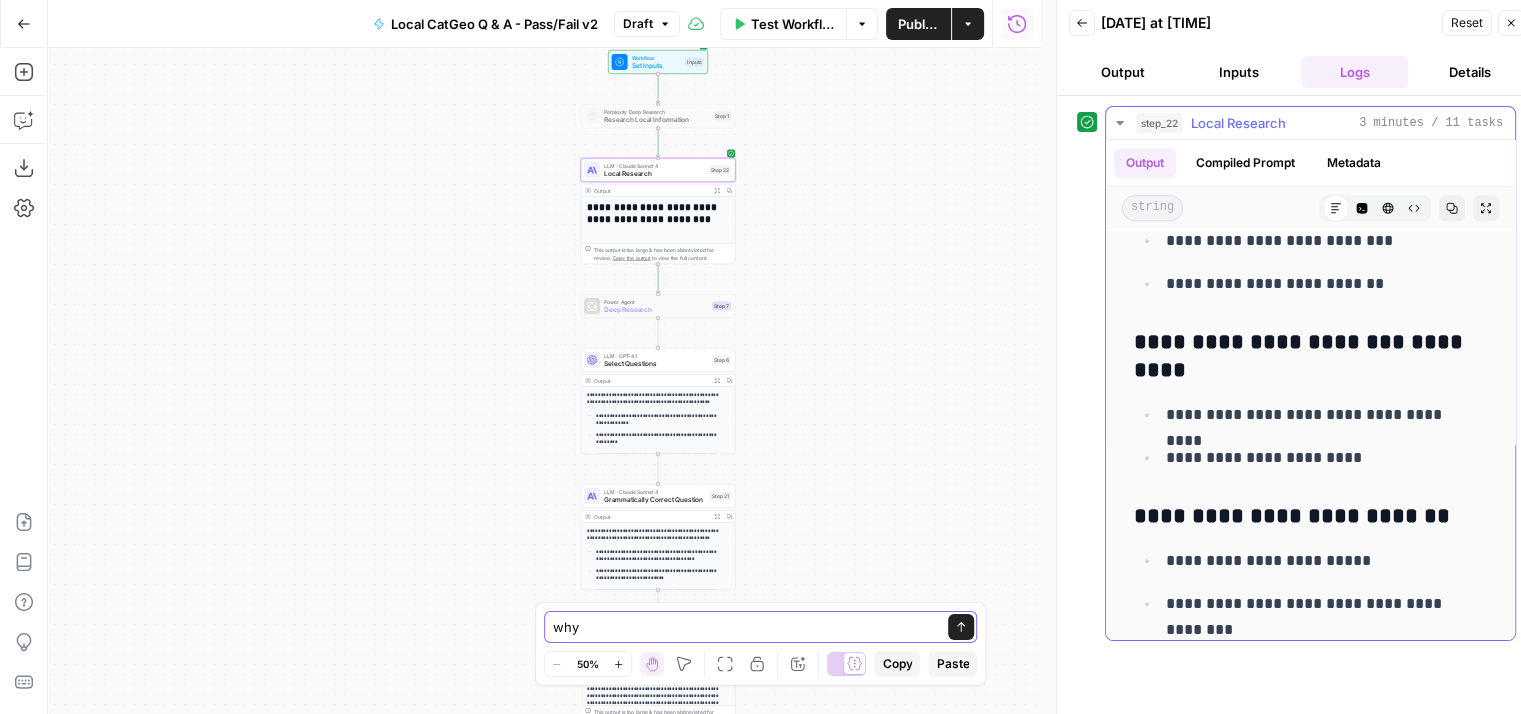 scroll, scrollTop: 2300, scrollLeft: 0, axis: vertical 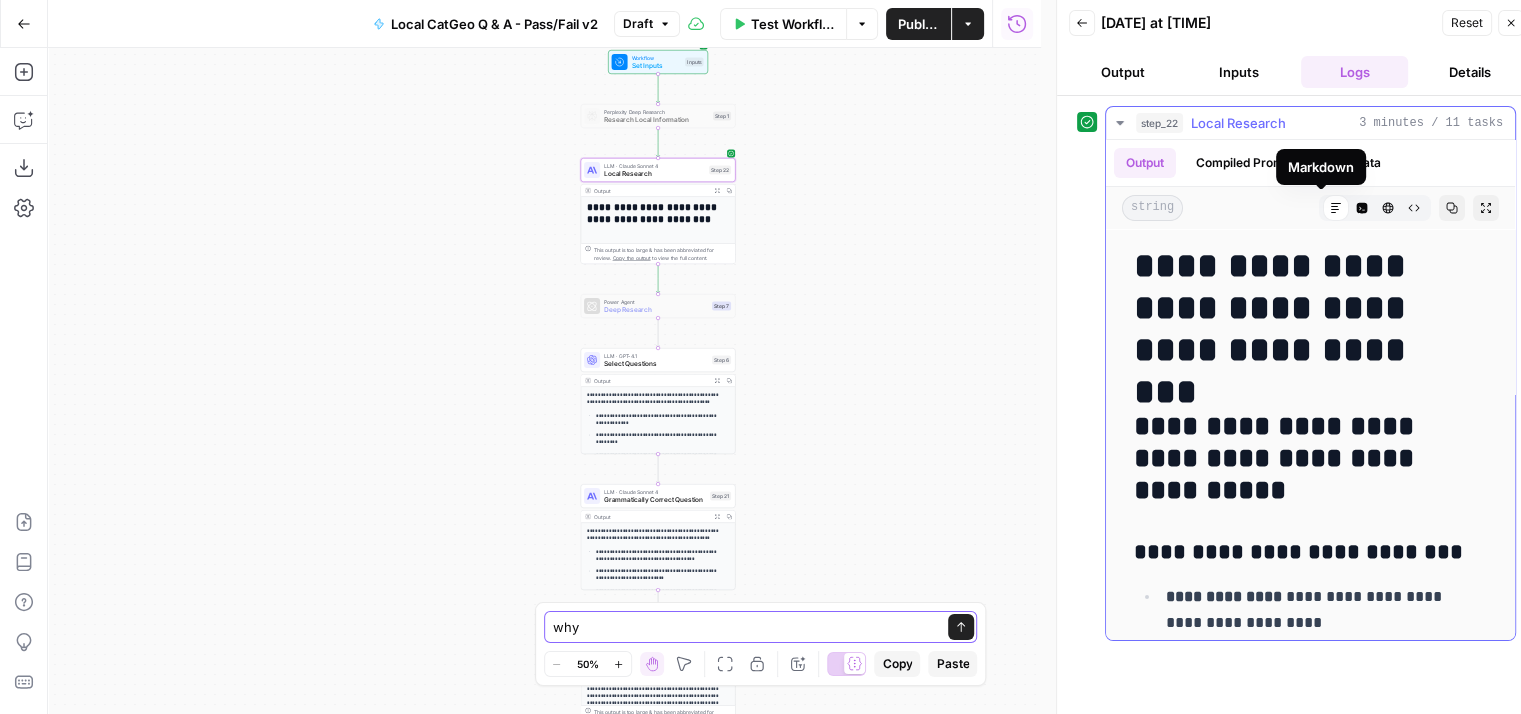 type on "why" 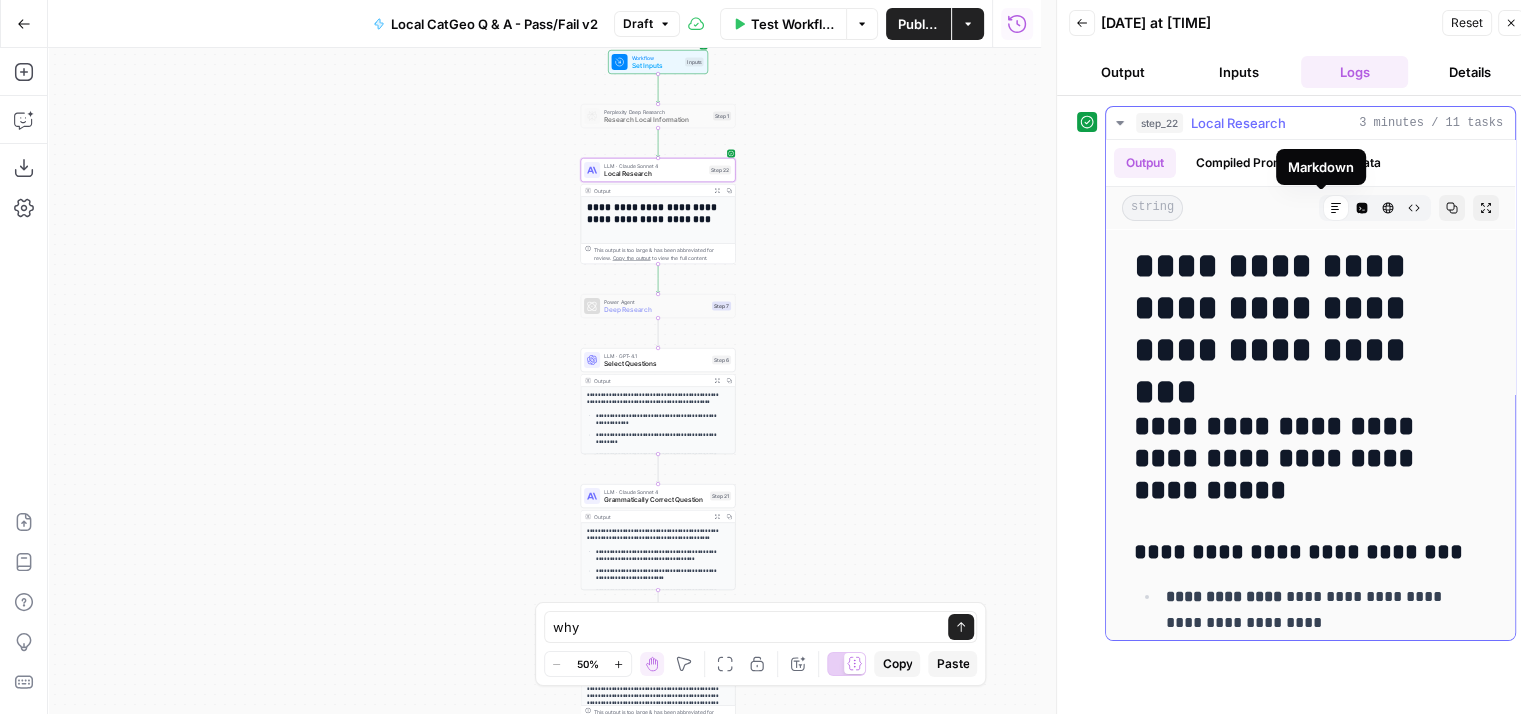 click on "Markdown" at bounding box center (1336, 208) 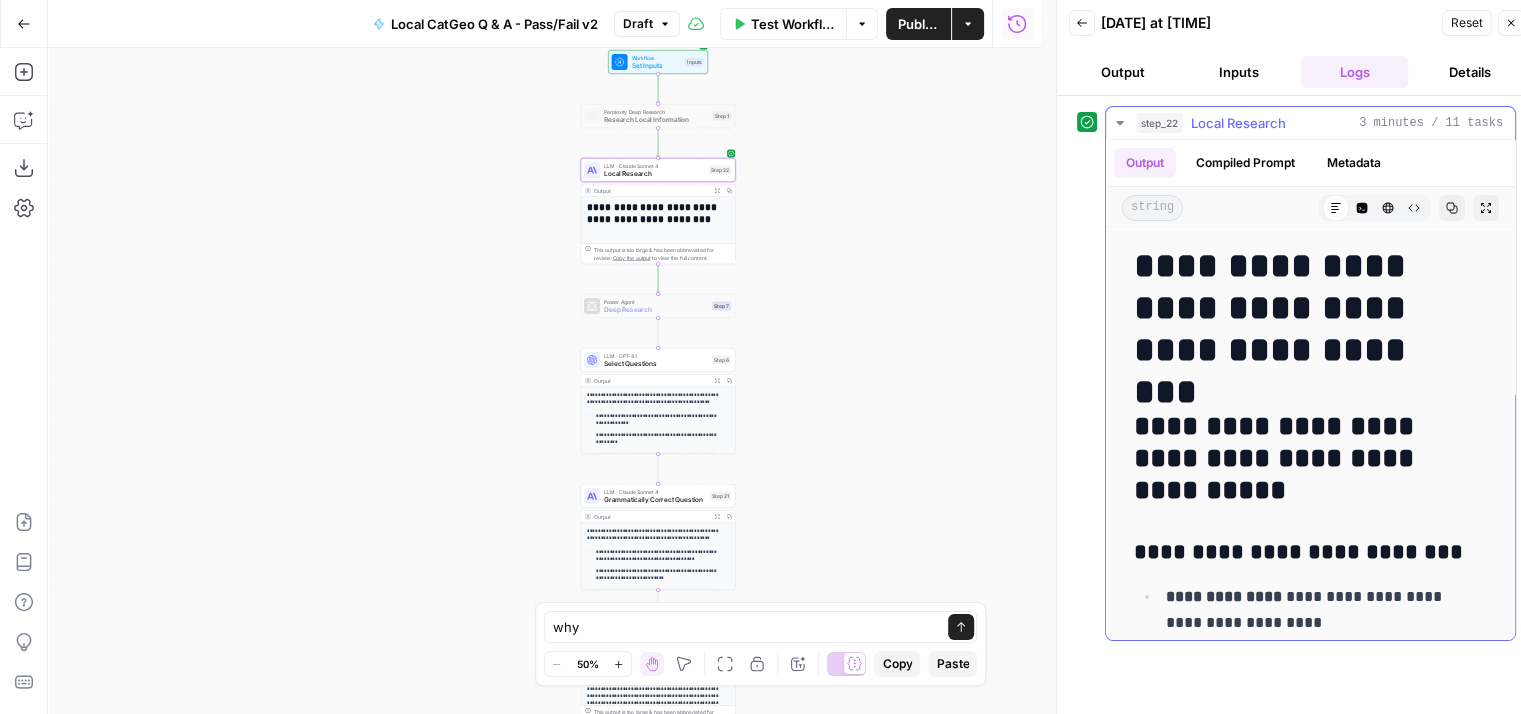 click 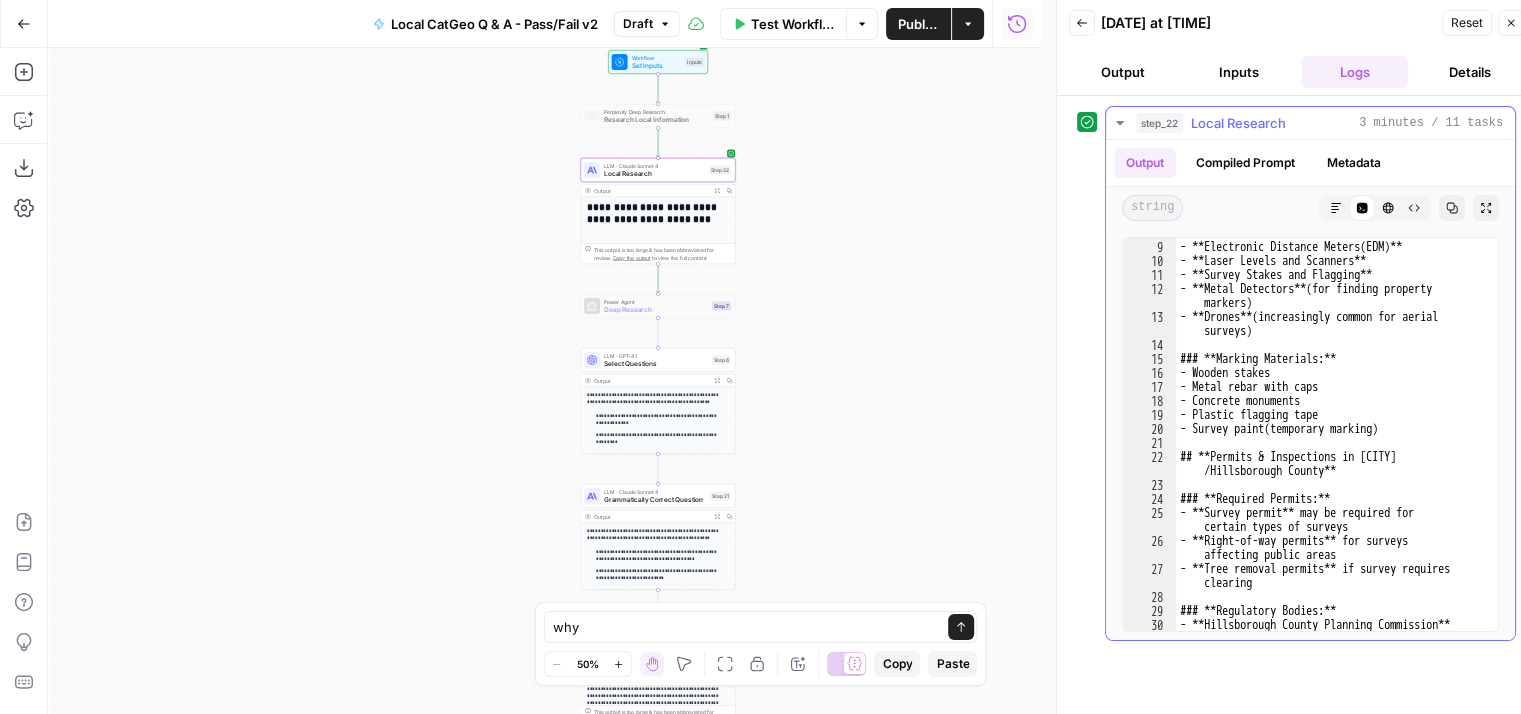 scroll, scrollTop: 240, scrollLeft: 0, axis: vertical 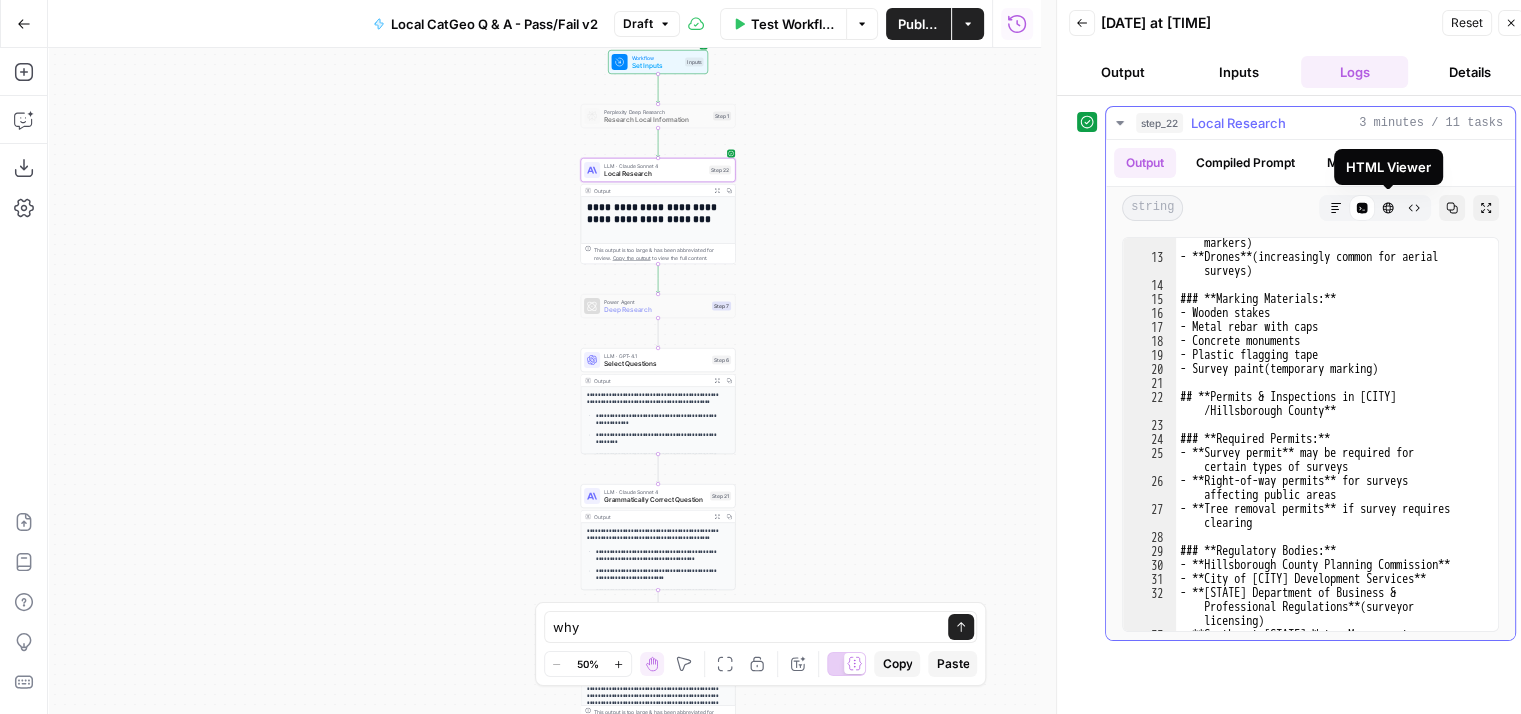 click 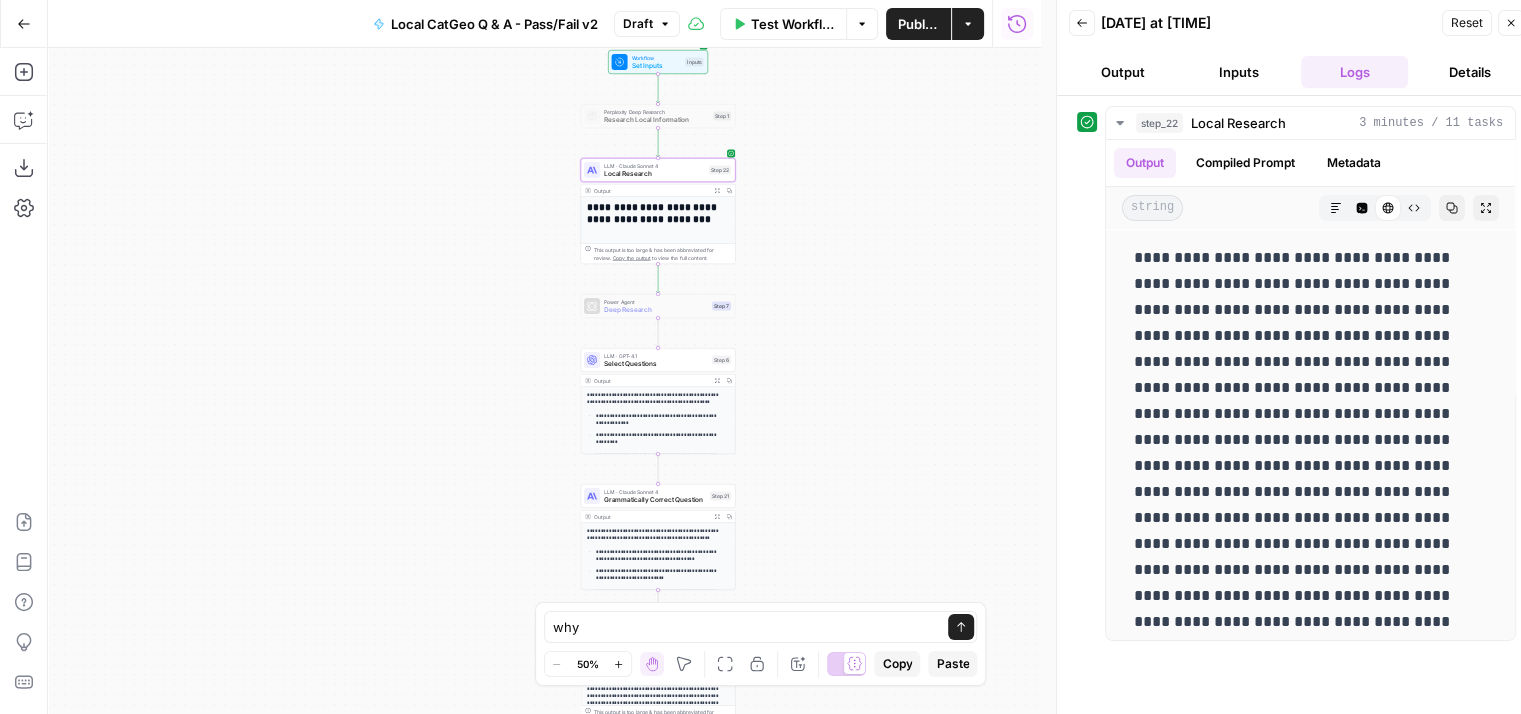 click on "Details" at bounding box center [1470, 72] 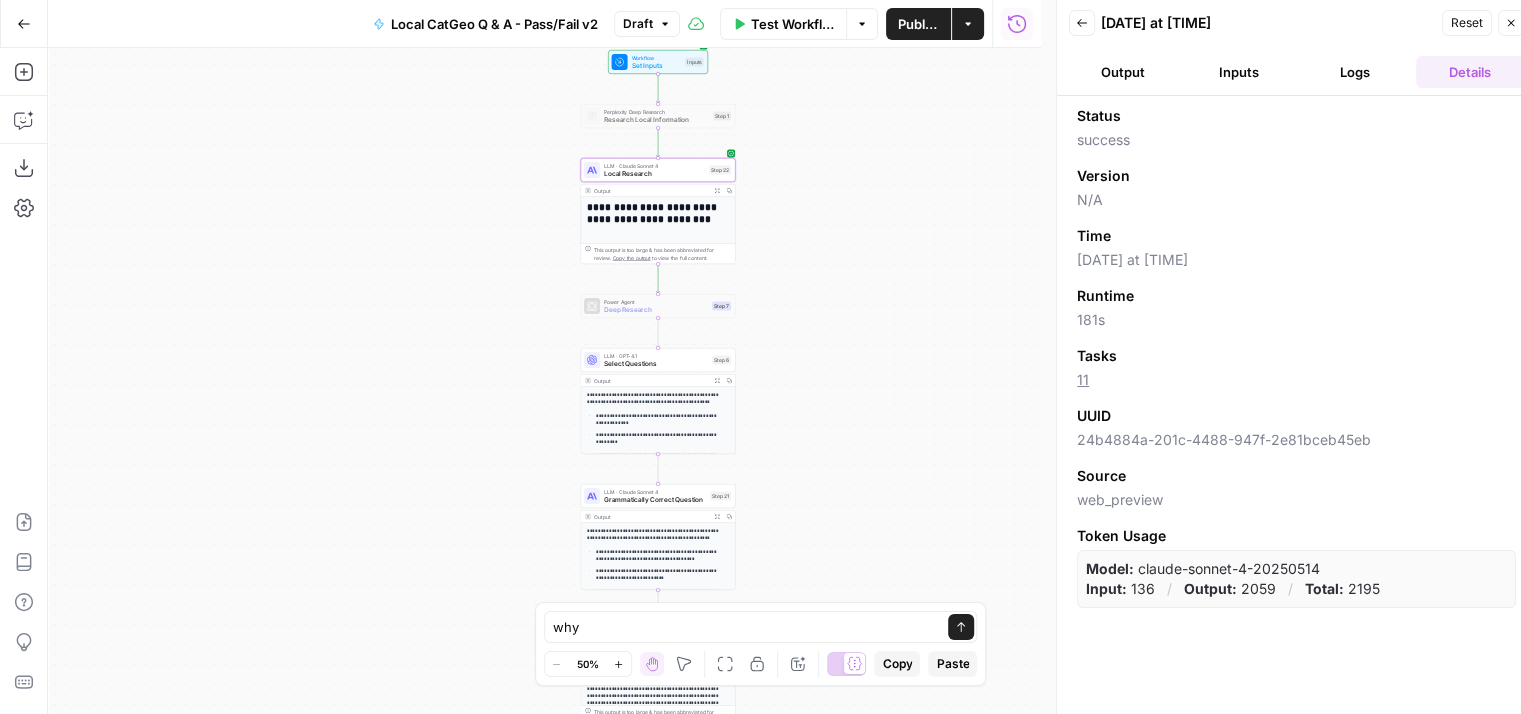 click on "Logs" at bounding box center [1355, 72] 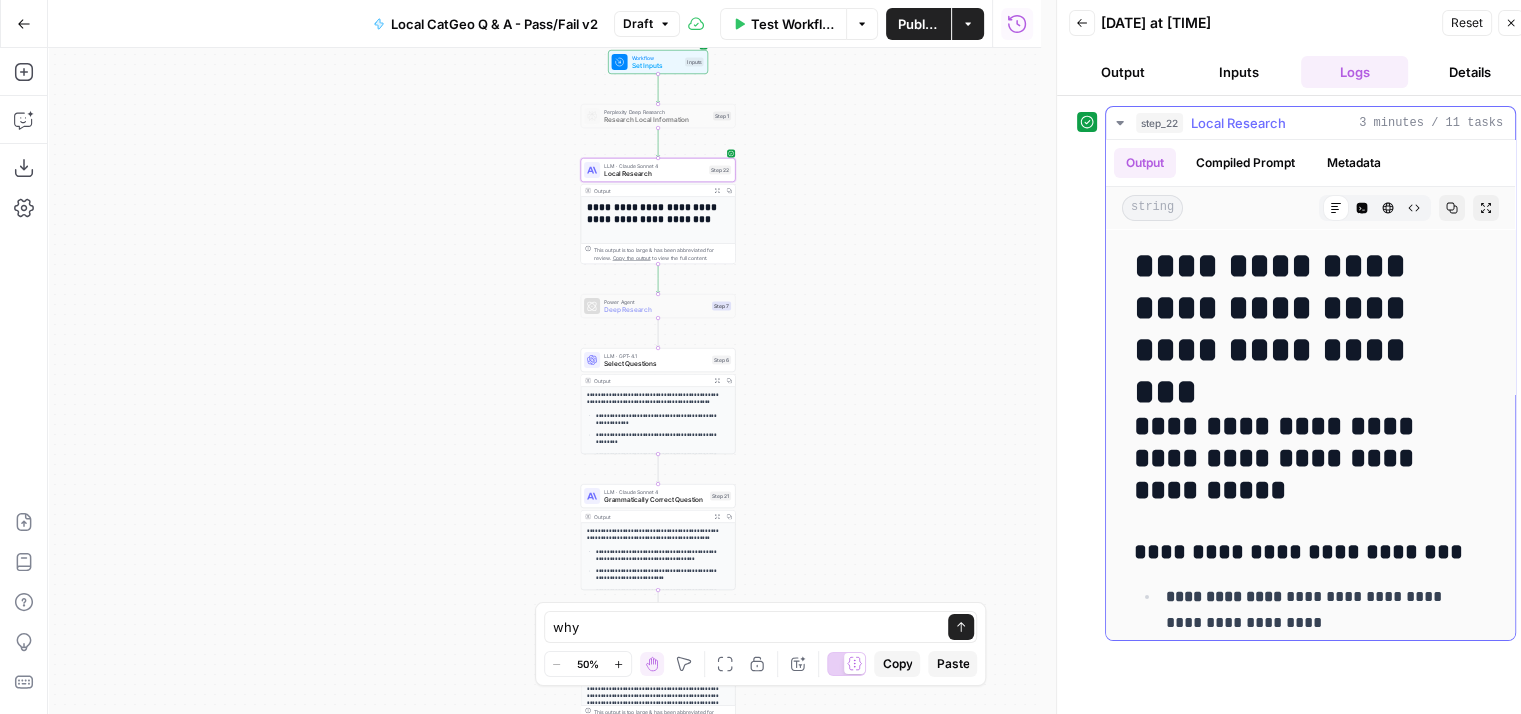 click 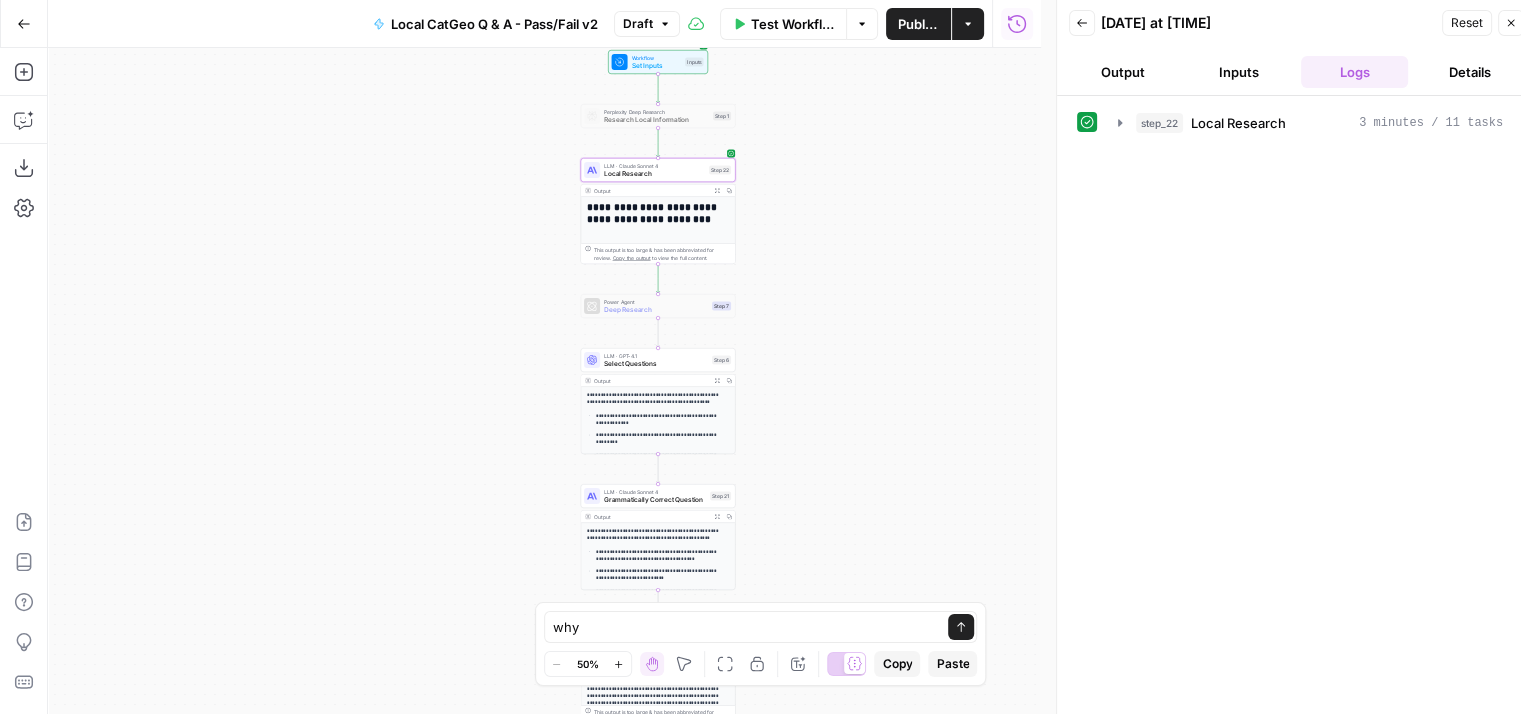 click on "Inputs" at bounding box center [1239, 72] 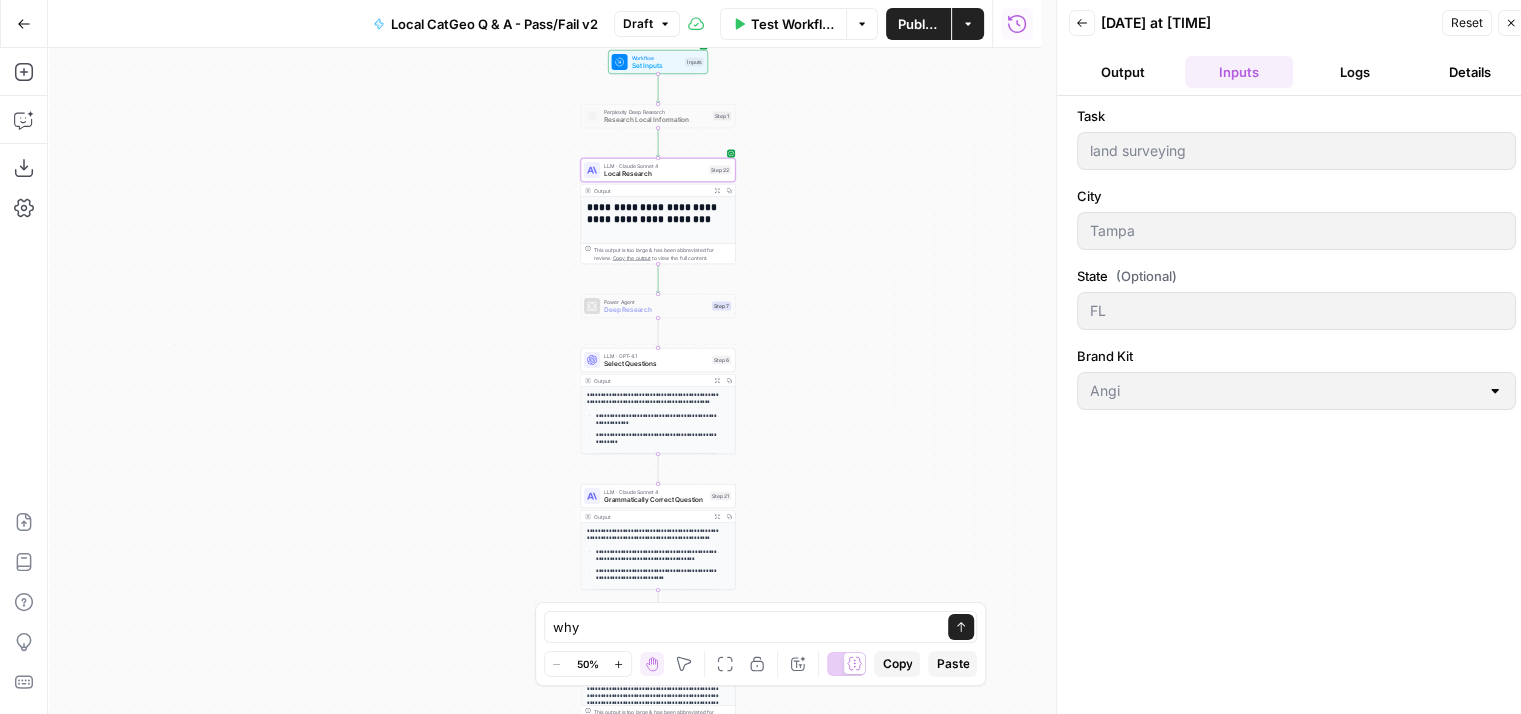 click on "Logs" at bounding box center (1355, 72) 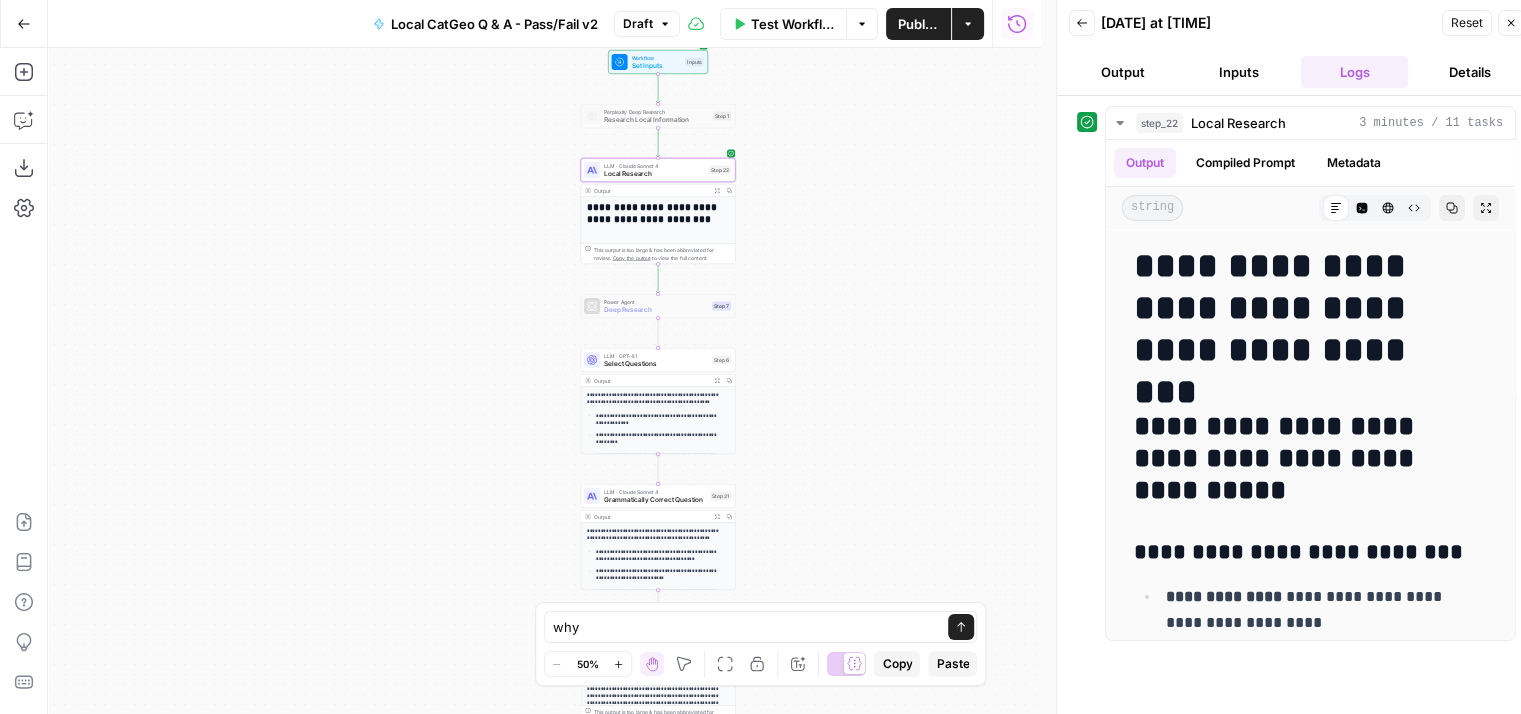 click 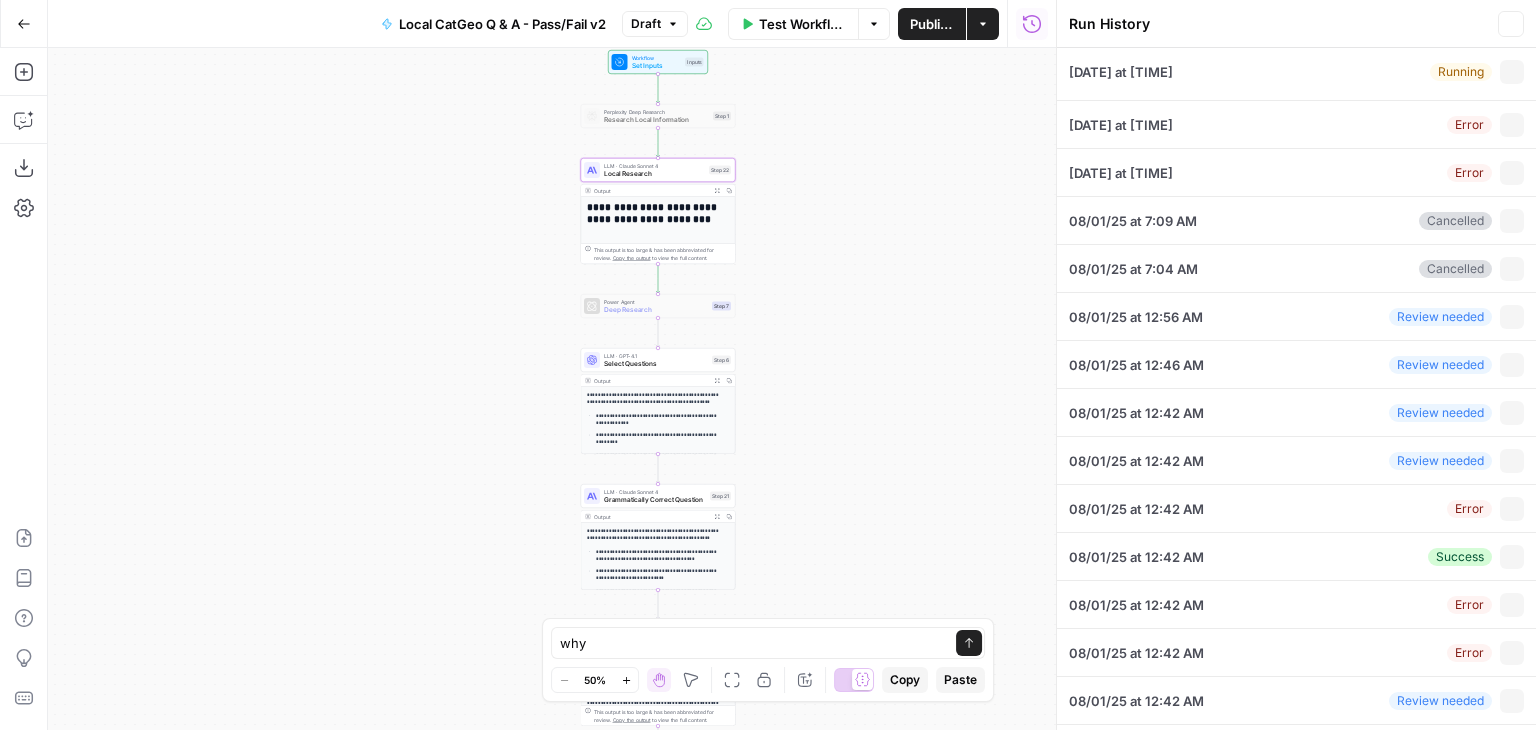 type on "land surveying" 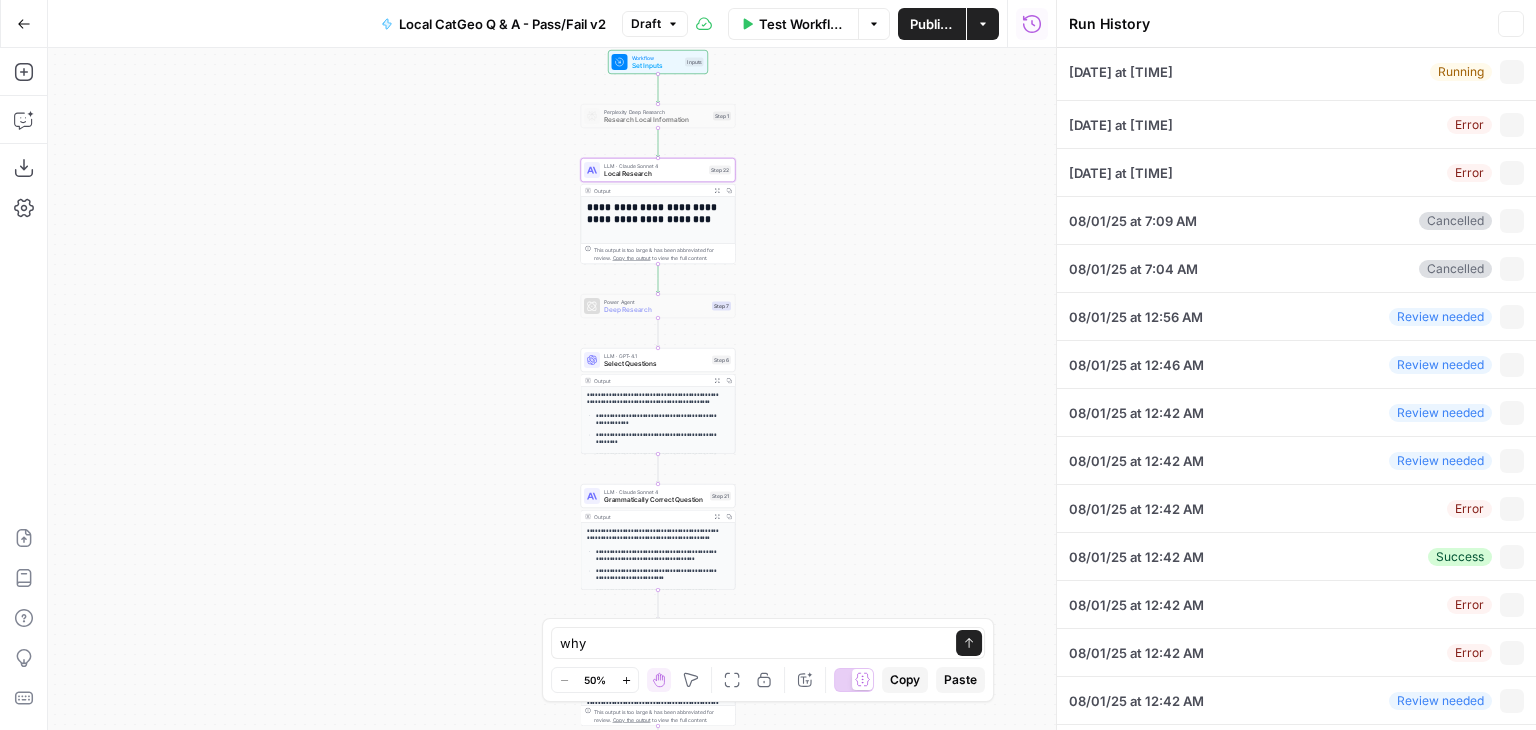 type on "Tampa" 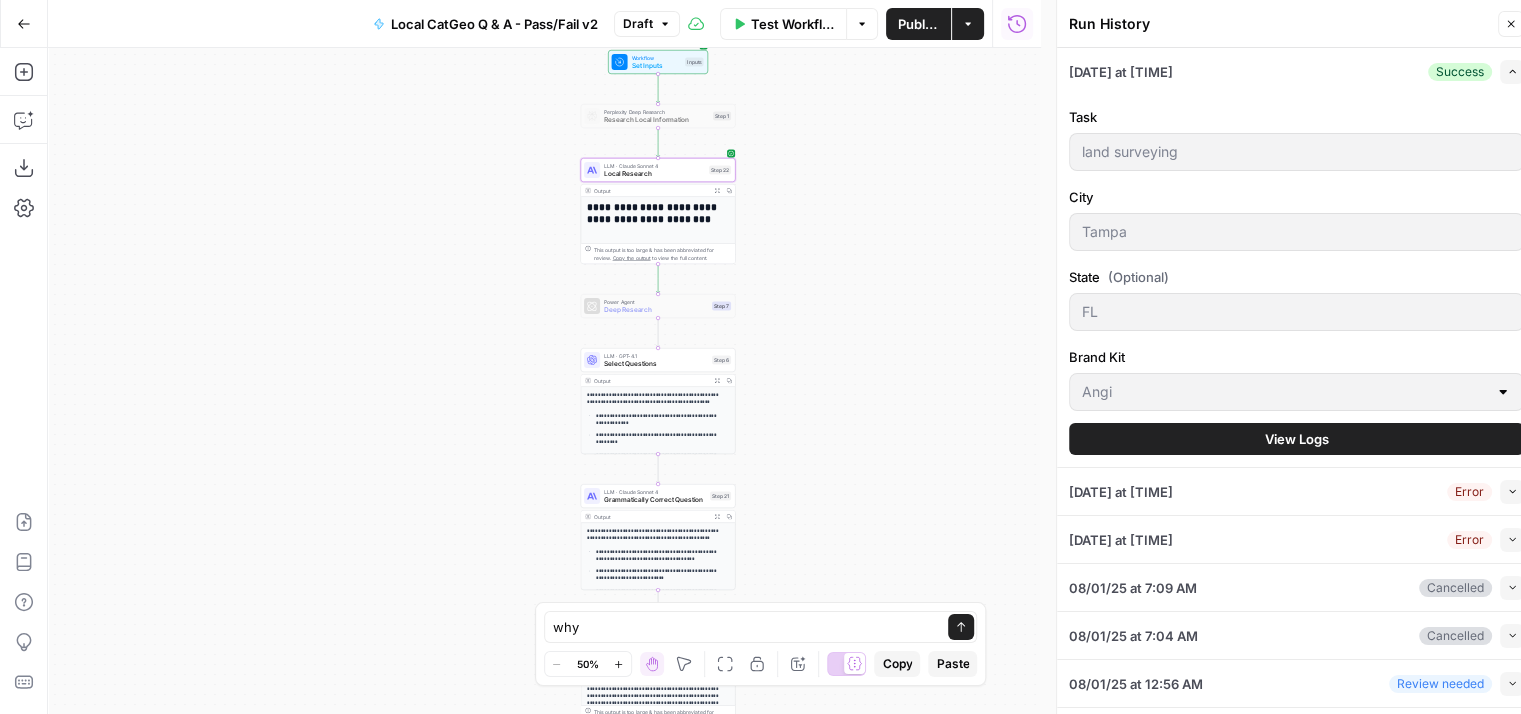 click on "View Logs" at bounding box center (1297, 439) 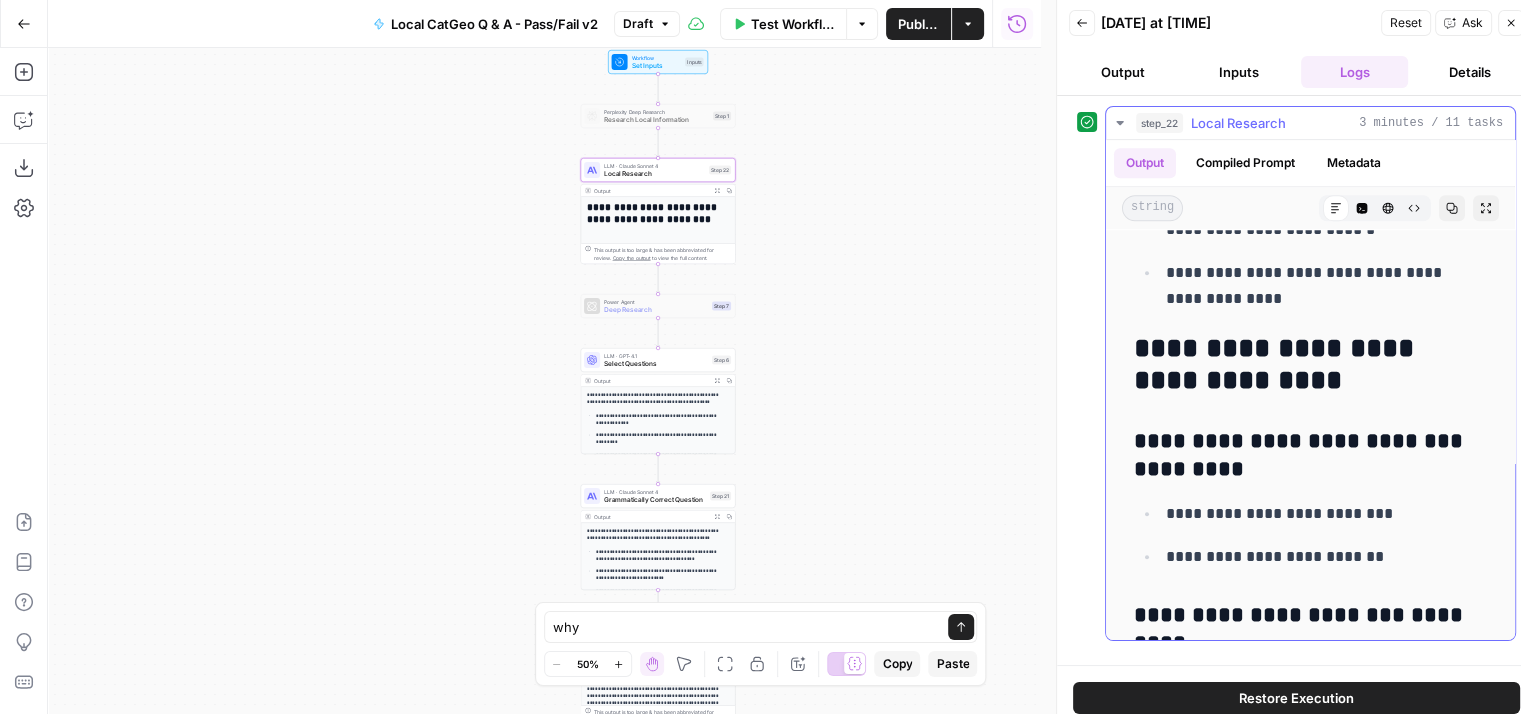 scroll, scrollTop: 0, scrollLeft: 0, axis: both 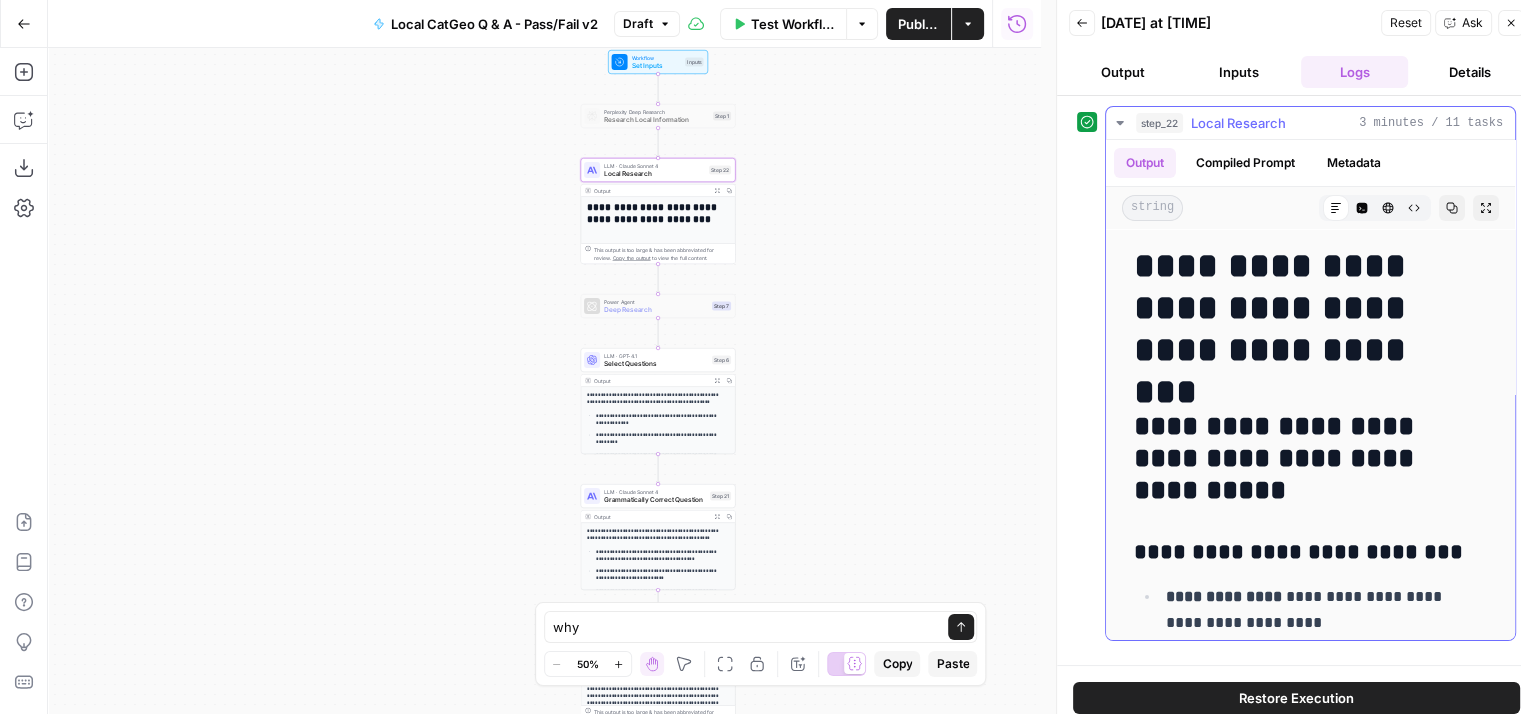 click on "Compiled Prompt" at bounding box center (1245, 163) 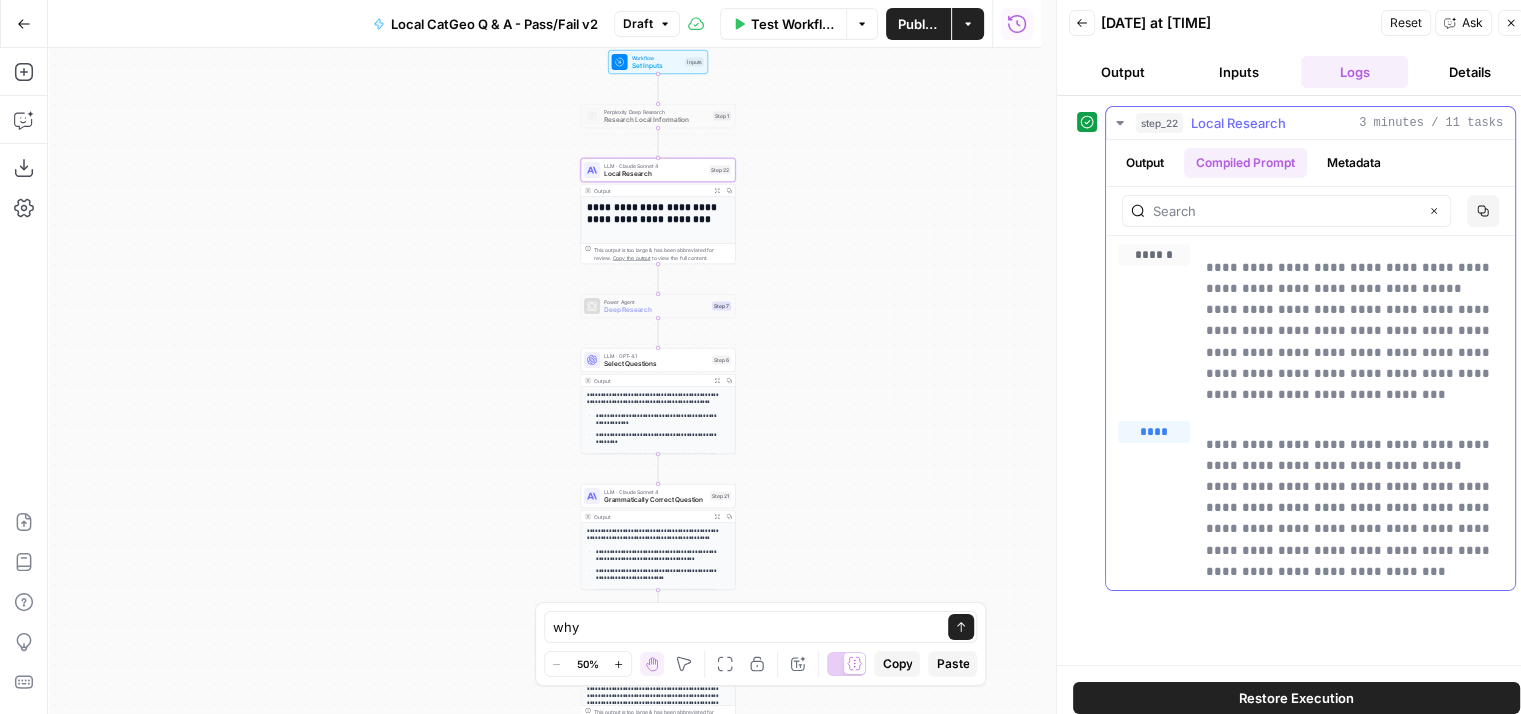 scroll, scrollTop: 0, scrollLeft: 0, axis: both 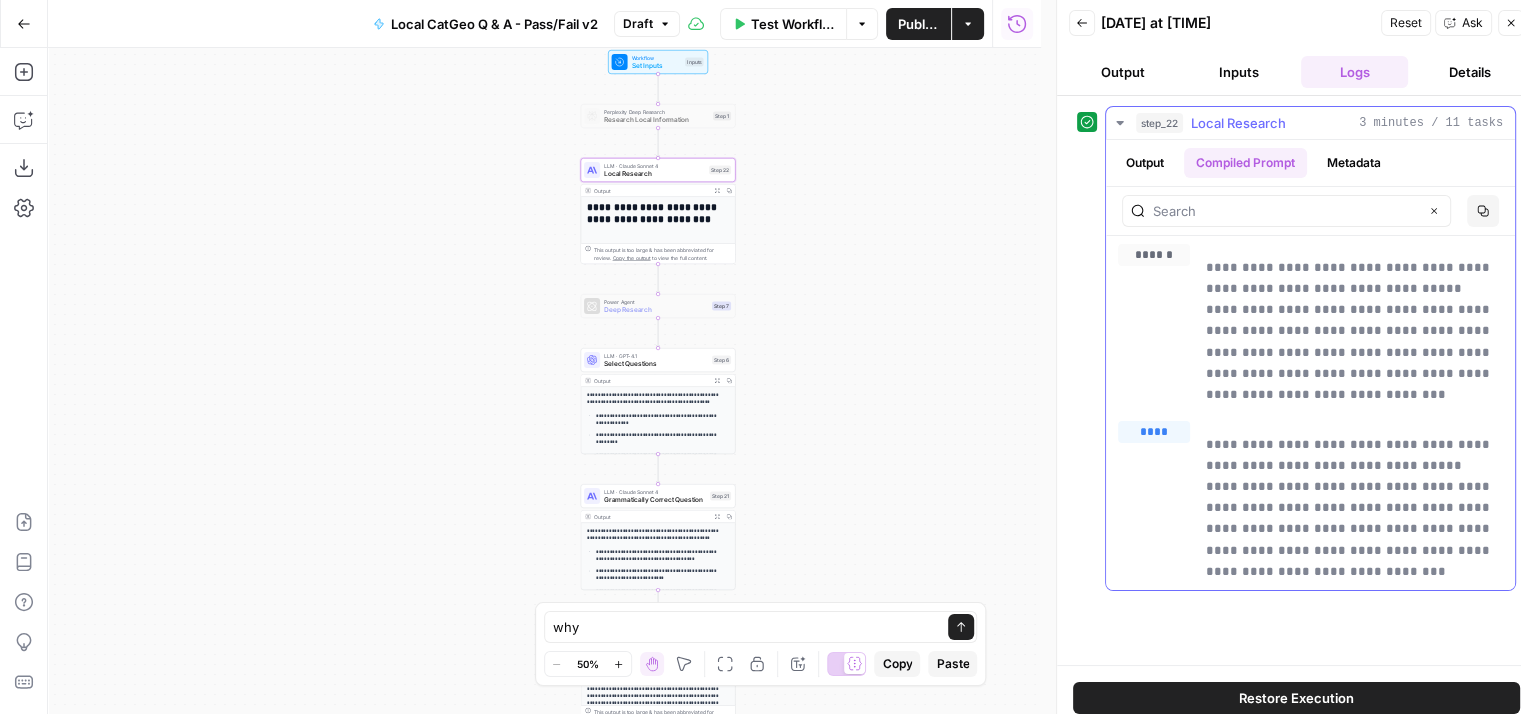 click on "Metadata" at bounding box center [1354, 163] 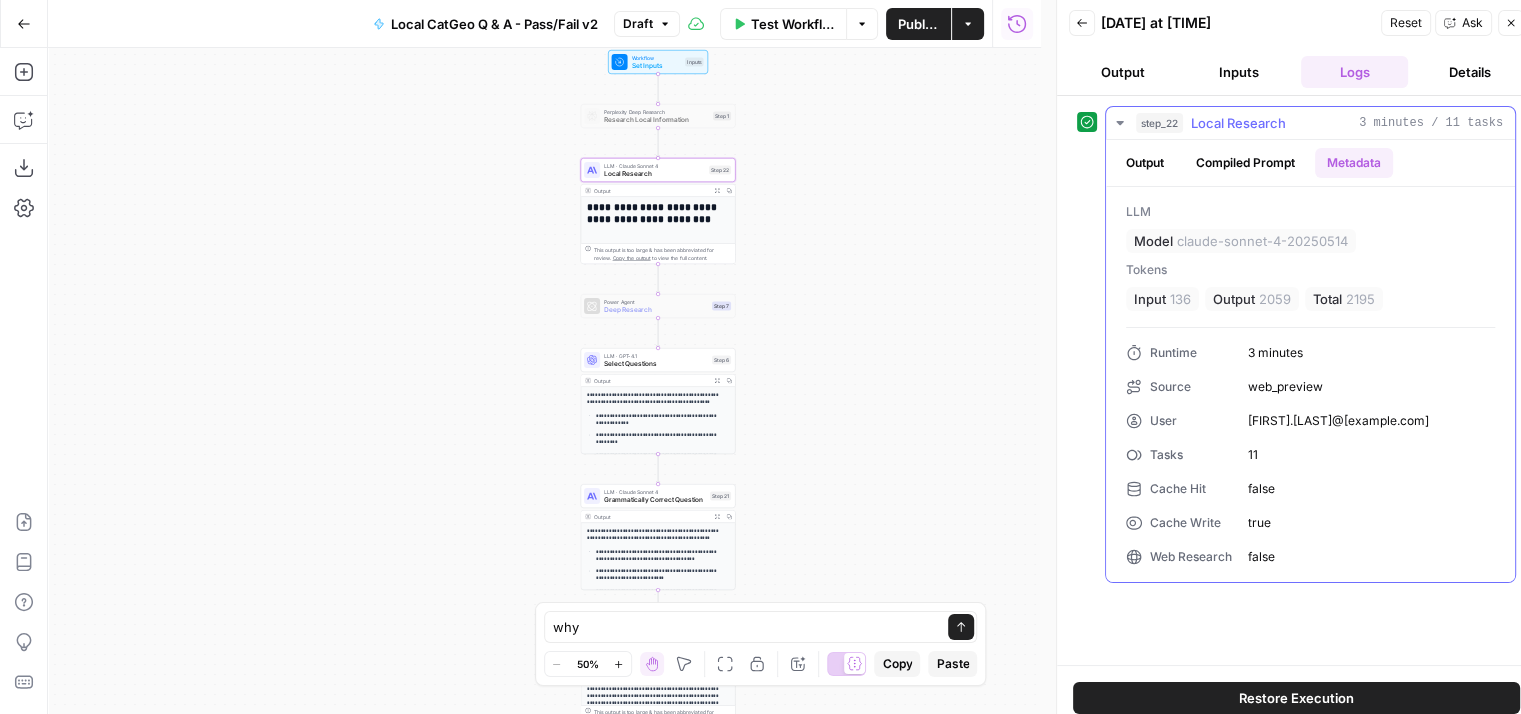 click on "Output" at bounding box center (1145, 163) 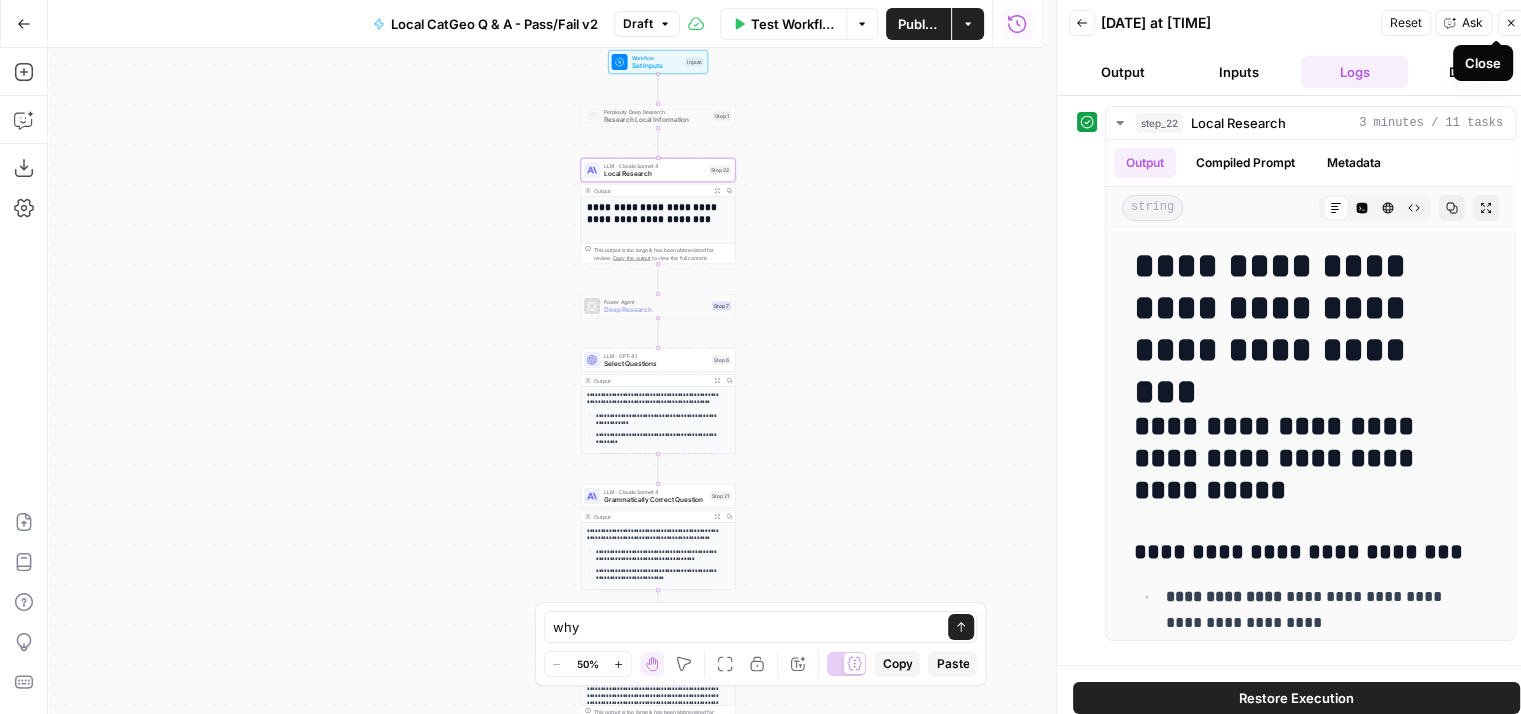 click 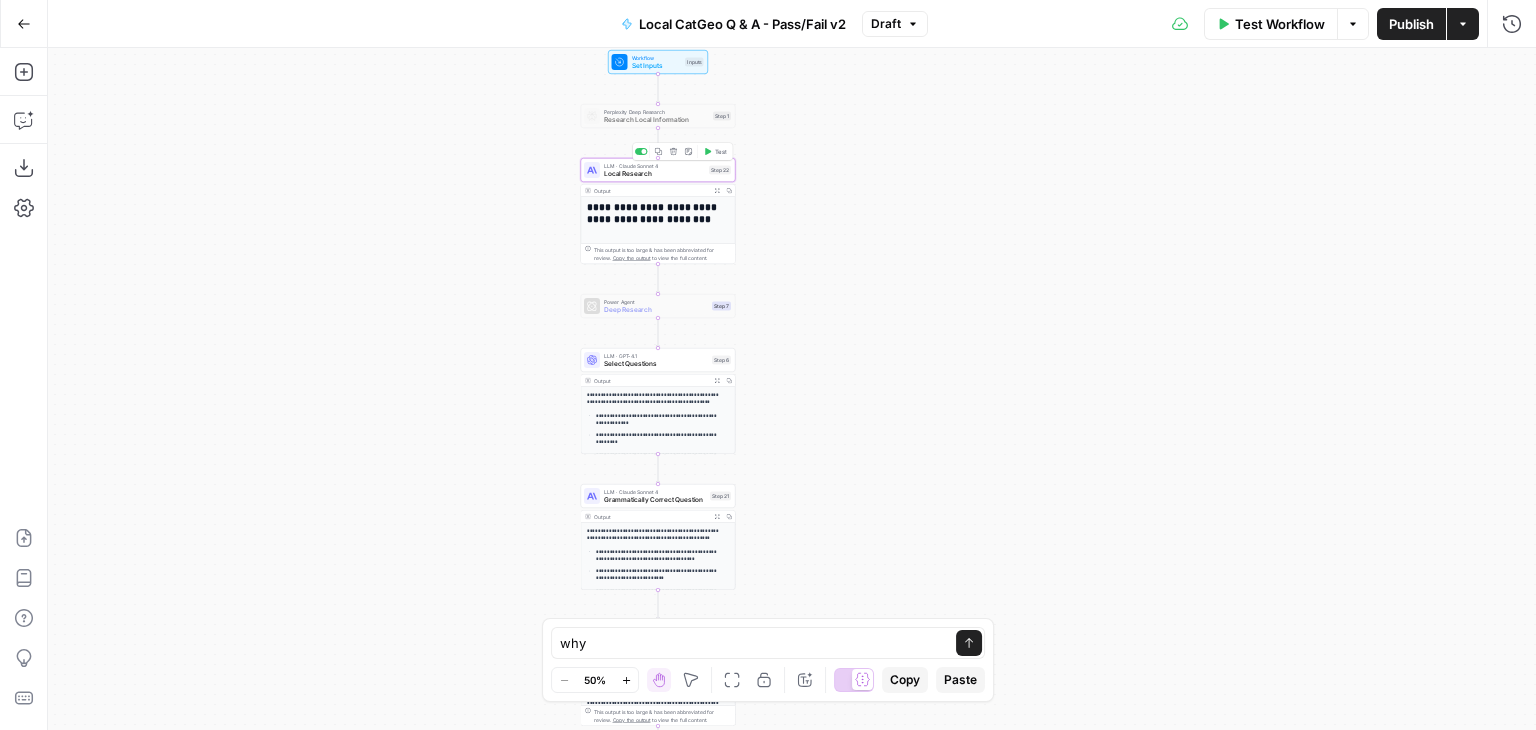click on "Local Research" at bounding box center (654, 174) 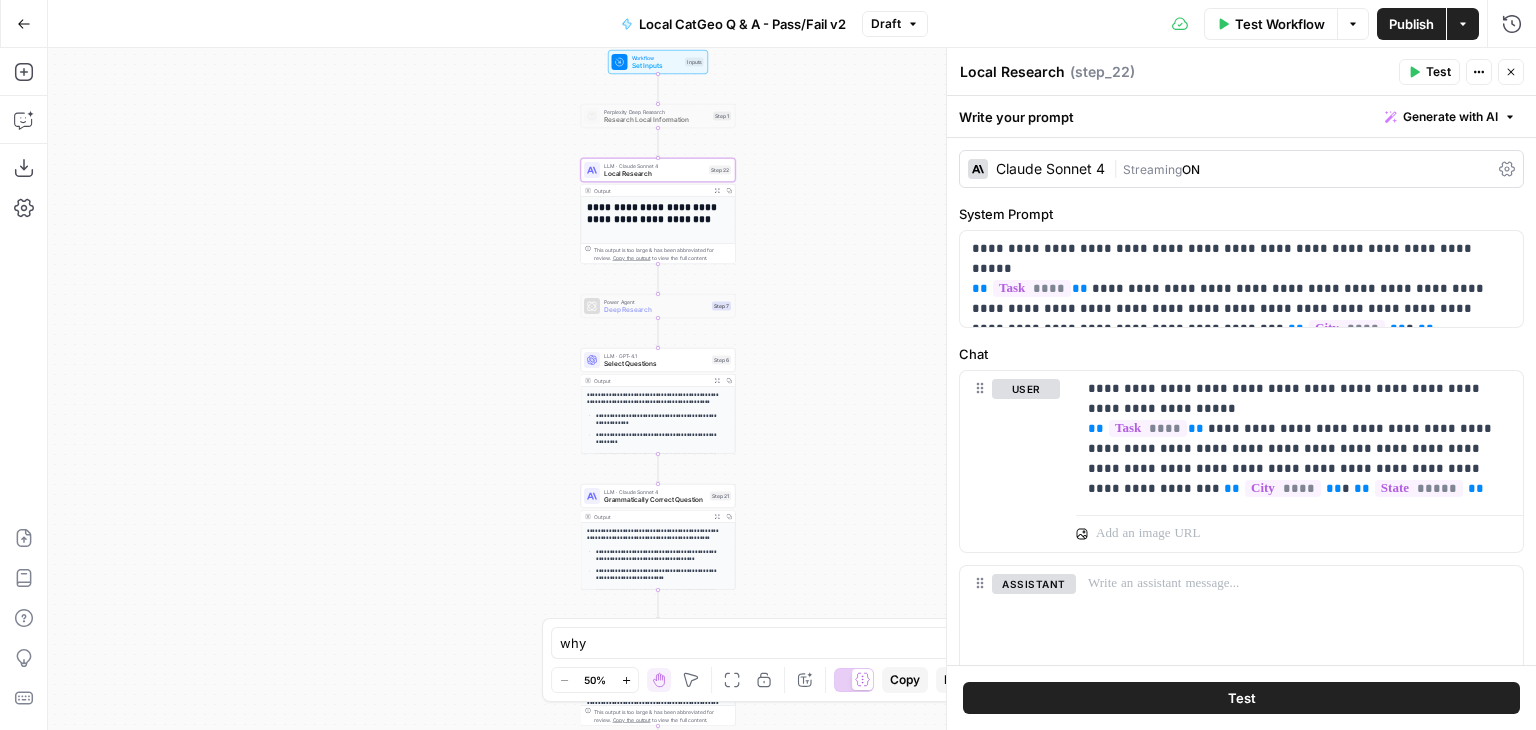 click on "Close" at bounding box center (1511, 72) 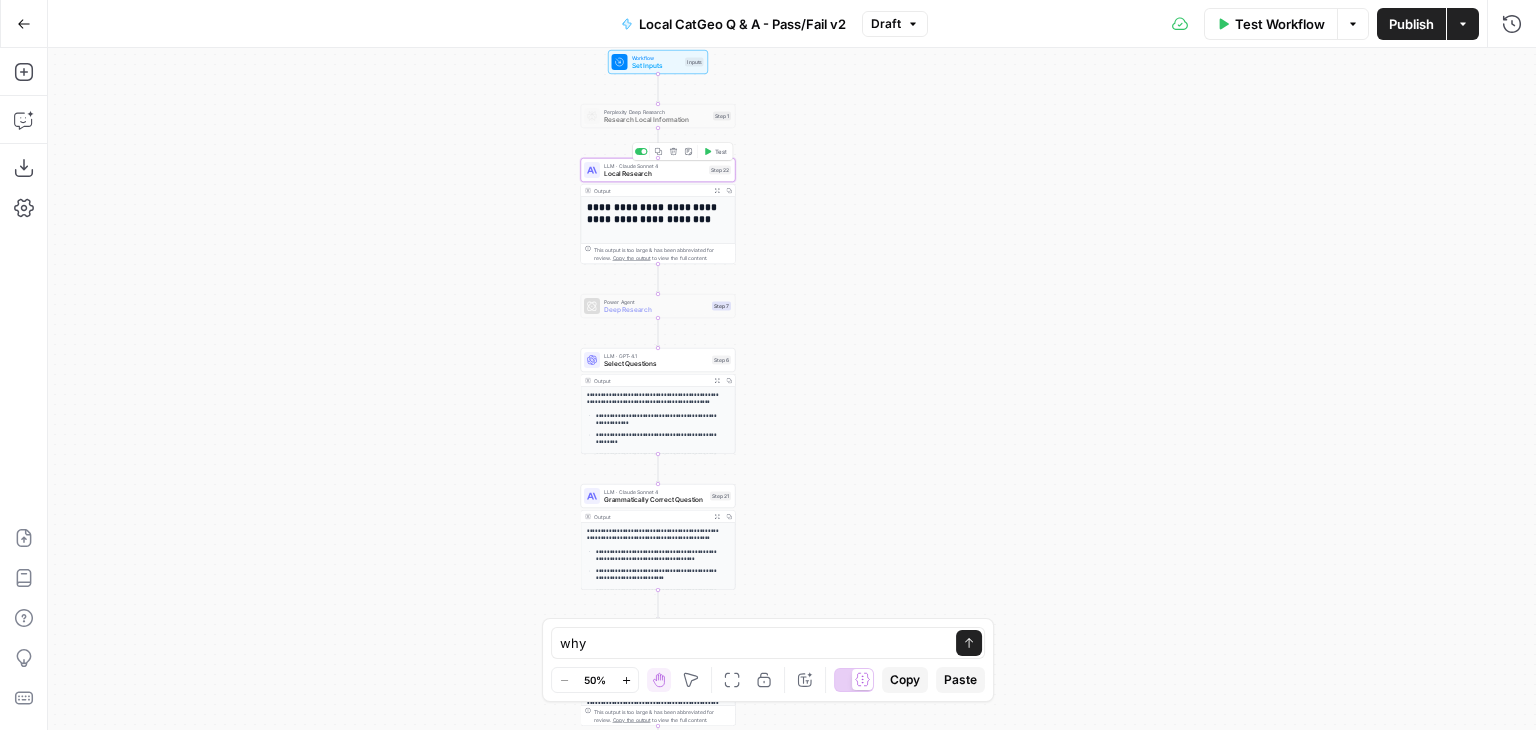 click on "LLM · Claude Sonnet 4 Local Research Step 22 Copy step Delete step Add Note Test" at bounding box center [657, 170] 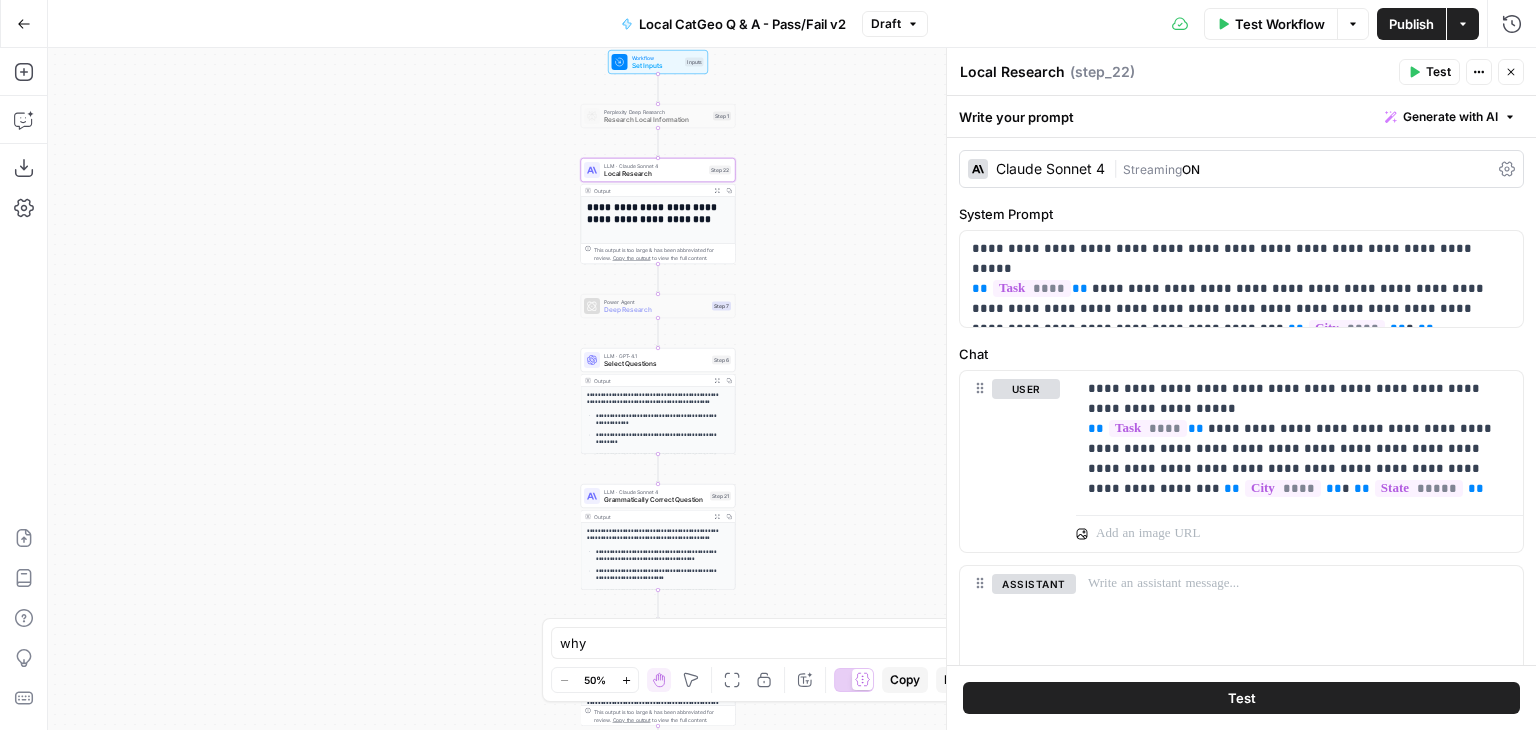 click on "Claude Sonnet 4" at bounding box center (1050, 169) 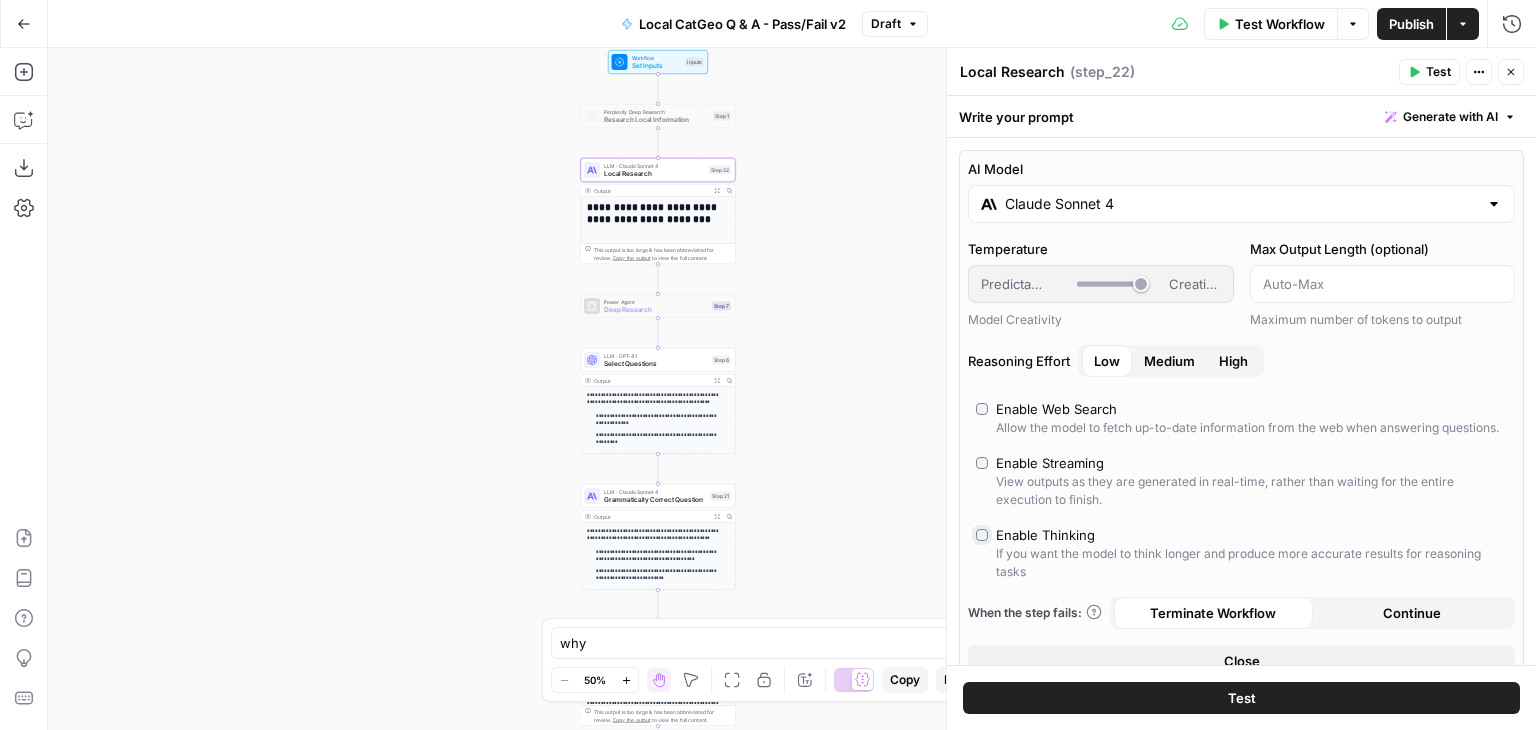 type on "***" 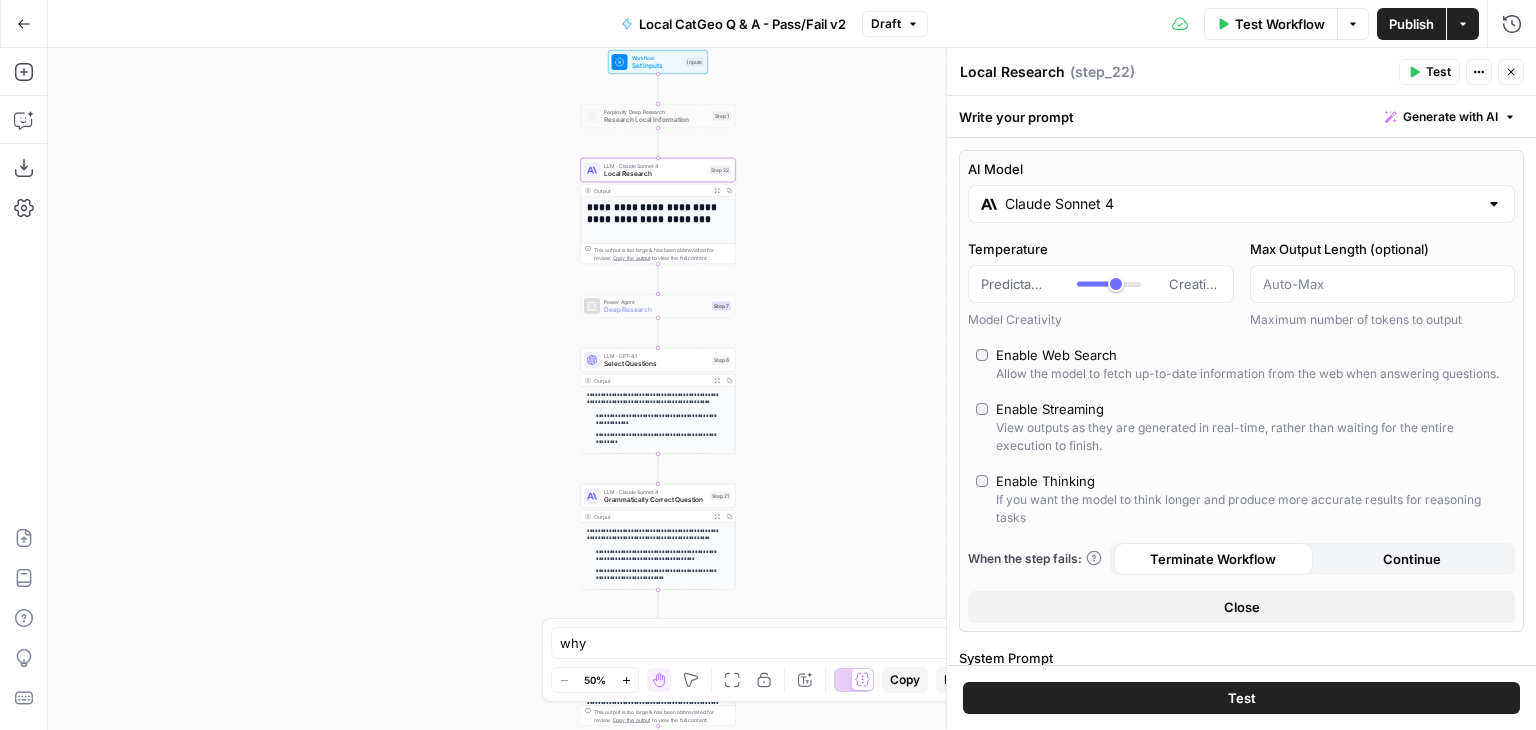 click on "Test" at bounding box center (1429, 72) 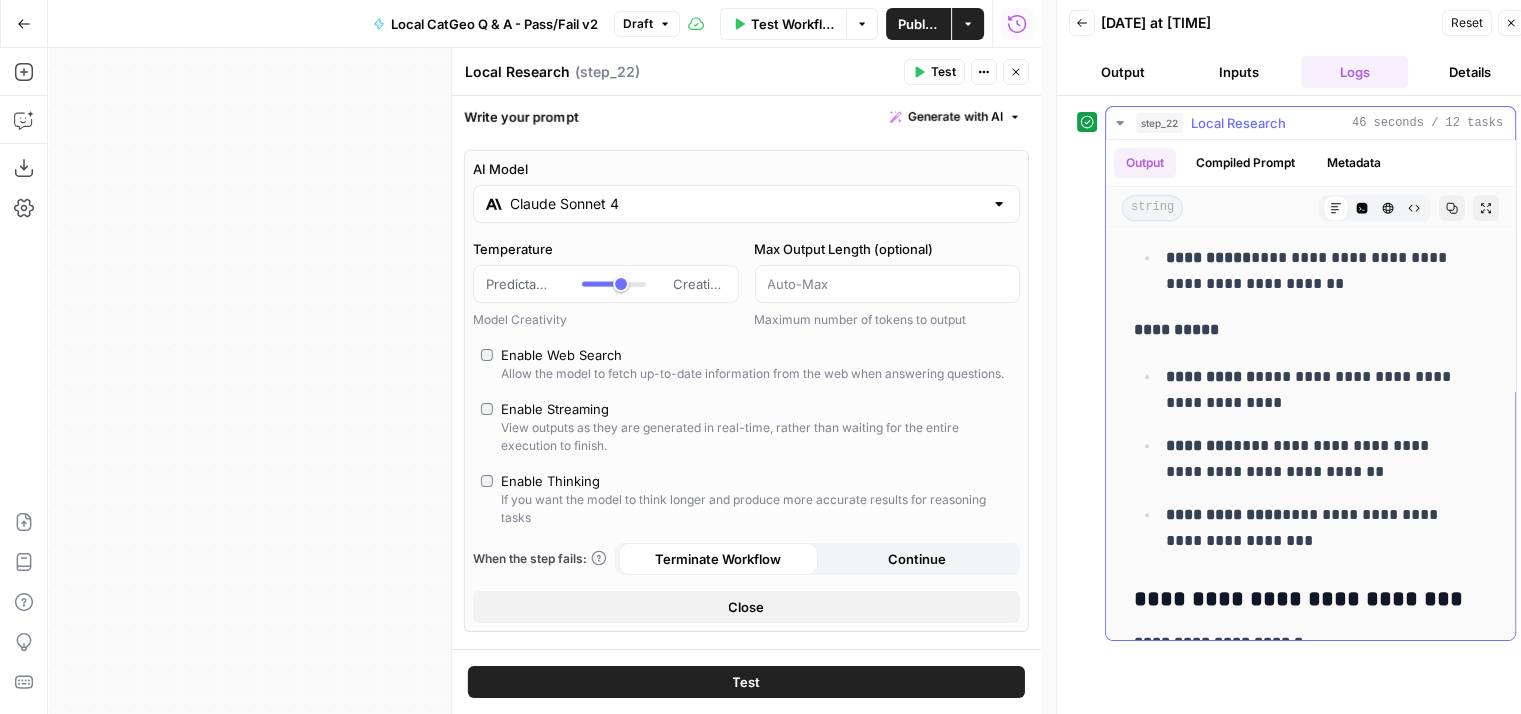 scroll, scrollTop: 9600, scrollLeft: 0, axis: vertical 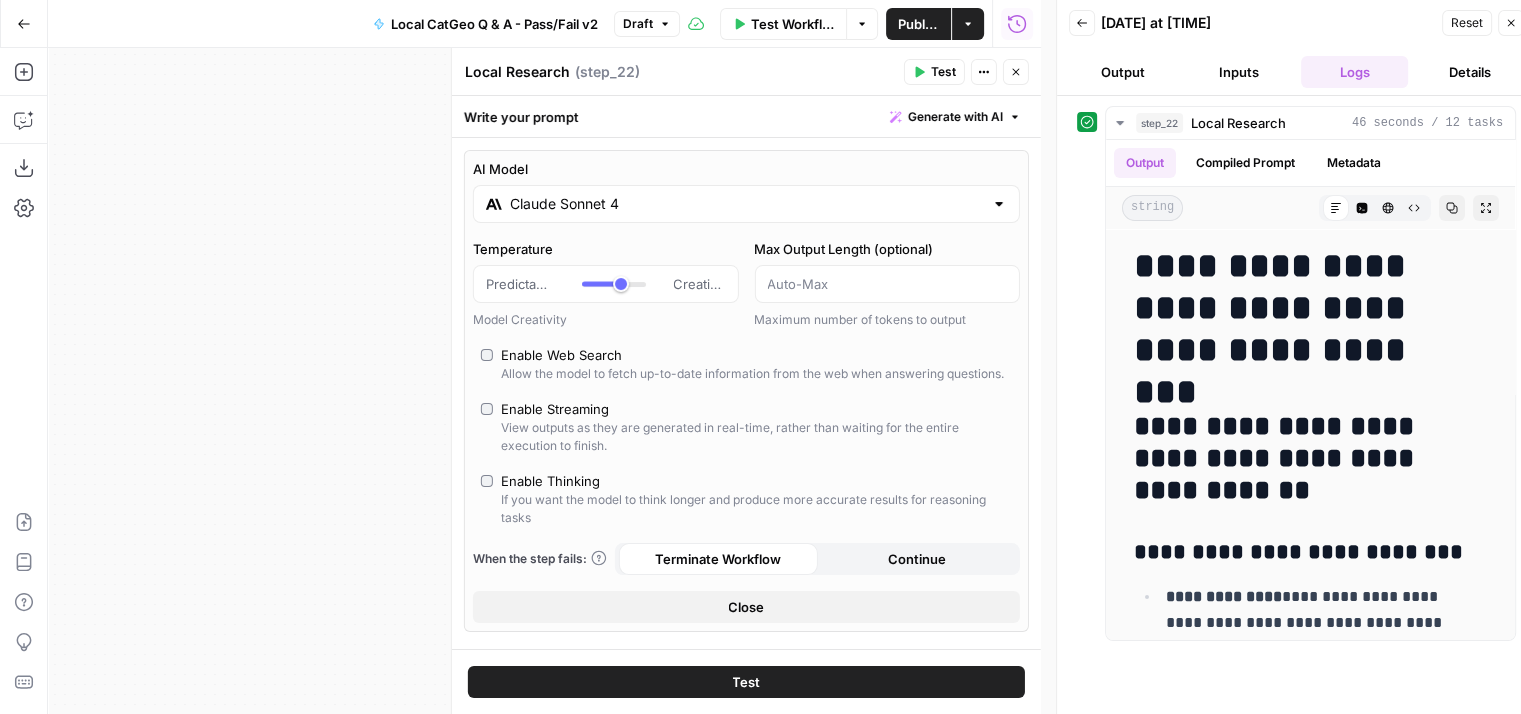 click on "Details" at bounding box center [1470, 72] 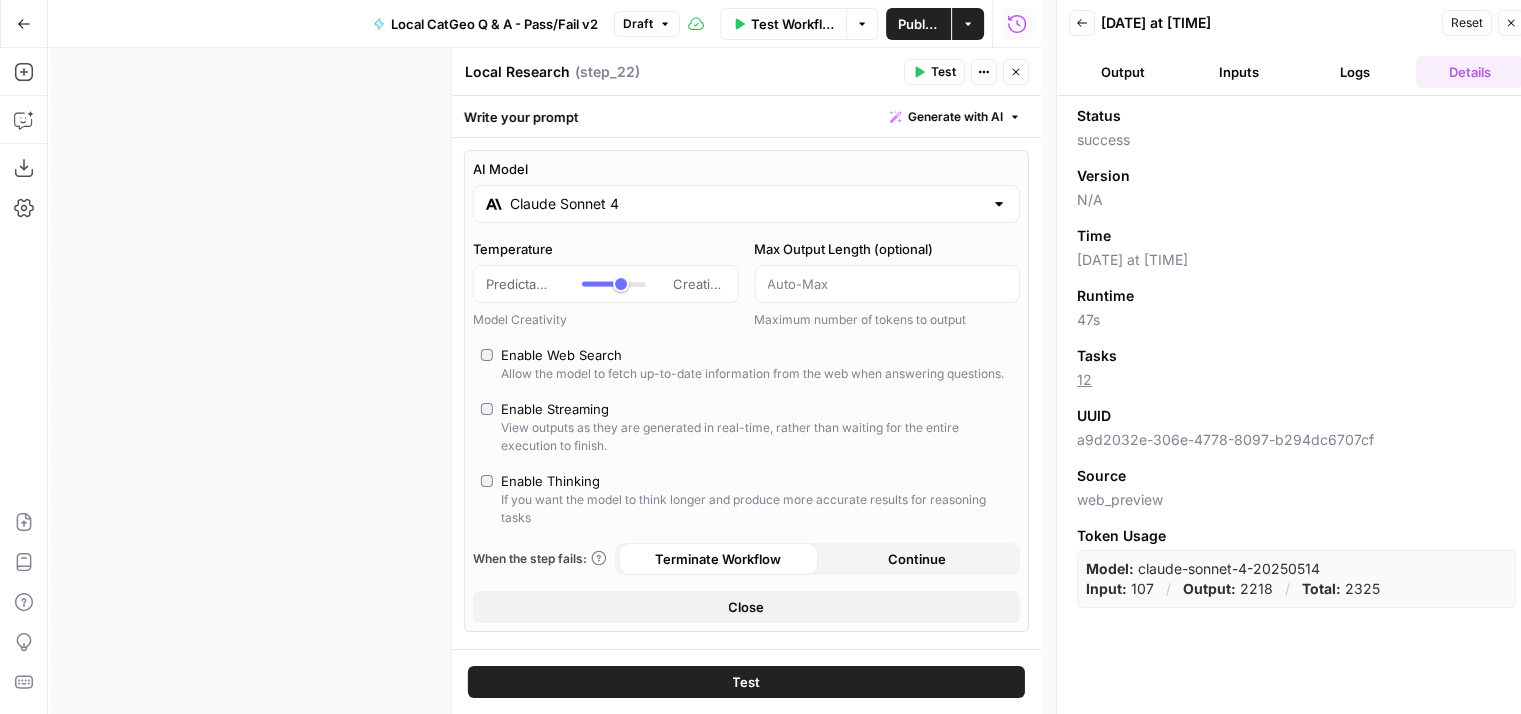 click on "Logs" at bounding box center (1355, 72) 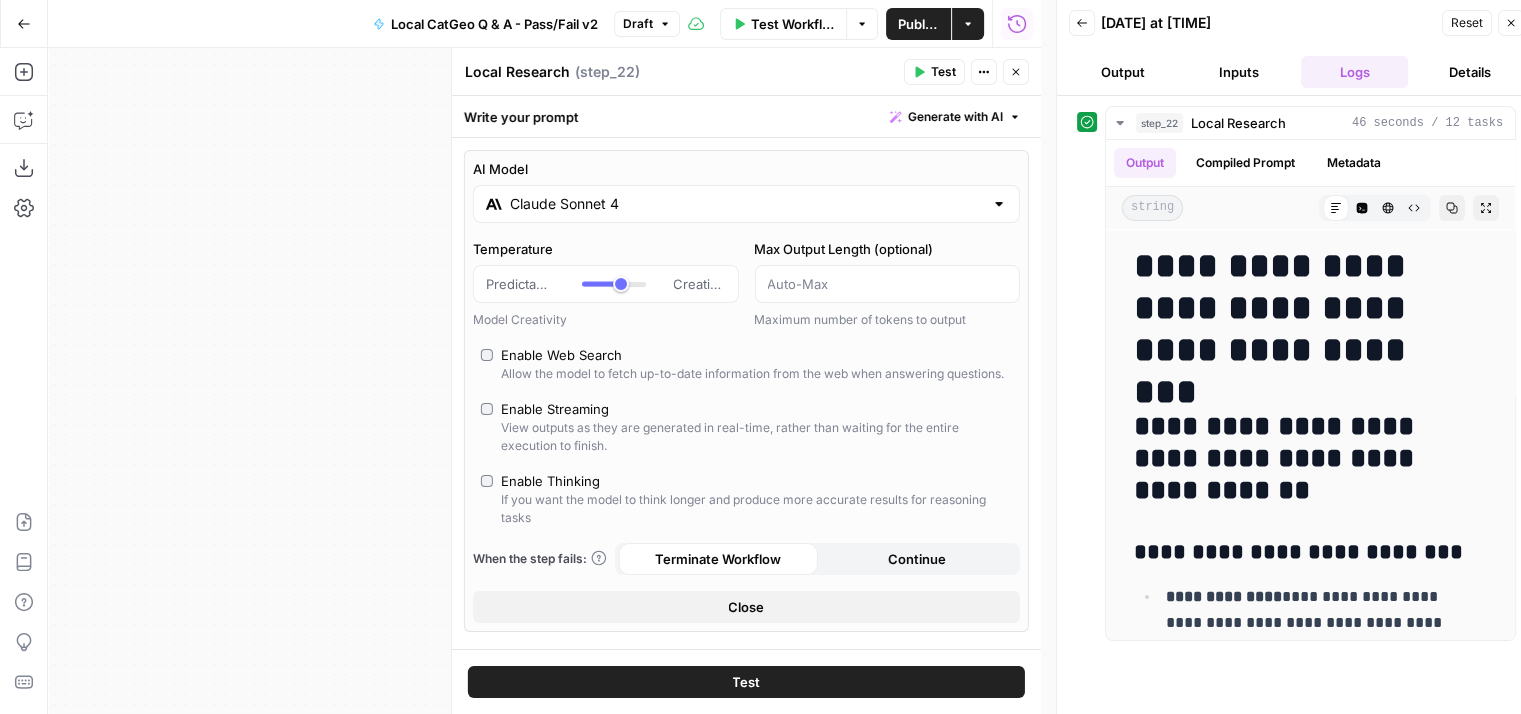 click on "Inputs" at bounding box center (1239, 72) 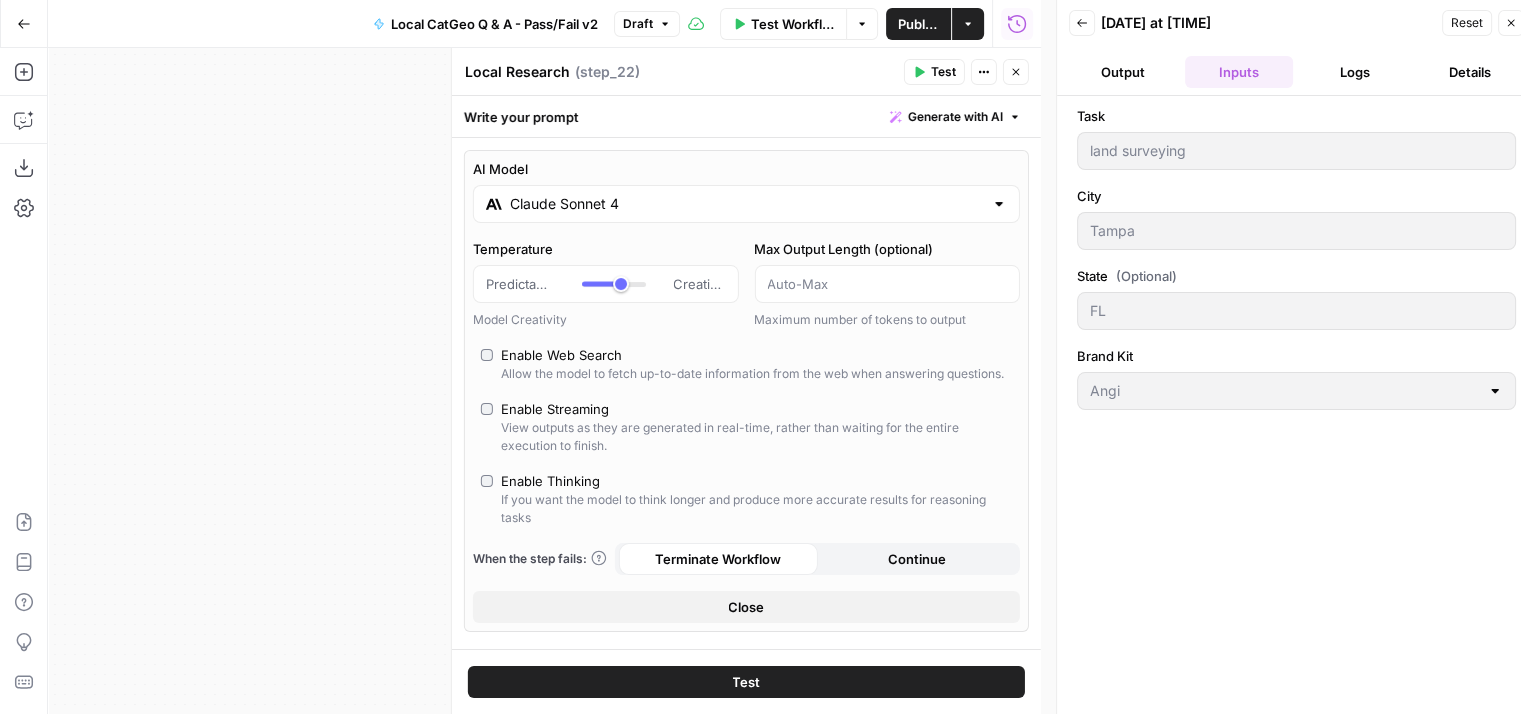 click on "Logs" at bounding box center [1355, 72] 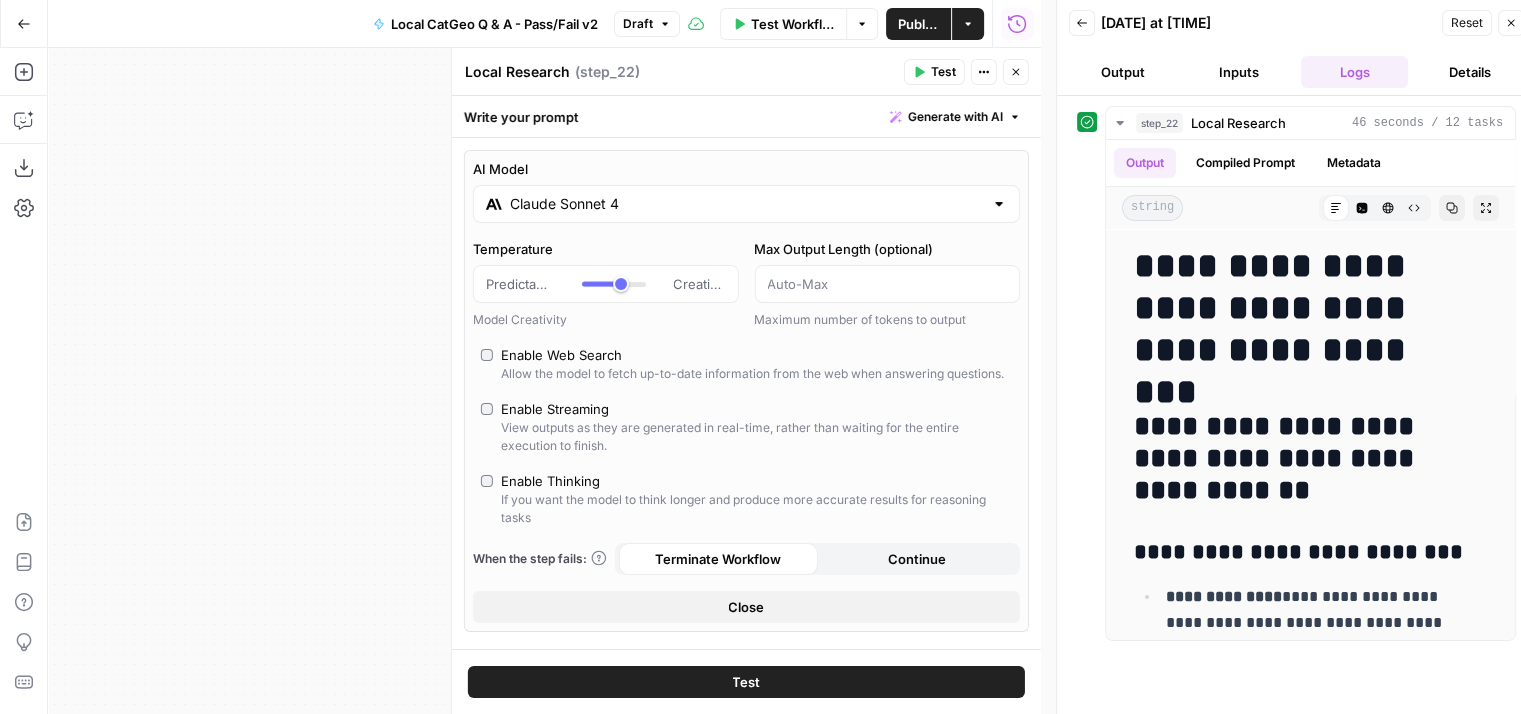 click on "Reset" at bounding box center (1467, 23) 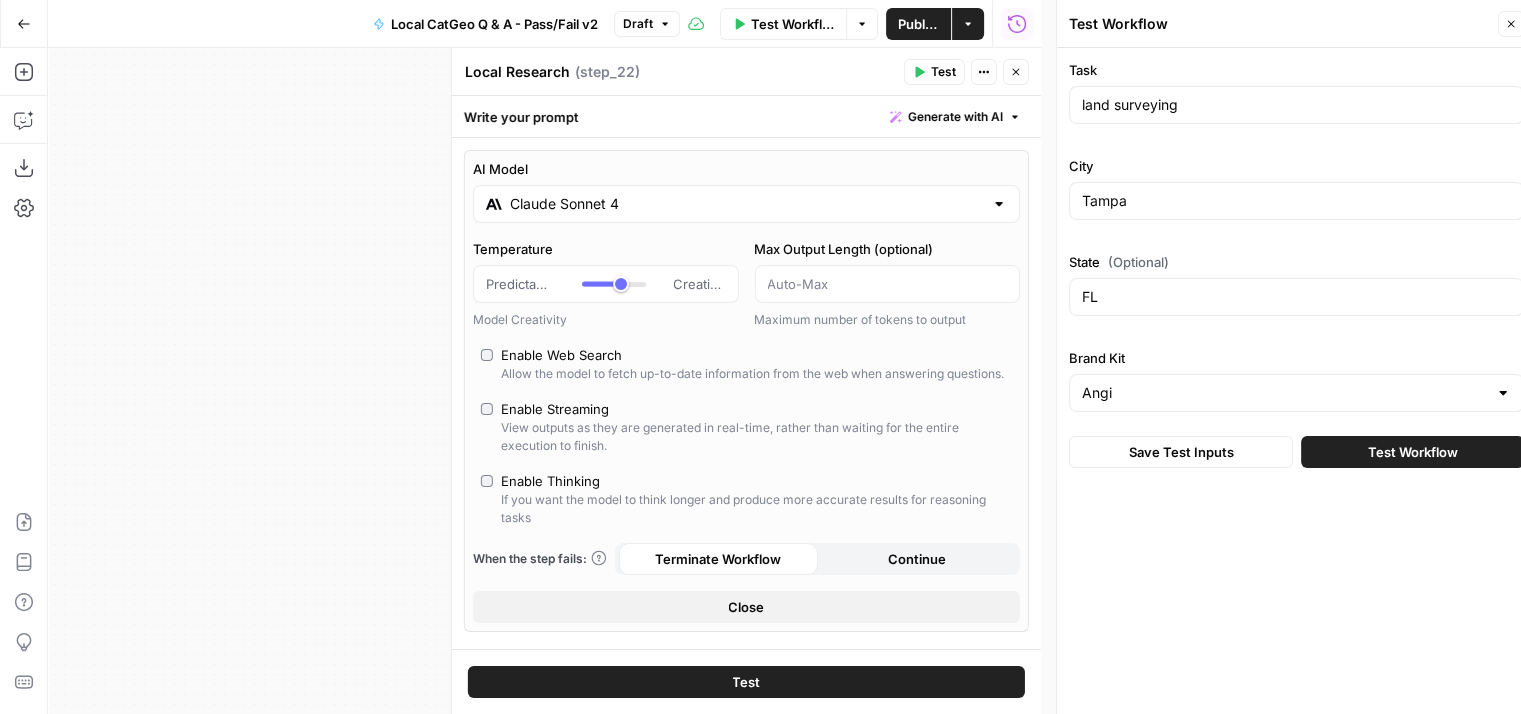 click on "Test Workflow" at bounding box center (1413, 452) 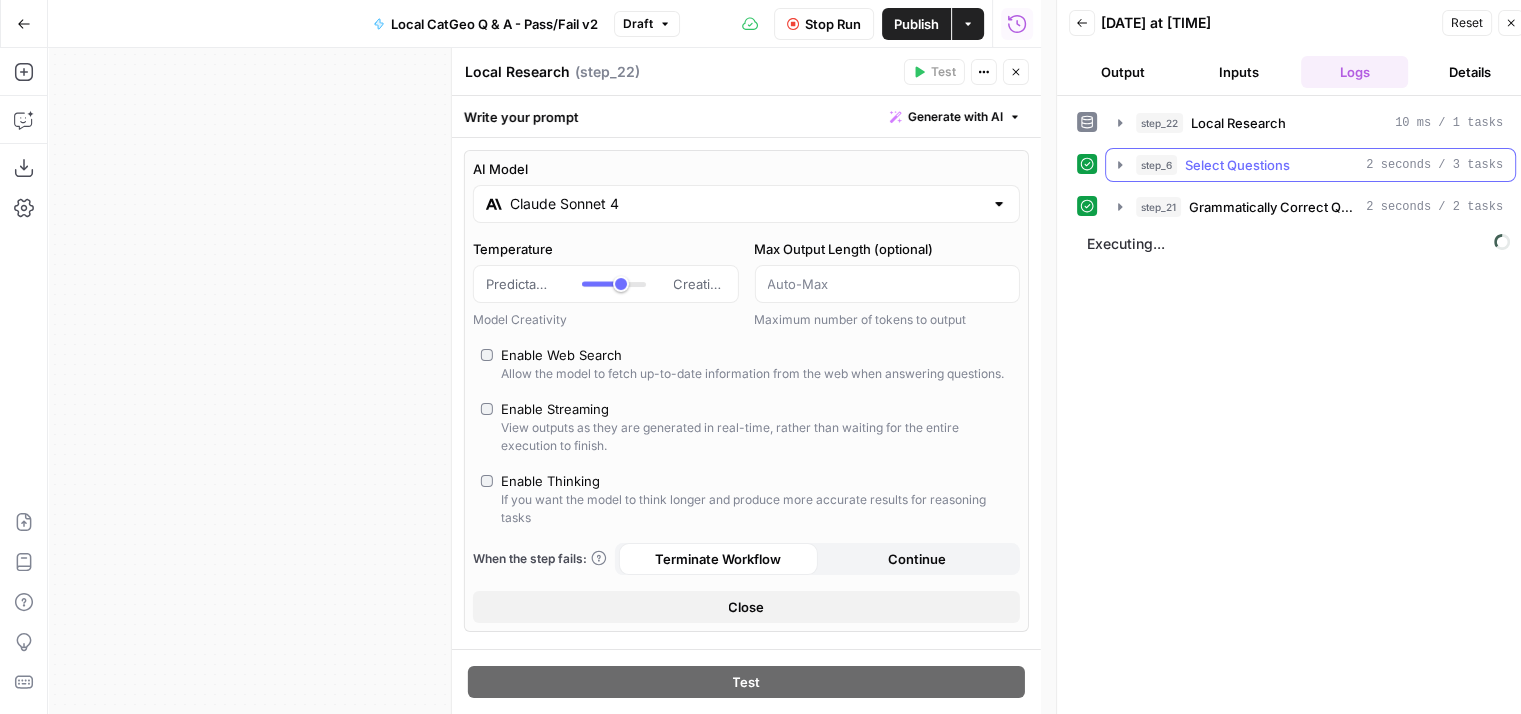 click 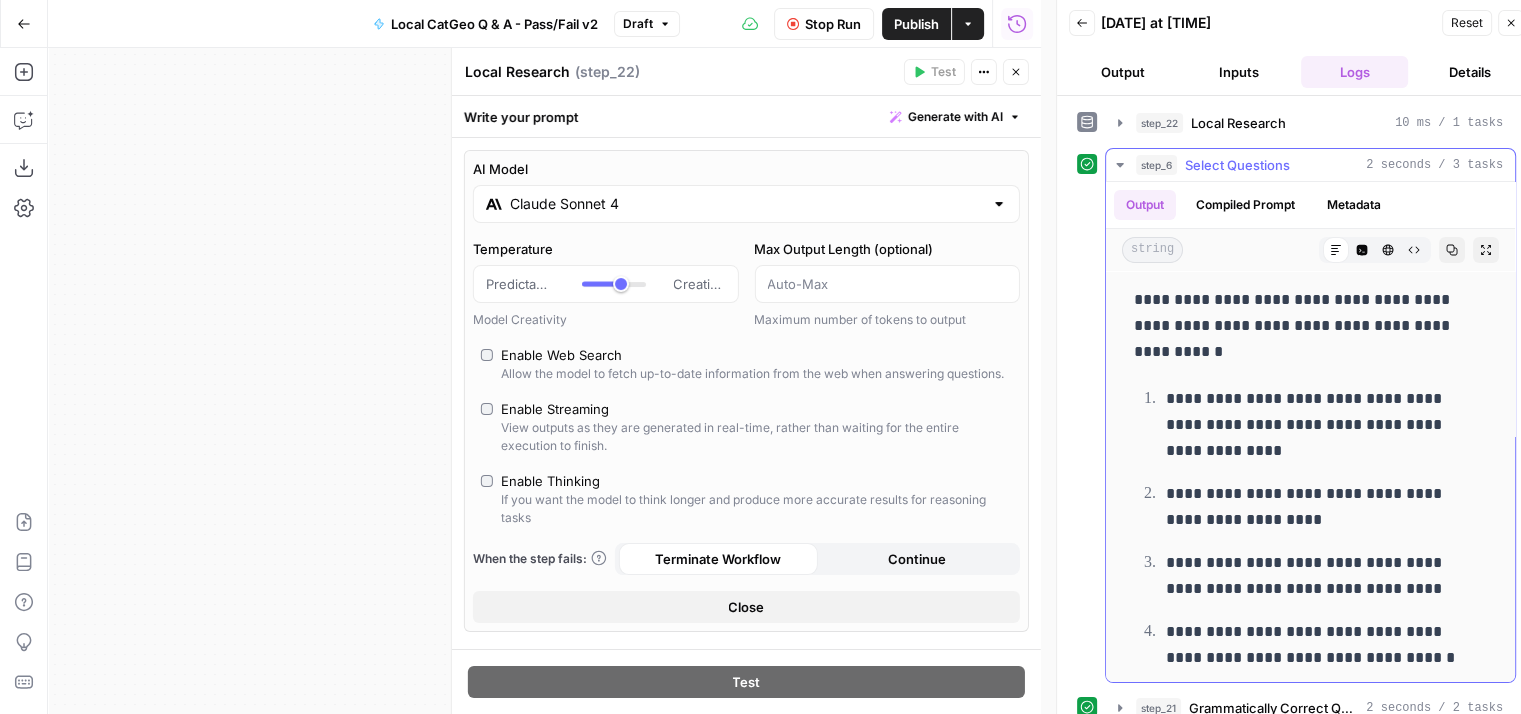 scroll, scrollTop: 80, scrollLeft: 0, axis: vertical 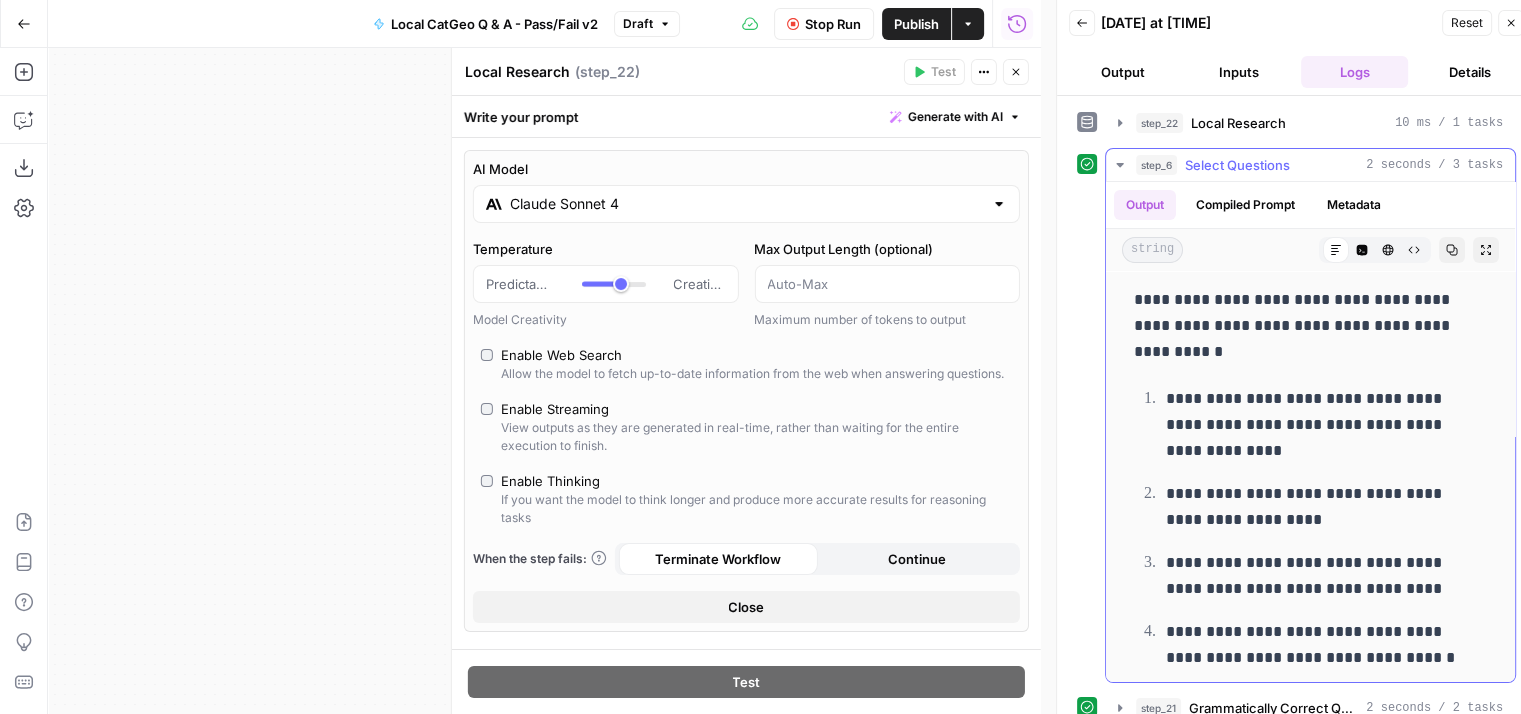 click 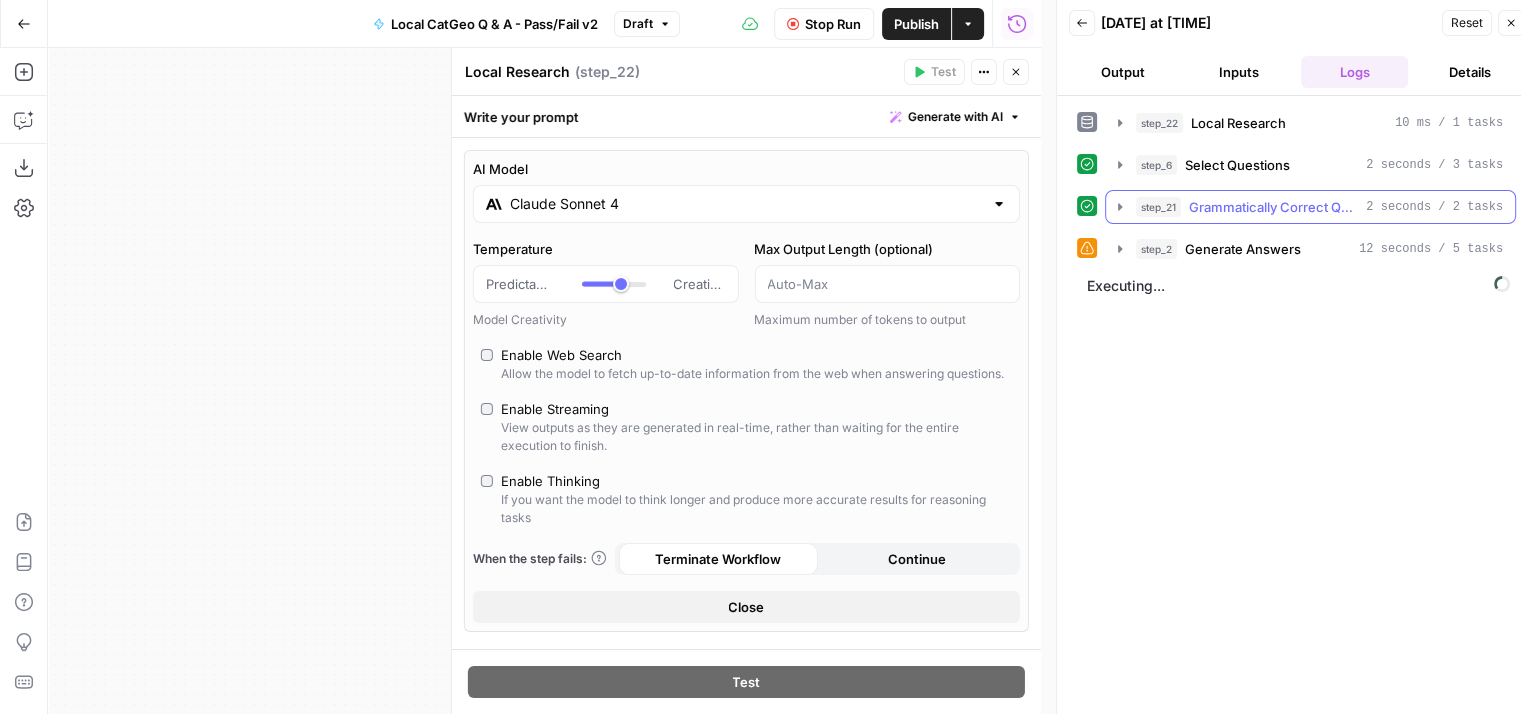click 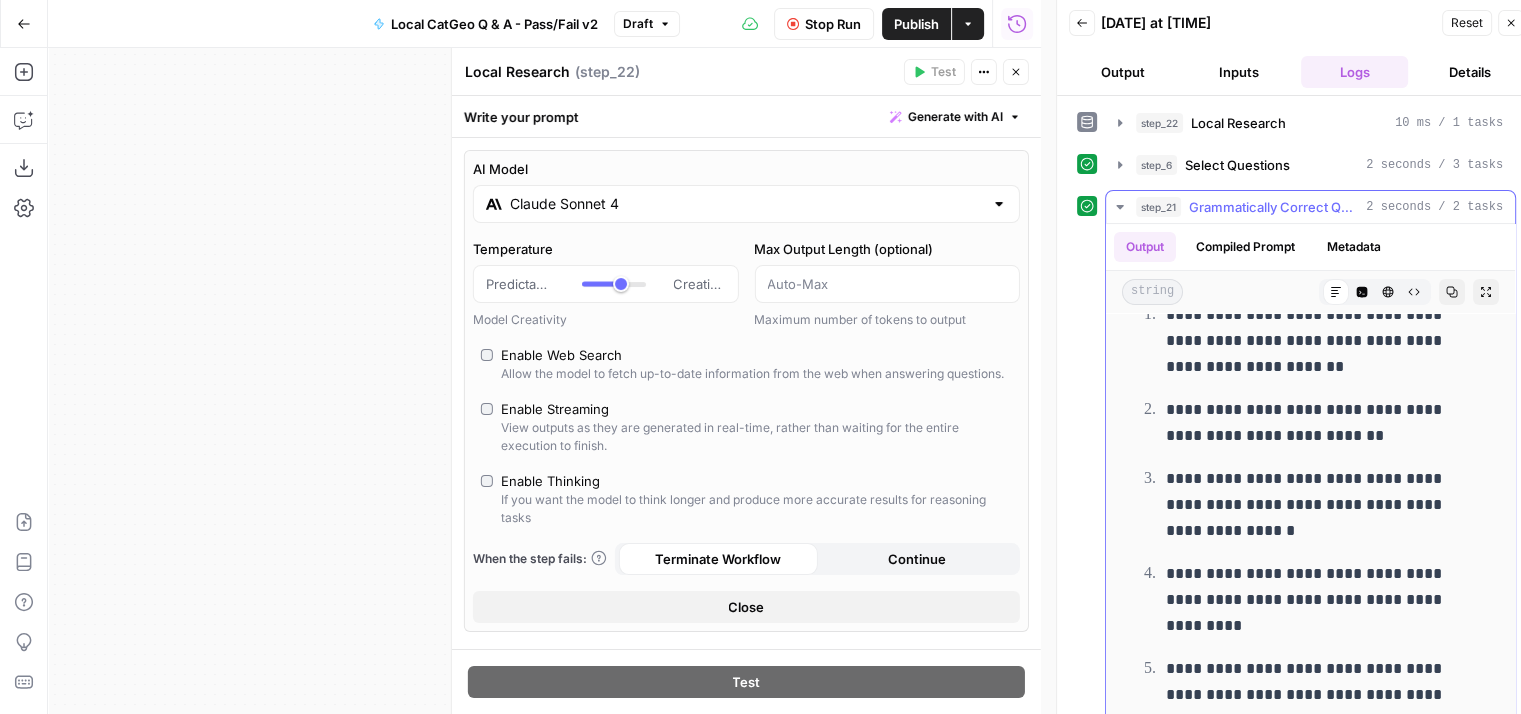 scroll, scrollTop: 132, scrollLeft: 0, axis: vertical 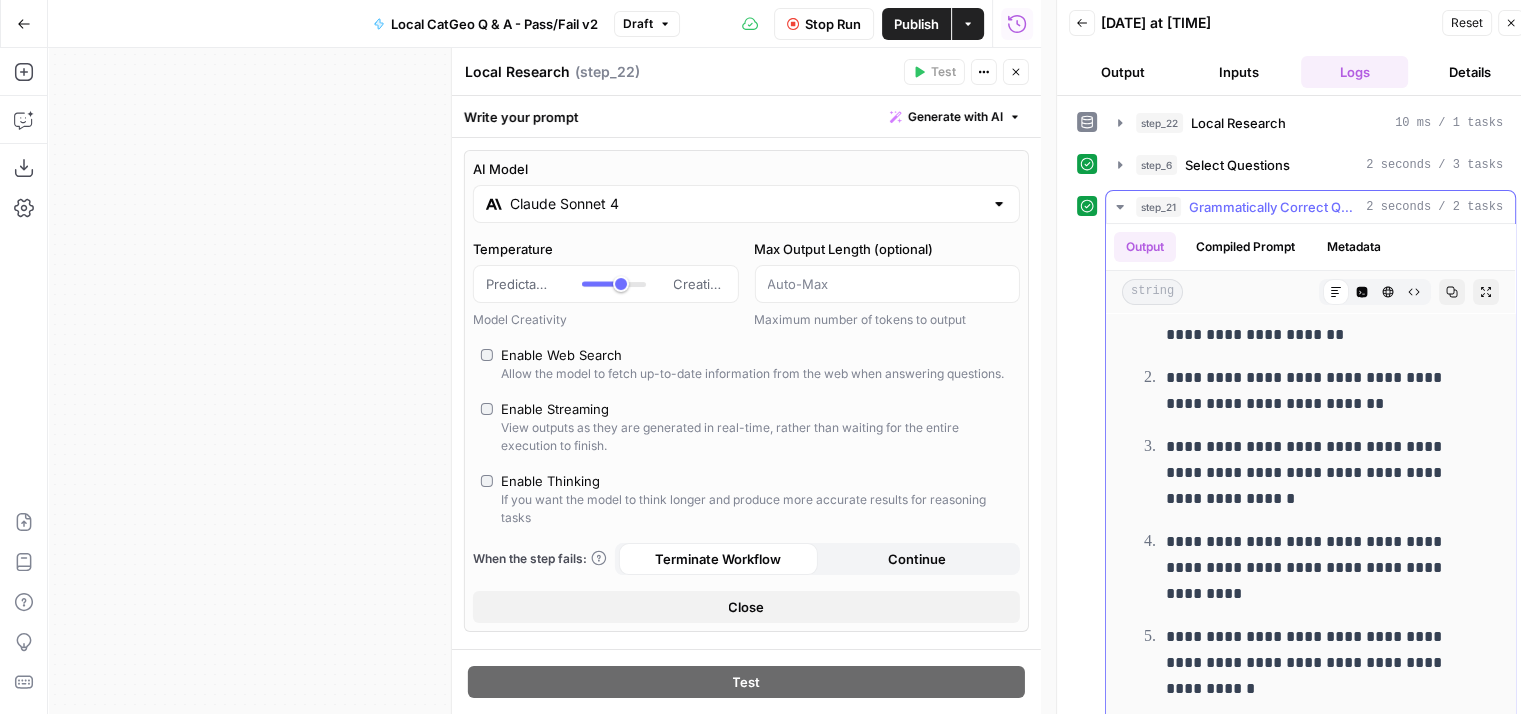 click 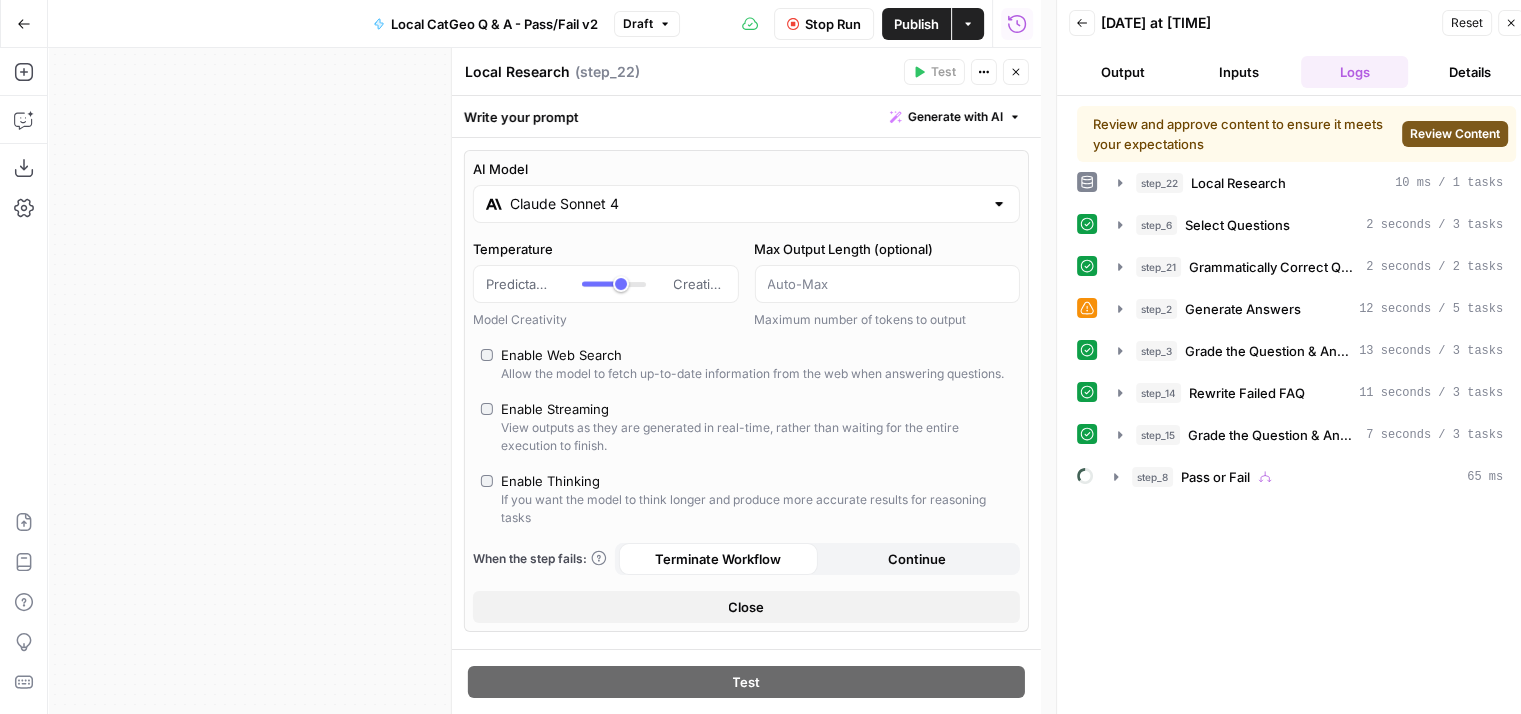 click on "Review Content" at bounding box center (1455, 134) 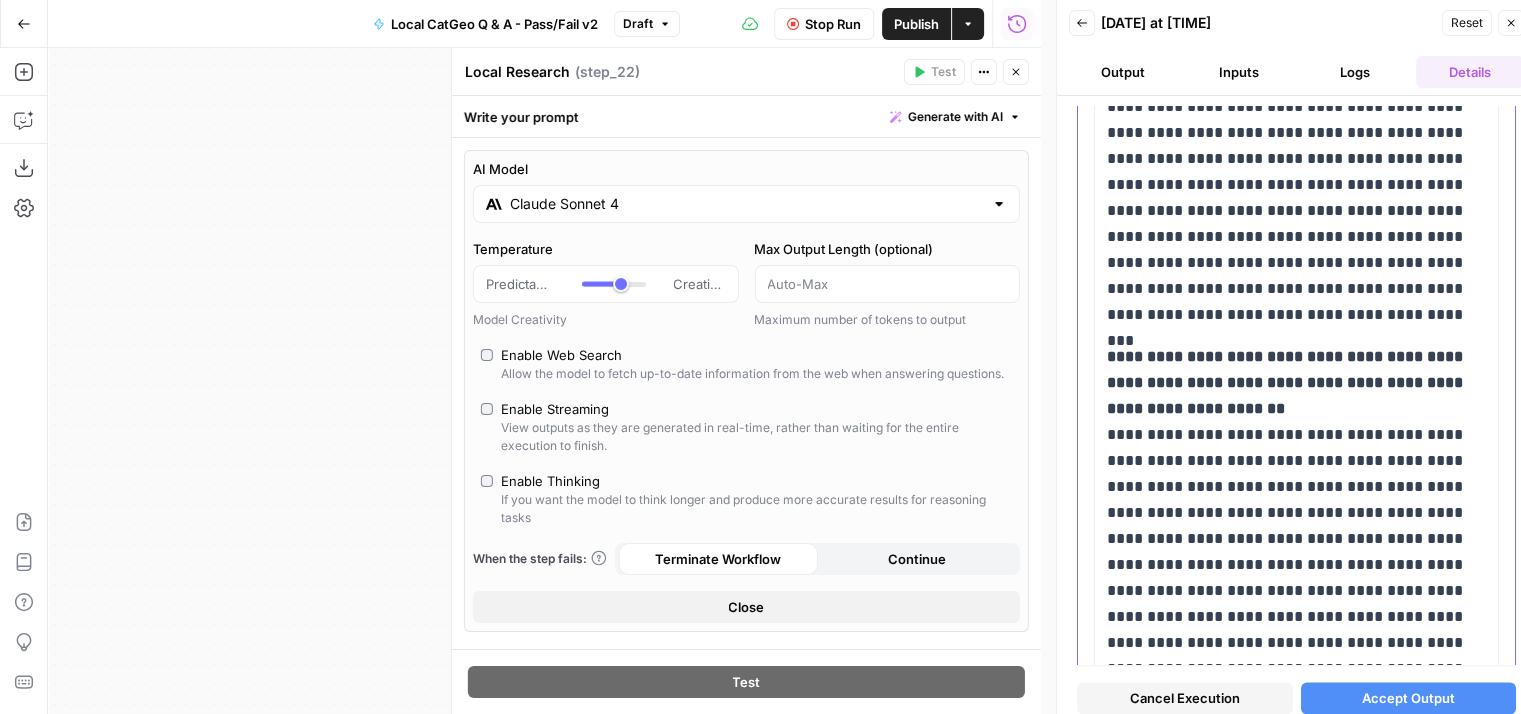 scroll, scrollTop: 2989, scrollLeft: 0, axis: vertical 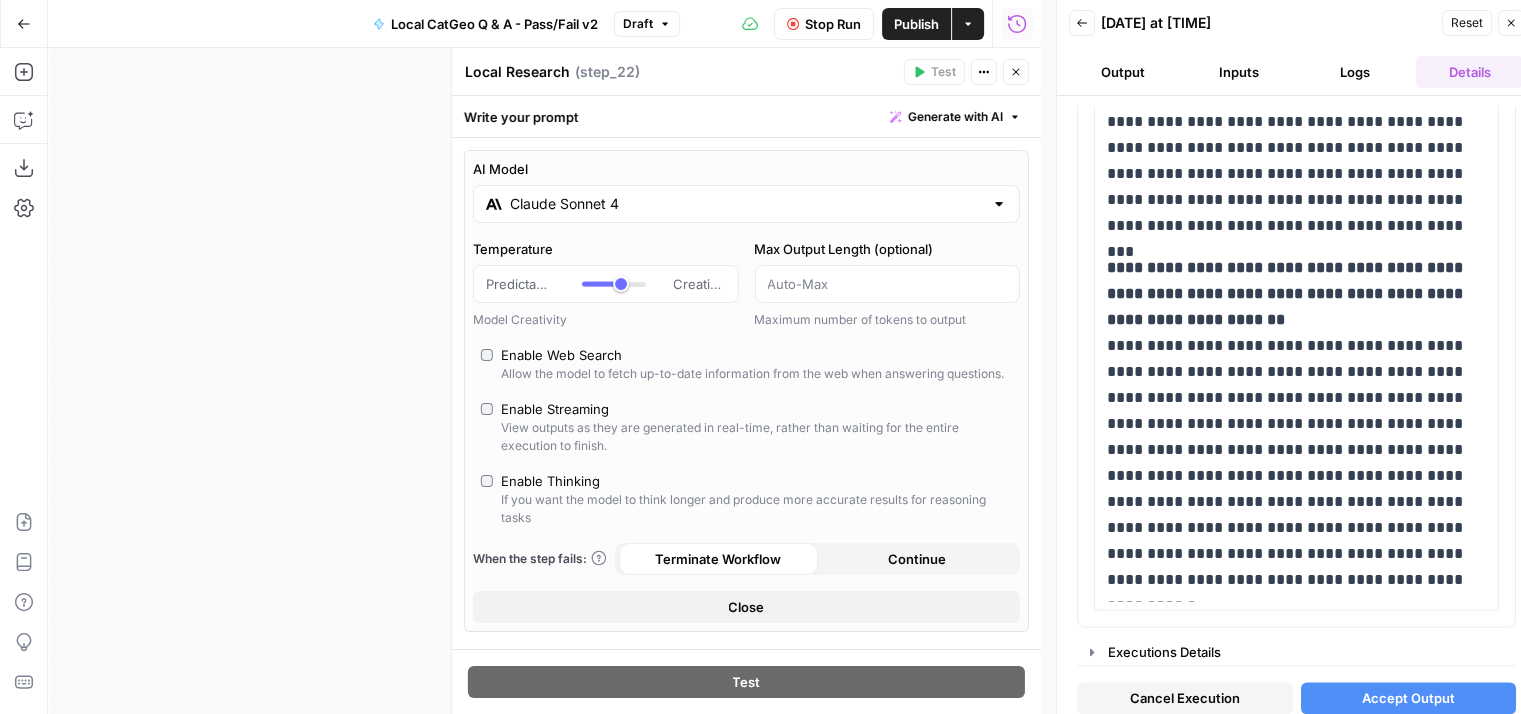 click on "Accept Output" at bounding box center (1408, 698) 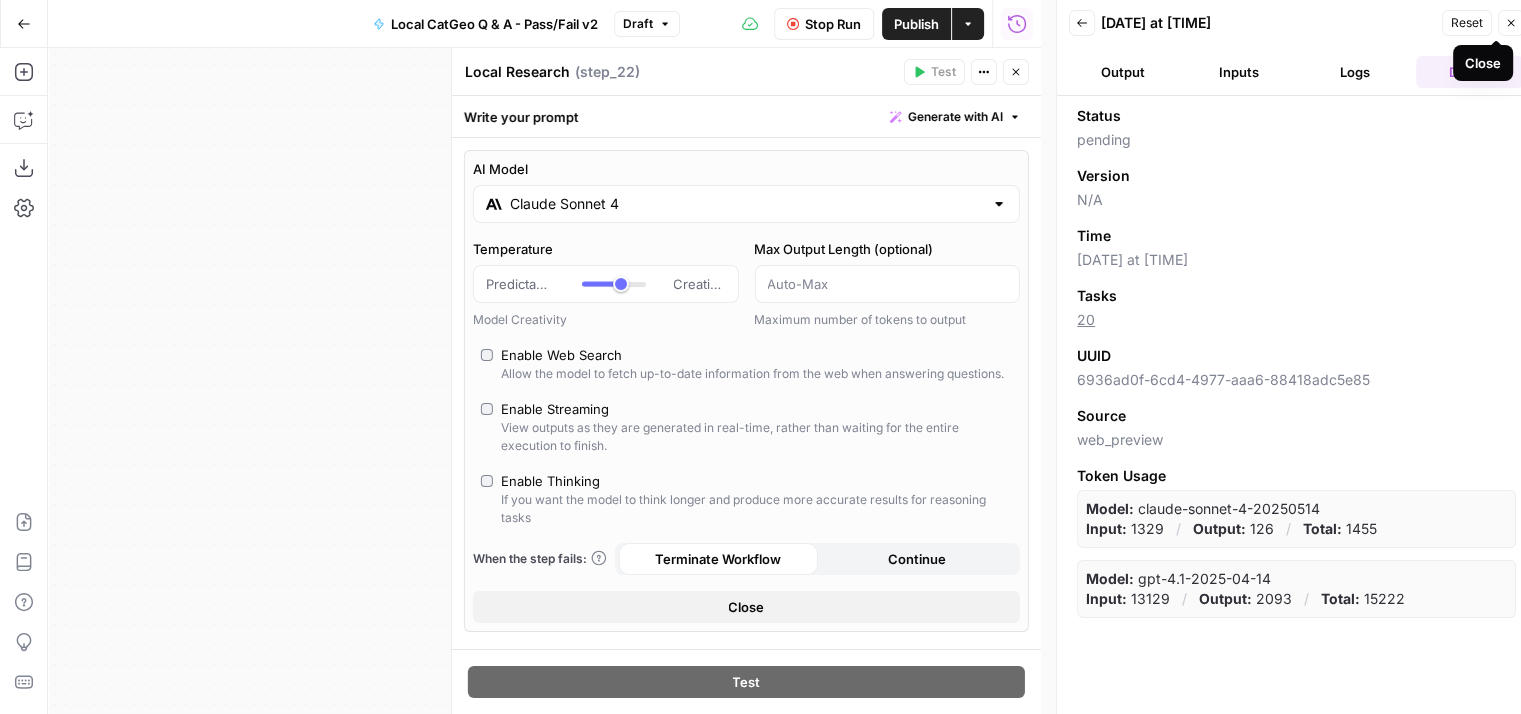 click 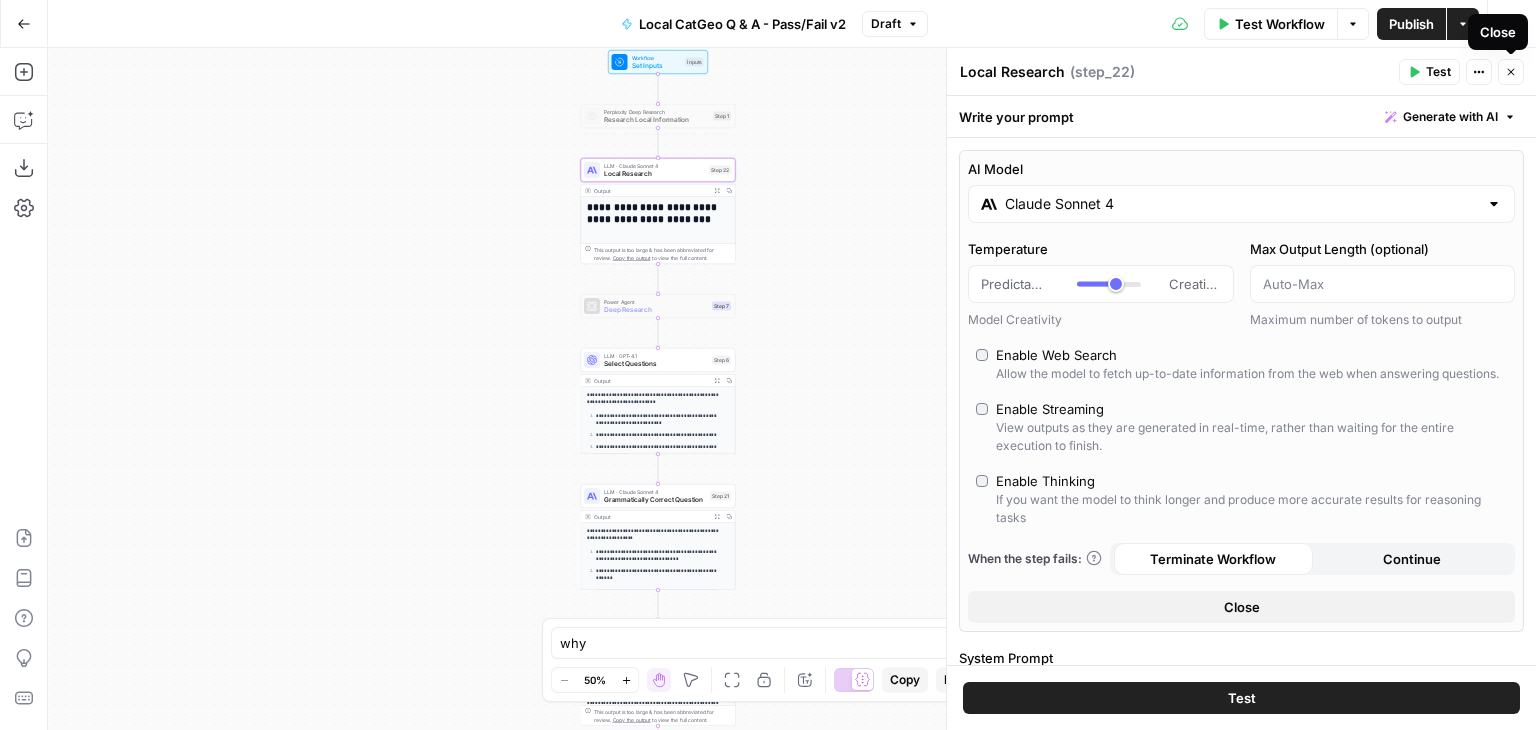 click 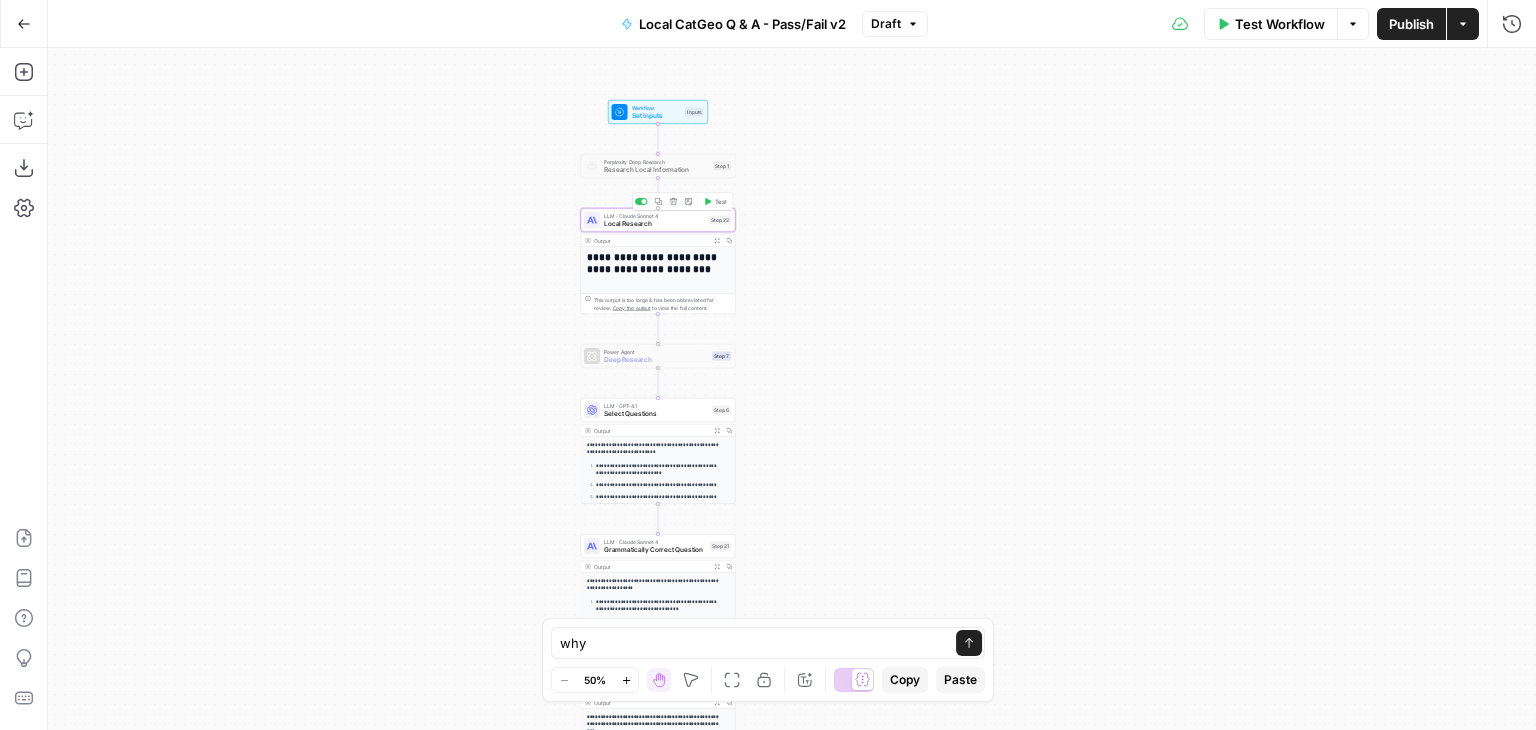 click on "Local Research" at bounding box center [654, 224] 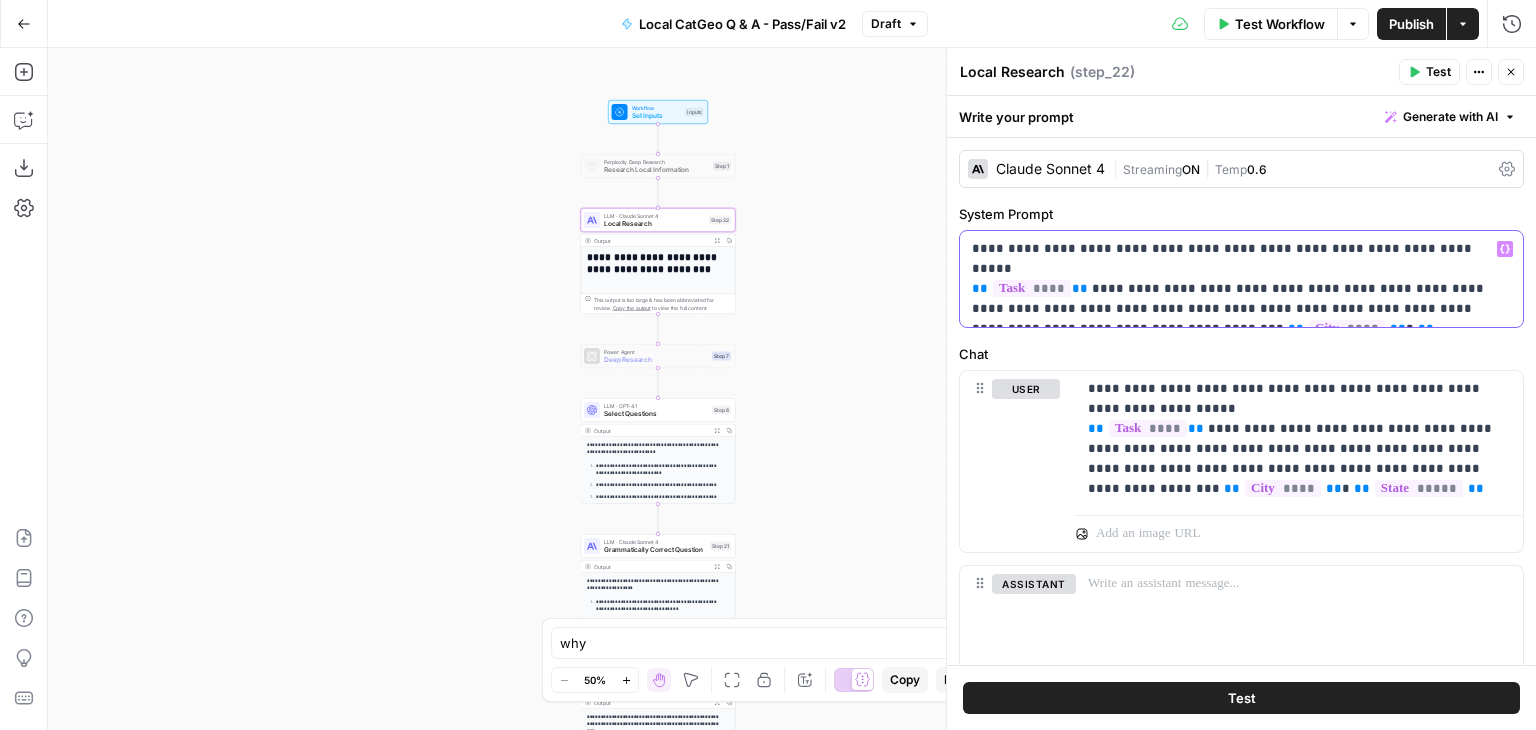 click on "**********" at bounding box center [1234, 279] 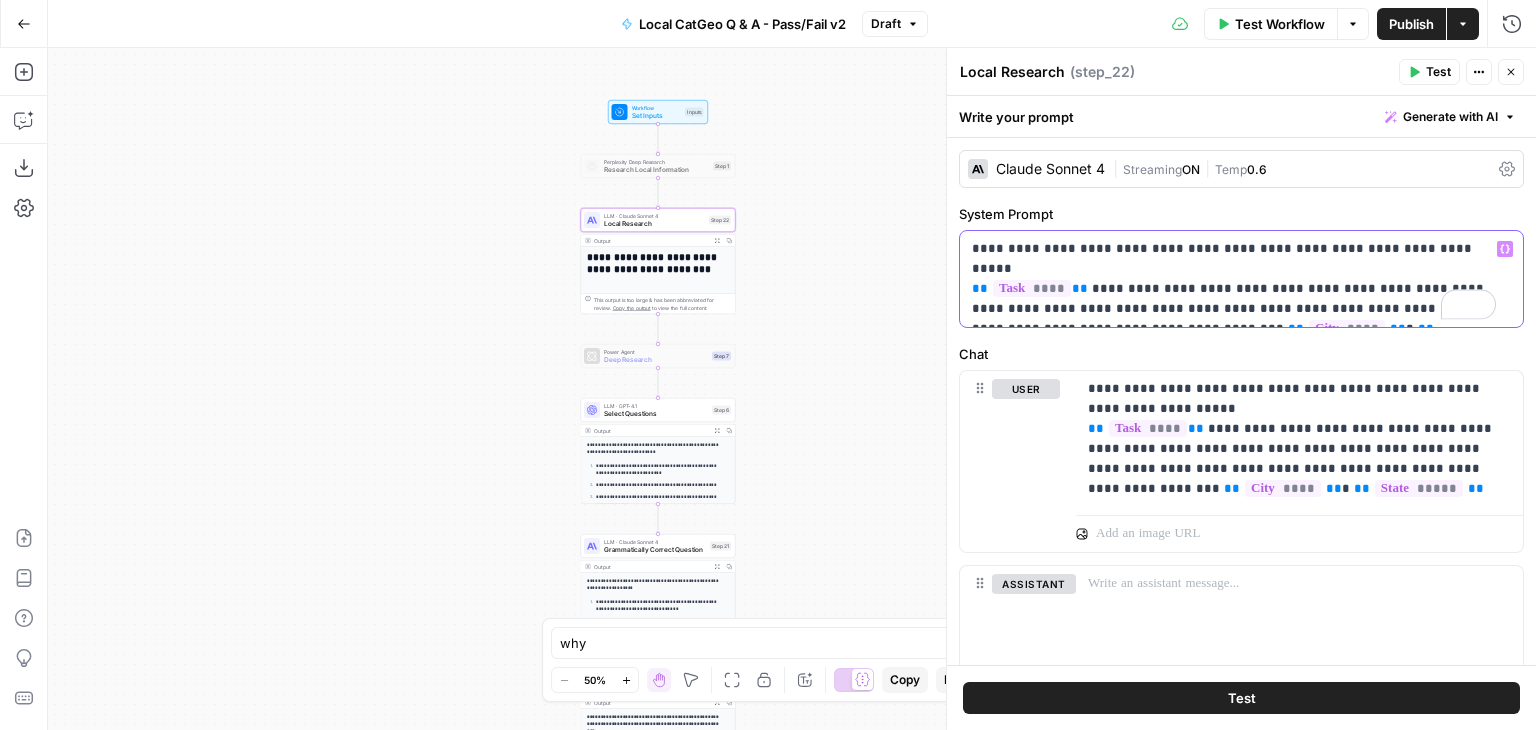 type 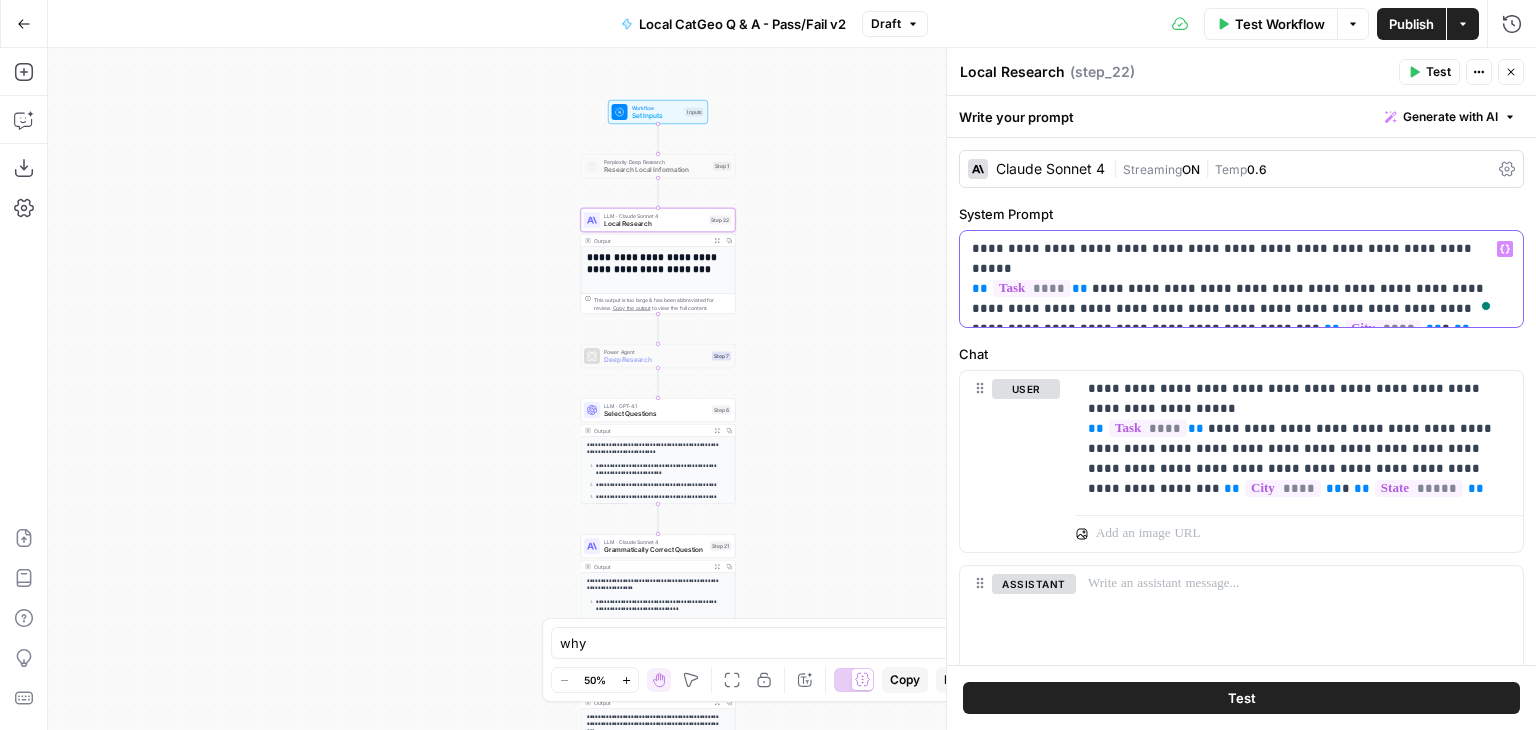 click on "**********" at bounding box center (1234, 279) 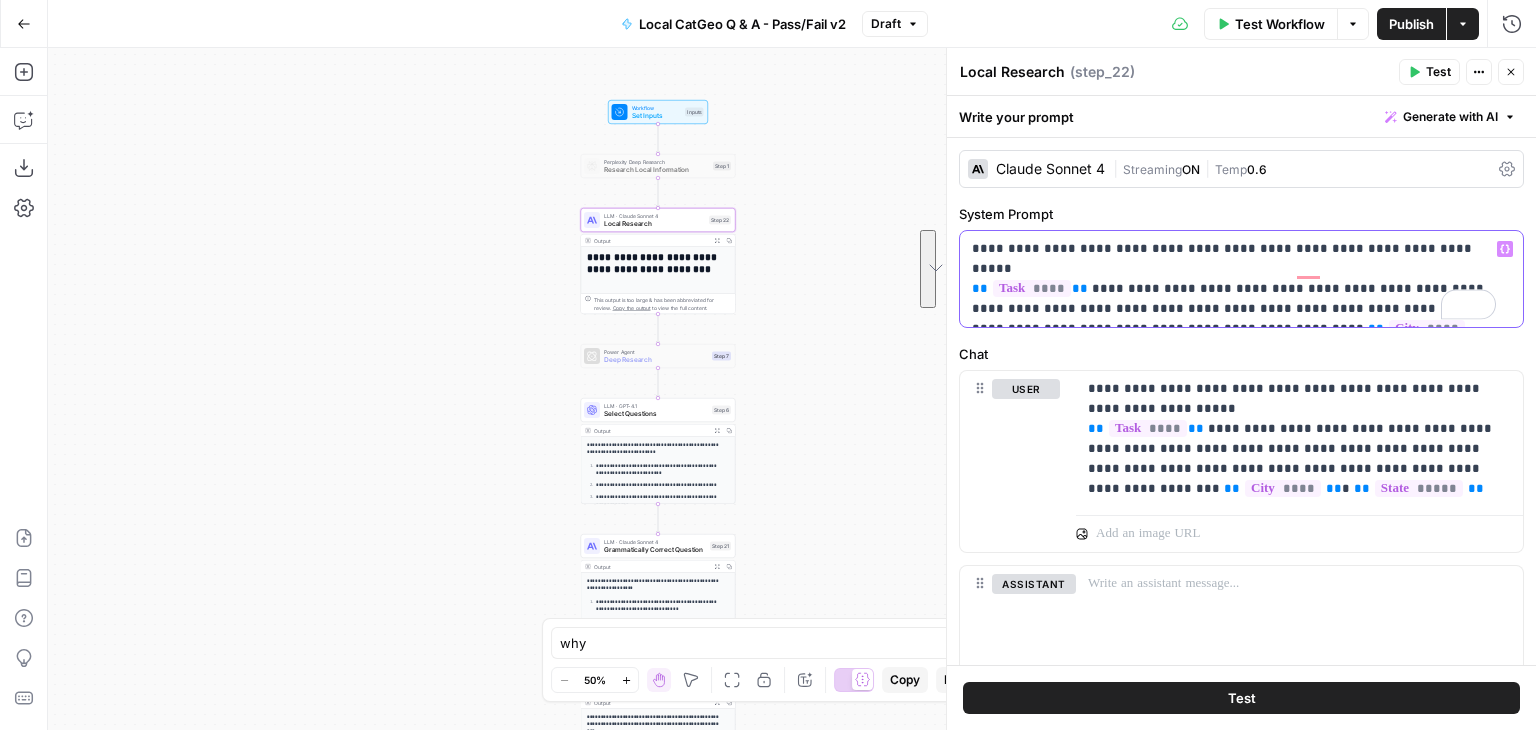 drag, startPoint x: 1428, startPoint y: 309, endPoint x: 988, endPoint y: 246, distance: 444.48734 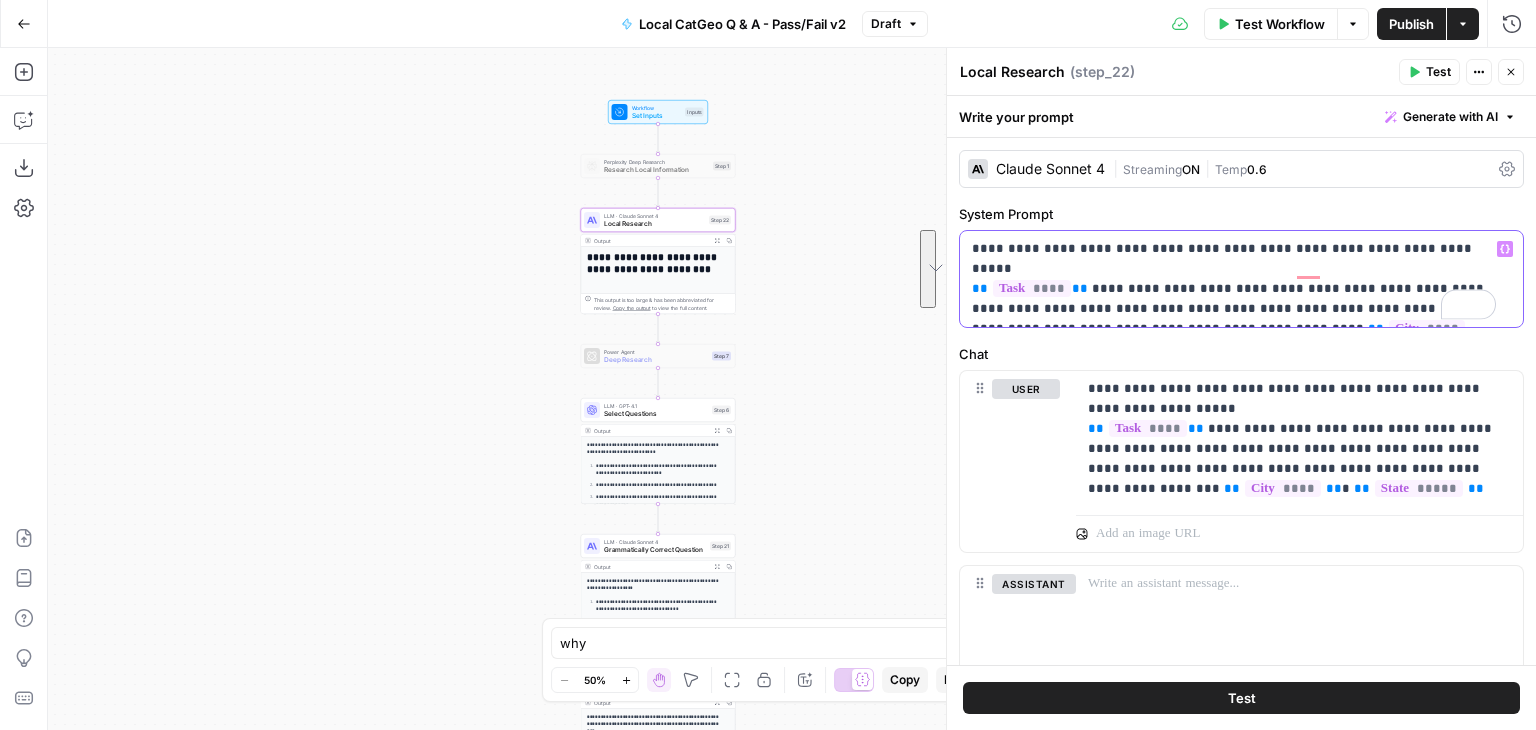 click on "**********" at bounding box center [1234, 279] 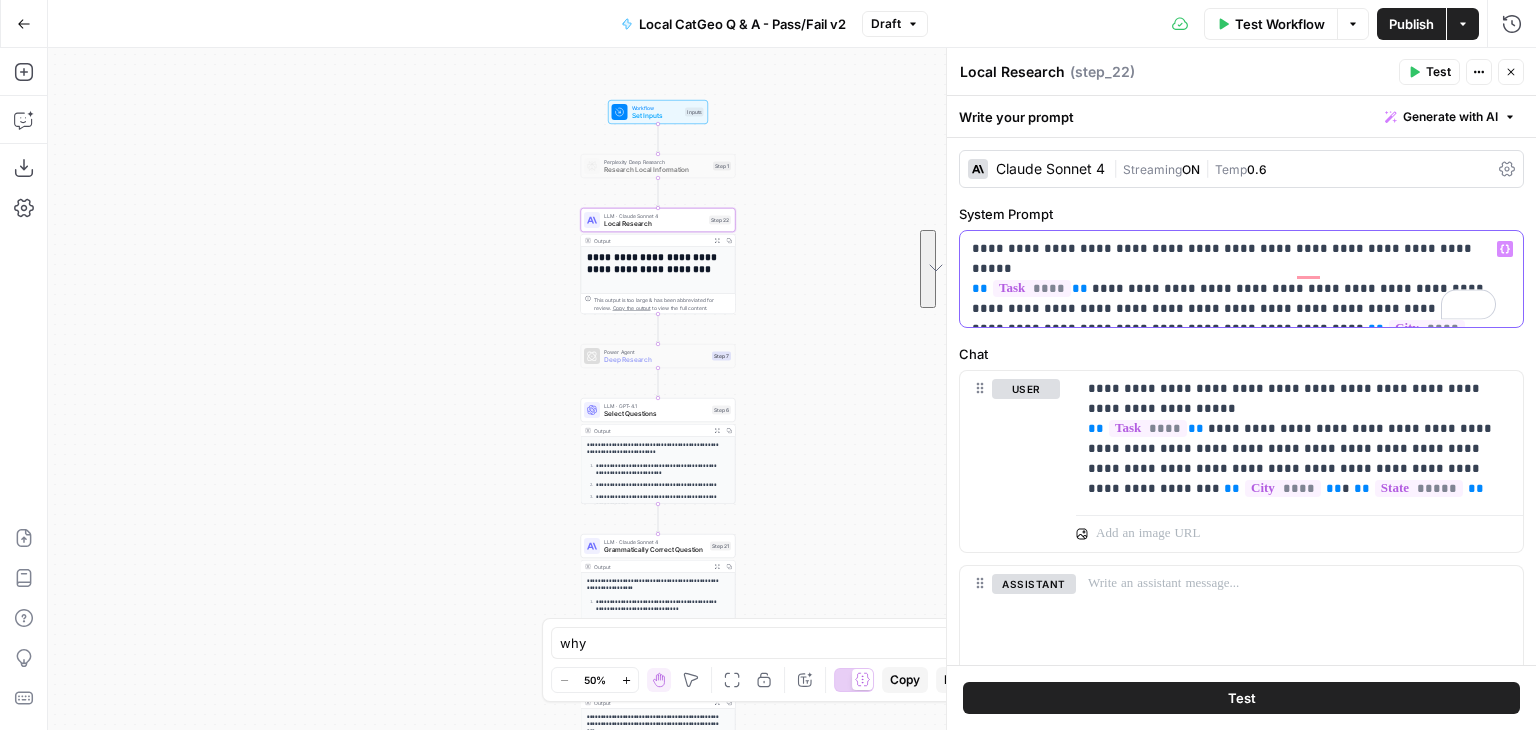 copy on "**********" 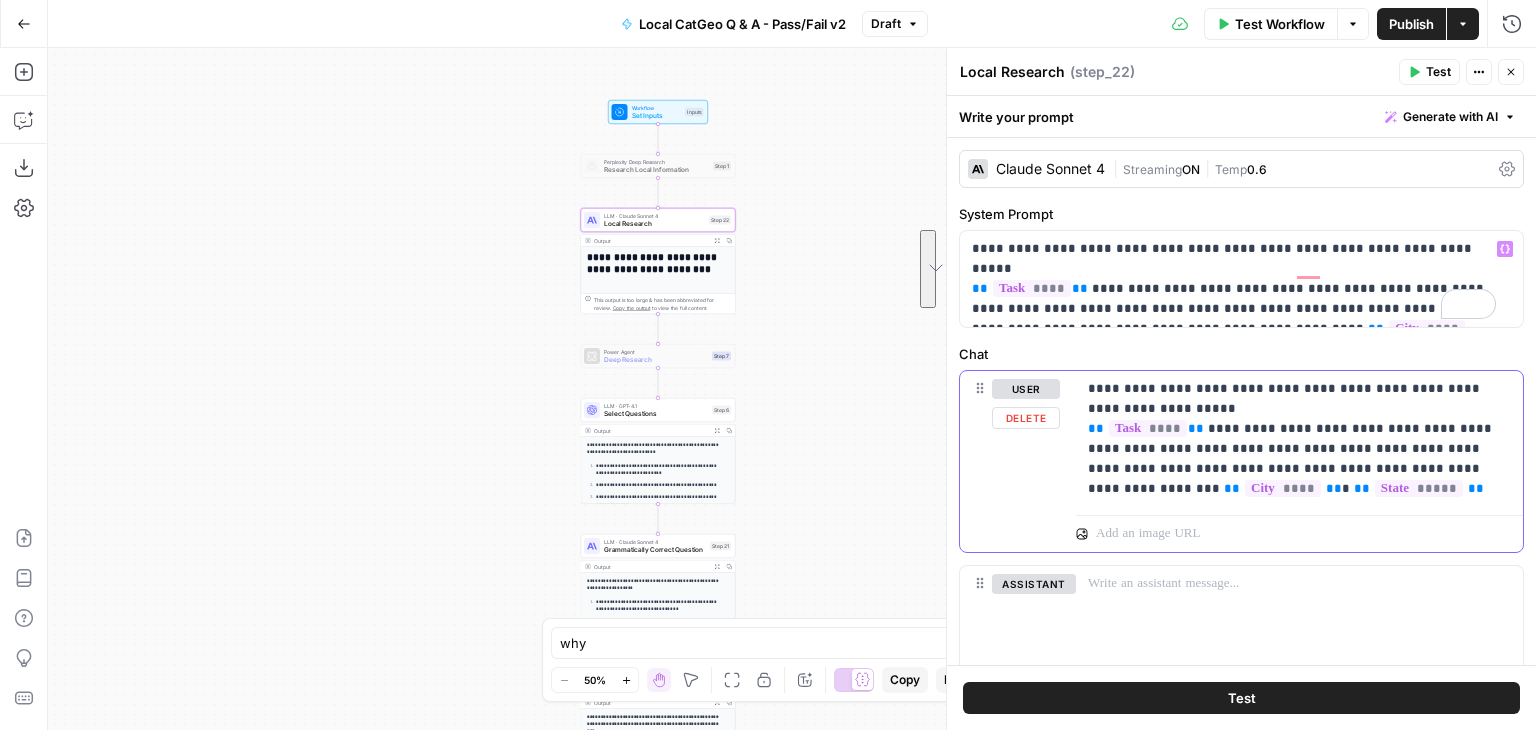 click on "**********" at bounding box center [1292, 439] 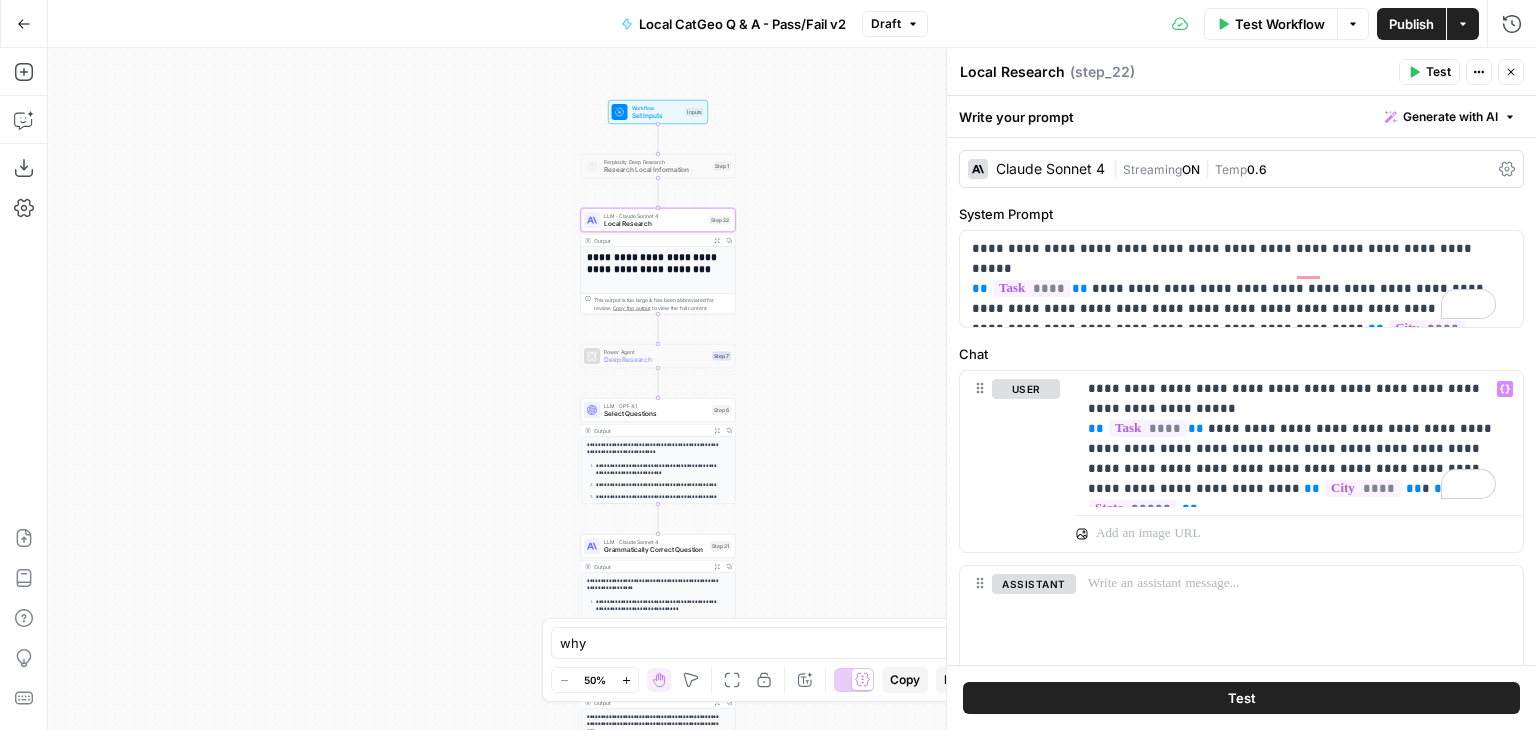 click on "Test" at bounding box center [1429, 72] 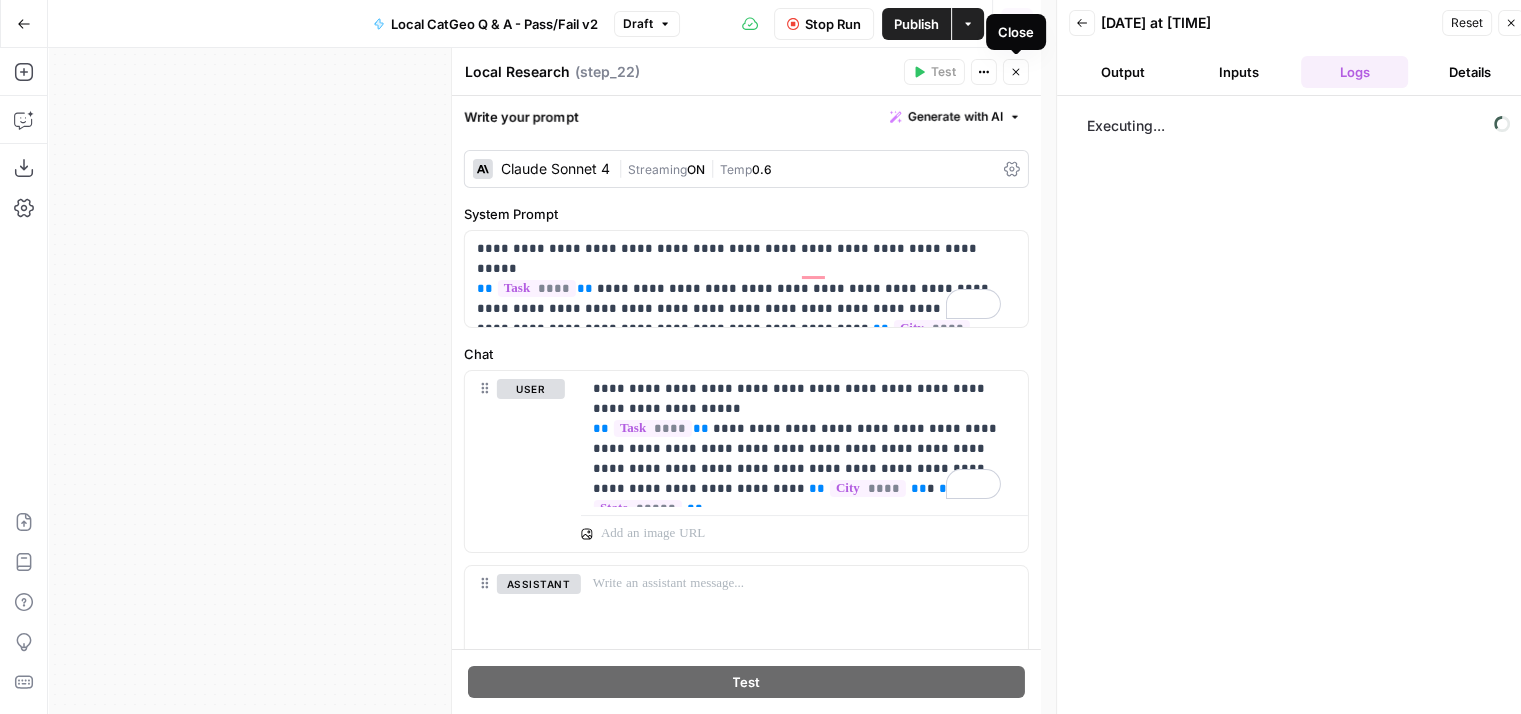 click 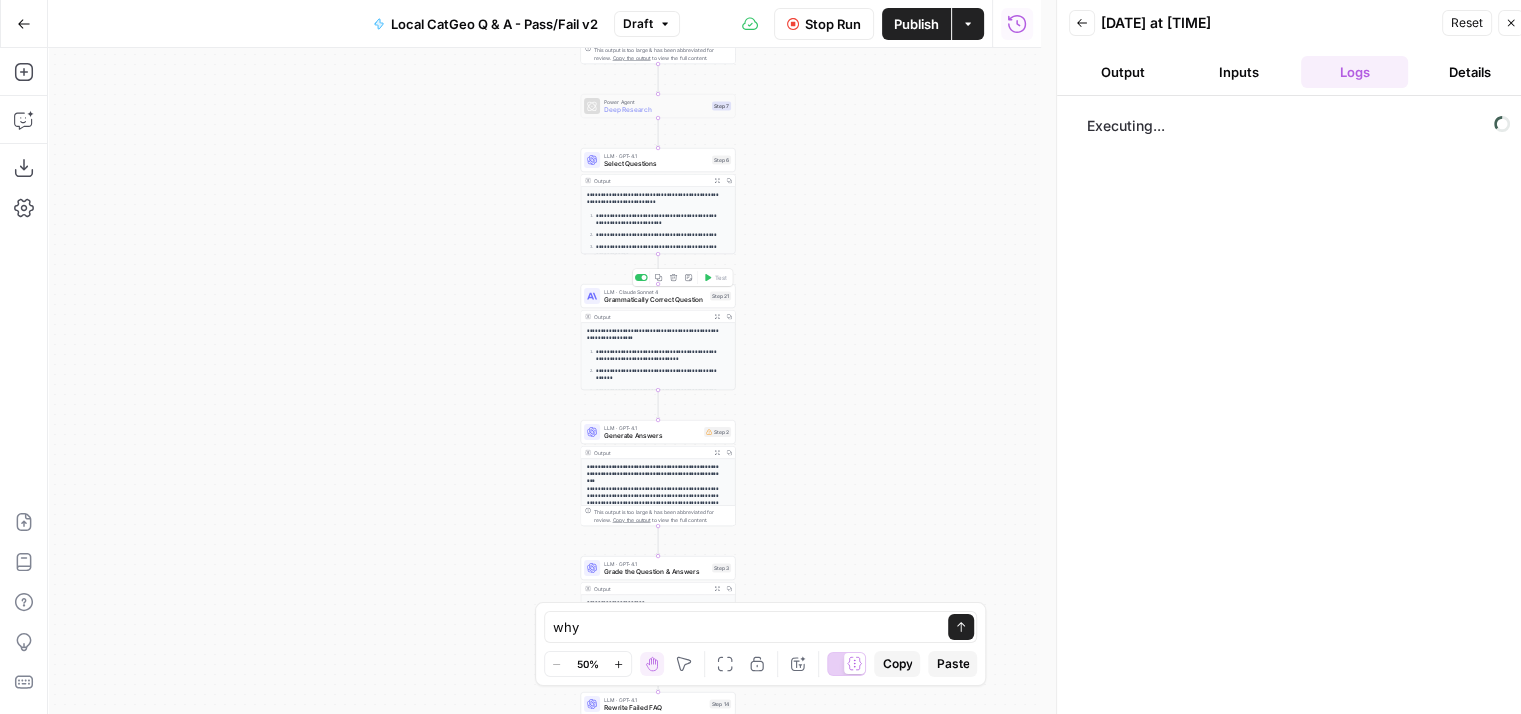 click on "Grammatically Correct Question" at bounding box center (655, 300) 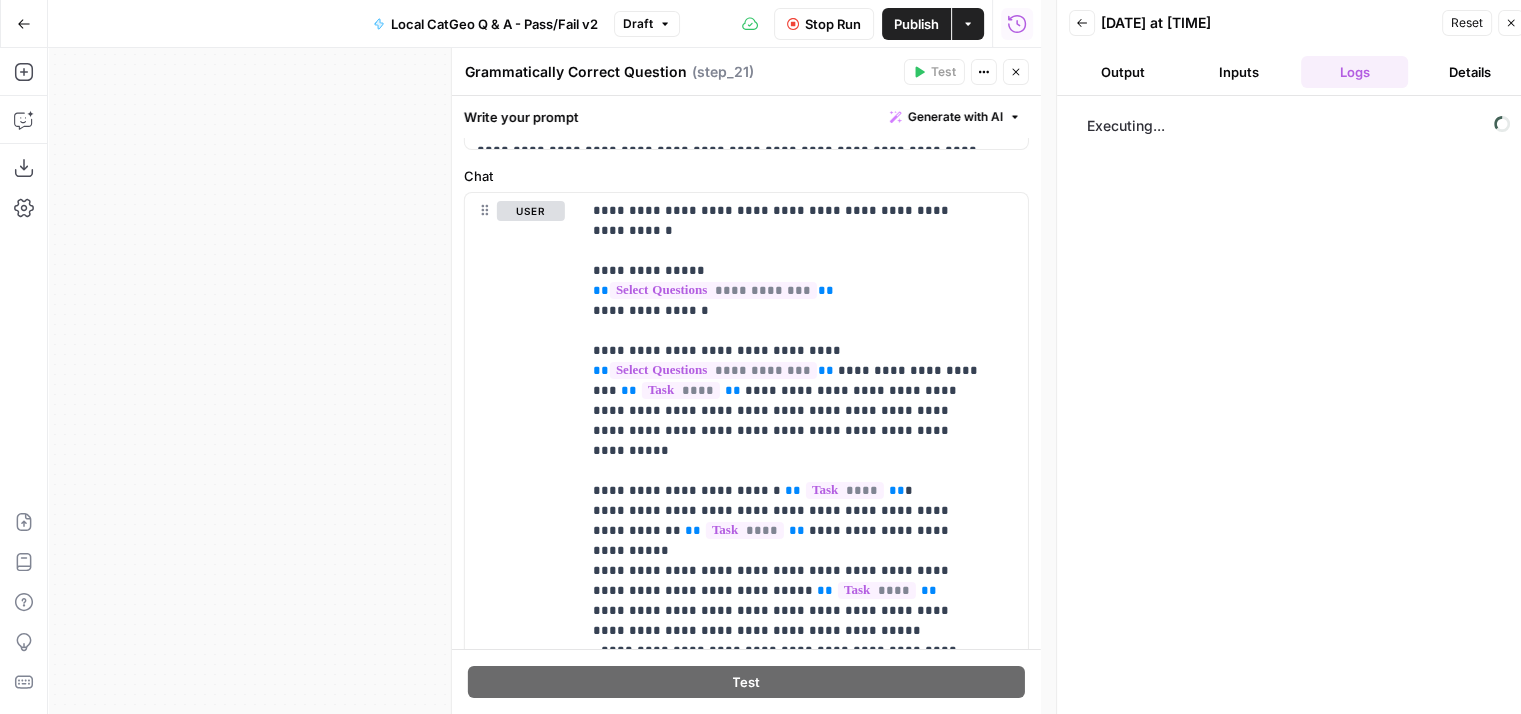 scroll, scrollTop: 1100, scrollLeft: 0, axis: vertical 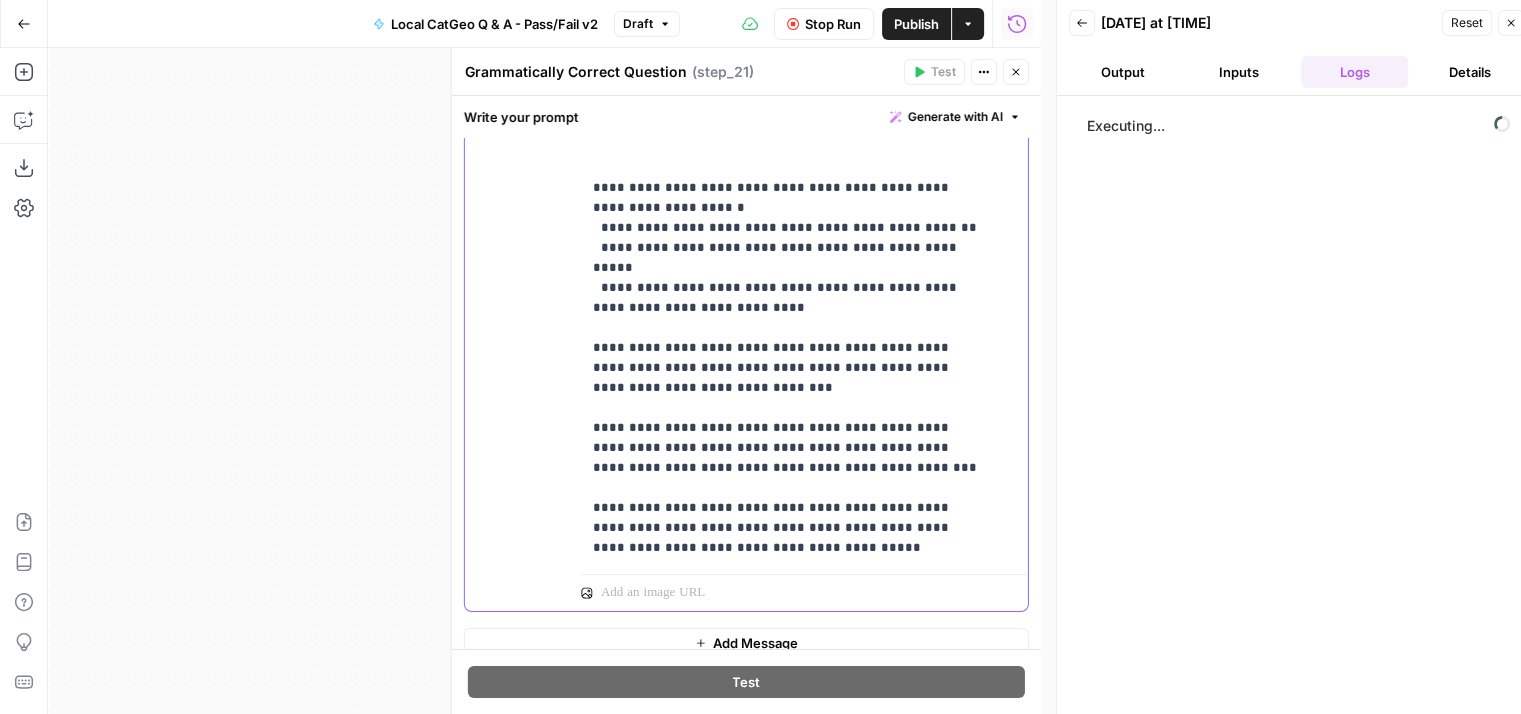 click on "**********" at bounding box center [789, 68] 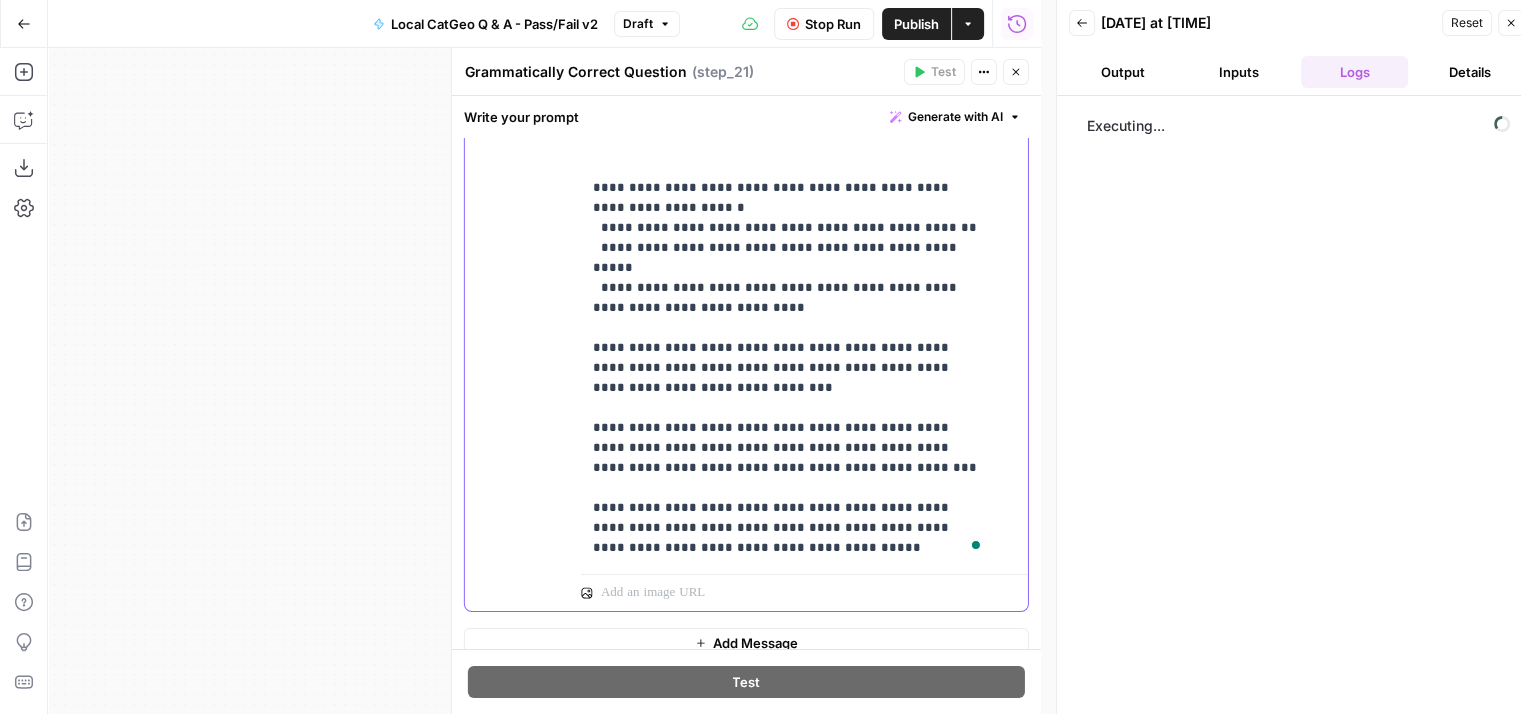 scroll, scrollTop: 181, scrollLeft: 0, axis: vertical 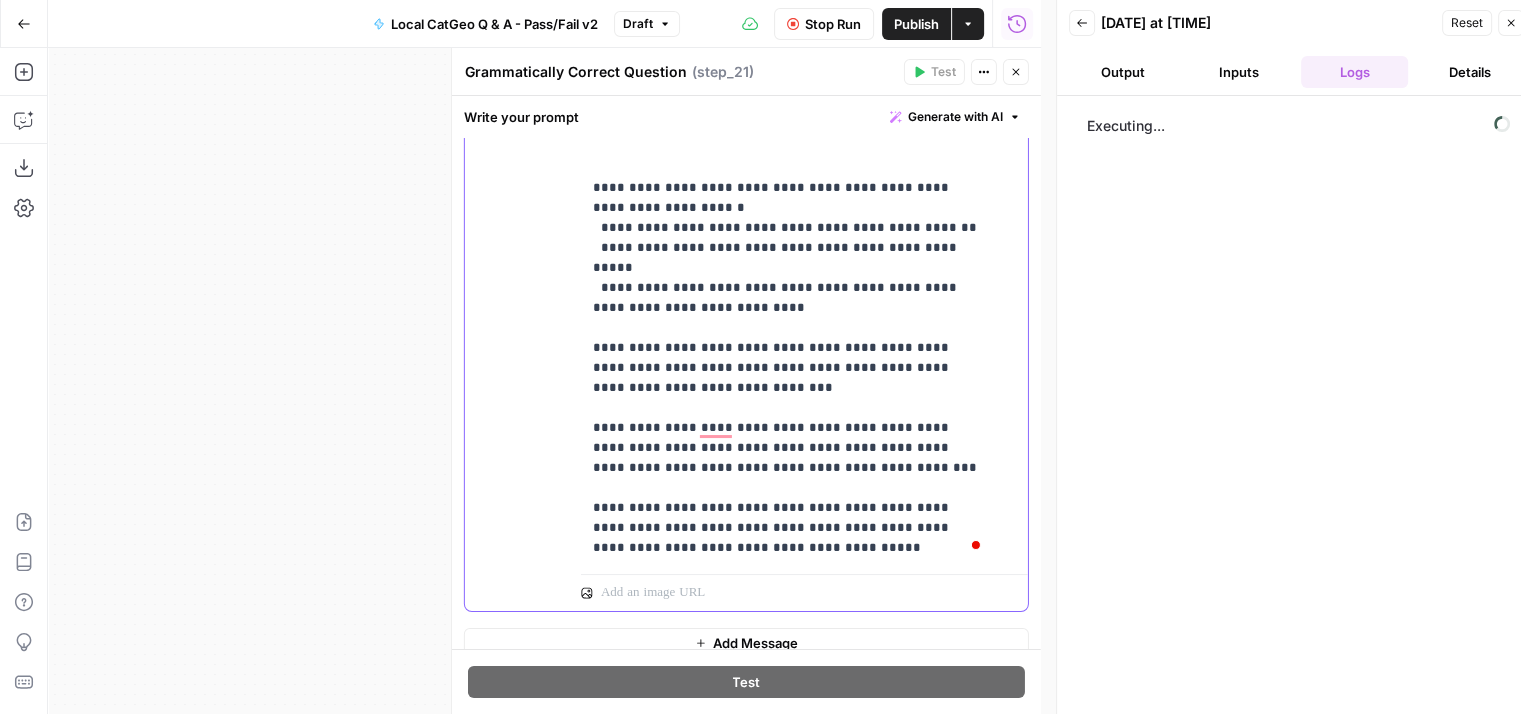 drag, startPoint x: 738, startPoint y: 469, endPoint x: 584, endPoint y: 421, distance: 161.30716 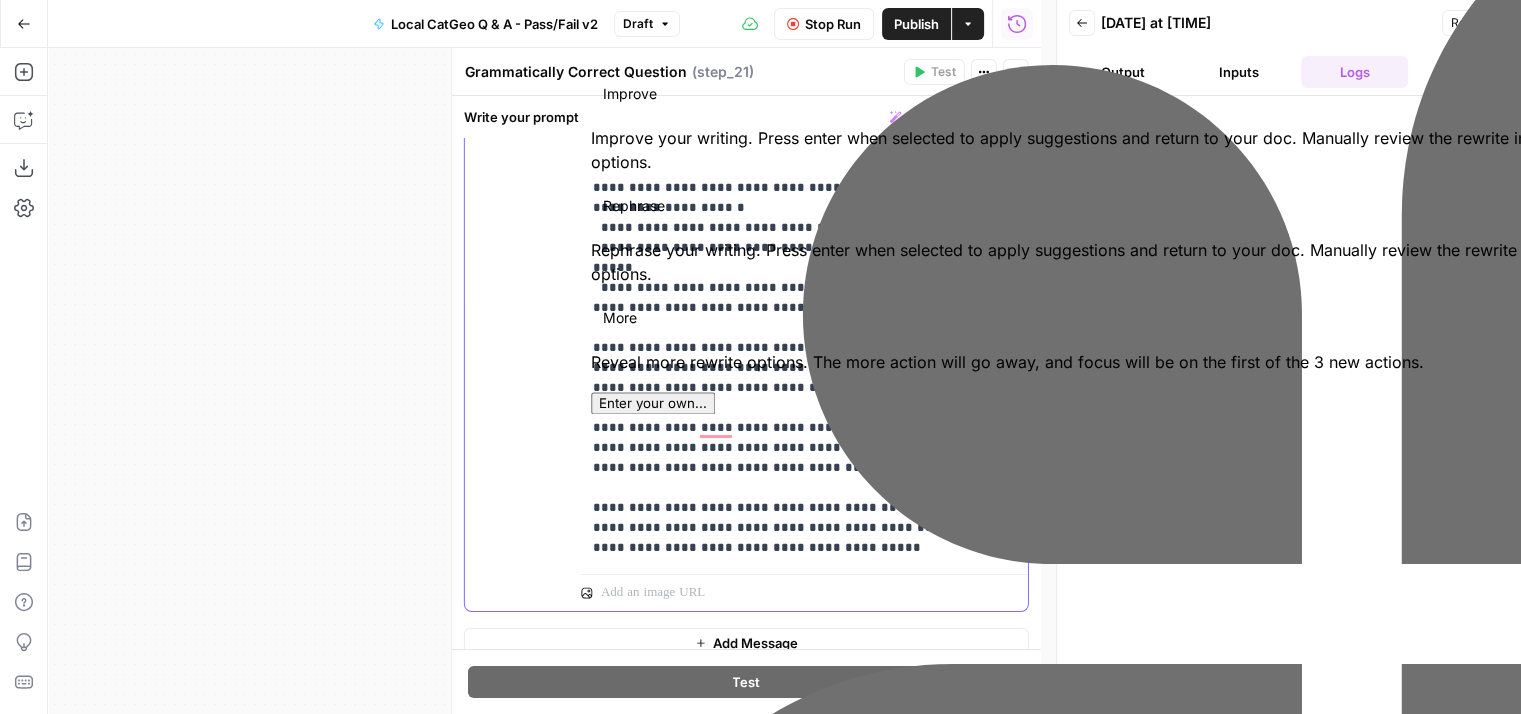 scroll, scrollTop: 141, scrollLeft: 0, axis: vertical 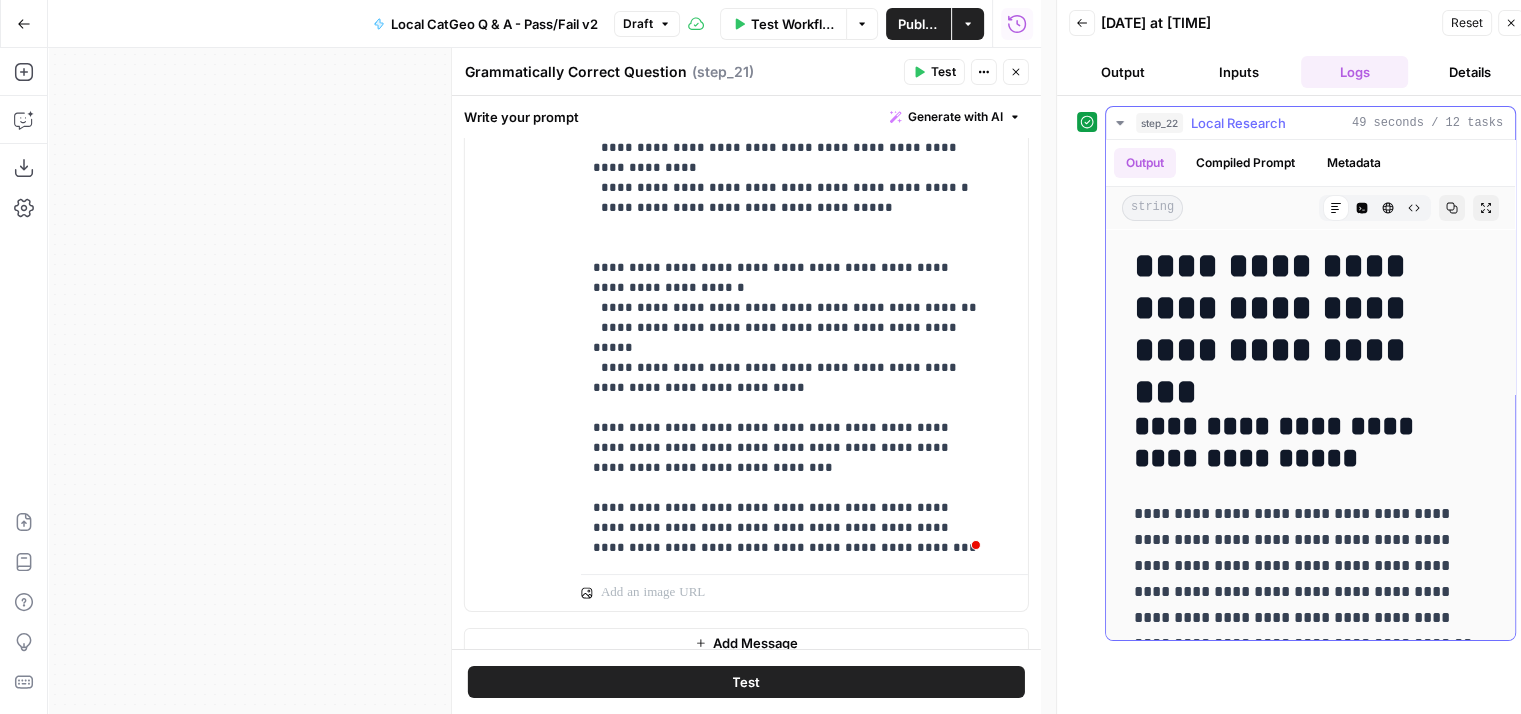 click on "**********" at bounding box center (1303, 308) 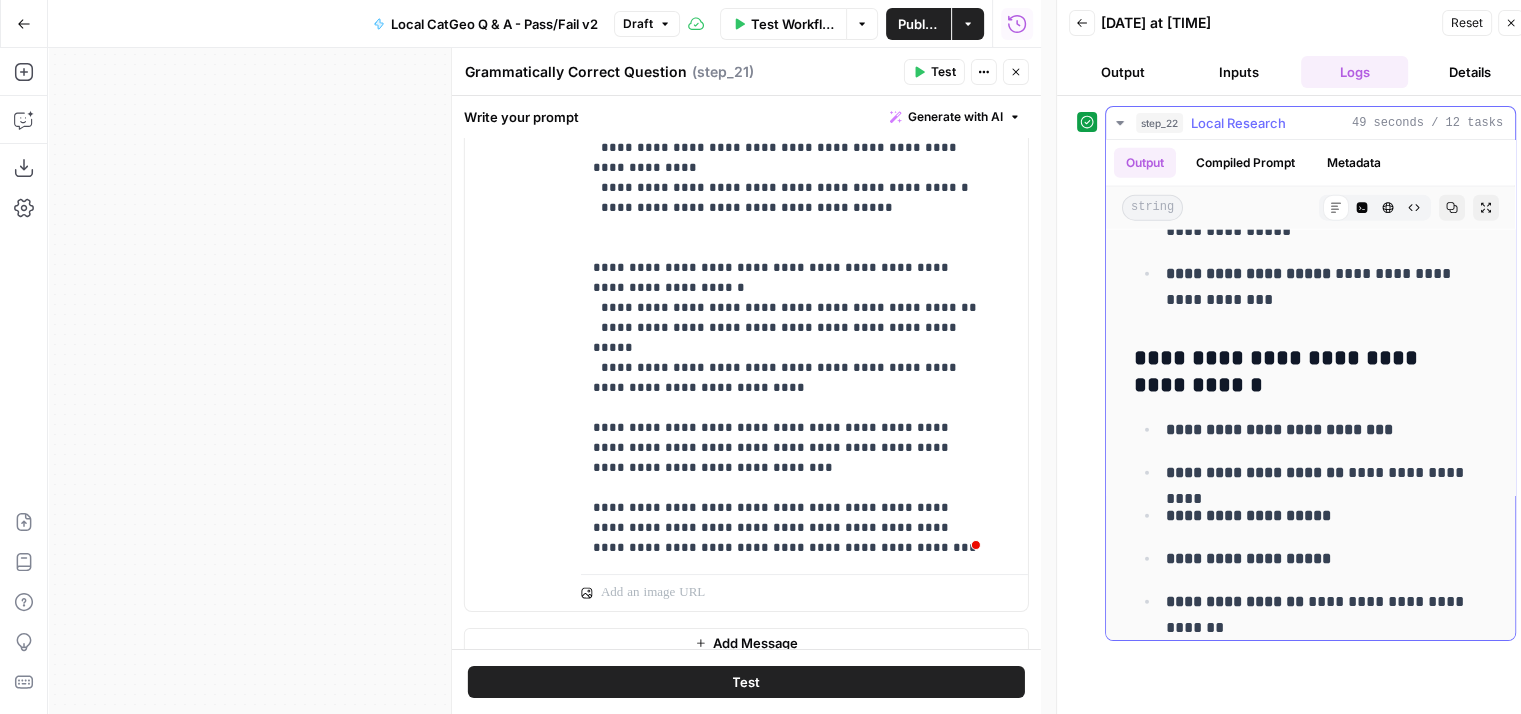 scroll, scrollTop: 5000, scrollLeft: 0, axis: vertical 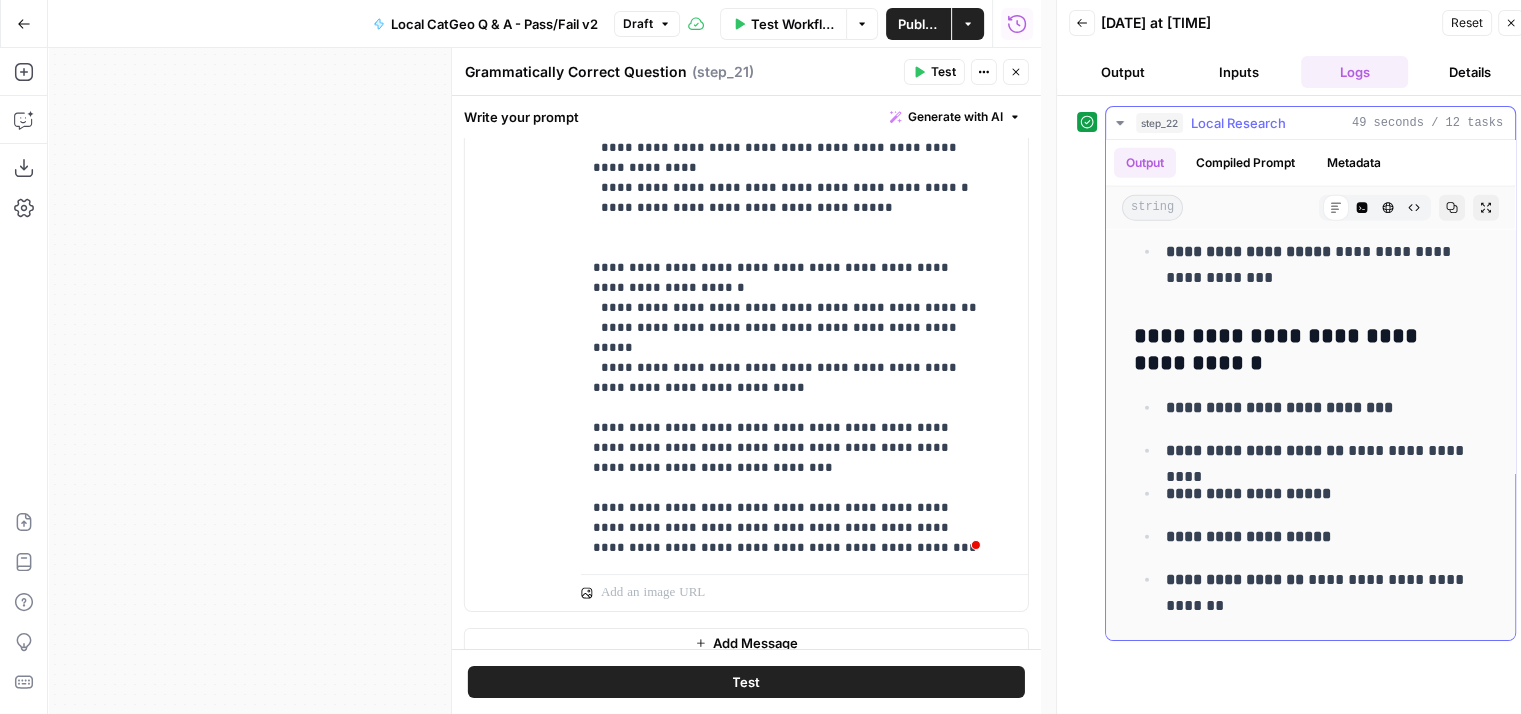 click 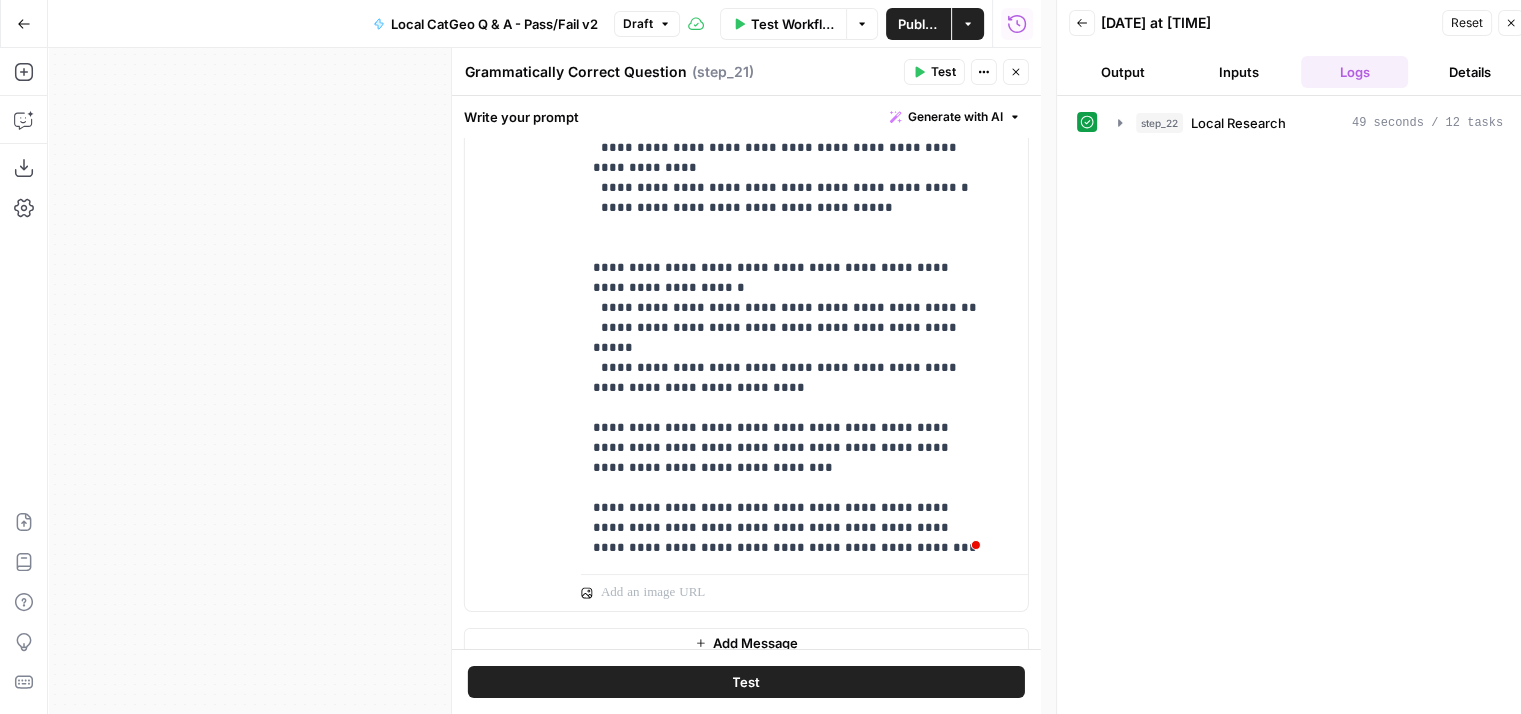 scroll, scrollTop: 3, scrollLeft: 0, axis: vertical 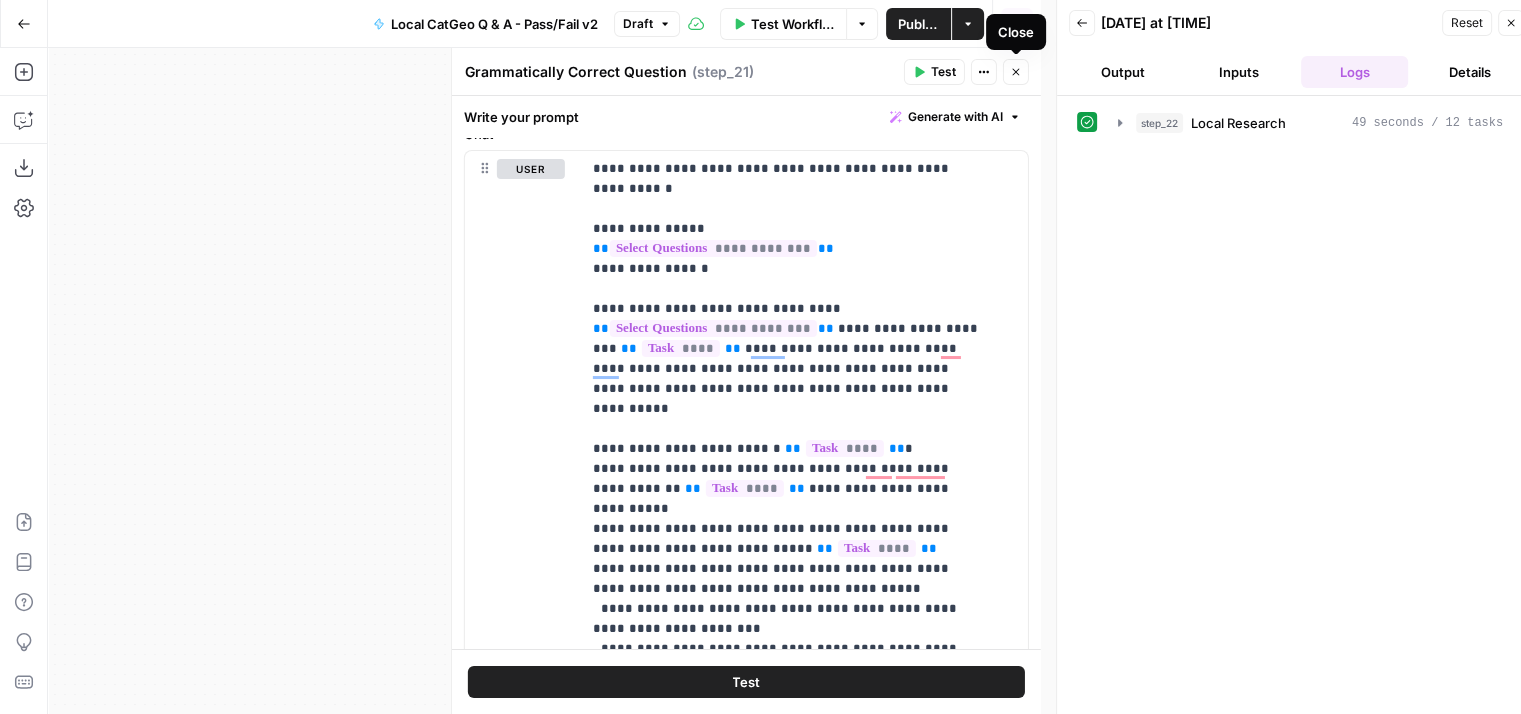 click 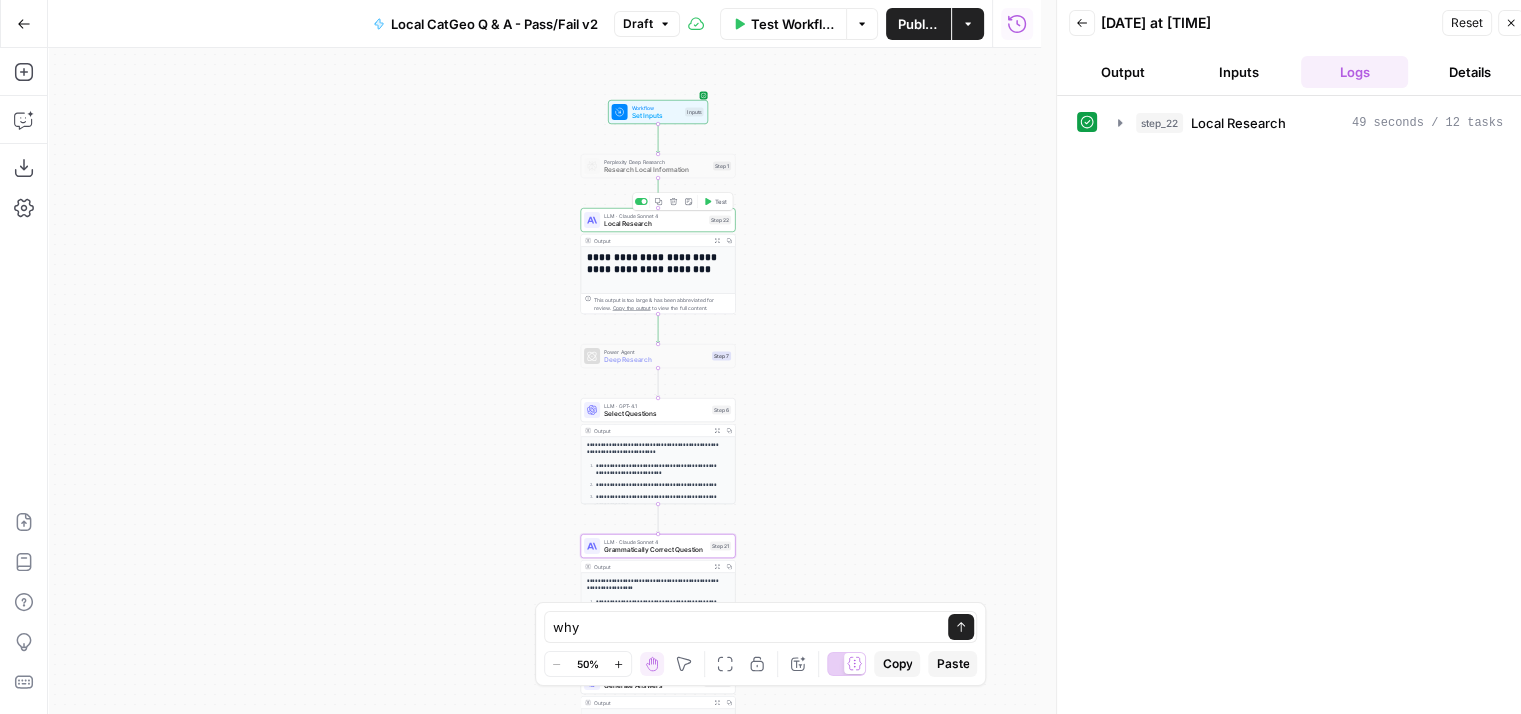 click on "LLM · Claude Sonnet 4 Local Research Step 22 Copy step Delete step Add Note Test" at bounding box center (658, 220) 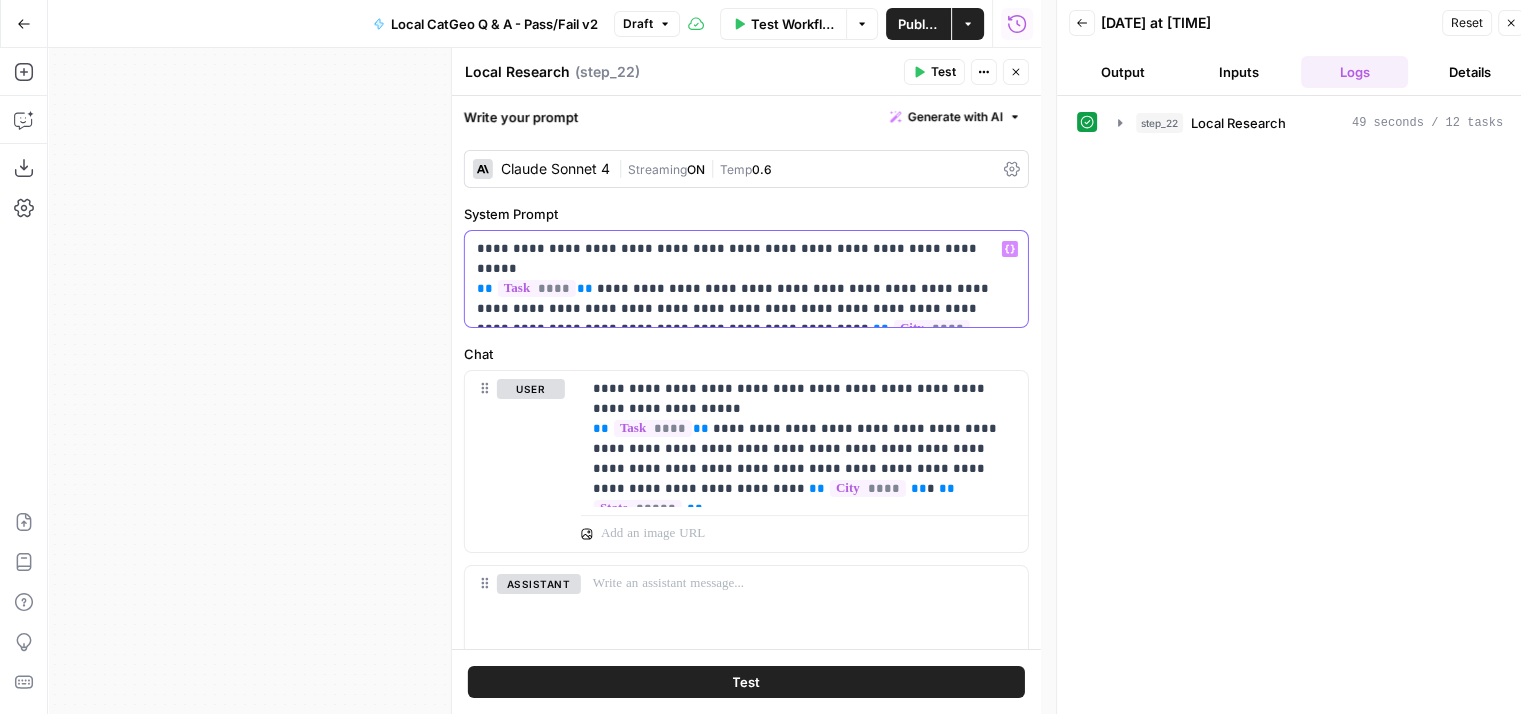 click on "**********" at bounding box center (739, 279) 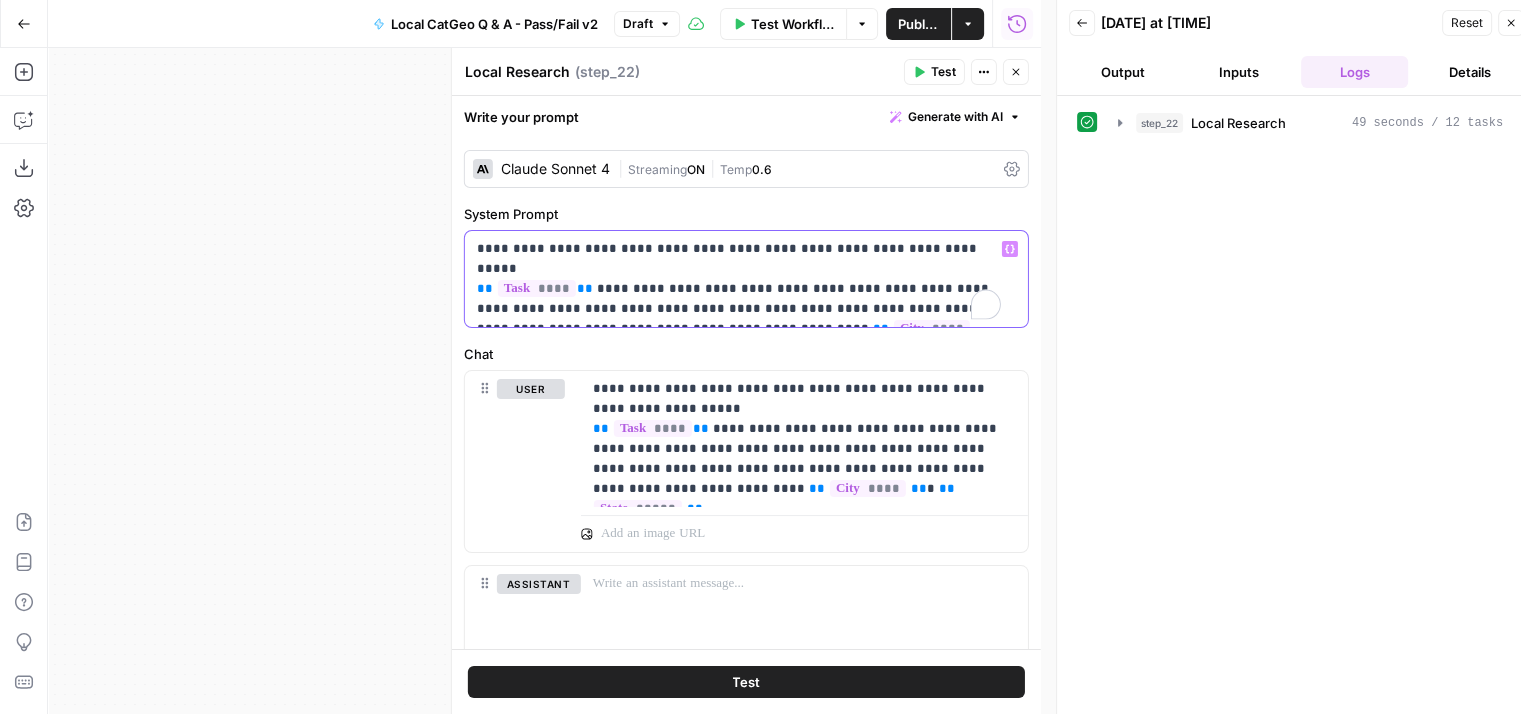 click on "**********" at bounding box center (739, 279) 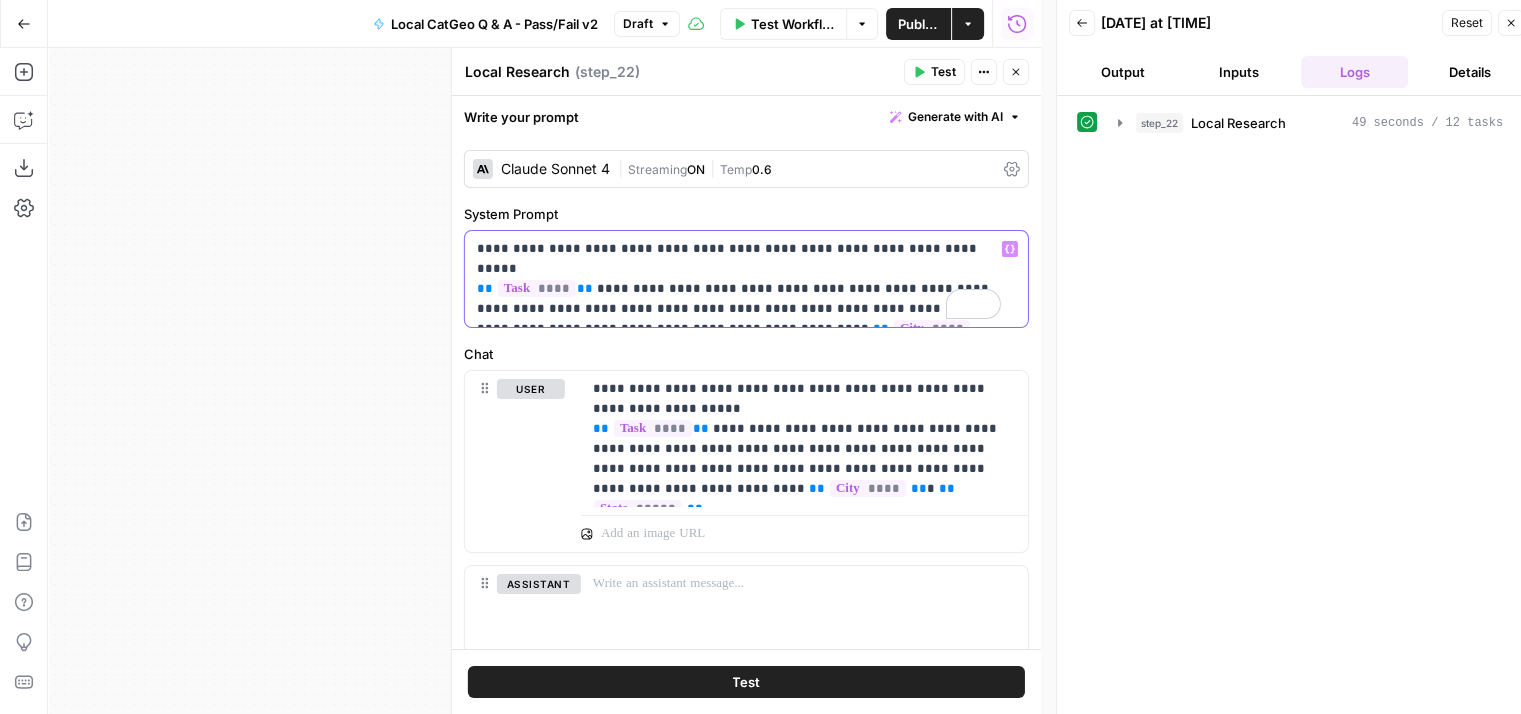 type 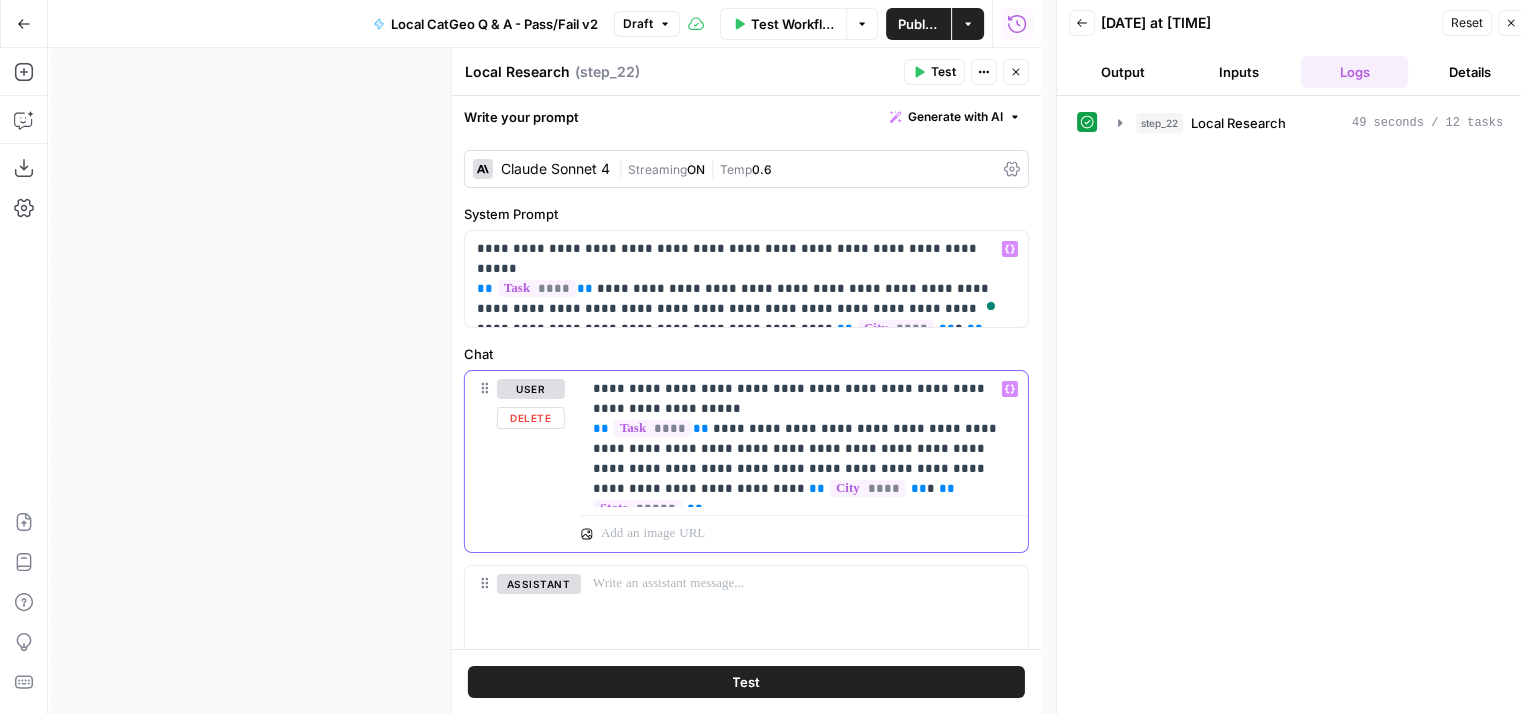 click on "**********" at bounding box center [797, 439] 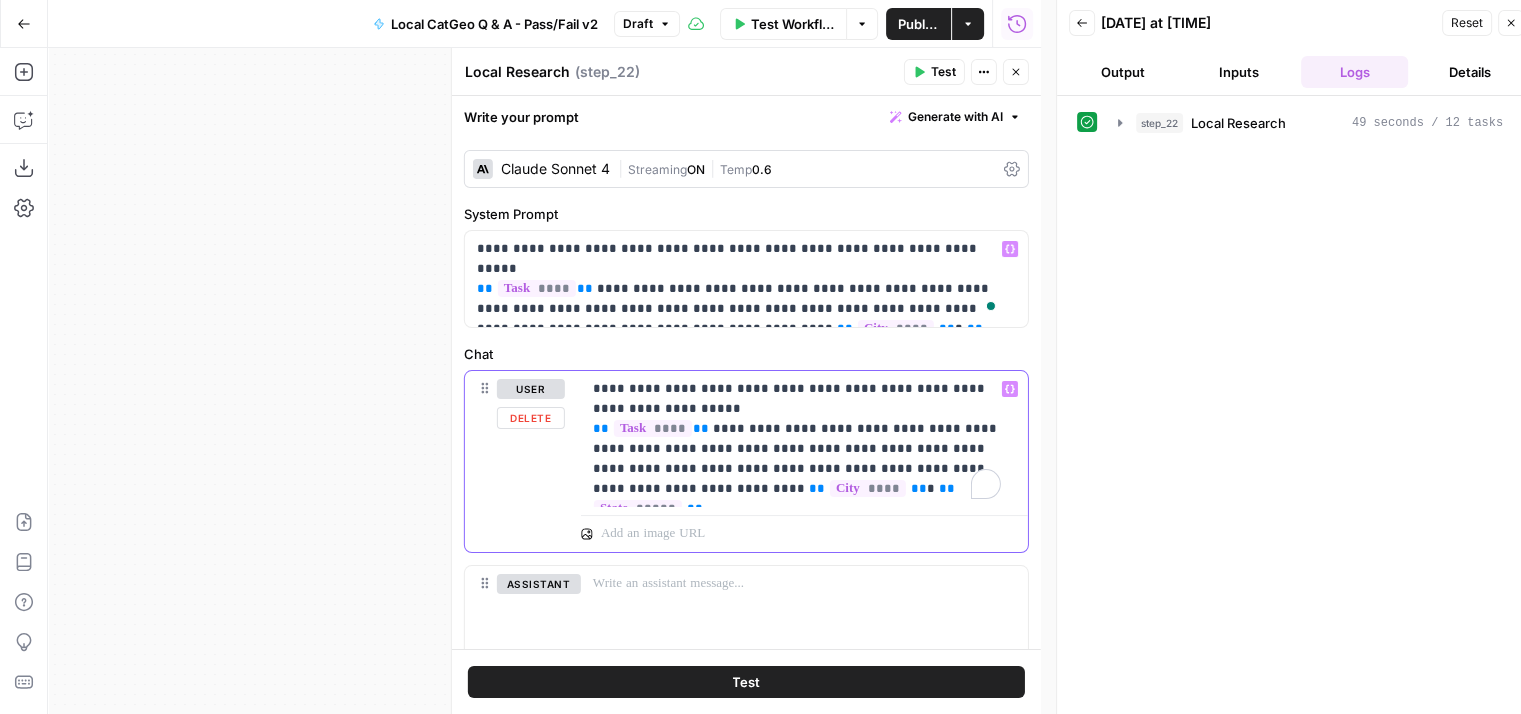 type 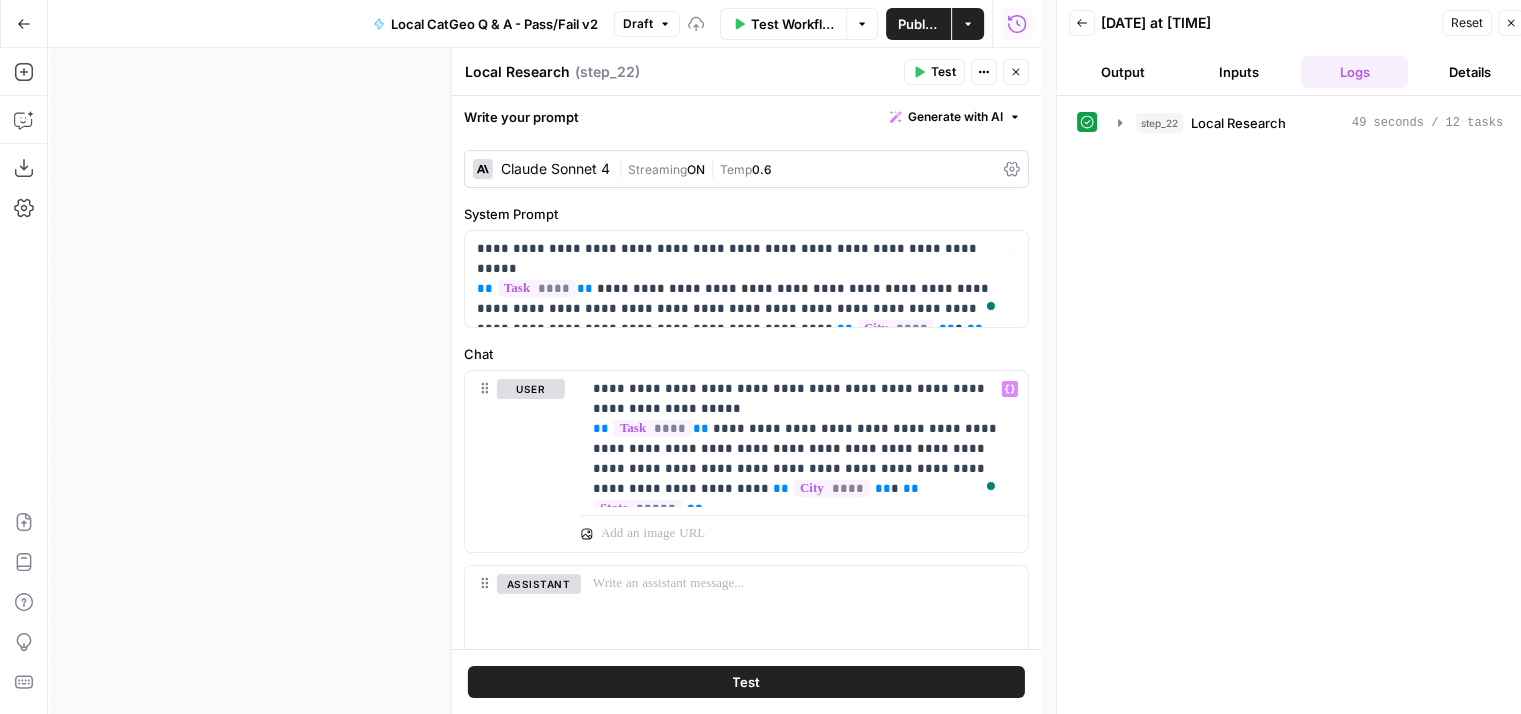 click on "Close" at bounding box center (1016, 72) 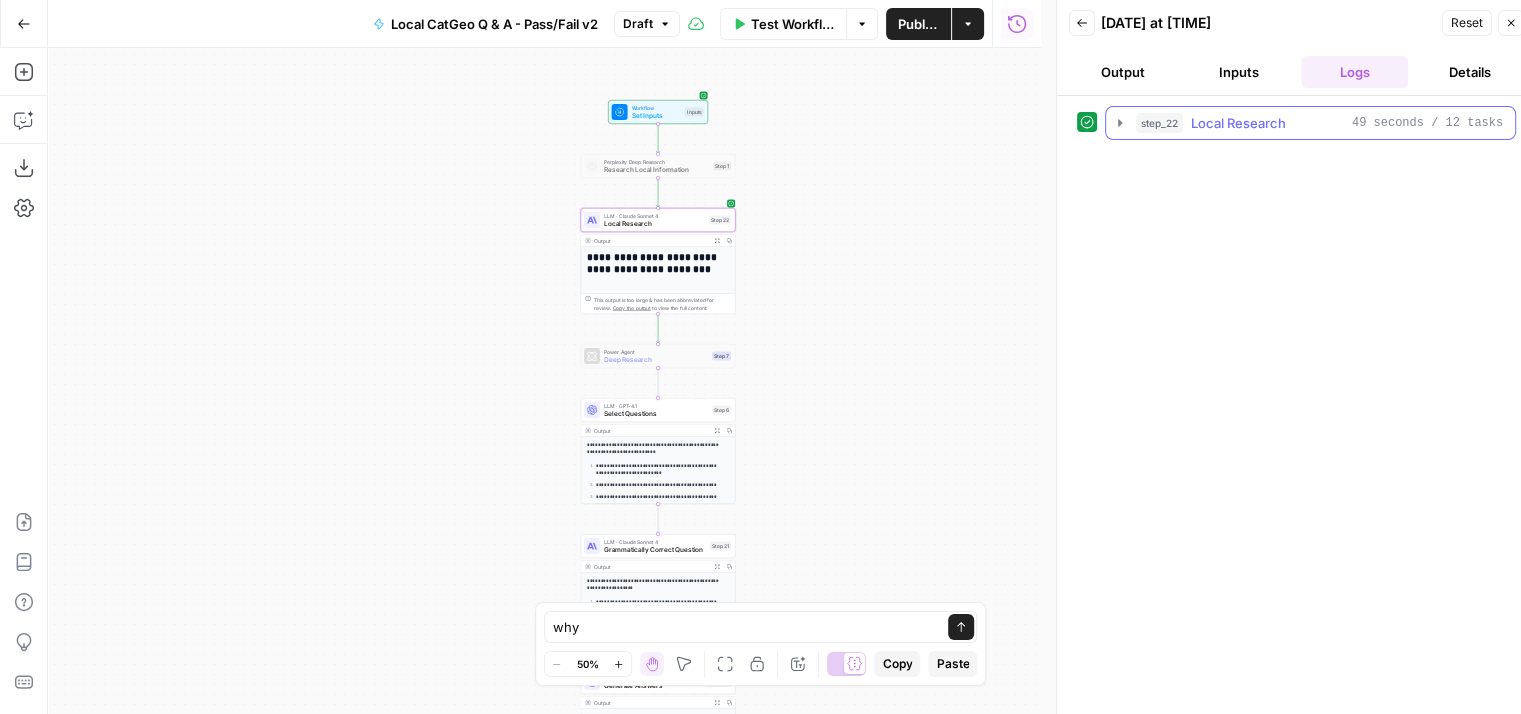 click 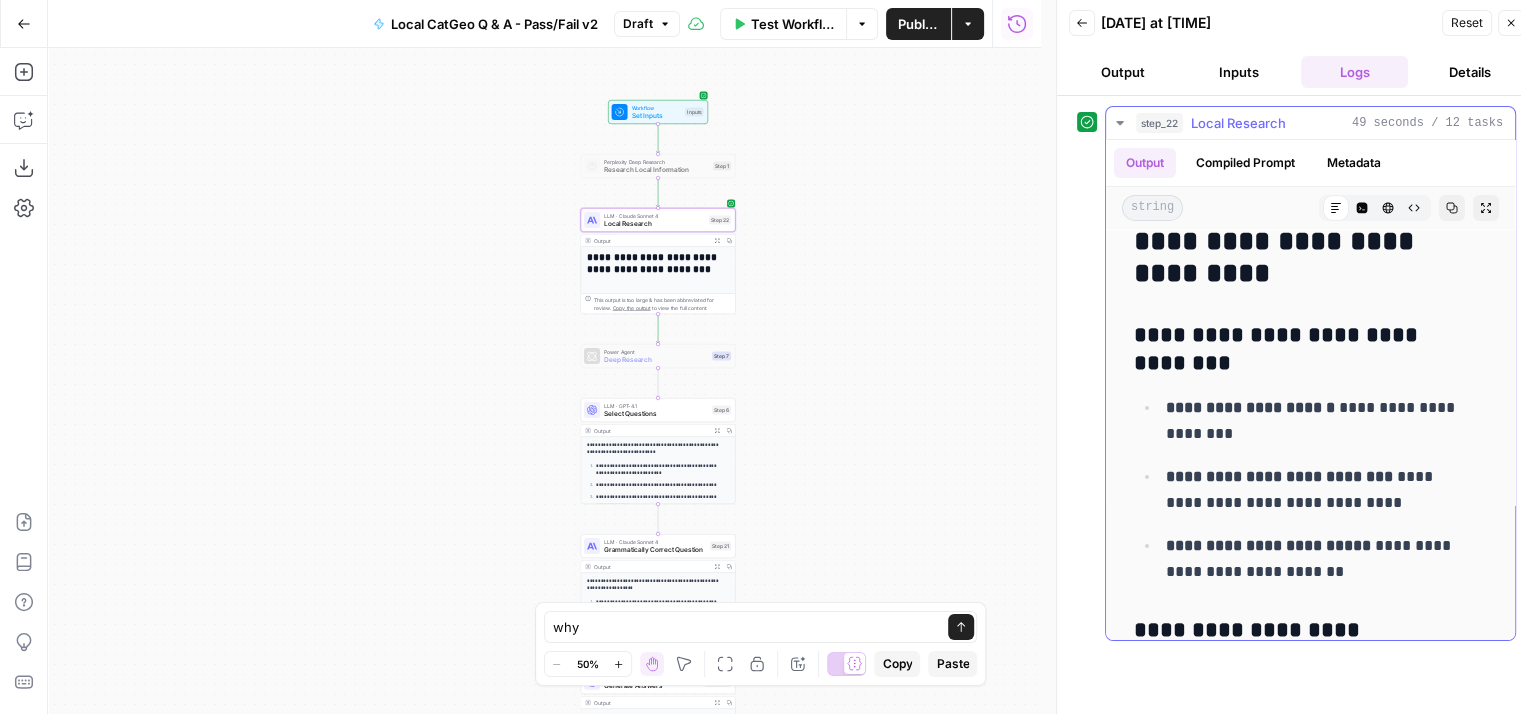 scroll, scrollTop: 6700, scrollLeft: 0, axis: vertical 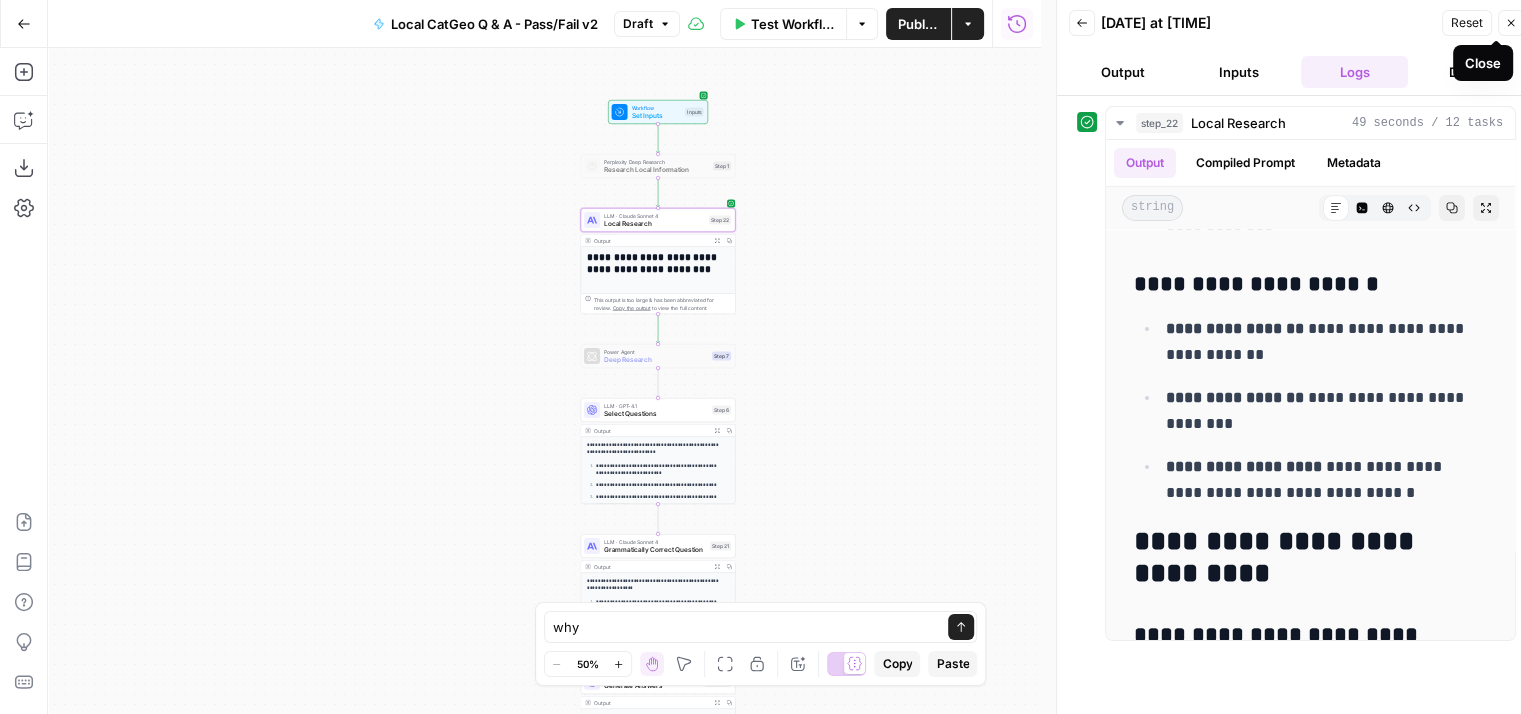click 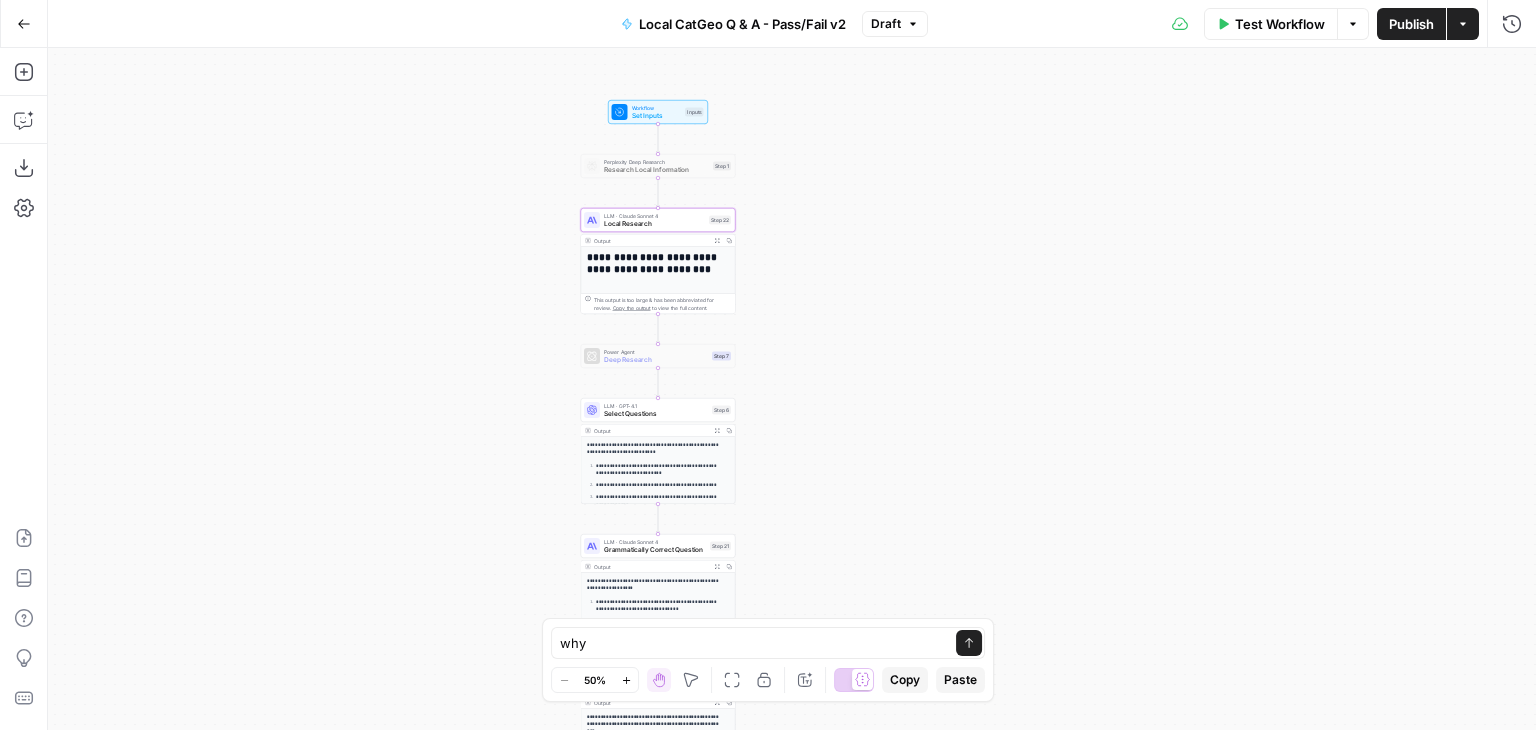 click on "Test Workflow" at bounding box center (1280, 24) 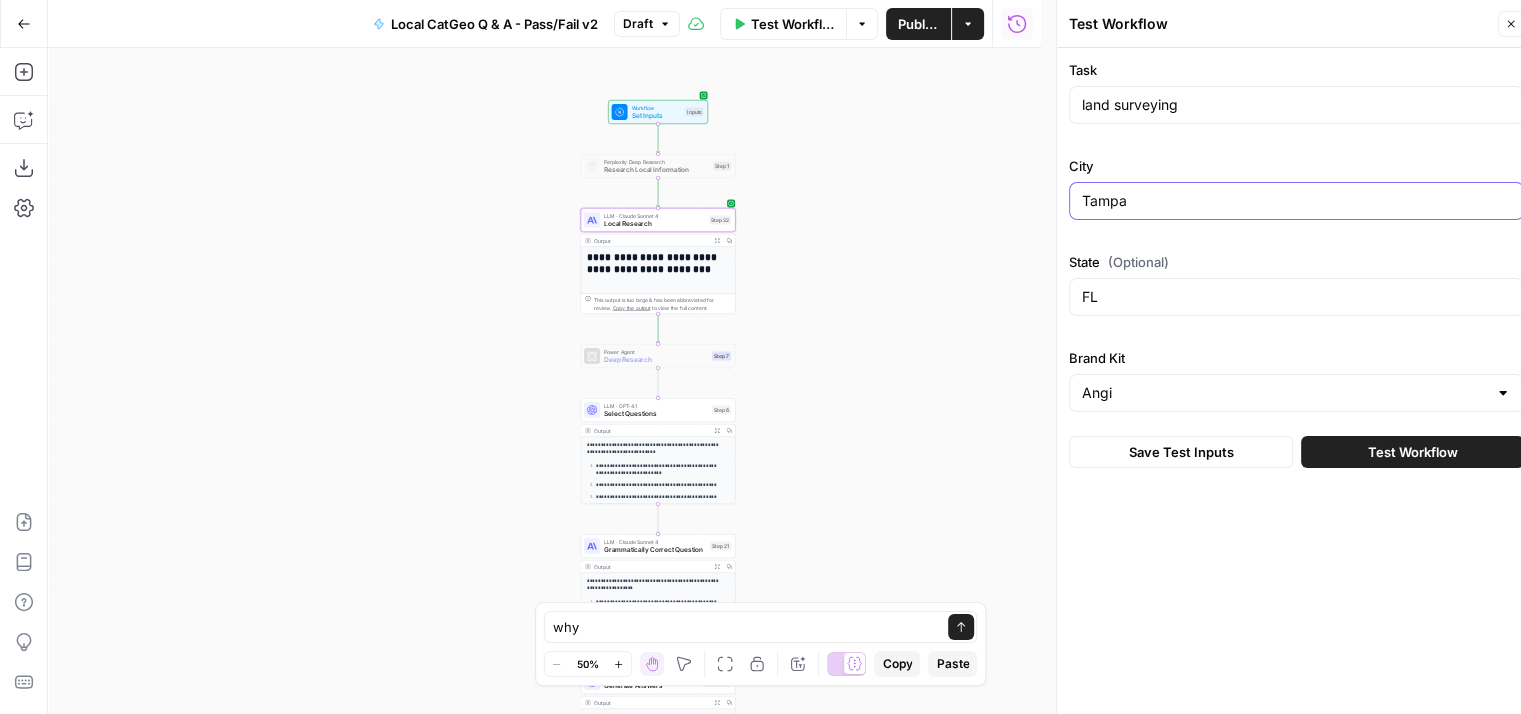 drag, startPoint x: 1175, startPoint y: 202, endPoint x: 1066, endPoint y: 201, distance: 109.004585 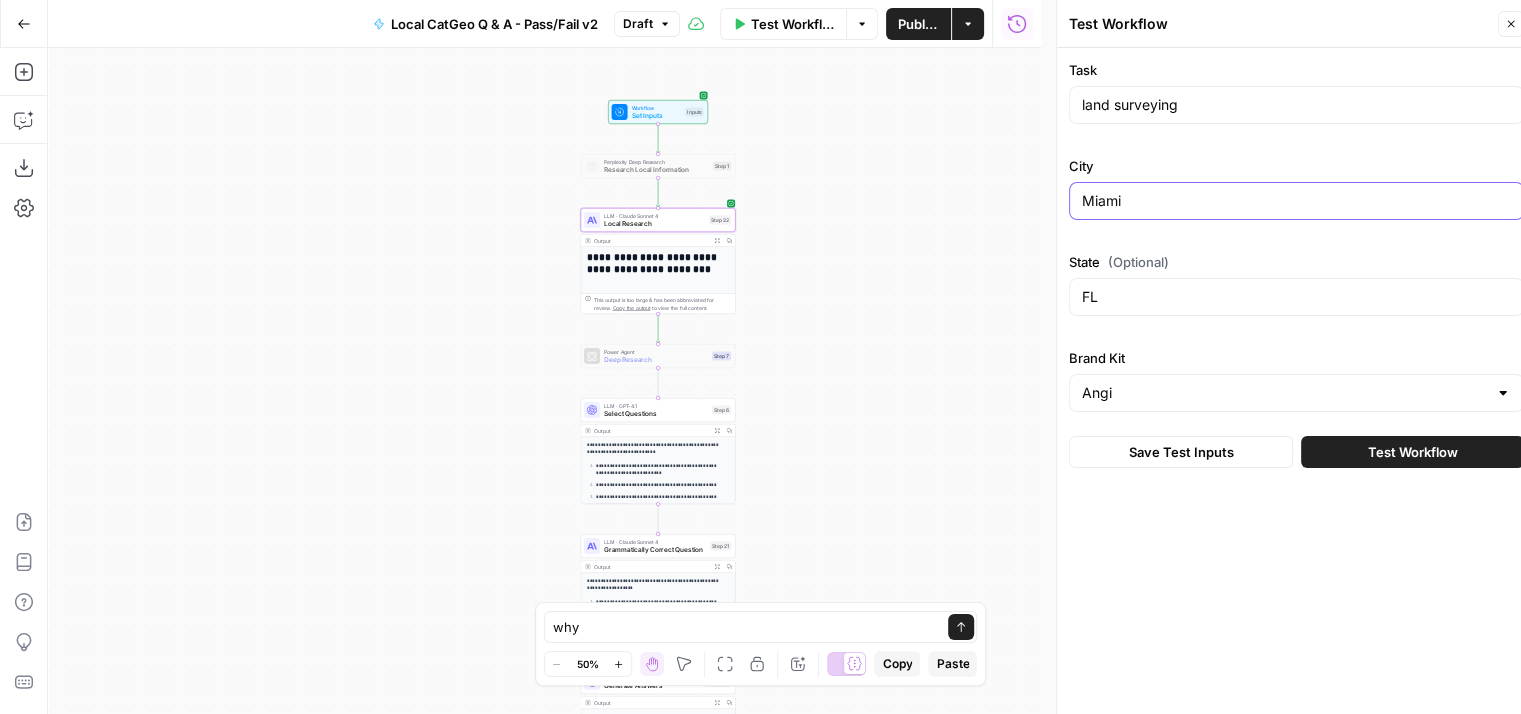type on "Miami" 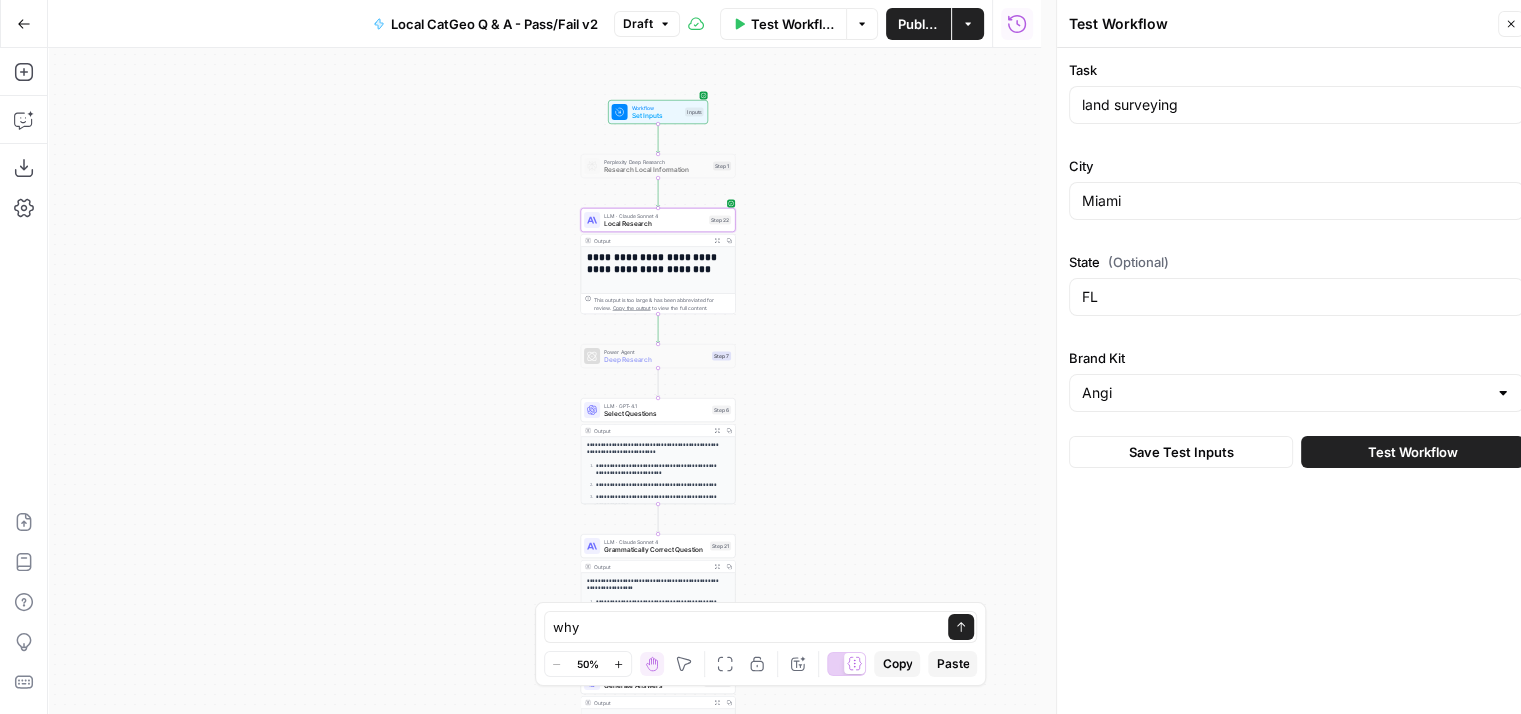 click on "Test Workflow" at bounding box center [1413, 452] 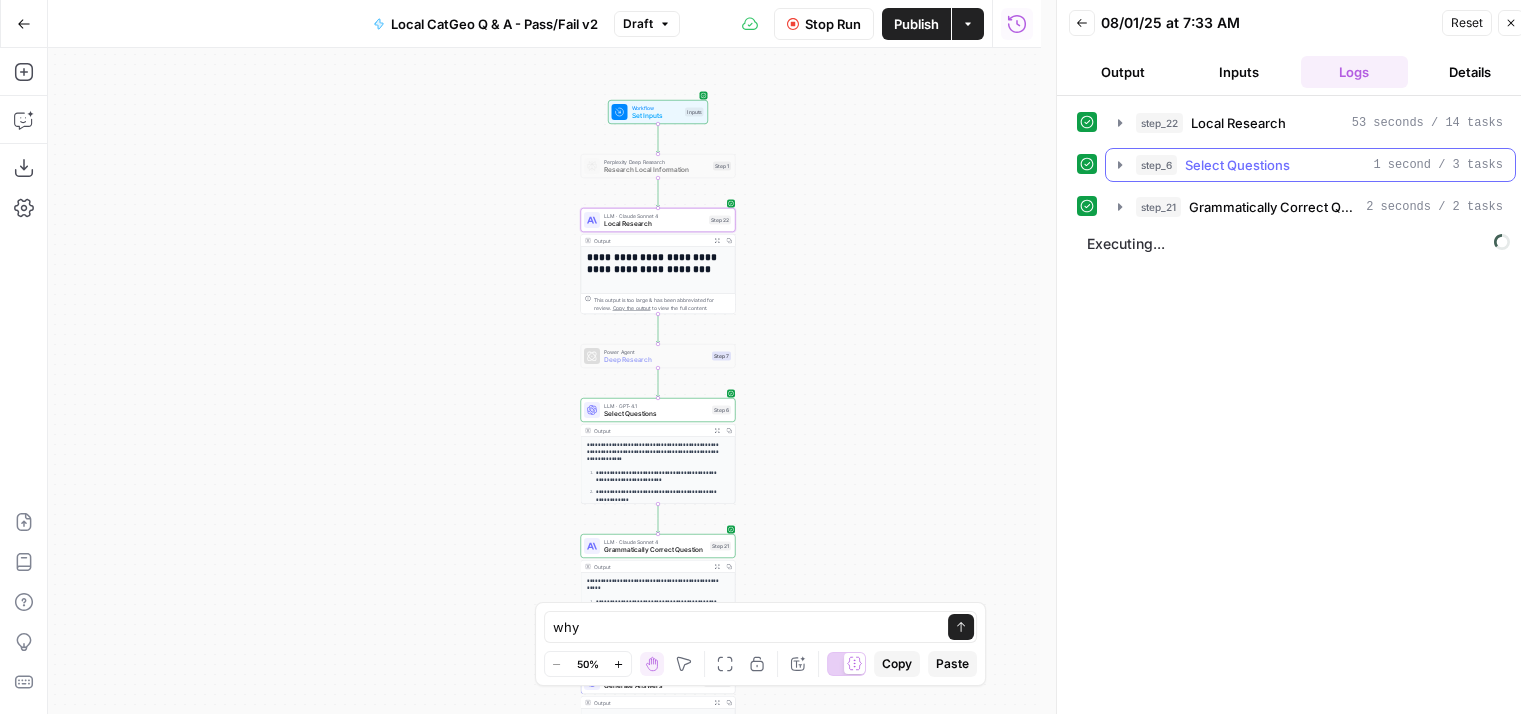 scroll, scrollTop: 0, scrollLeft: 0, axis: both 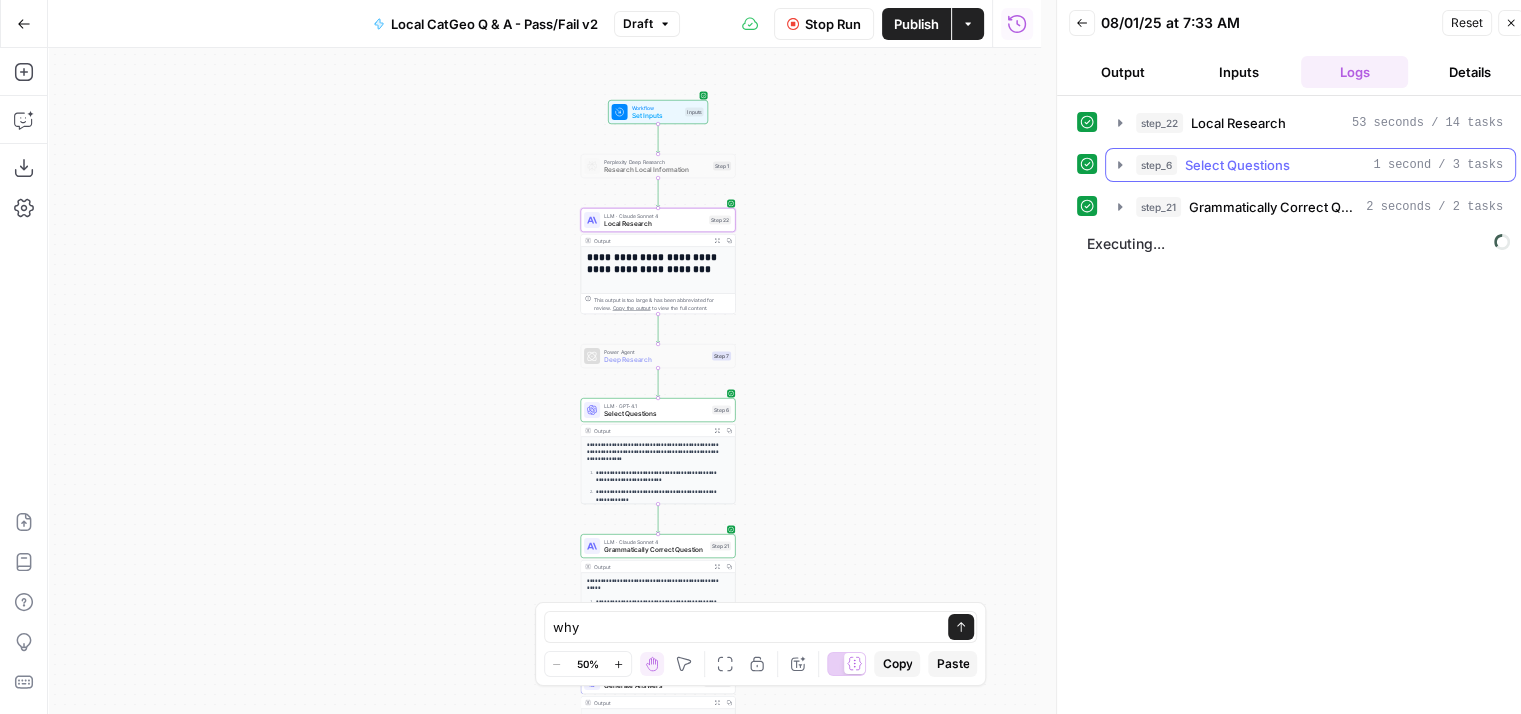 drag, startPoint x: 0, startPoint y: 0, endPoint x: 1117, endPoint y: 160, distance: 1128.4011 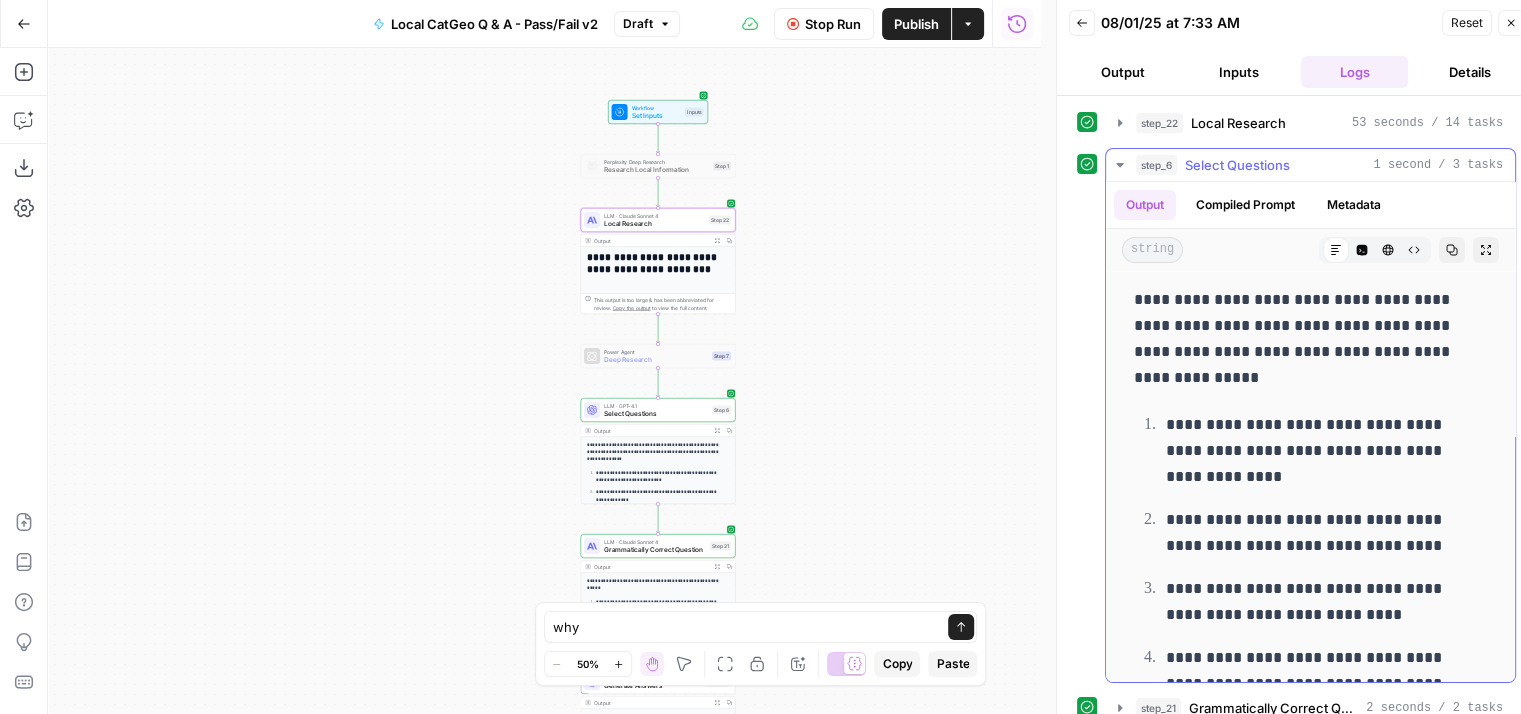 scroll, scrollTop: 132, scrollLeft: 0, axis: vertical 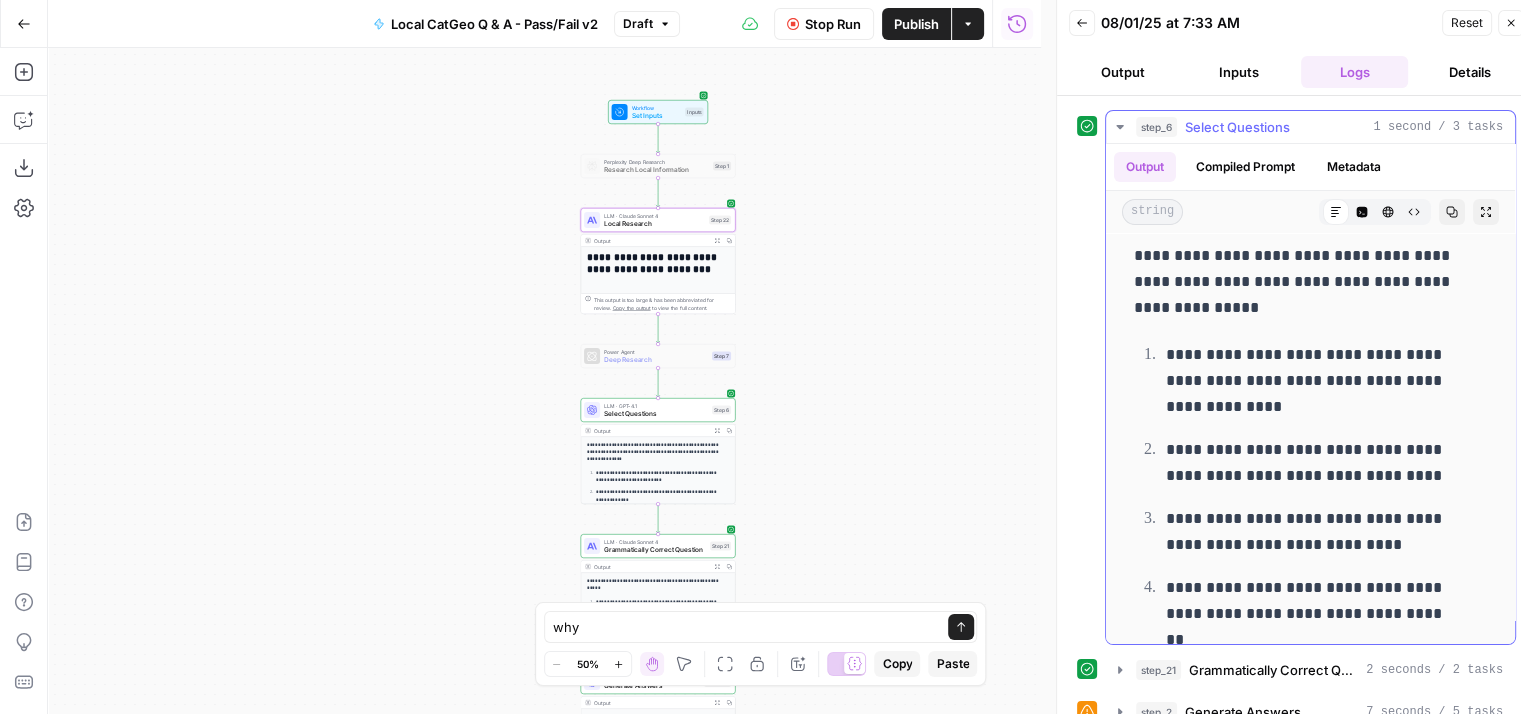 click 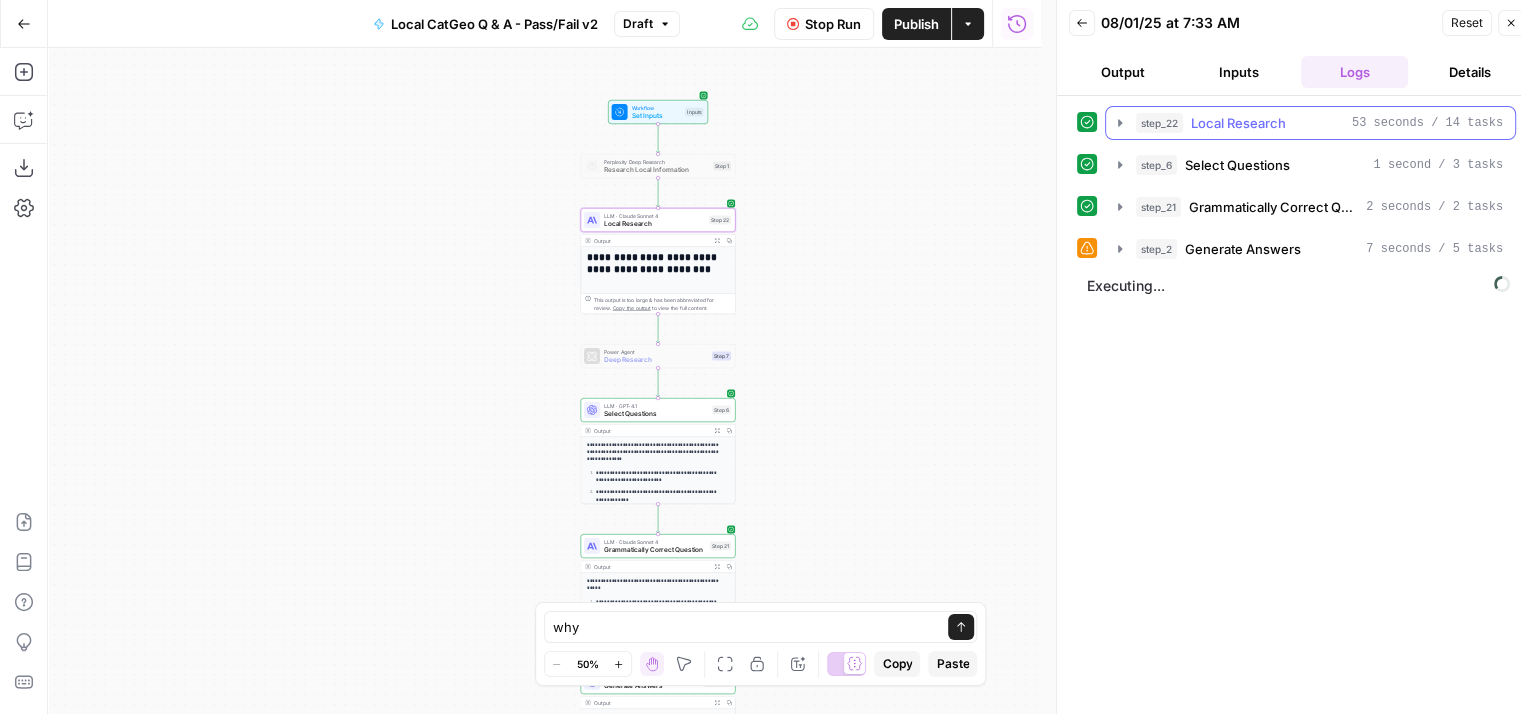 scroll, scrollTop: 0, scrollLeft: 0, axis: both 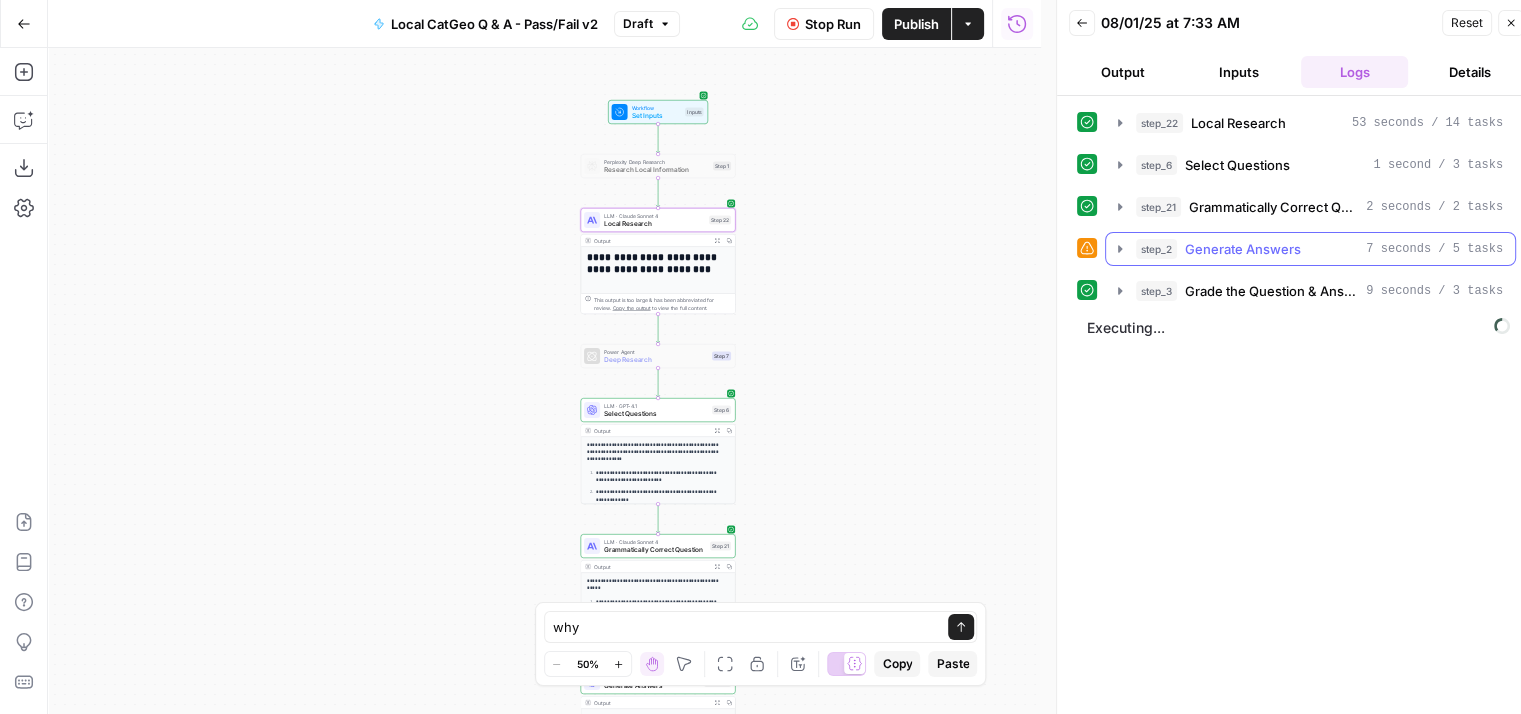 click 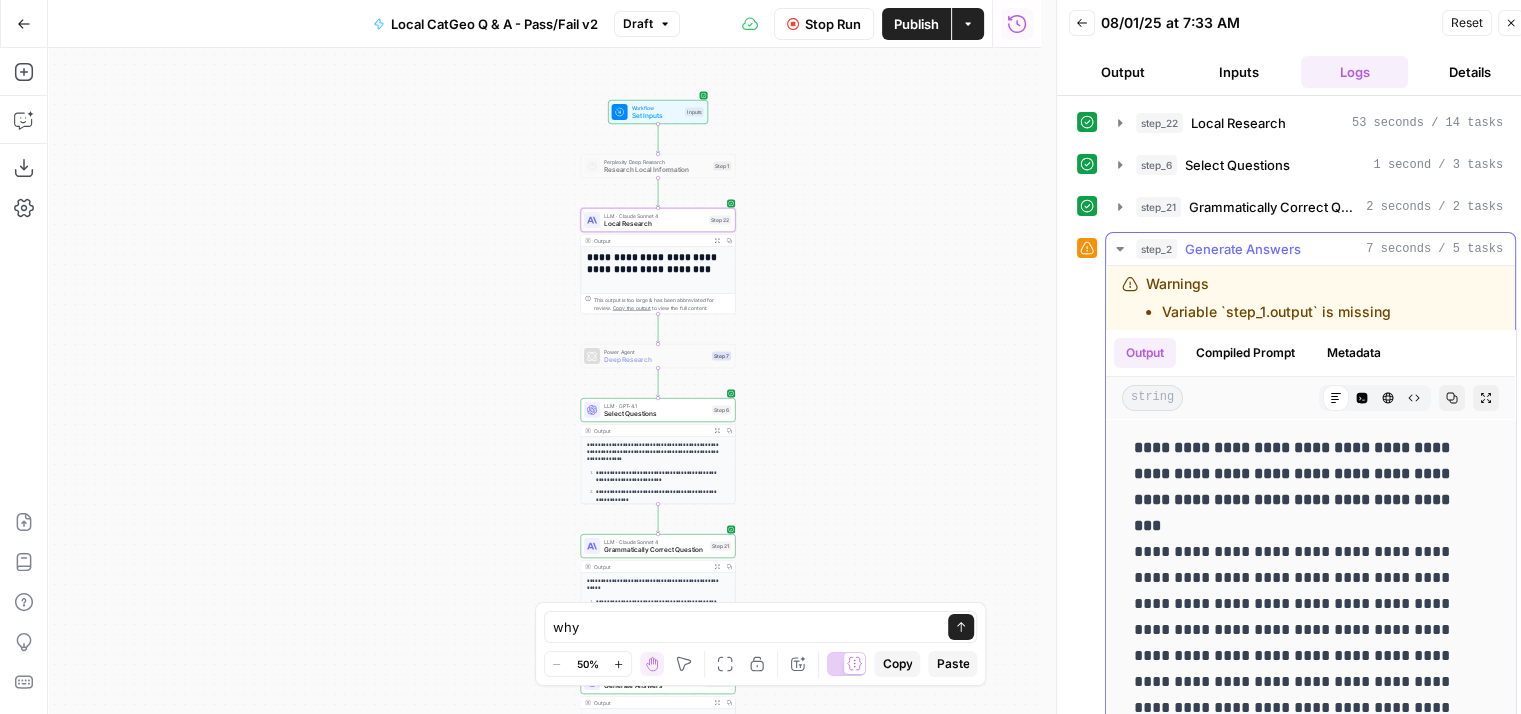 click 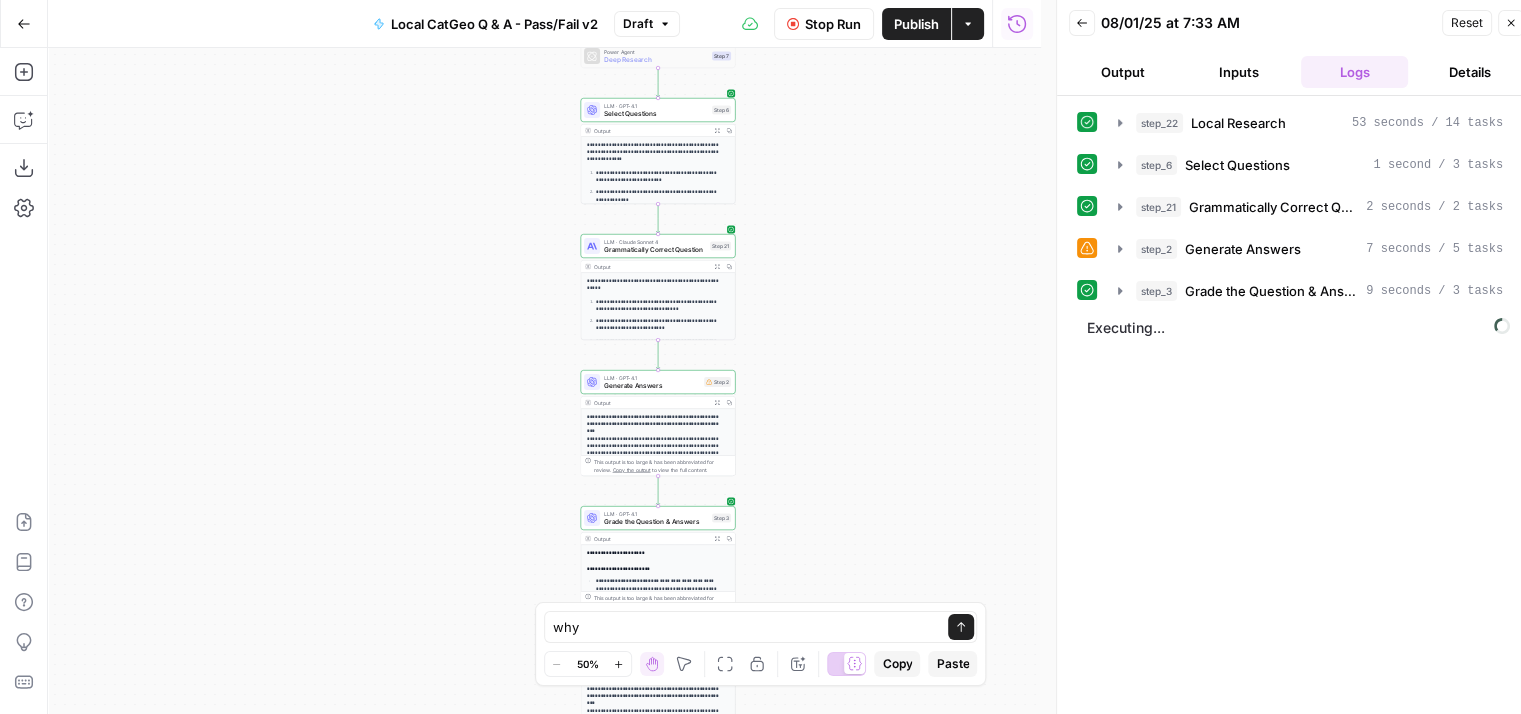 click on "Generate Answers" at bounding box center (652, 386) 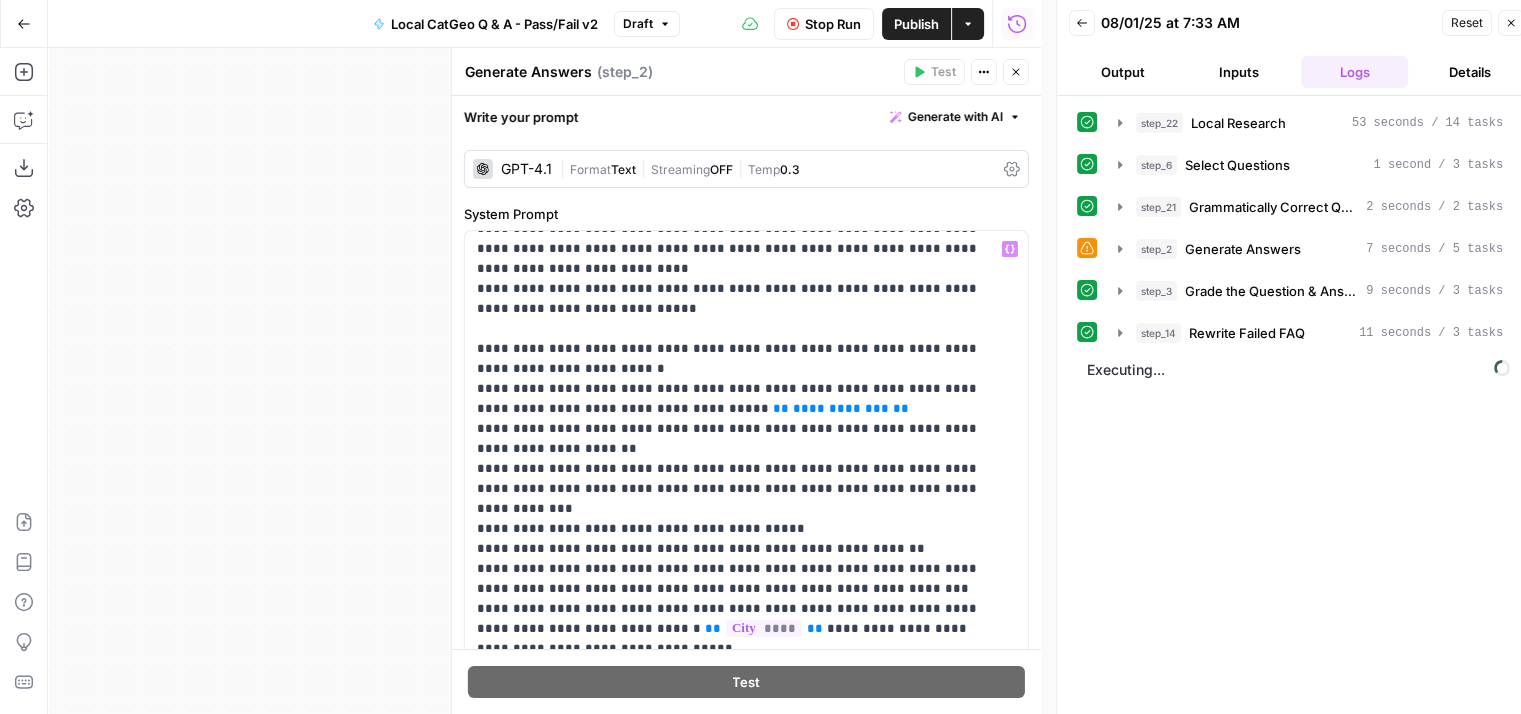 scroll, scrollTop: 1300, scrollLeft: 0, axis: vertical 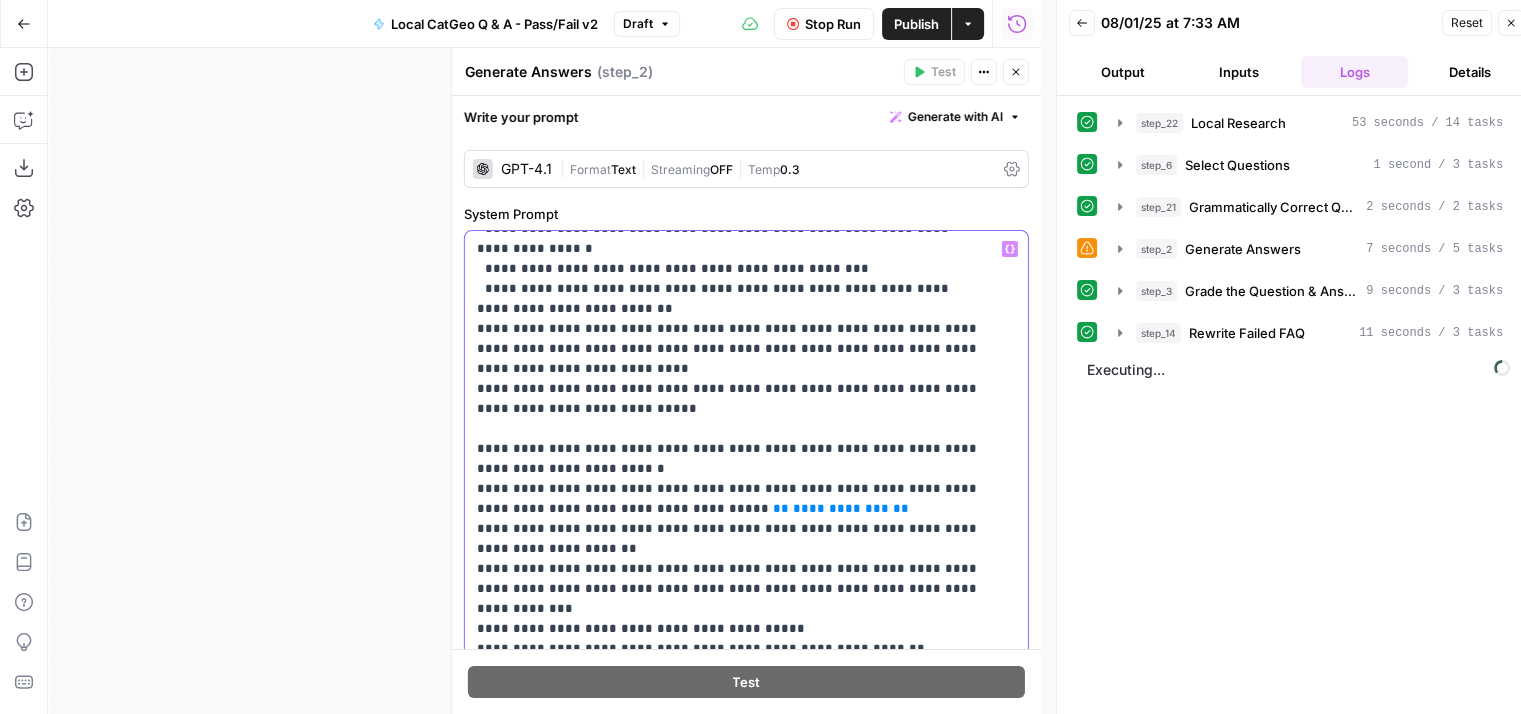 click on "**********" at bounding box center [841, 508] 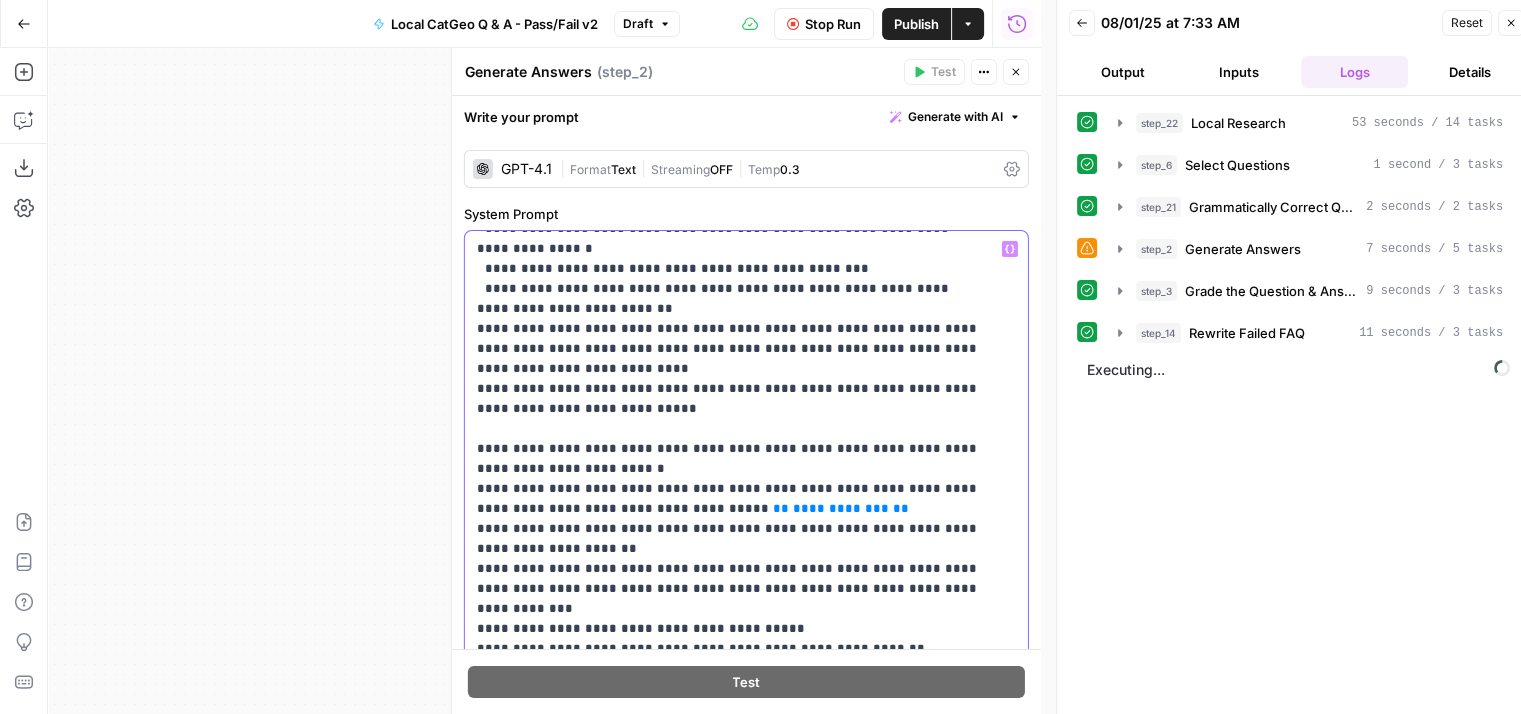 type 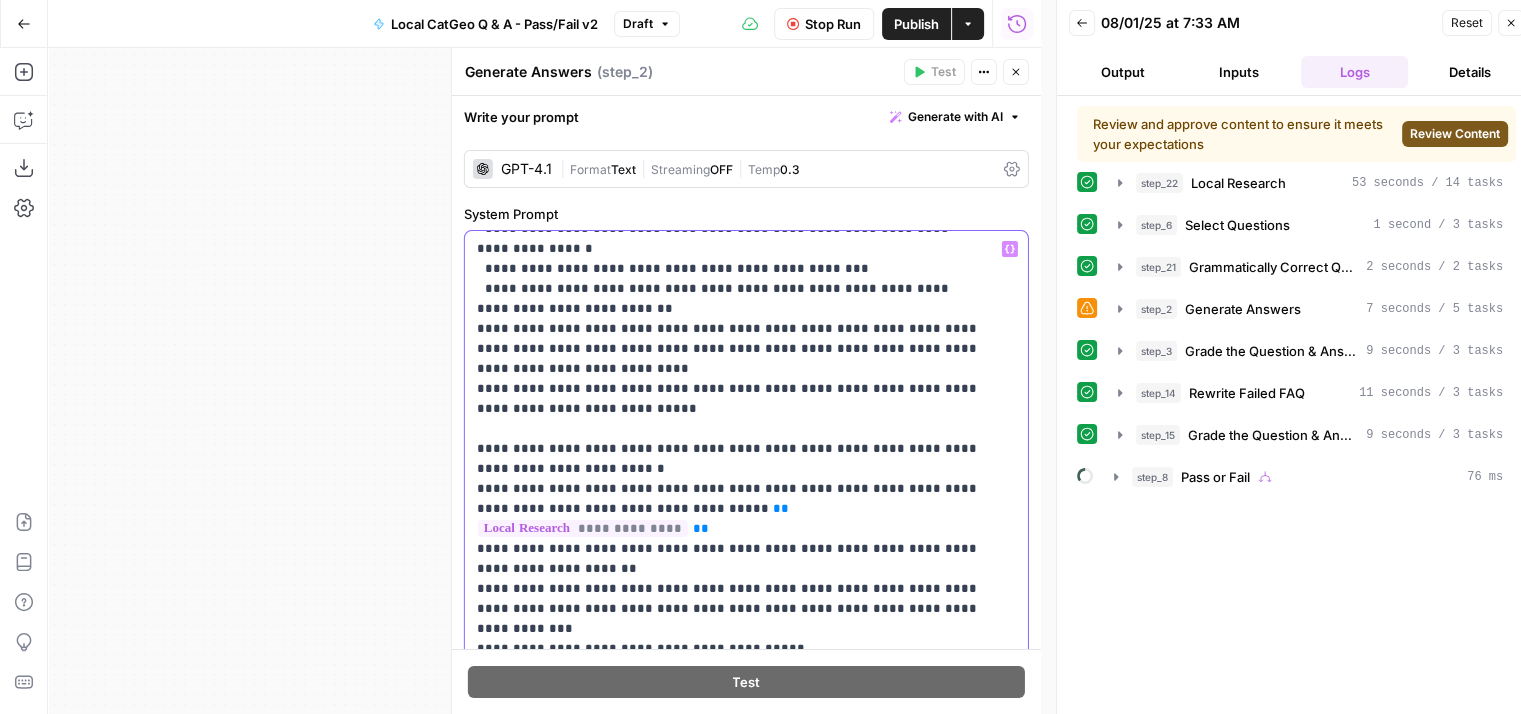 scroll, scrollTop: 1300, scrollLeft: 0, axis: vertical 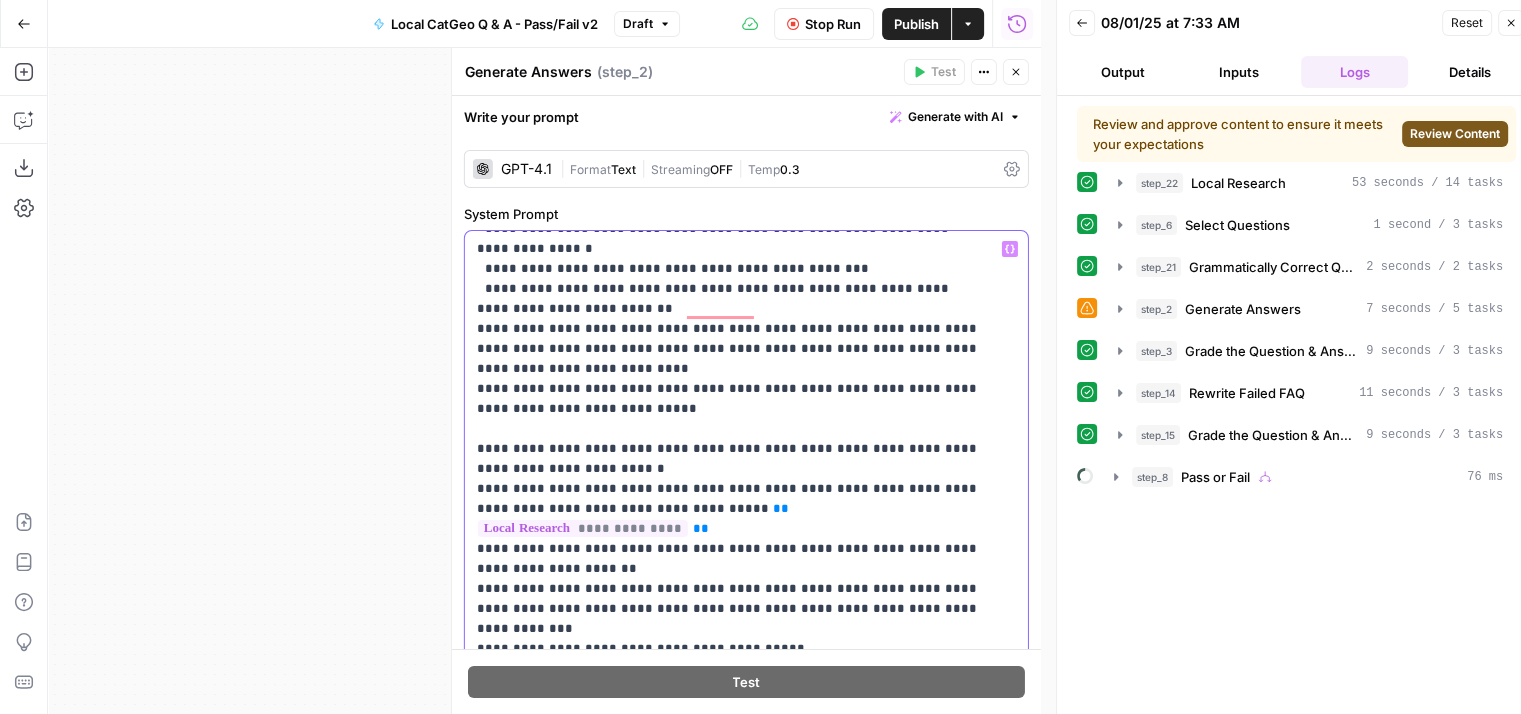 click on "**********" at bounding box center [731, 369] 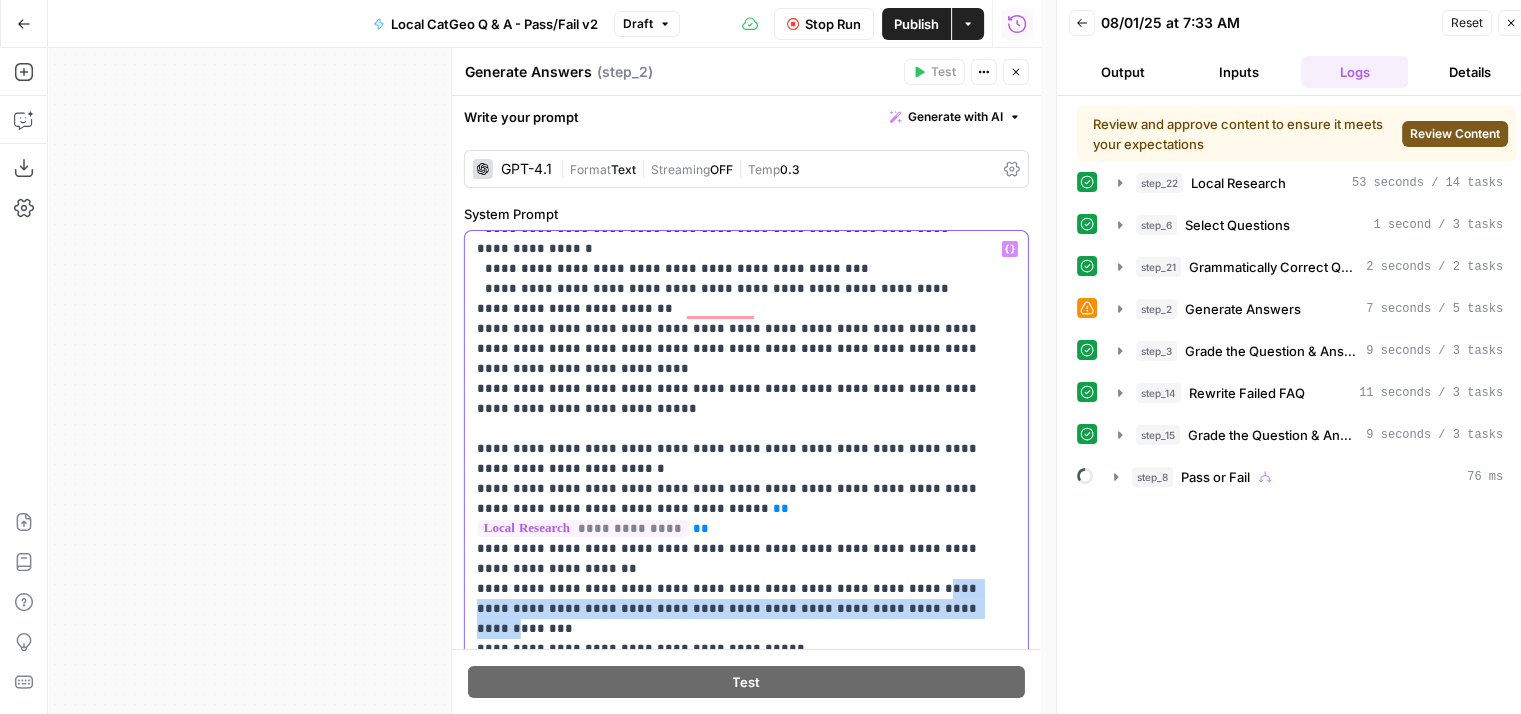 click on "**********" at bounding box center (731, 369) 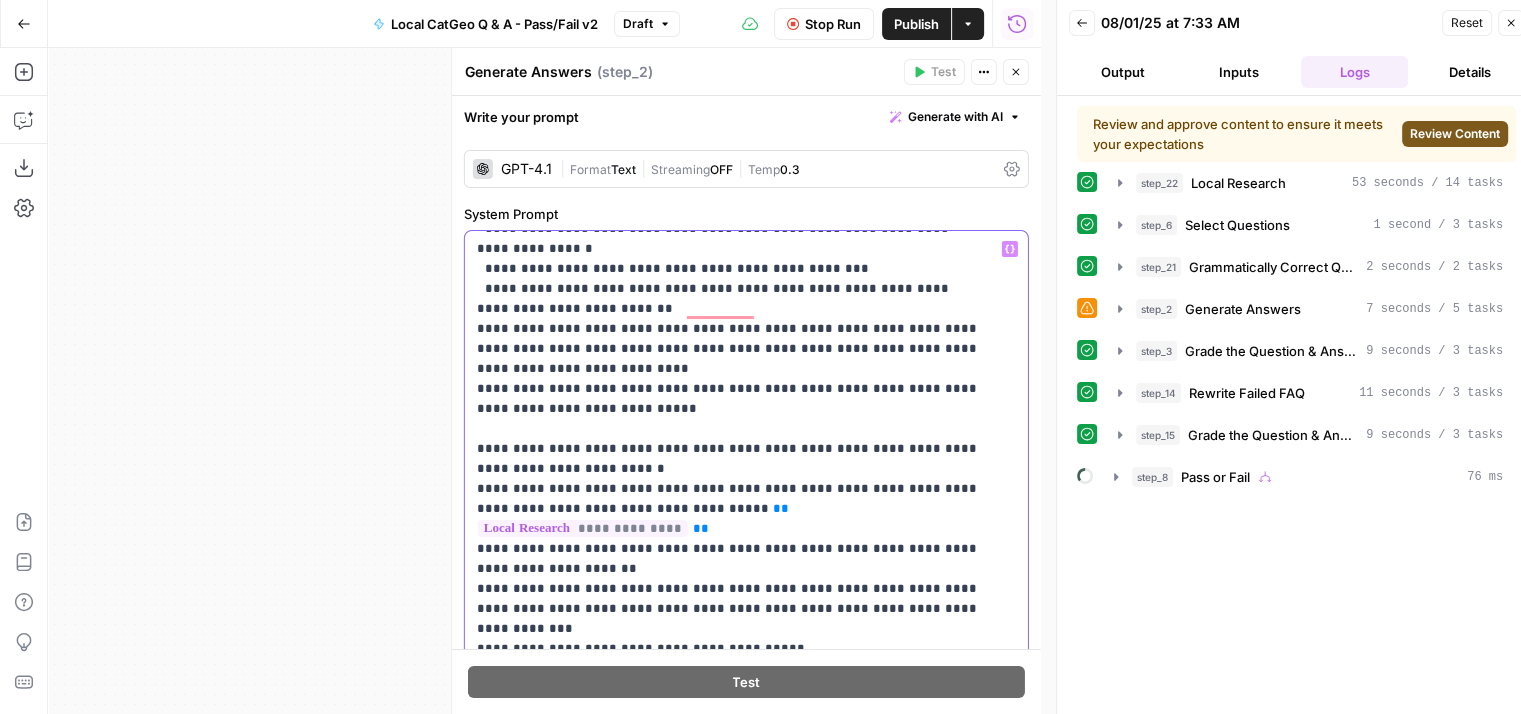 scroll, scrollTop: 2000, scrollLeft: 0, axis: vertical 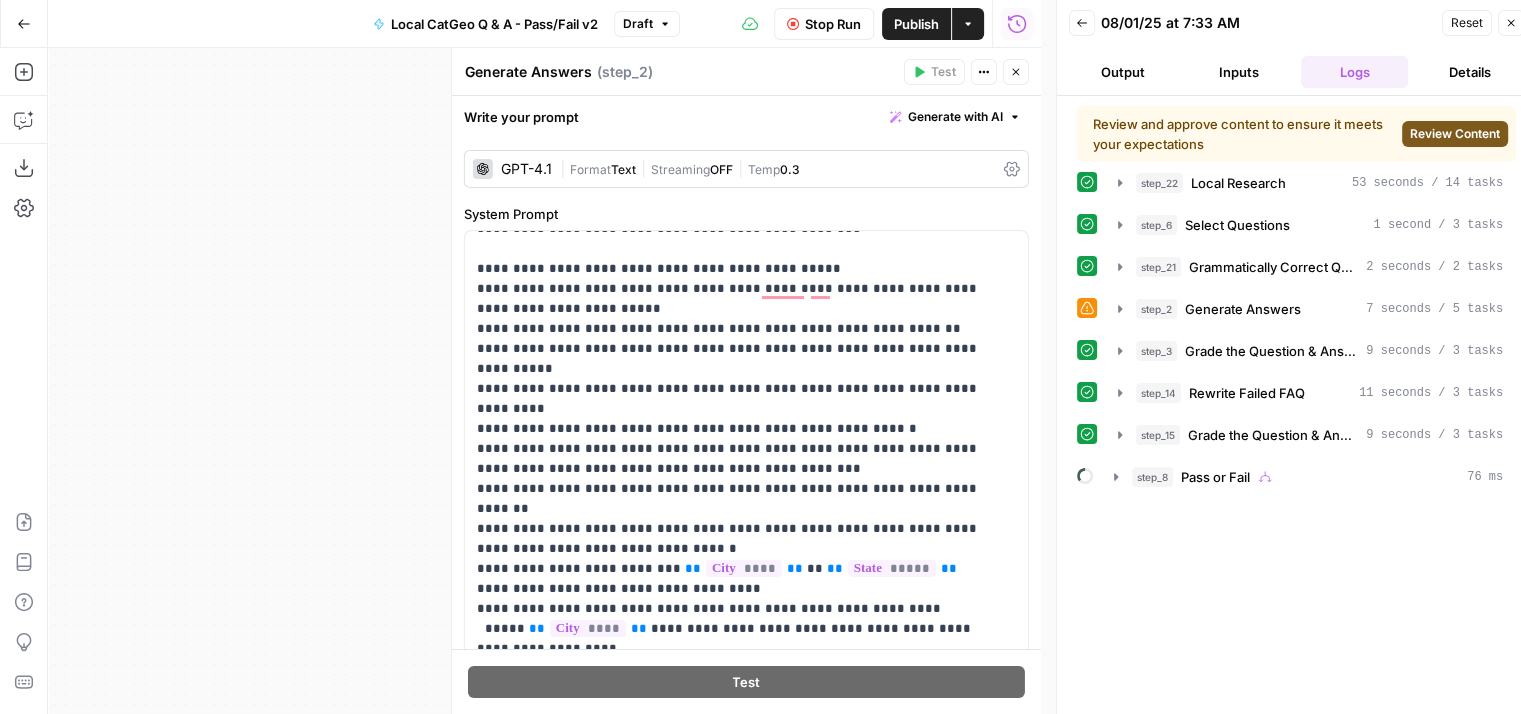 click 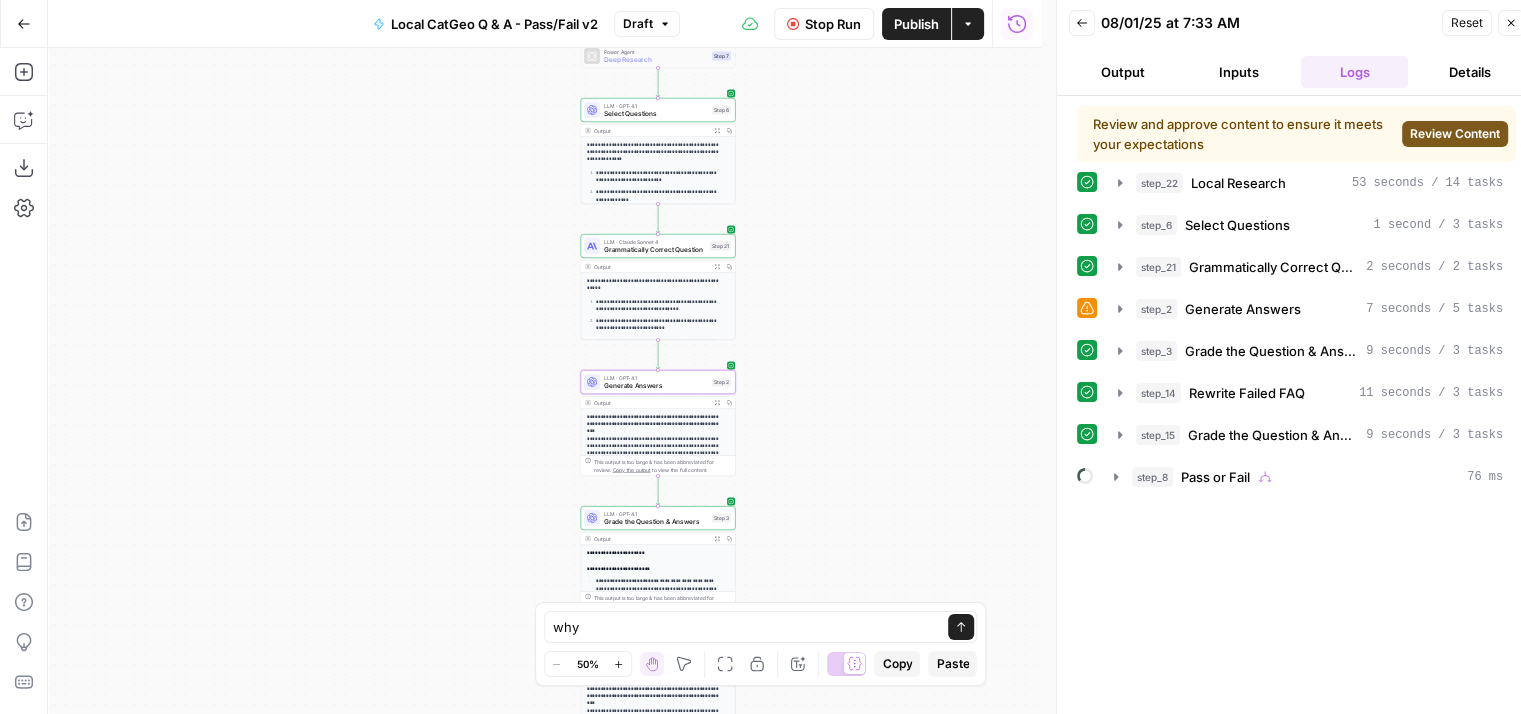 click on "Review Content" at bounding box center (1455, 134) 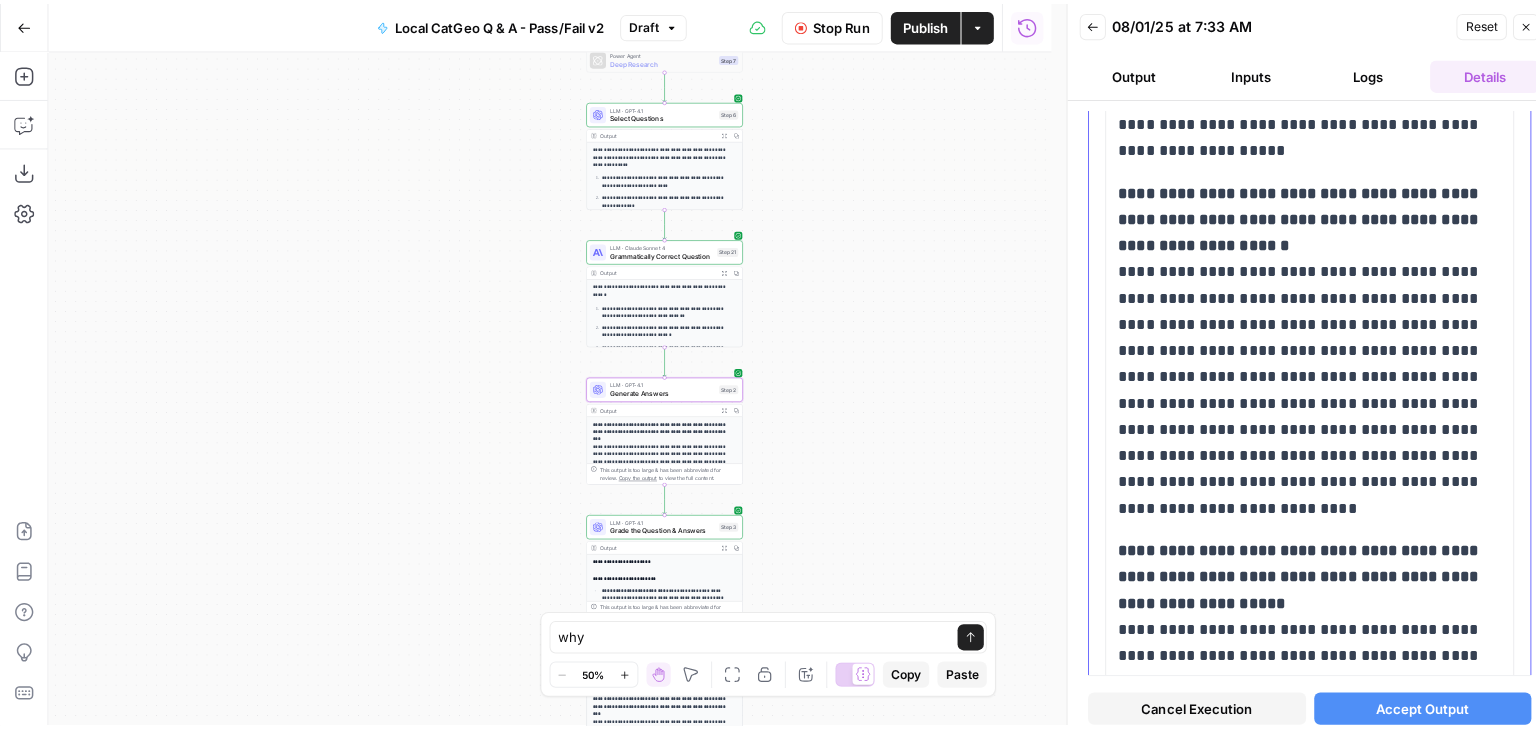 scroll, scrollTop: 3168, scrollLeft: 0, axis: vertical 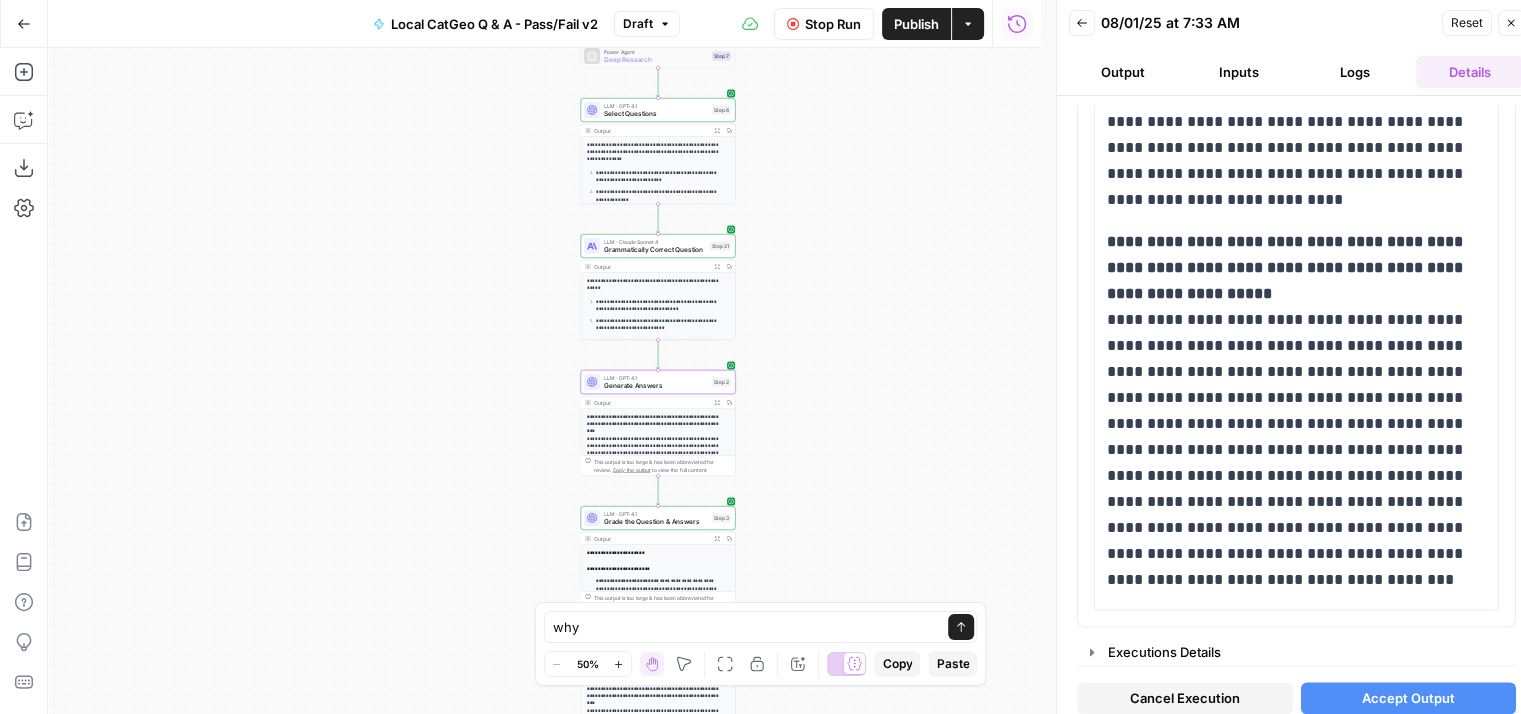 click on "Accept Output" at bounding box center [1408, 698] 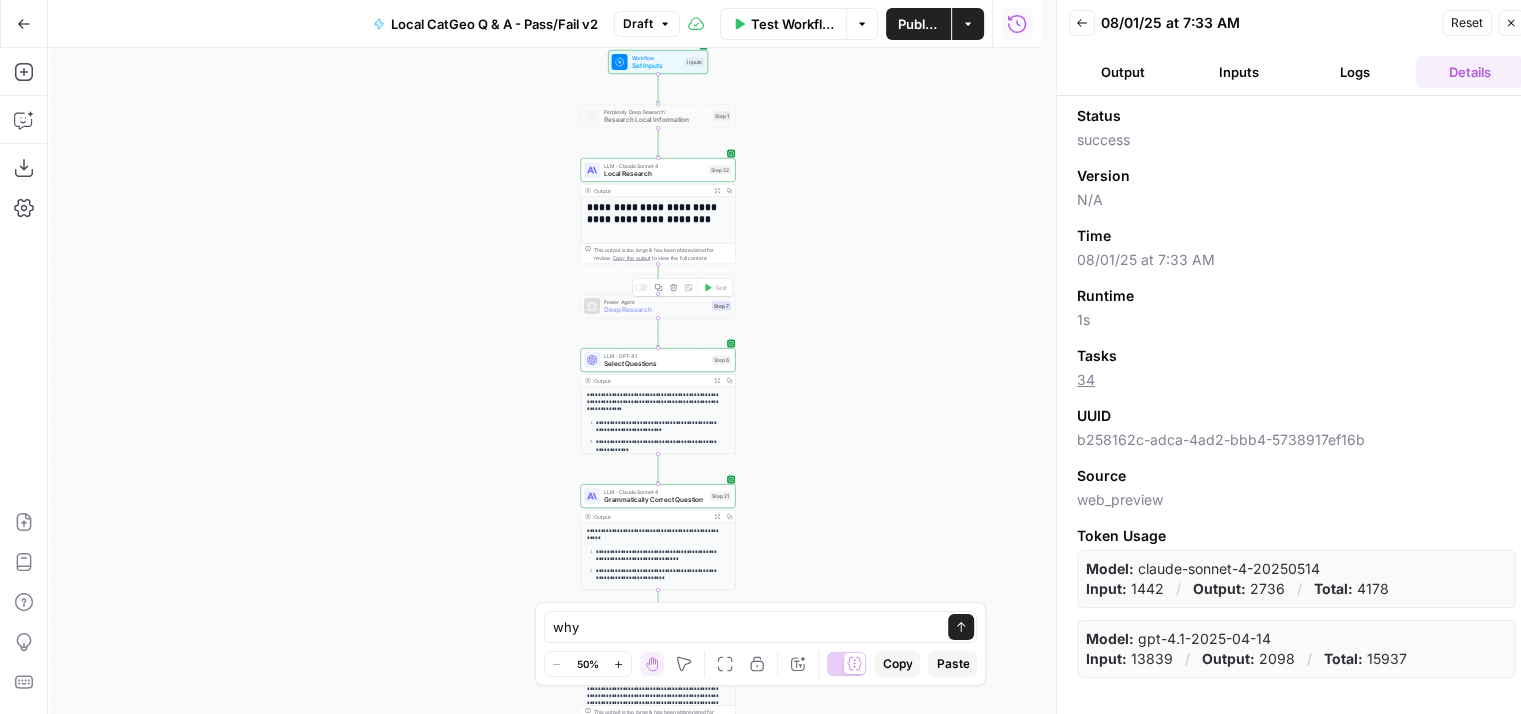 click at bounding box center (638, 287) 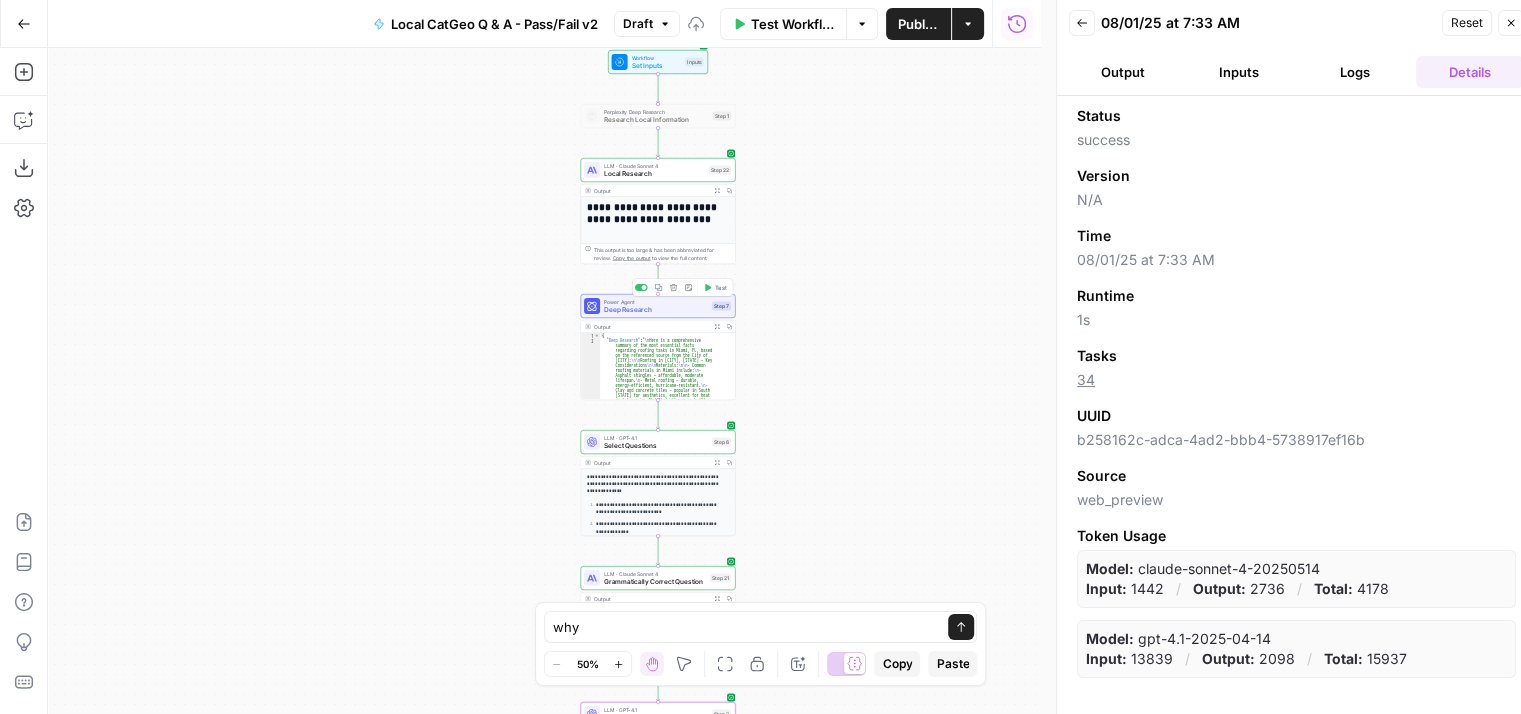 click on "Deep Research" at bounding box center (656, 310) 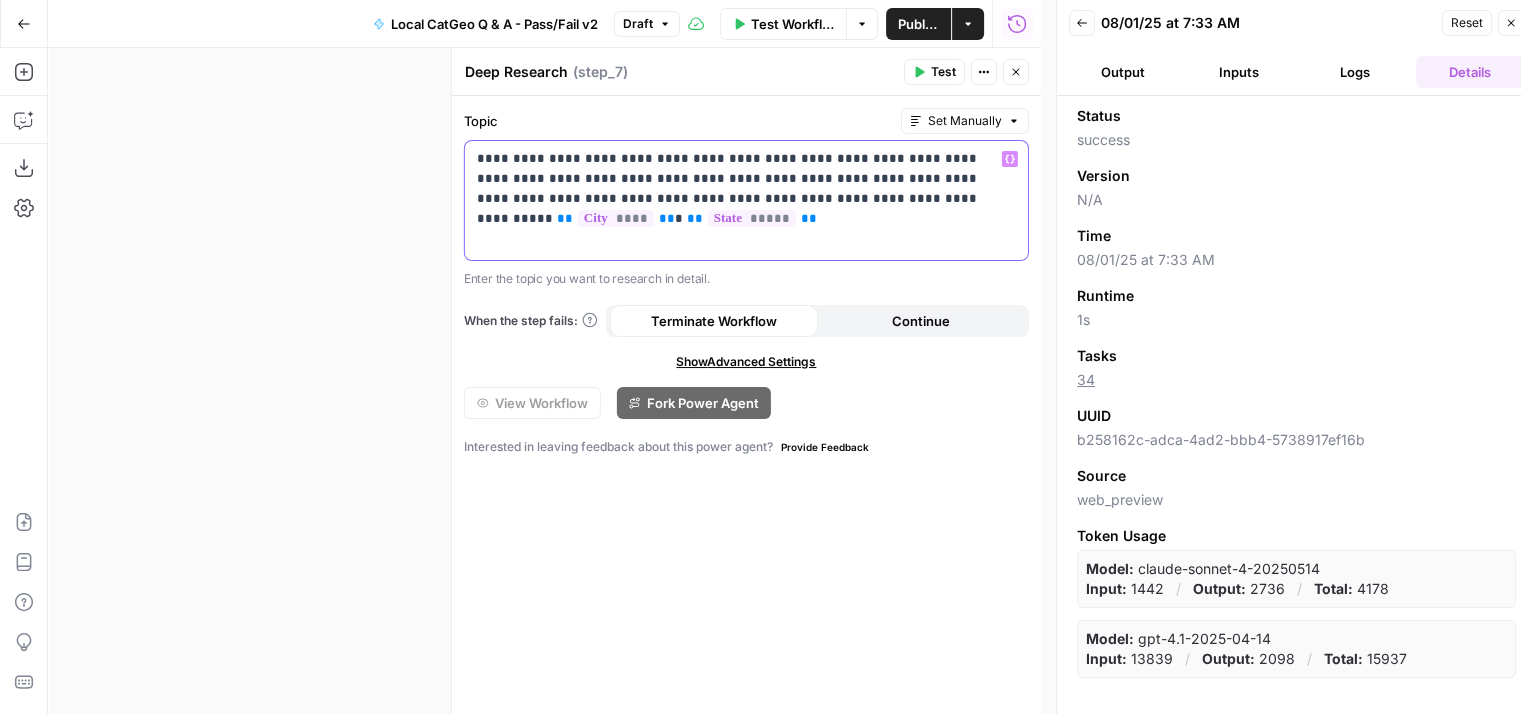 click on "**********" at bounding box center (747, 189) 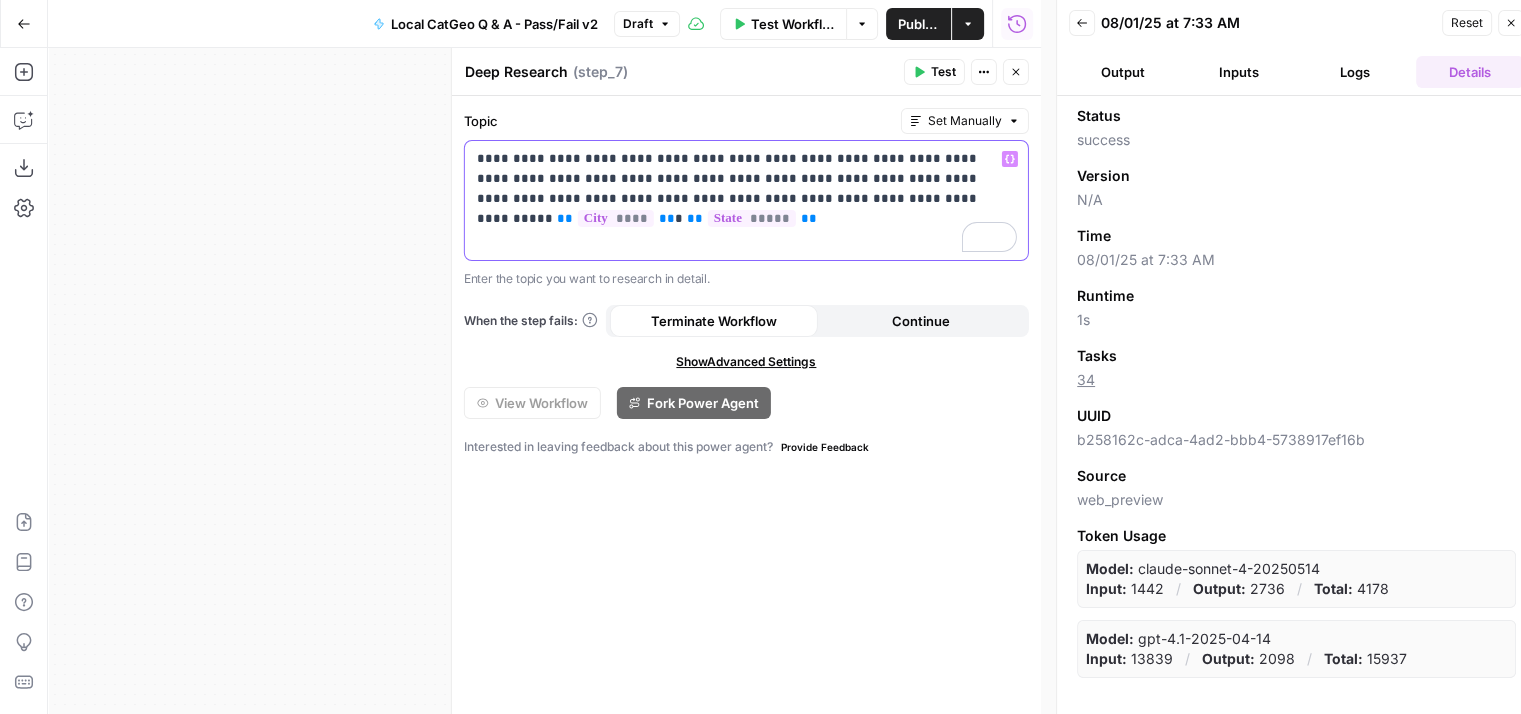 click on "**********" at bounding box center (747, 189) 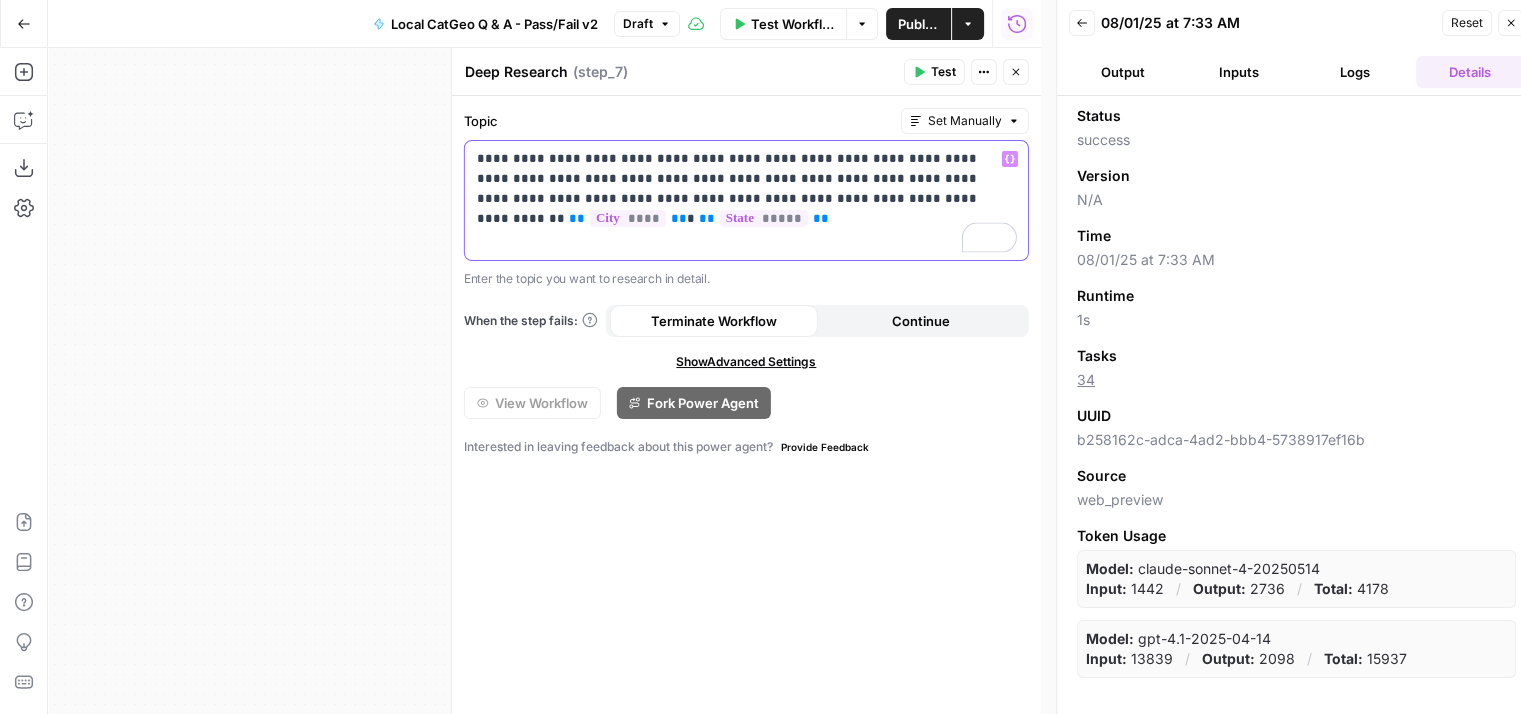 type 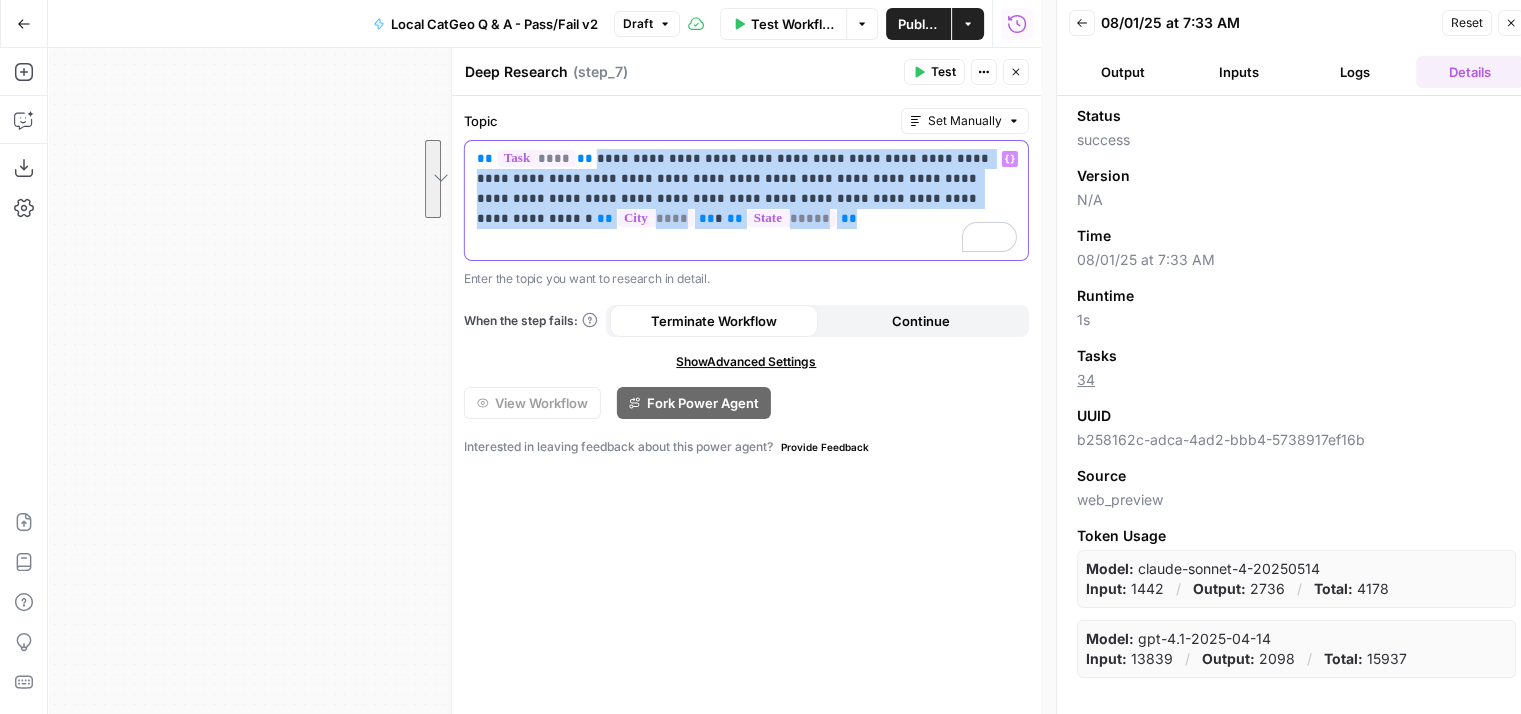 drag, startPoint x: 576, startPoint y: 161, endPoint x: 596, endPoint y: 213, distance: 55.713554 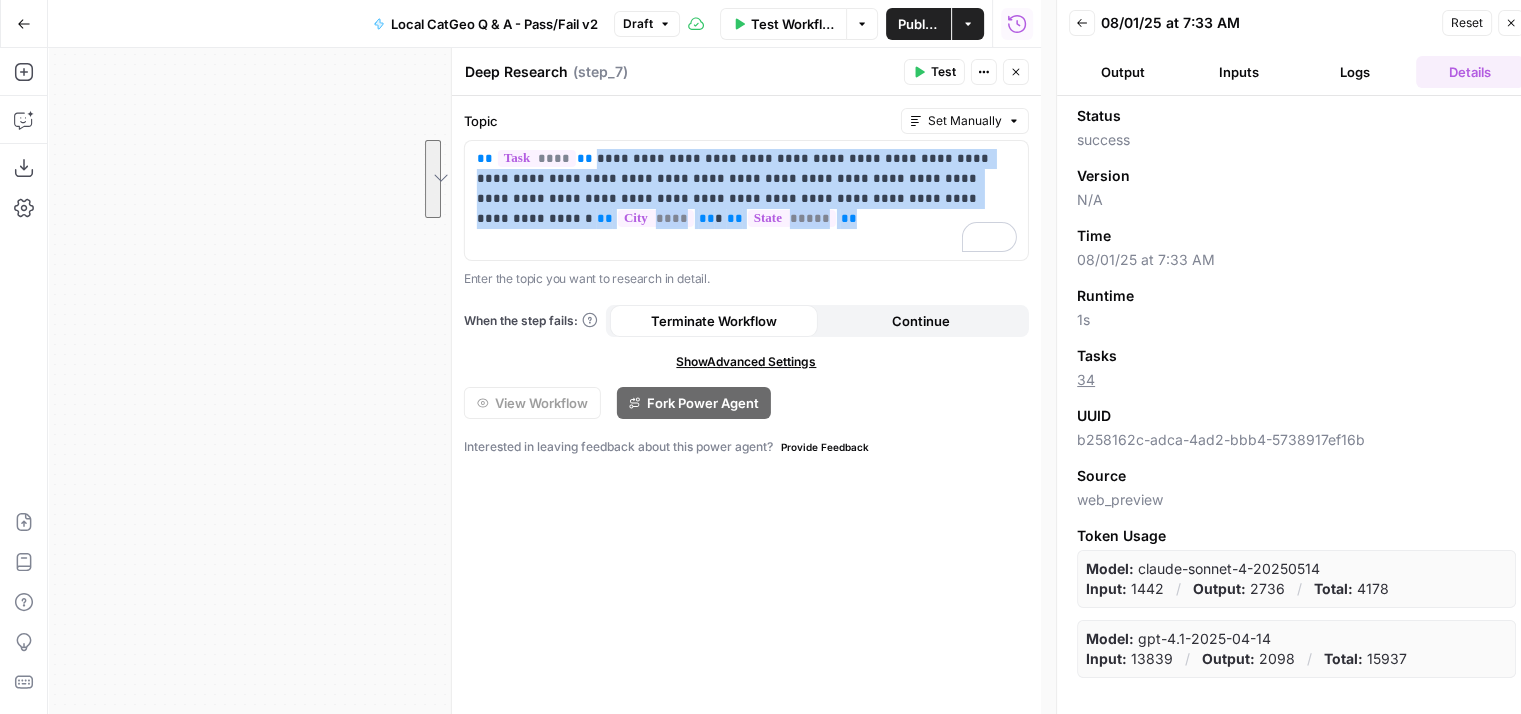 click 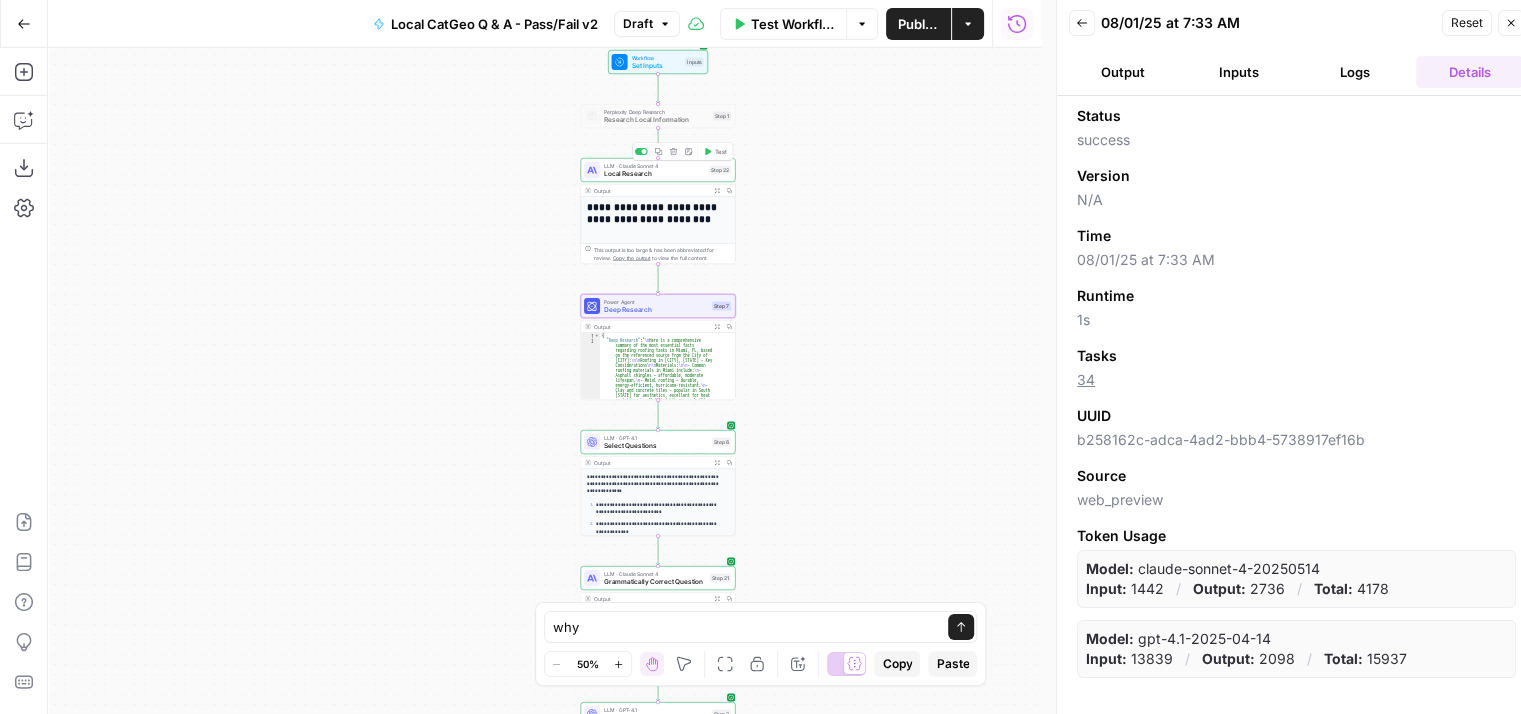 click on "LLM · Claude Sonnet 4 Local Research Step 22 Copy step Delete step Add Note Test" at bounding box center [658, 170] 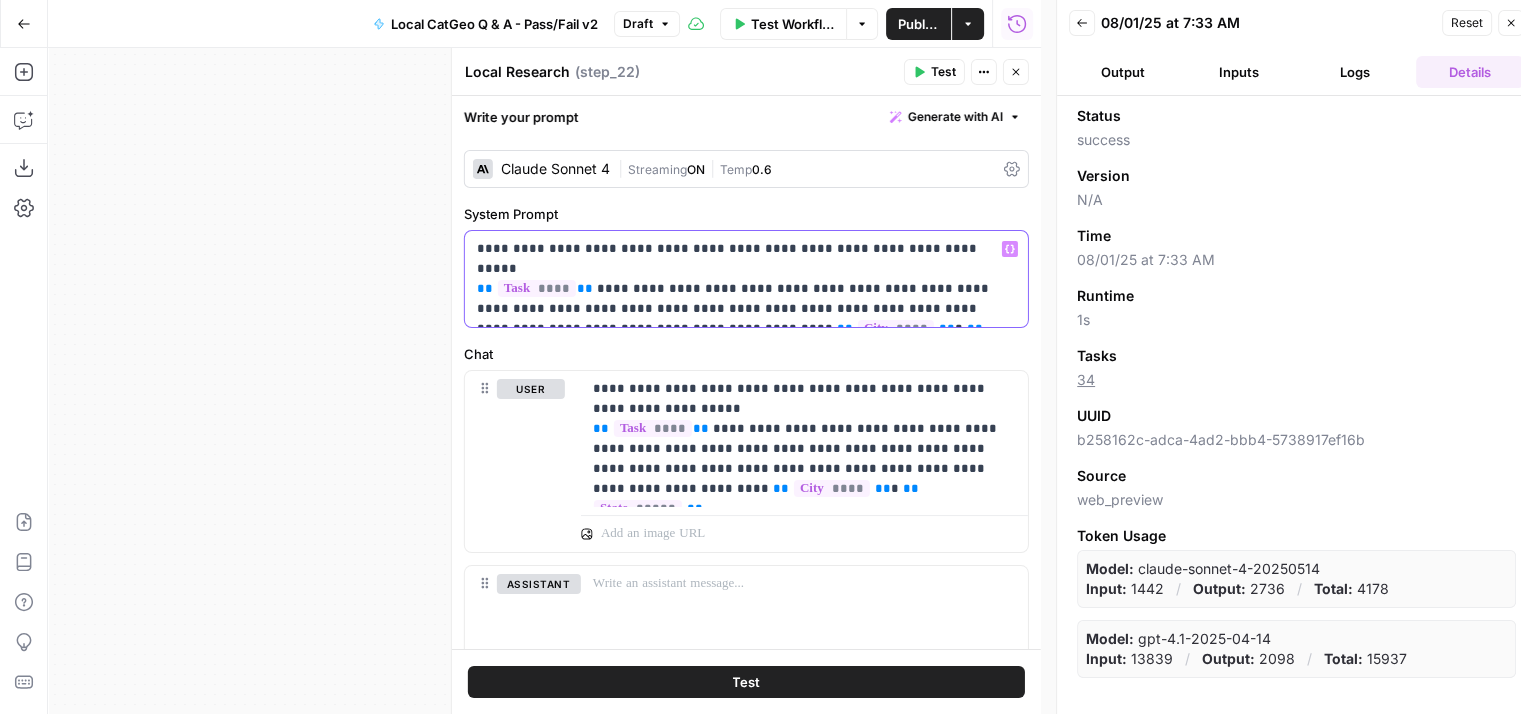 click on "**********" at bounding box center (739, 279) 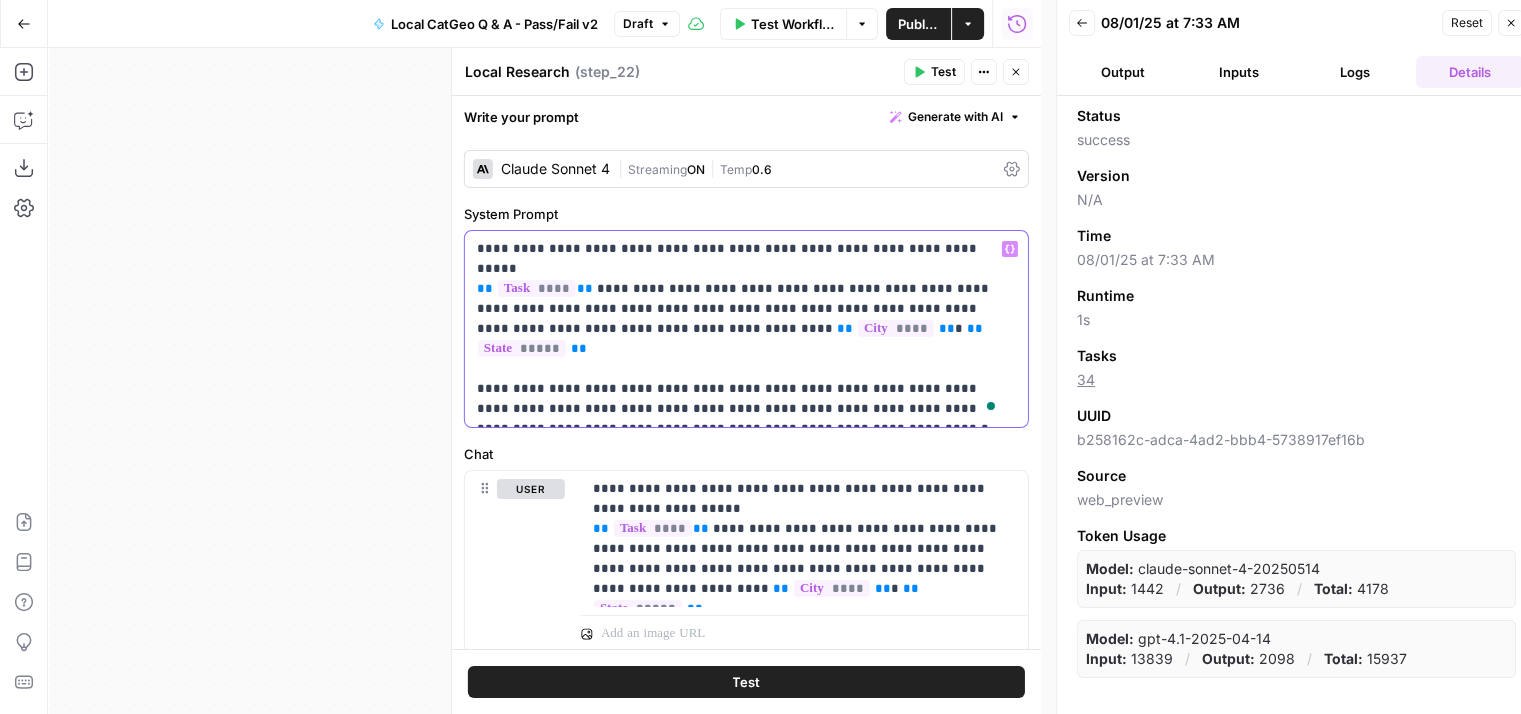 click on "**********" at bounding box center [739, 329] 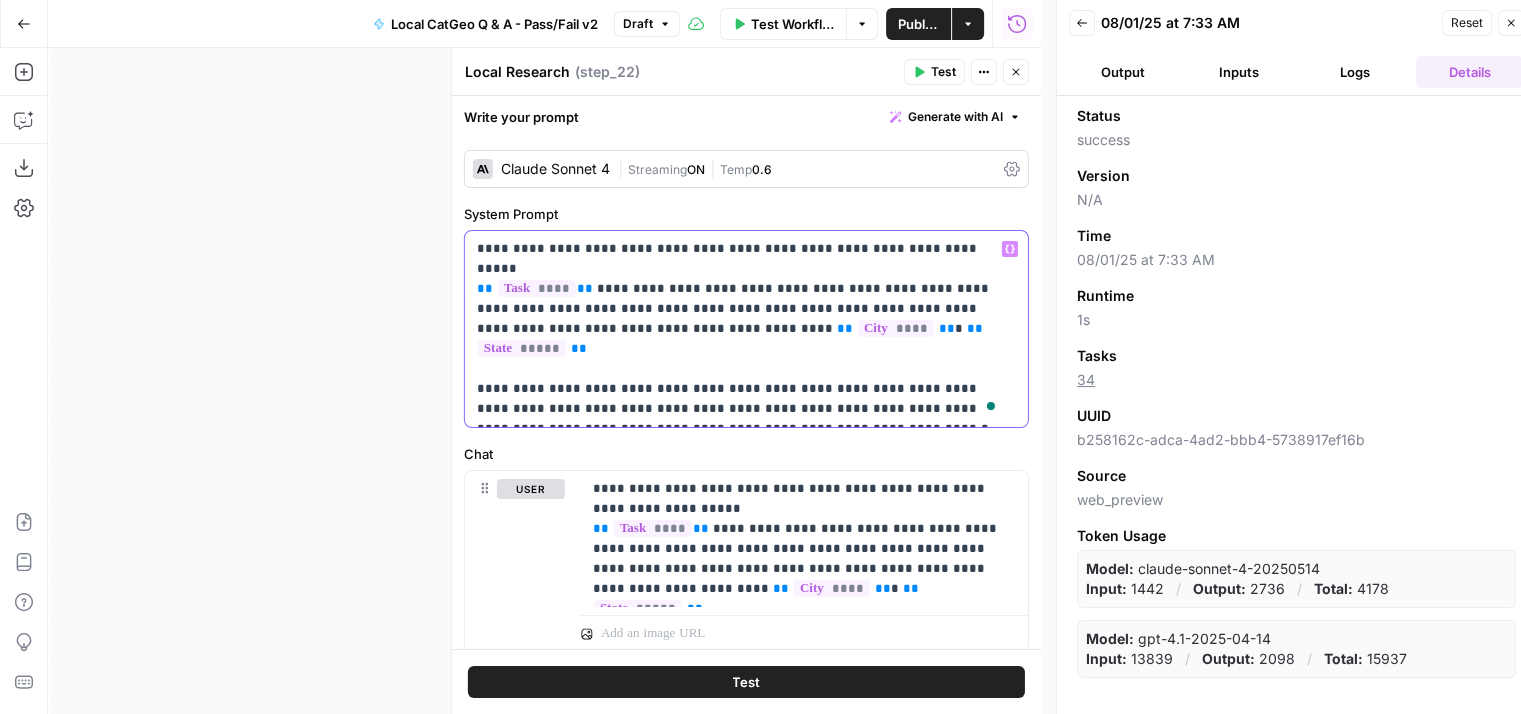 type 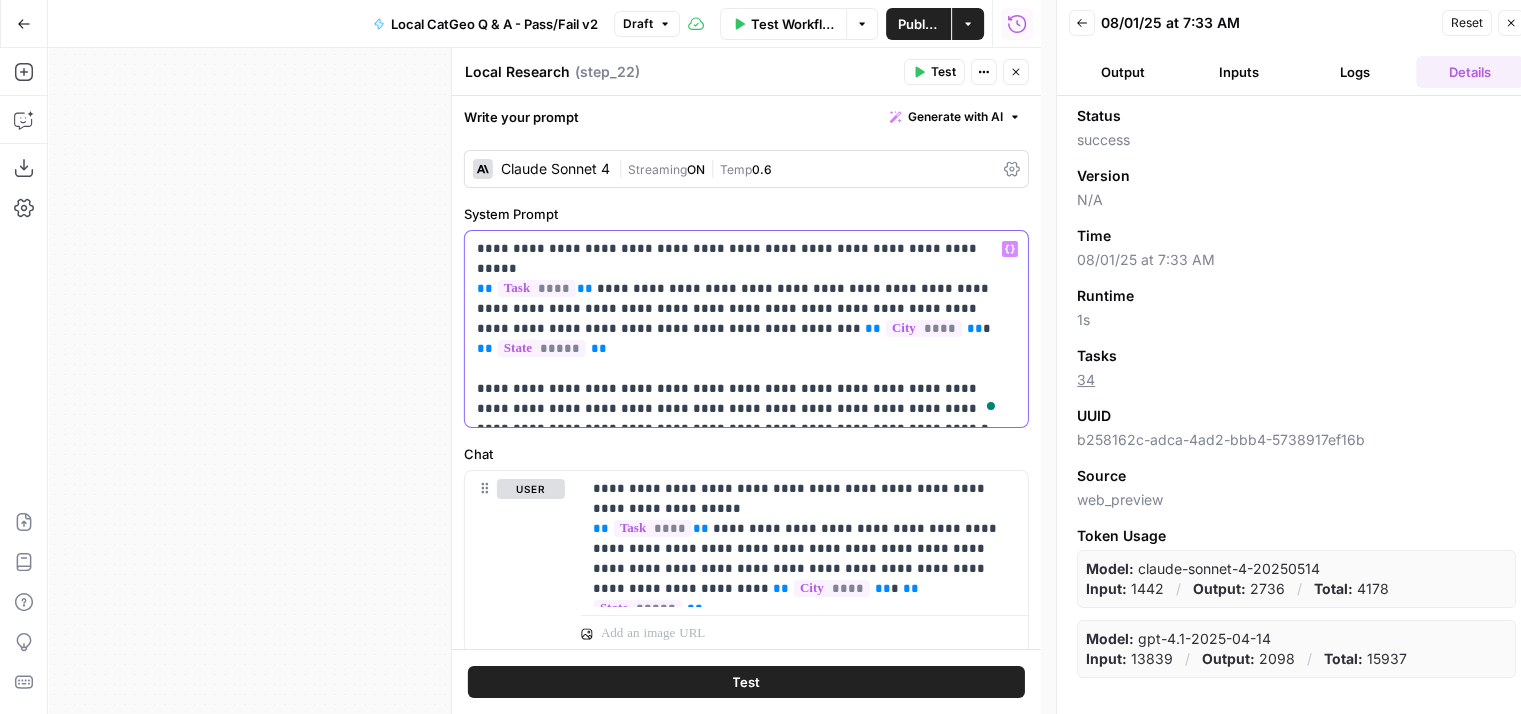 click on "**********" at bounding box center [739, 329] 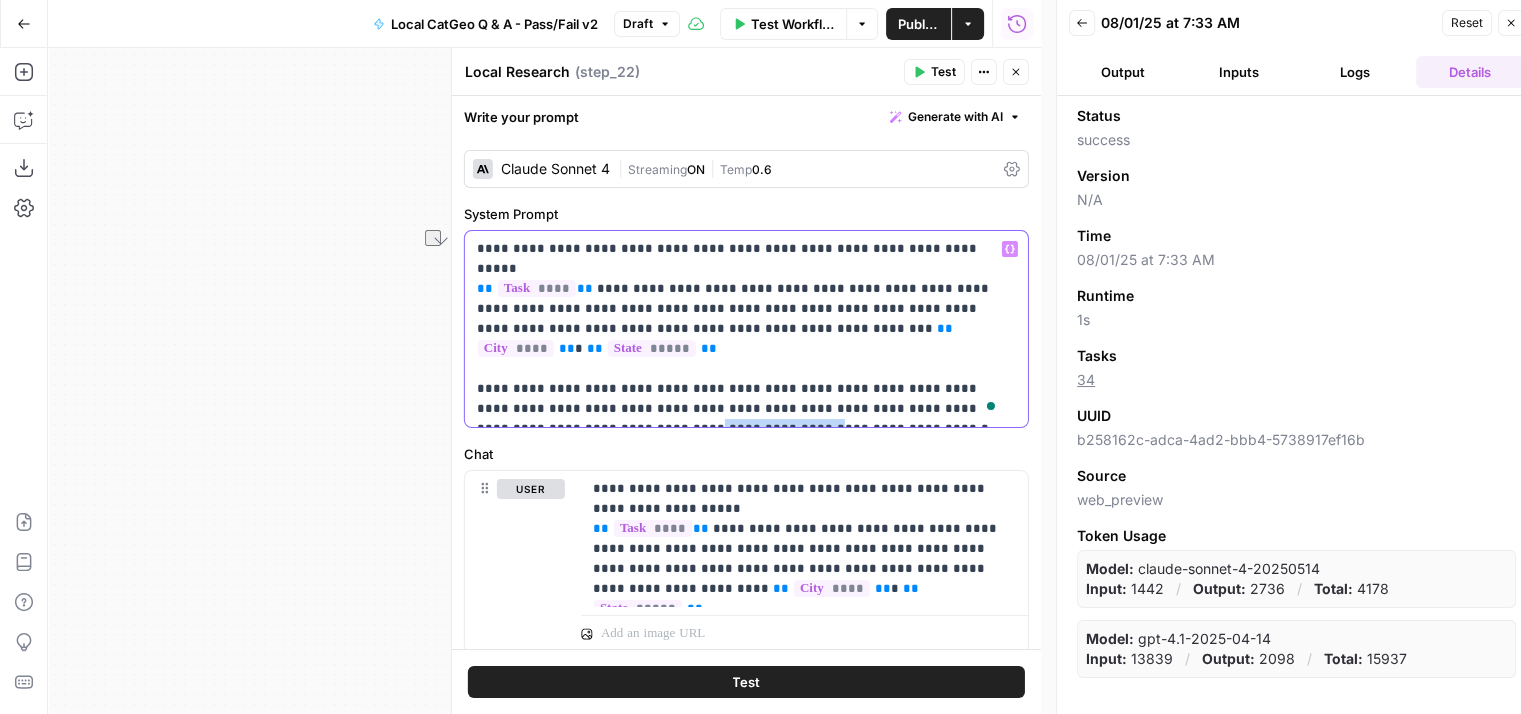 drag, startPoint x: 723, startPoint y: 389, endPoint x: 622, endPoint y: 396, distance: 101.24229 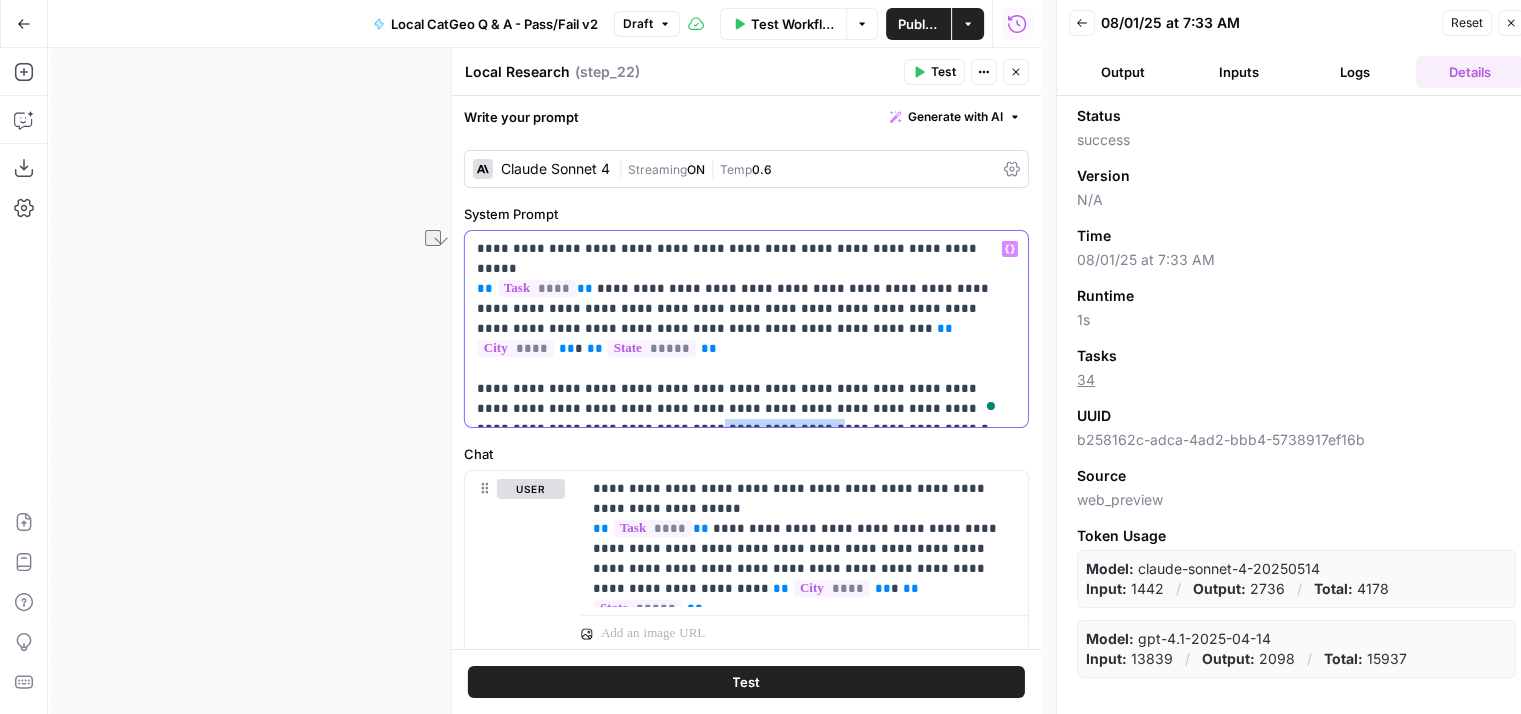 click on "**********" at bounding box center [739, 329] 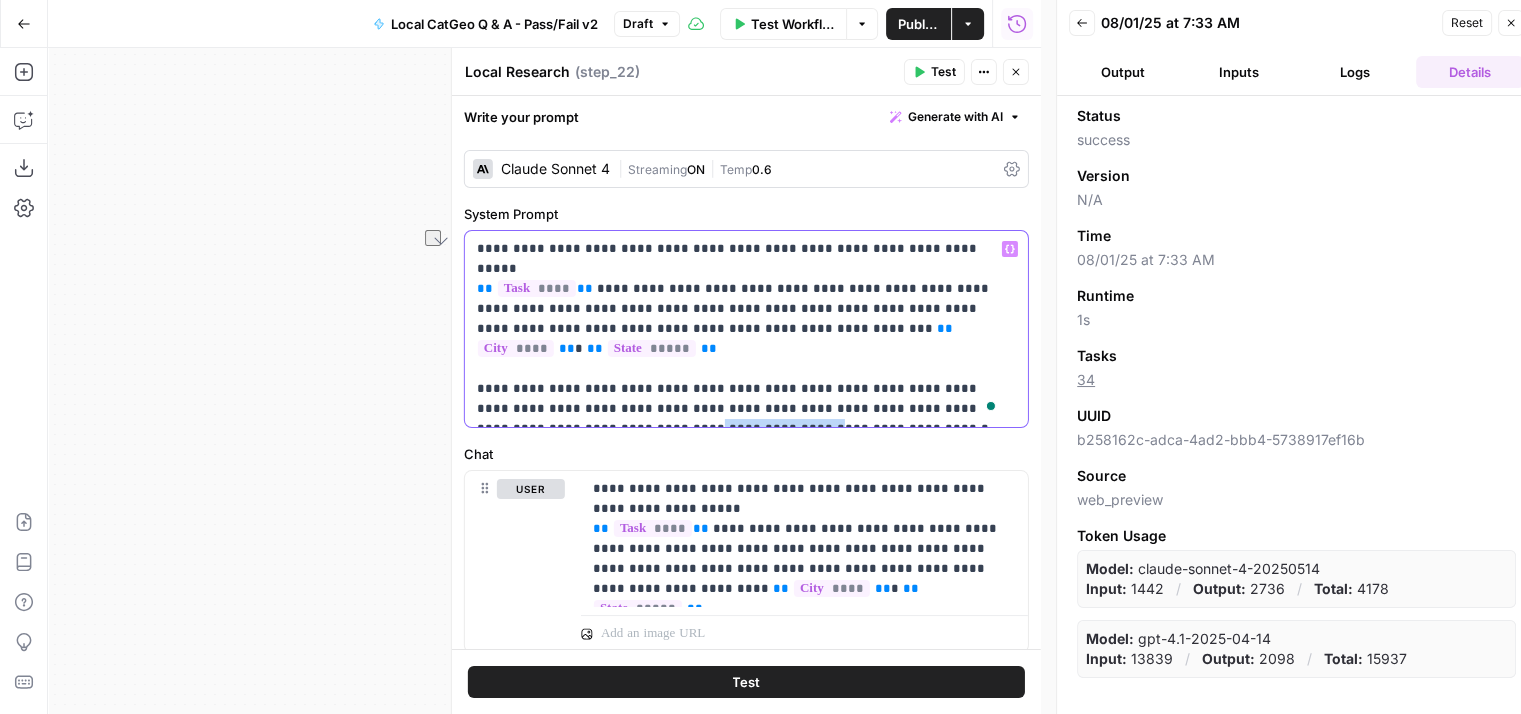 copy on "**********" 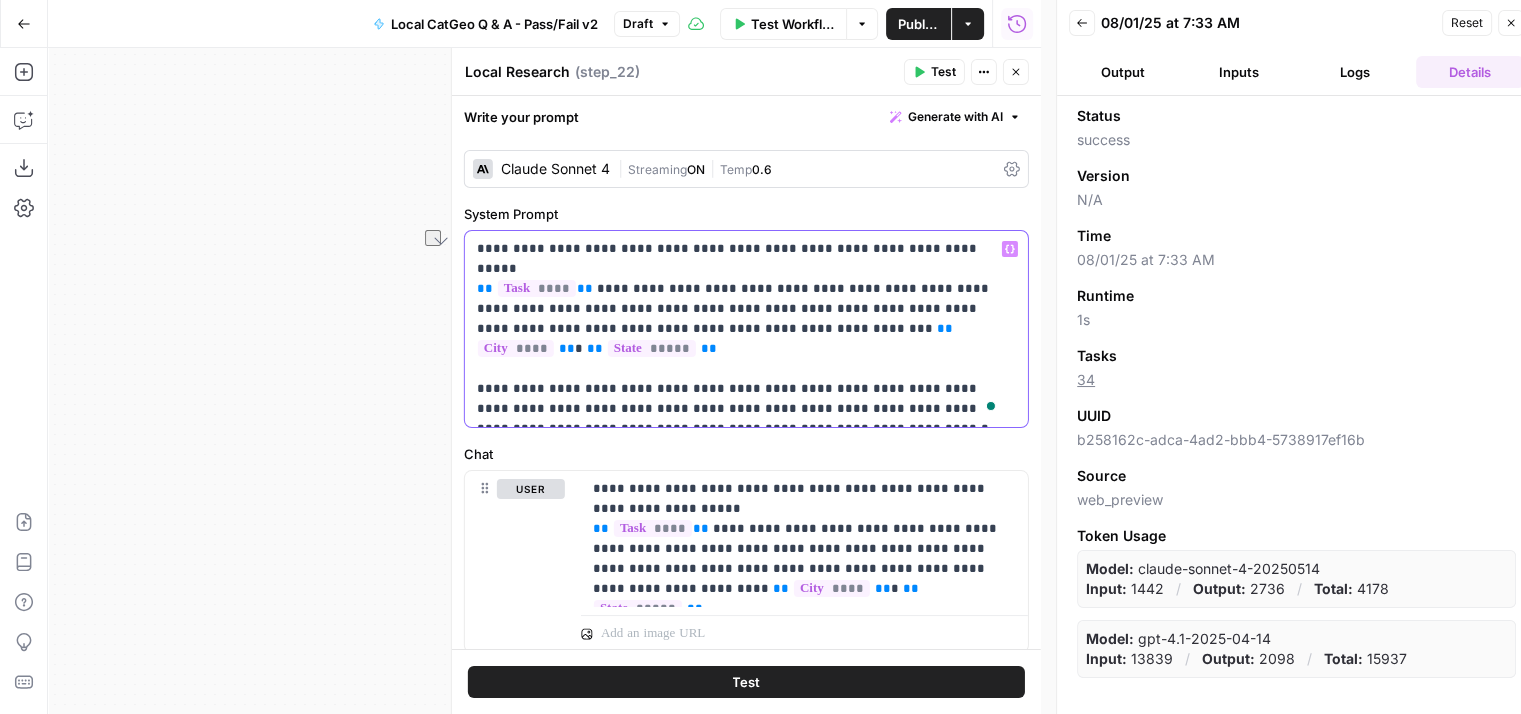 click on "**********" at bounding box center [739, 329] 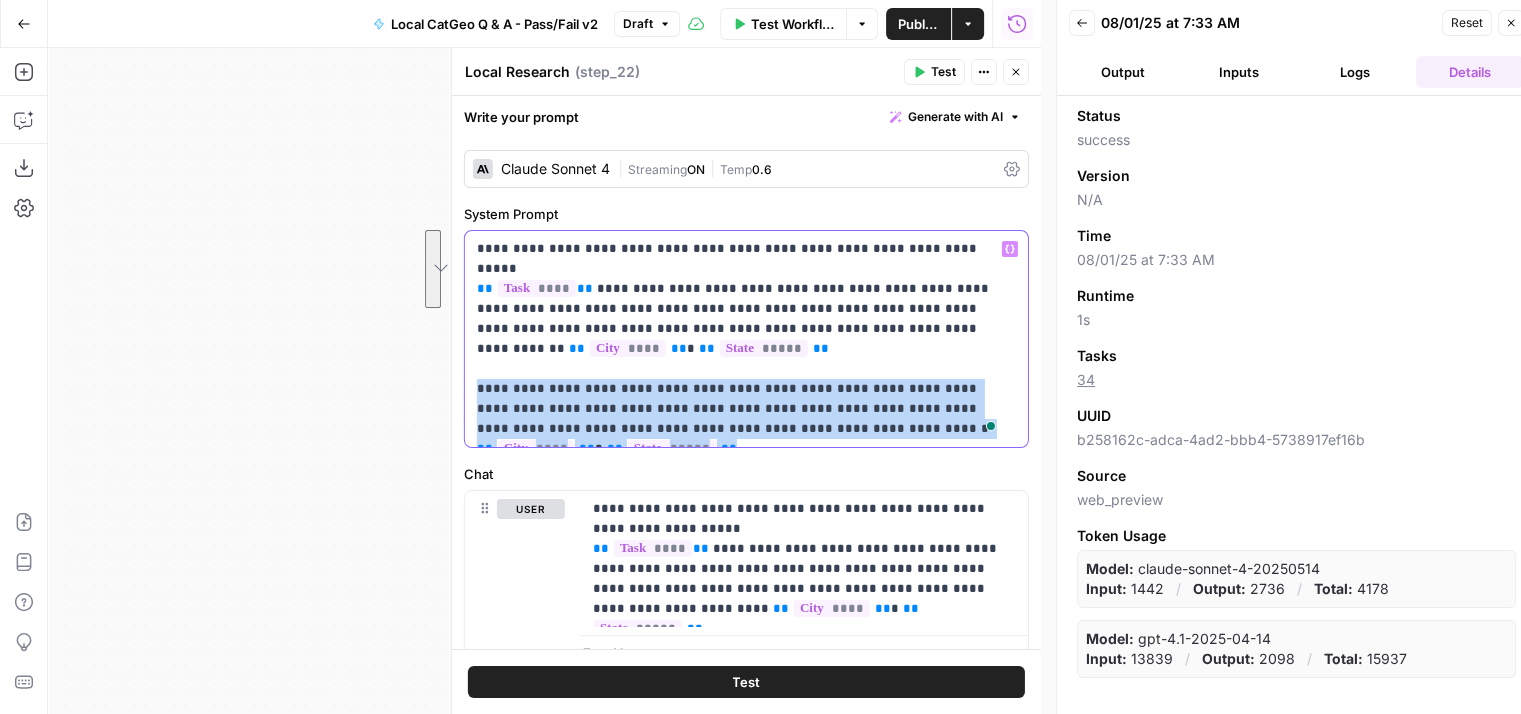 drag, startPoint x: 637, startPoint y: 428, endPoint x: 464, endPoint y: 374, distance: 181.2319 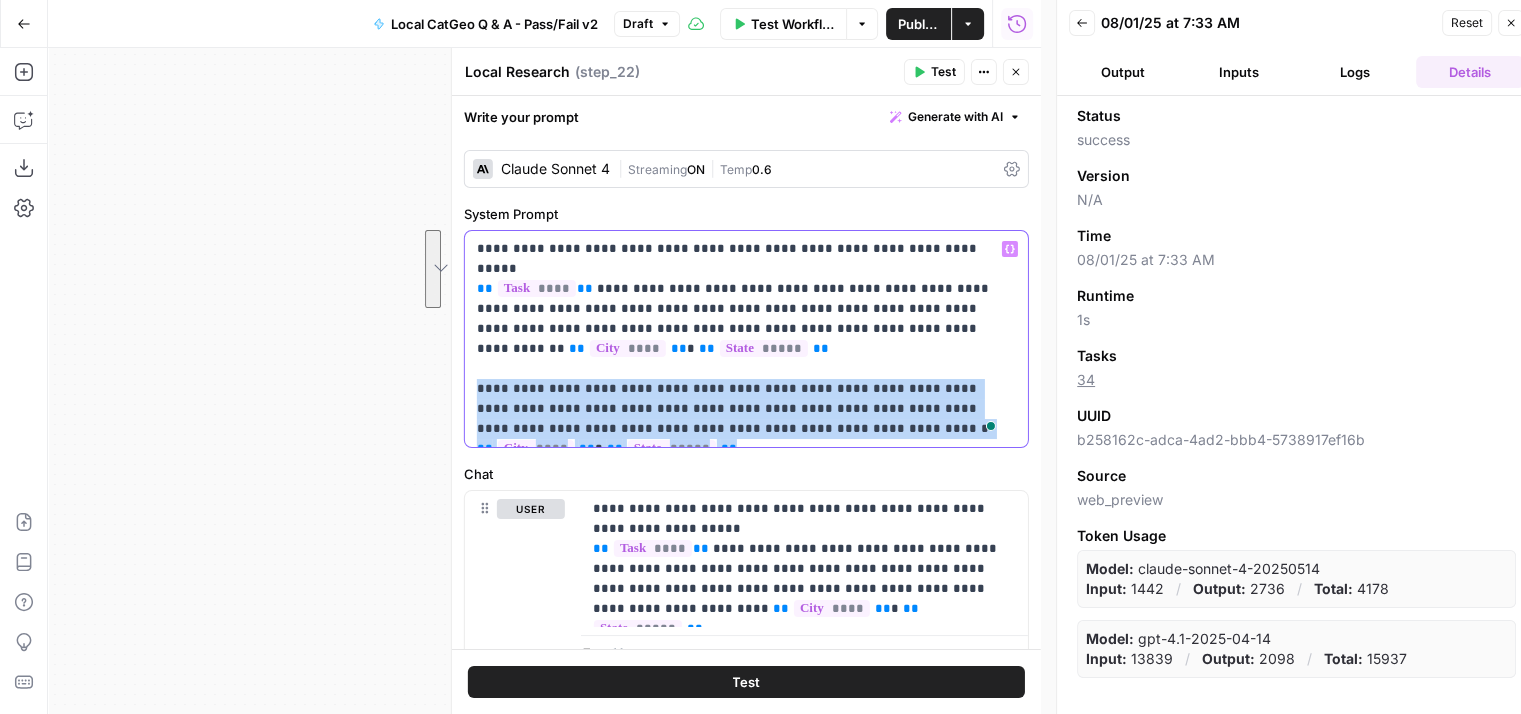 click on "**********" at bounding box center [746, 339] 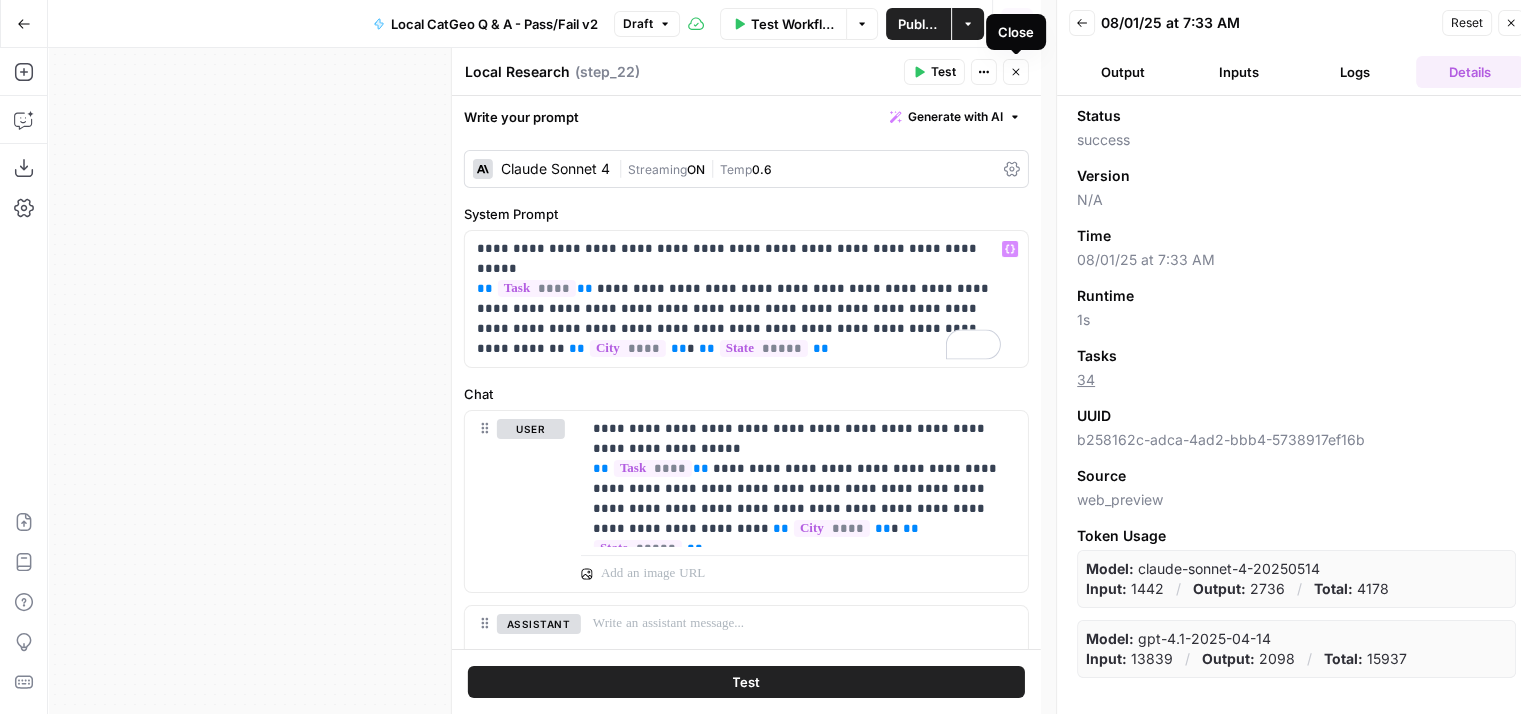 click 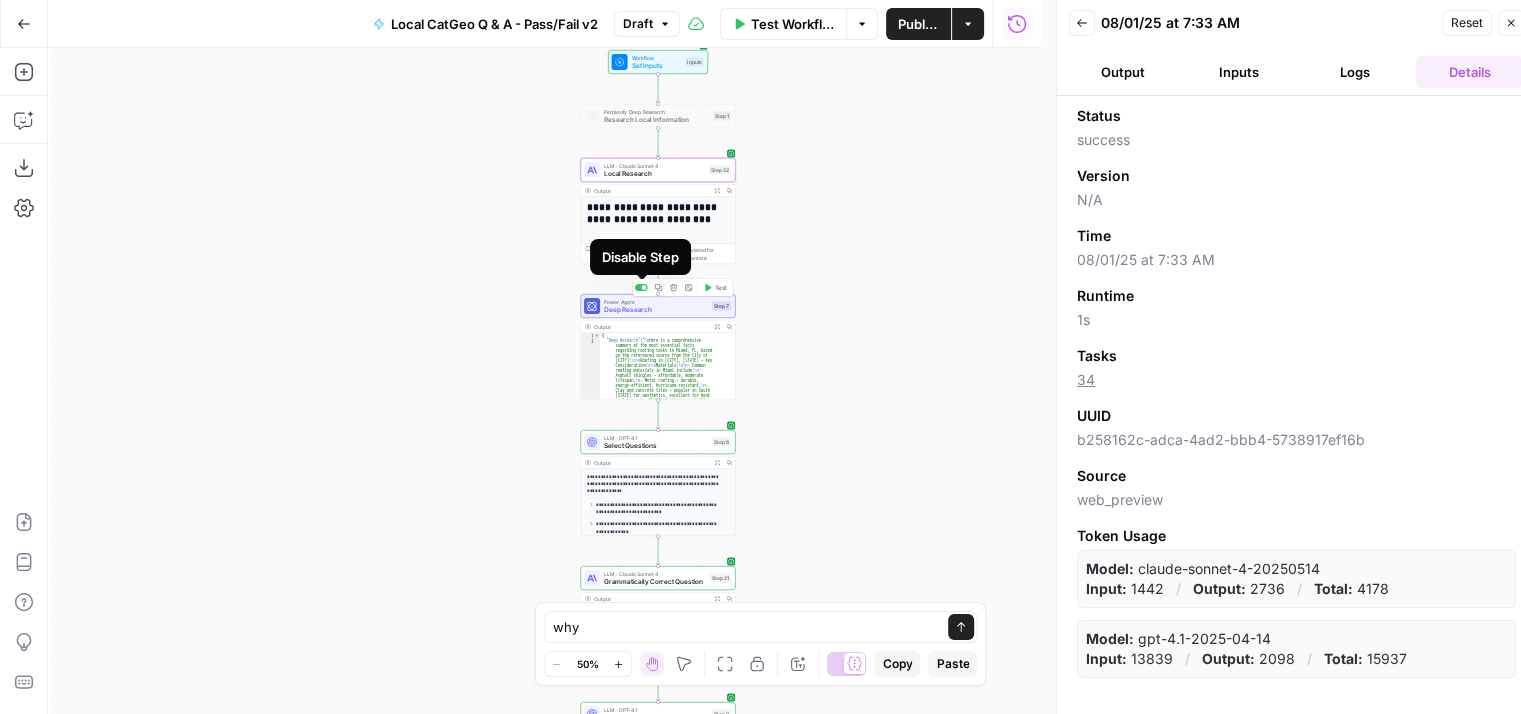 click at bounding box center (644, 287) 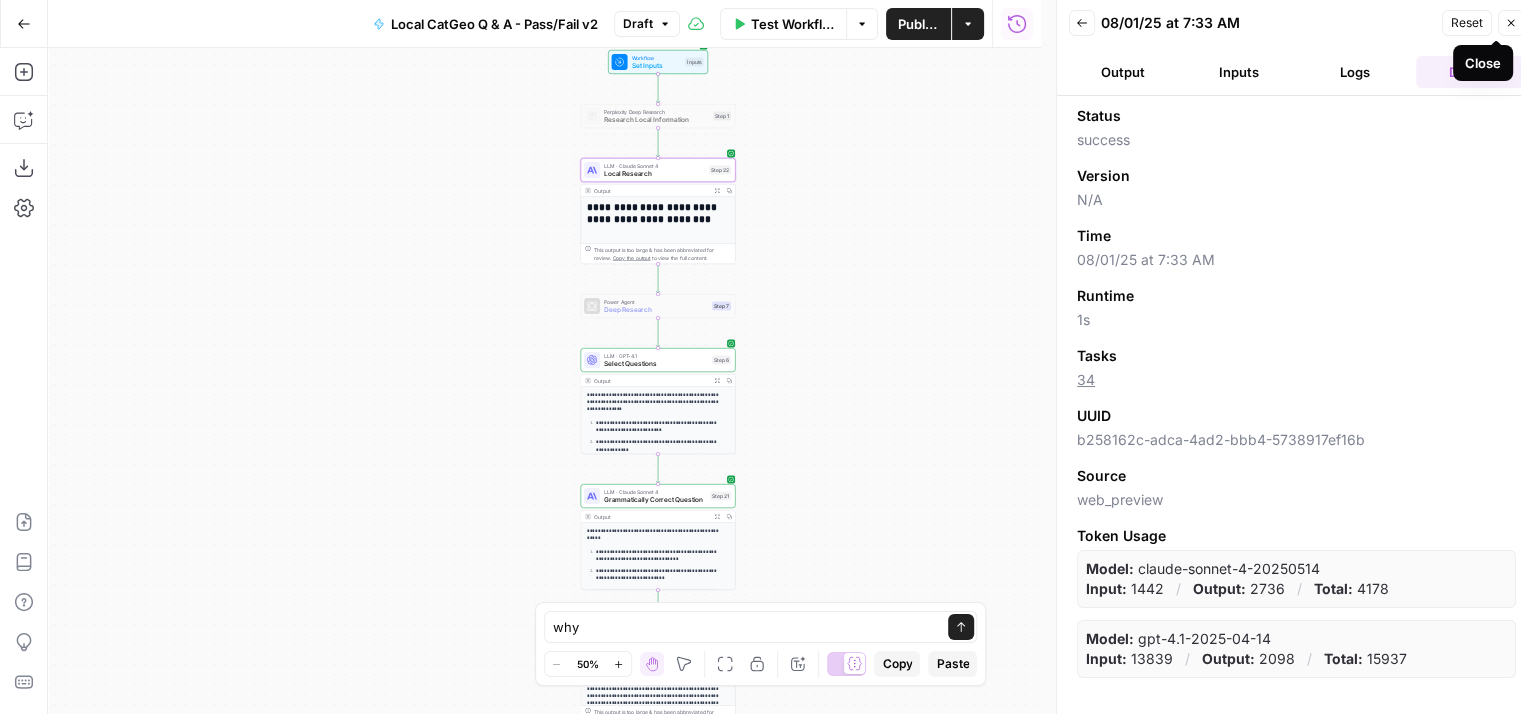 click on "Close" at bounding box center (1511, 23) 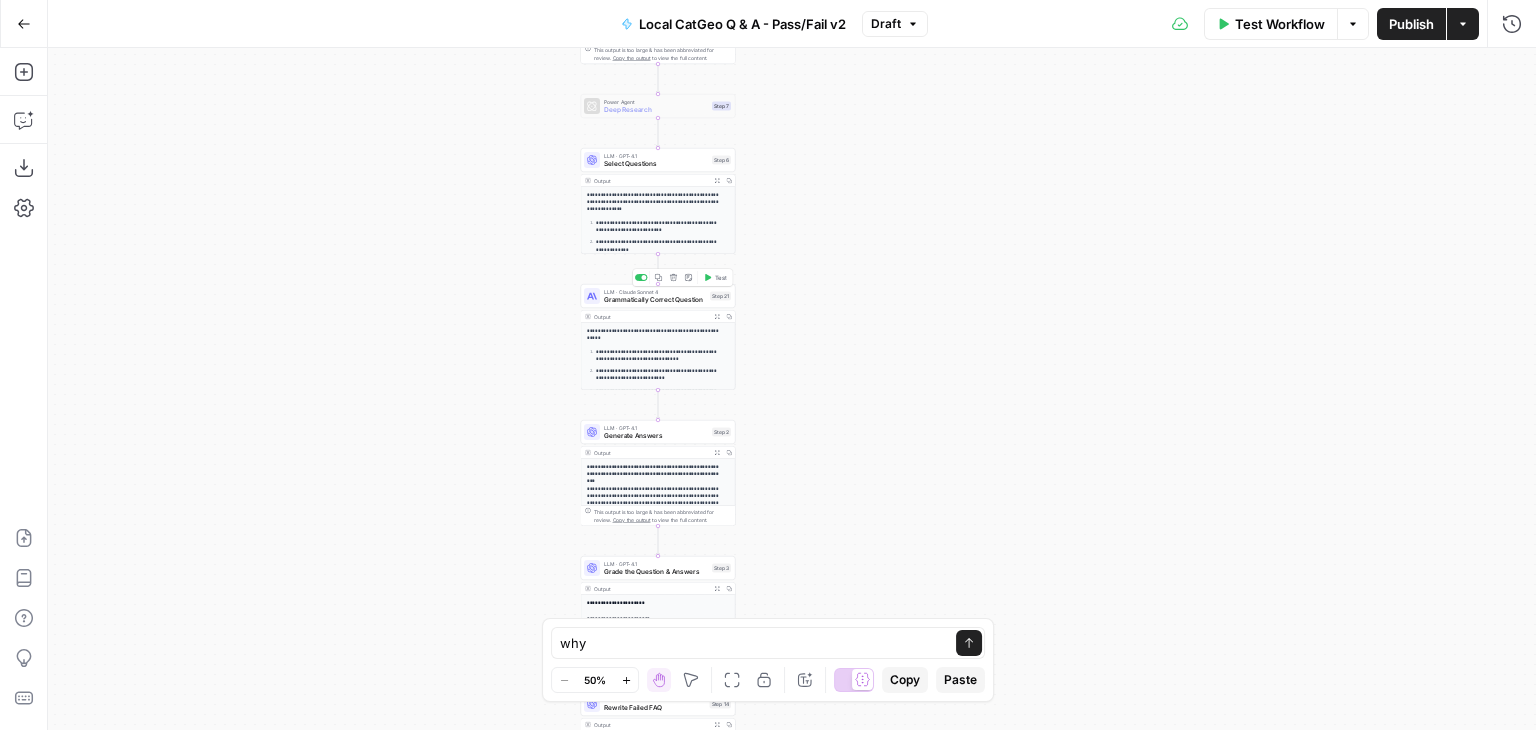 click on "LLM · Claude Sonnet 4 Grammatically Correct Question Step 21 Copy step Delete step Add Note Test" at bounding box center (658, 296) 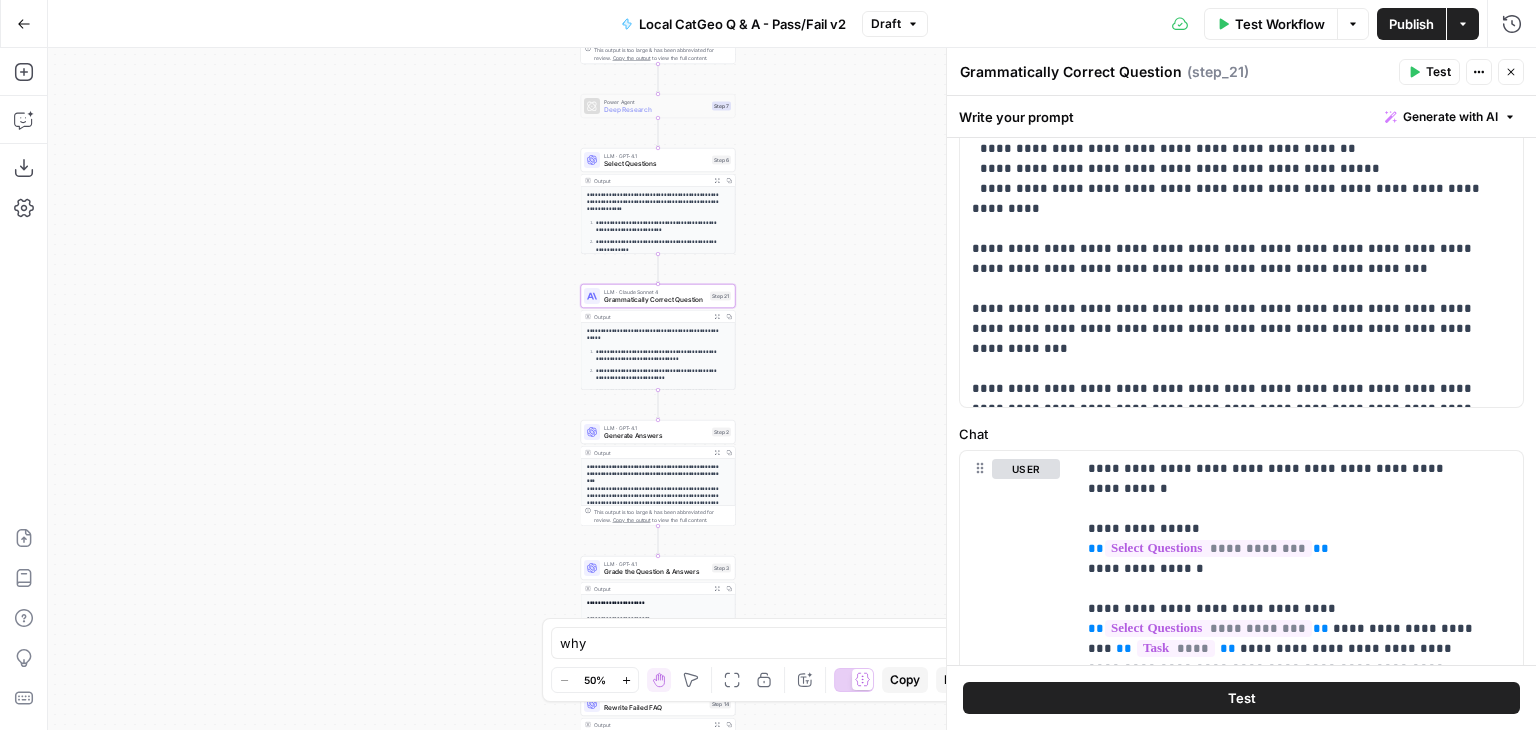 scroll, scrollTop: 800, scrollLeft: 0, axis: vertical 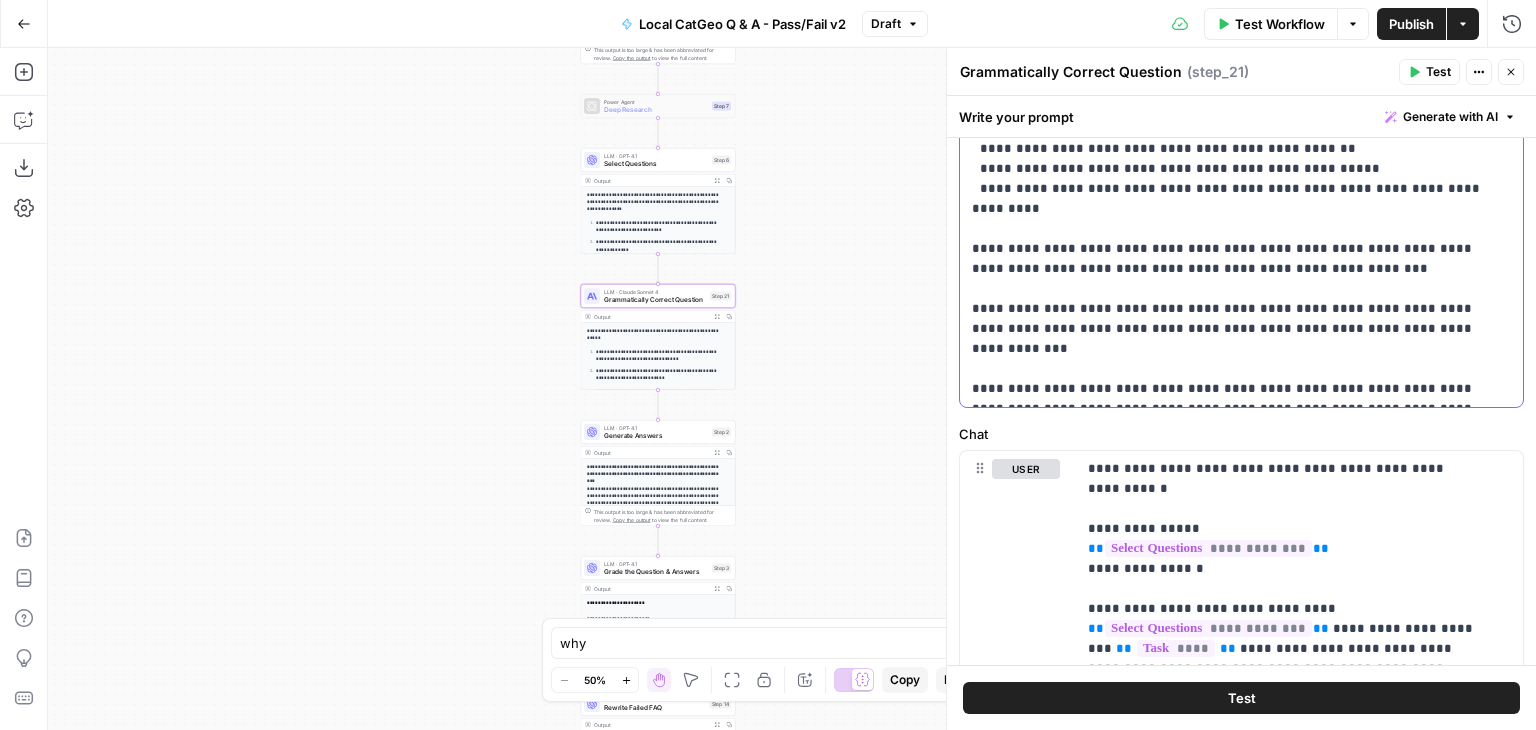 click on "**********" at bounding box center (1234, 19) 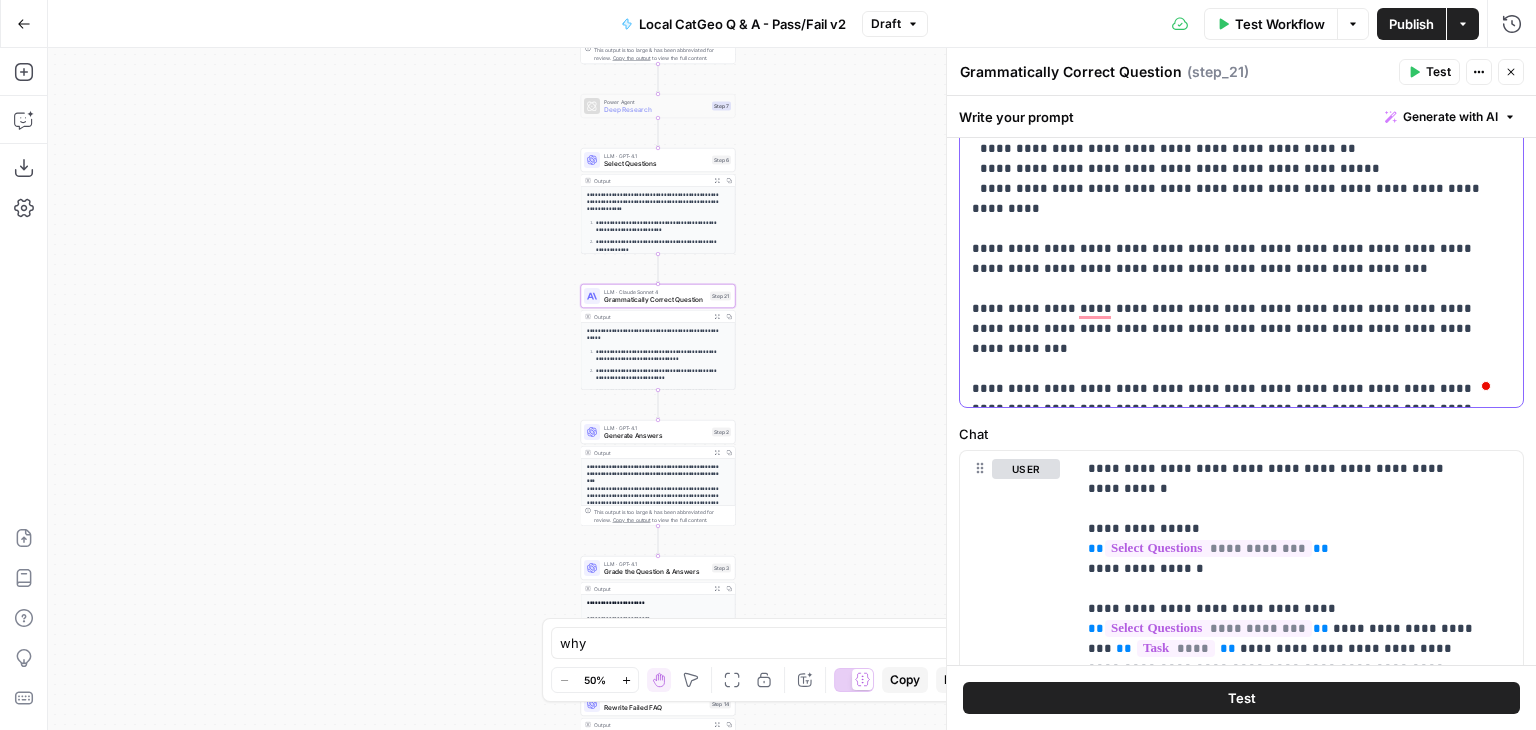 drag, startPoint x: 1403, startPoint y: 329, endPoint x: 957, endPoint y: 313, distance: 446.2869 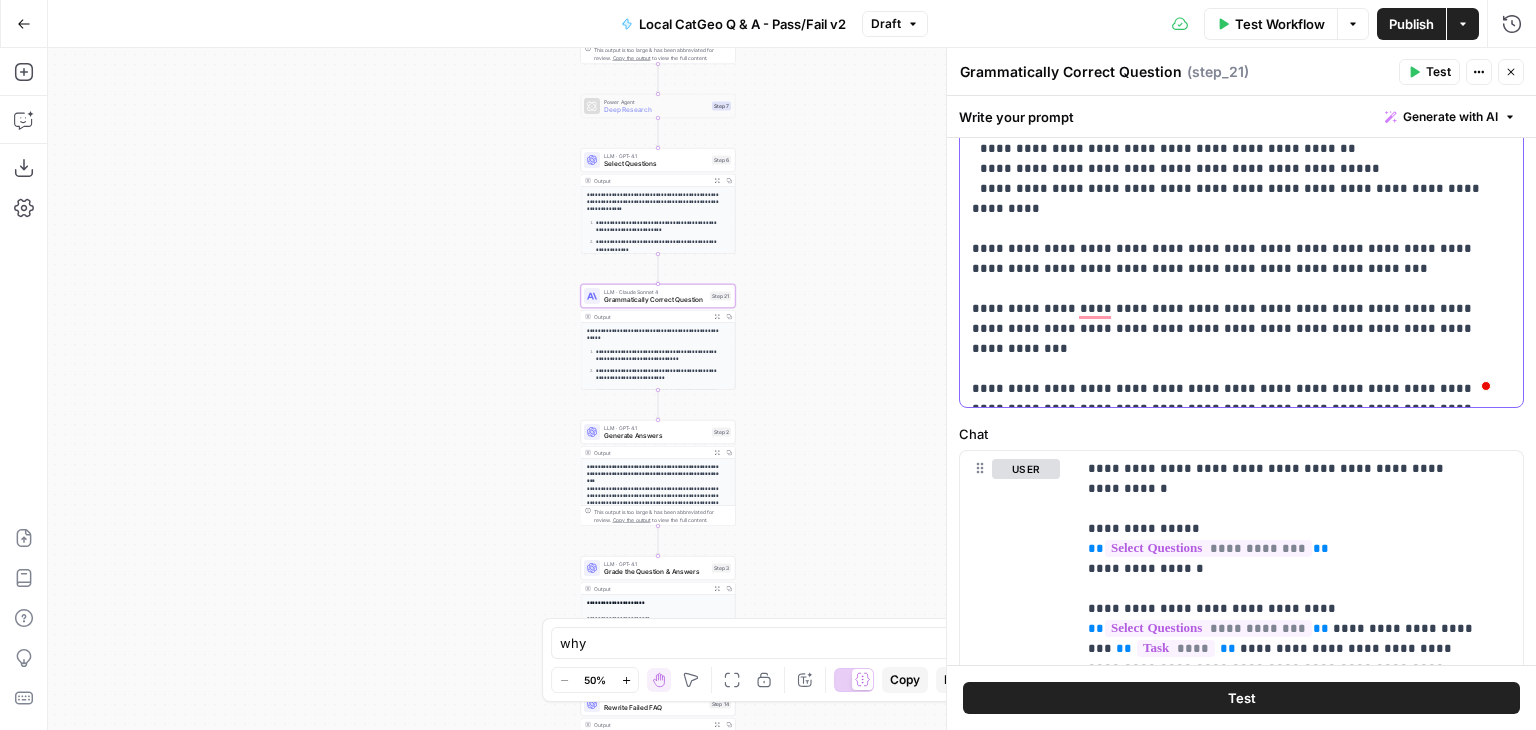 click on "**********" at bounding box center (1241, 401) 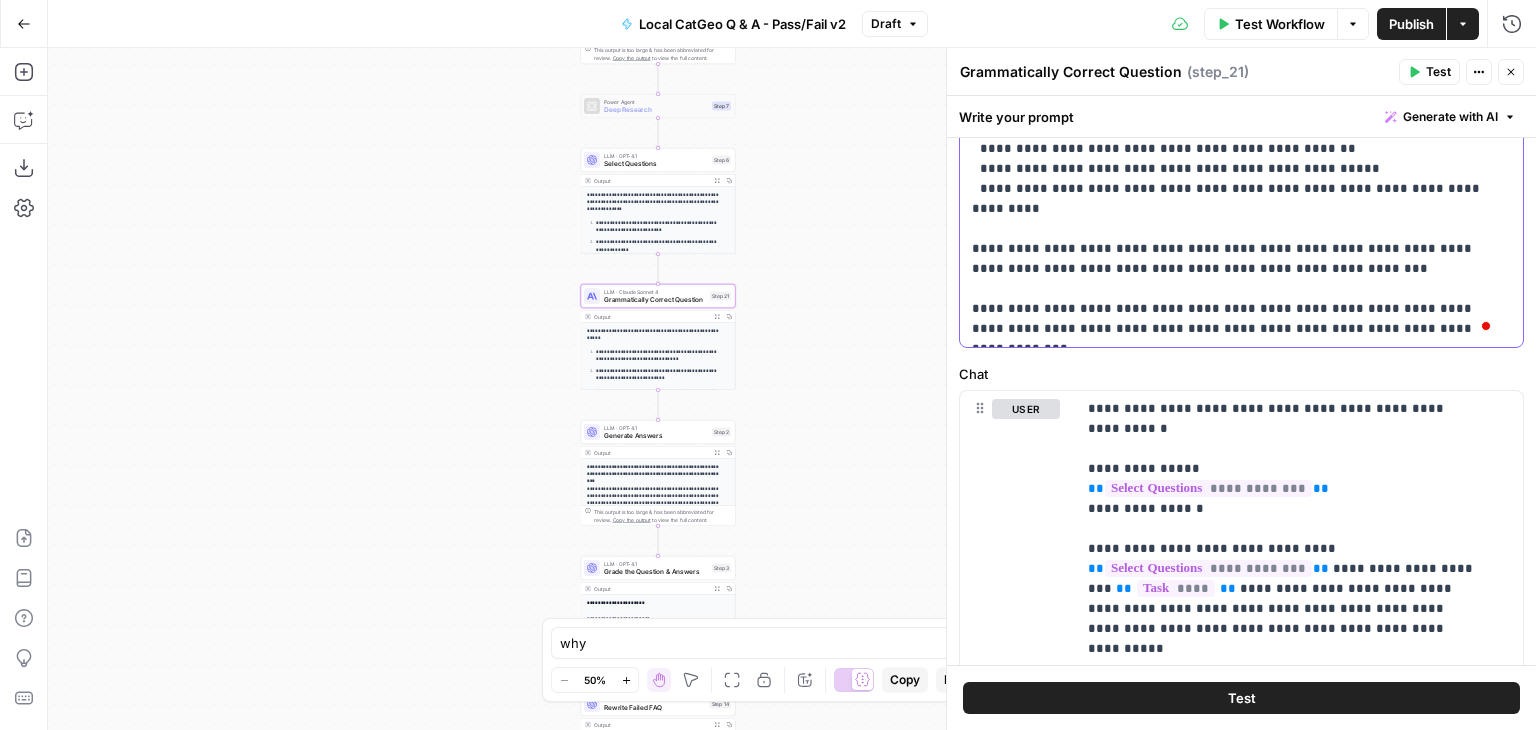 click on "**********" at bounding box center (1234, -11) 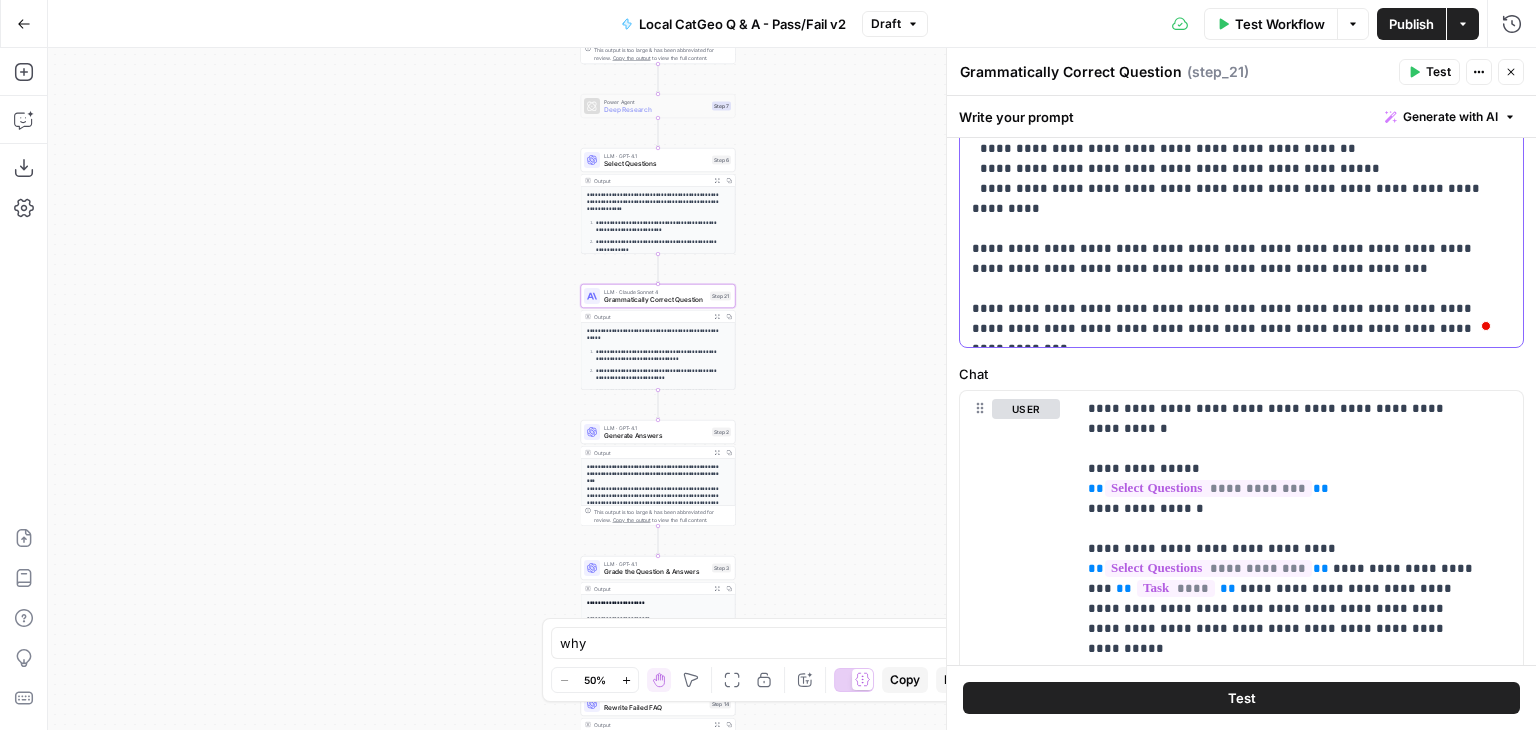 drag, startPoint x: 970, startPoint y: 249, endPoint x: 1352, endPoint y: 326, distance: 389.6832 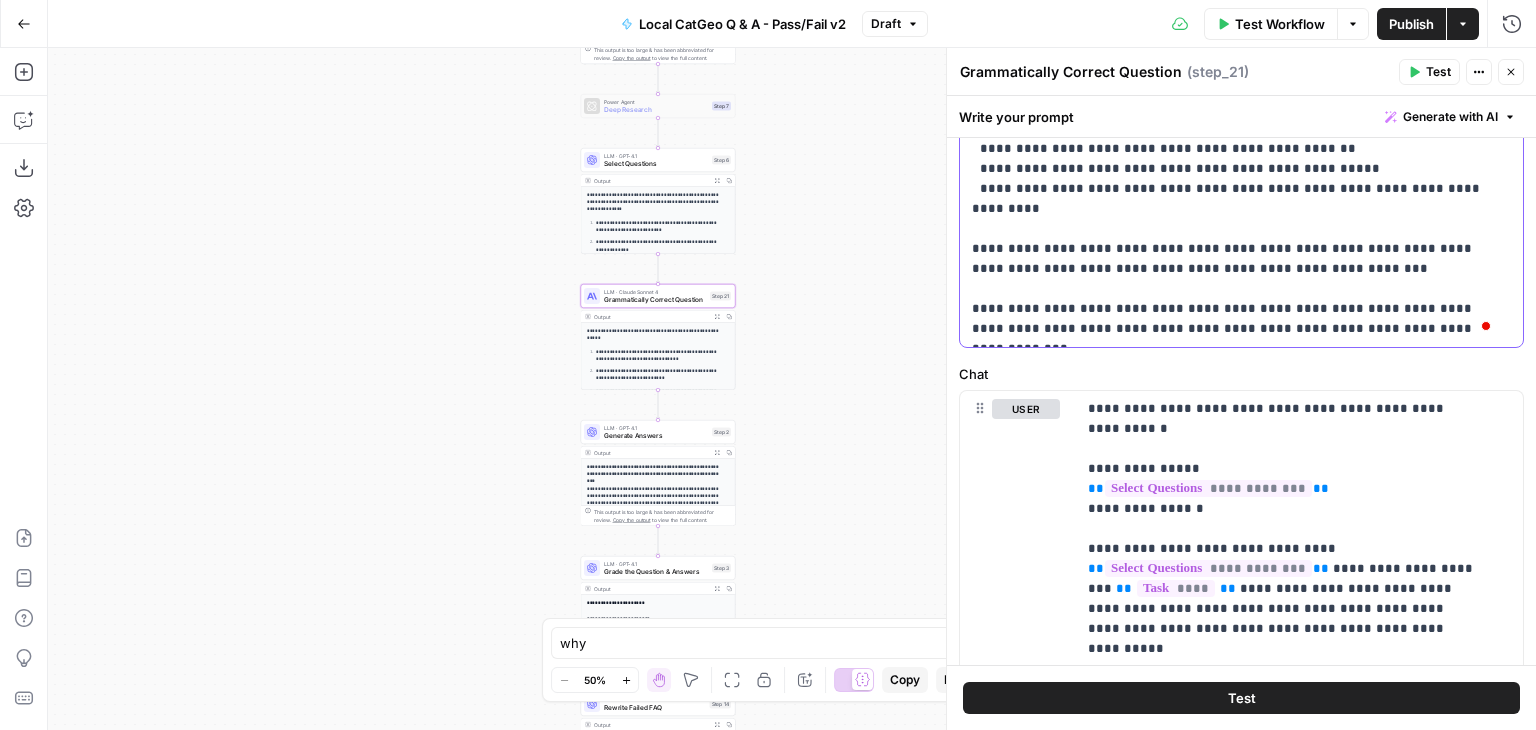 click on "**********" at bounding box center [1241, -11] 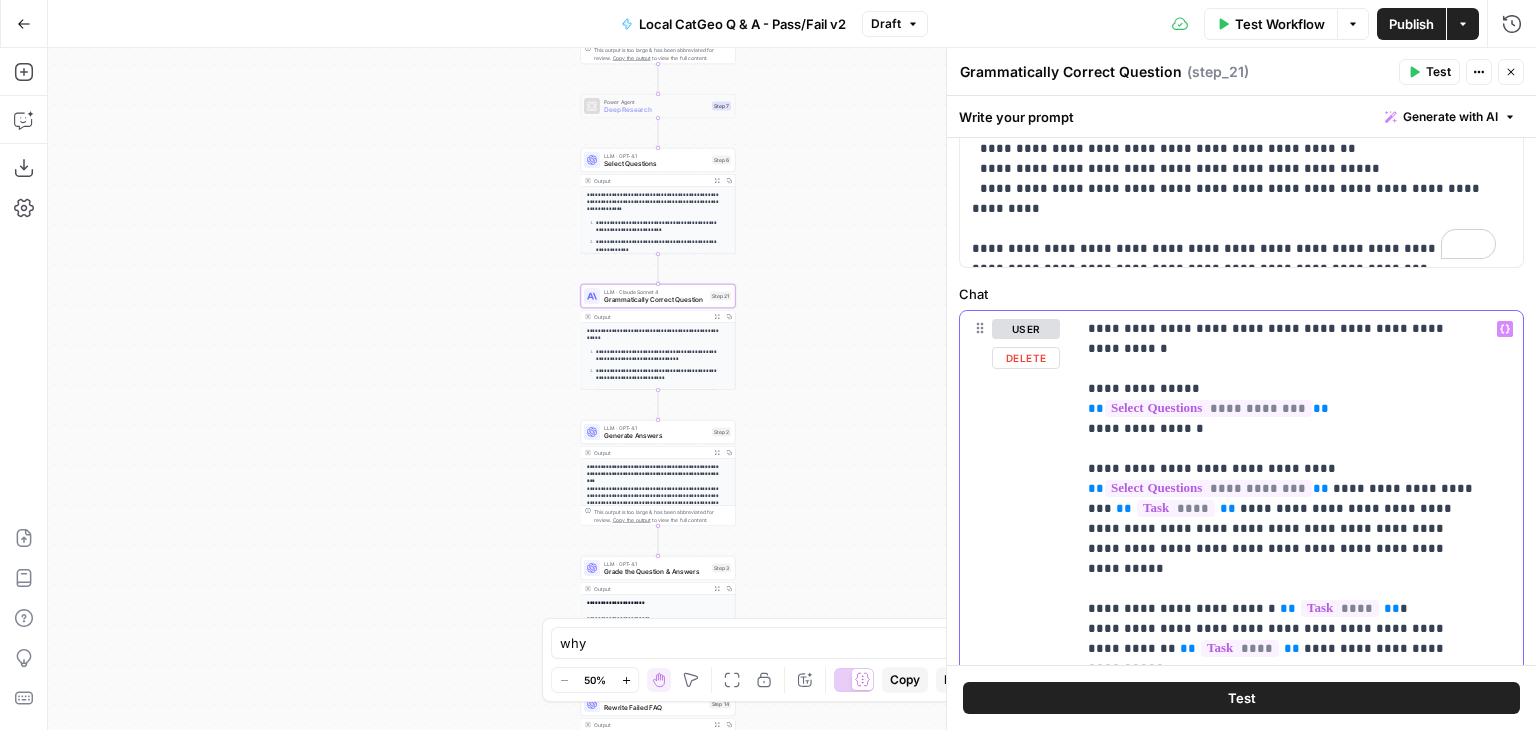 click on "**********" at bounding box center [1284, 769] 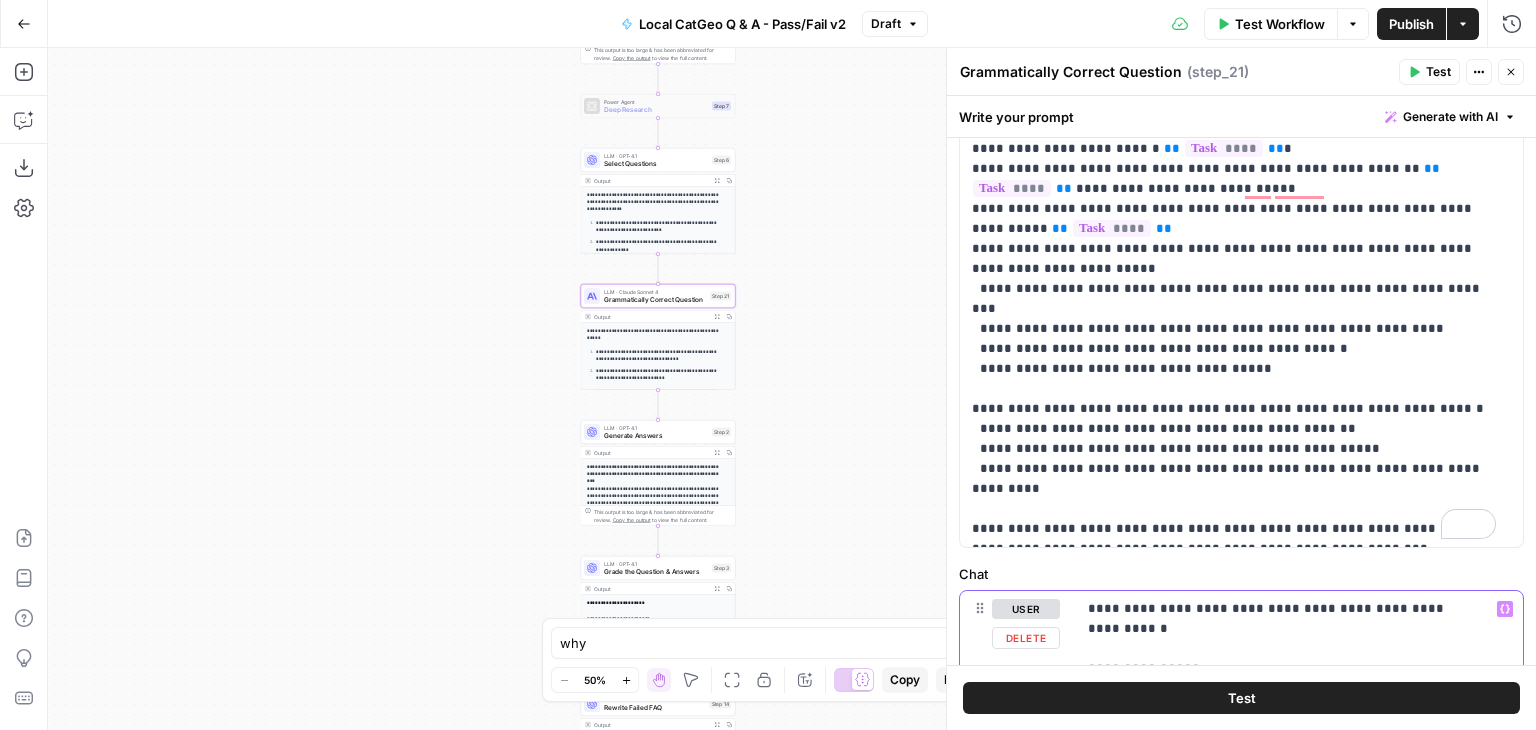 scroll, scrollTop: 300, scrollLeft: 0, axis: vertical 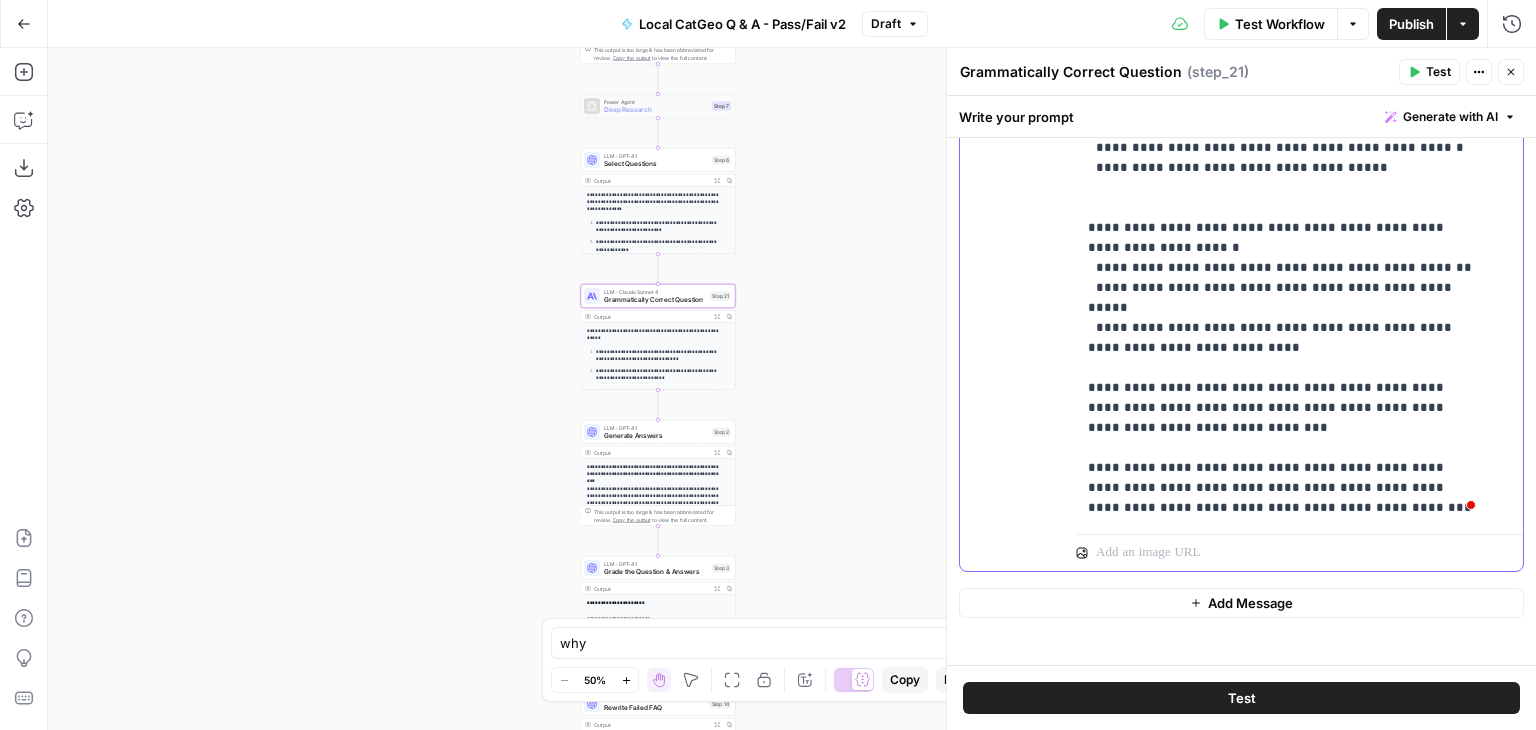 drag, startPoint x: 1088, startPoint y: 390, endPoint x: 1404, endPoint y: 507, distance: 336.9644 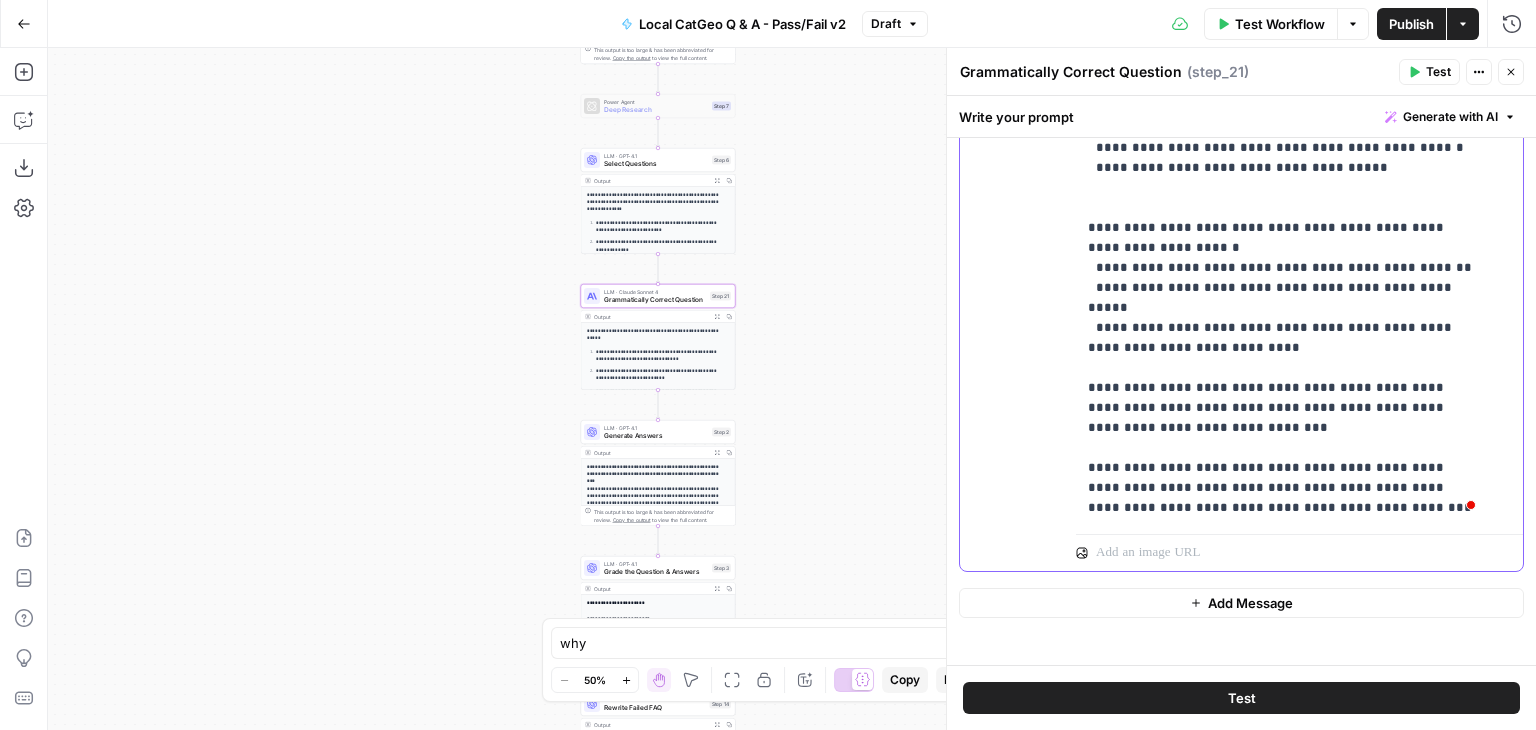 click on "**********" at bounding box center [1284, 68] 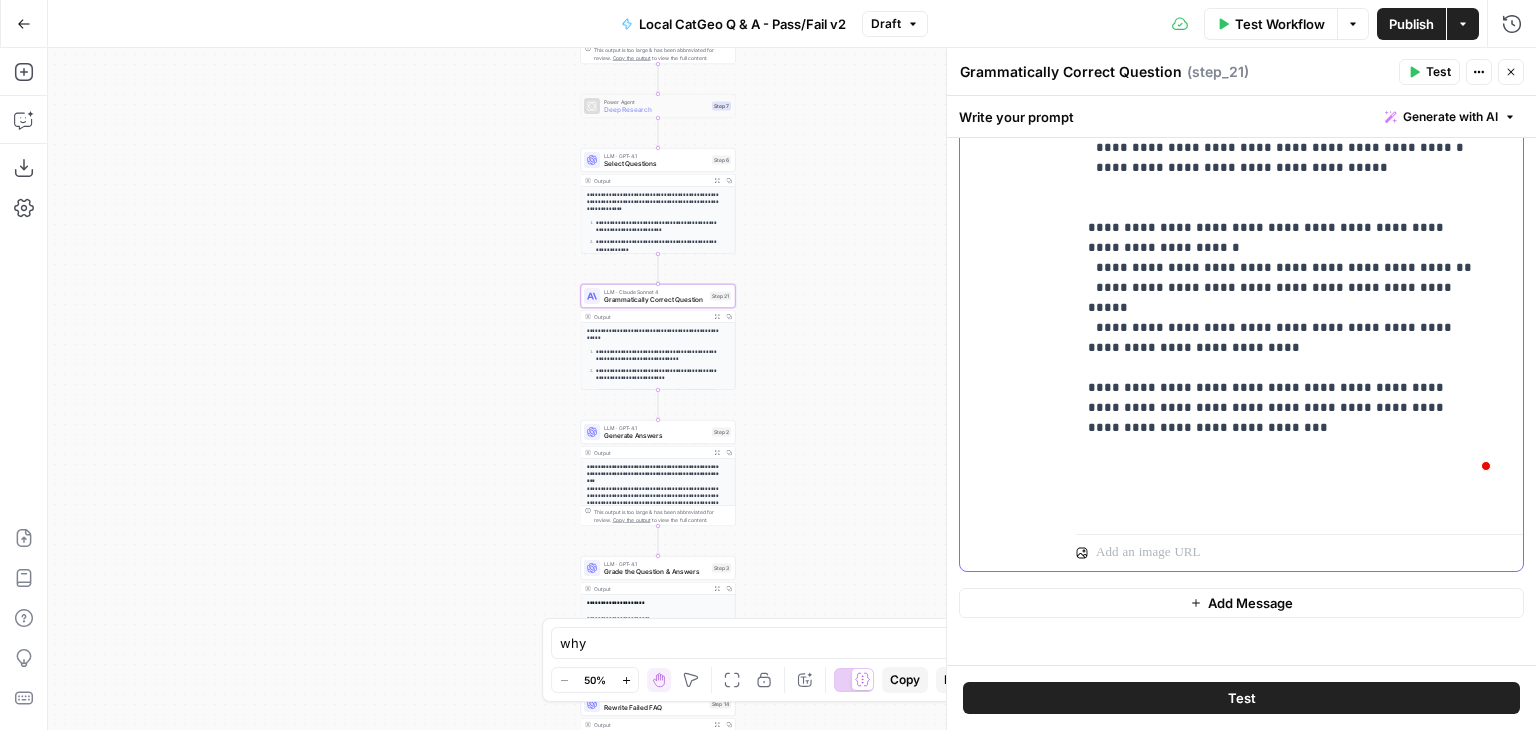 scroll, scrollTop: 0, scrollLeft: 0, axis: both 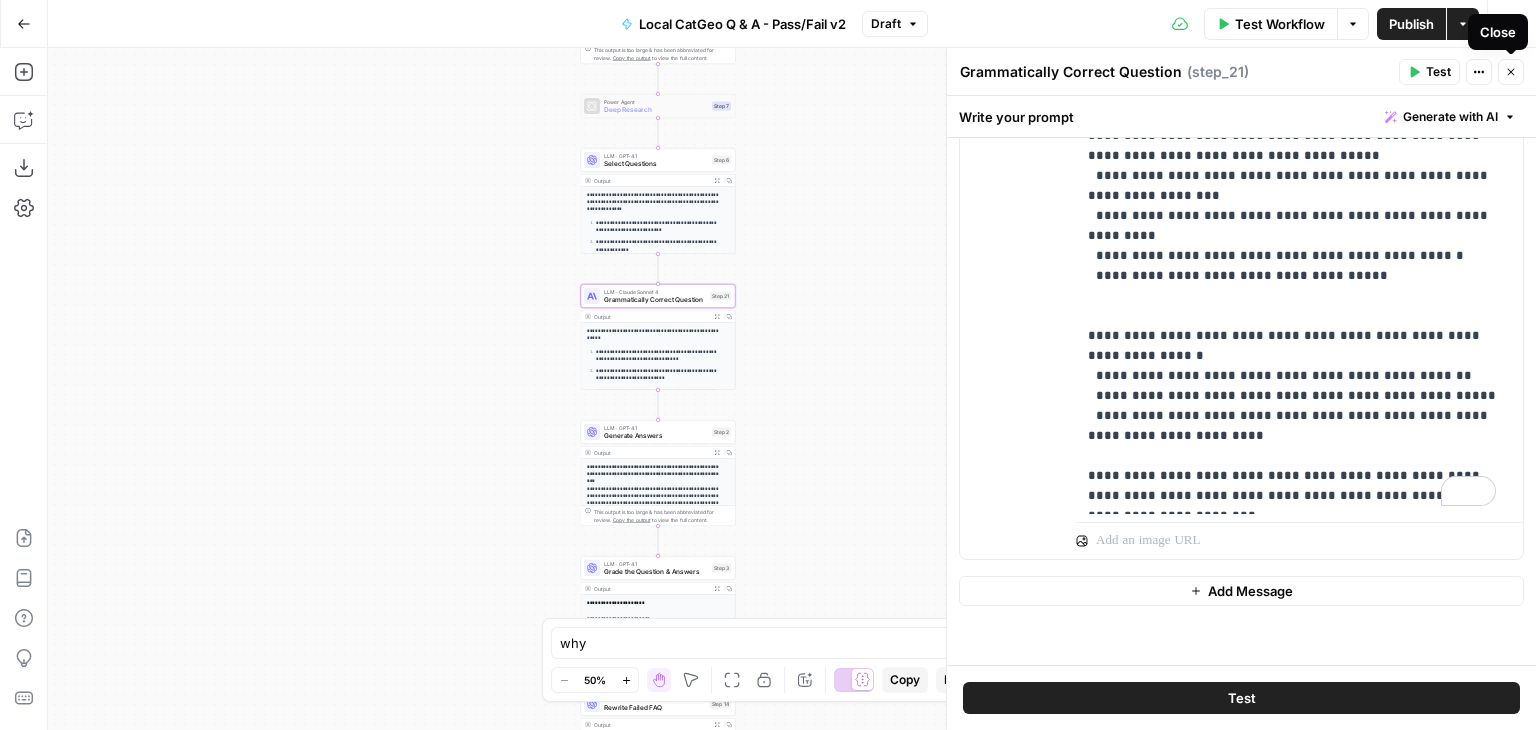 click on "Close" at bounding box center [1511, 72] 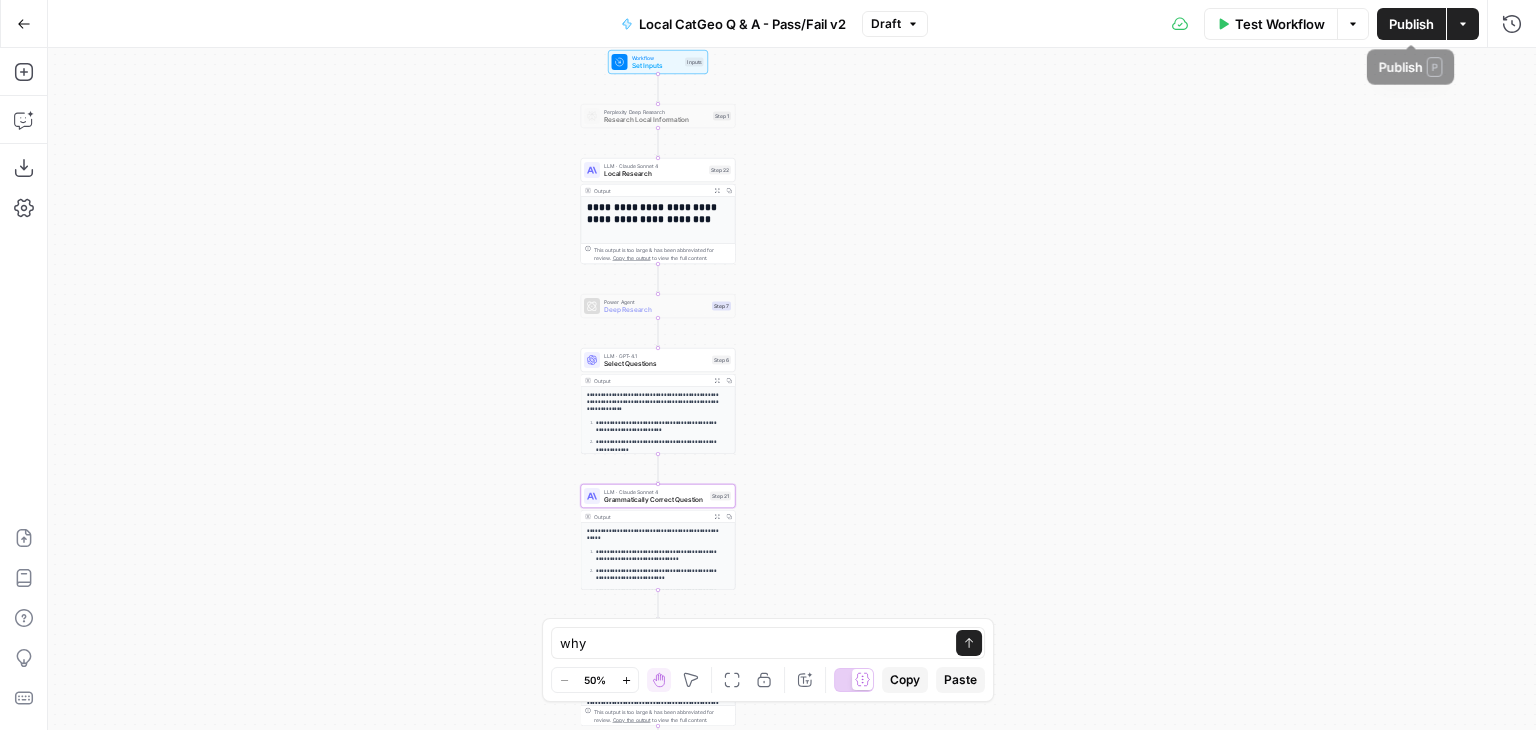 click on "Test Workflow Options Publish Actions Run History" at bounding box center (1232, 23) 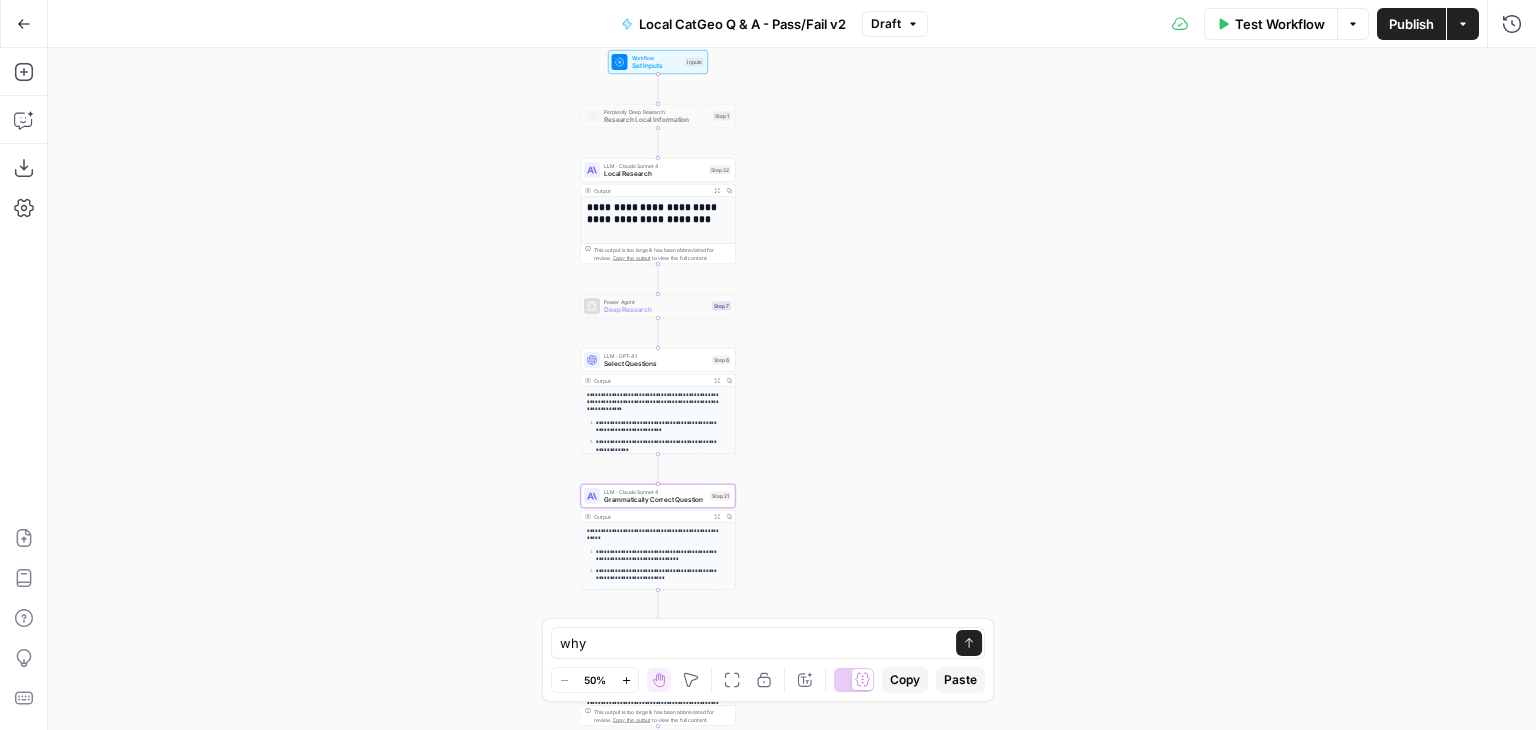 click on "Publish" at bounding box center [1411, 24] 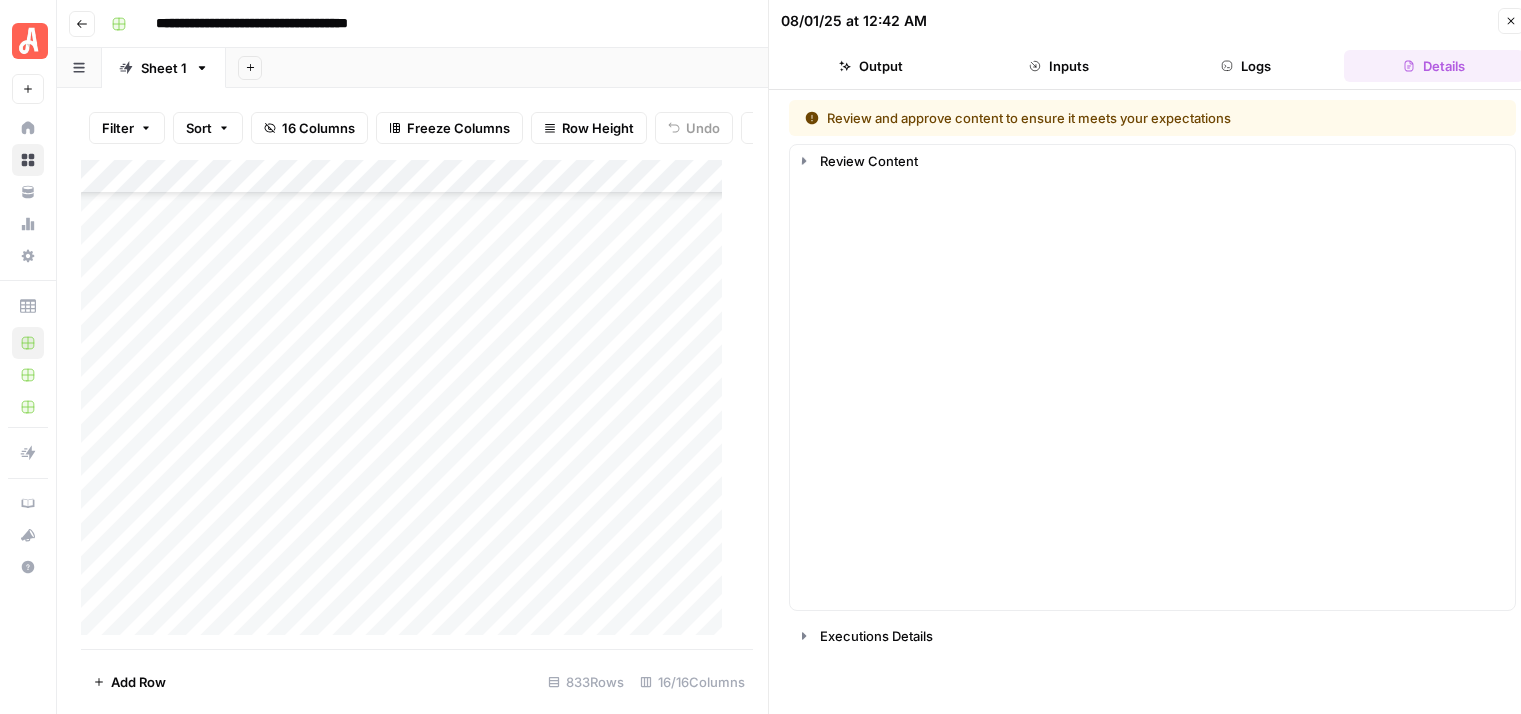 scroll, scrollTop: 0, scrollLeft: 0, axis: both 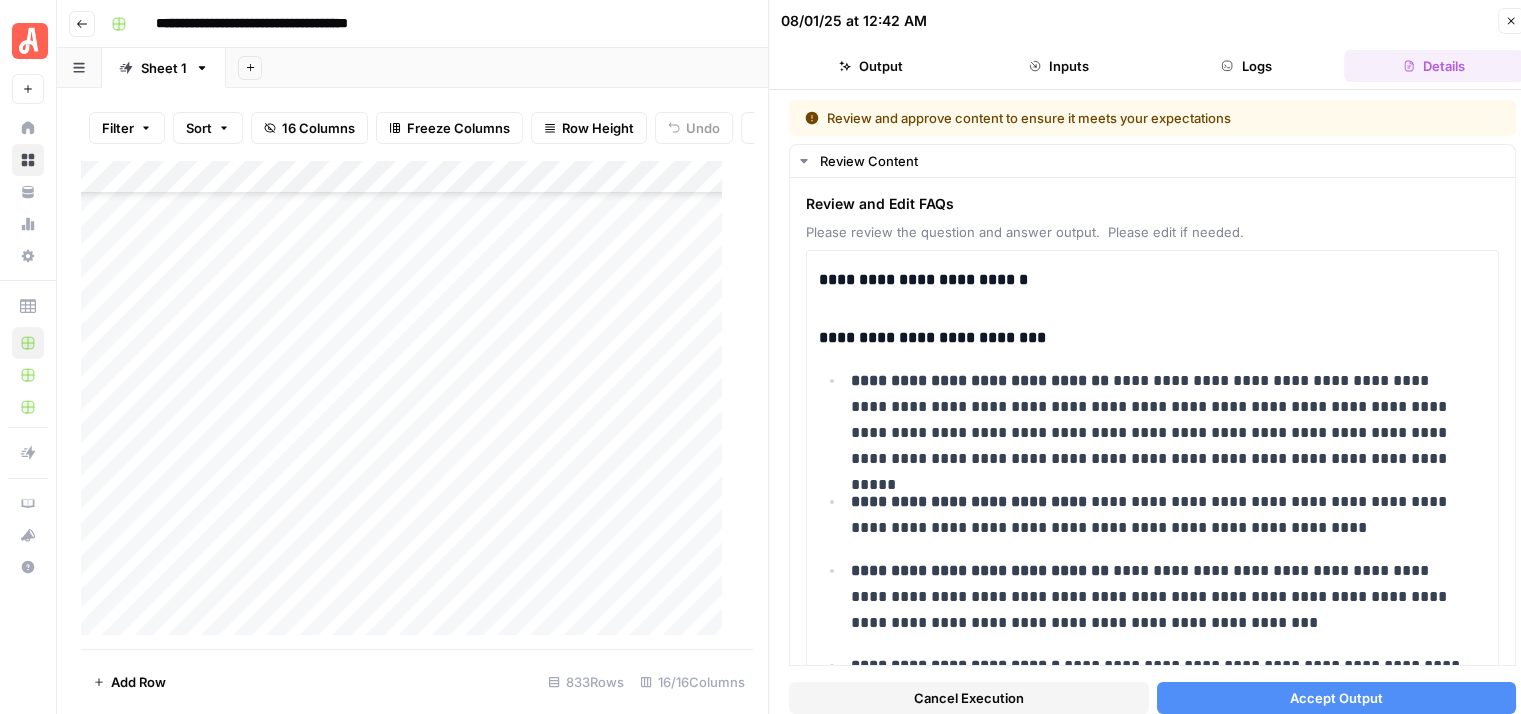 click 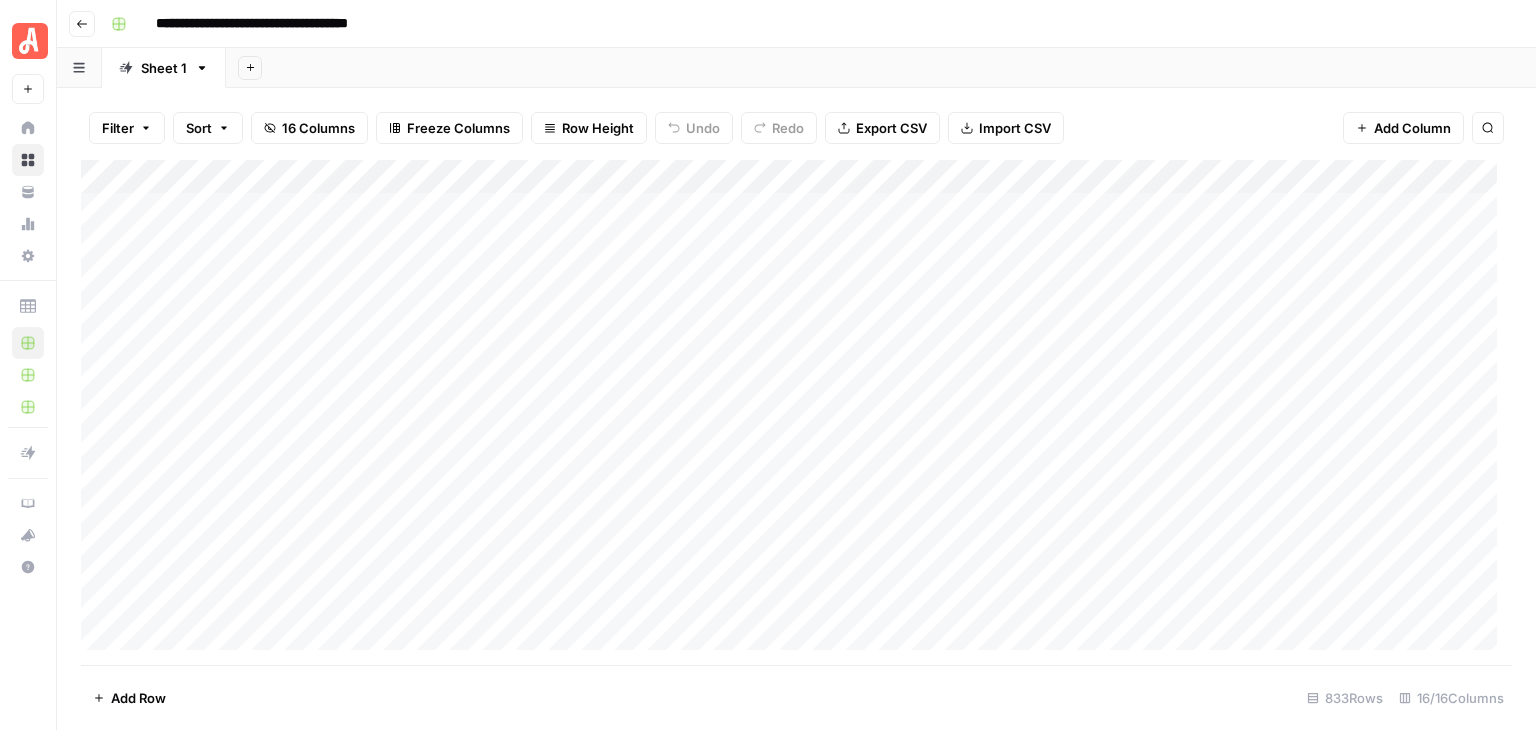 scroll, scrollTop: 0, scrollLeft: 0, axis: both 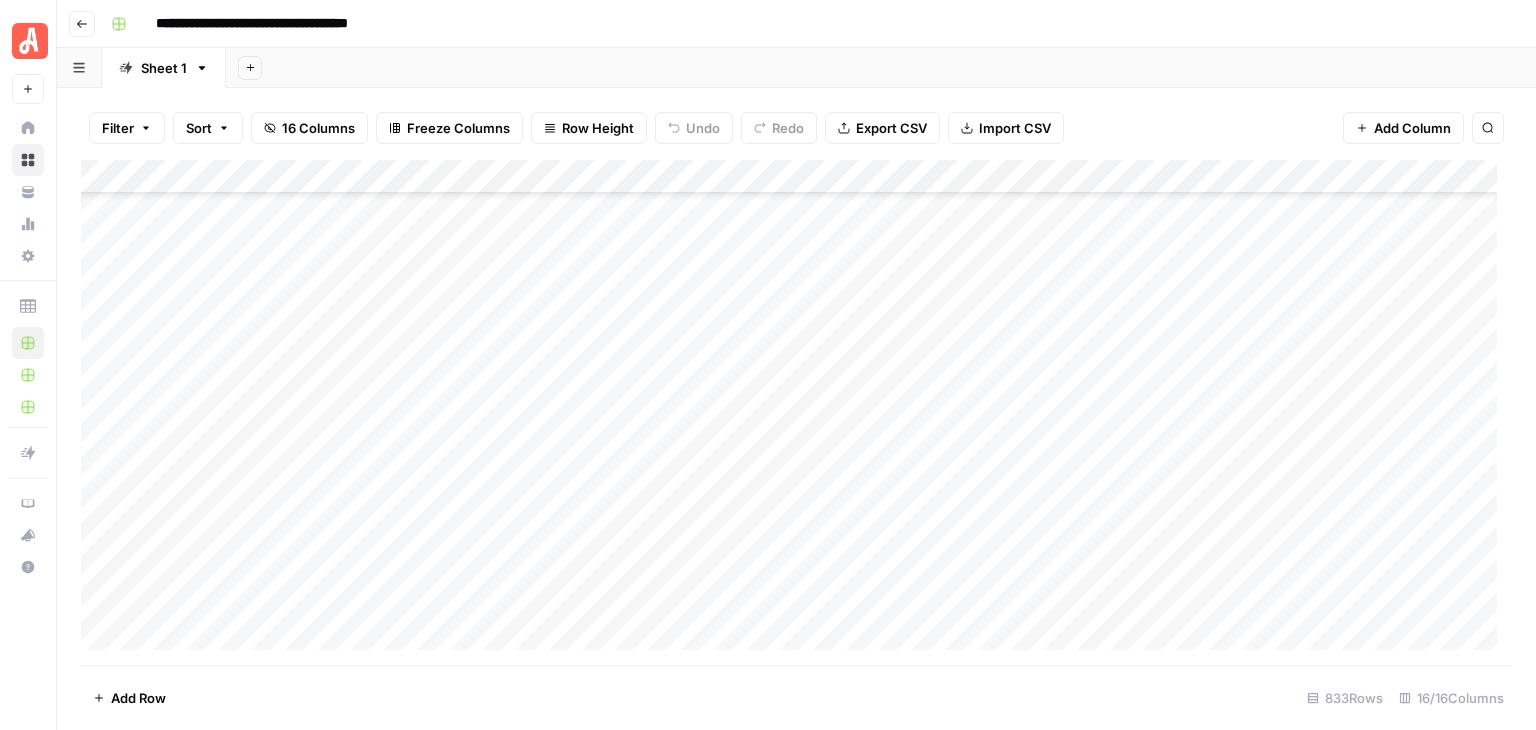 click on "**********" at bounding box center [809, 24] 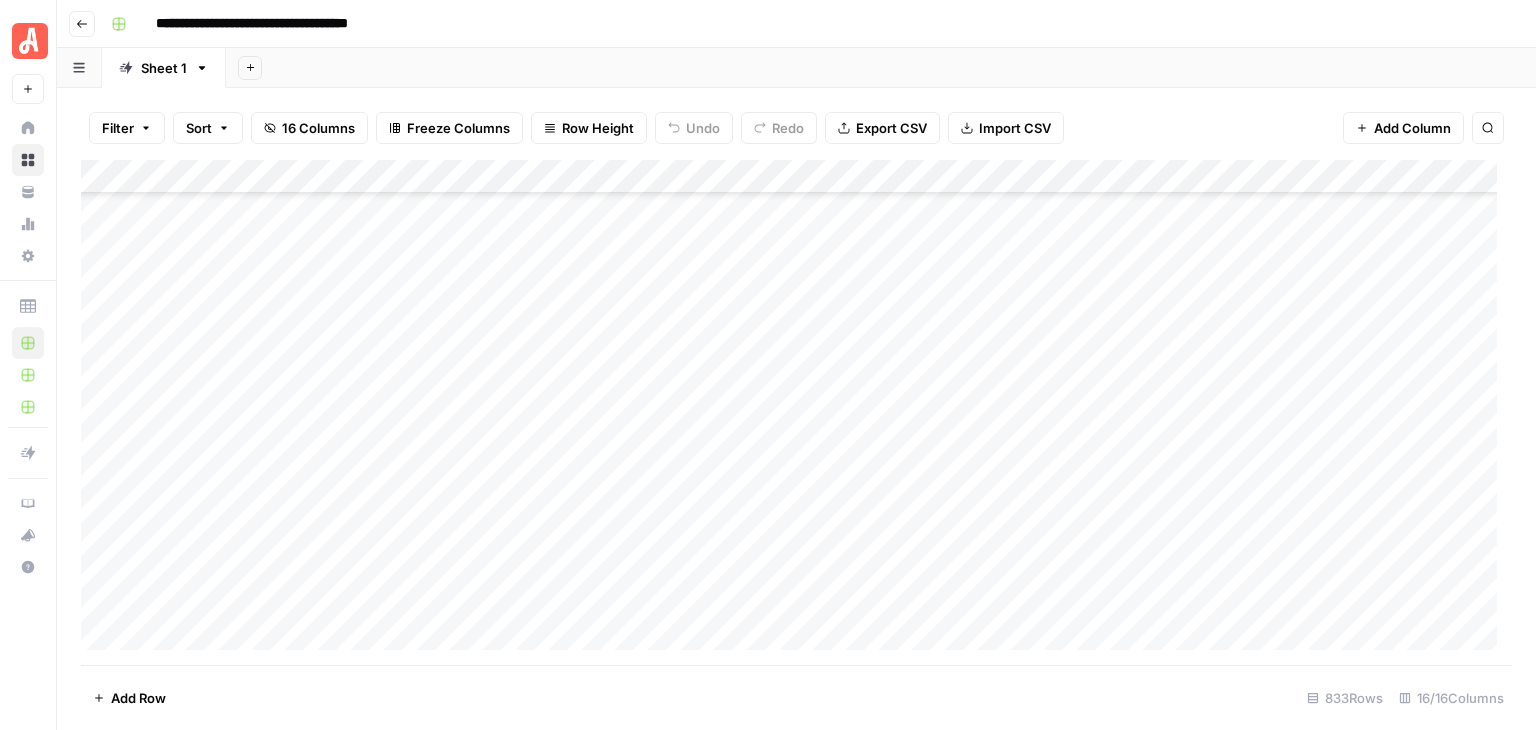 click on "Add Column" at bounding box center [796, 412] 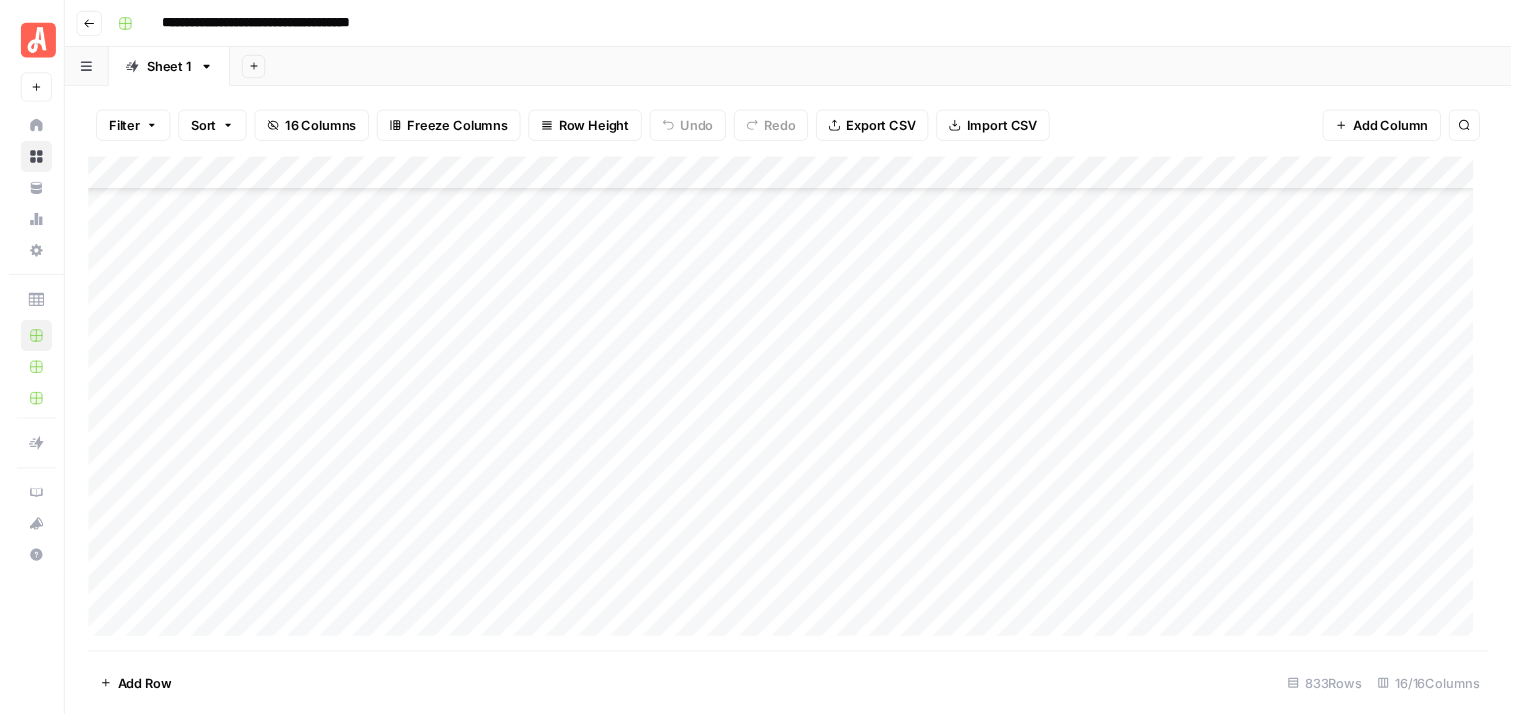 scroll, scrollTop: 24762, scrollLeft: 0, axis: vertical 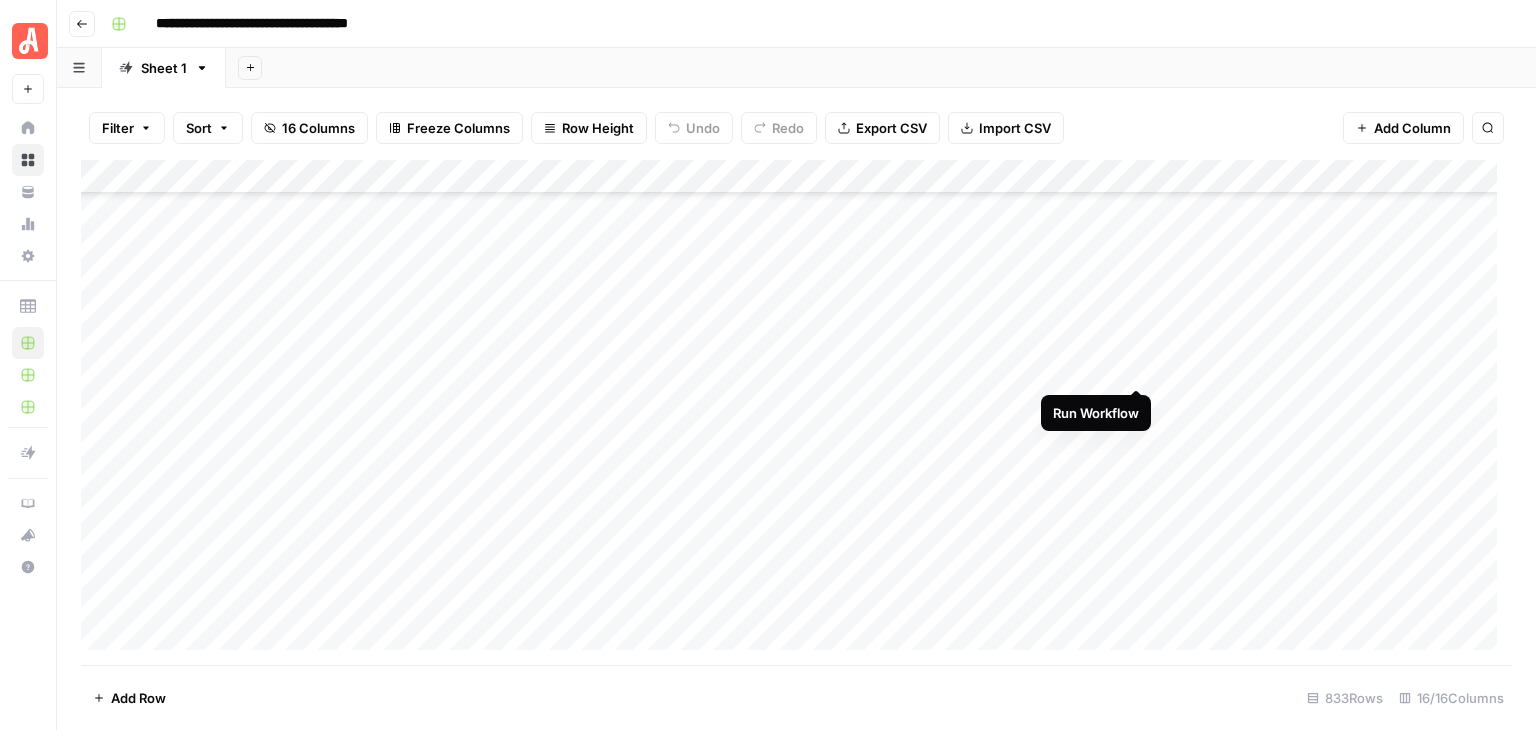 click on "Add Column" at bounding box center [796, 412] 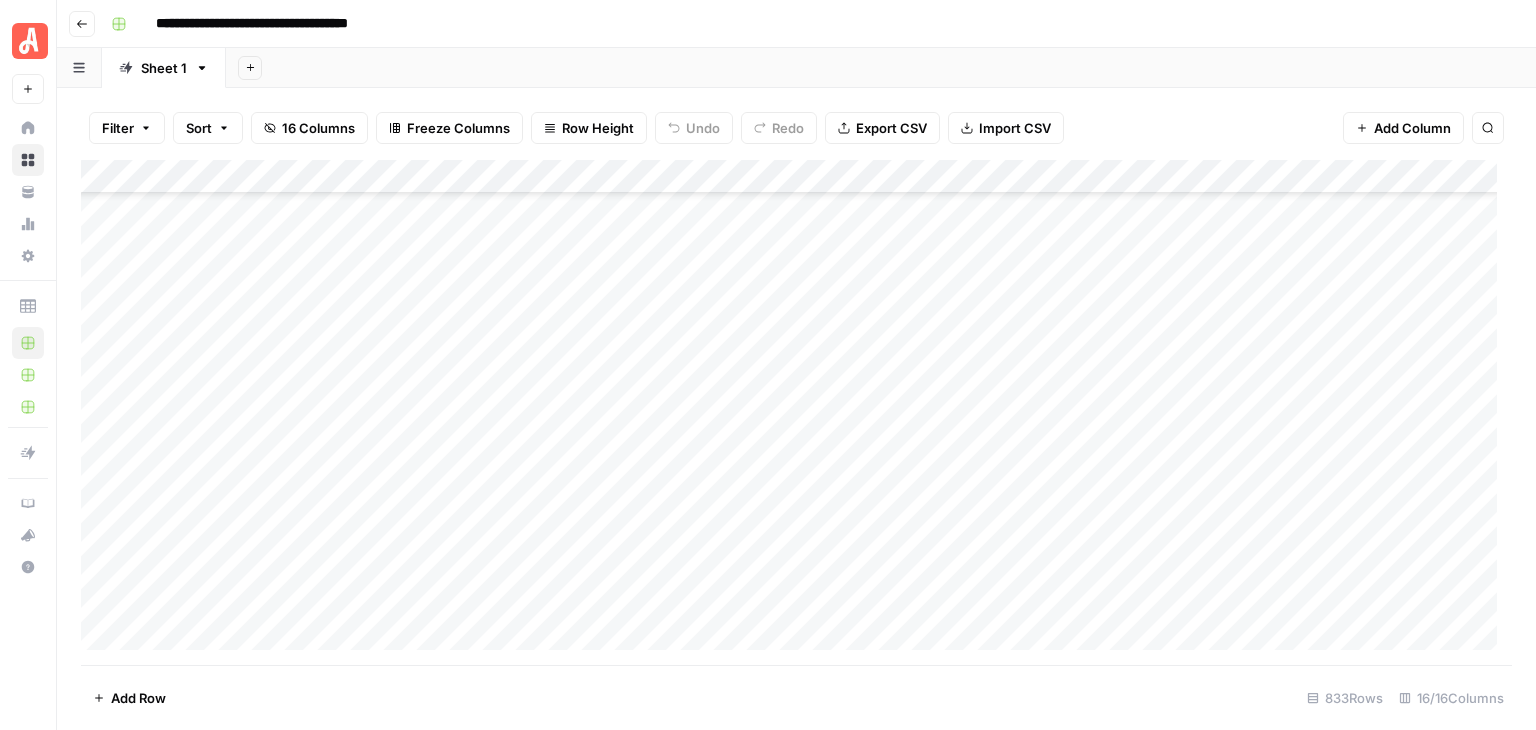 click on "Add Column" at bounding box center (796, 412) 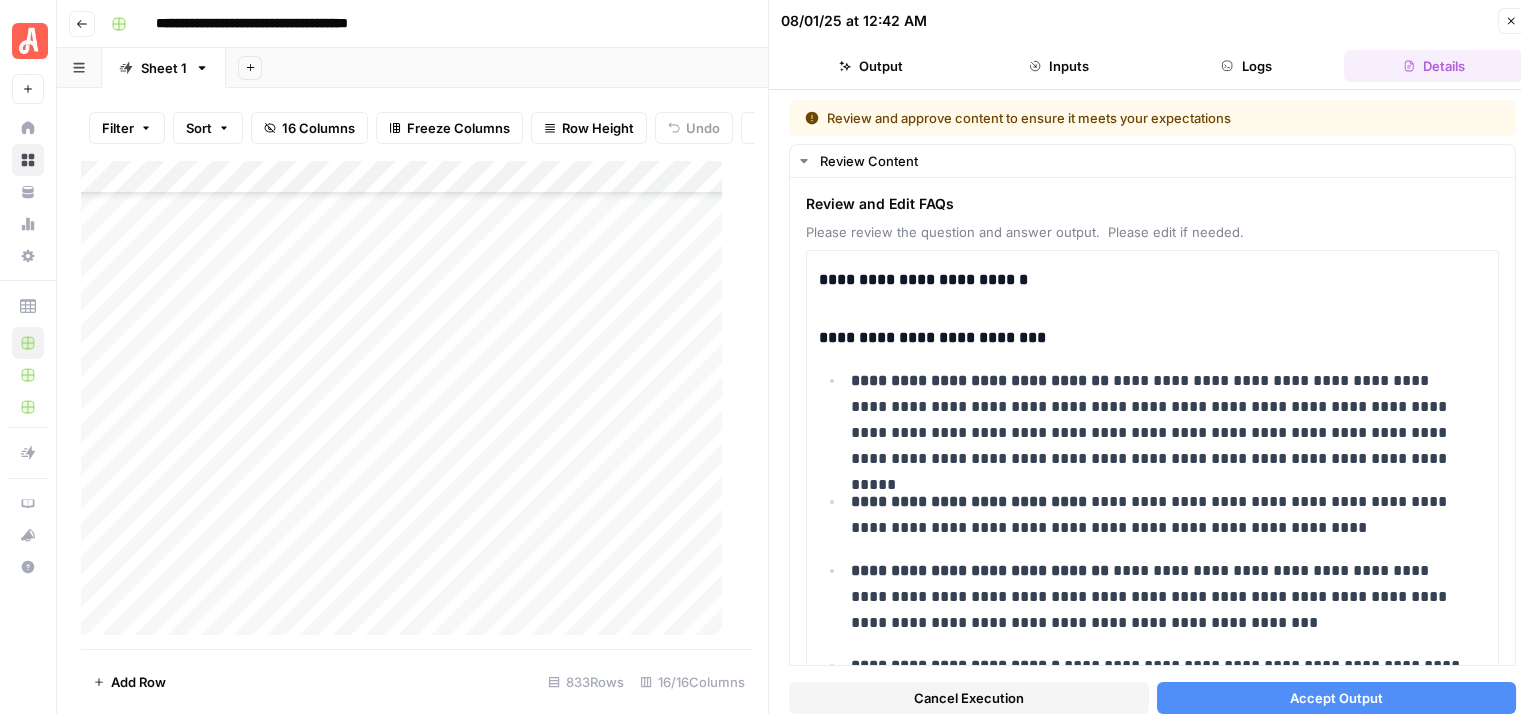 click on "Close" at bounding box center (1511, 21) 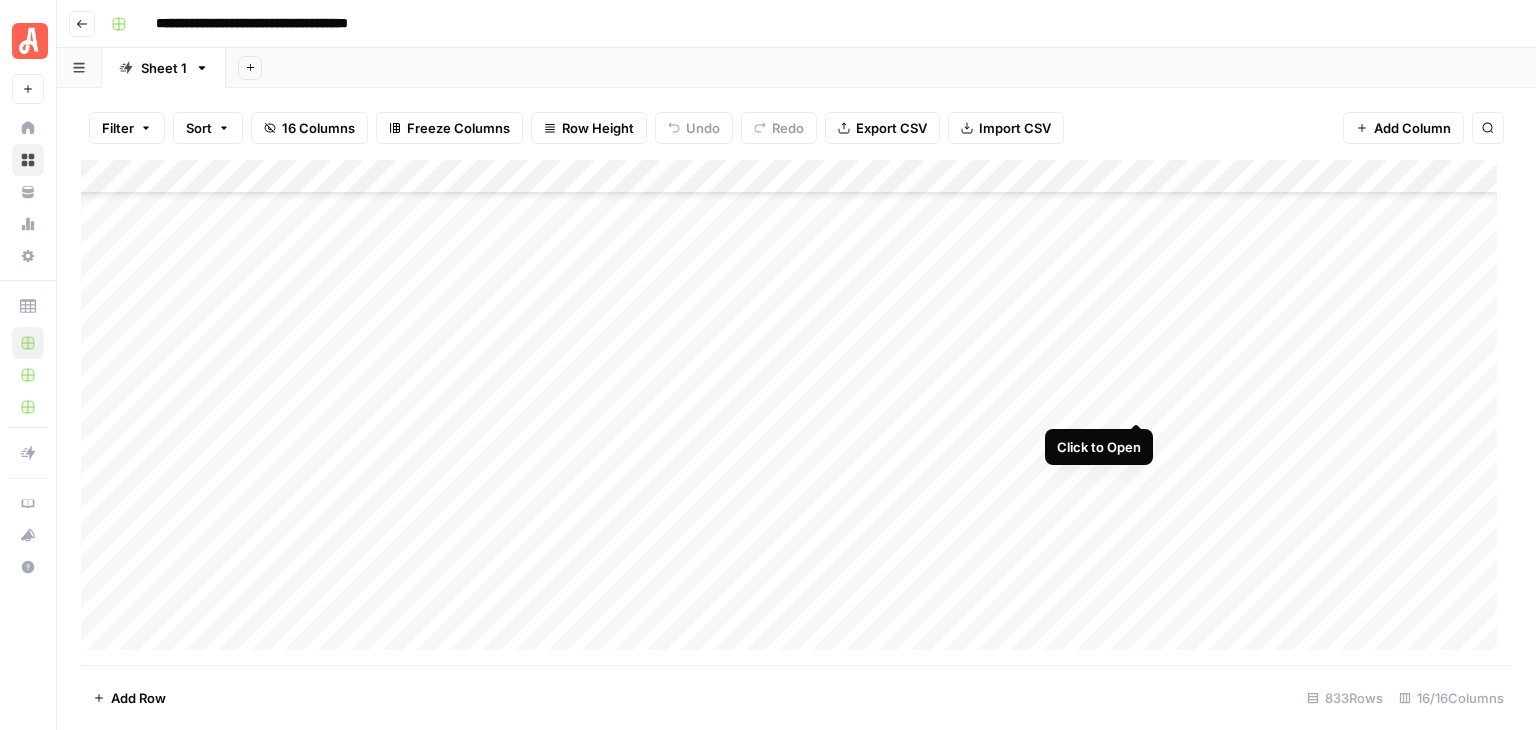 click on "Add Column" at bounding box center [796, 412] 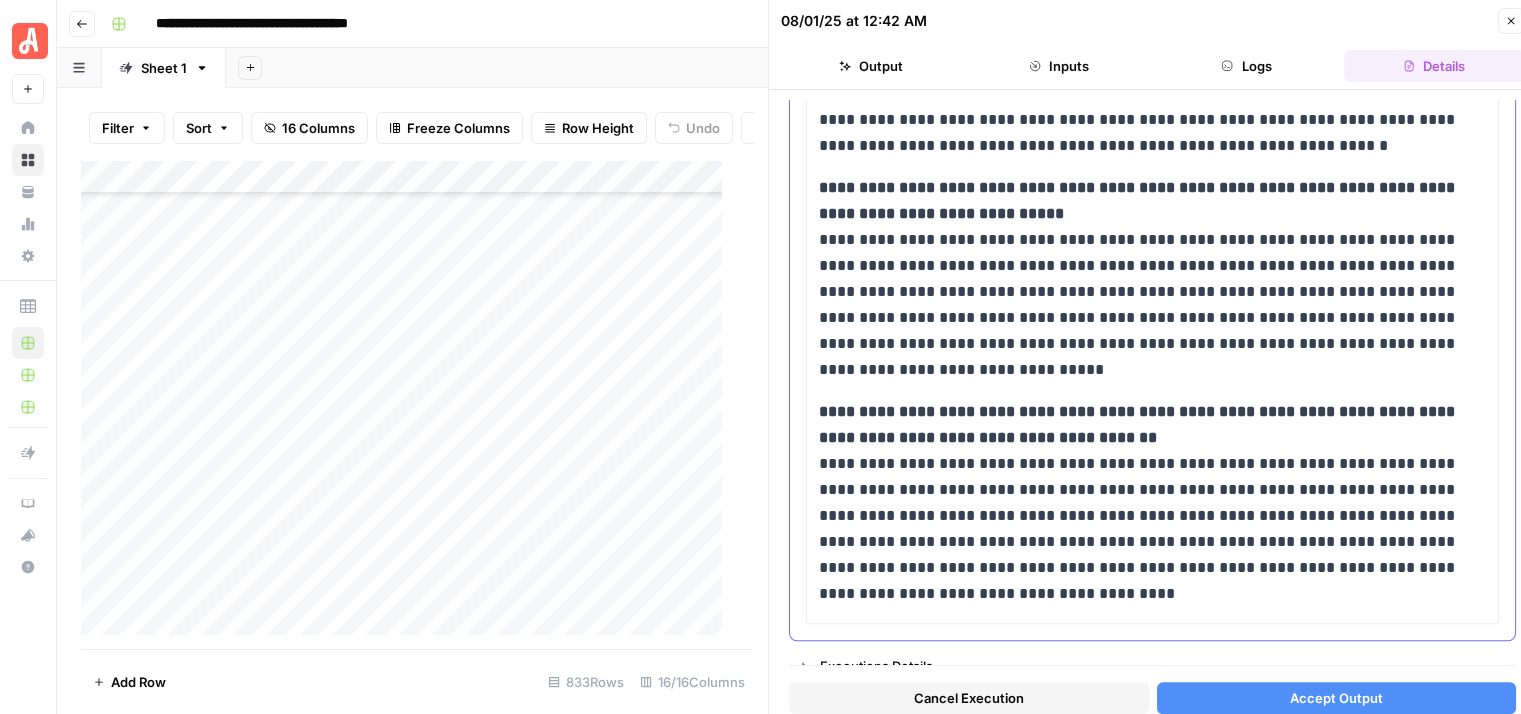 scroll, scrollTop: 1994, scrollLeft: 0, axis: vertical 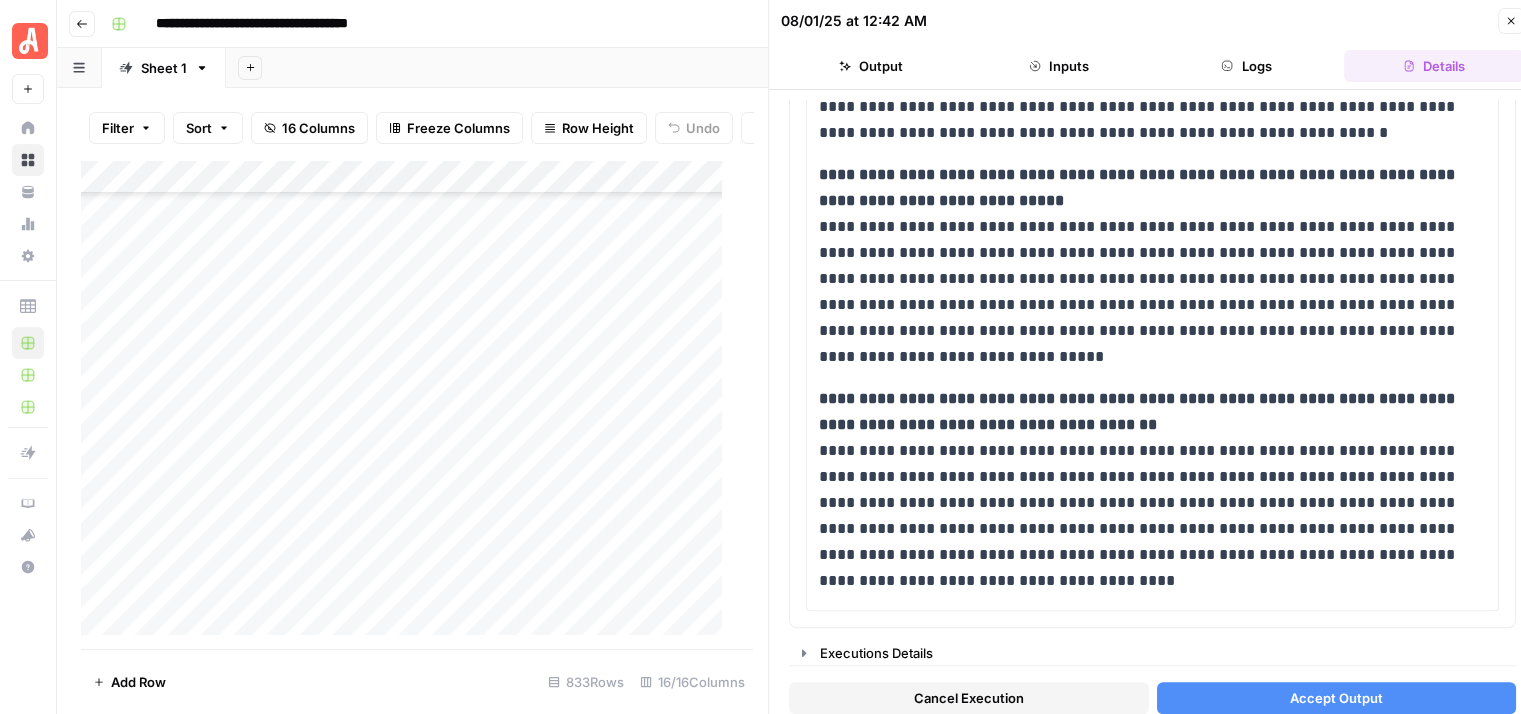 click on "Cancel Execution" at bounding box center [969, 698] 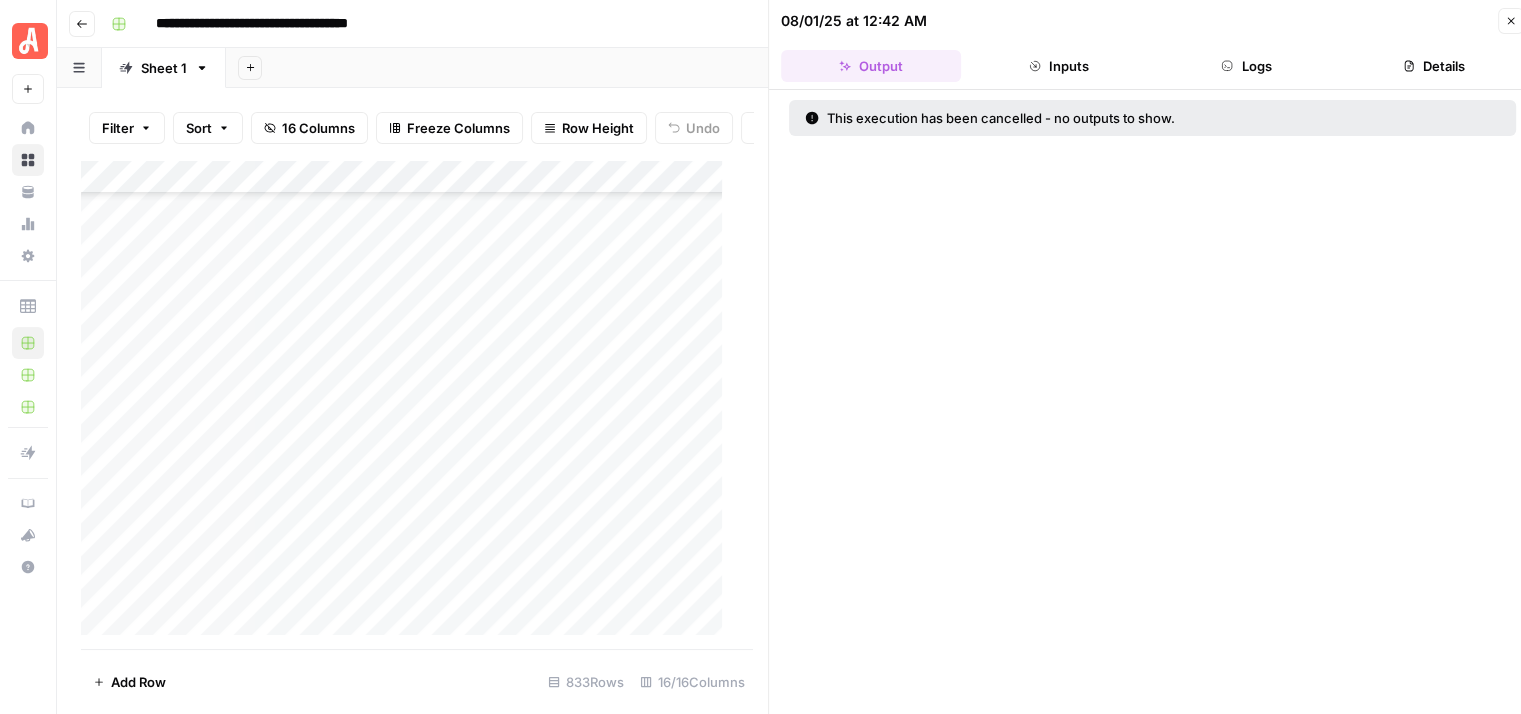 click 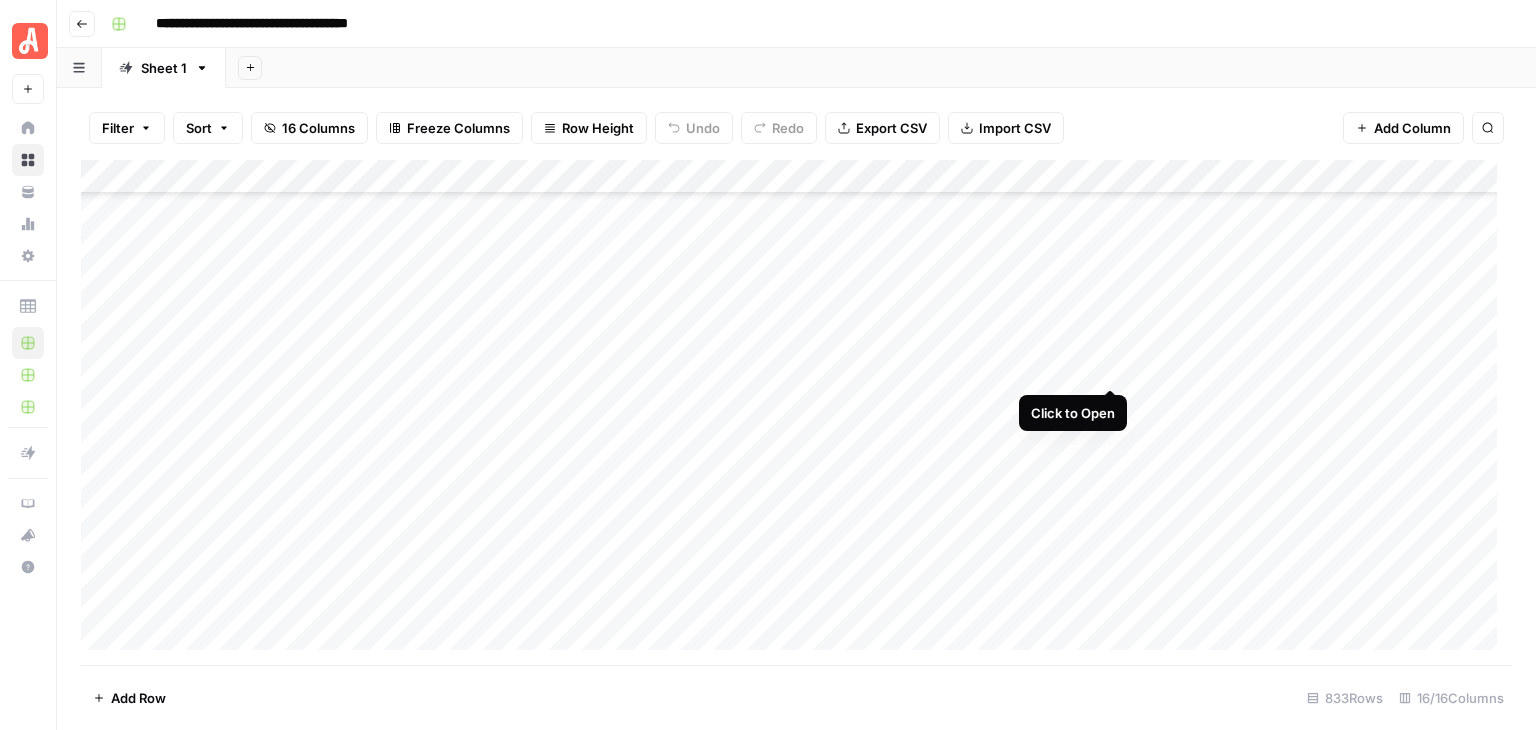 click on "Add Column" at bounding box center [796, 412] 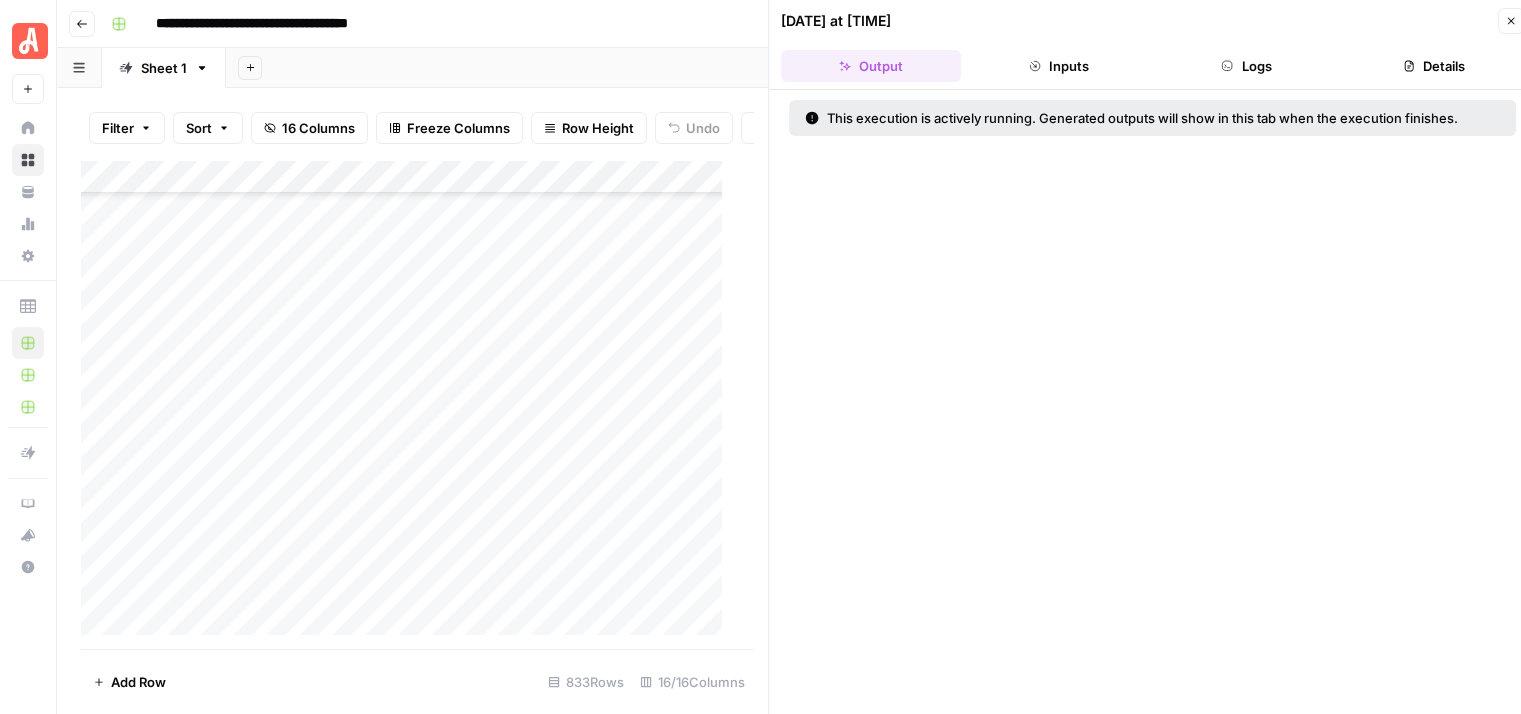 click on "Close" at bounding box center (1511, 21) 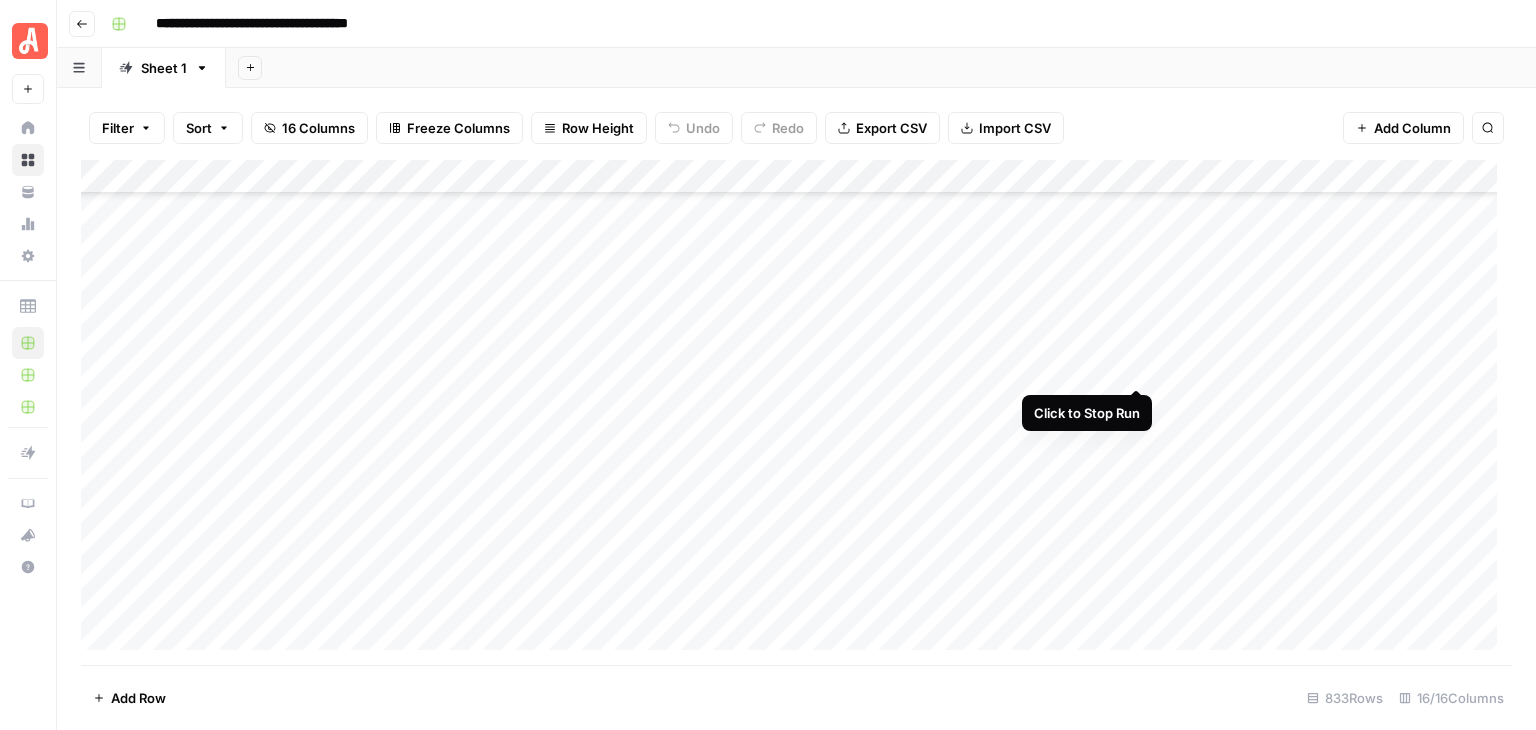 click on "Add Column" at bounding box center [796, 412] 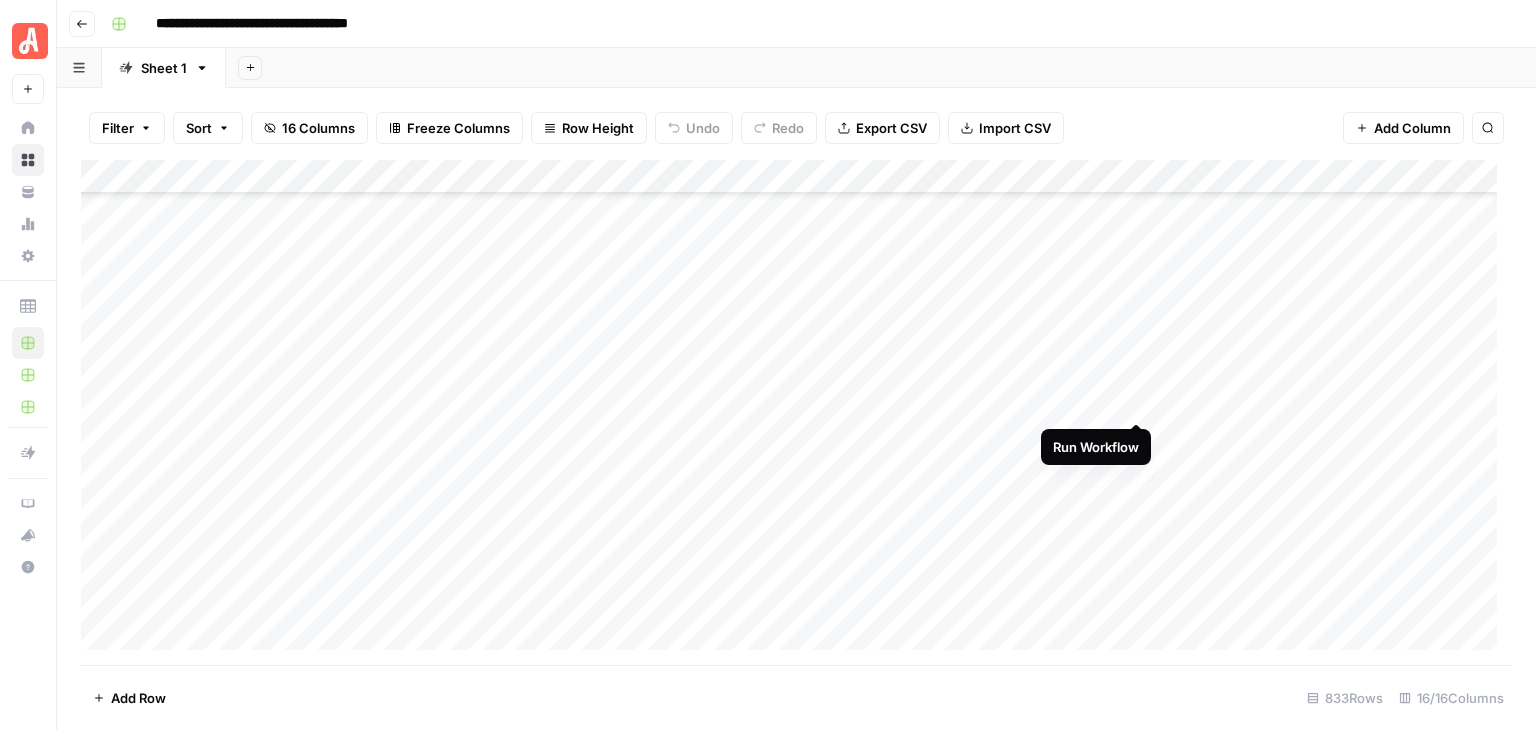 click on "Add Column" at bounding box center [796, 412] 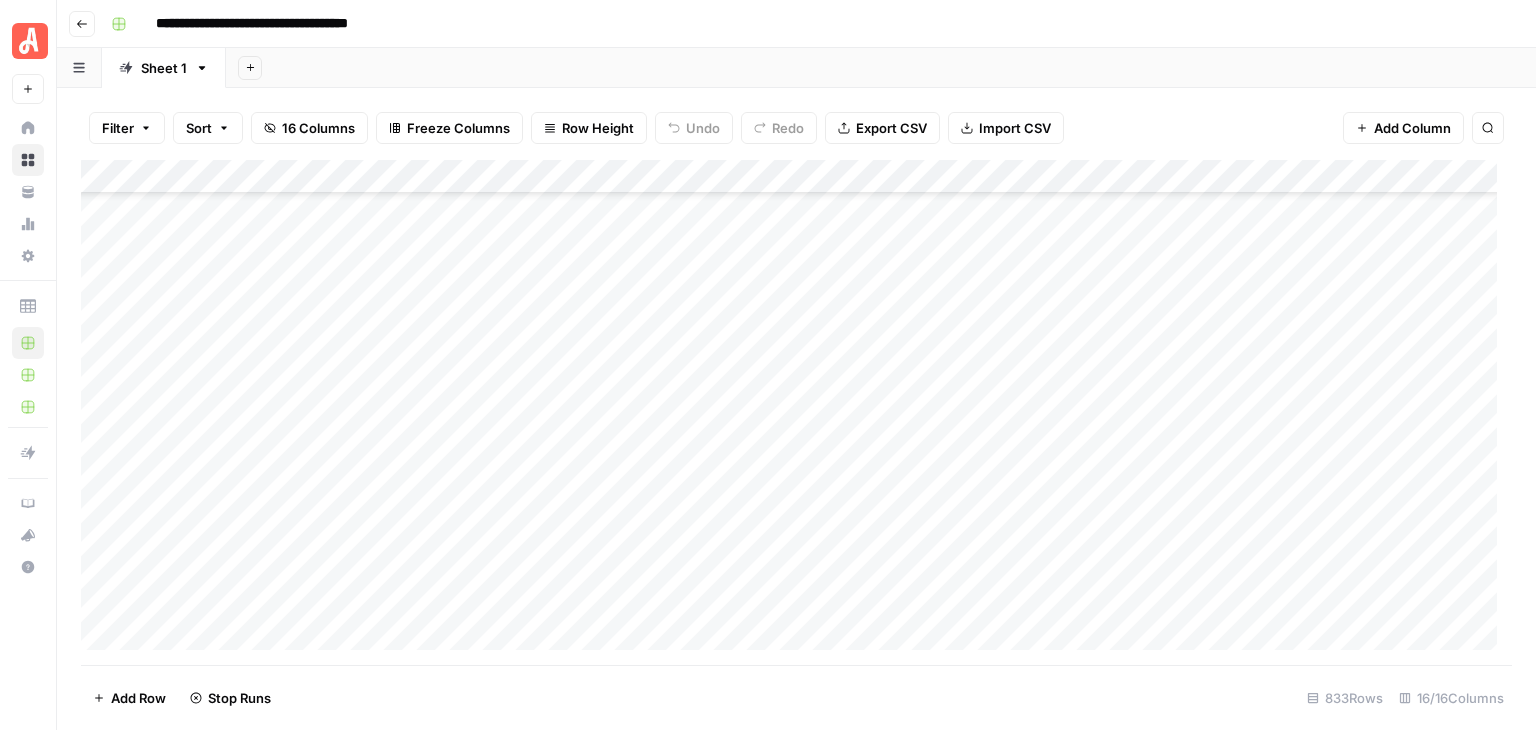 click on "Add Column" at bounding box center (796, 412) 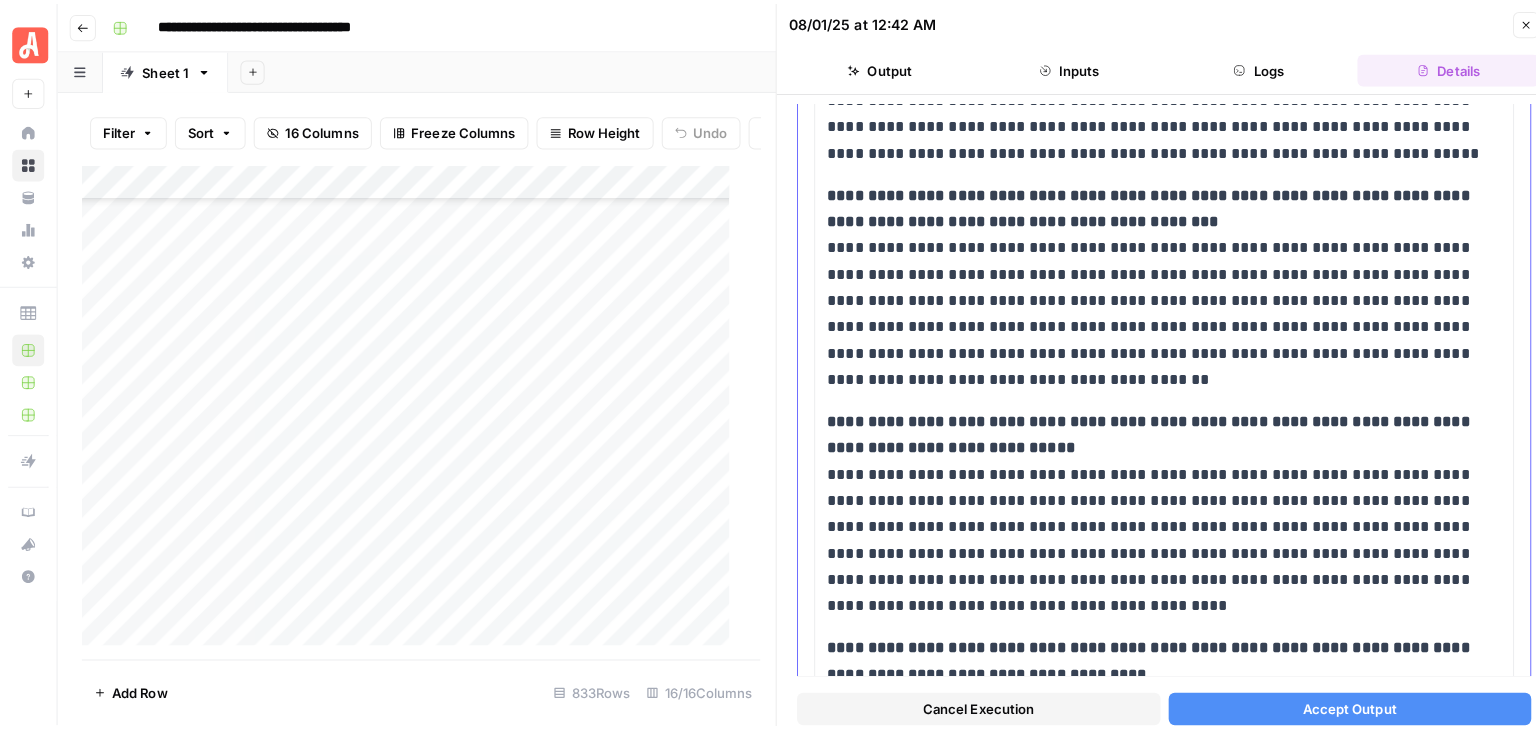scroll, scrollTop: 2142, scrollLeft: 0, axis: vertical 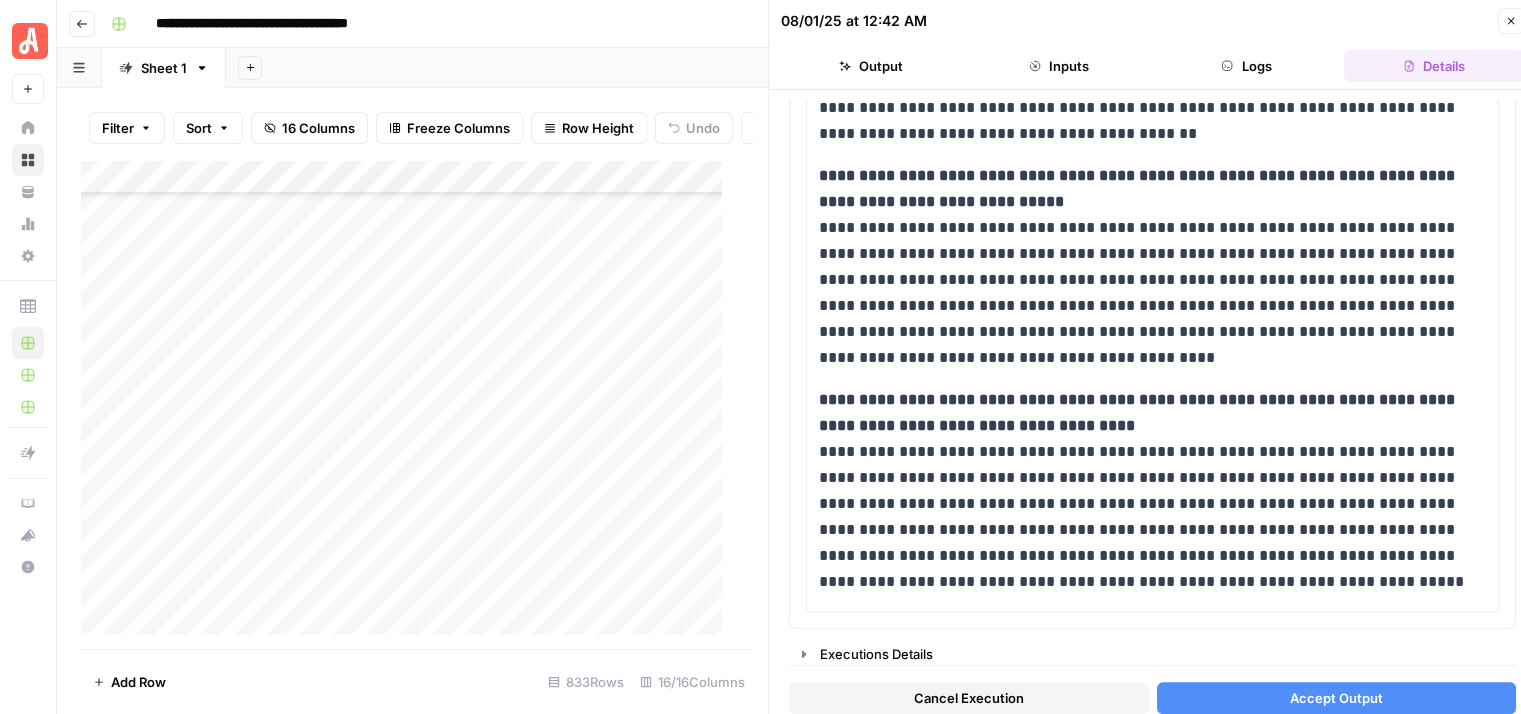click on "Accept Output" at bounding box center (1336, 698) 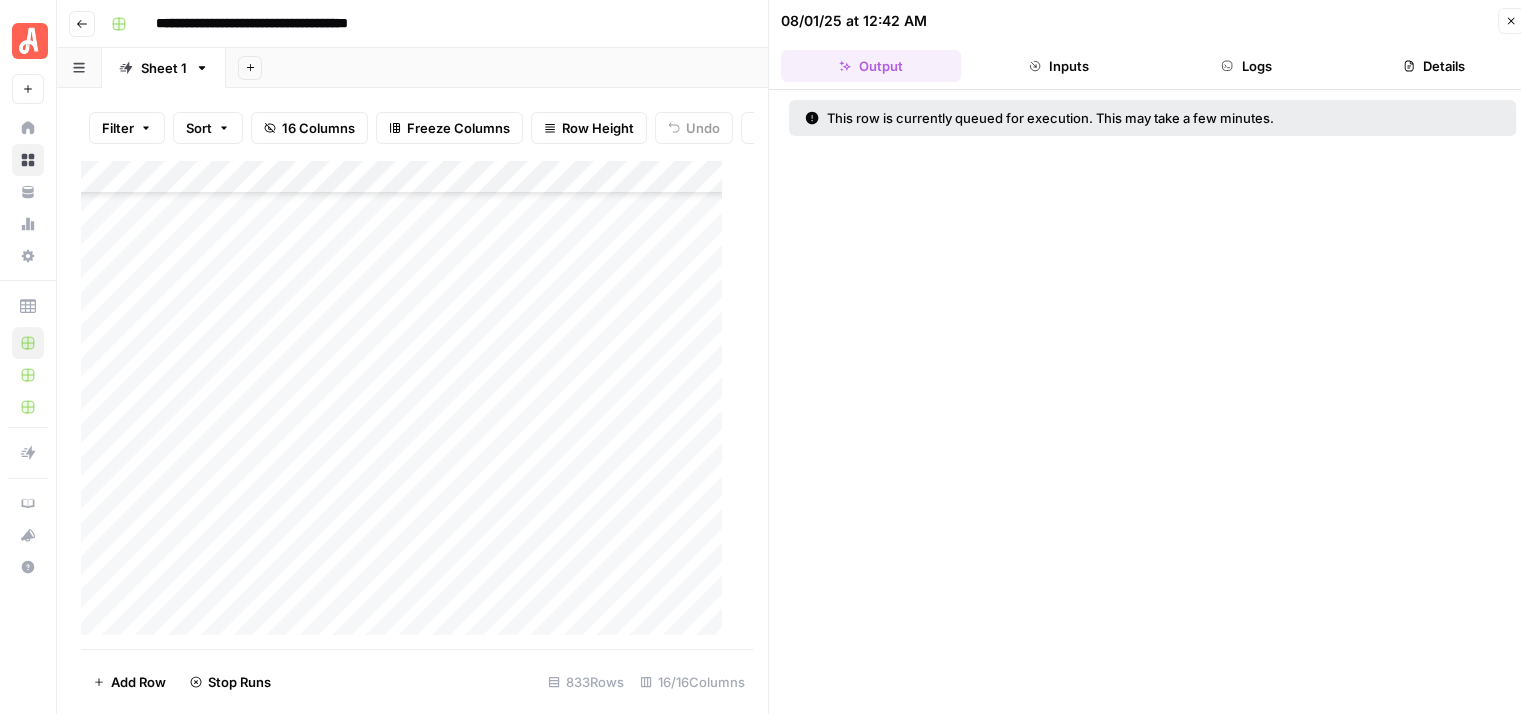 click 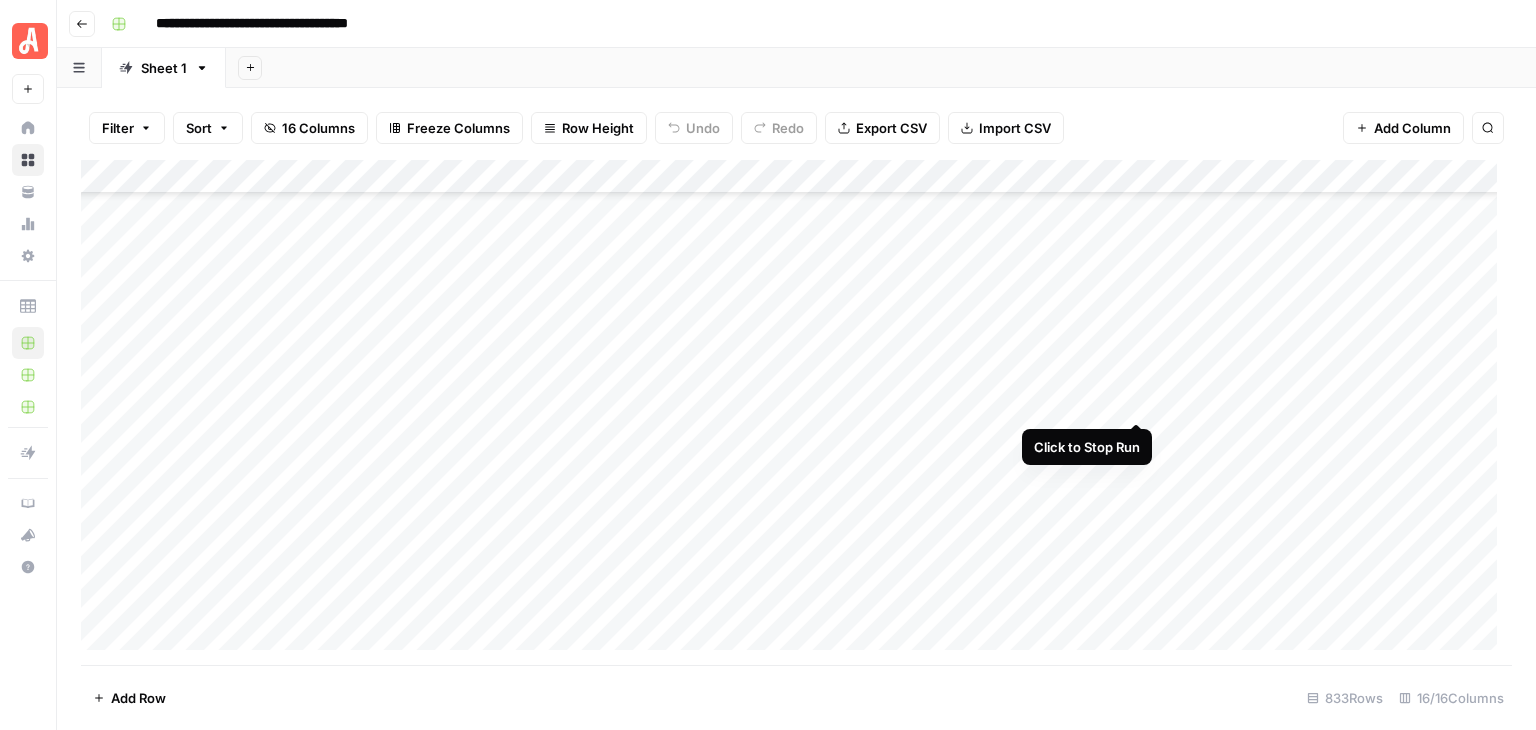 click on "Add Column" at bounding box center [796, 412] 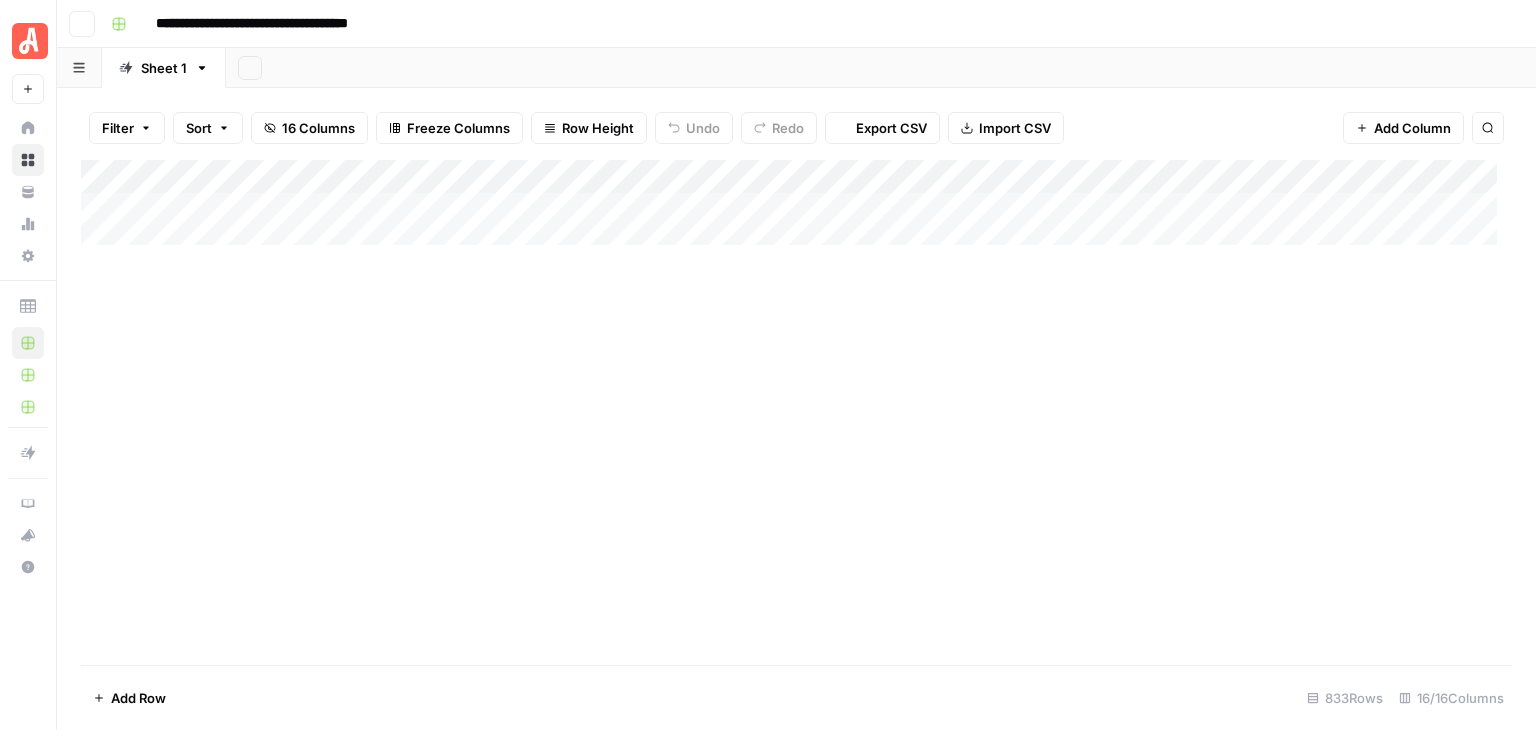 scroll, scrollTop: 0, scrollLeft: 0, axis: both 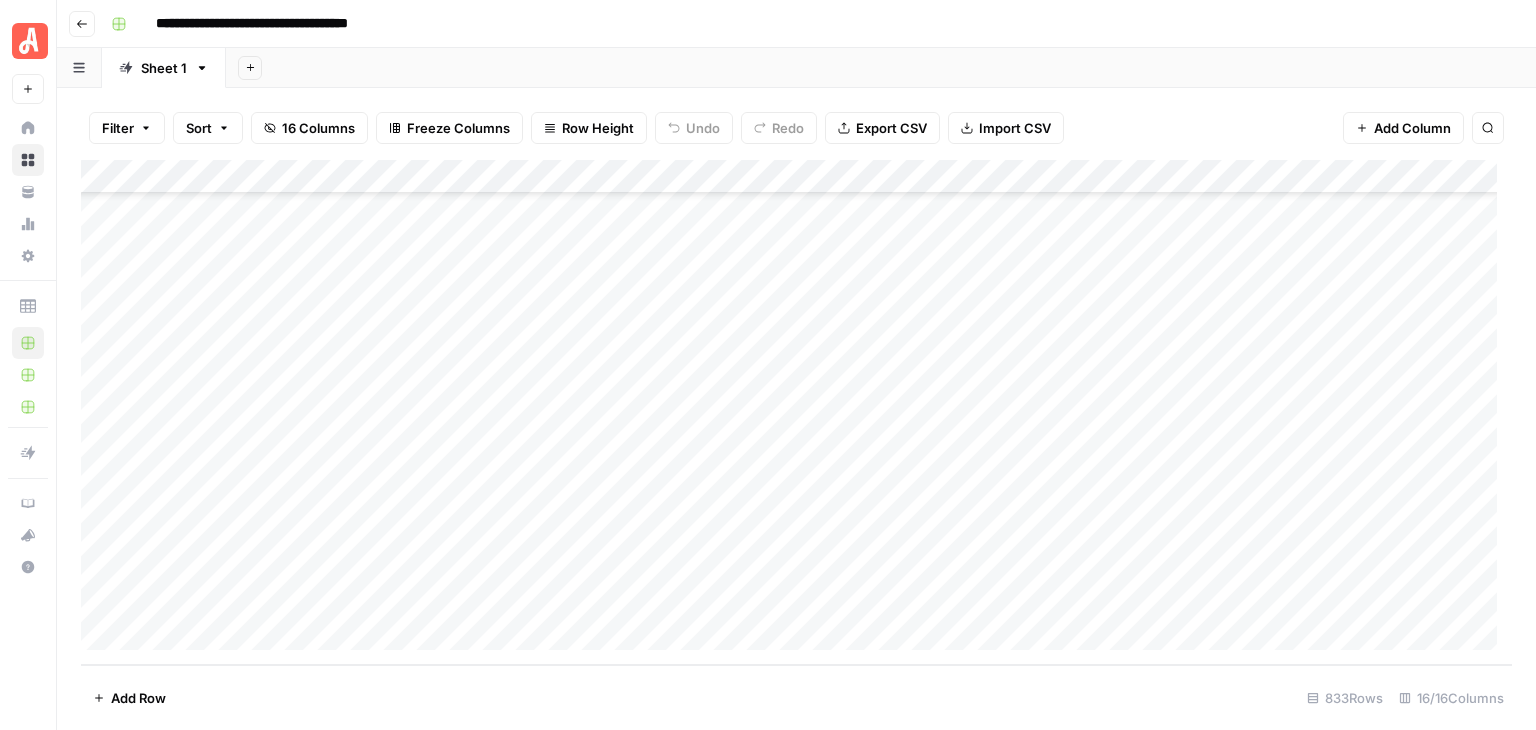 click on "Filter Sort 16 Columns Freeze Columns Row Height Undo Redo Export CSV Import CSV Add Column Search Add Column Add Row 833  Rows 16/16  Columns" at bounding box center (796, 409) 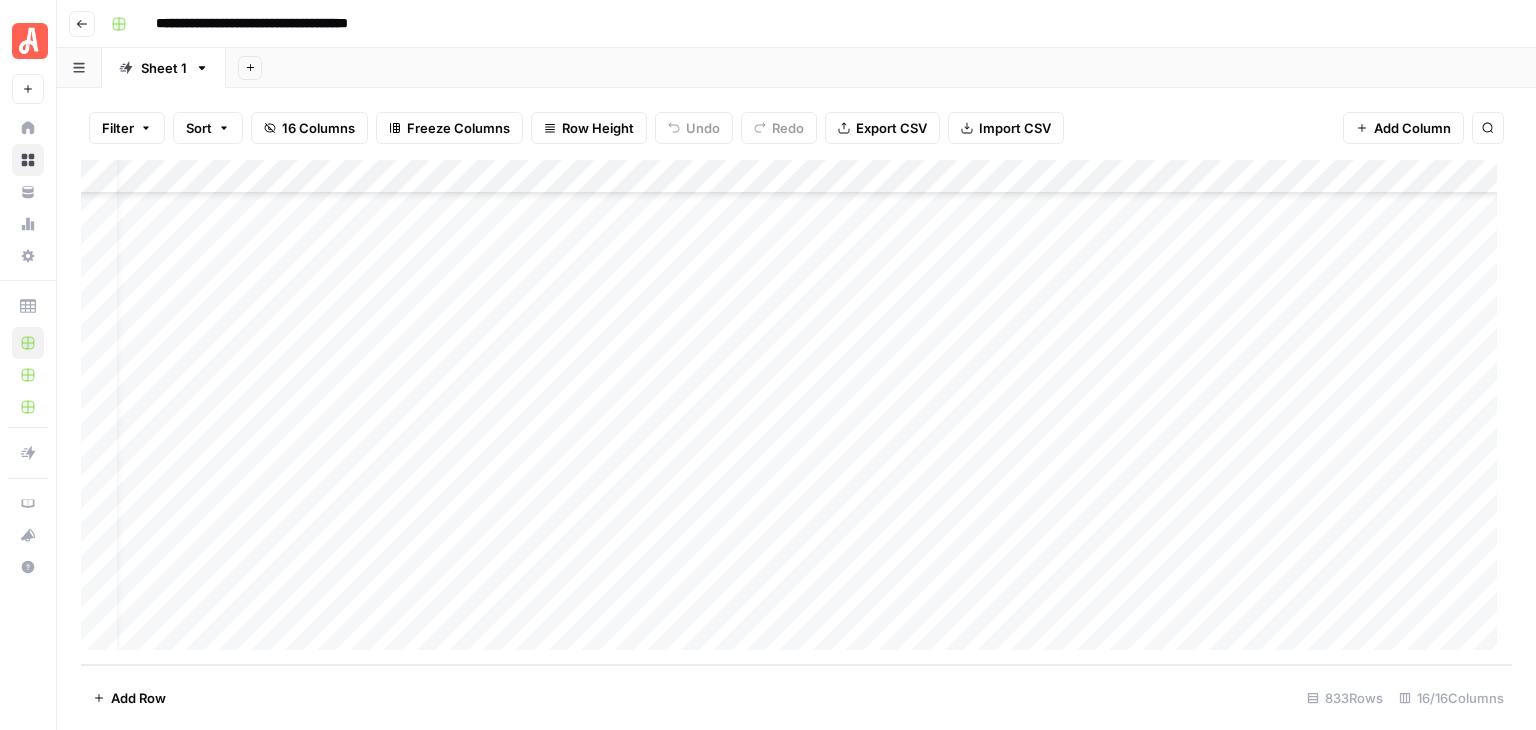 scroll, scrollTop: 27898, scrollLeft: 31, axis: both 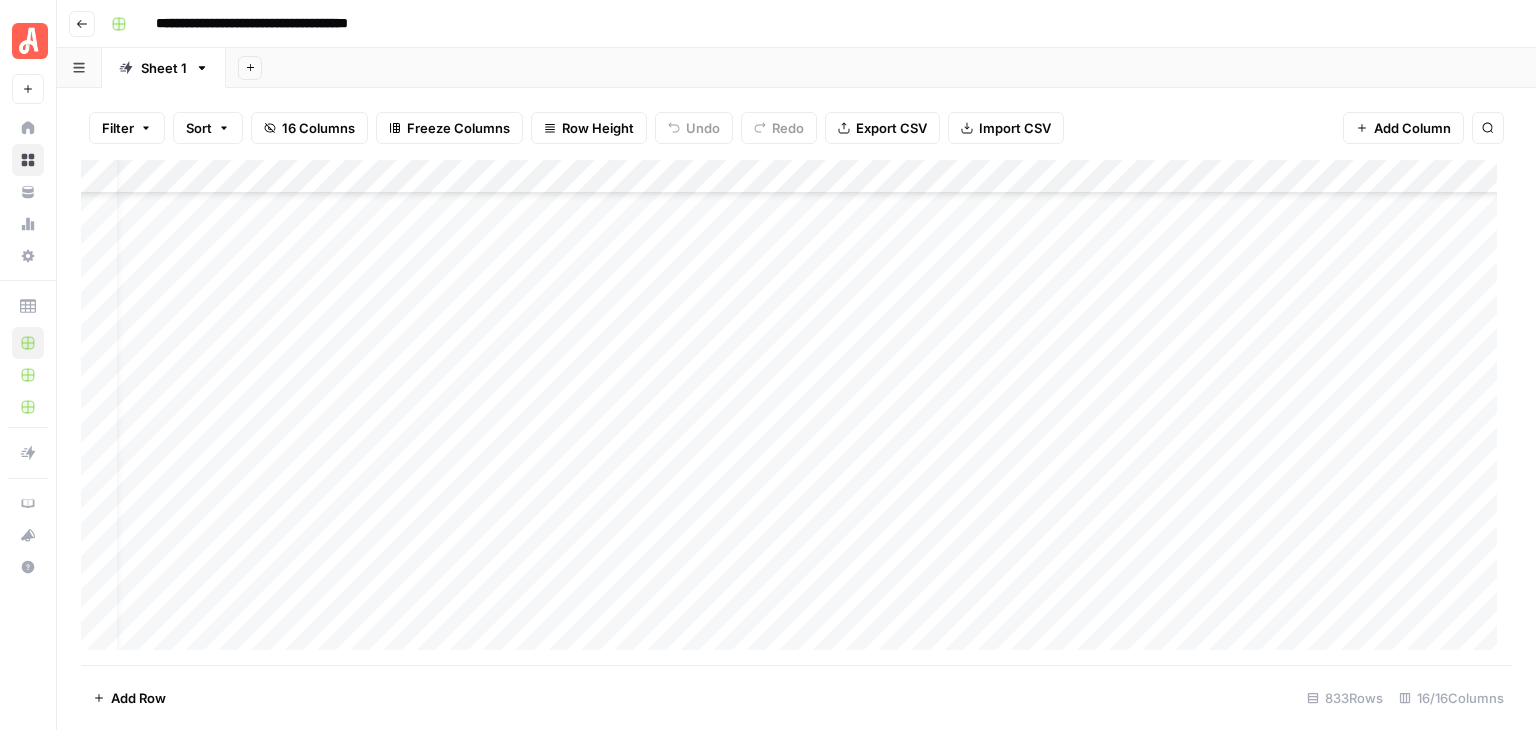click on "Add Column" at bounding box center (796, 412) 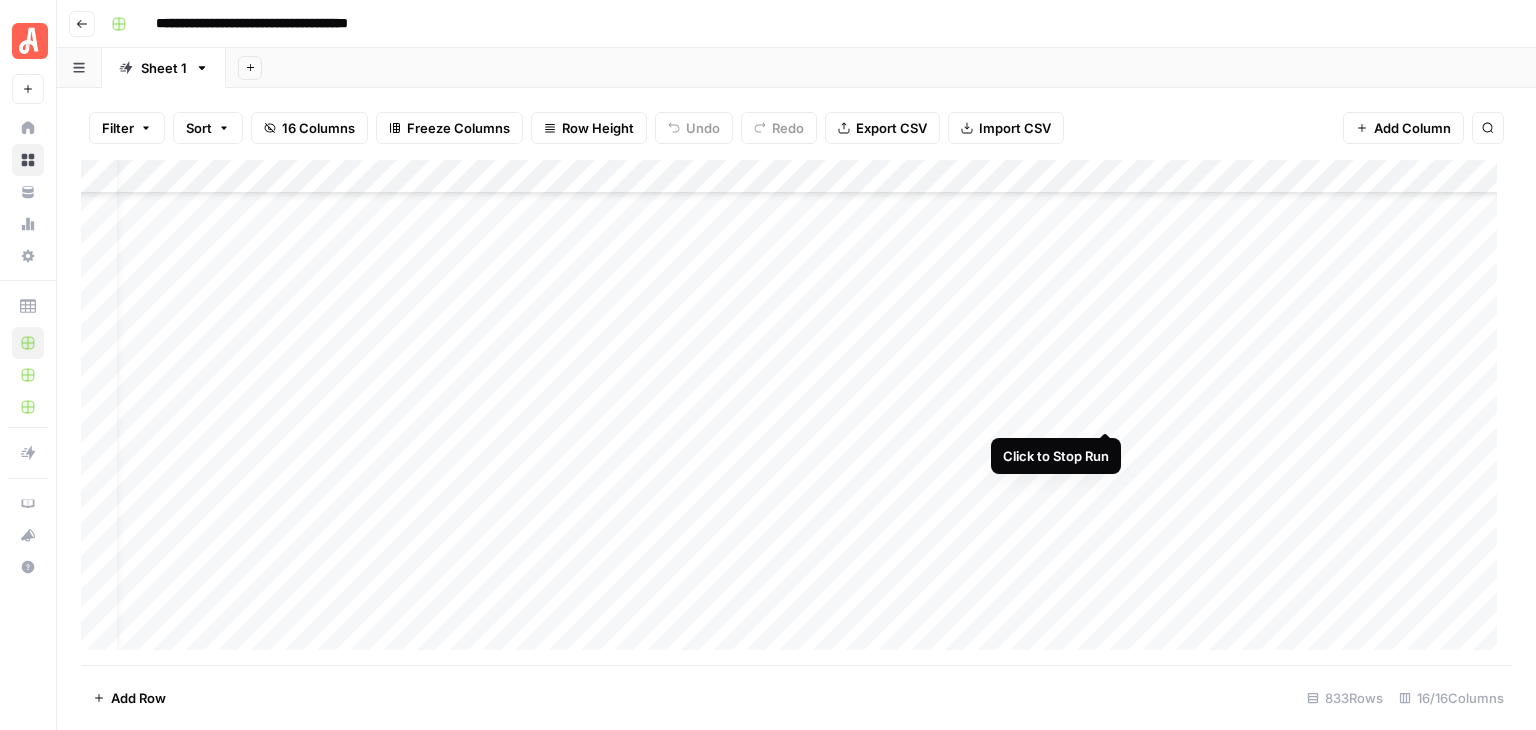 click on "Add Column" at bounding box center [796, 412] 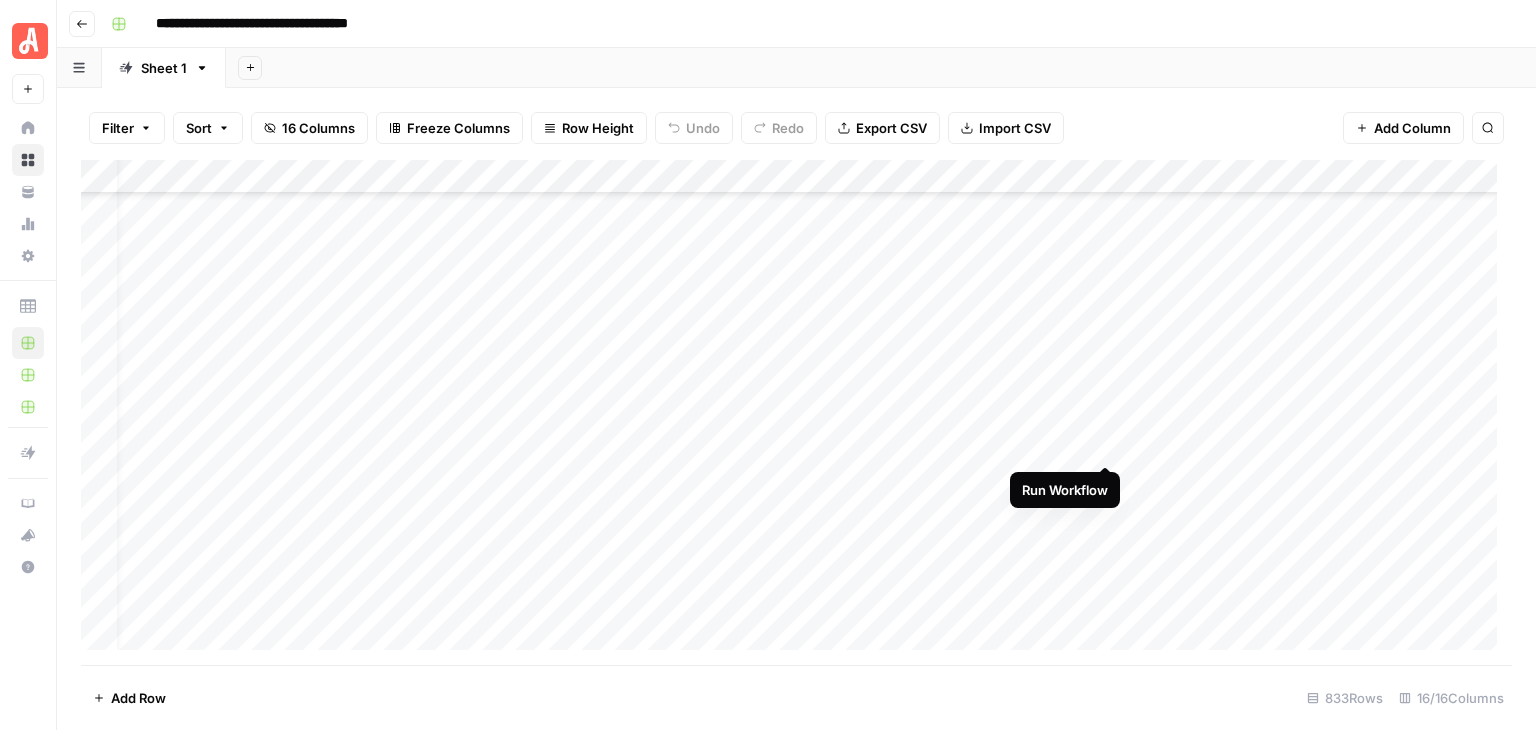 click on "Add Column" at bounding box center (796, 412) 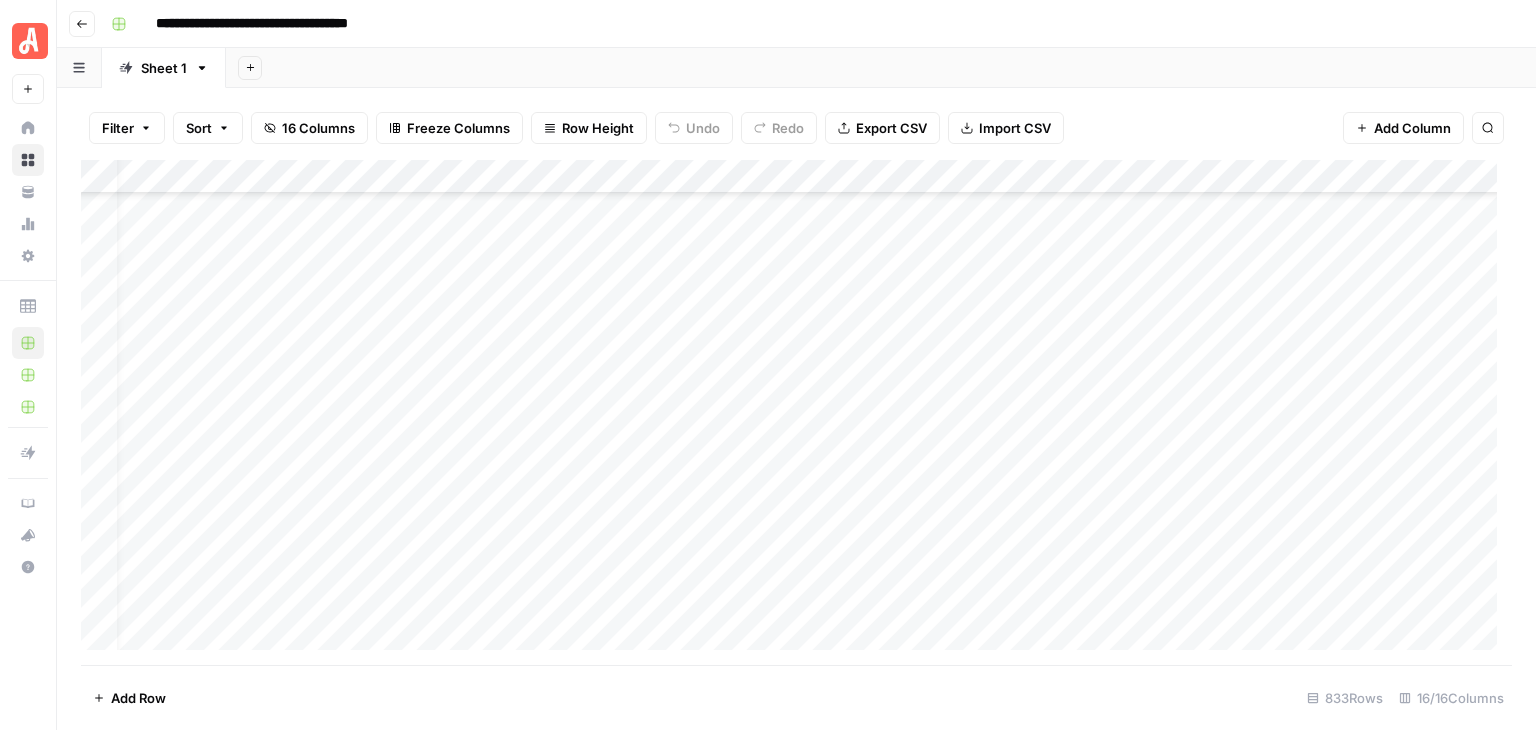 click on "Add Column" at bounding box center (796, 412) 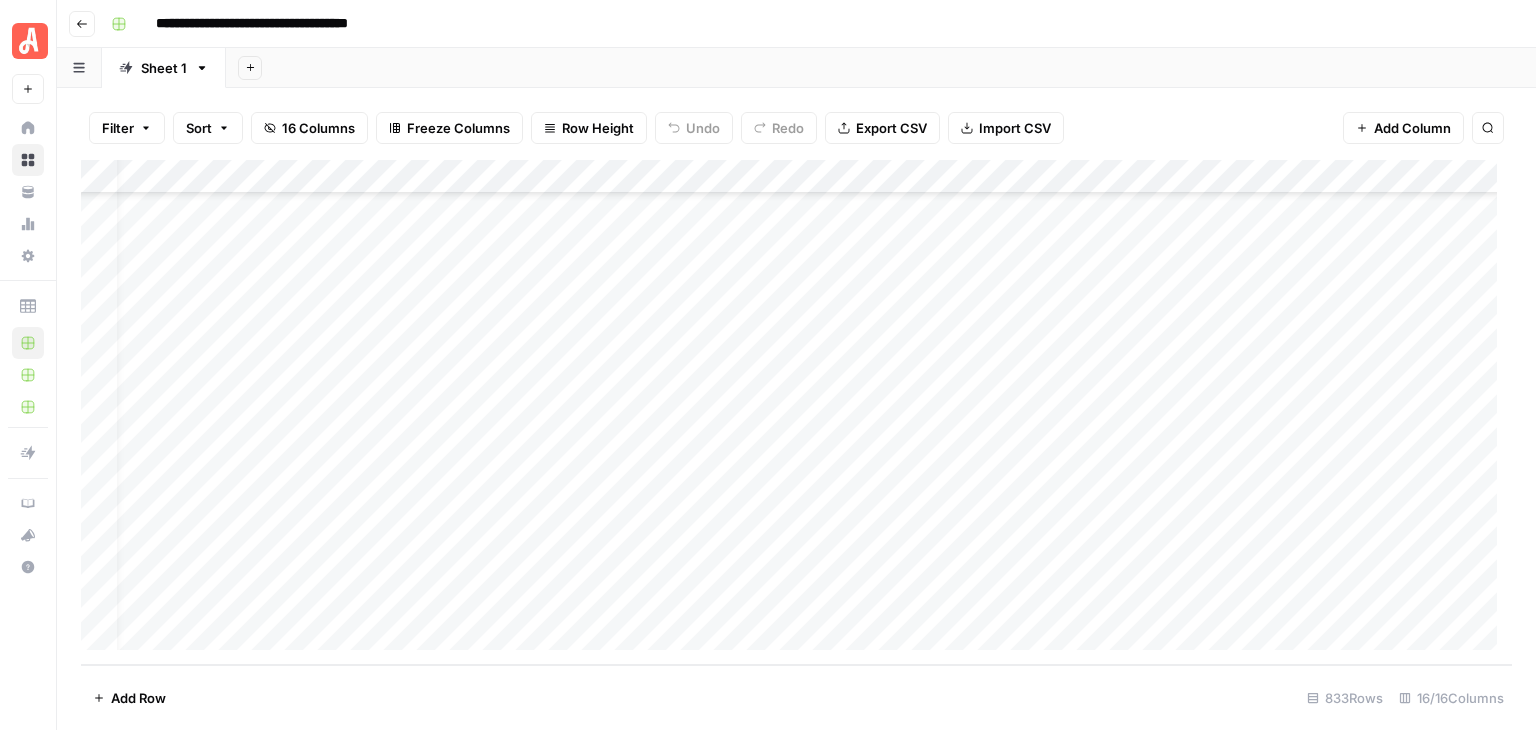 click on "Add Row" at bounding box center [138, 698] 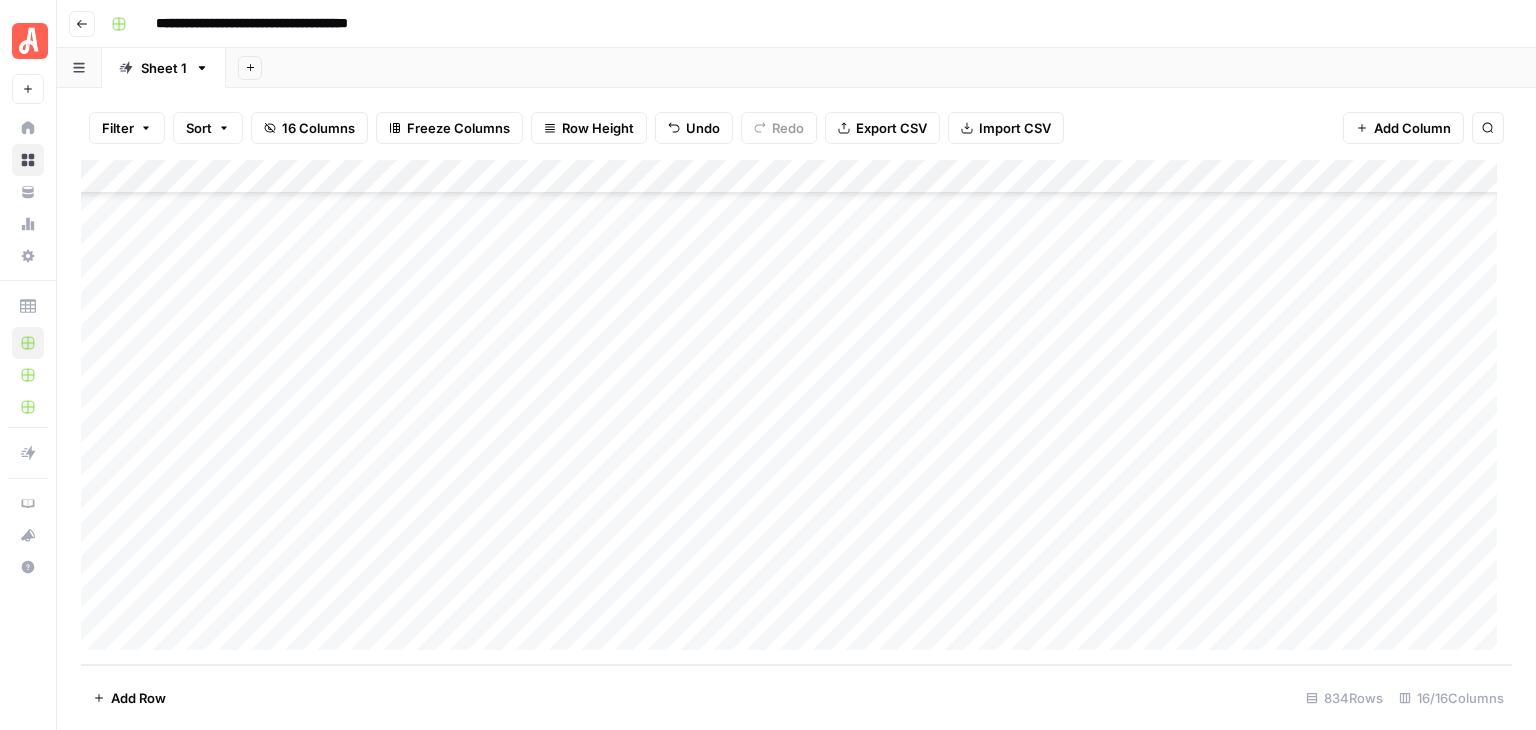 click on "Add Row" at bounding box center [138, 698] 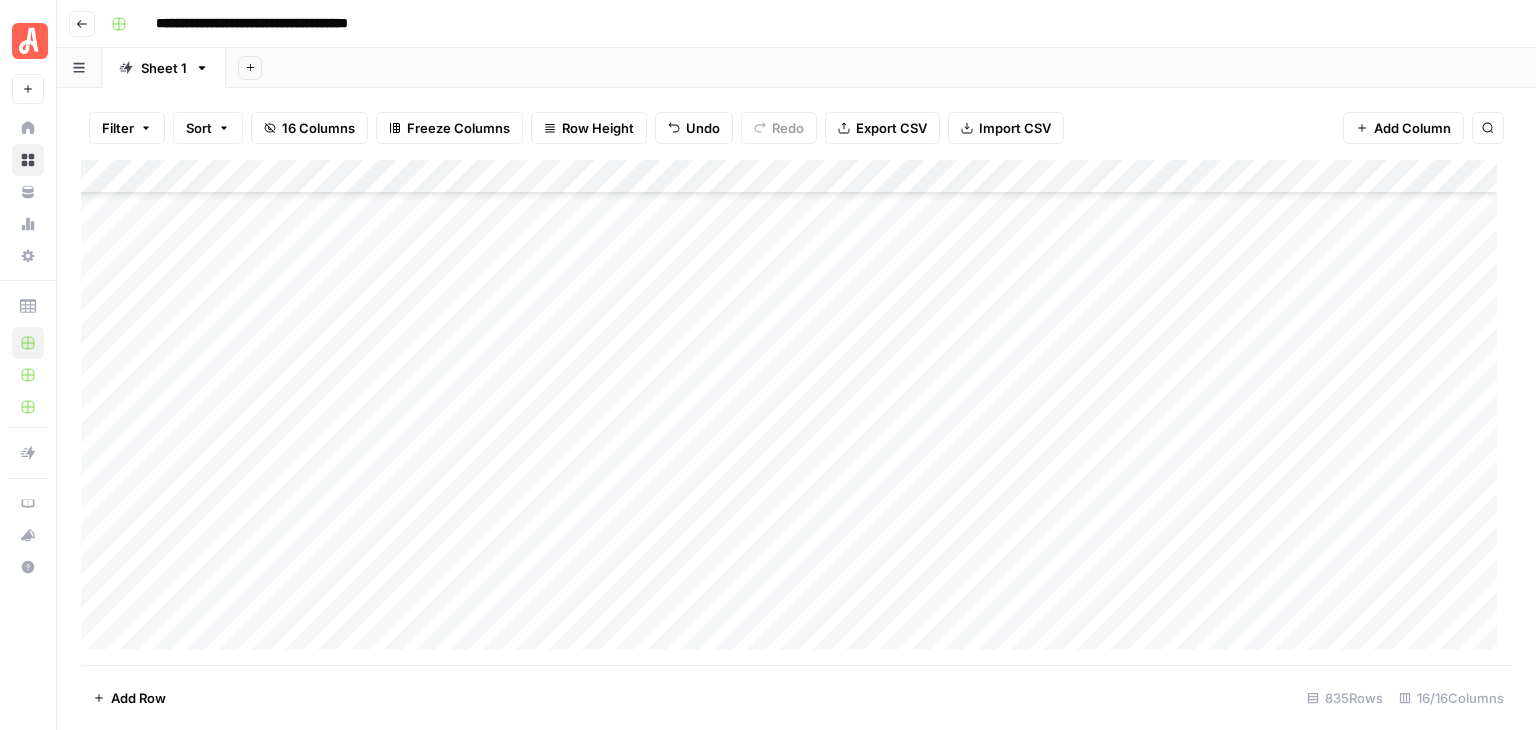 scroll, scrollTop: 27966, scrollLeft: 0, axis: vertical 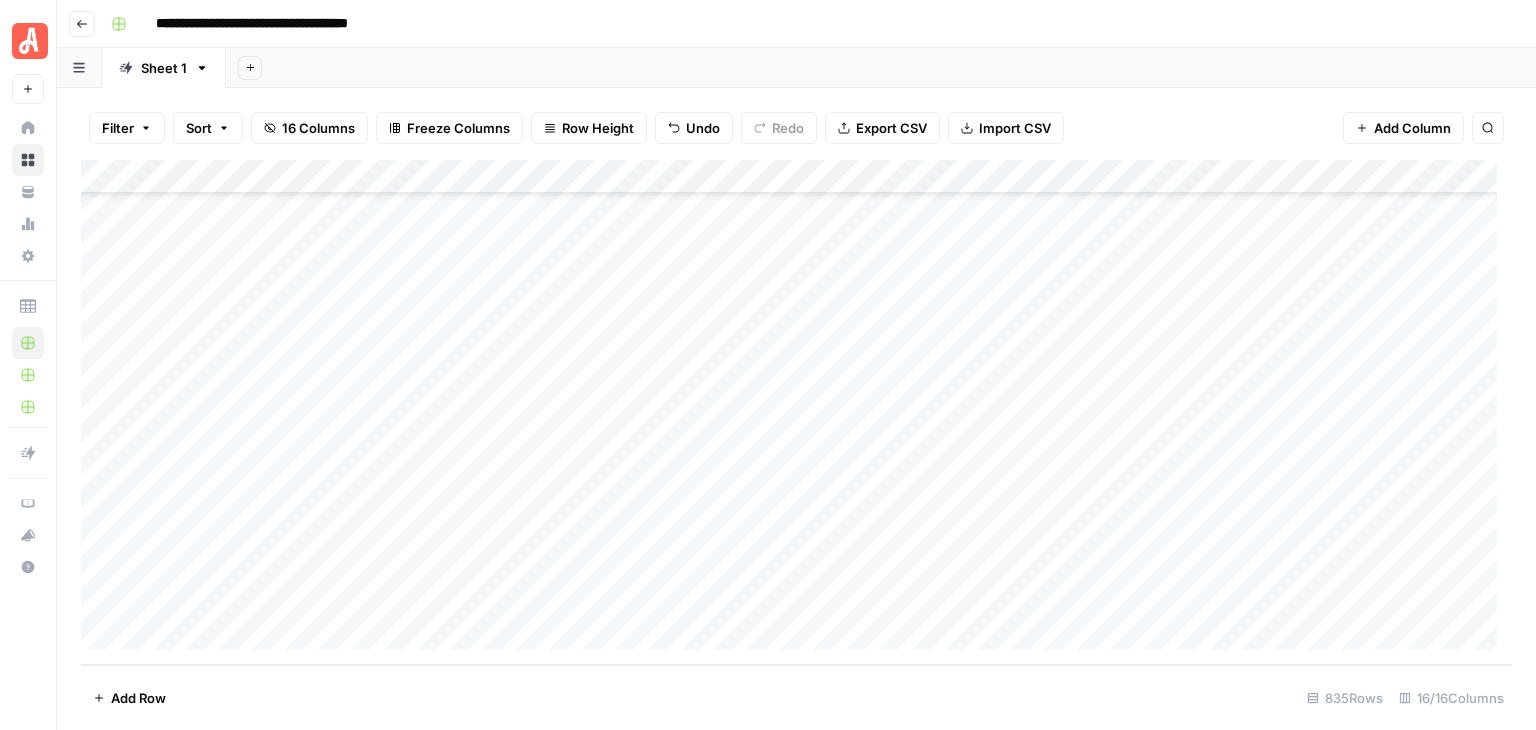 click on "Add Row" at bounding box center [138, 698] 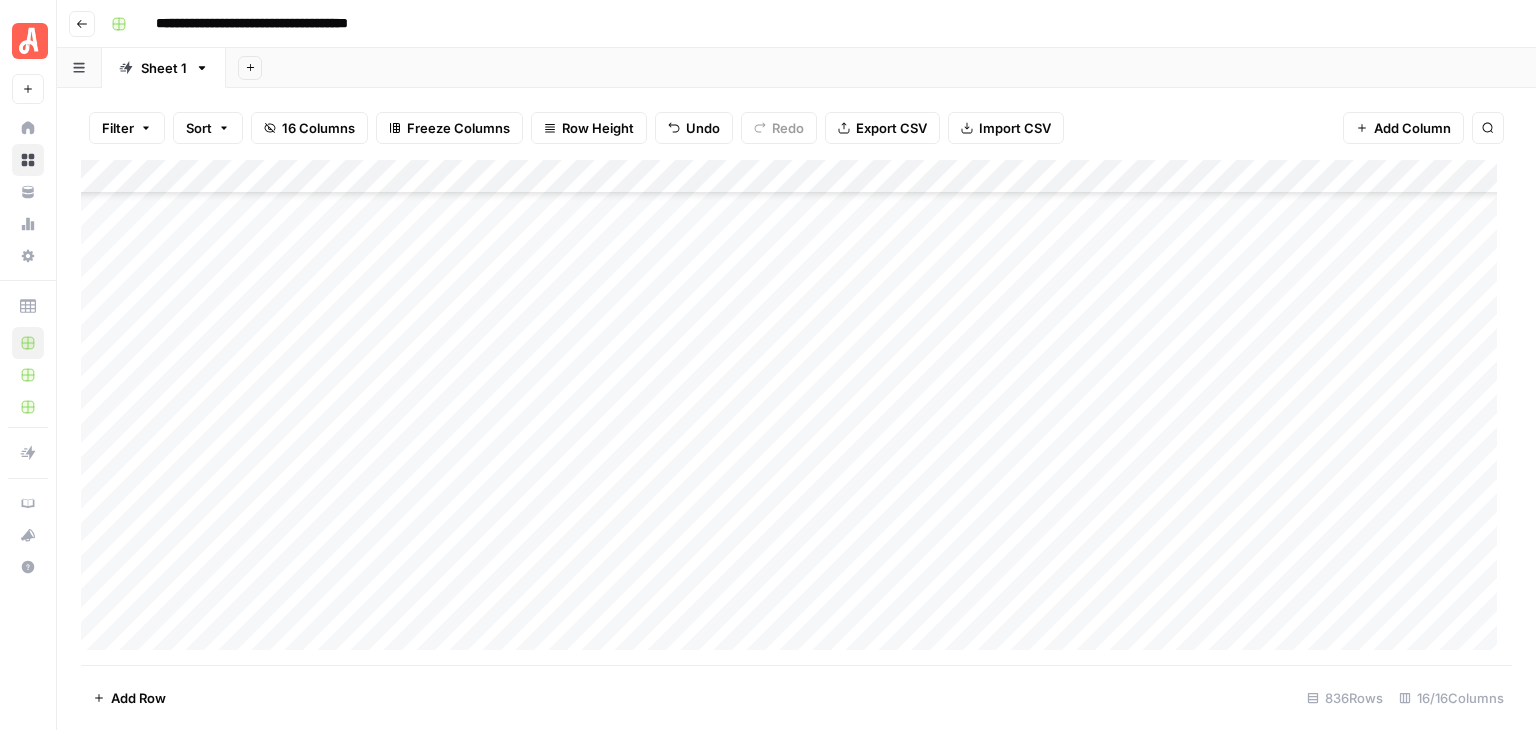 scroll, scrollTop: 28000, scrollLeft: 0, axis: vertical 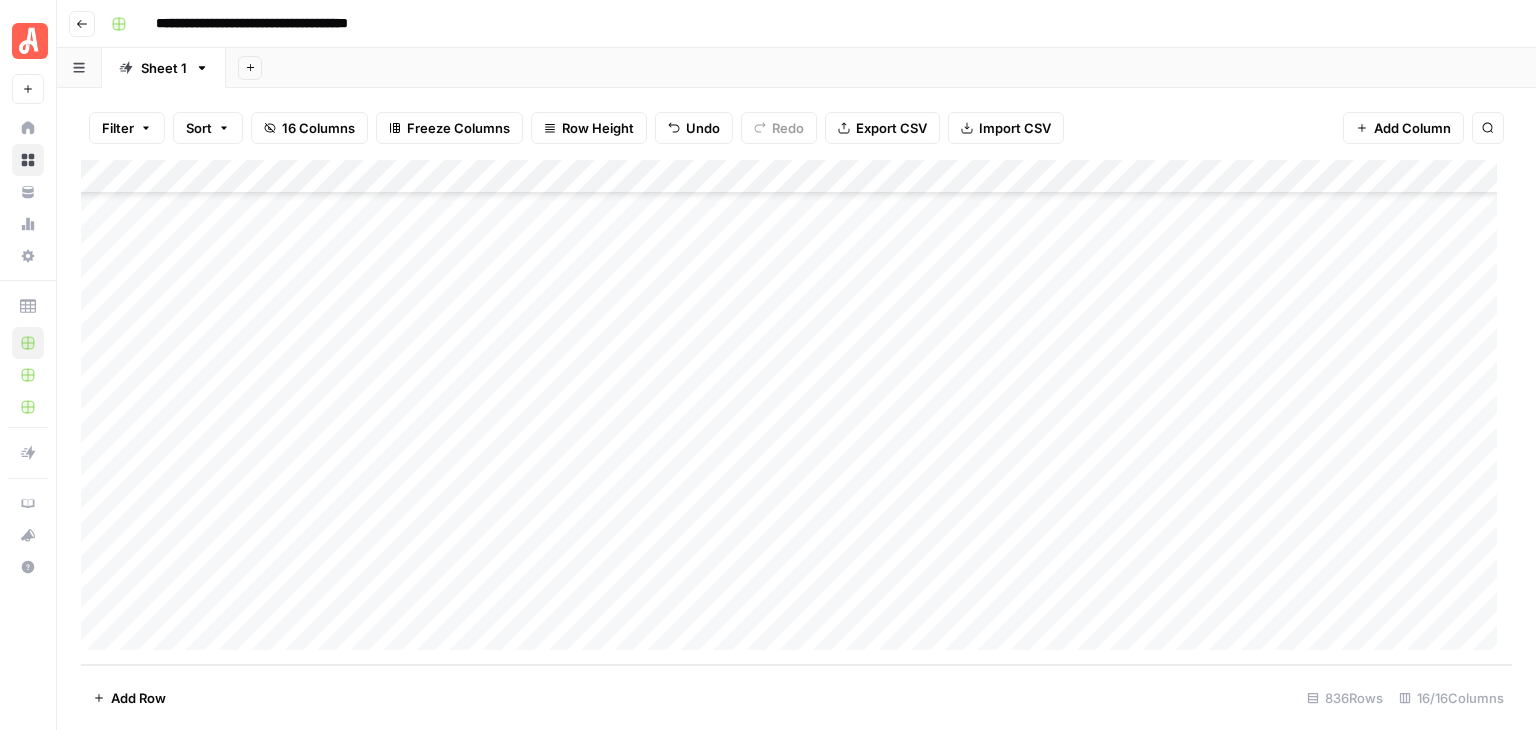 click on "Add Column" at bounding box center (796, 412) 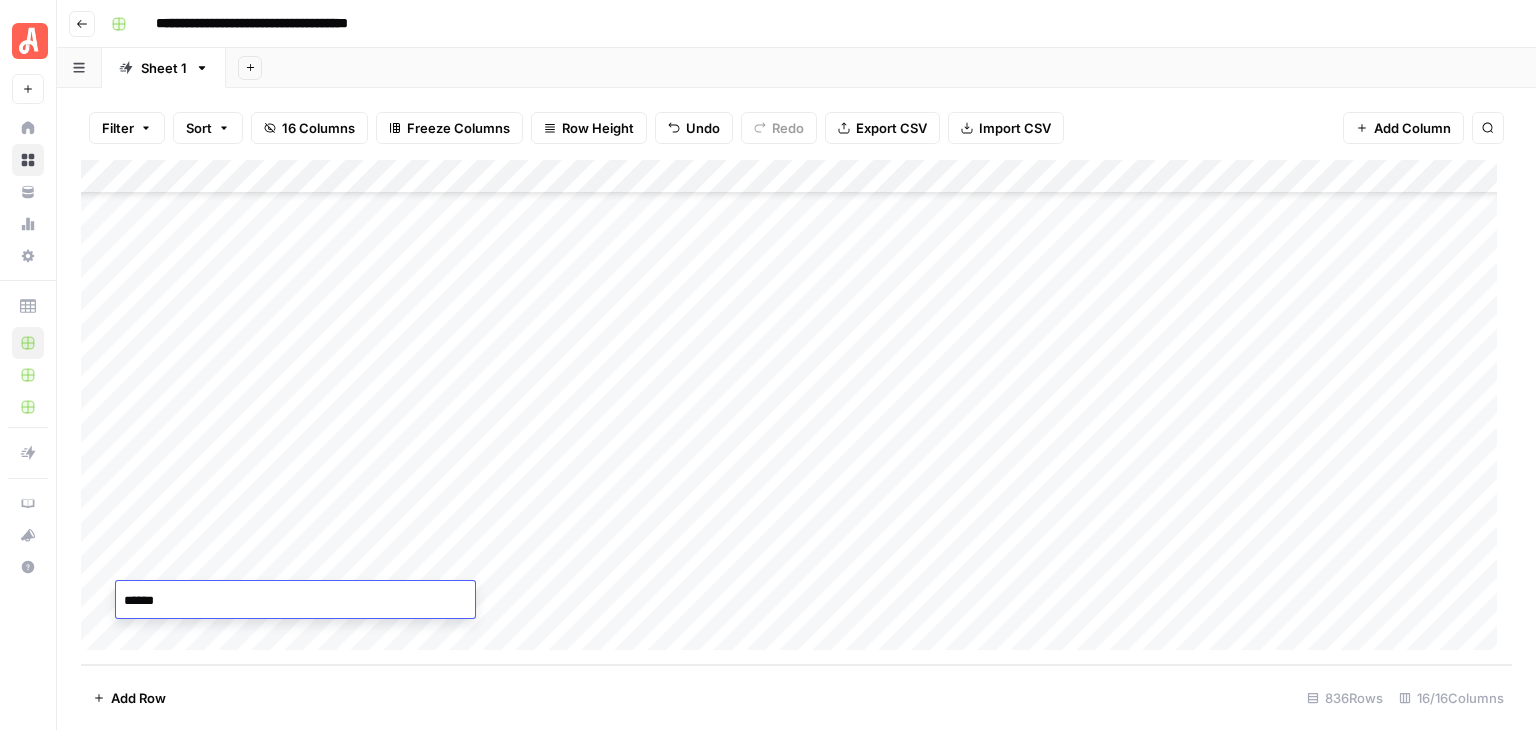 type on "*******" 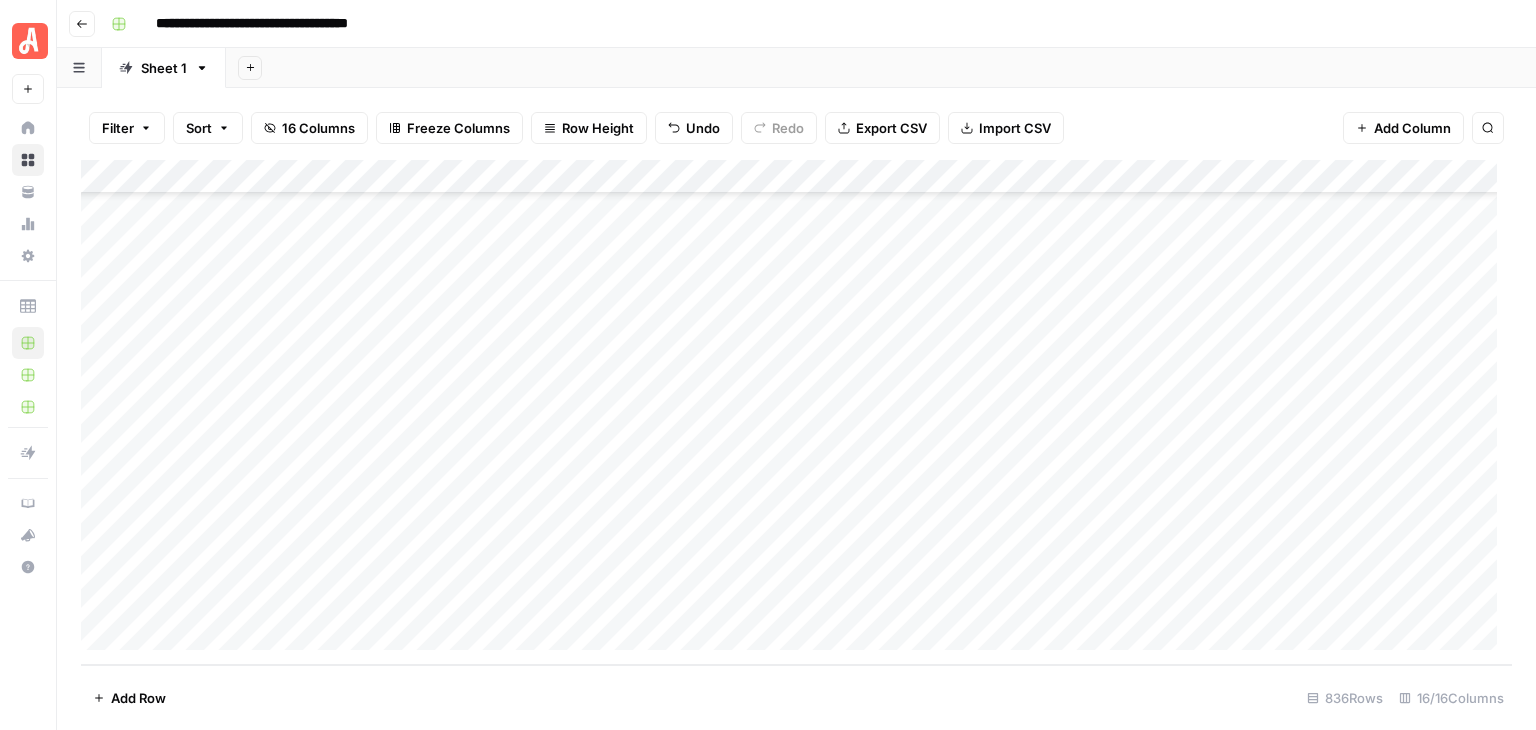 click on "Add Row 836  Rows 16/16  Columns" at bounding box center [796, 697] 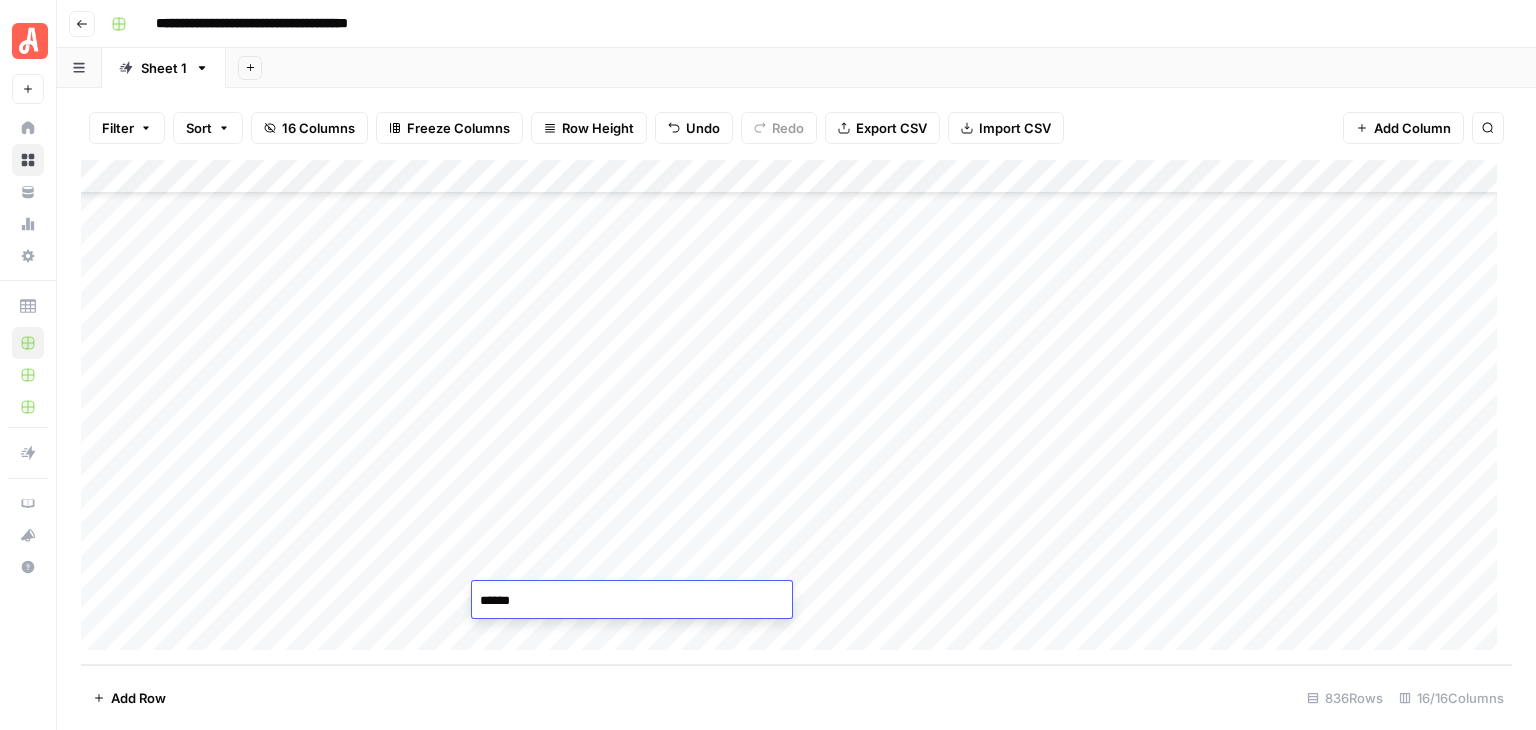type on "*******" 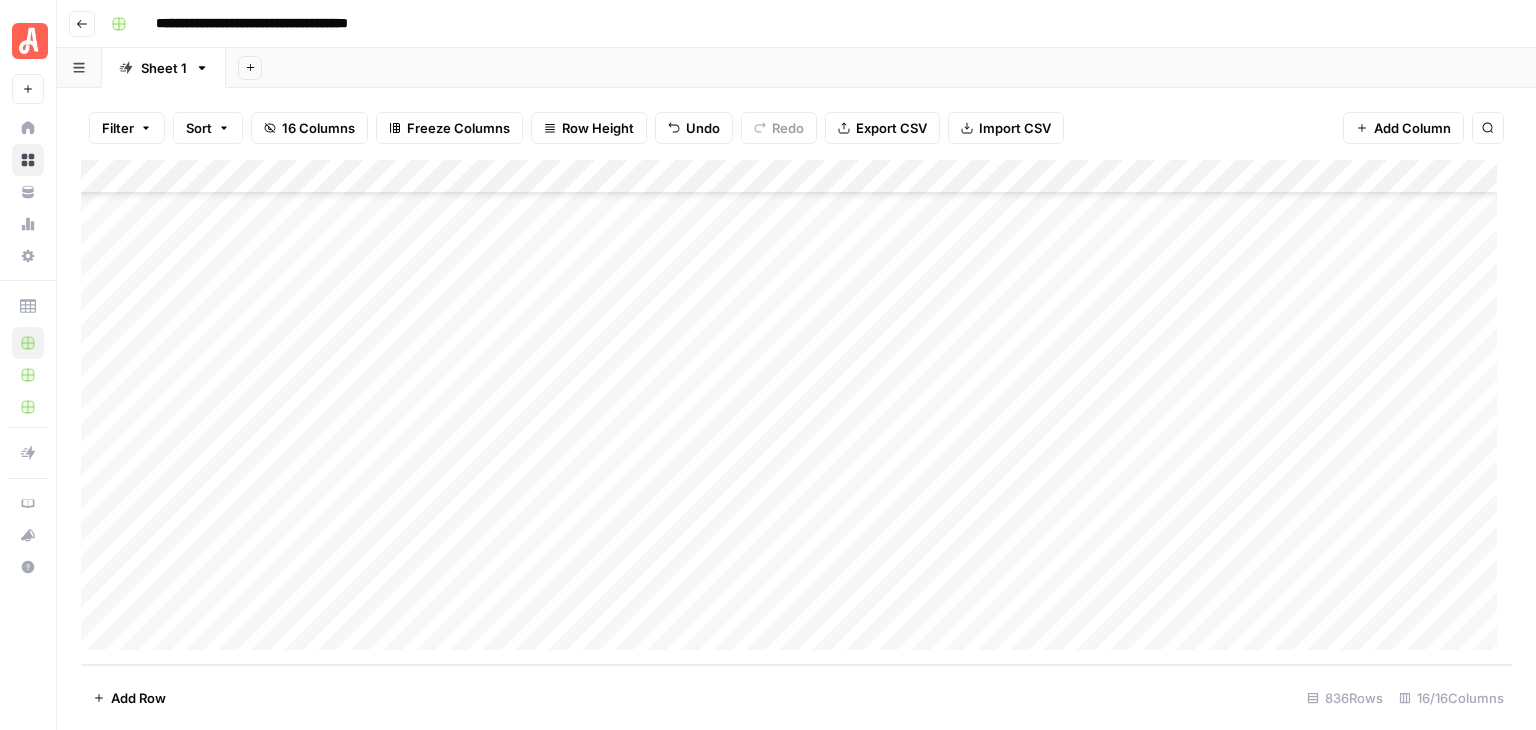 click on "Add Row 836  Rows 16/16  Columns" at bounding box center [796, 697] 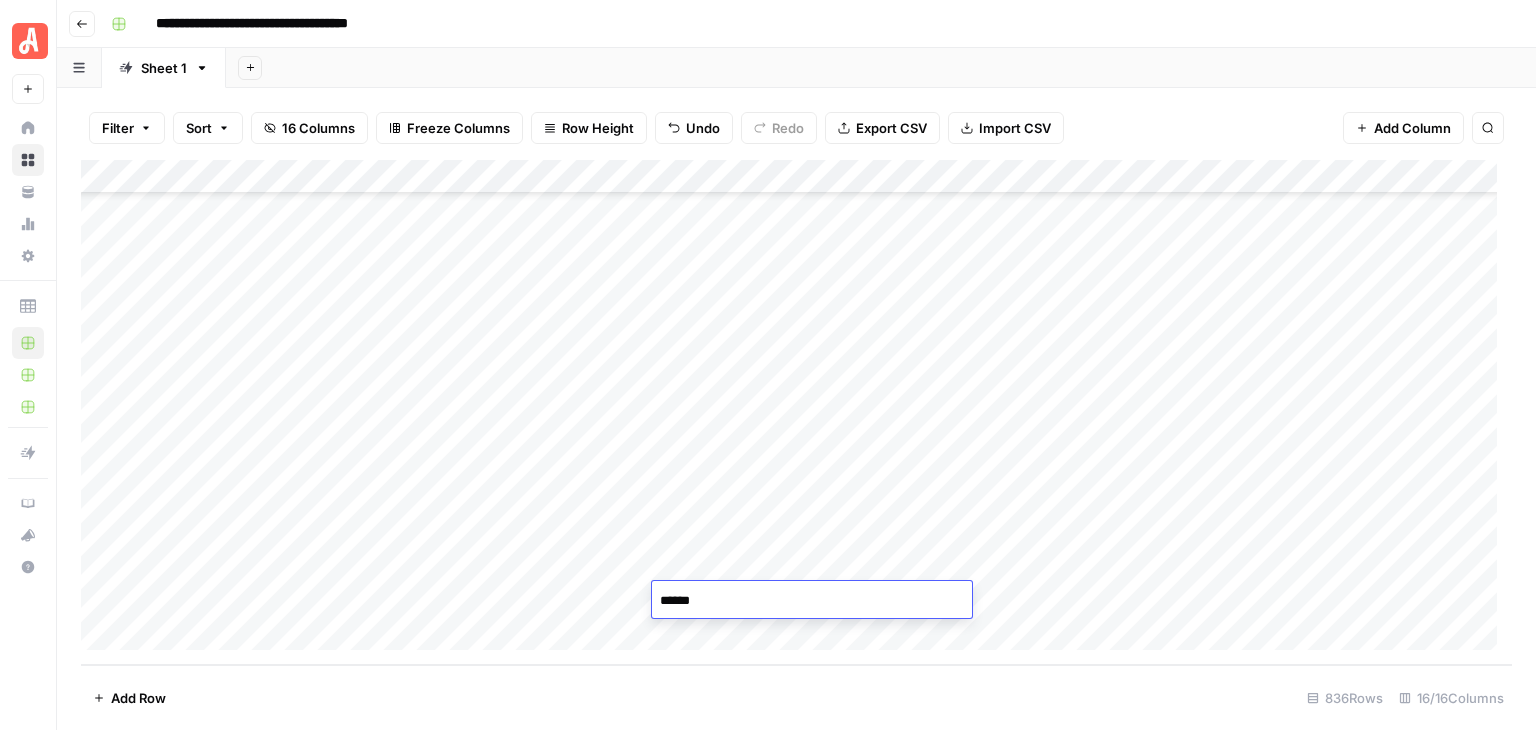 type on "*******" 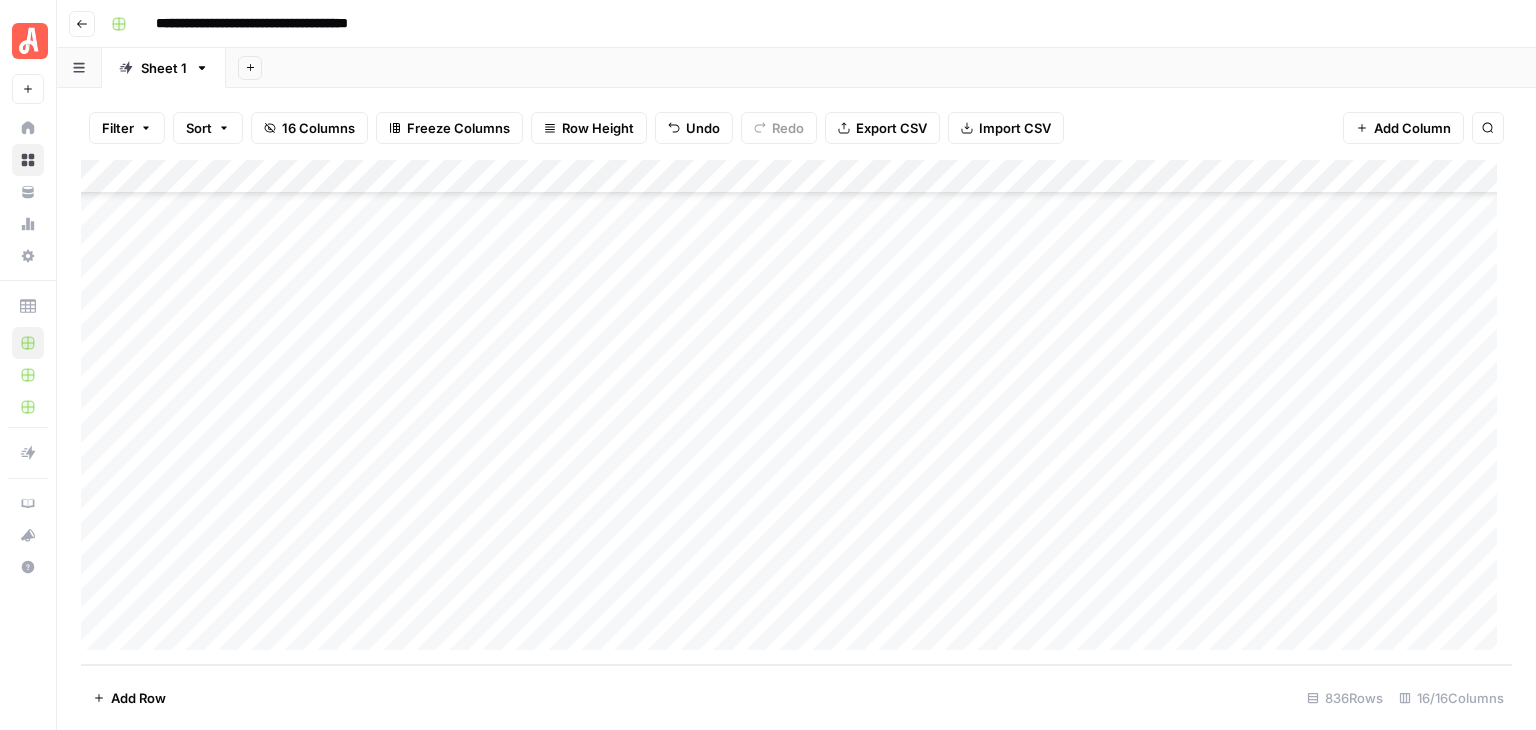 drag, startPoint x: 769, startPoint y: 705, endPoint x: 774, endPoint y: 696, distance: 10.29563 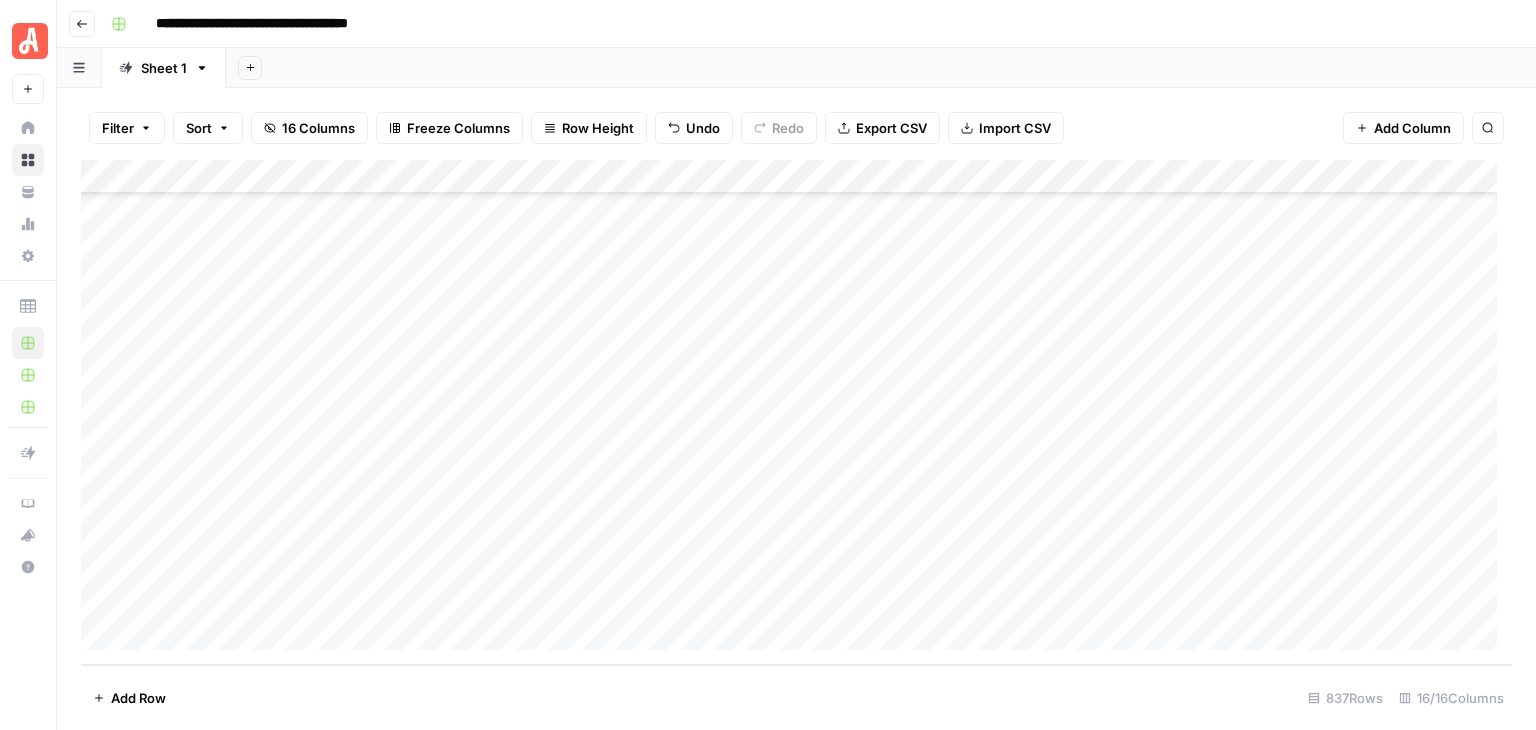 click on "Add Row" at bounding box center (138, 698) 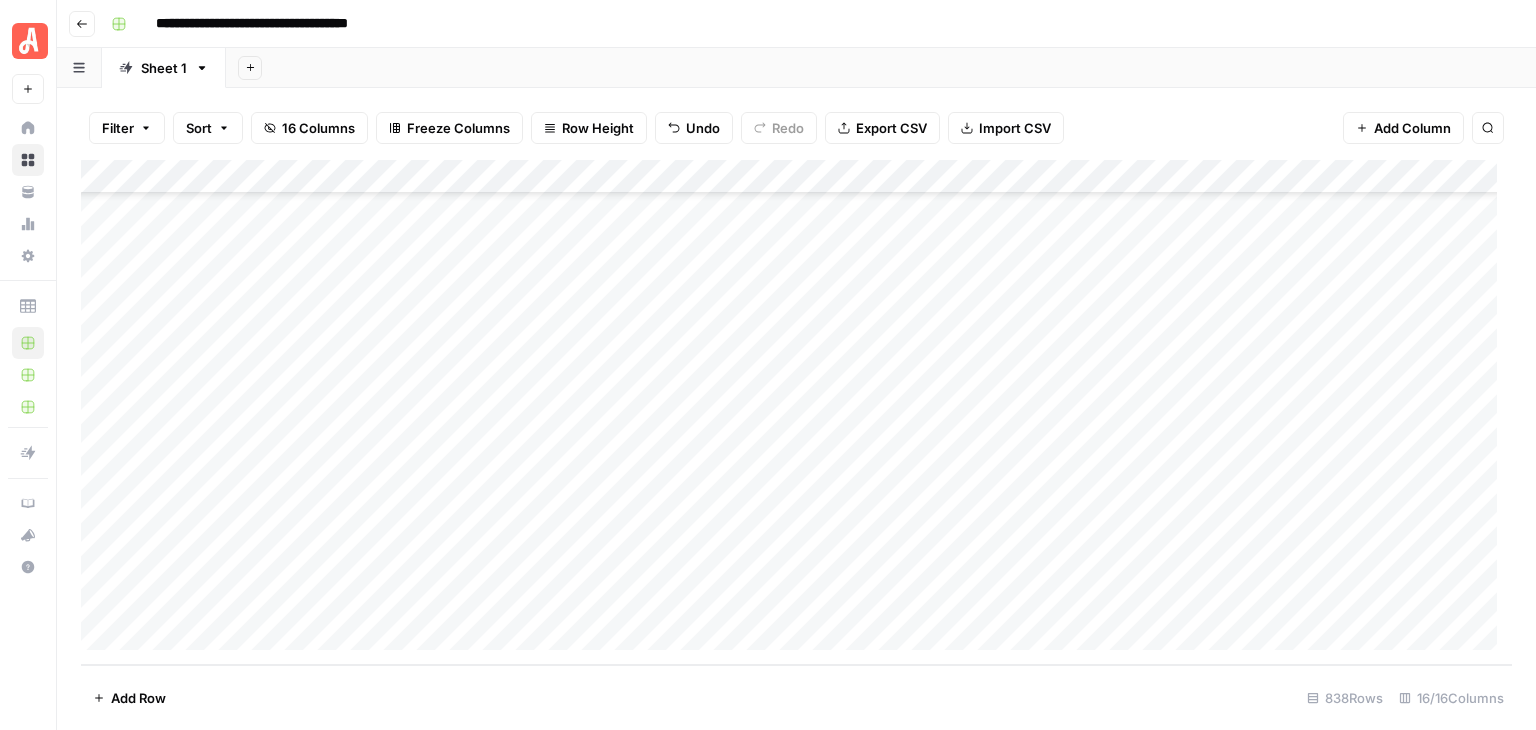 click on "Add Row" at bounding box center [138, 698] 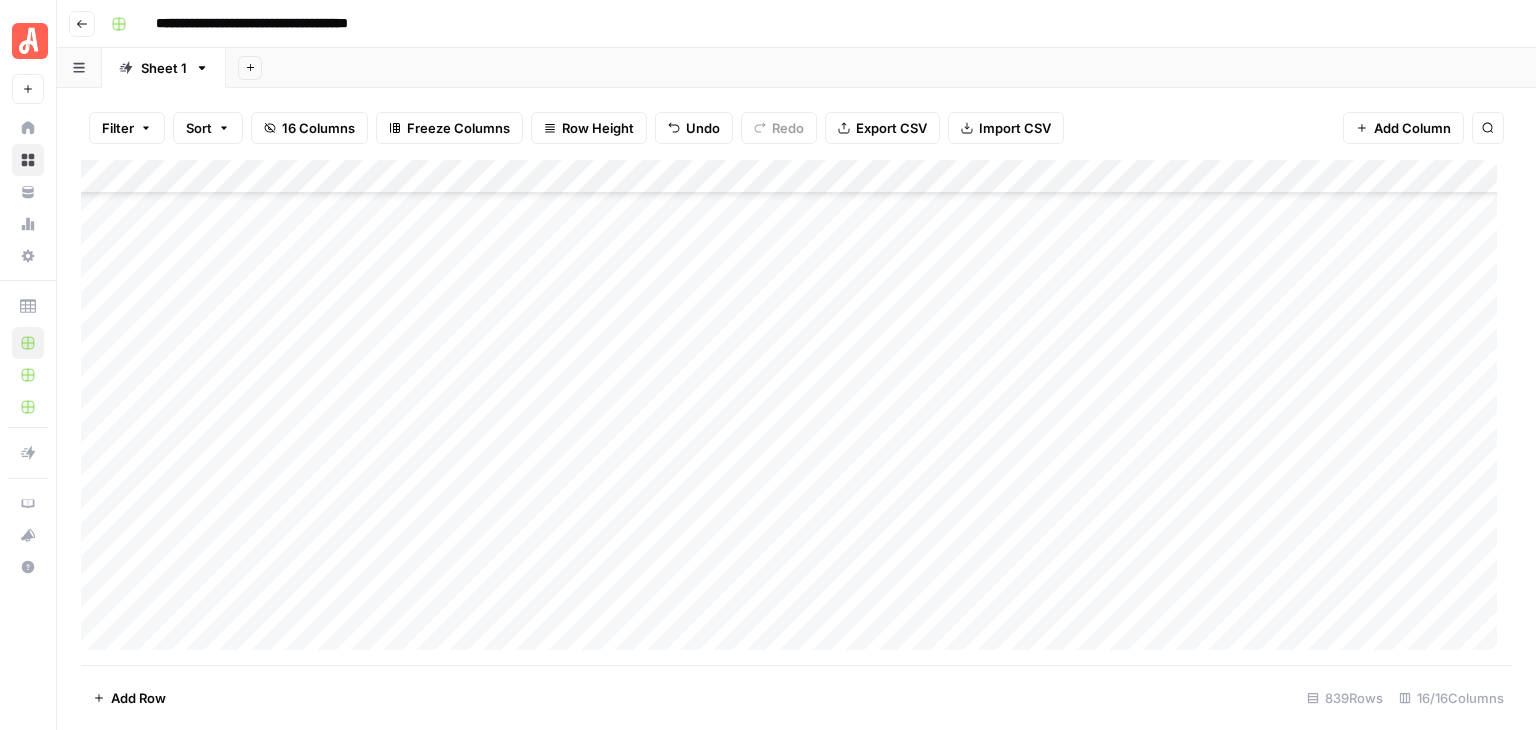 click on "Add Row" at bounding box center (138, 698) 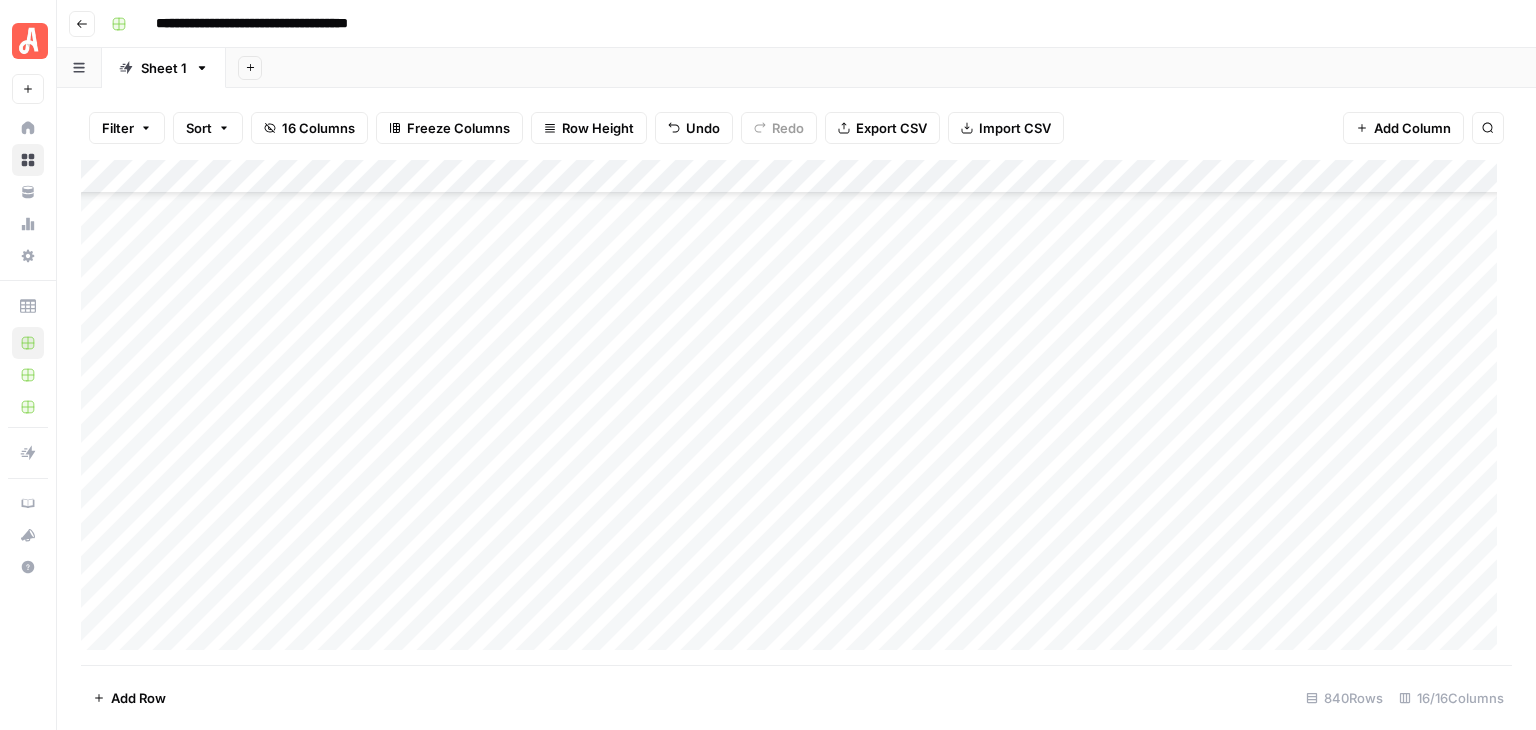 scroll, scrollTop: 28136, scrollLeft: 0, axis: vertical 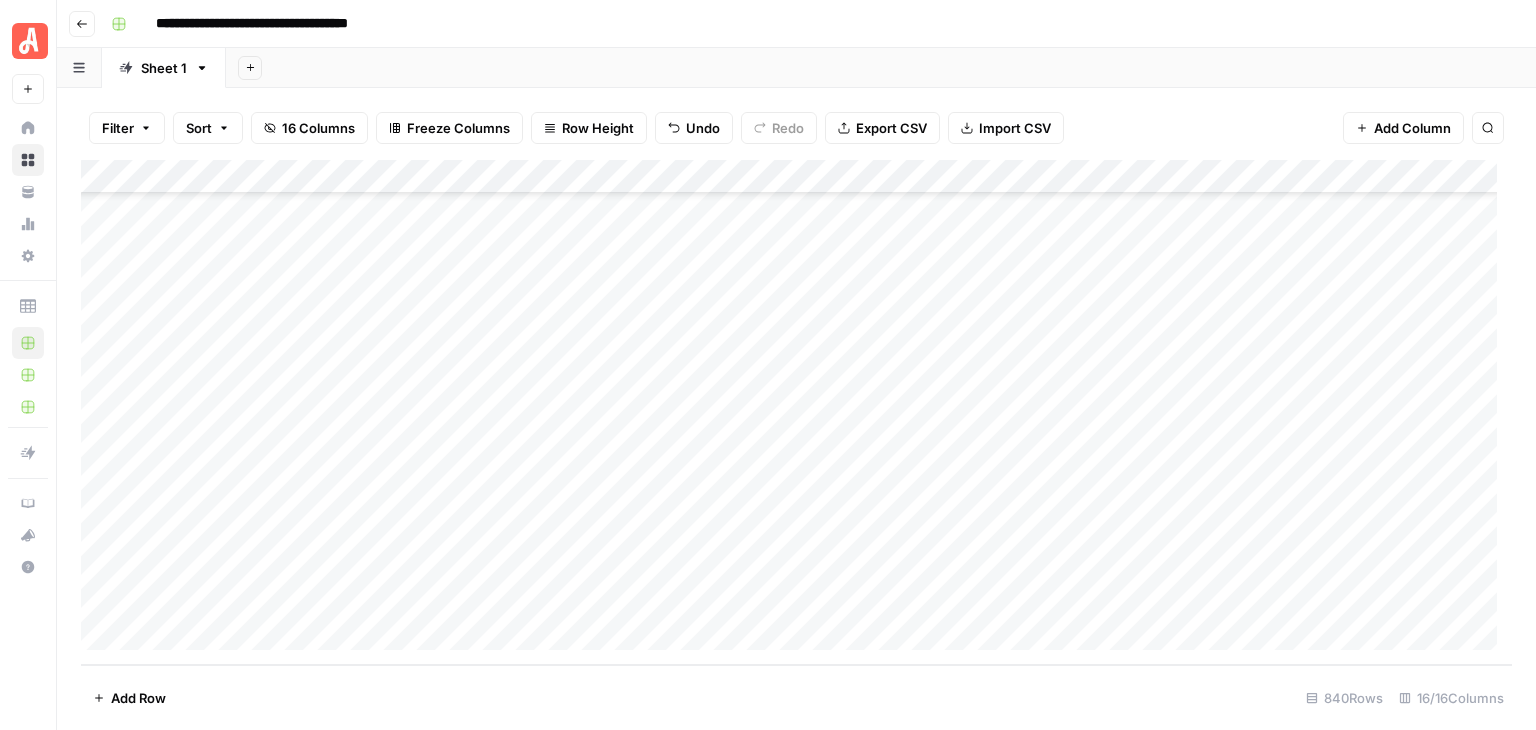 click on "Add Column" at bounding box center [796, 412] 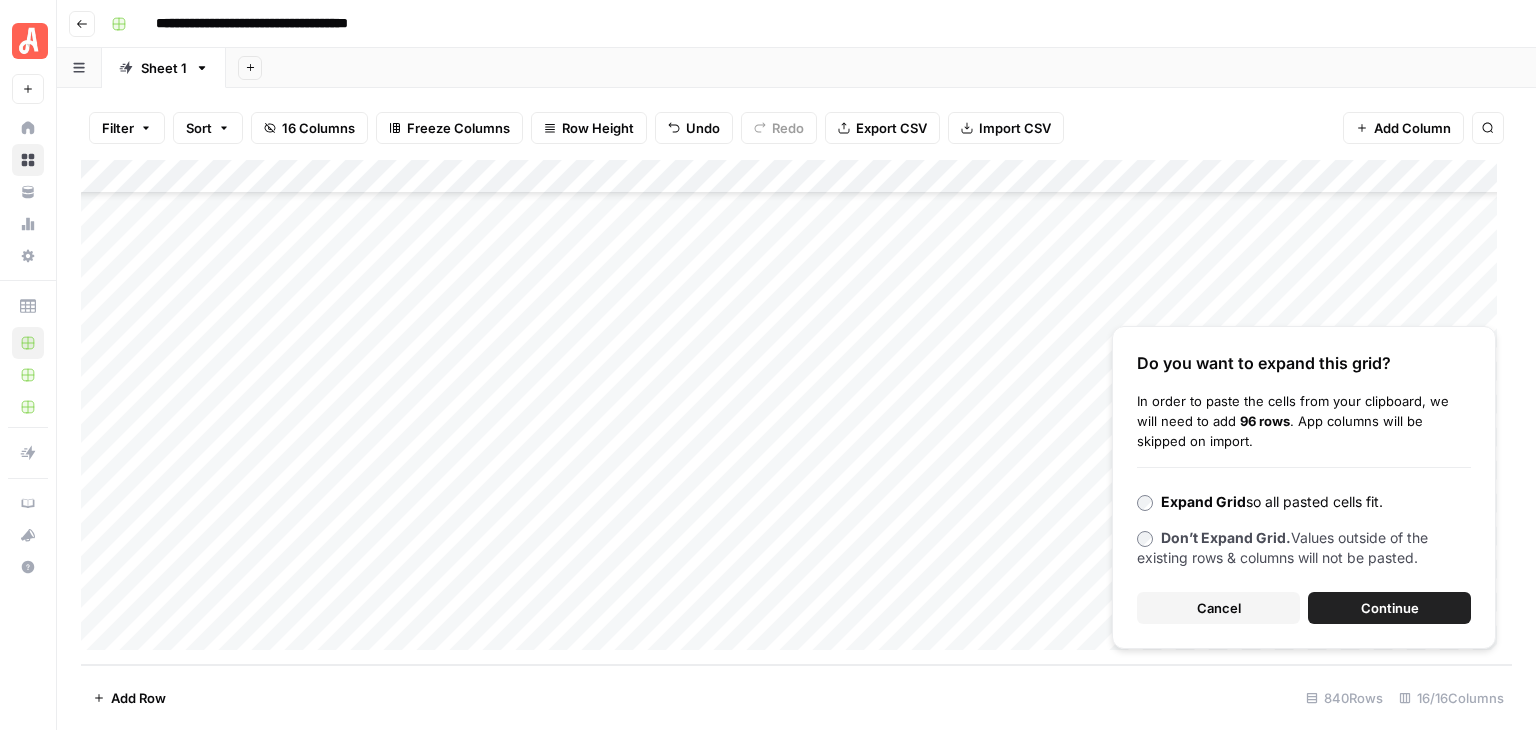 click on "Continue" at bounding box center (1390, 608) 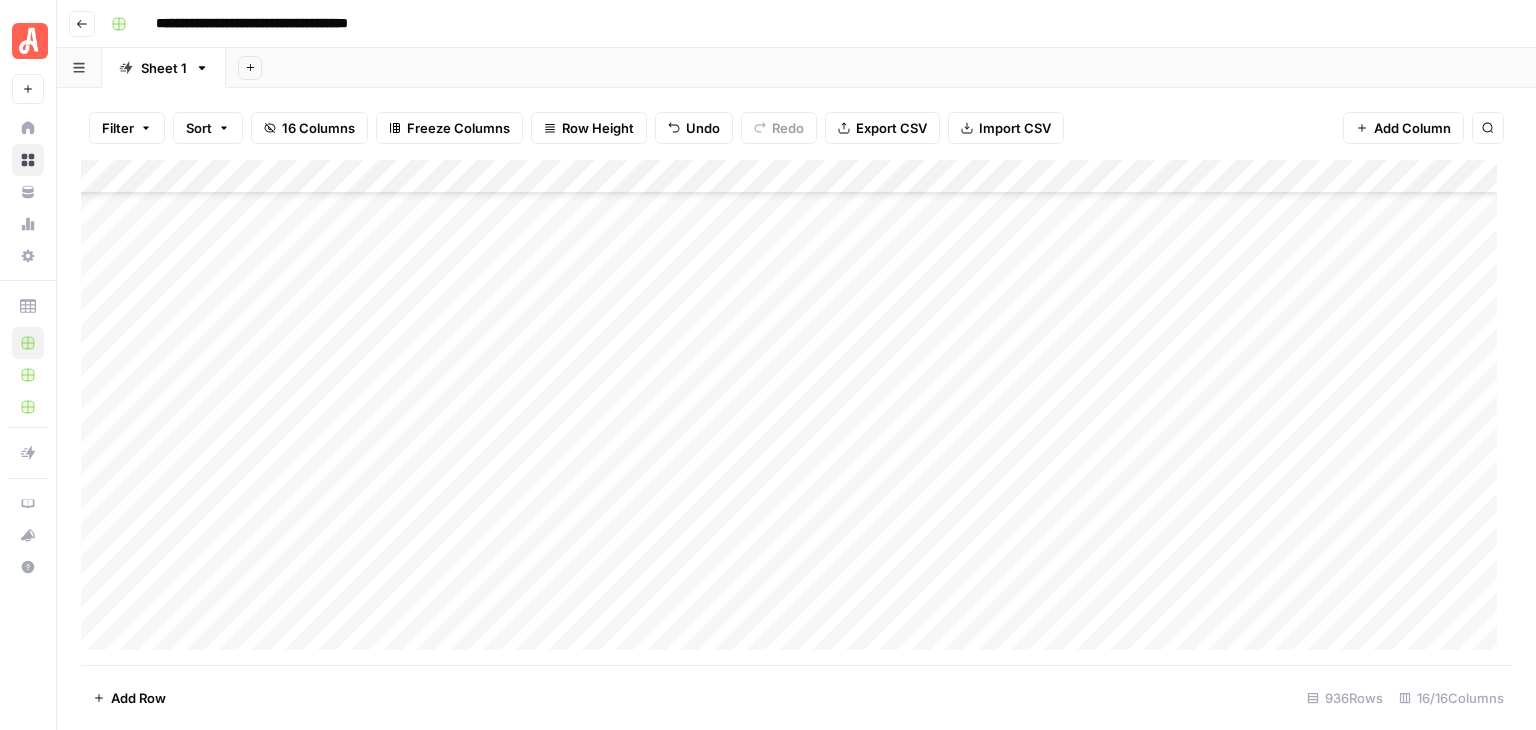 scroll, scrollTop: 31400, scrollLeft: 0, axis: vertical 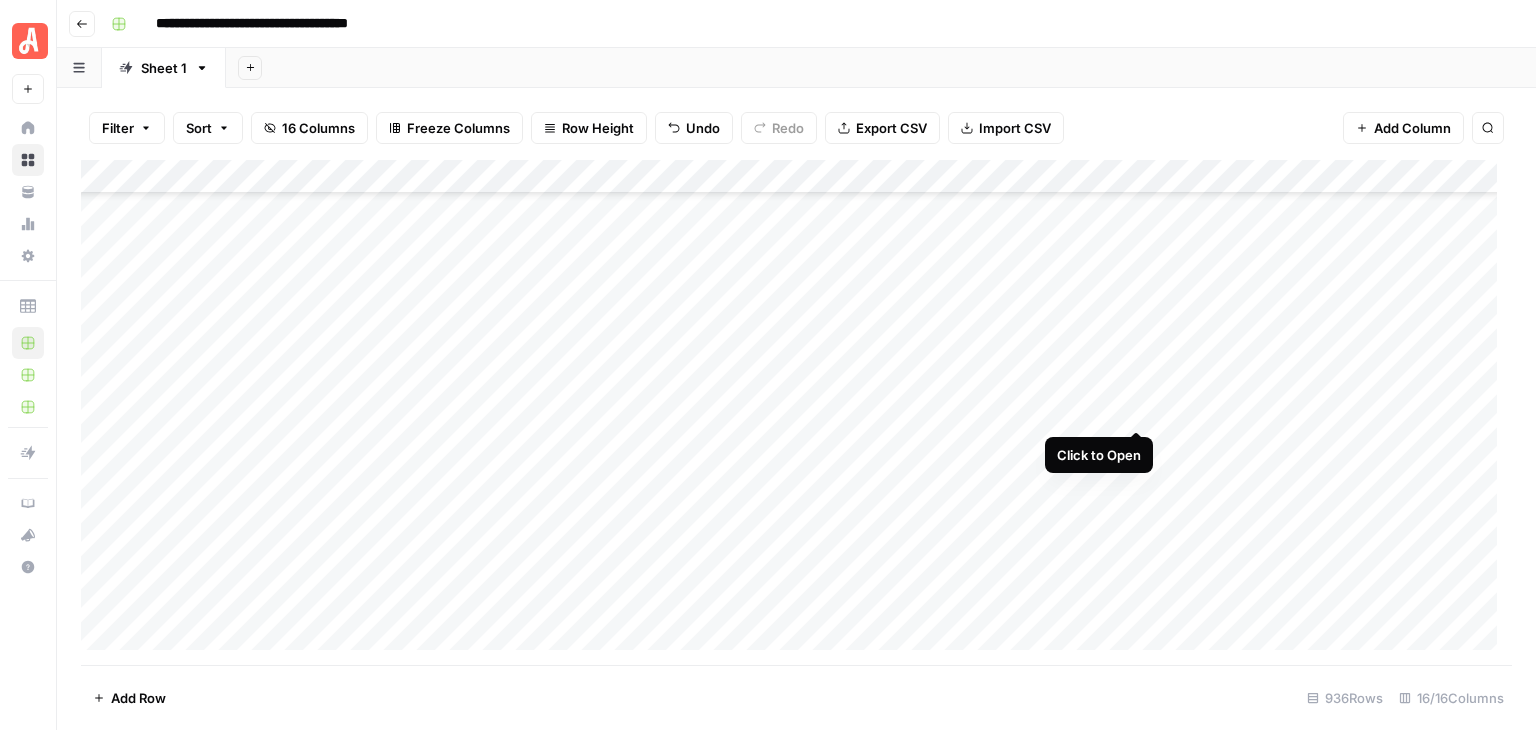 click on "Add Column" at bounding box center [796, 412] 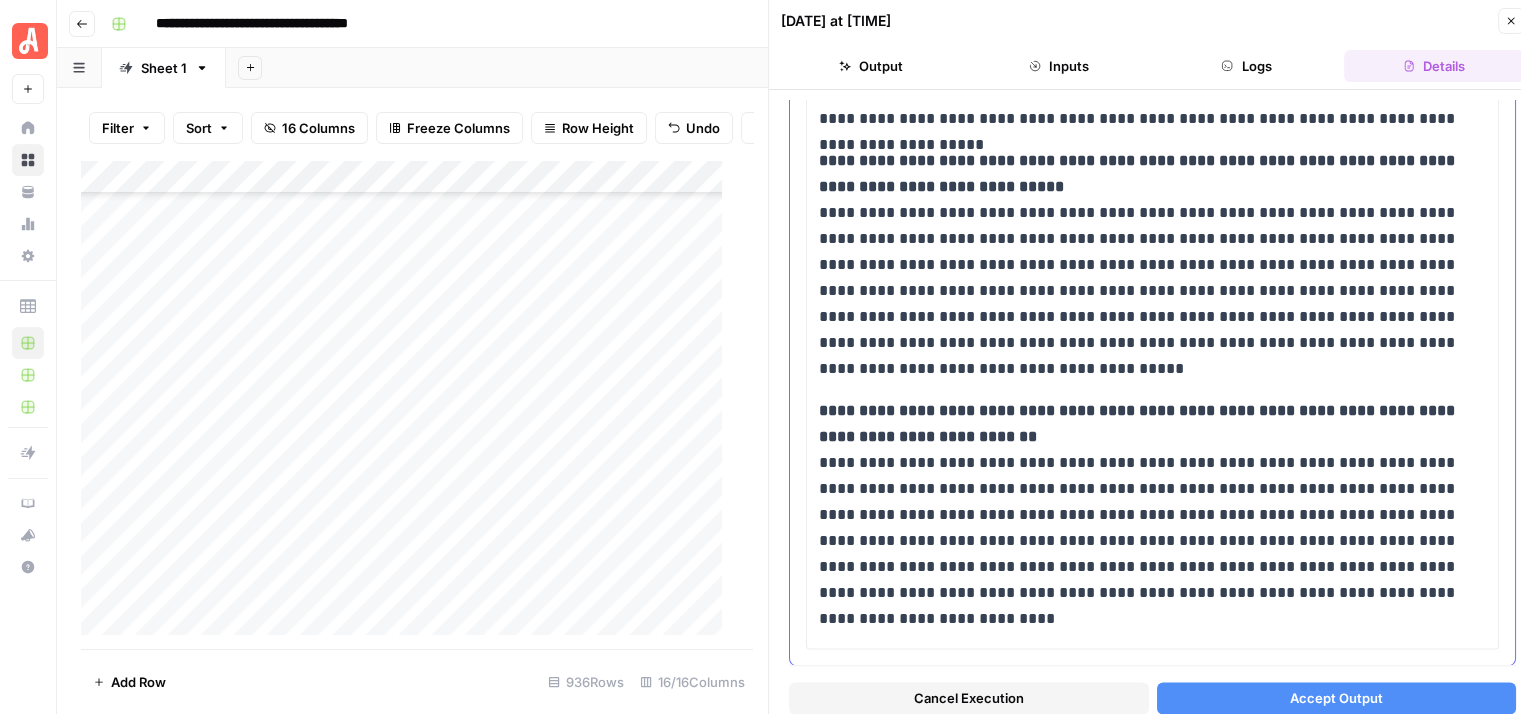 scroll, scrollTop: 2899, scrollLeft: 0, axis: vertical 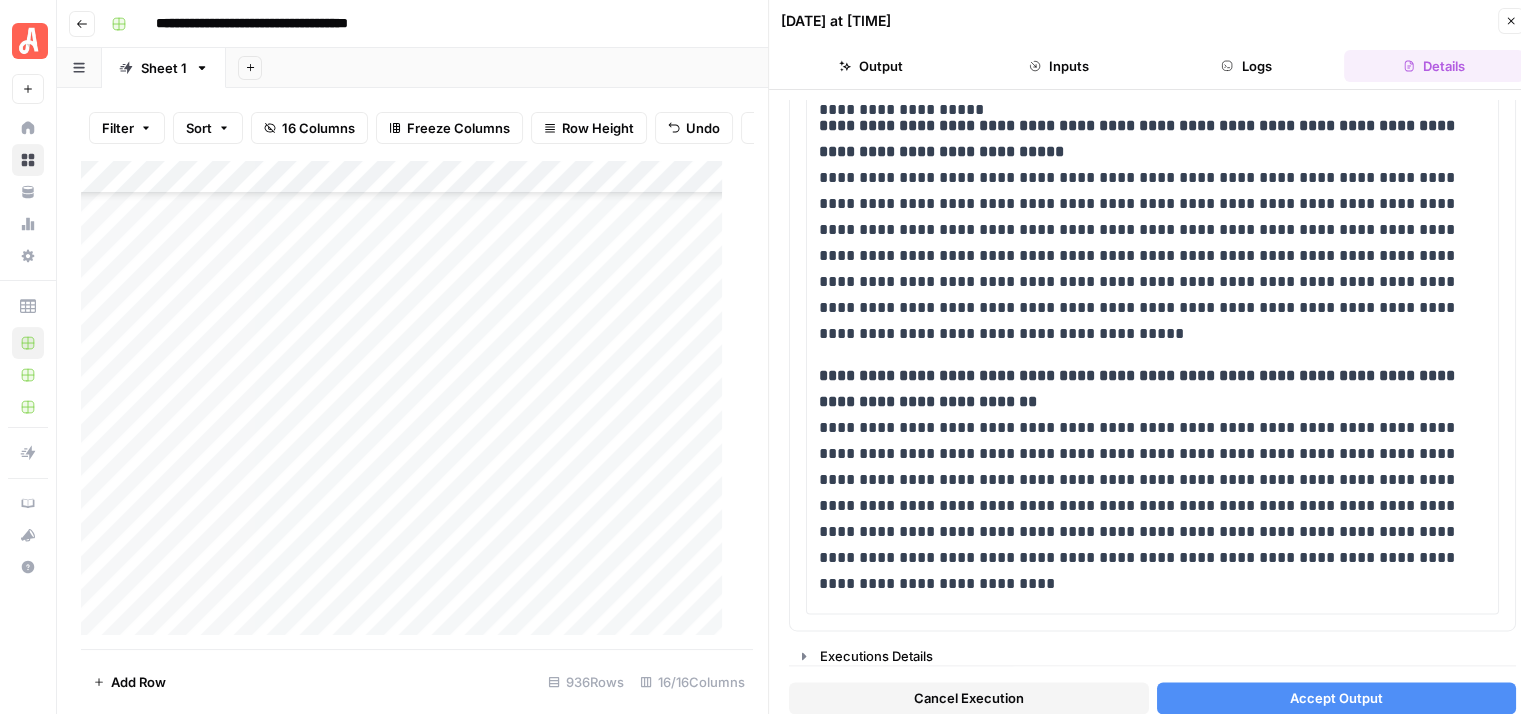 click on "Accept Output" at bounding box center (1336, 698) 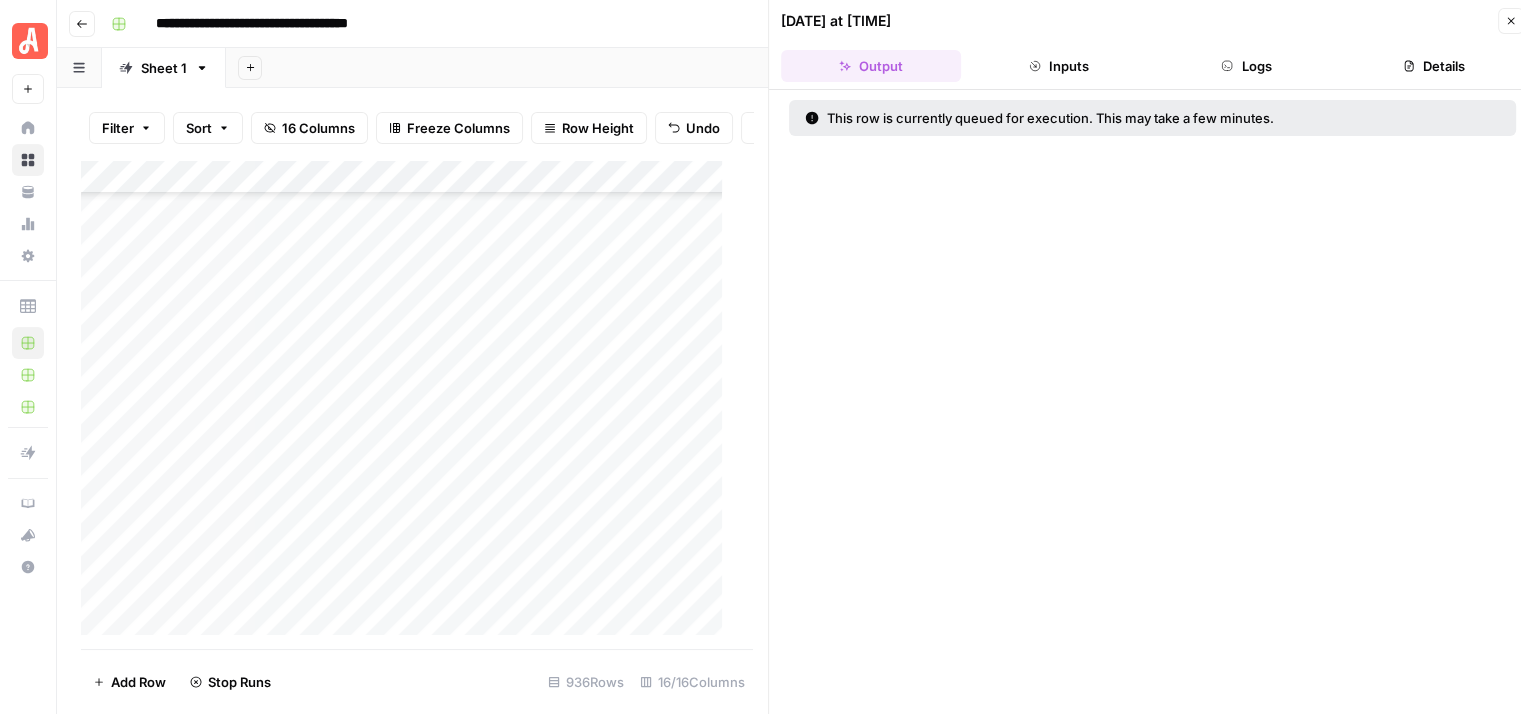 click 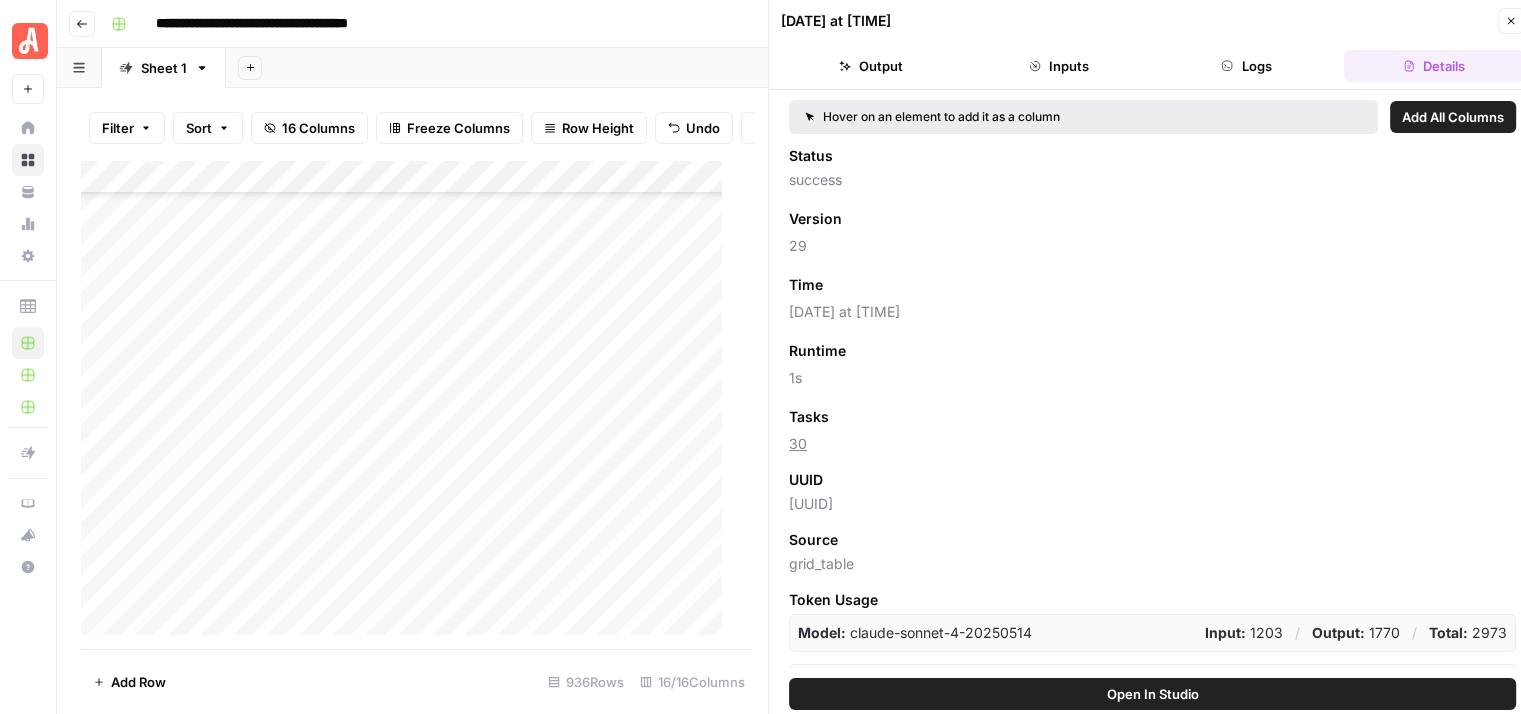 click 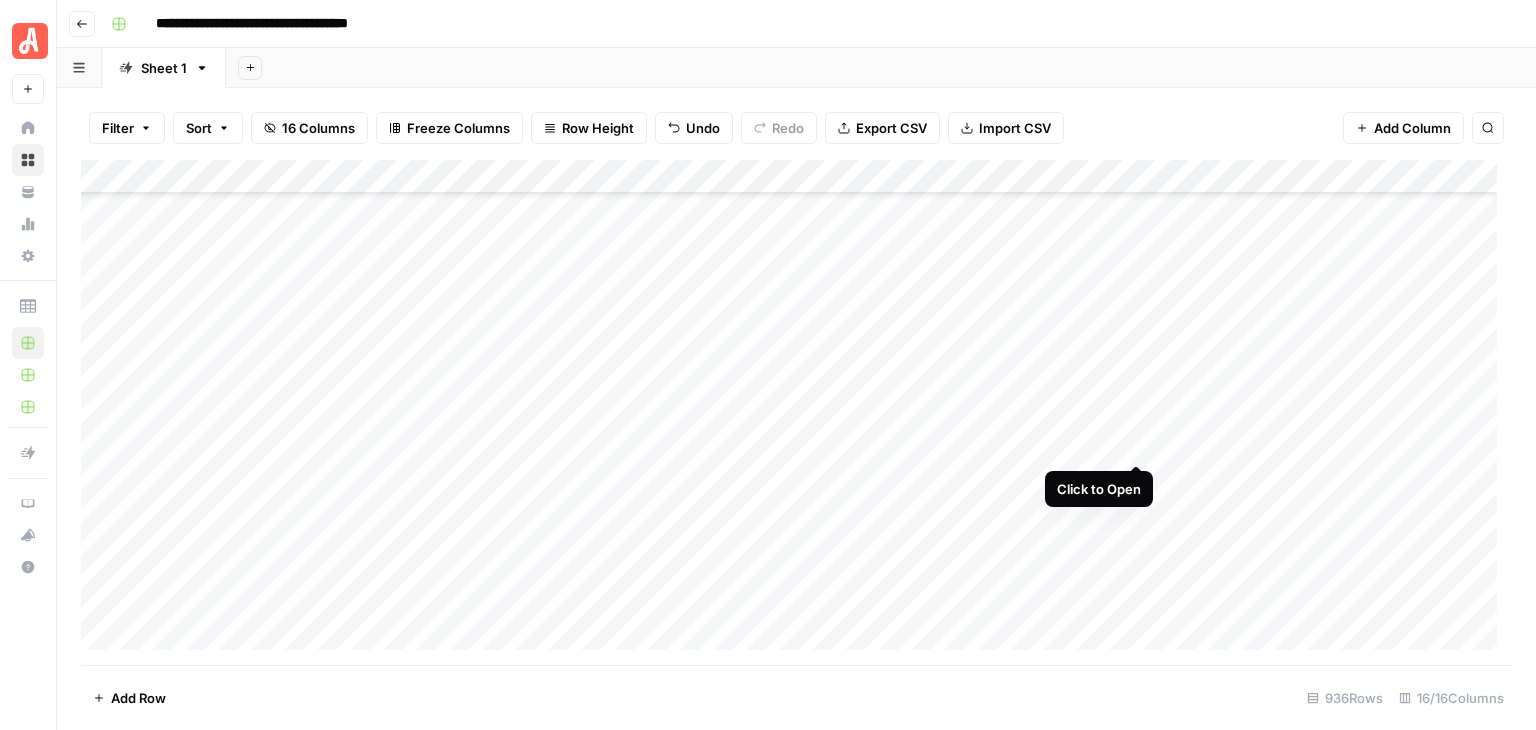 click on "Add Column" at bounding box center [796, 412] 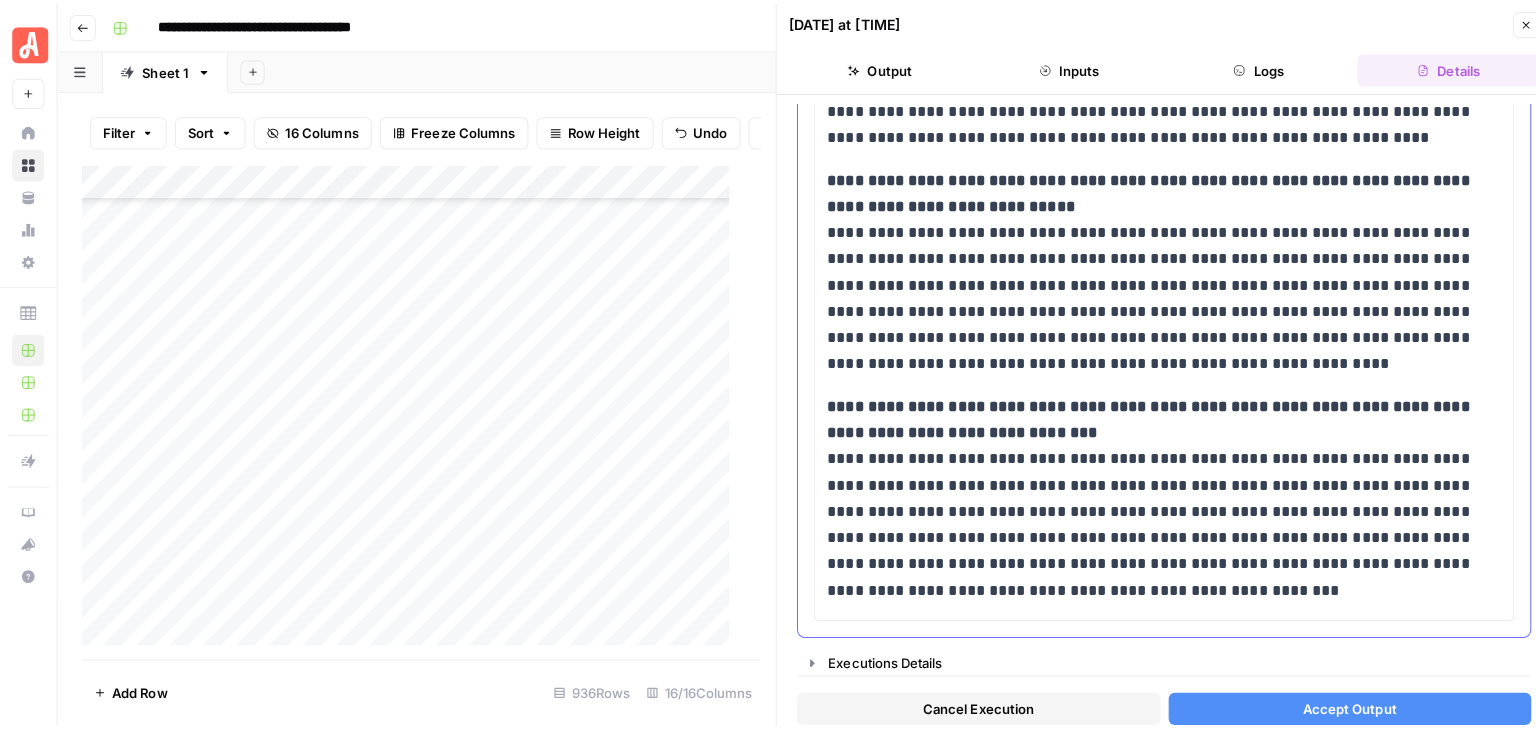 scroll, scrollTop: 1684, scrollLeft: 0, axis: vertical 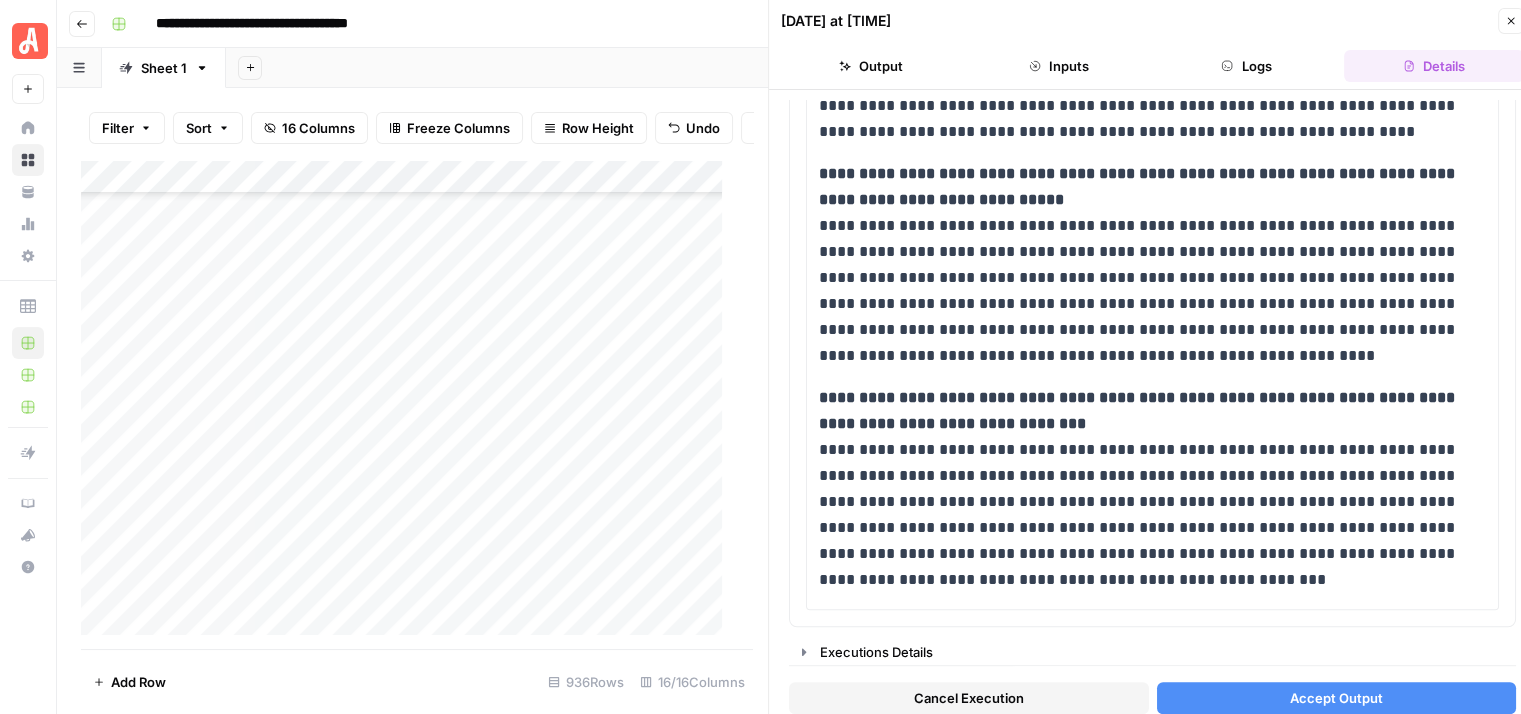 click on "Accept Output" at bounding box center (1337, 698) 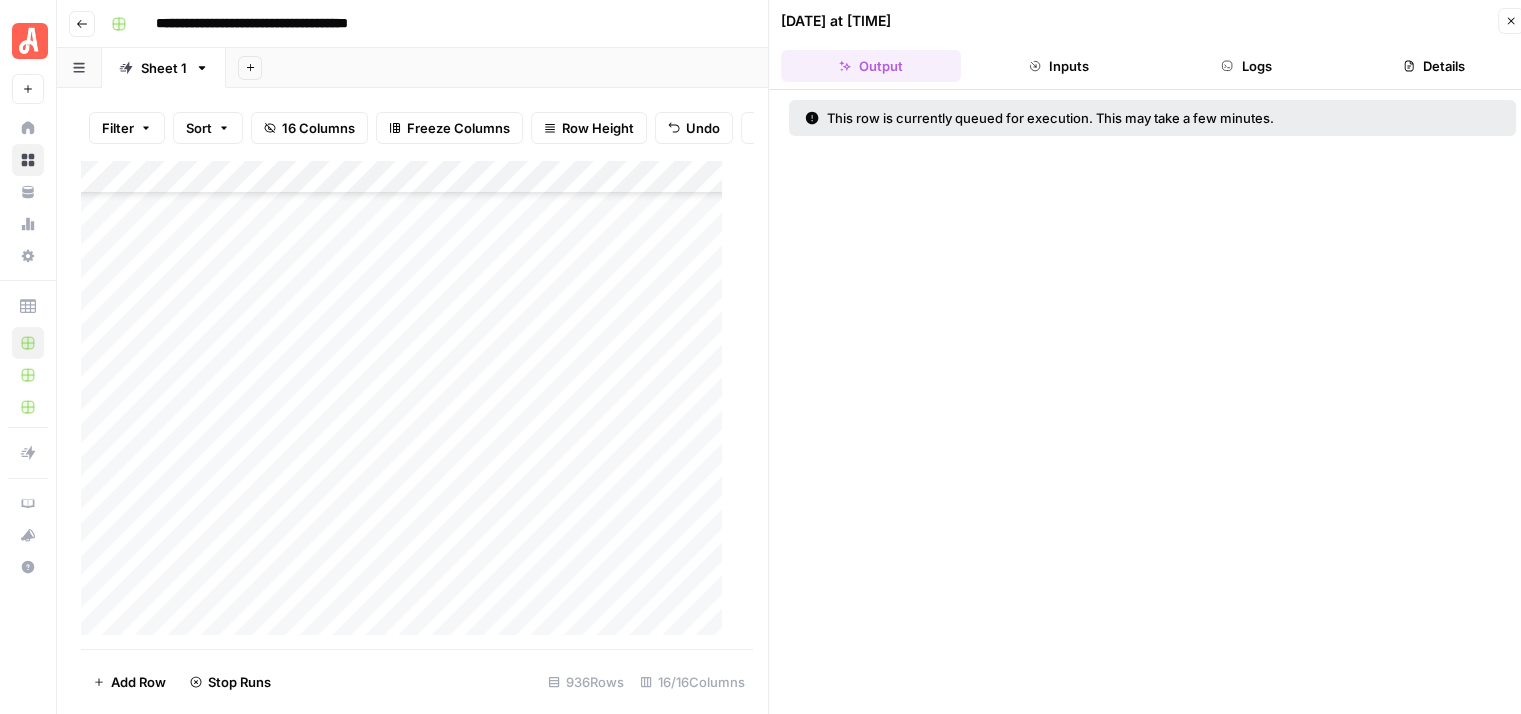 click 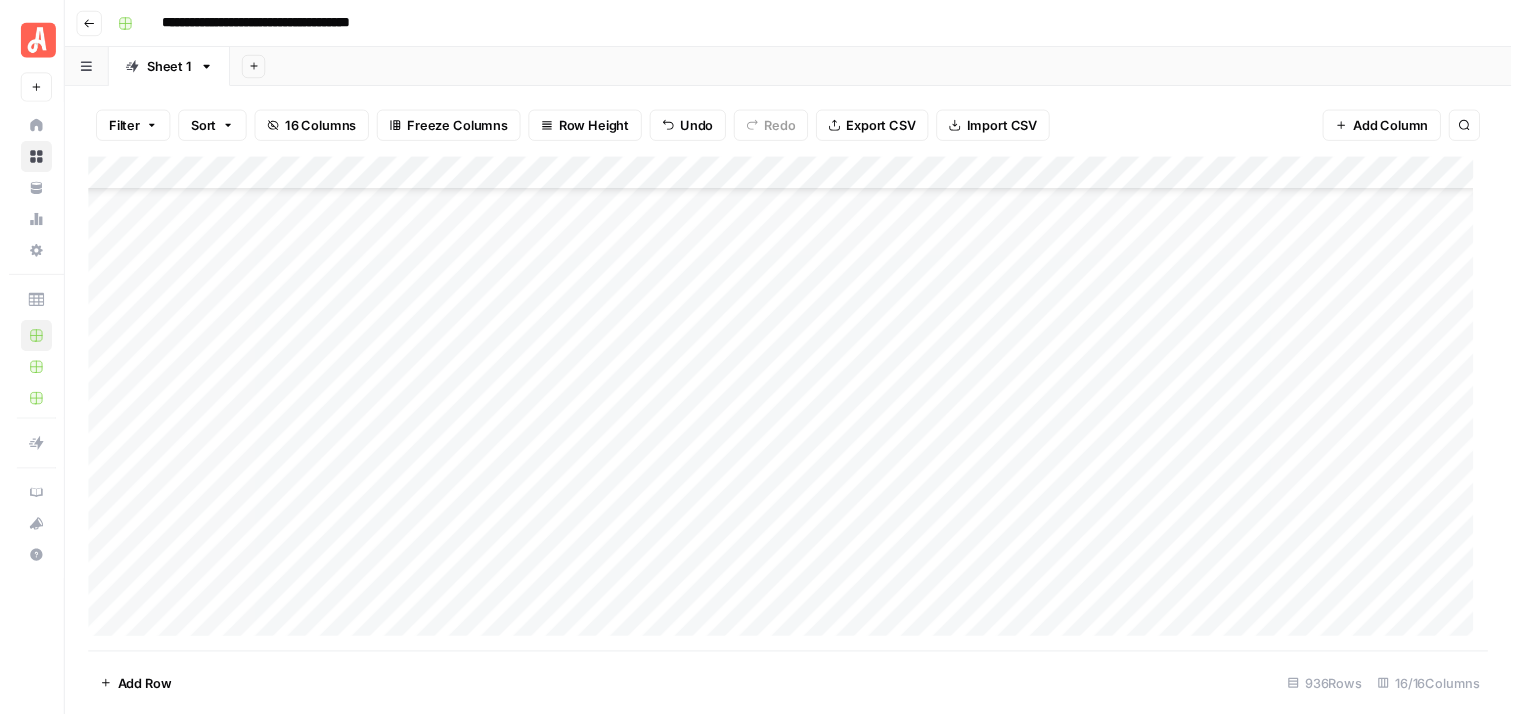 scroll, scrollTop: 24920, scrollLeft: 0, axis: vertical 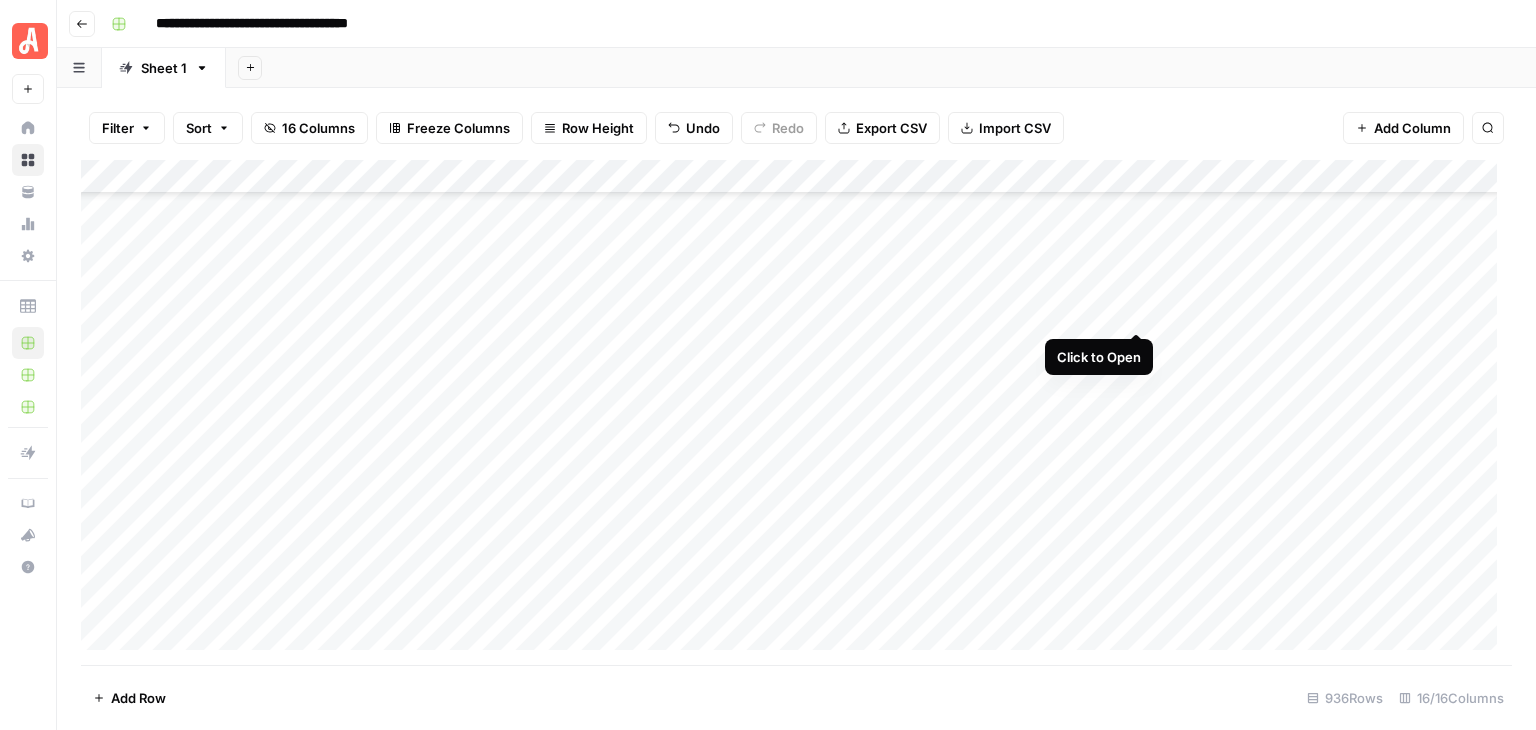 click on "Add Column" at bounding box center [796, 412] 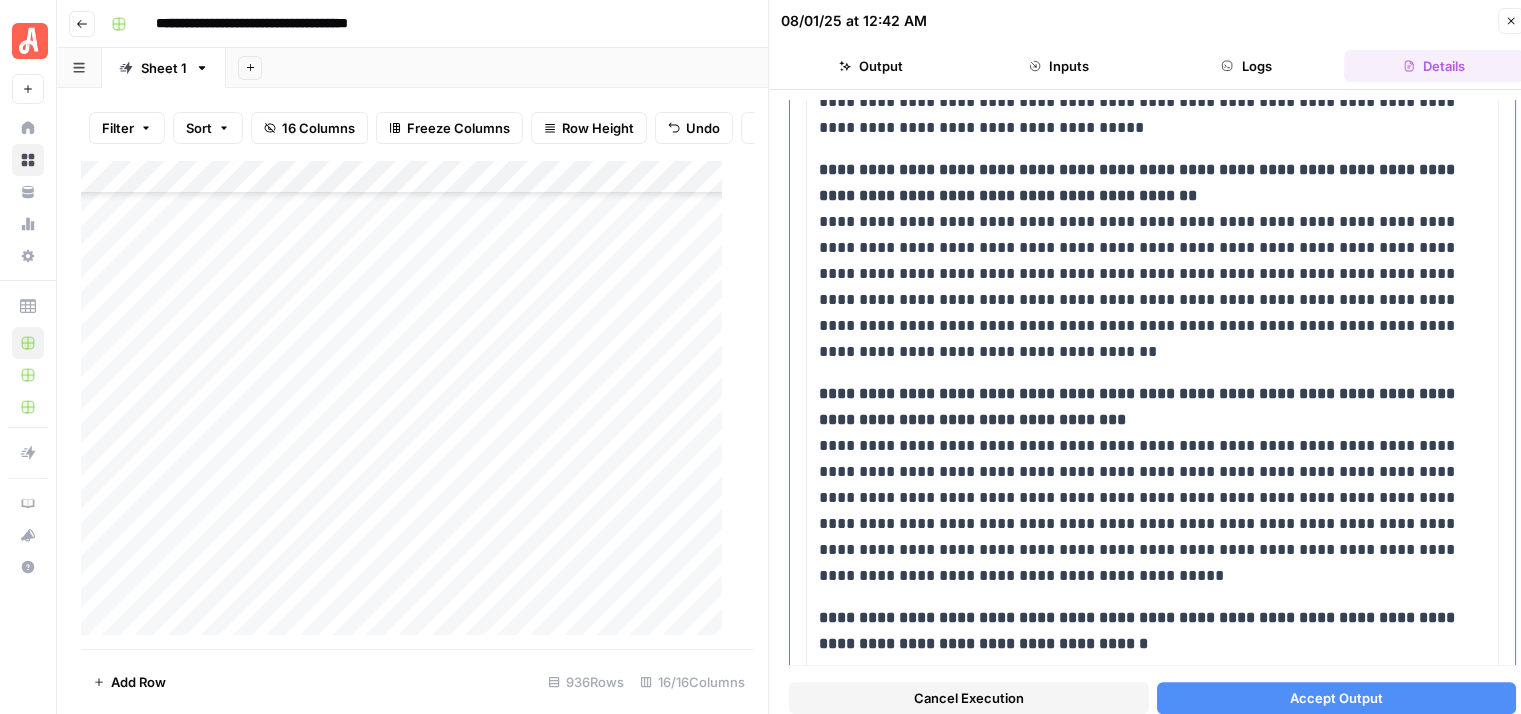 scroll, scrollTop: 1942, scrollLeft: 0, axis: vertical 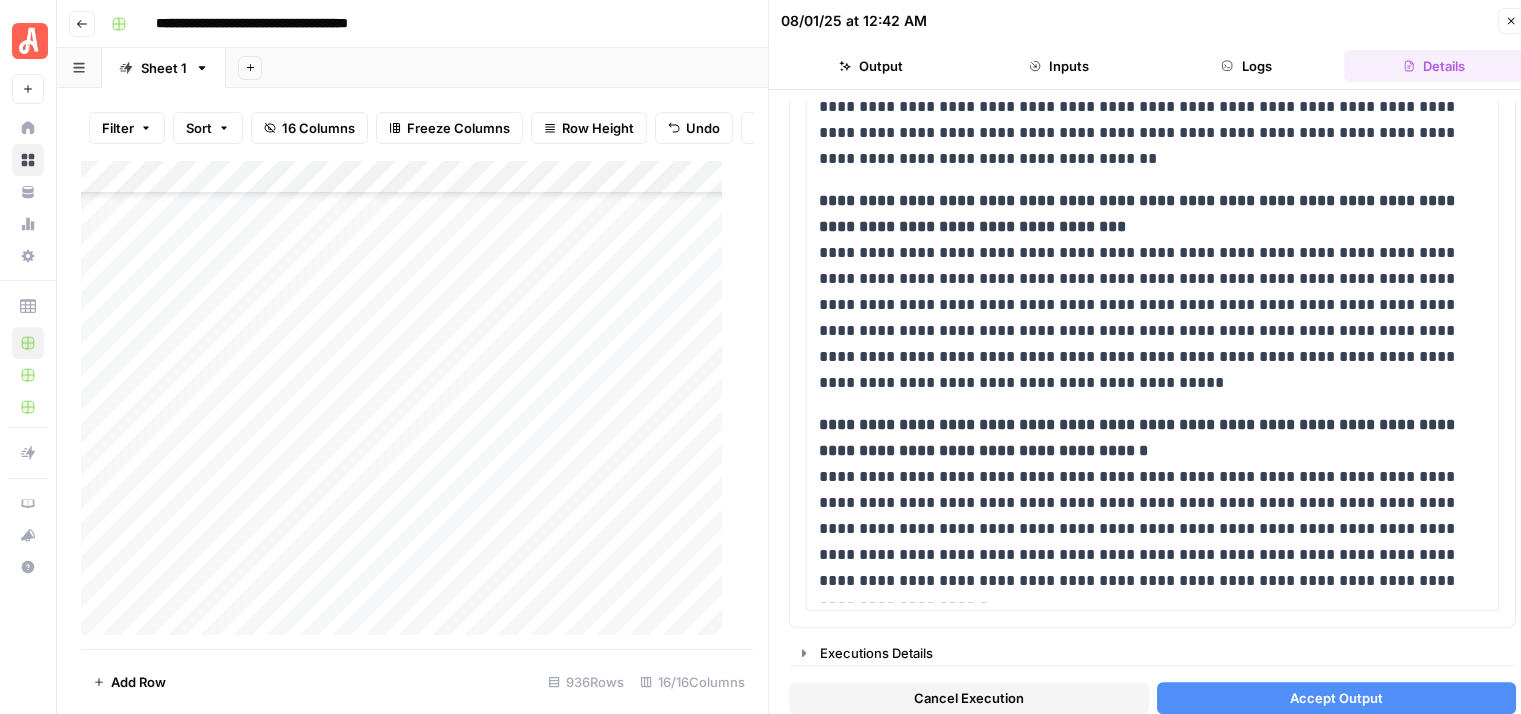 click on "Cancel Execution" at bounding box center (969, 698) 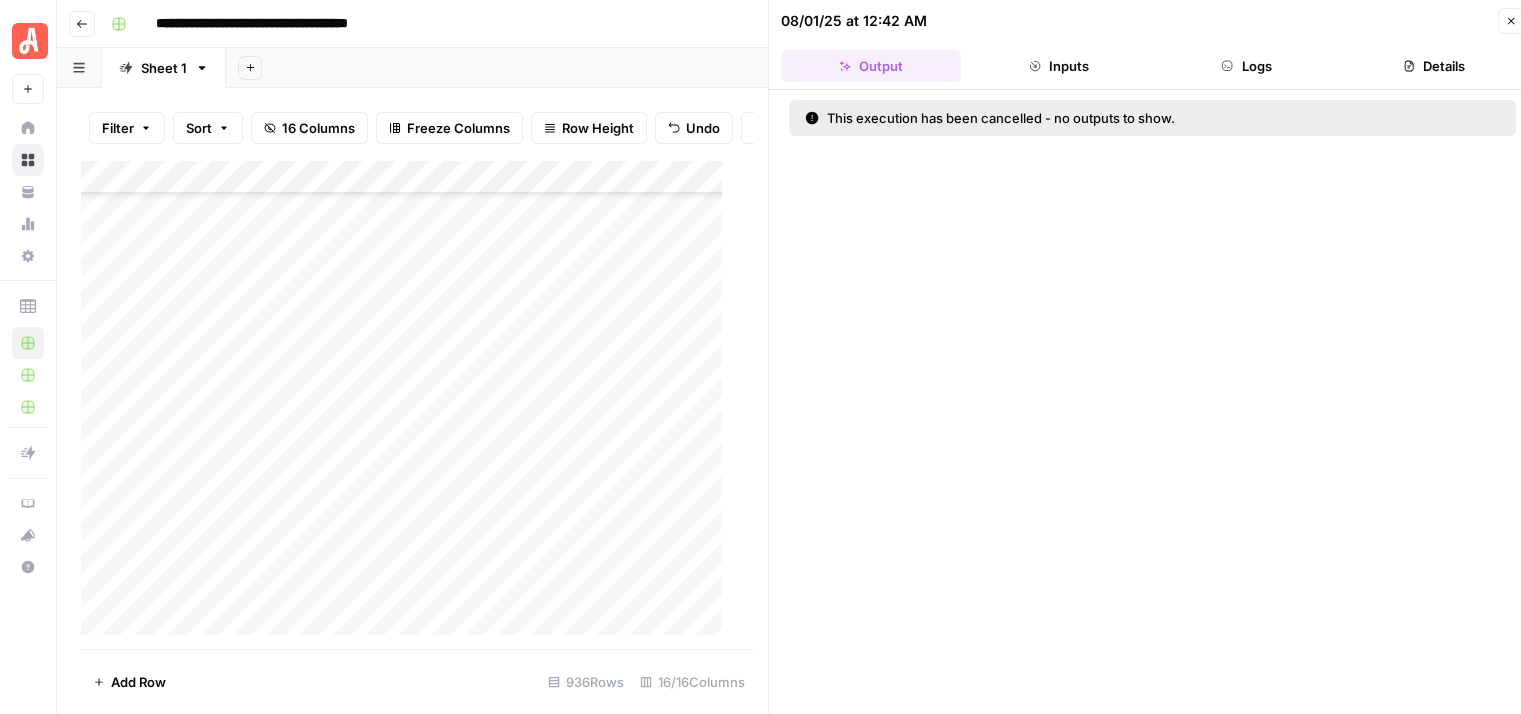 click 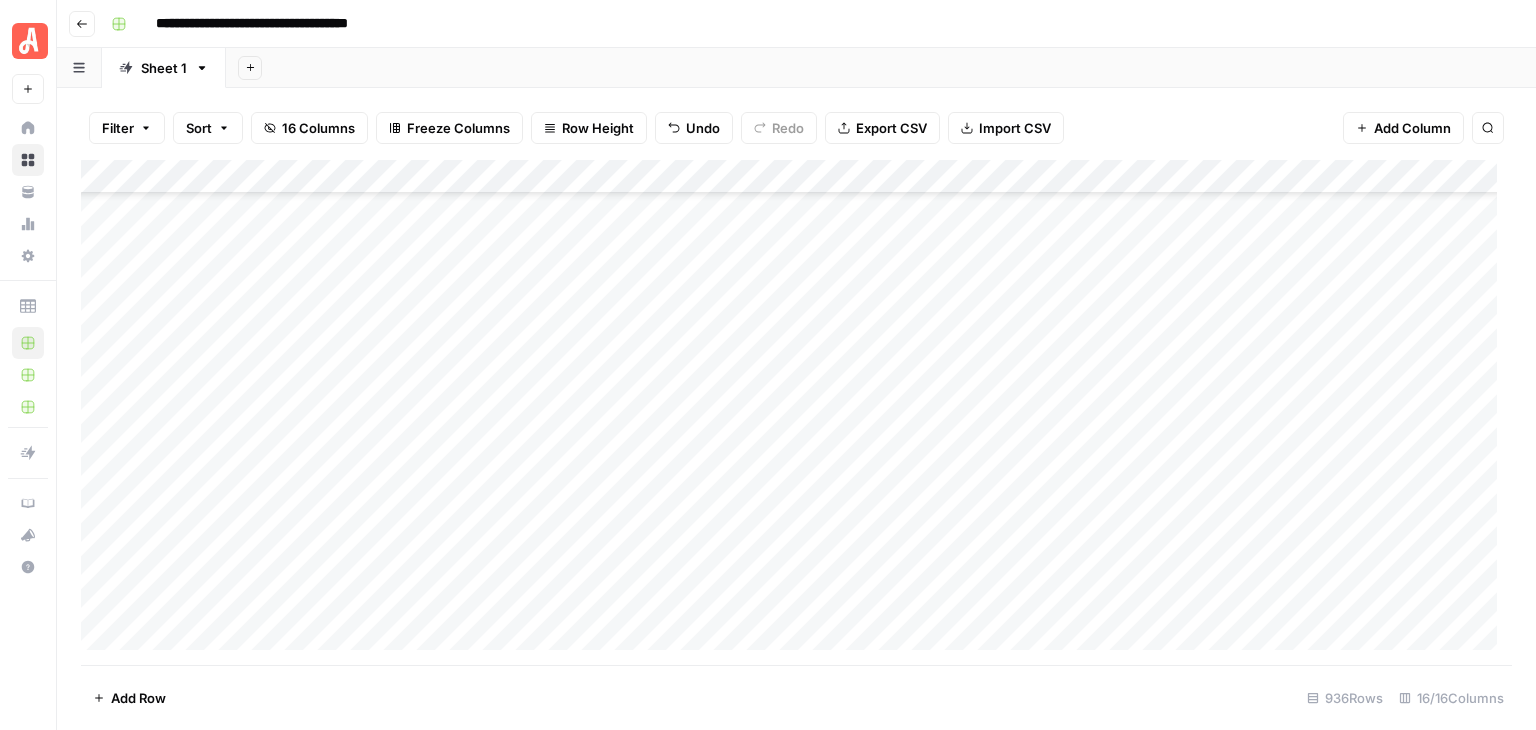click on "Add Column" at bounding box center (796, 412) 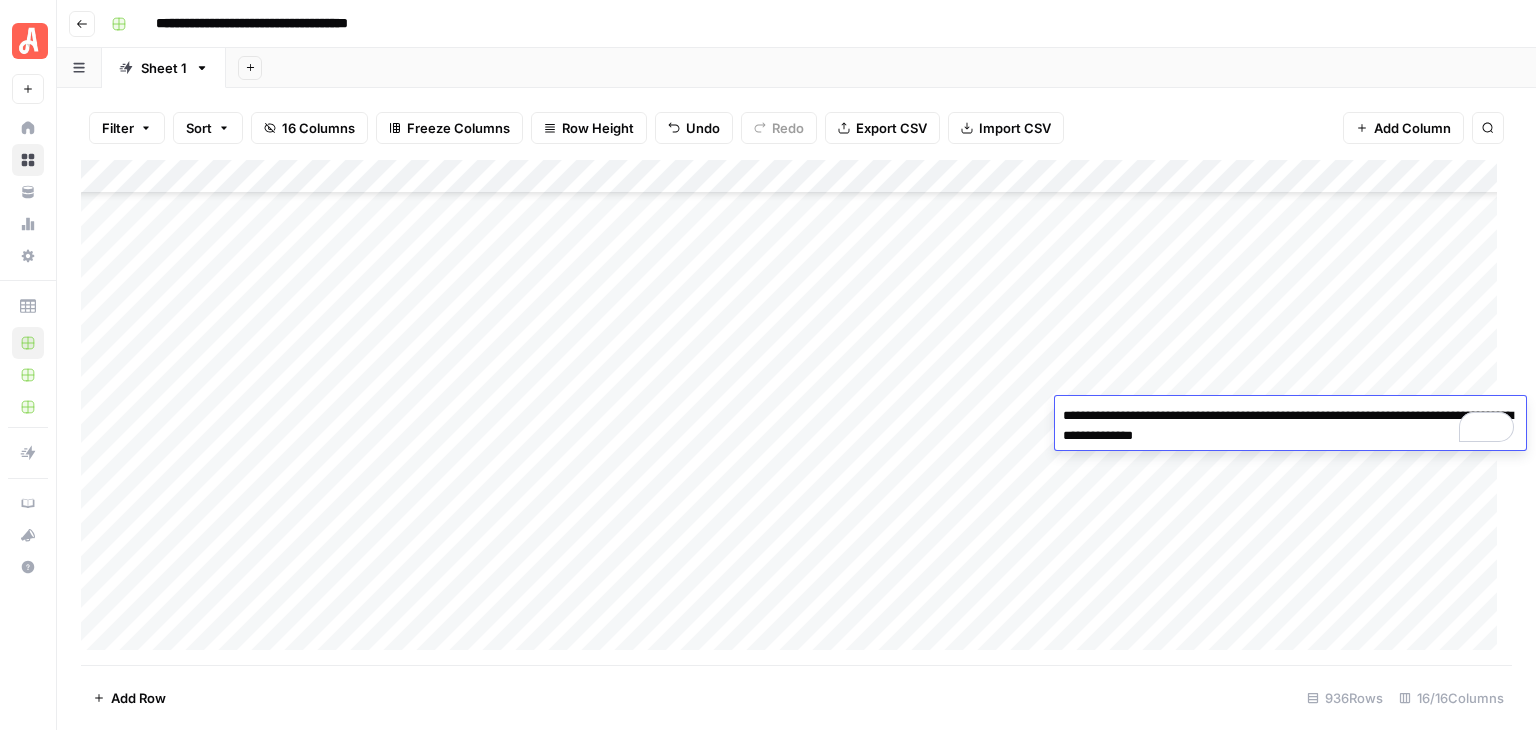 click on "**********" at bounding box center [809, 24] 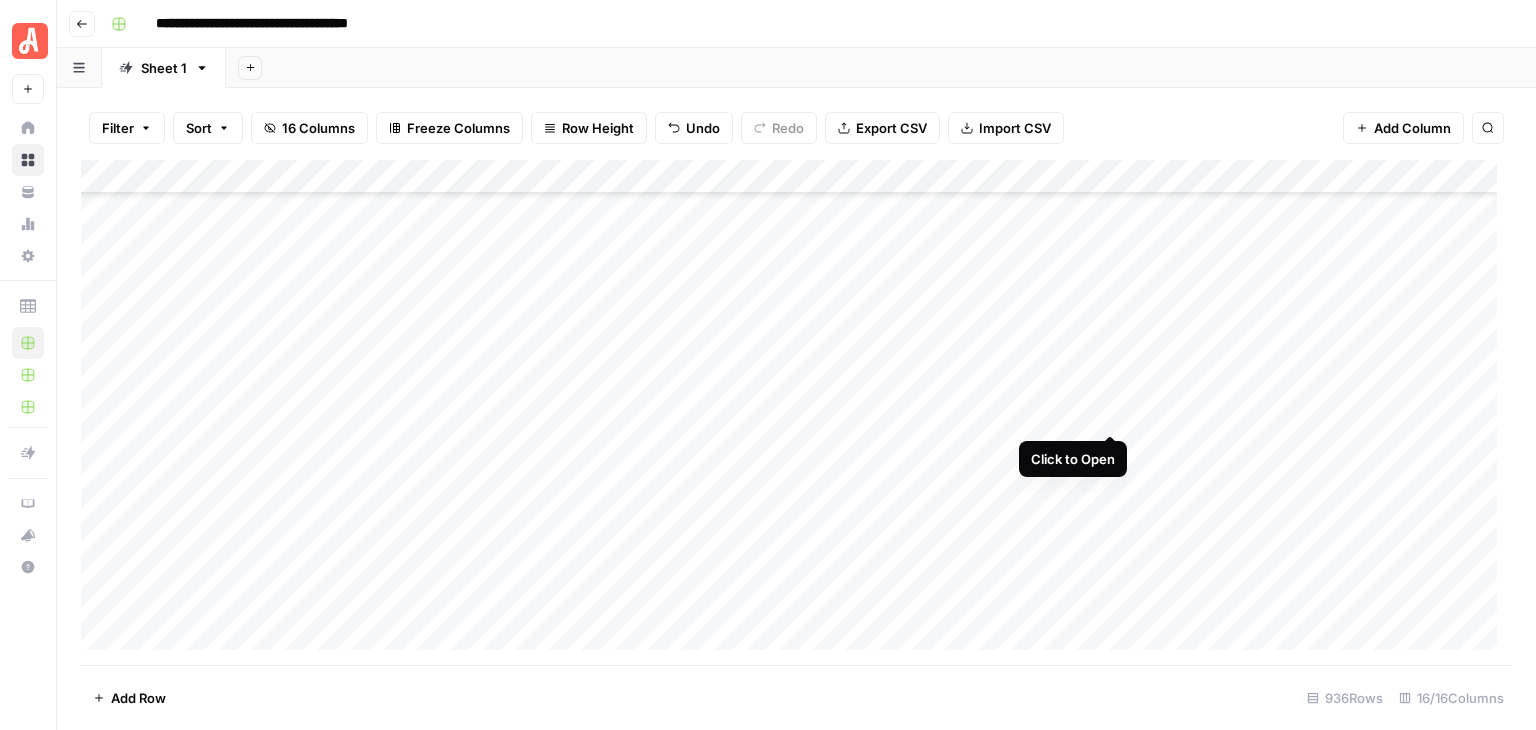 click on "Add Column" at bounding box center [796, 412] 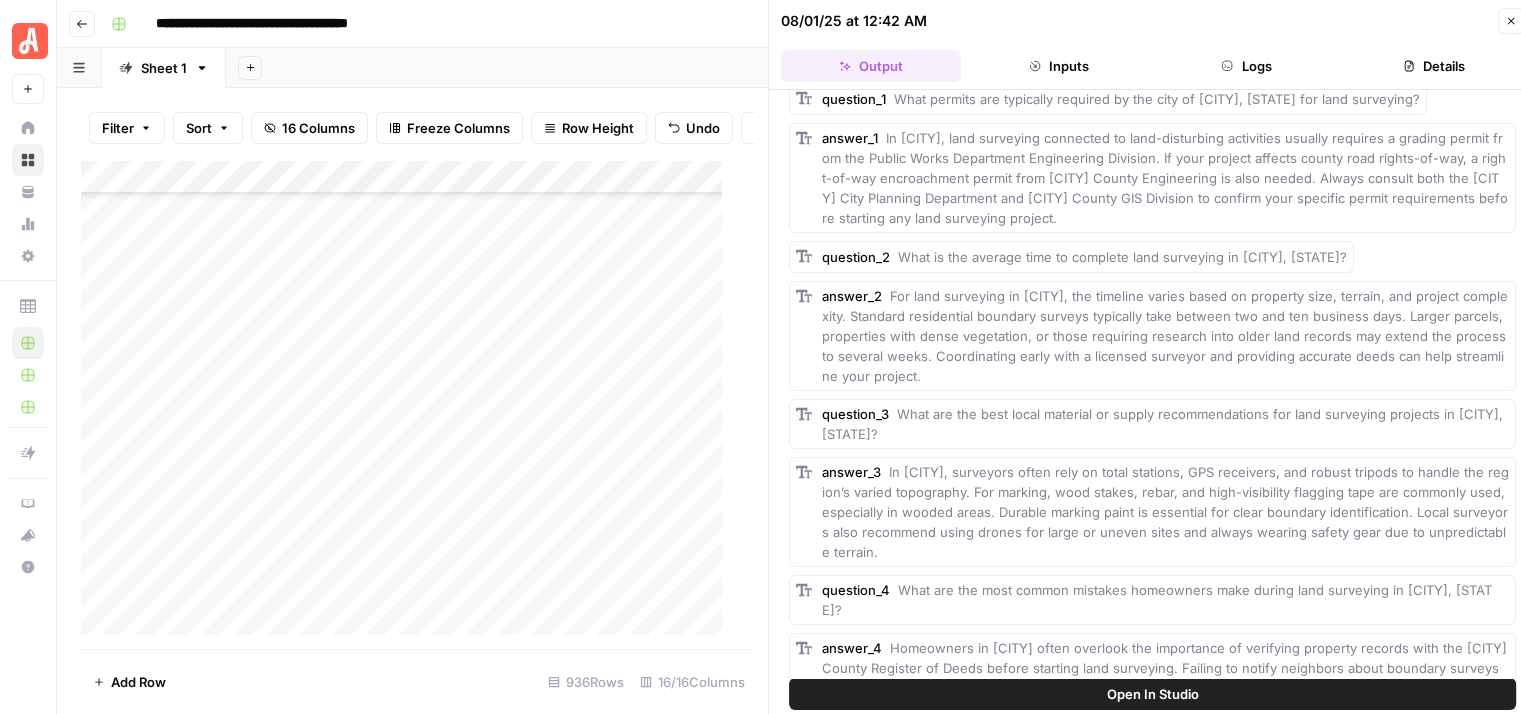 scroll, scrollTop: 0, scrollLeft: 0, axis: both 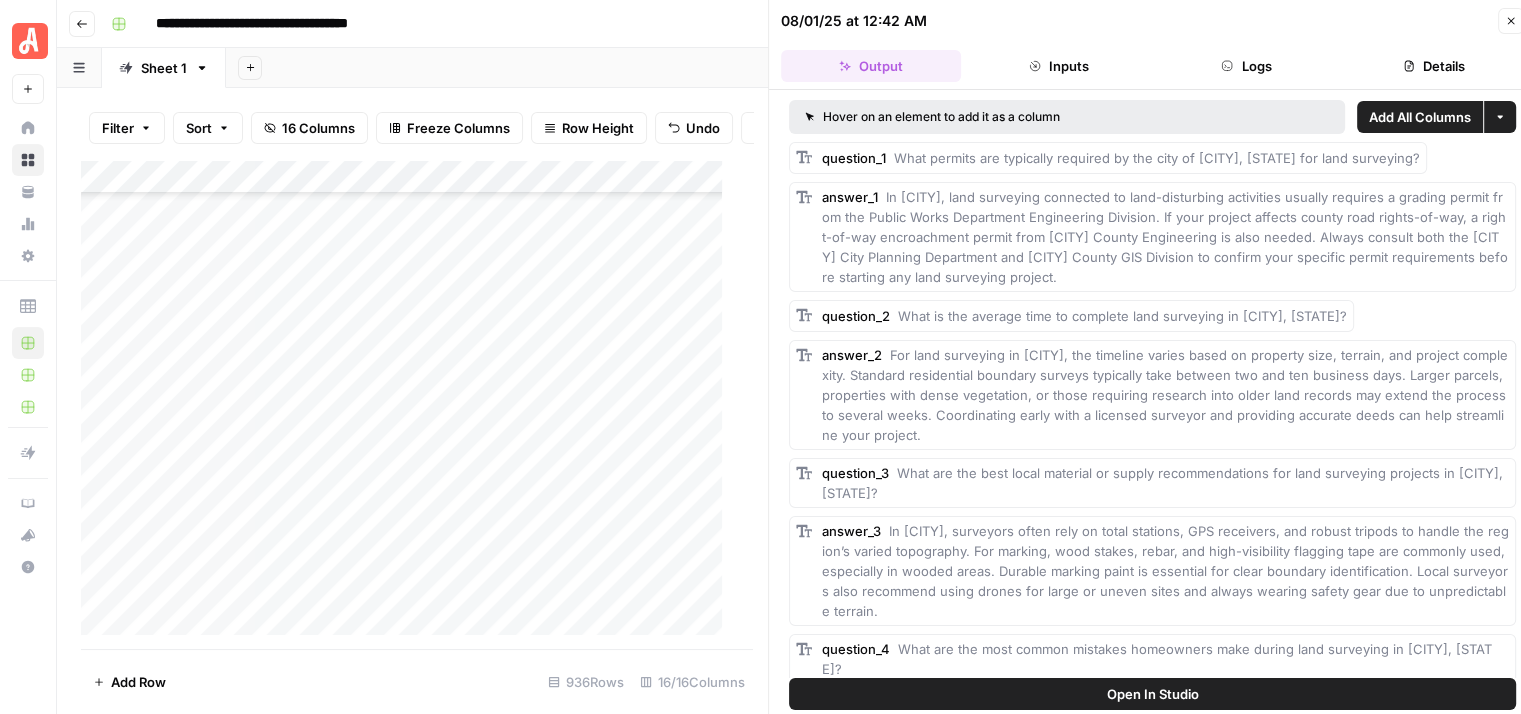 click 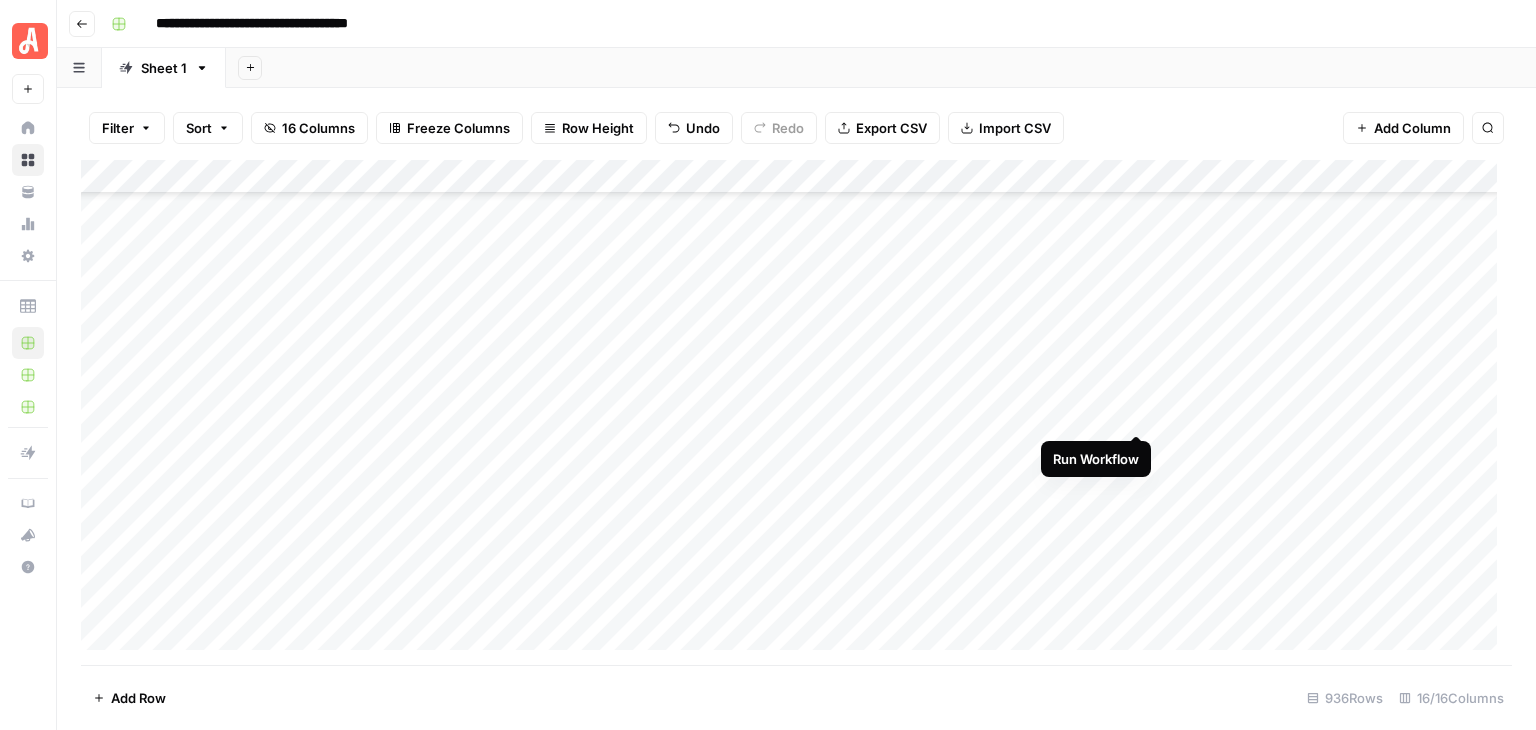 click on "Add Column" at bounding box center [796, 412] 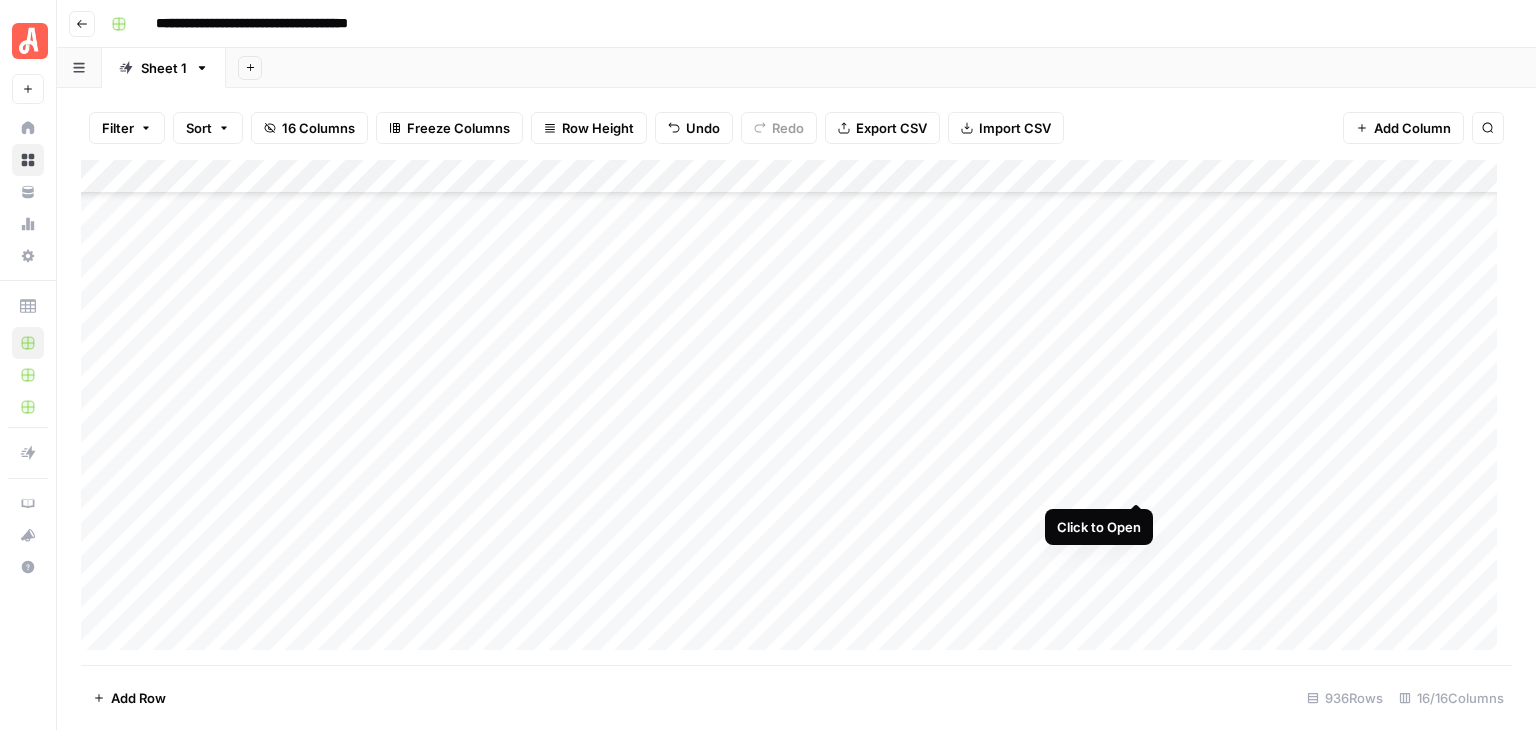 click on "Add Column" at bounding box center [796, 412] 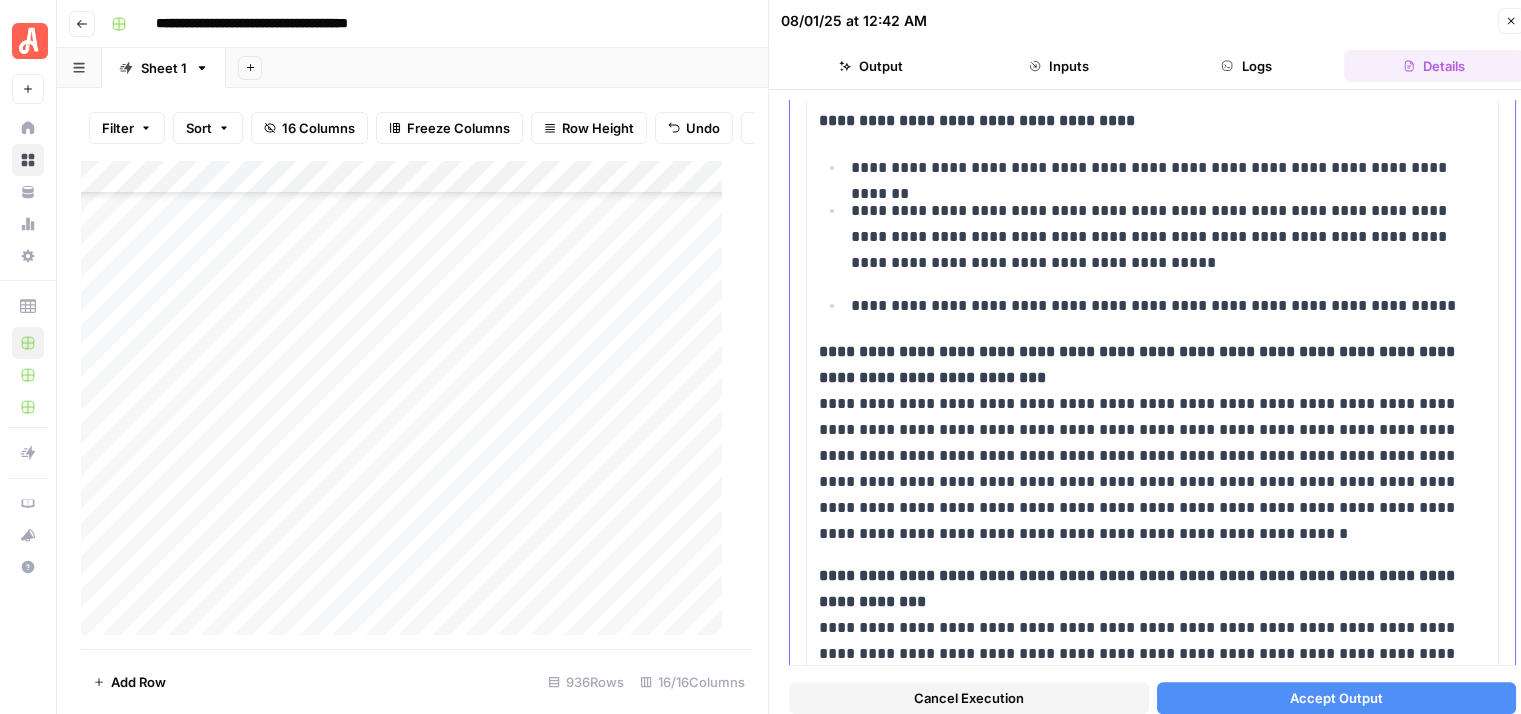 scroll, scrollTop: 1400, scrollLeft: 0, axis: vertical 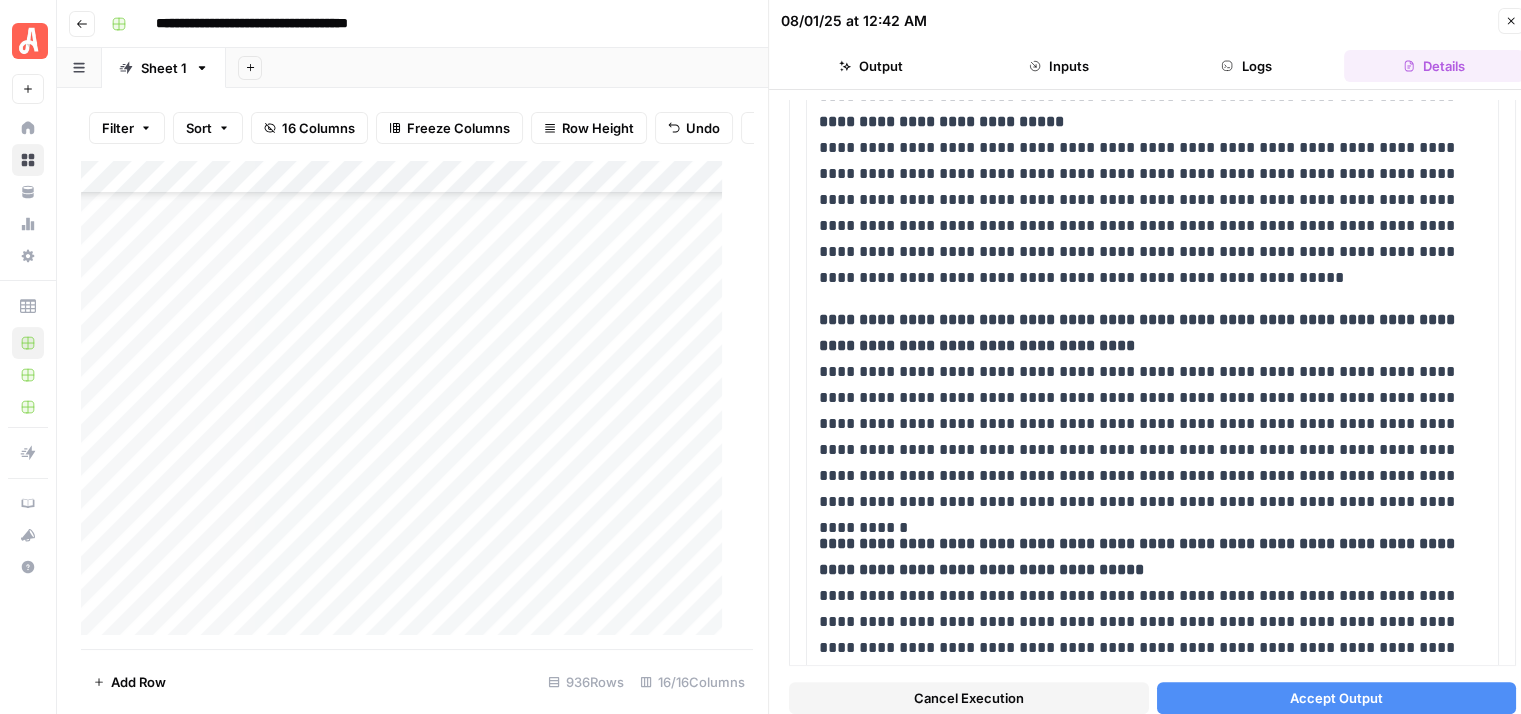 click on "Cancel Execution" at bounding box center [969, 698] 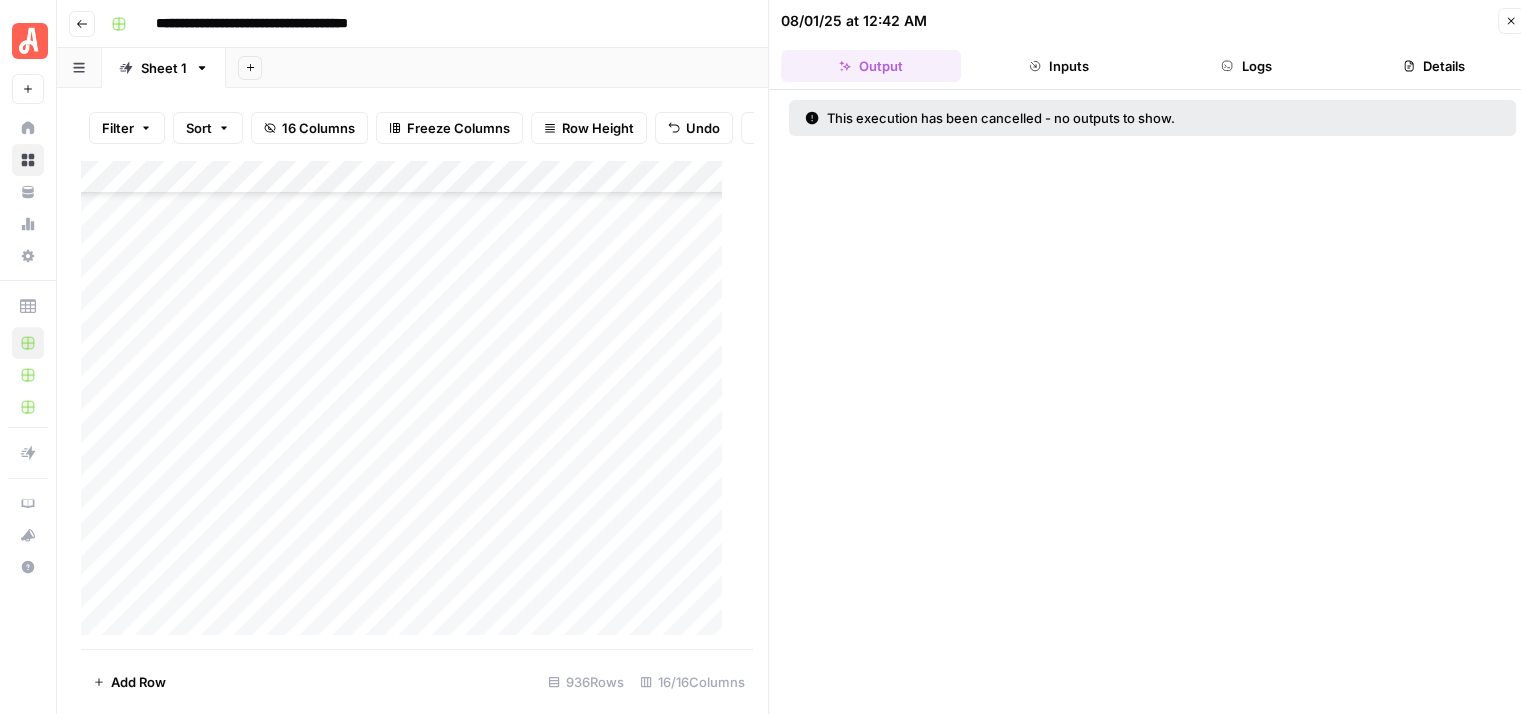 click 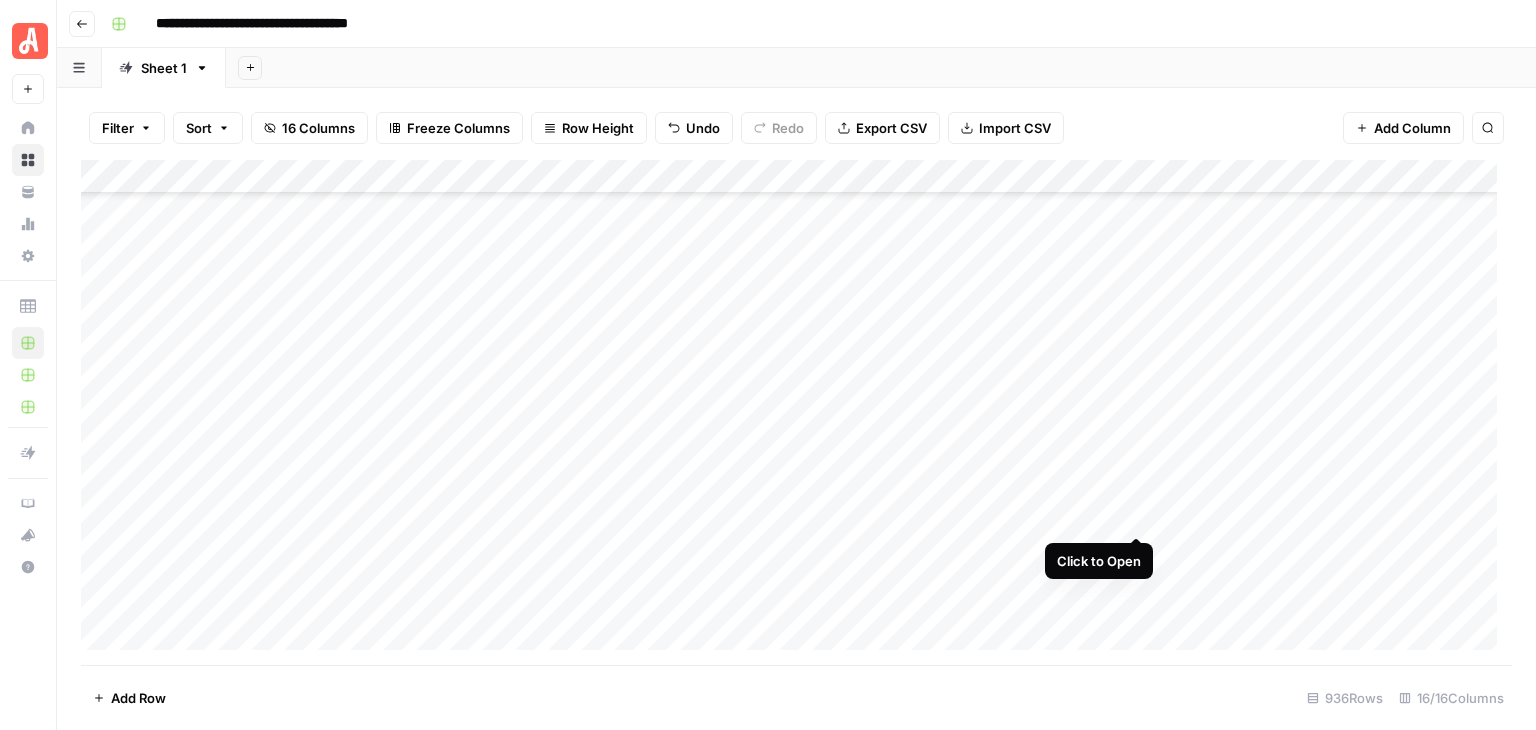 click on "Add Column" at bounding box center (796, 412) 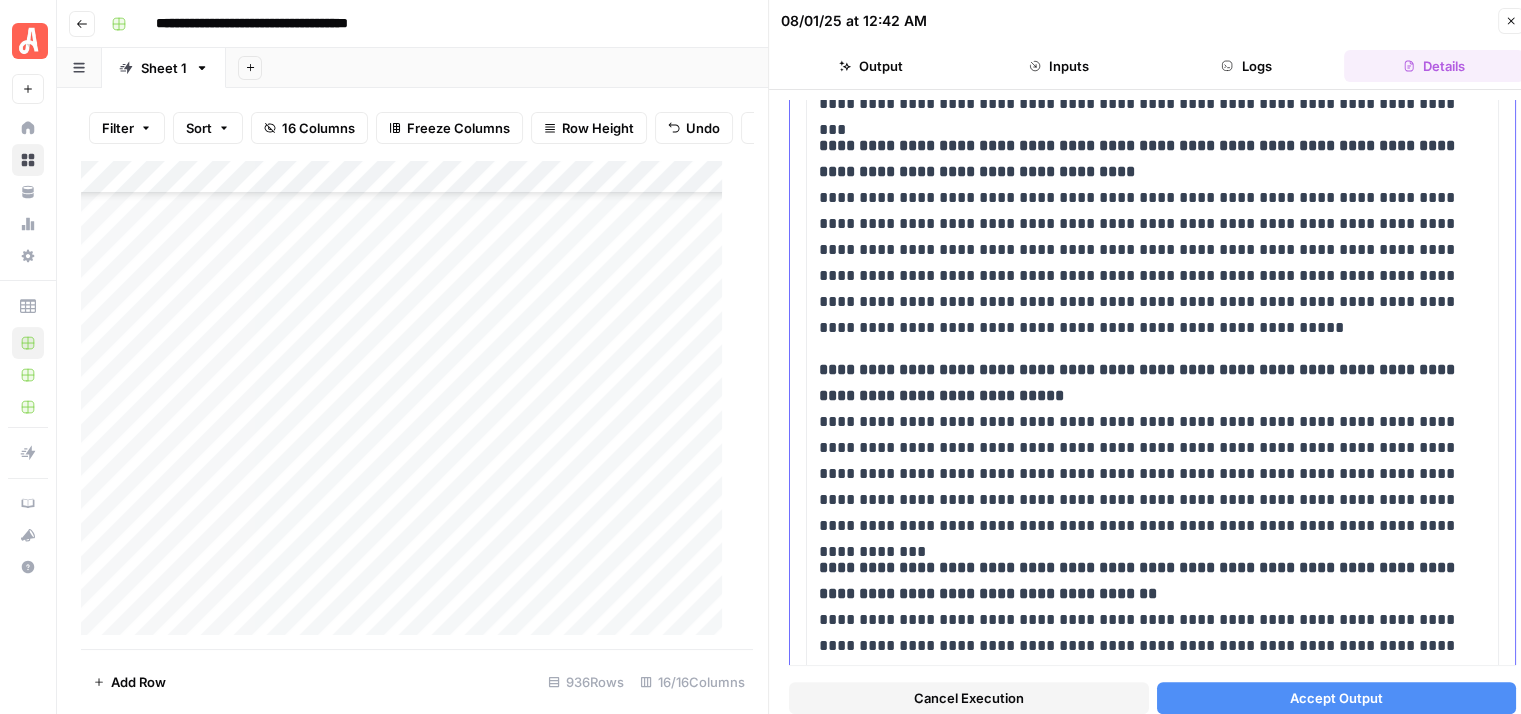 scroll, scrollTop: 1669, scrollLeft: 0, axis: vertical 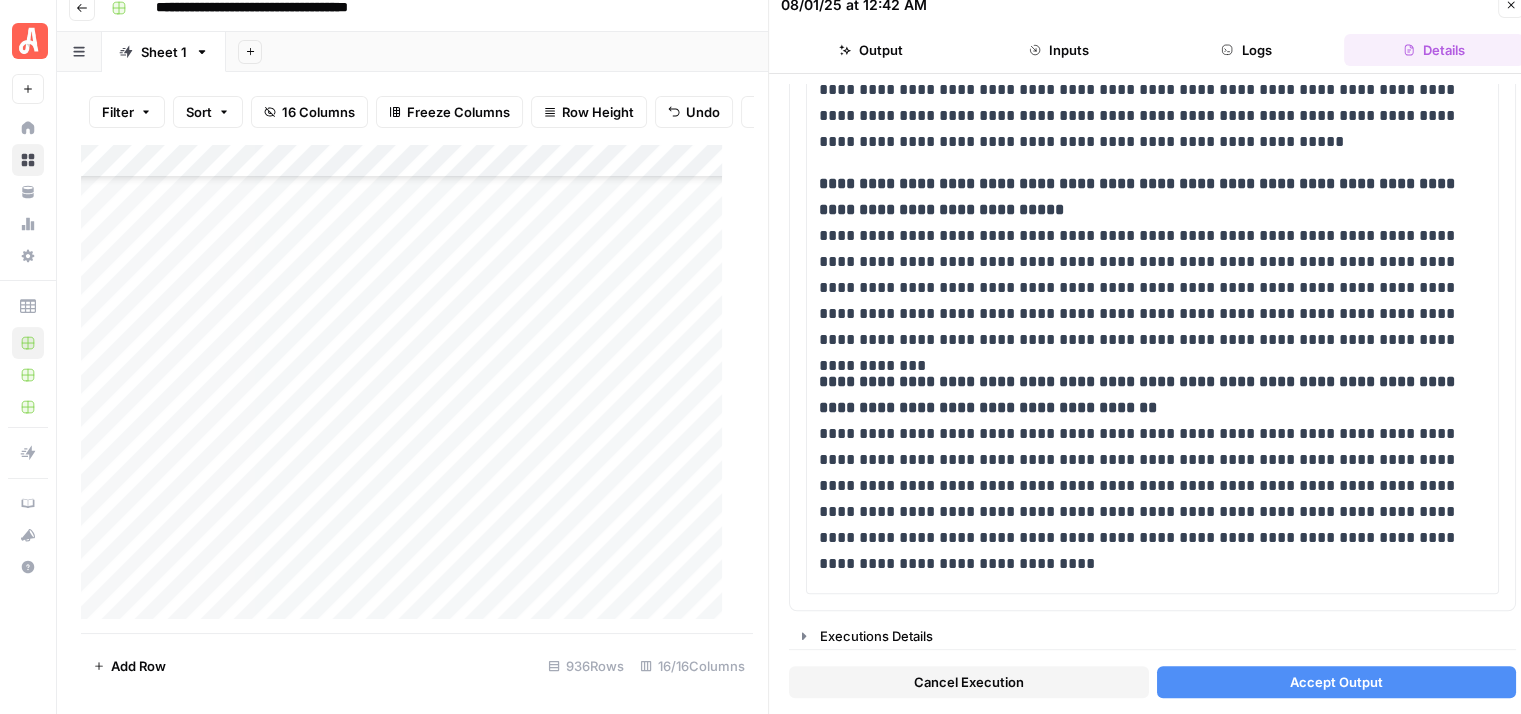 click on "Cancel Execution" at bounding box center (969, 682) 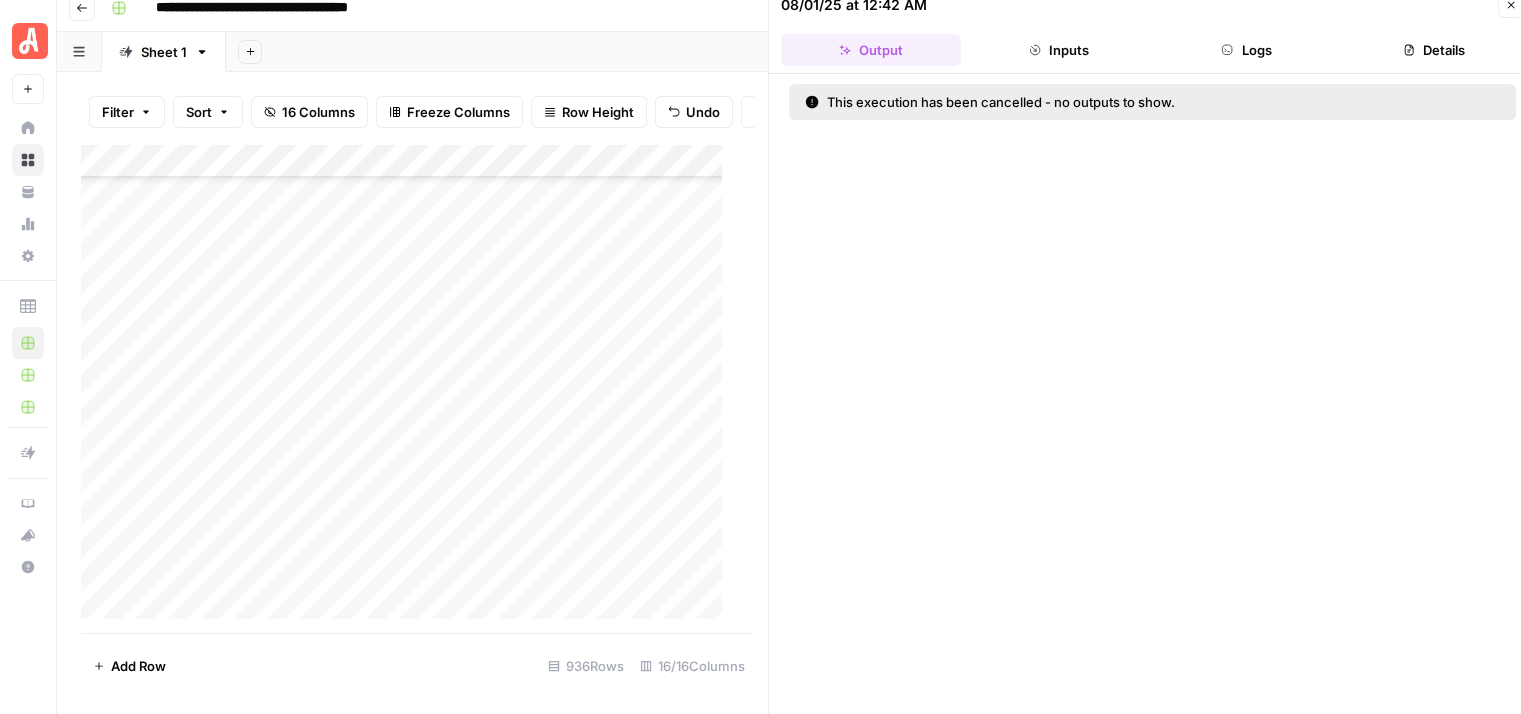 click 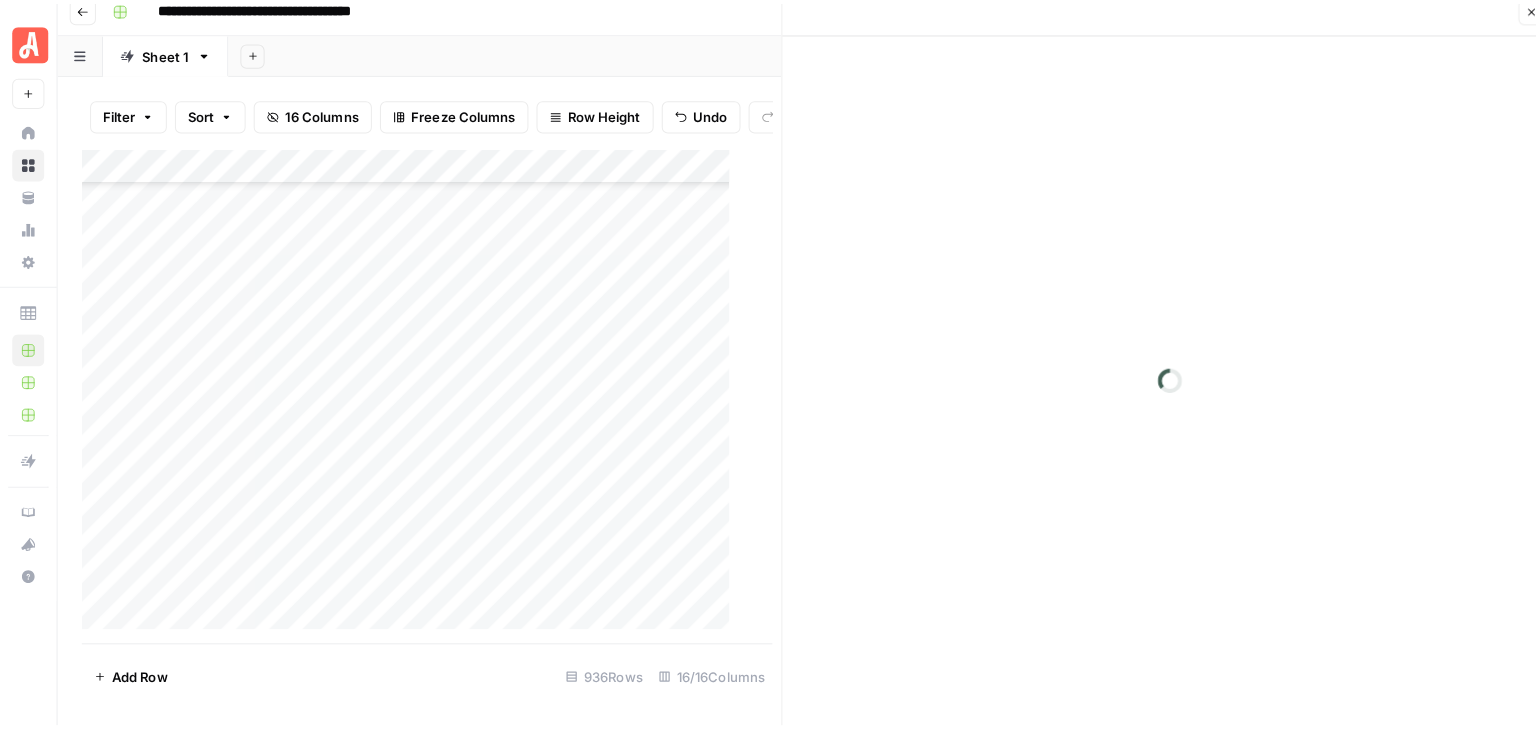 scroll, scrollTop: 0, scrollLeft: 0, axis: both 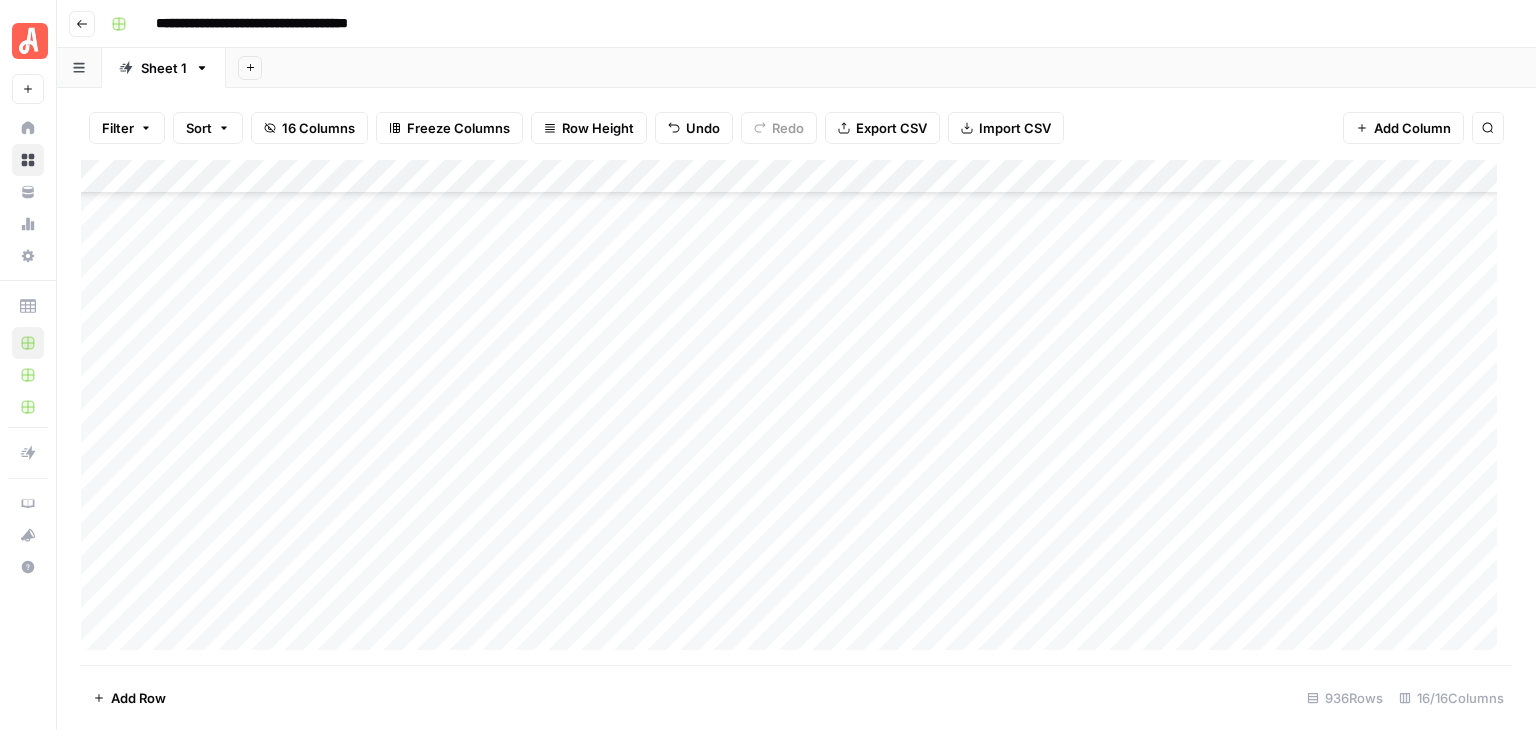 click on "Add Column" at bounding box center [796, 412] 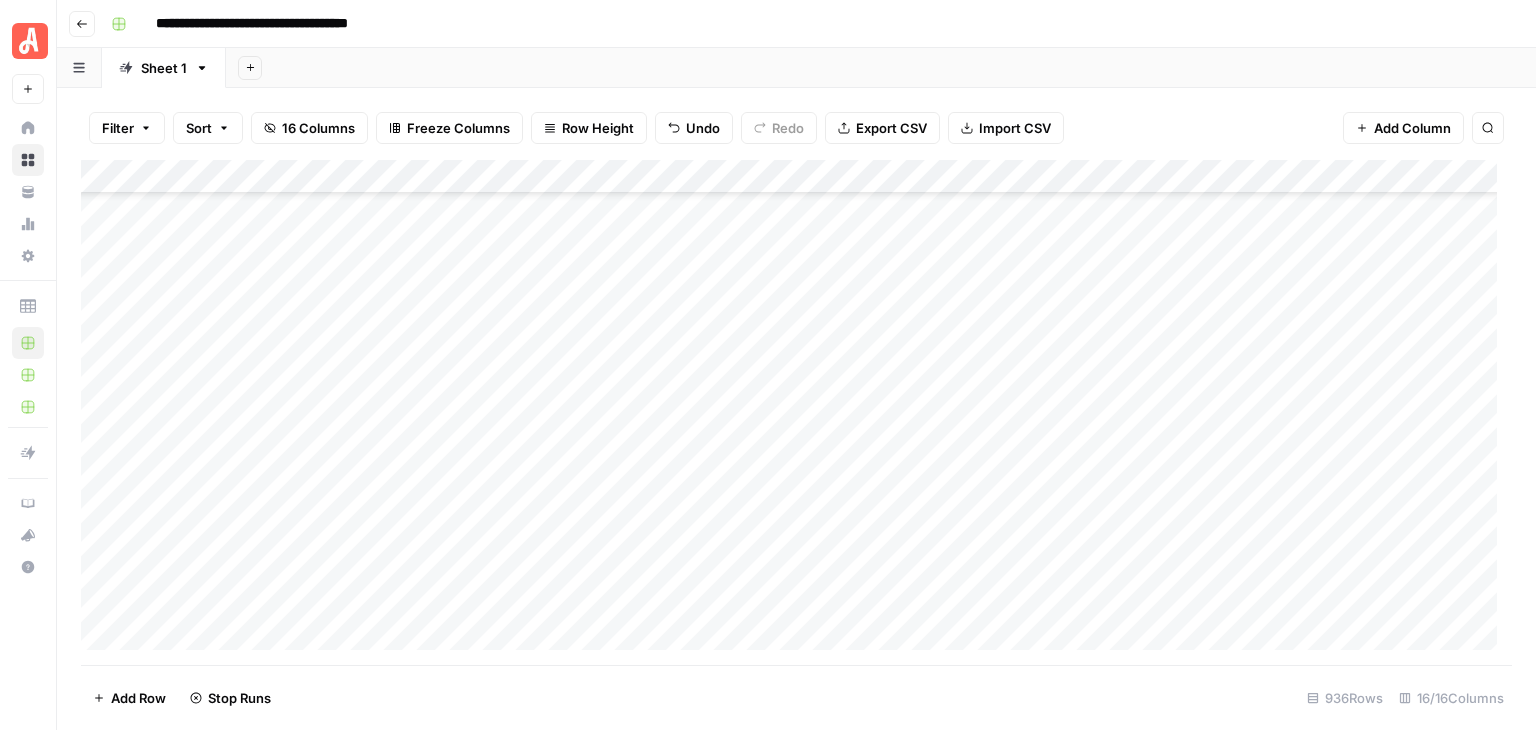 click on "Add Column" at bounding box center (796, 412) 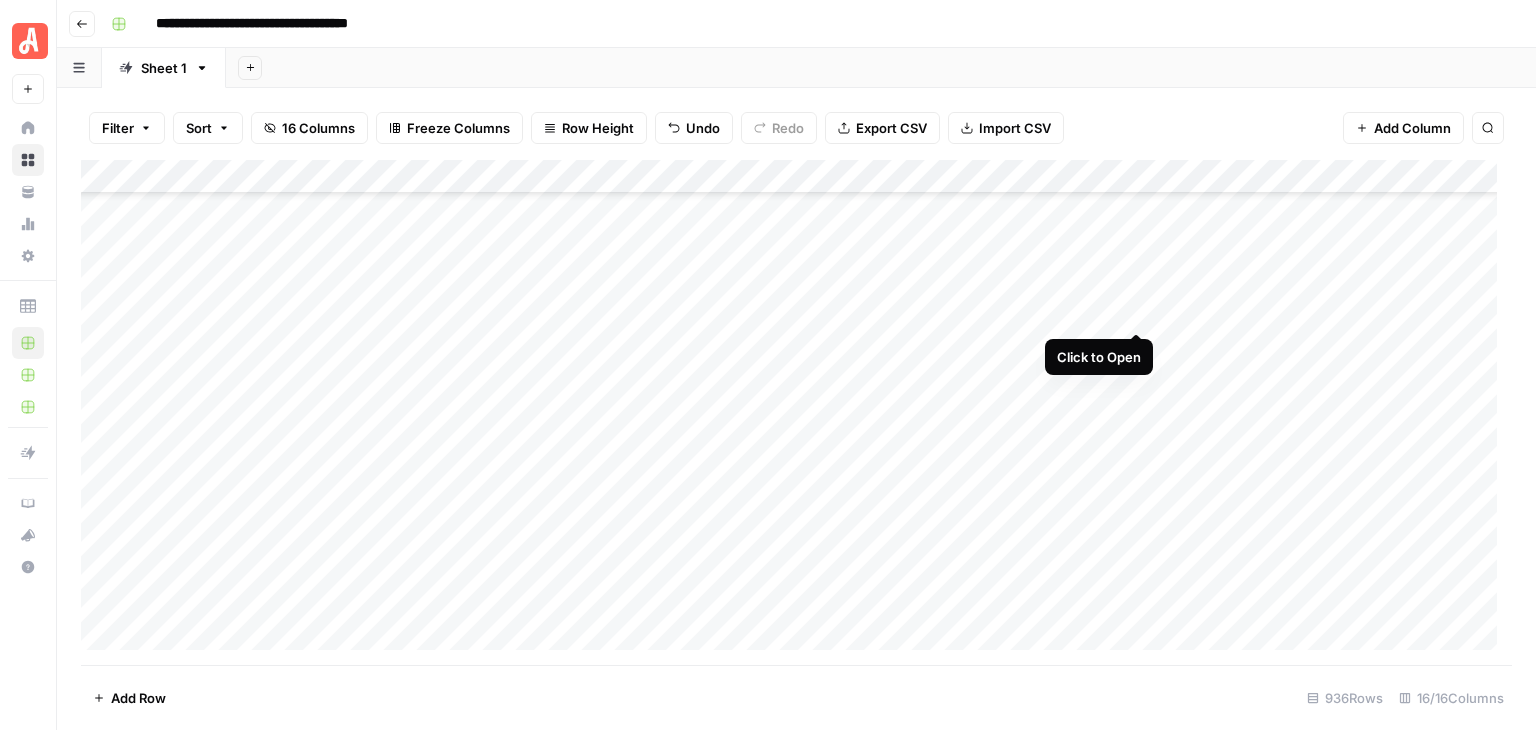 click on "Add Column" at bounding box center [796, 412] 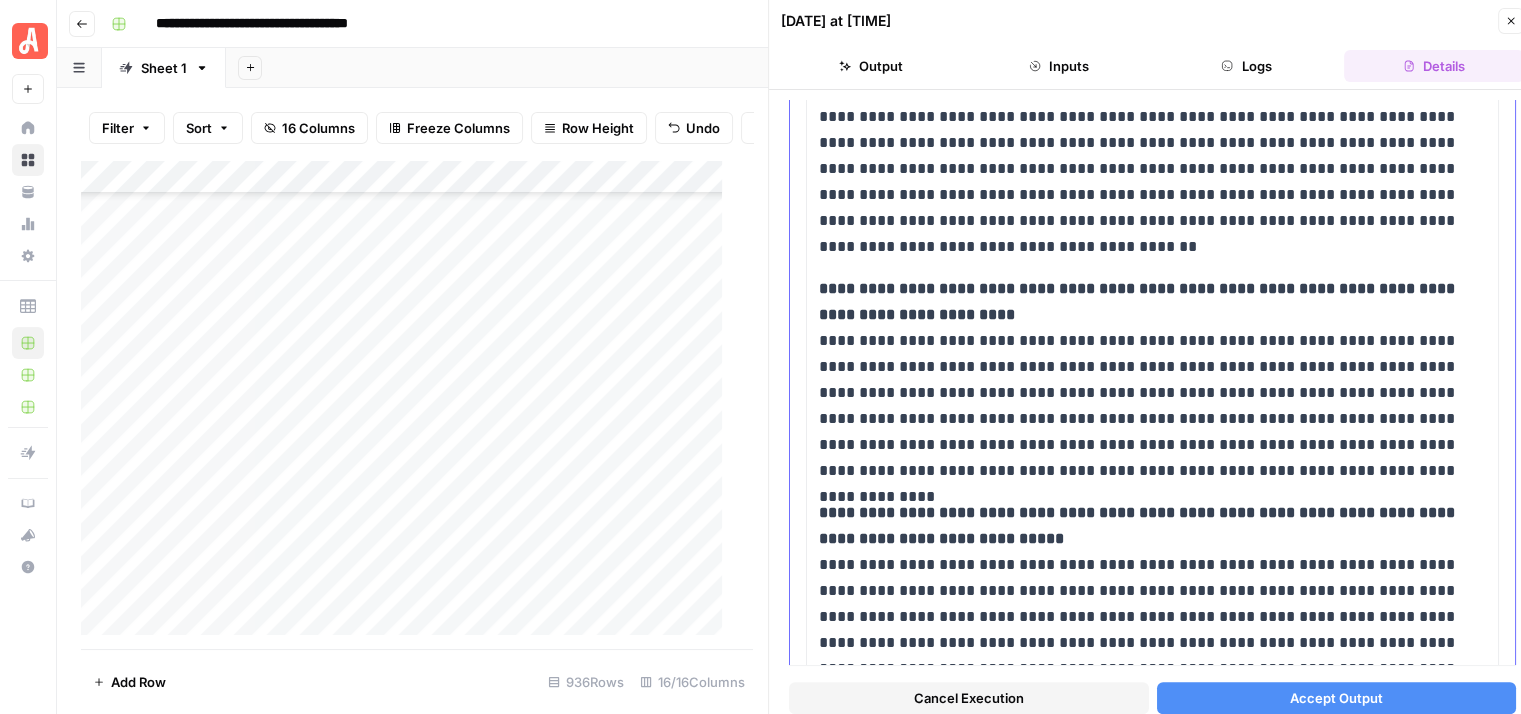 scroll, scrollTop: 1600, scrollLeft: 0, axis: vertical 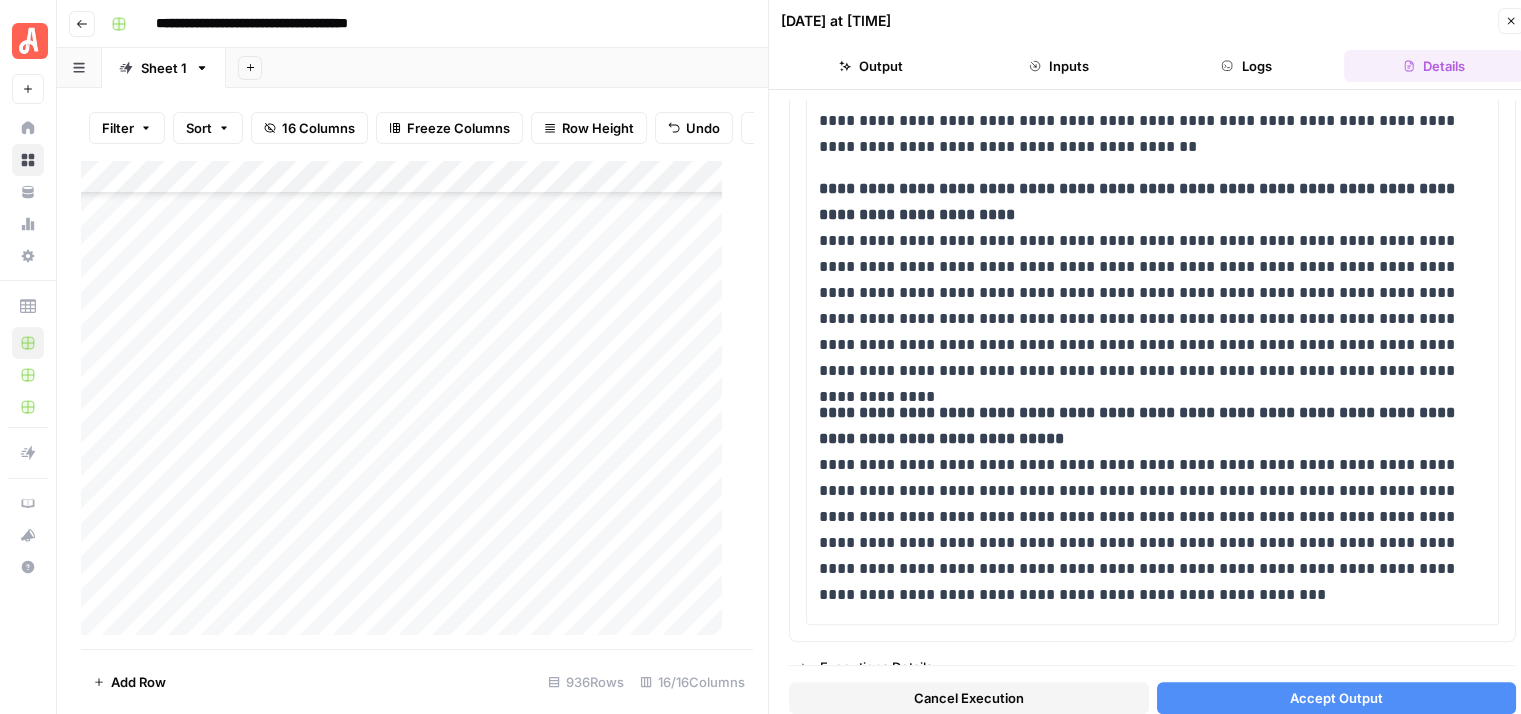 click on "Accept Output" at bounding box center [1336, 698] 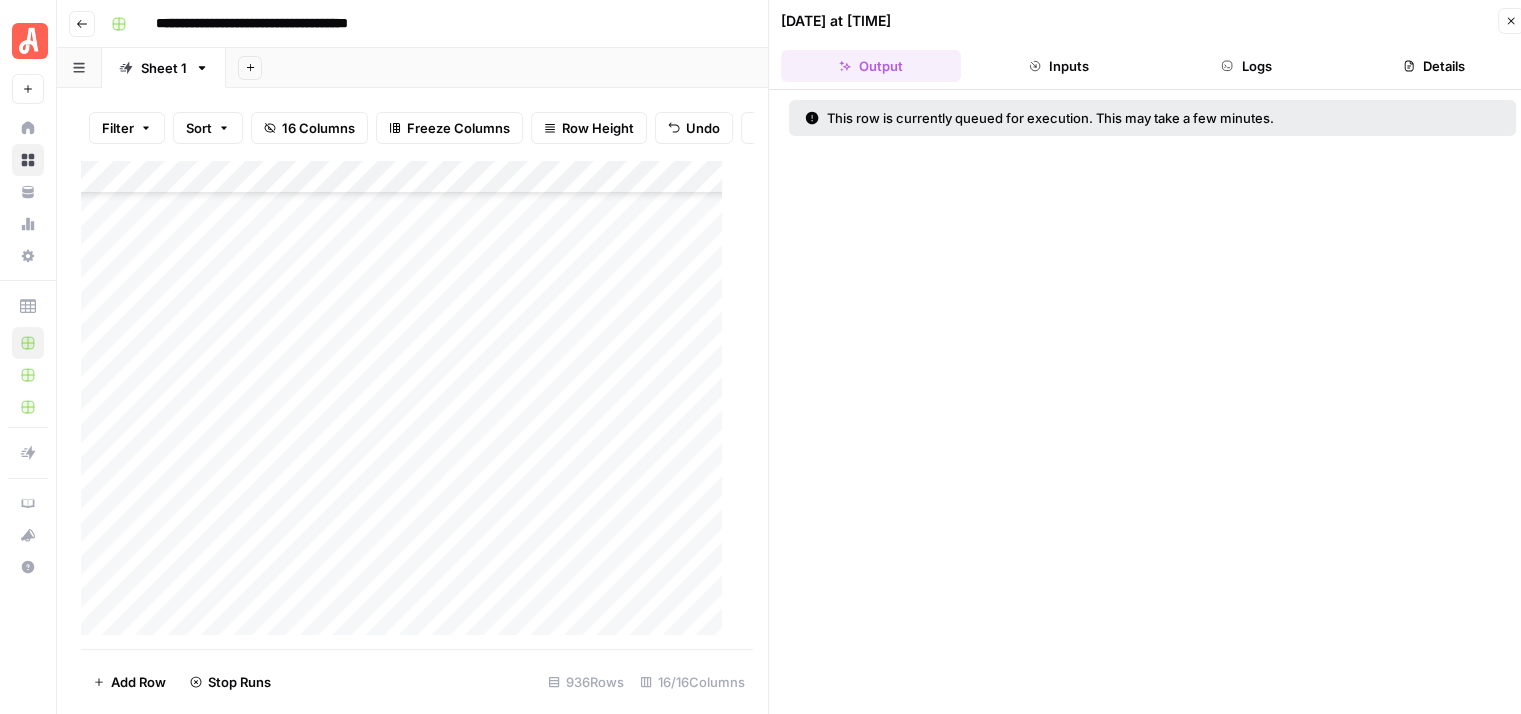 click 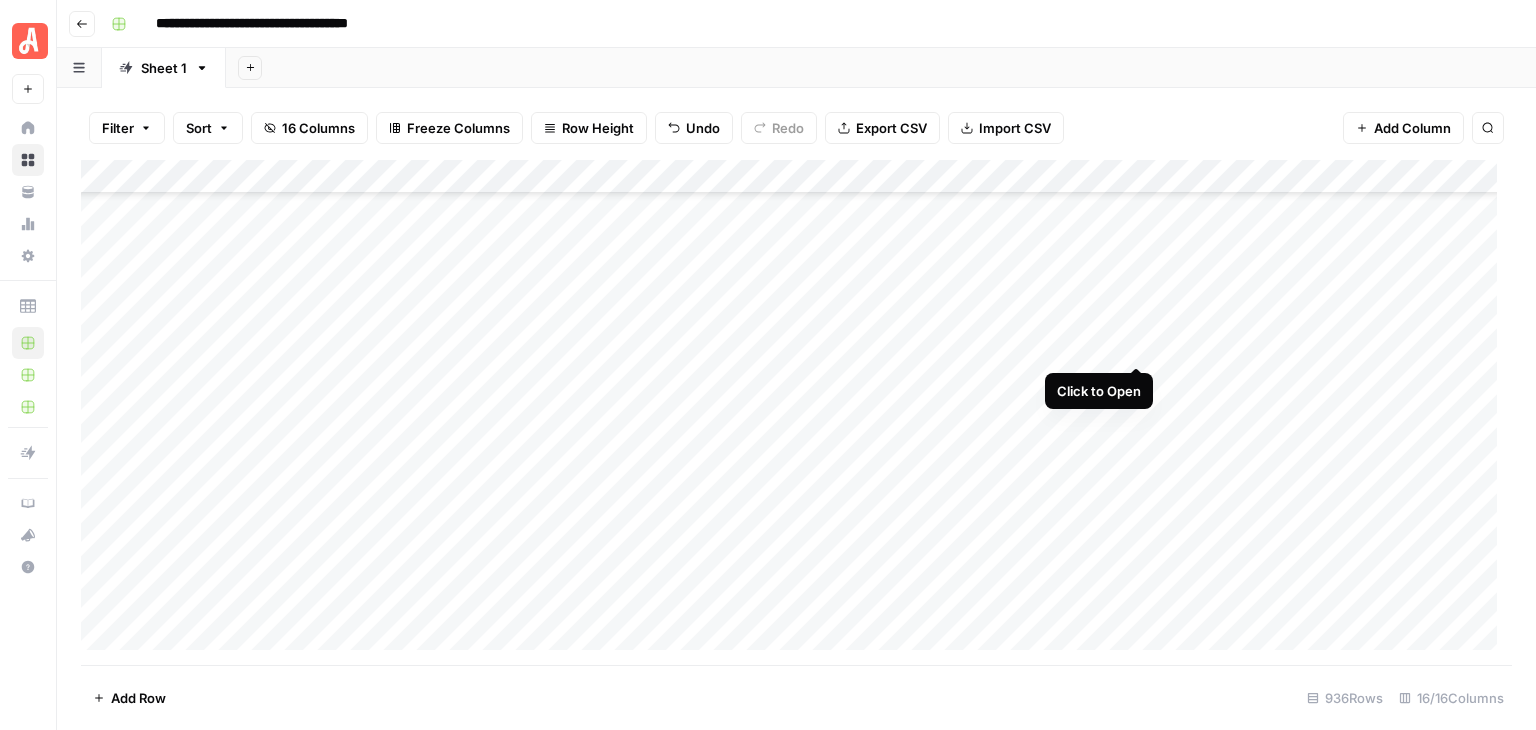 click on "Add Column" at bounding box center [796, 412] 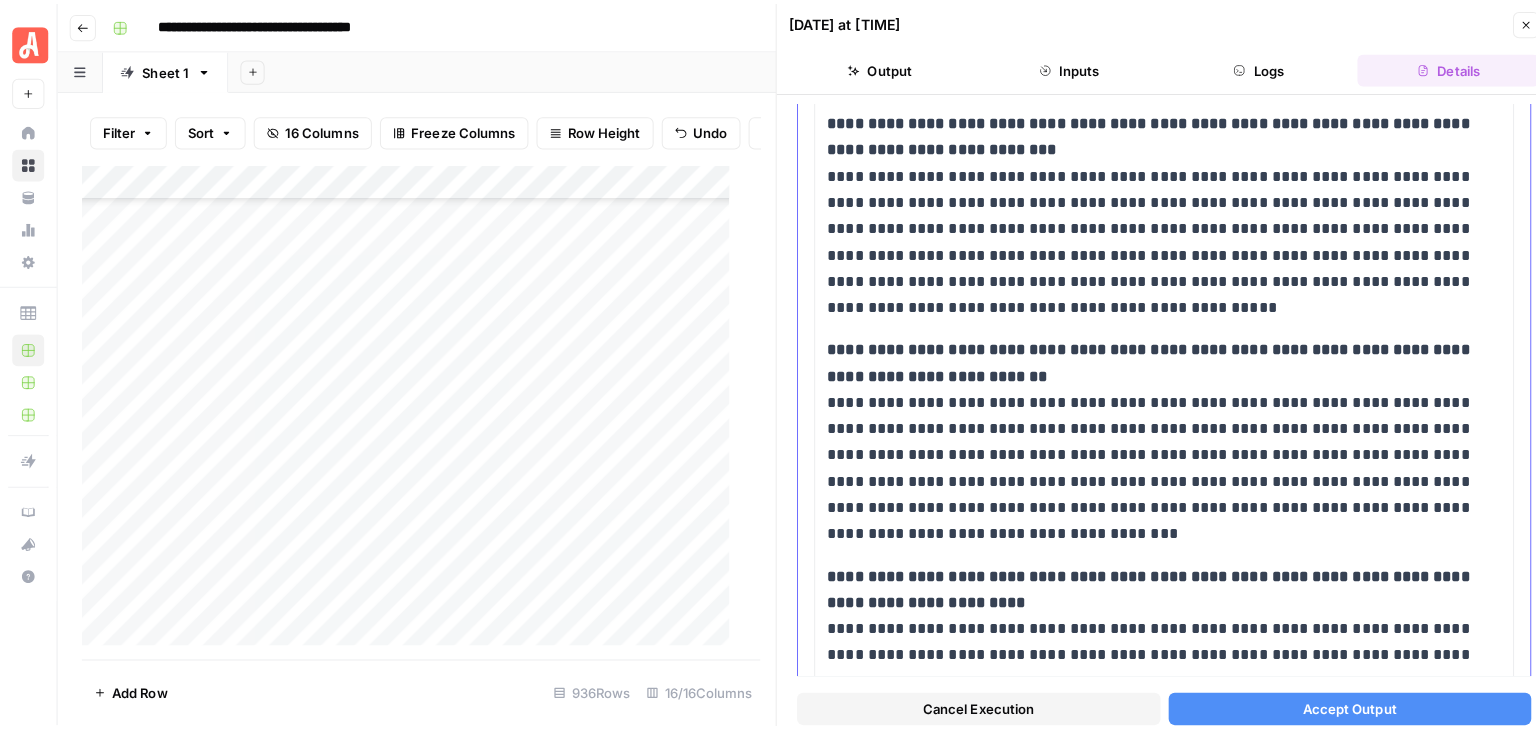 scroll, scrollTop: 1968, scrollLeft: 0, axis: vertical 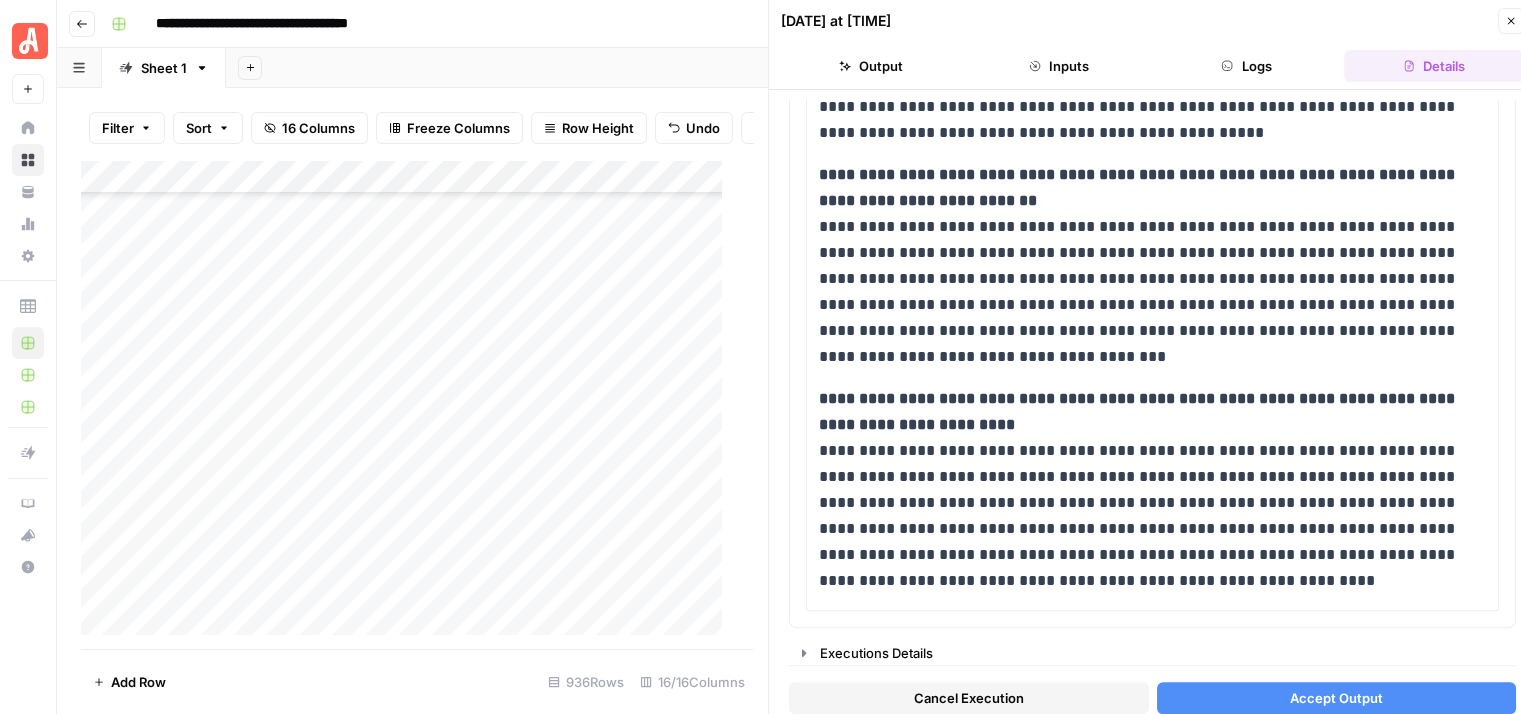 click on "Accept Output" at bounding box center [1337, 698] 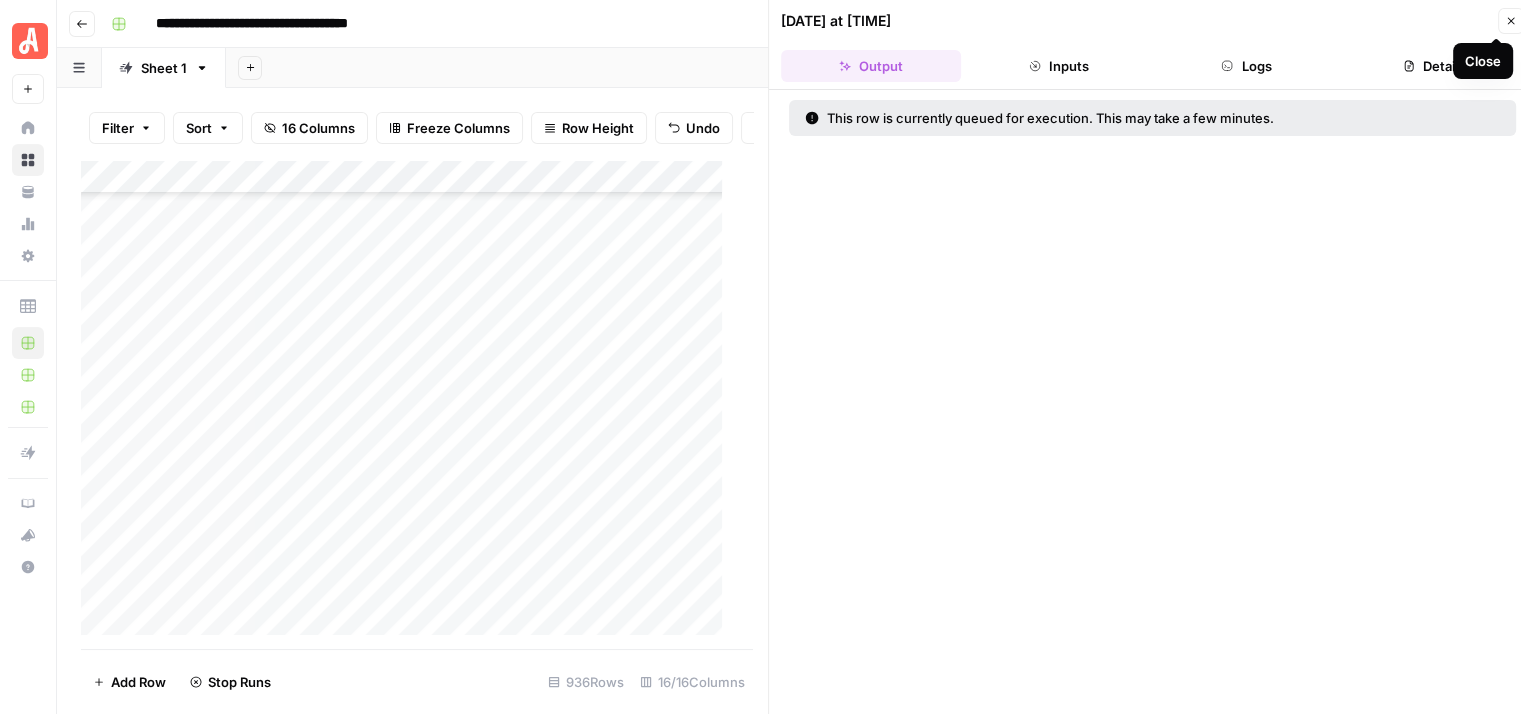 click 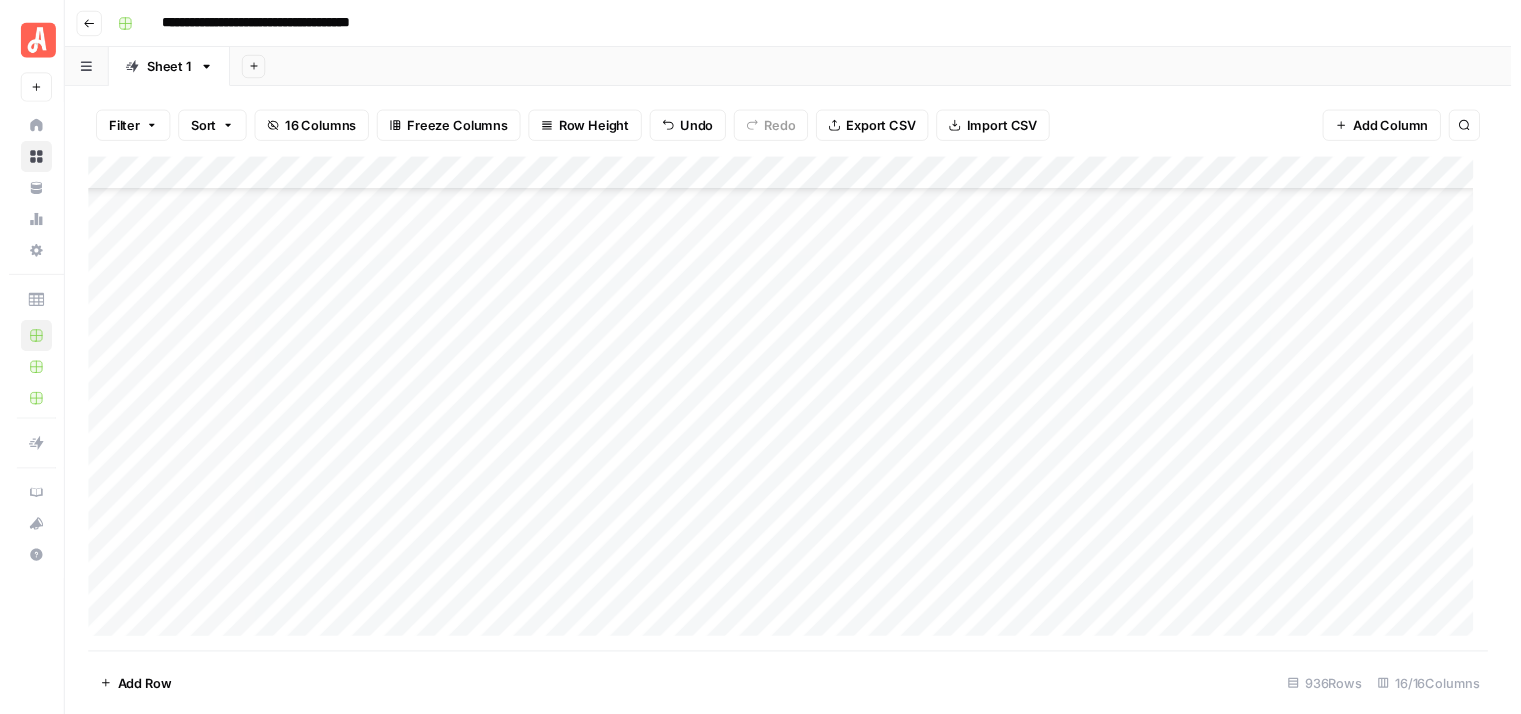 scroll, scrollTop: 24920, scrollLeft: 0, axis: vertical 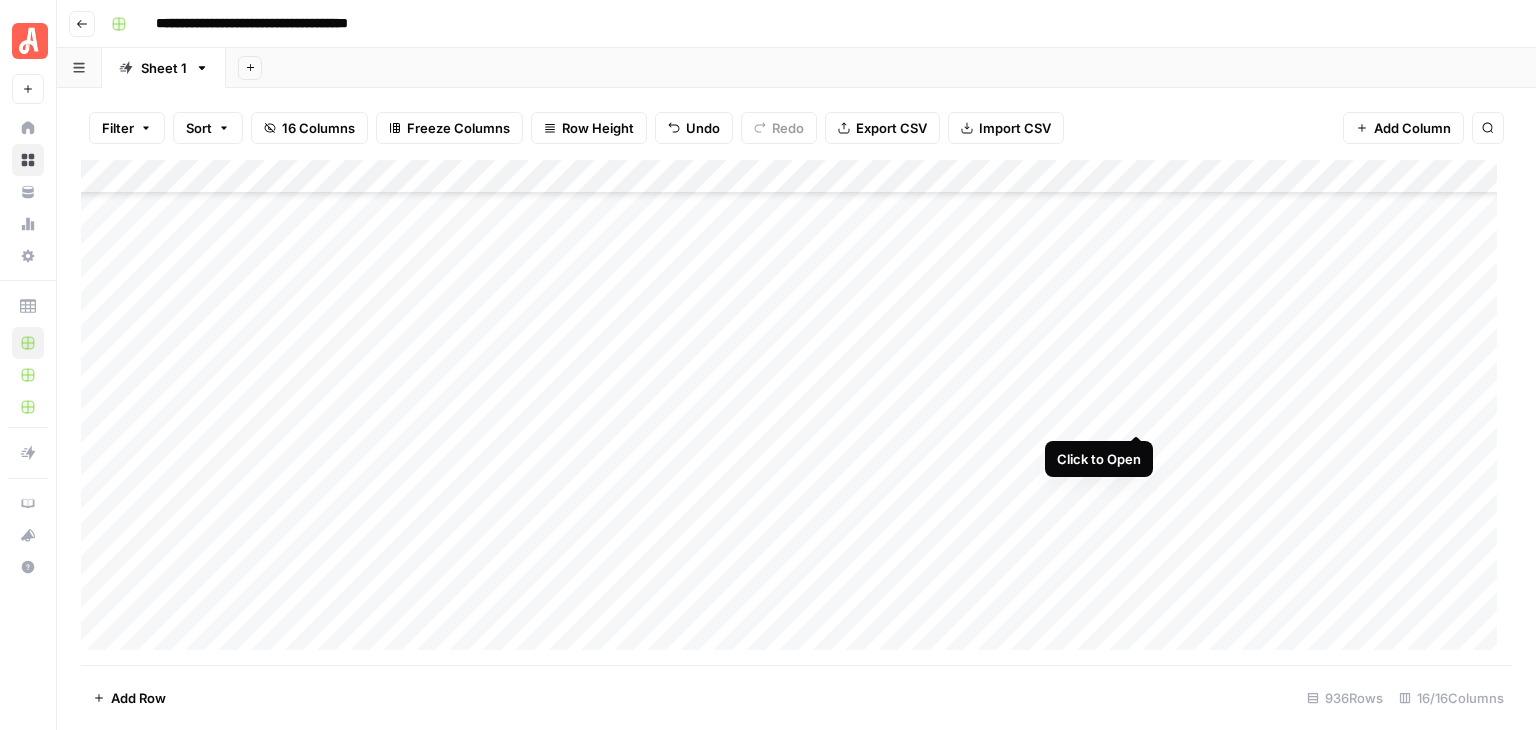 click on "Add Column" at bounding box center [796, 412] 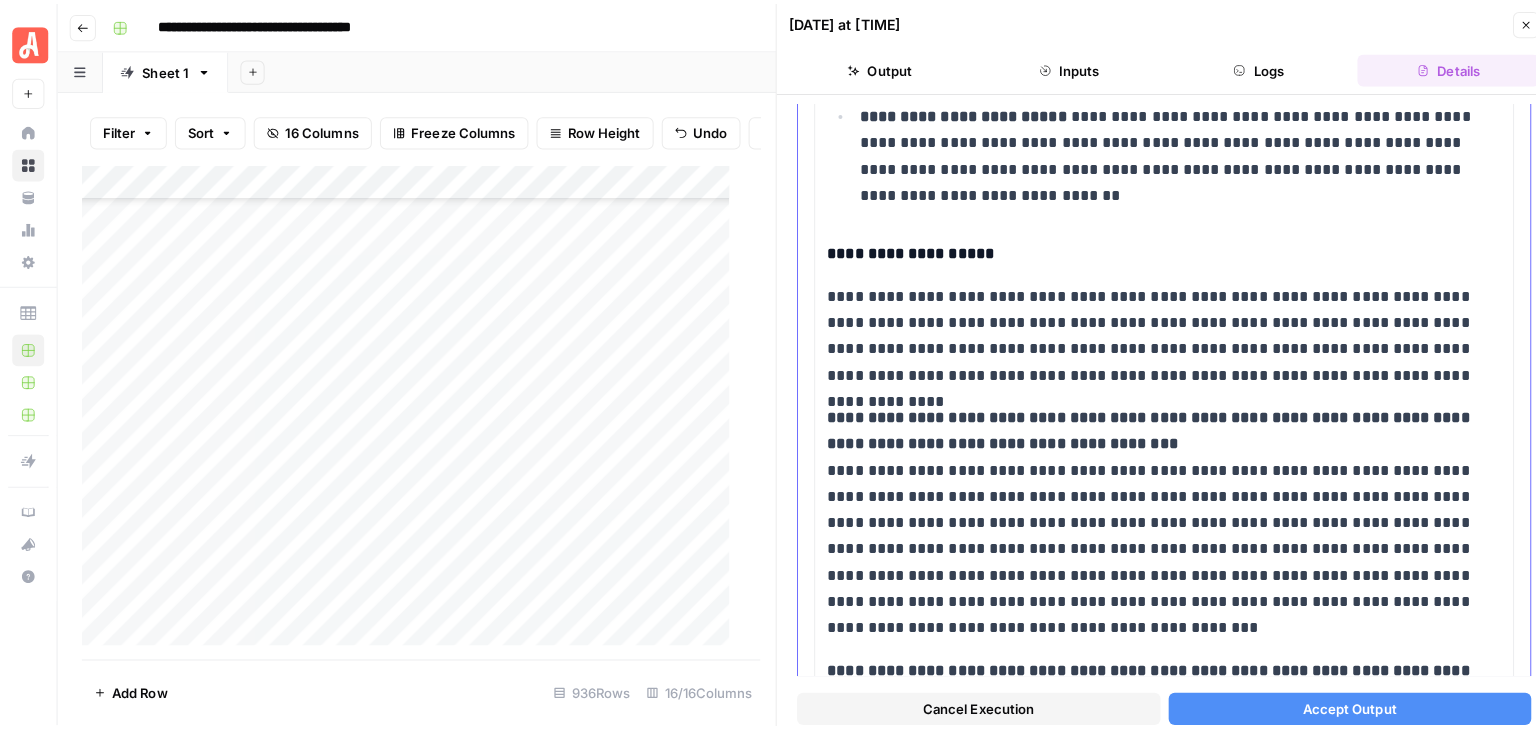 scroll, scrollTop: 800, scrollLeft: 0, axis: vertical 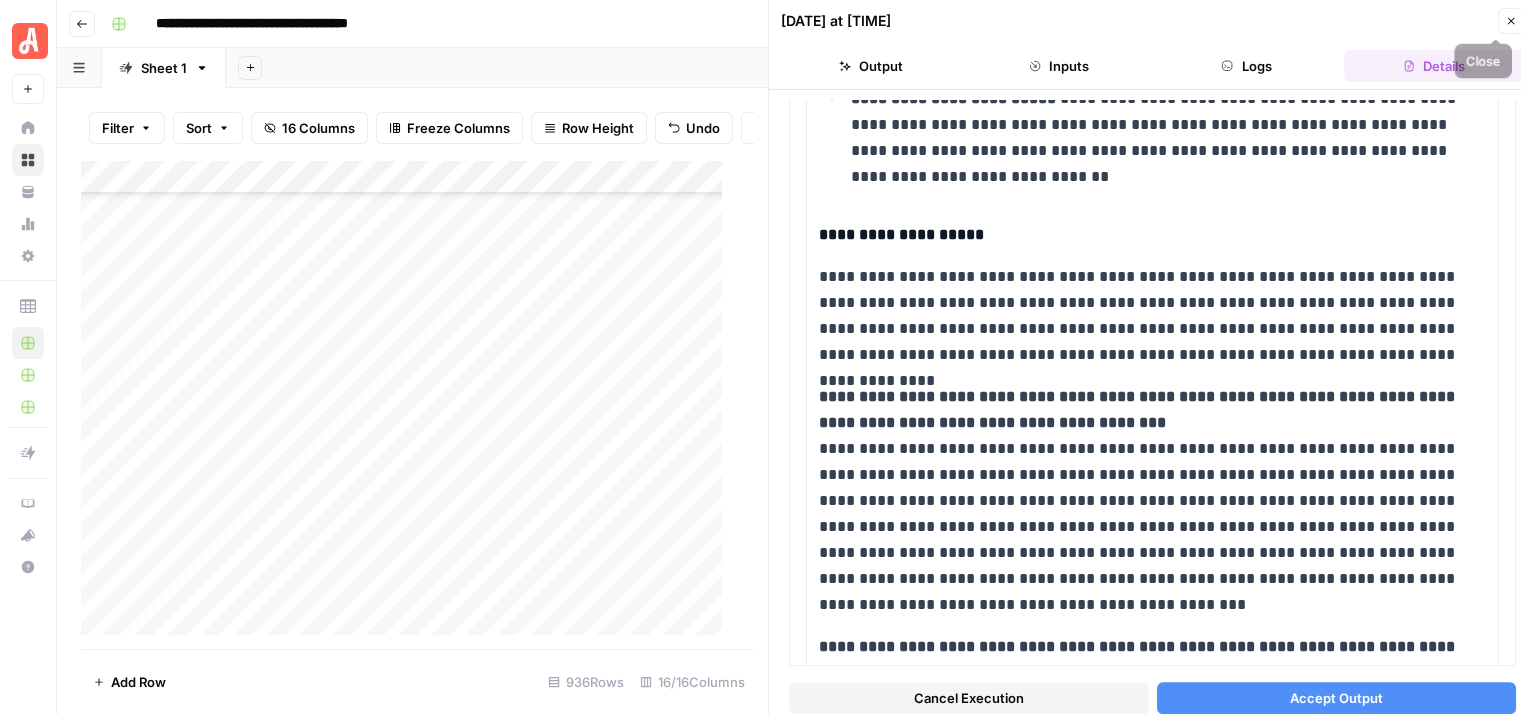 click 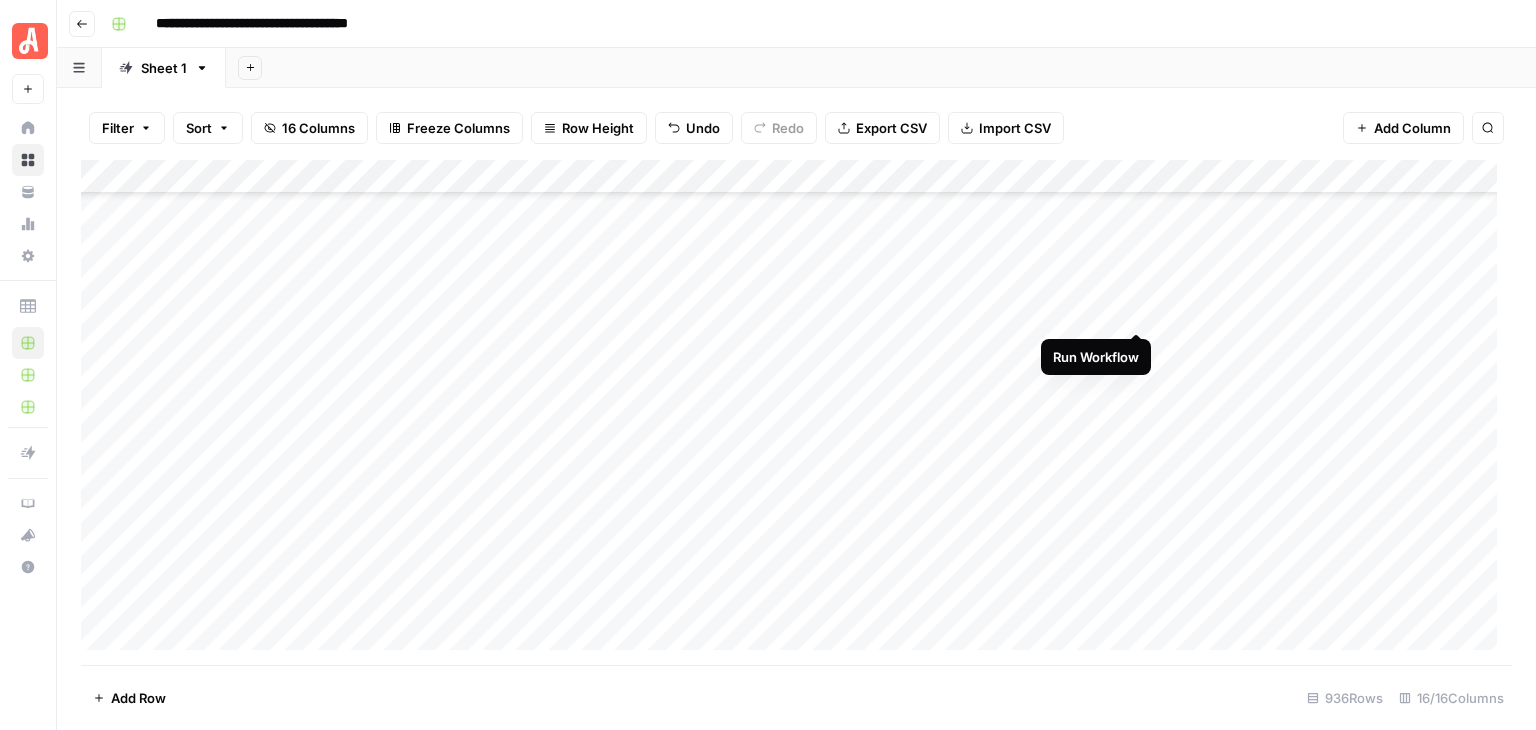 click on "Add Column" at bounding box center (796, 412) 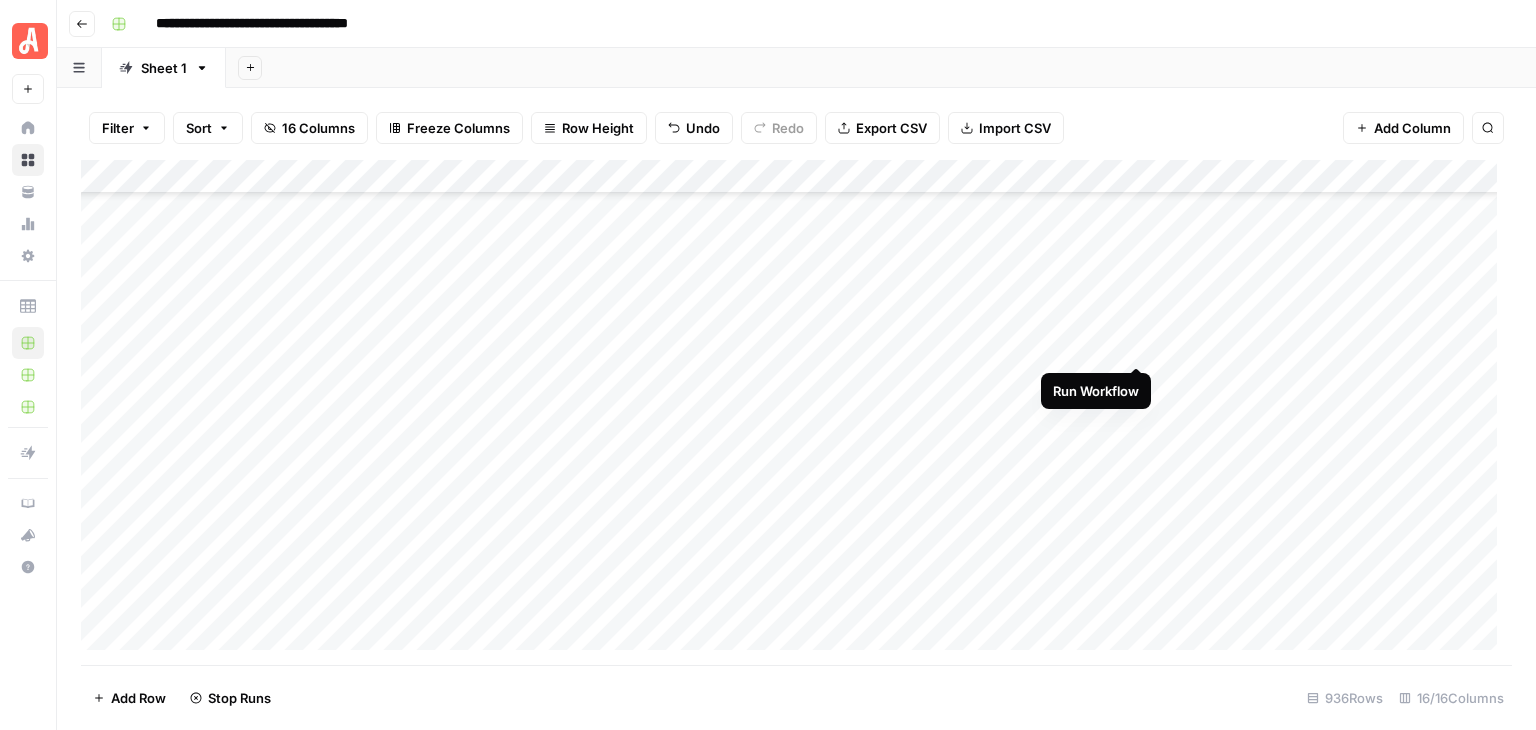 click on "Add Column" at bounding box center [796, 412] 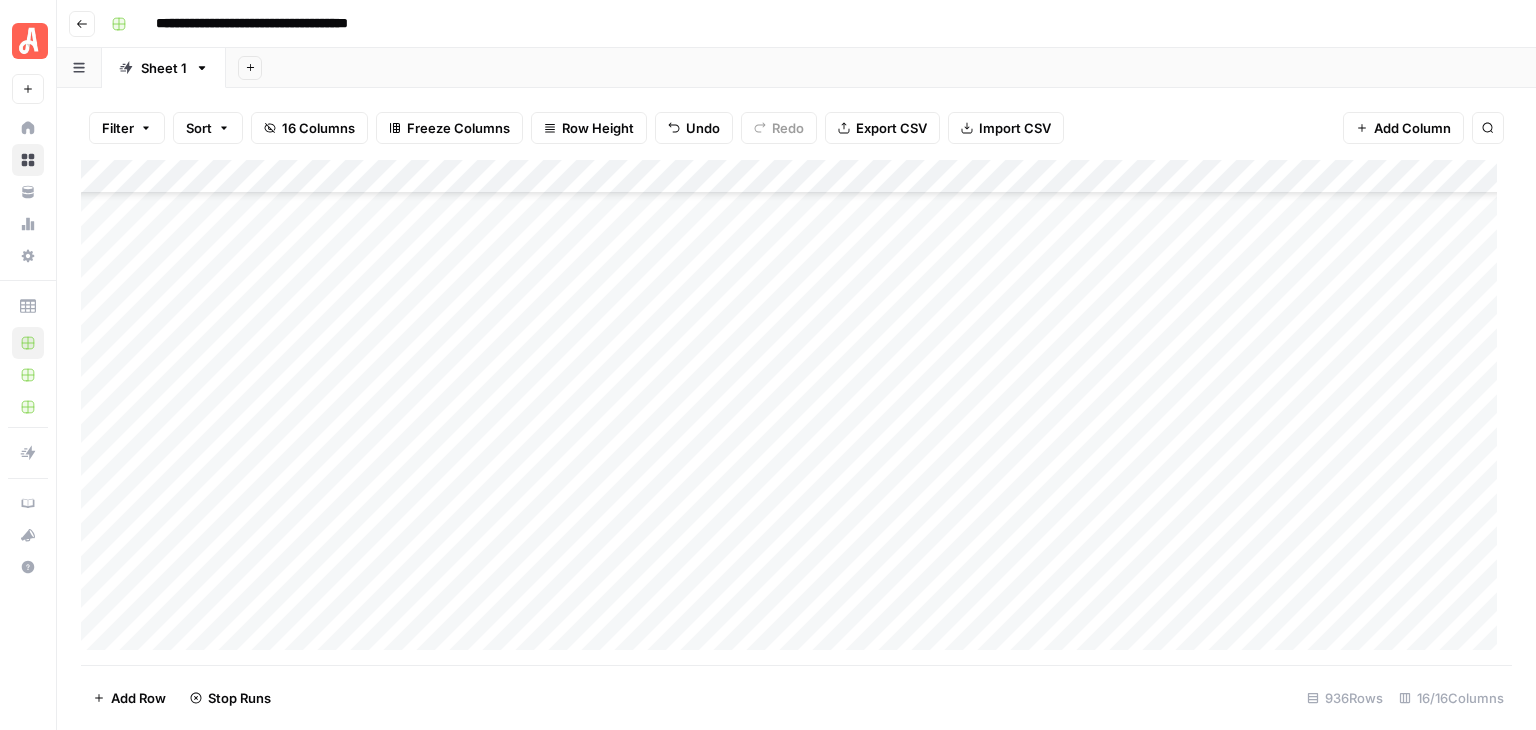 click on "Add Column" at bounding box center [796, 412] 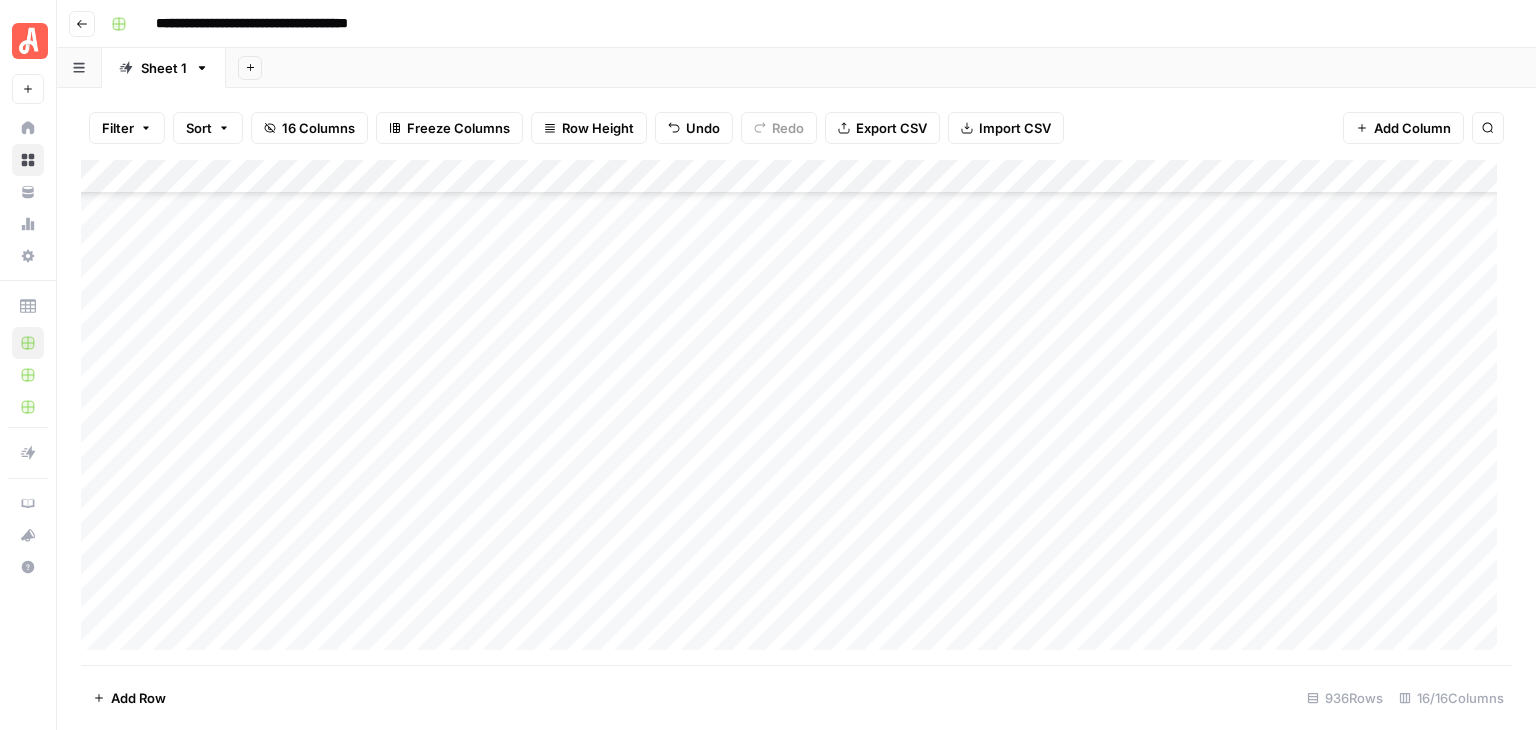 click on "Add Column" at bounding box center [796, 412] 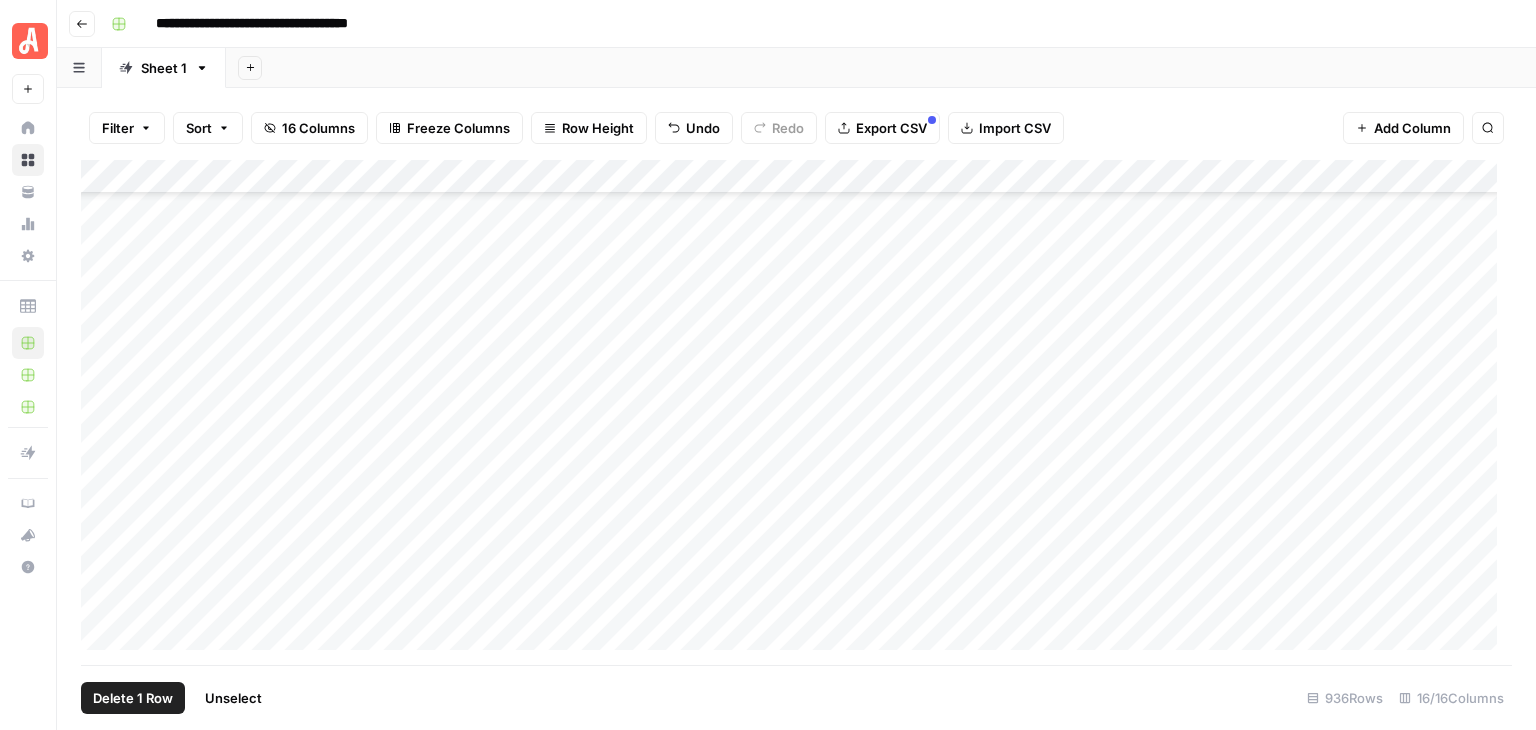 scroll, scrollTop: 28120, scrollLeft: 0, axis: vertical 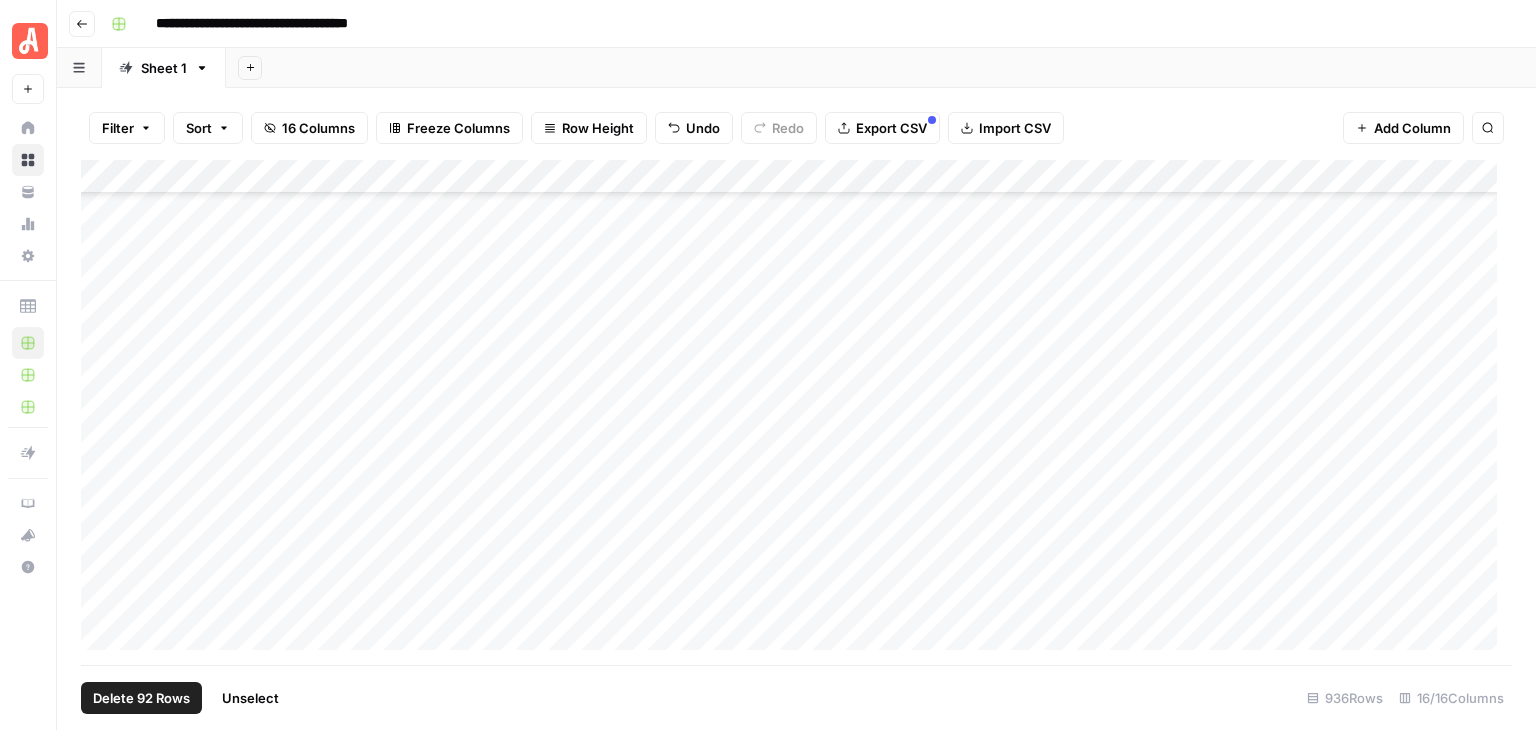 click on "Add Column" at bounding box center (796, 412) 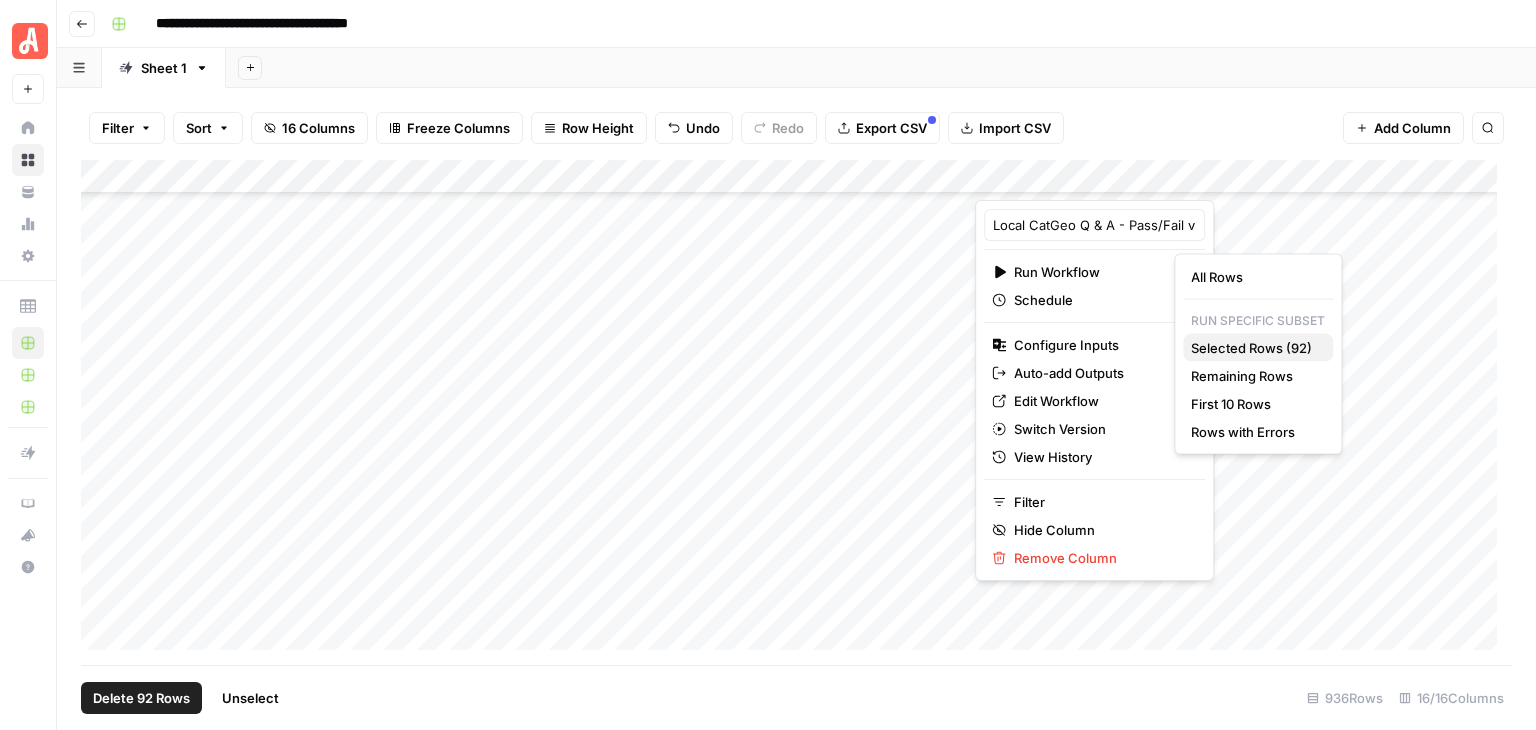 click on "Selected Rows (92)" at bounding box center [1254, 348] 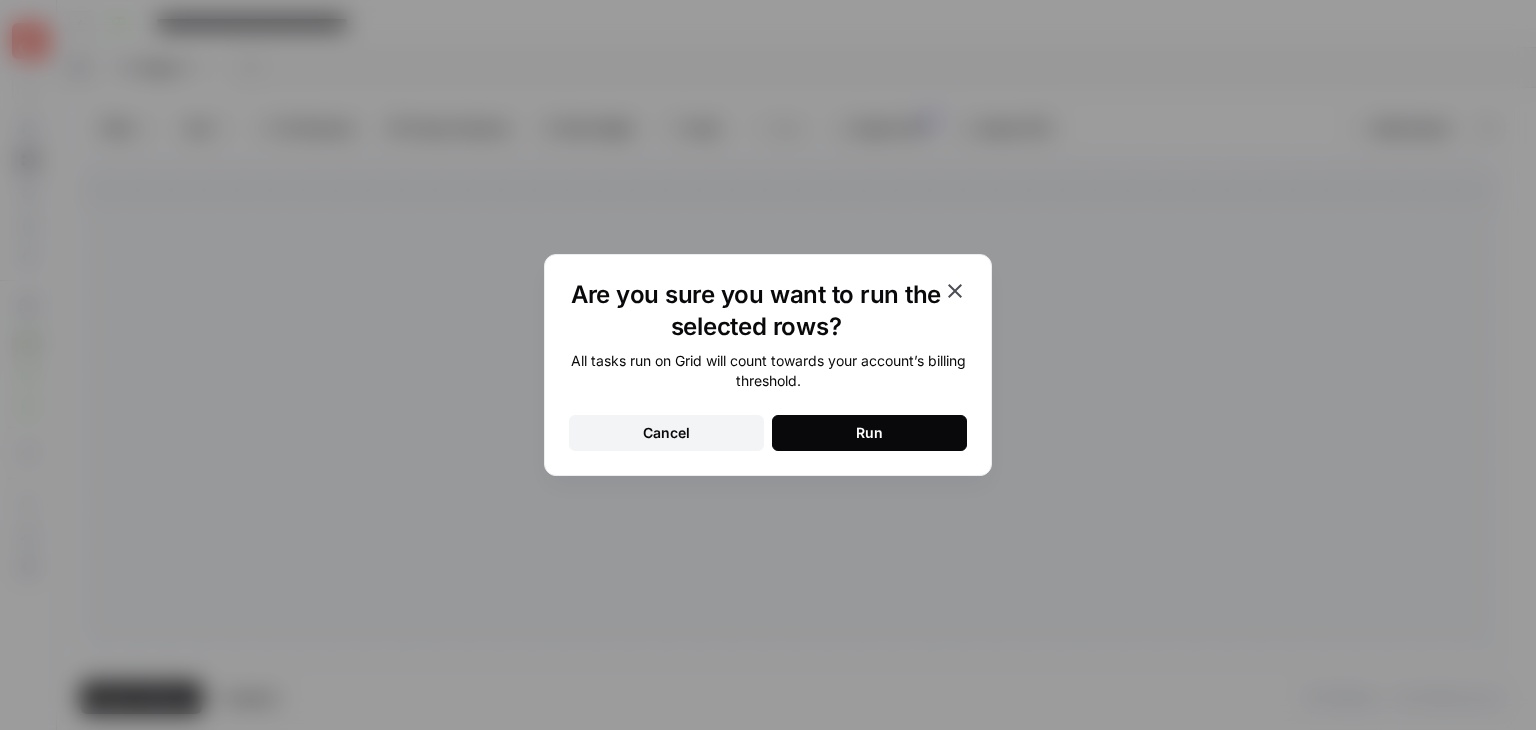 click on "Run" at bounding box center (869, 433) 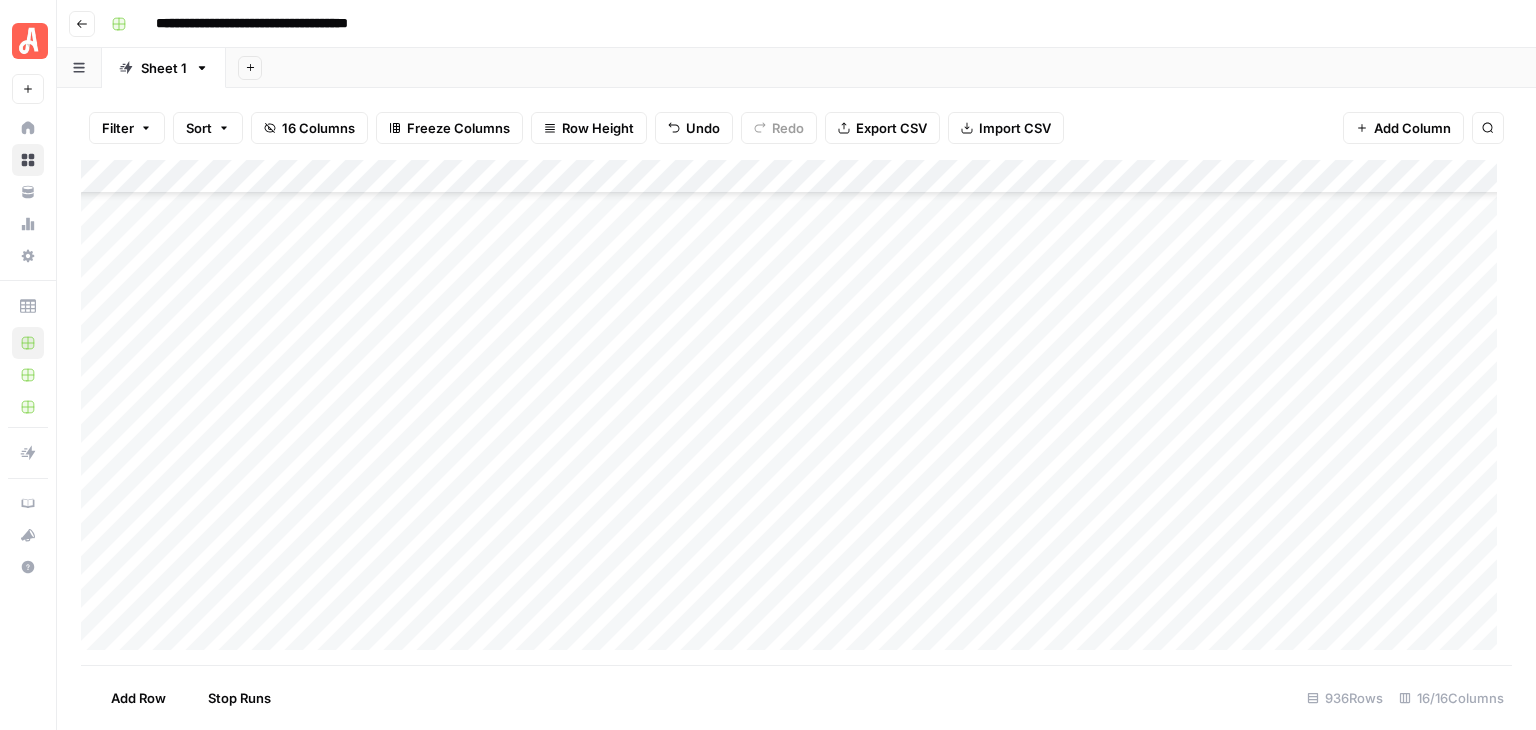 click on "Add Column" at bounding box center [796, 412] 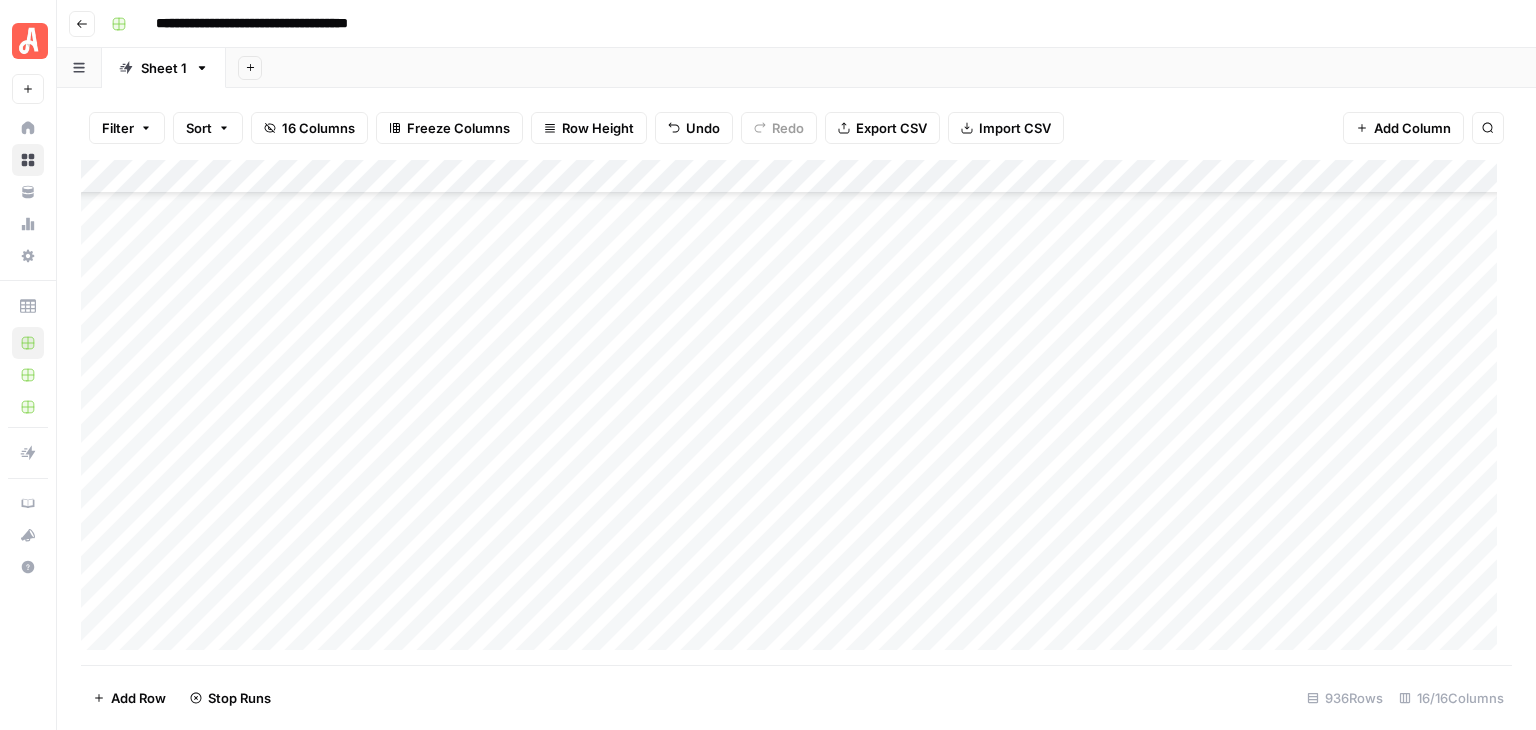 scroll, scrollTop: 28420, scrollLeft: 0, axis: vertical 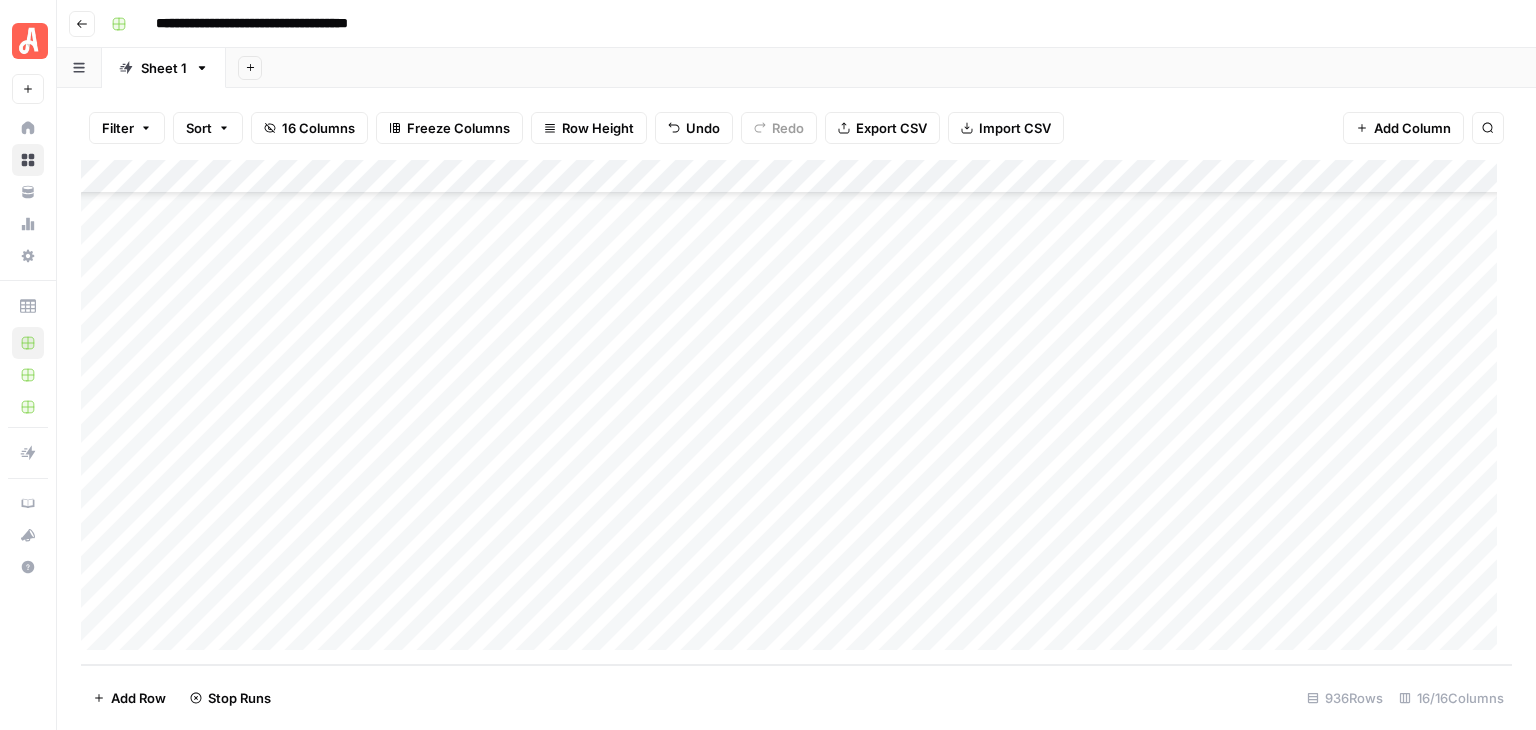 click on "Add Row" at bounding box center (138, 698) 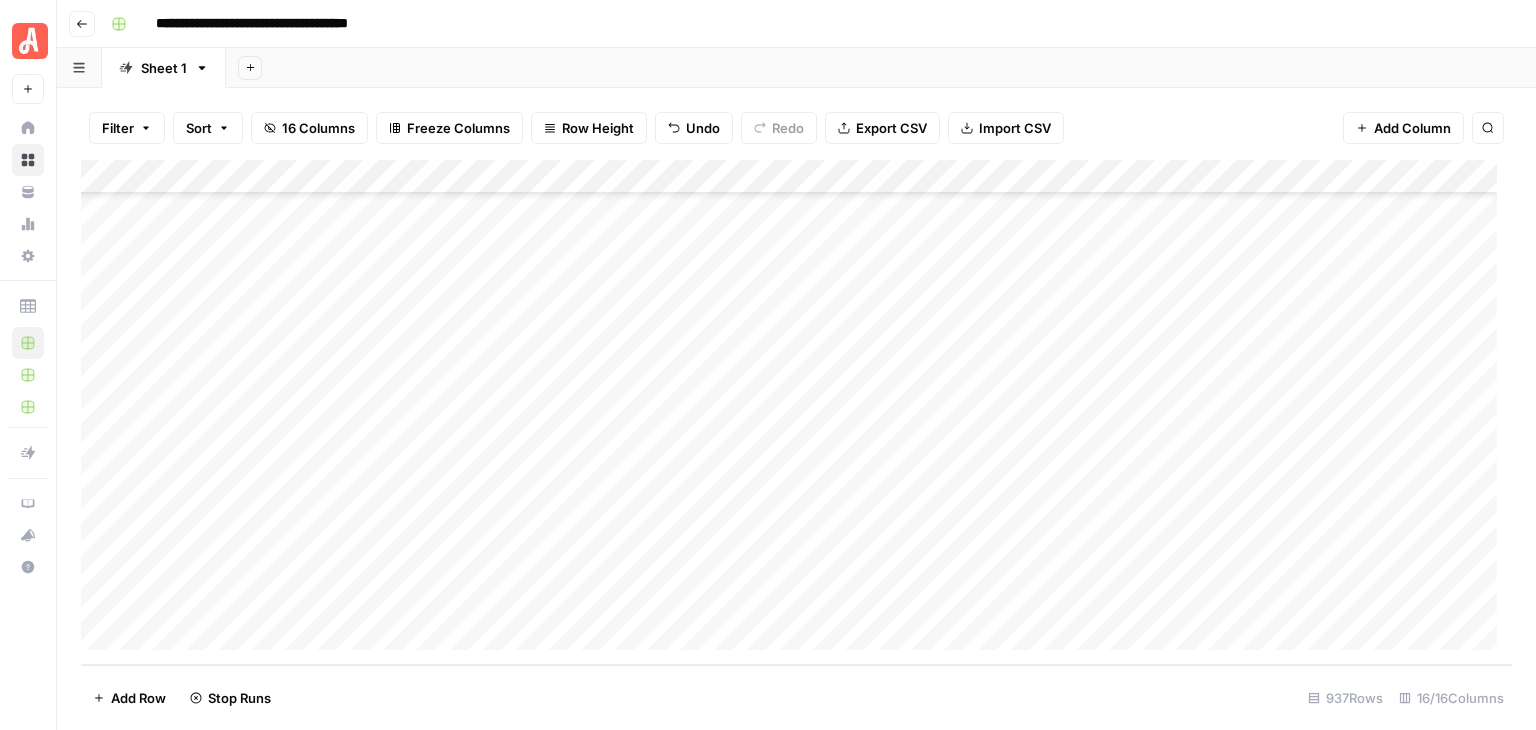 click on "Add Row" at bounding box center (138, 698) 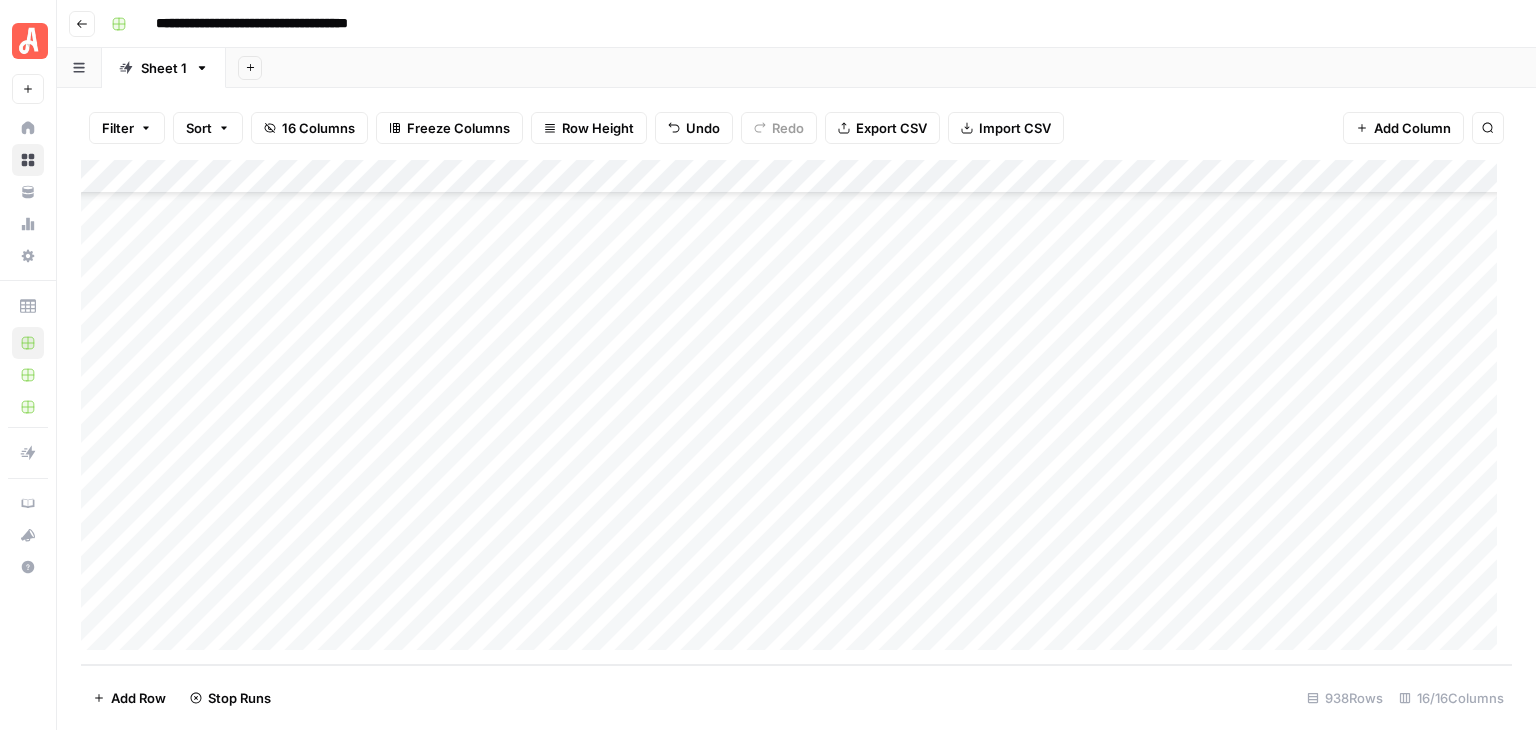 click on "Add Row" at bounding box center (138, 698) 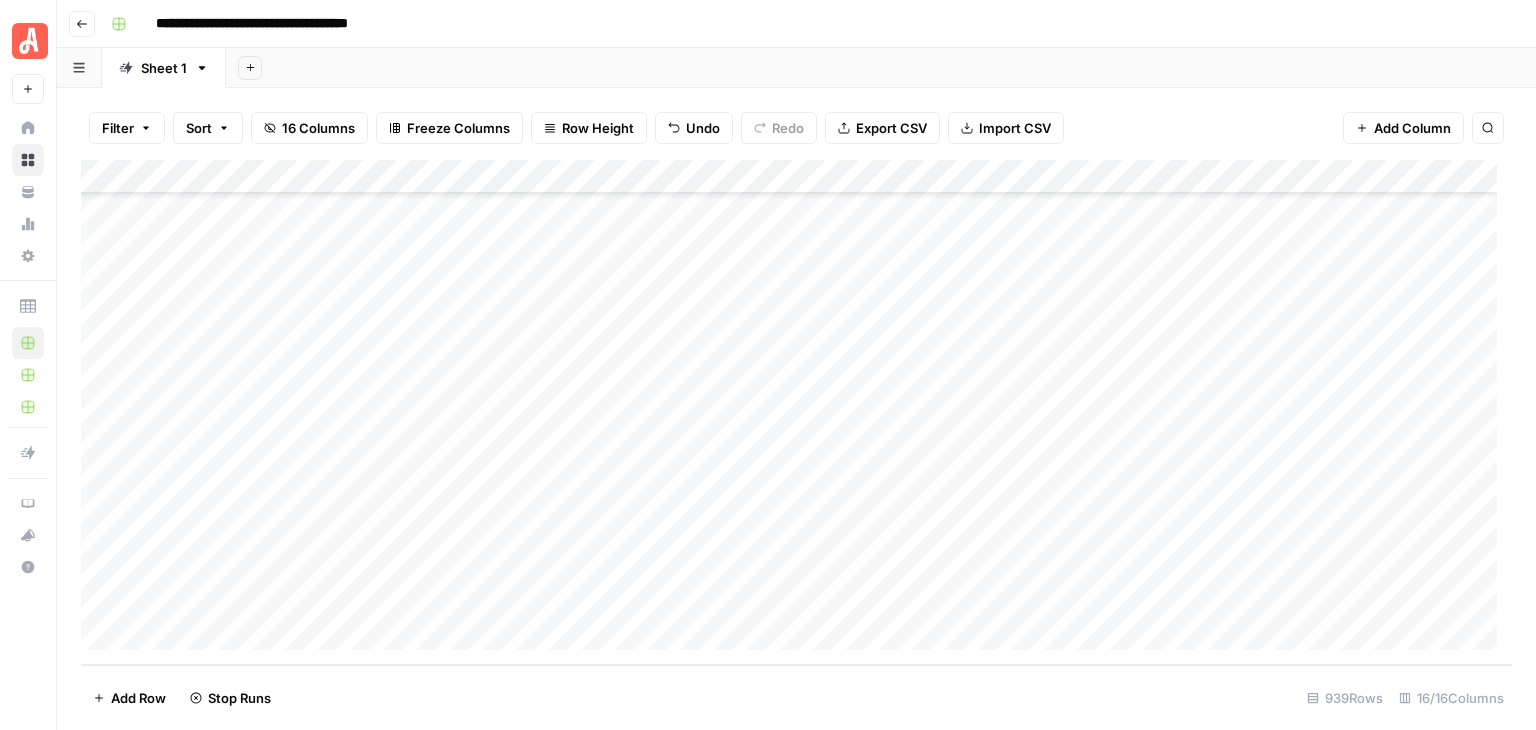 click on "Add Column" at bounding box center (796, 412) 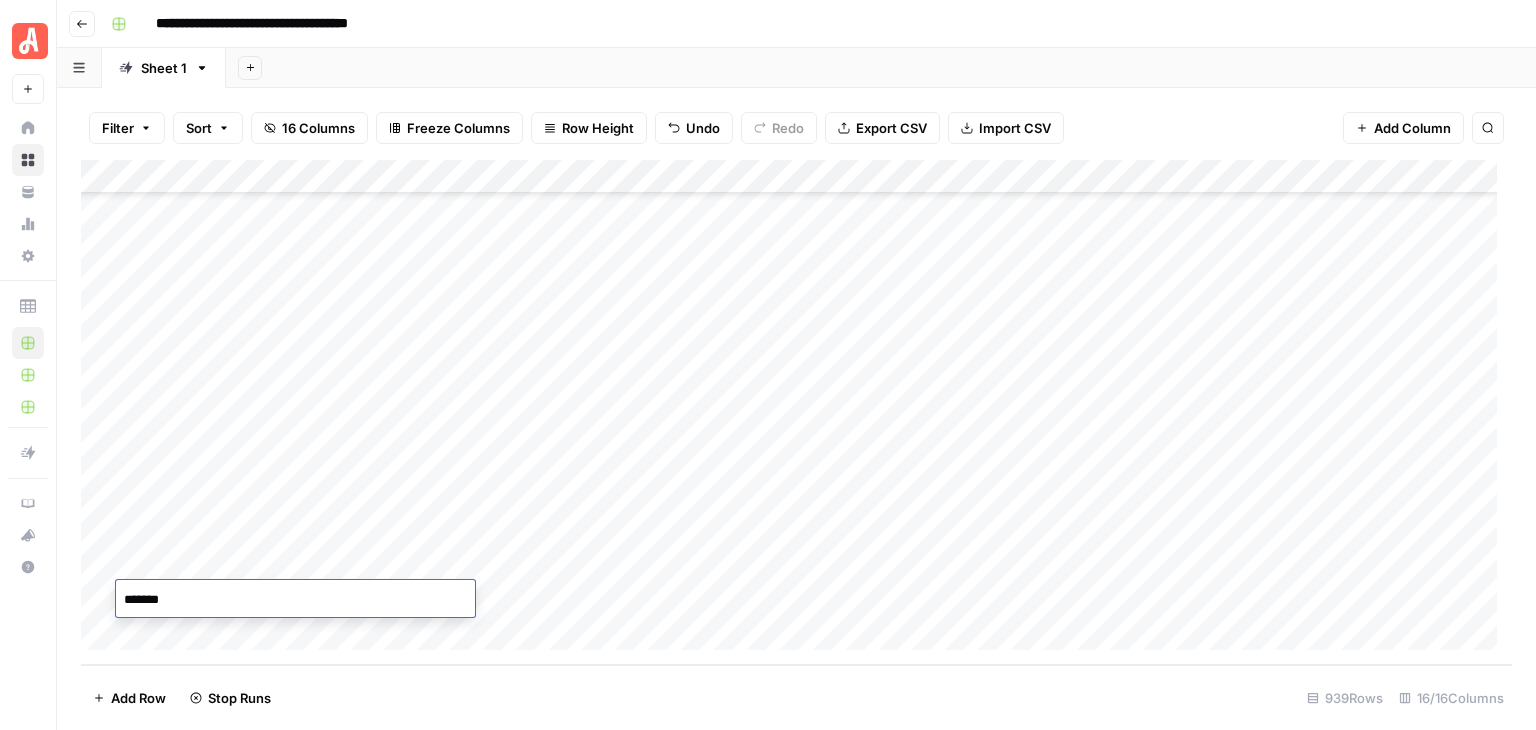 type on "********" 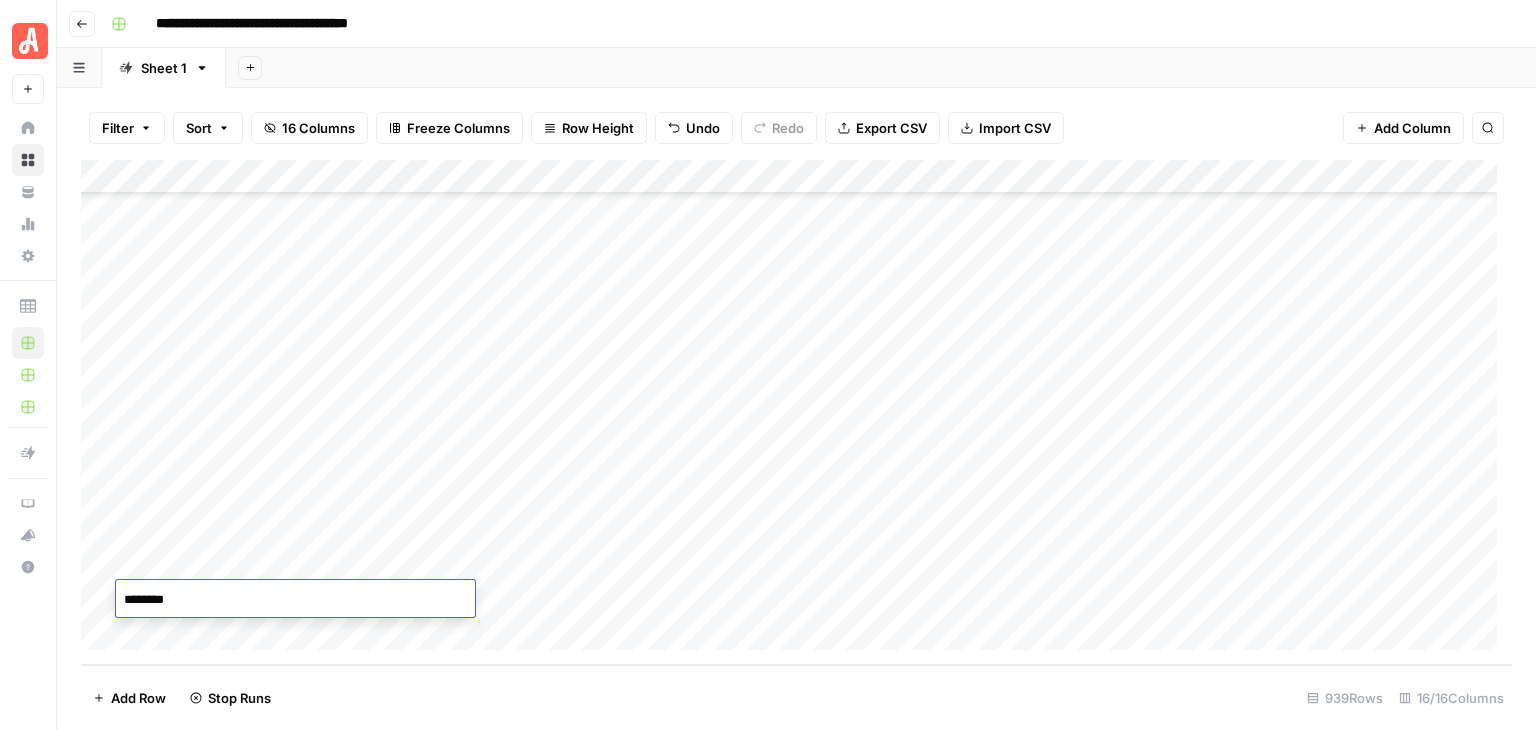 click on "Add Row Stop Runs 939  Rows 16/16  Columns" at bounding box center [796, 697] 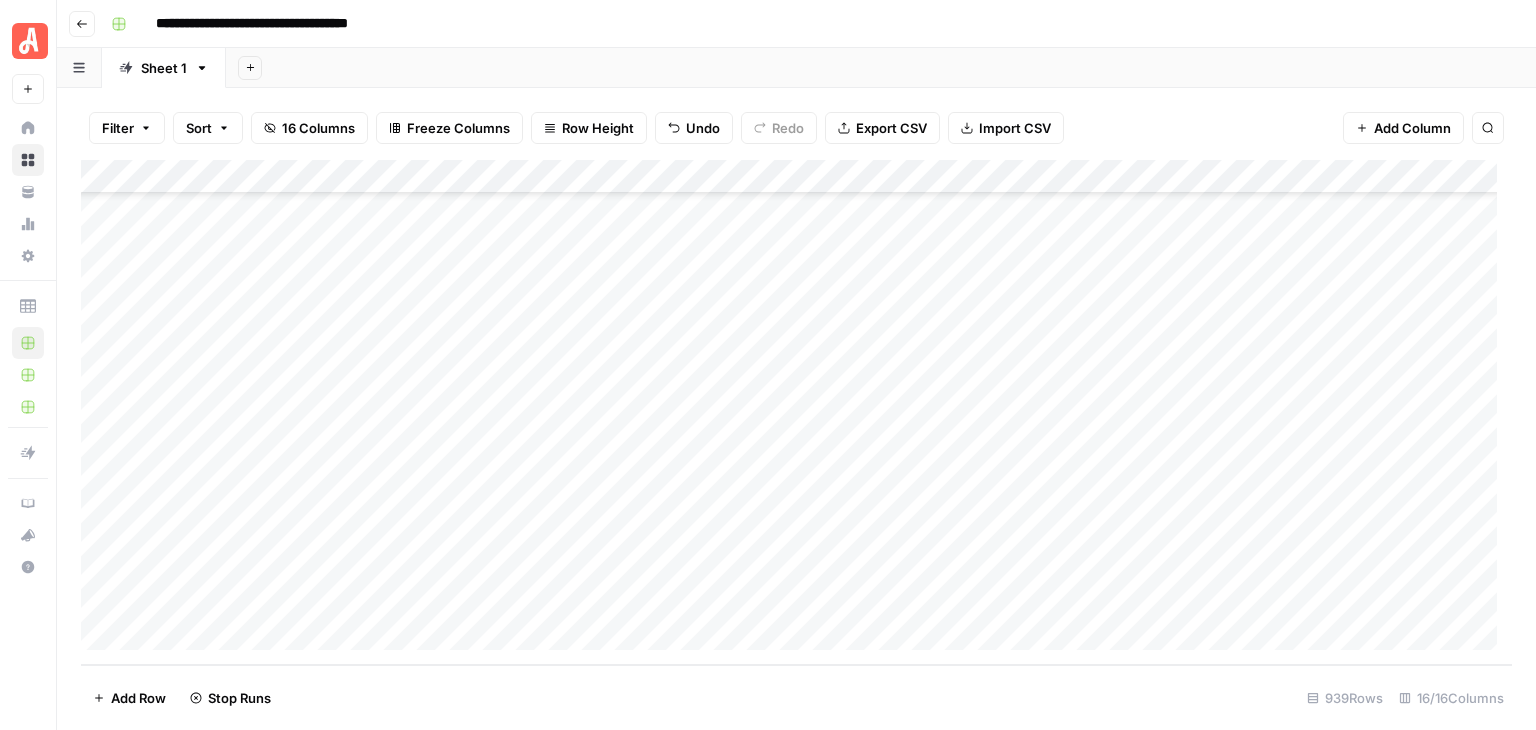 click on "Add Column" at bounding box center (796, 412) 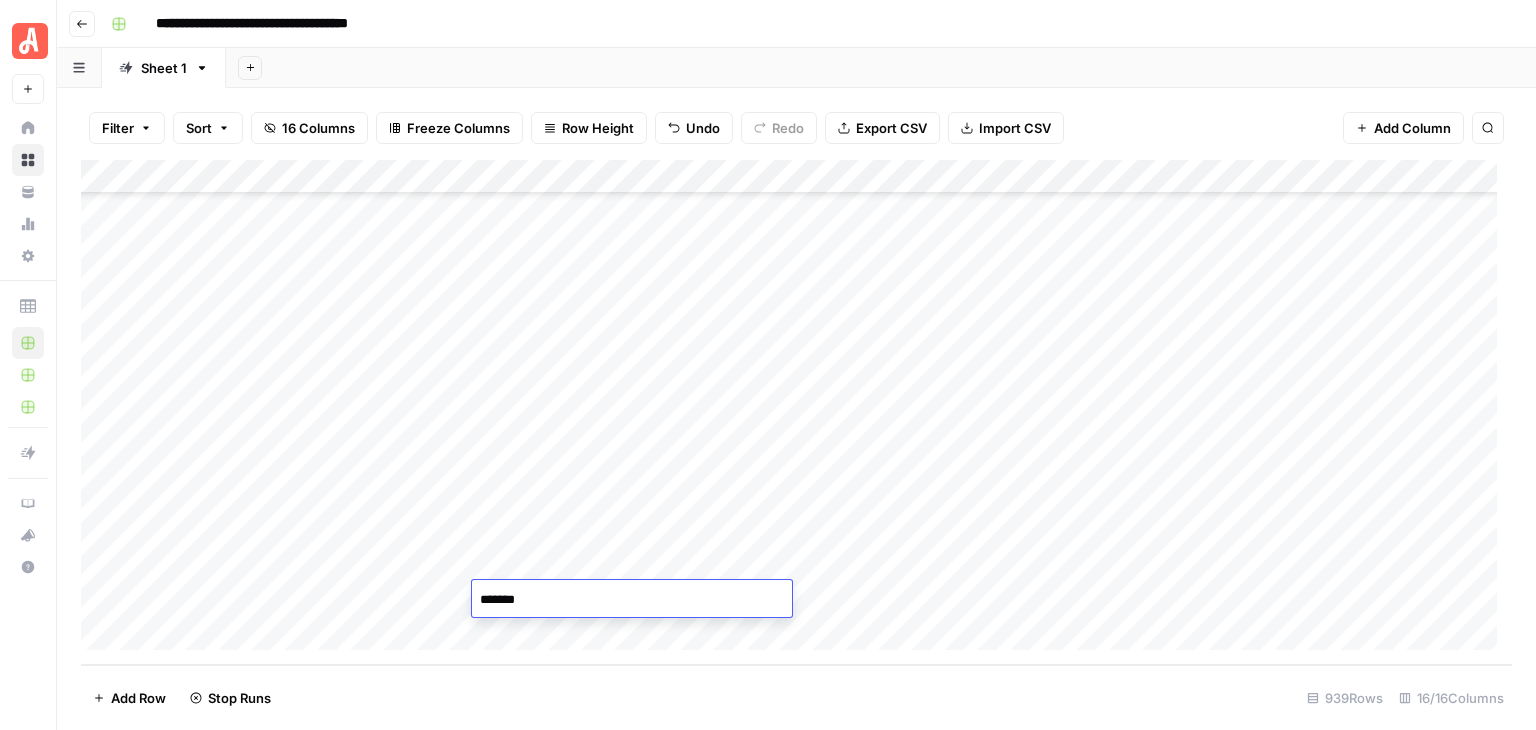 type on "********" 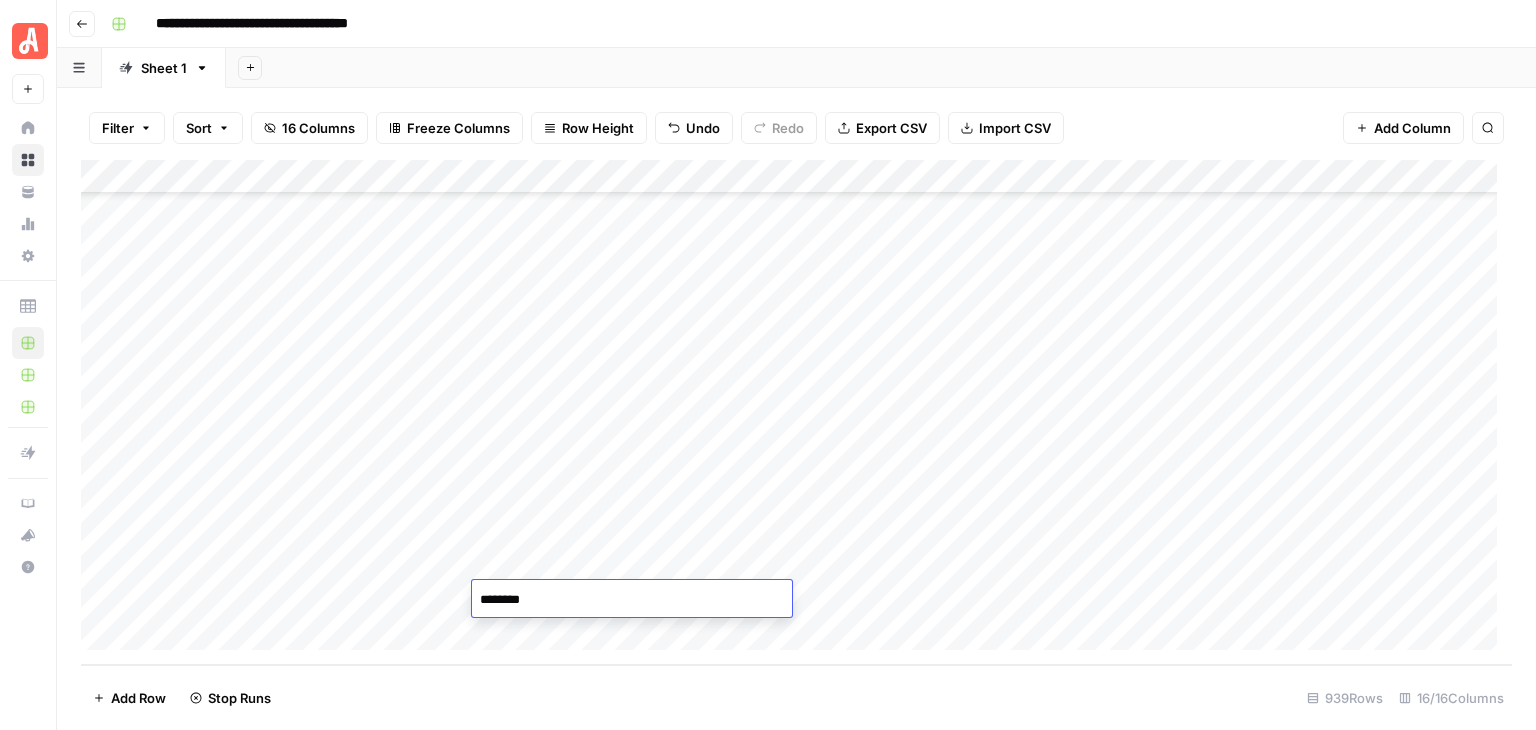 click on "Add Row Stop Runs 939  Rows 16/16  Columns" at bounding box center [796, 697] 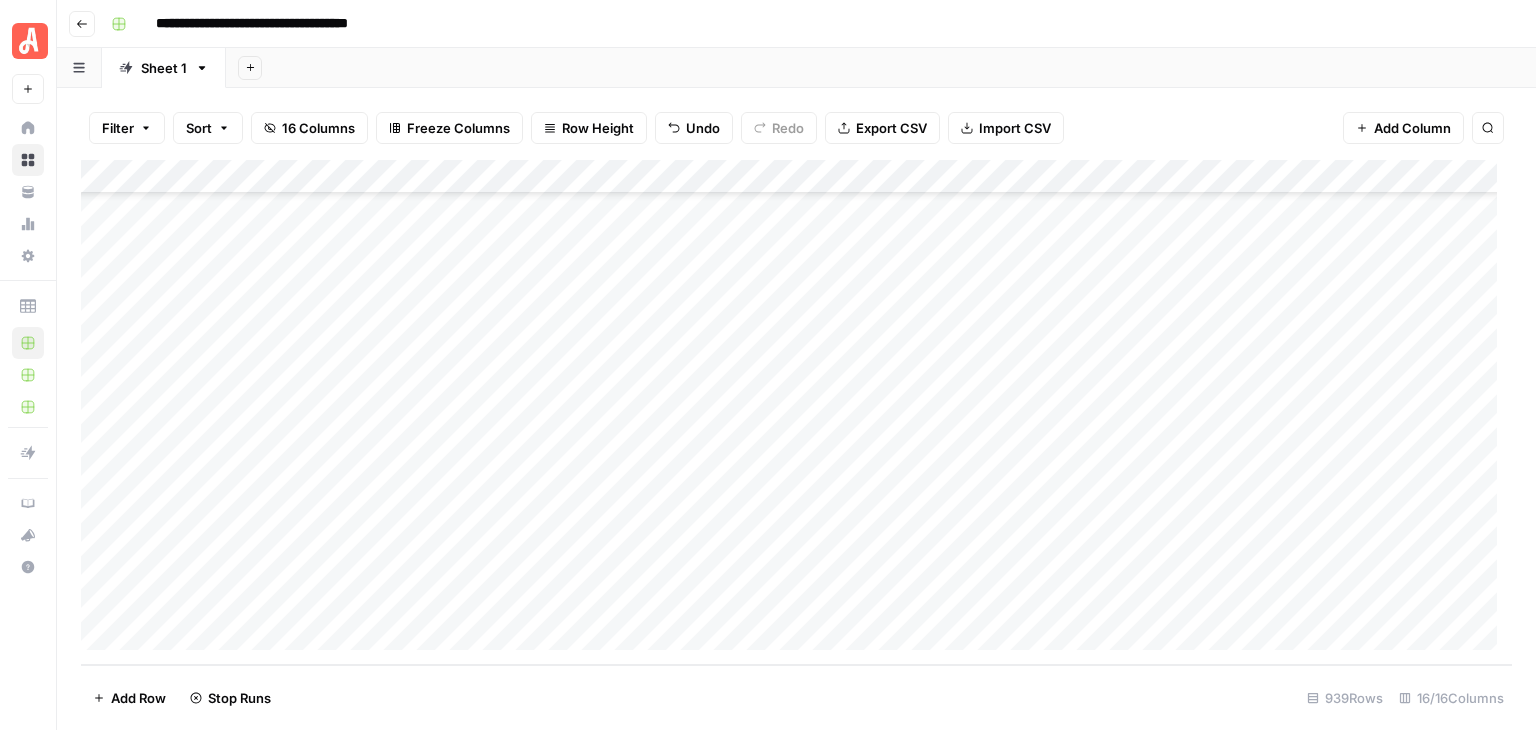 click on "Add Column" at bounding box center [796, 412] 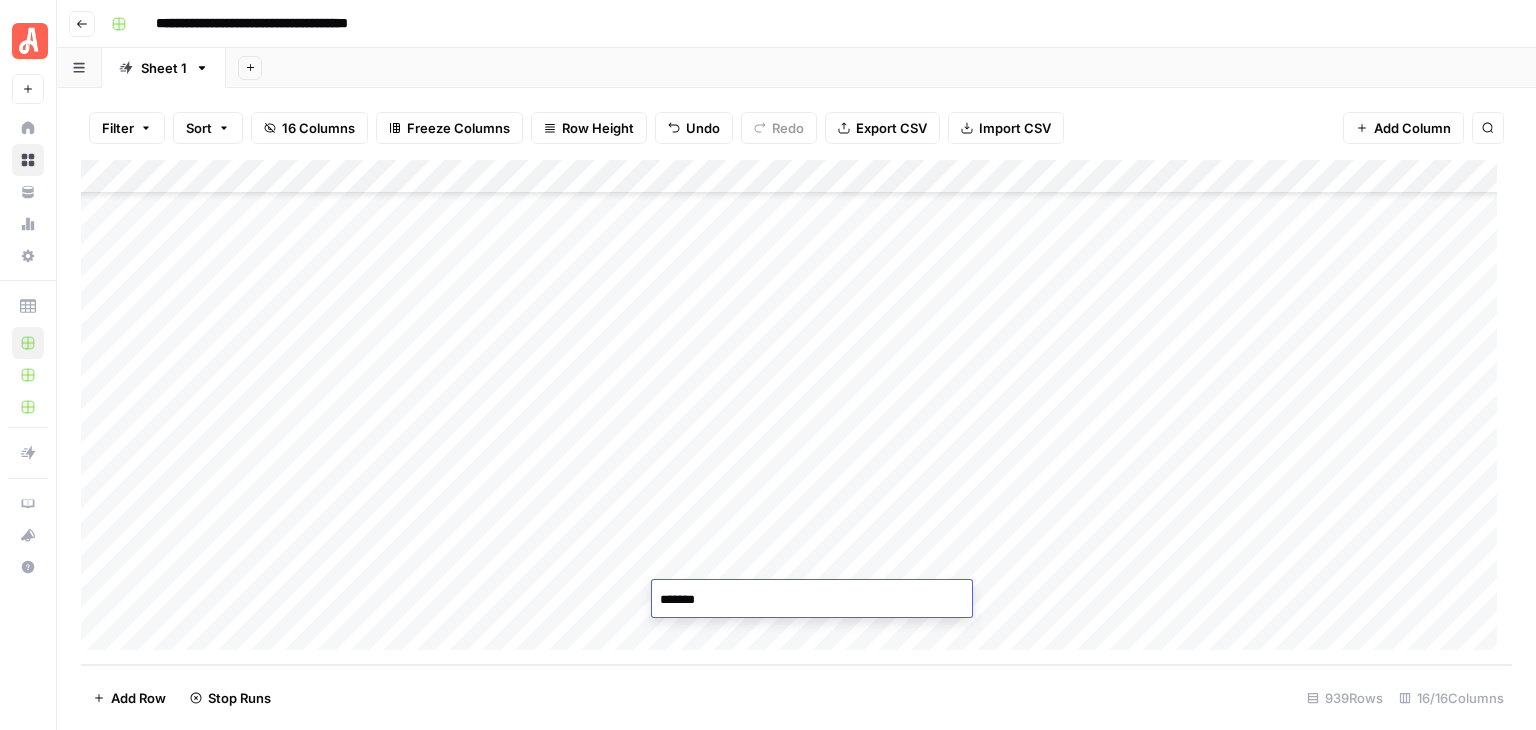type on "********" 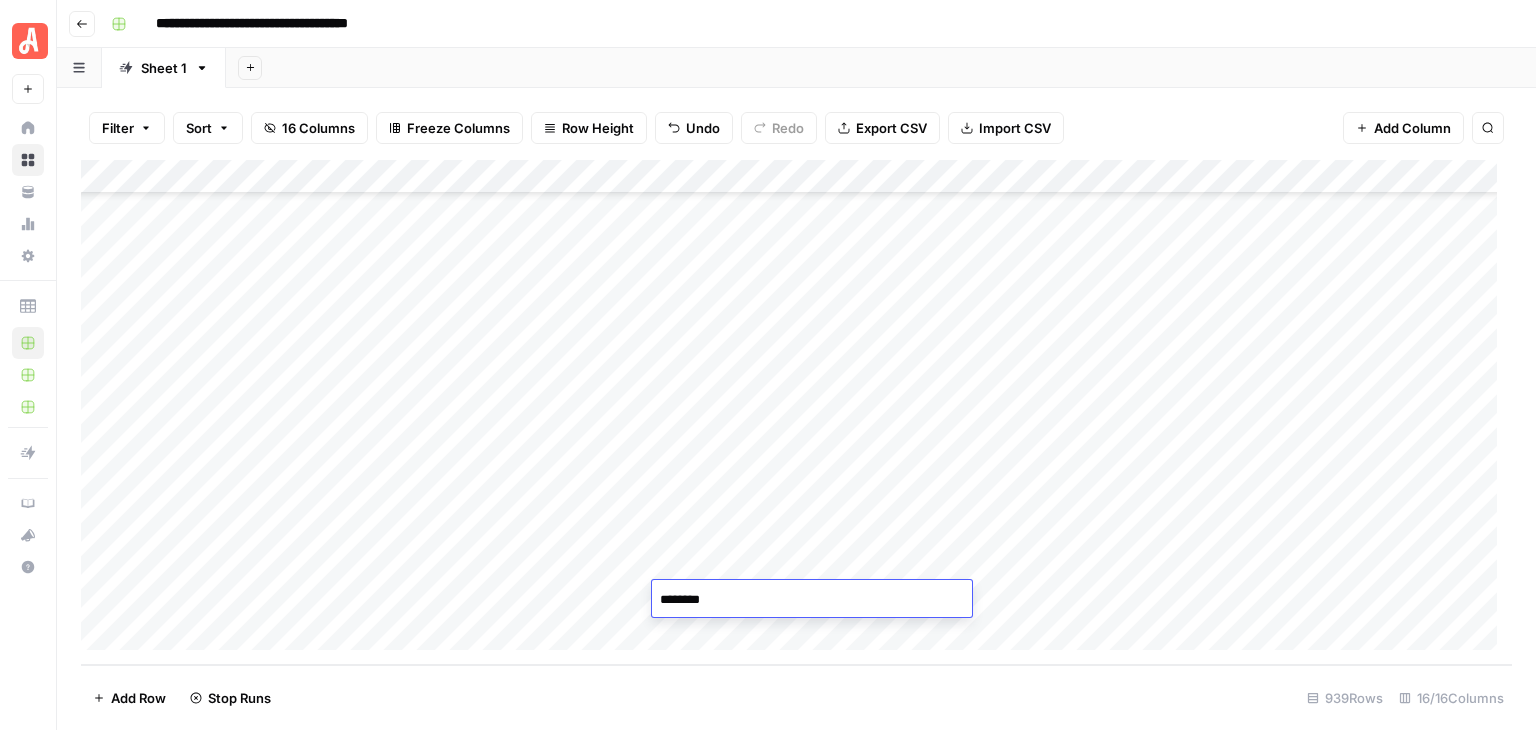 drag, startPoint x: 647, startPoint y: 693, endPoint x: 614, endPoint y: 697, distance: 33.24154 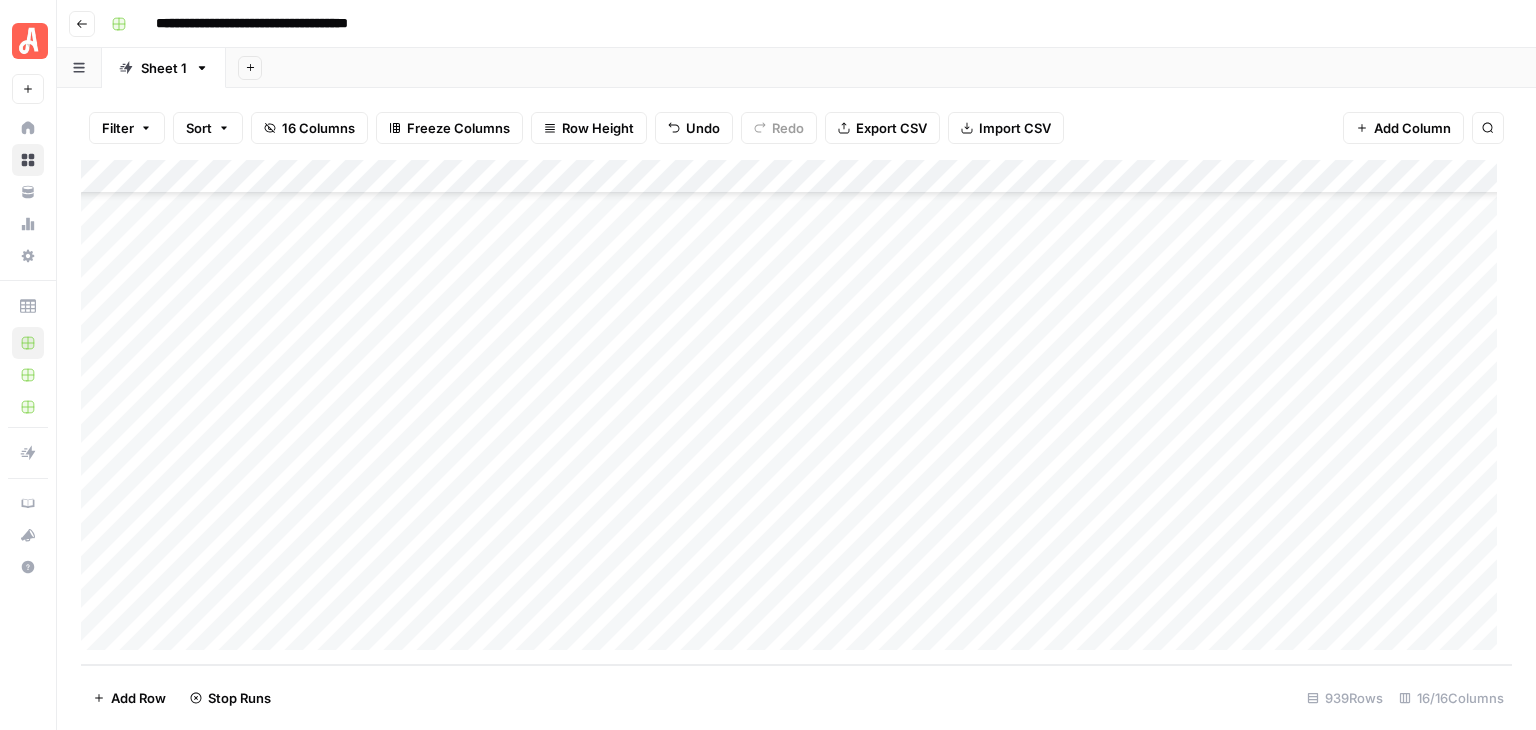 click on "Add Row" at bounding box center [138, 698] 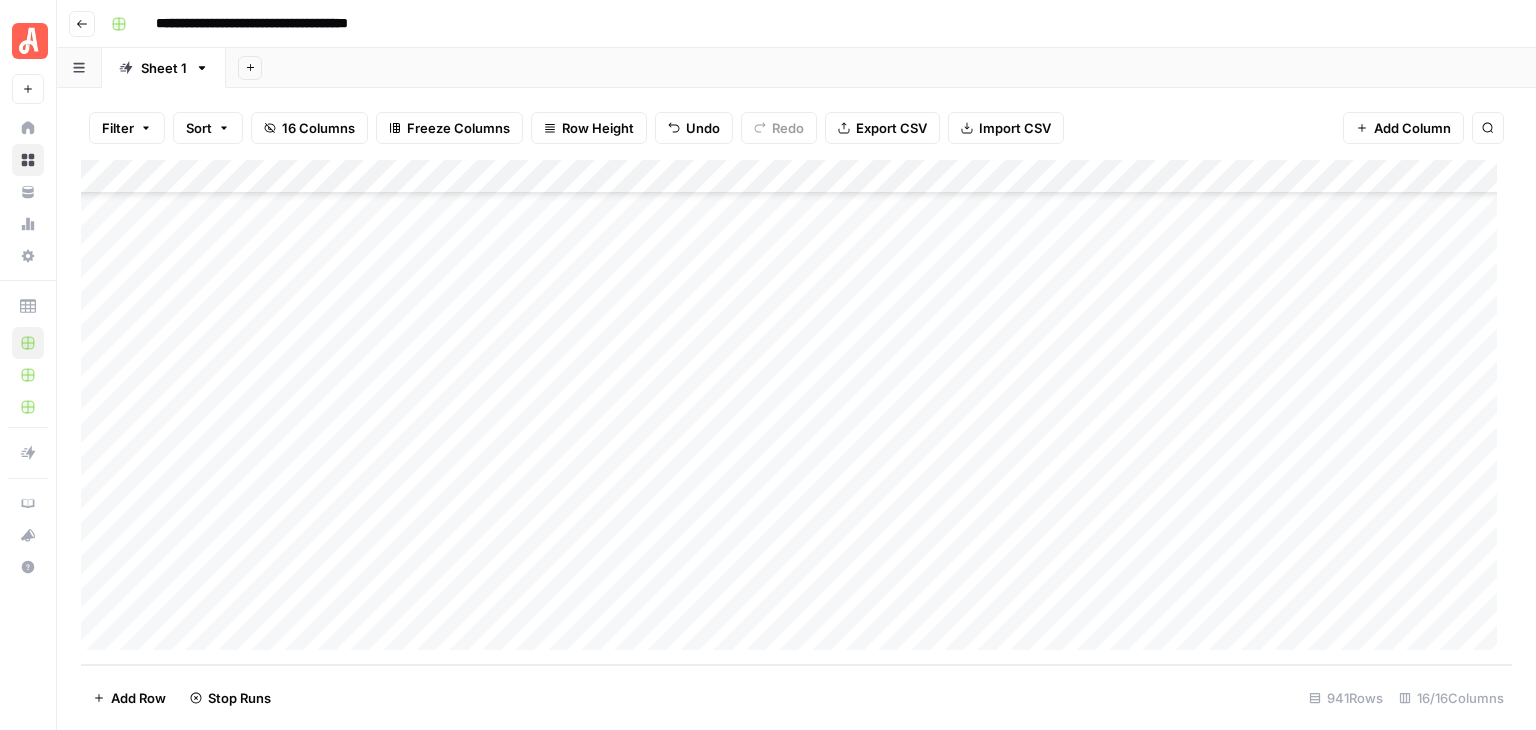 click on "Add Row" at bounding box center [138, 698] 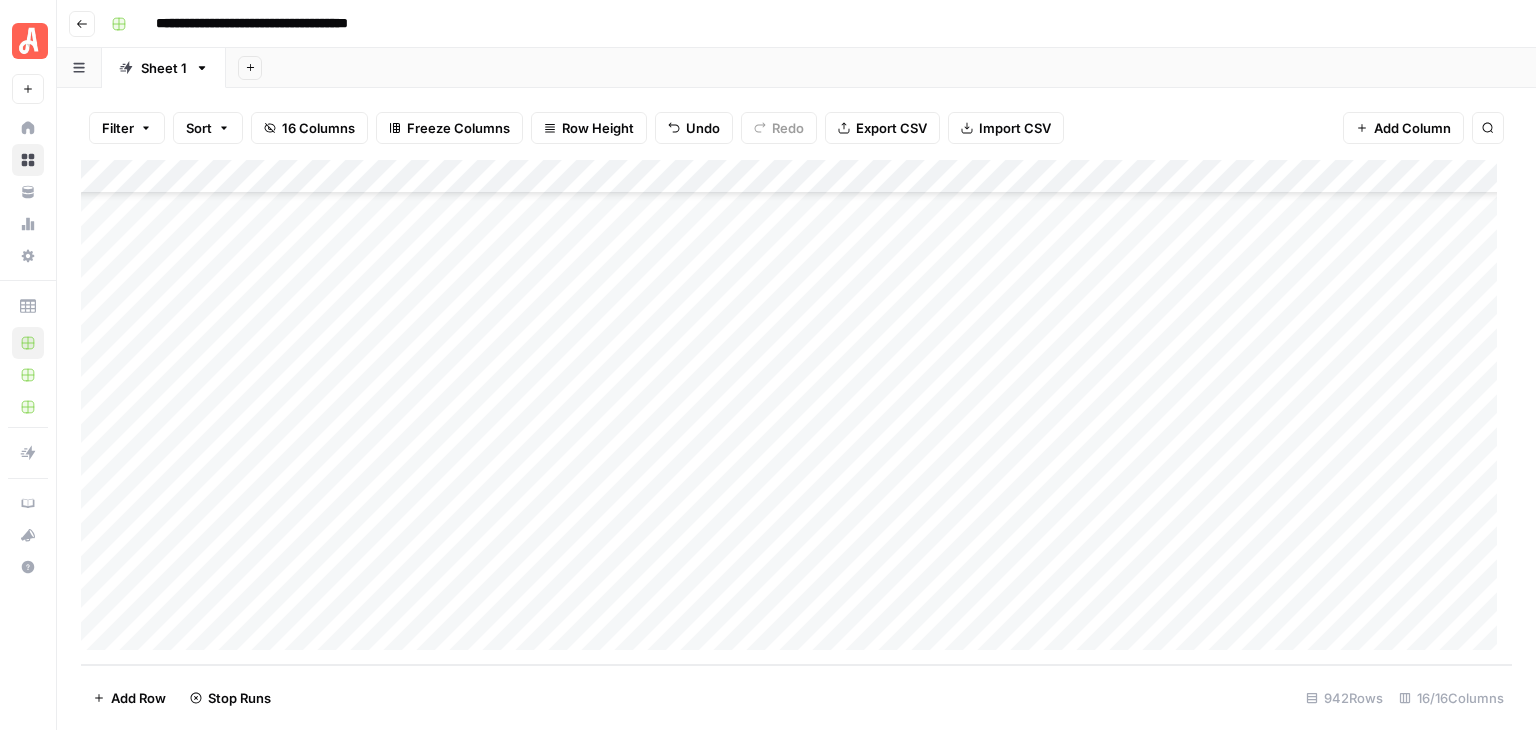 click on "Add Row" at bounding box center (138, 698) 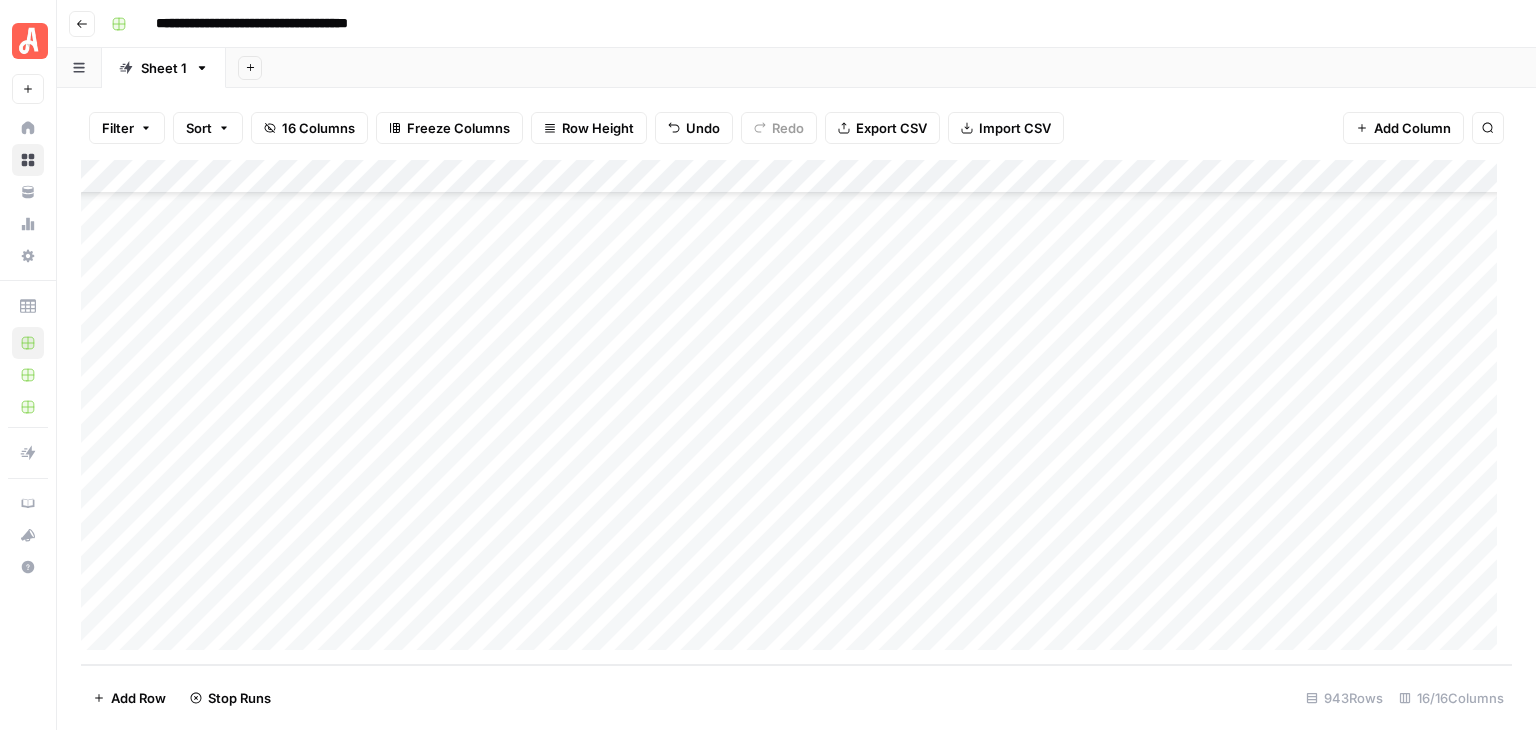 click on "Add Column" at bounding box center [796, 412] 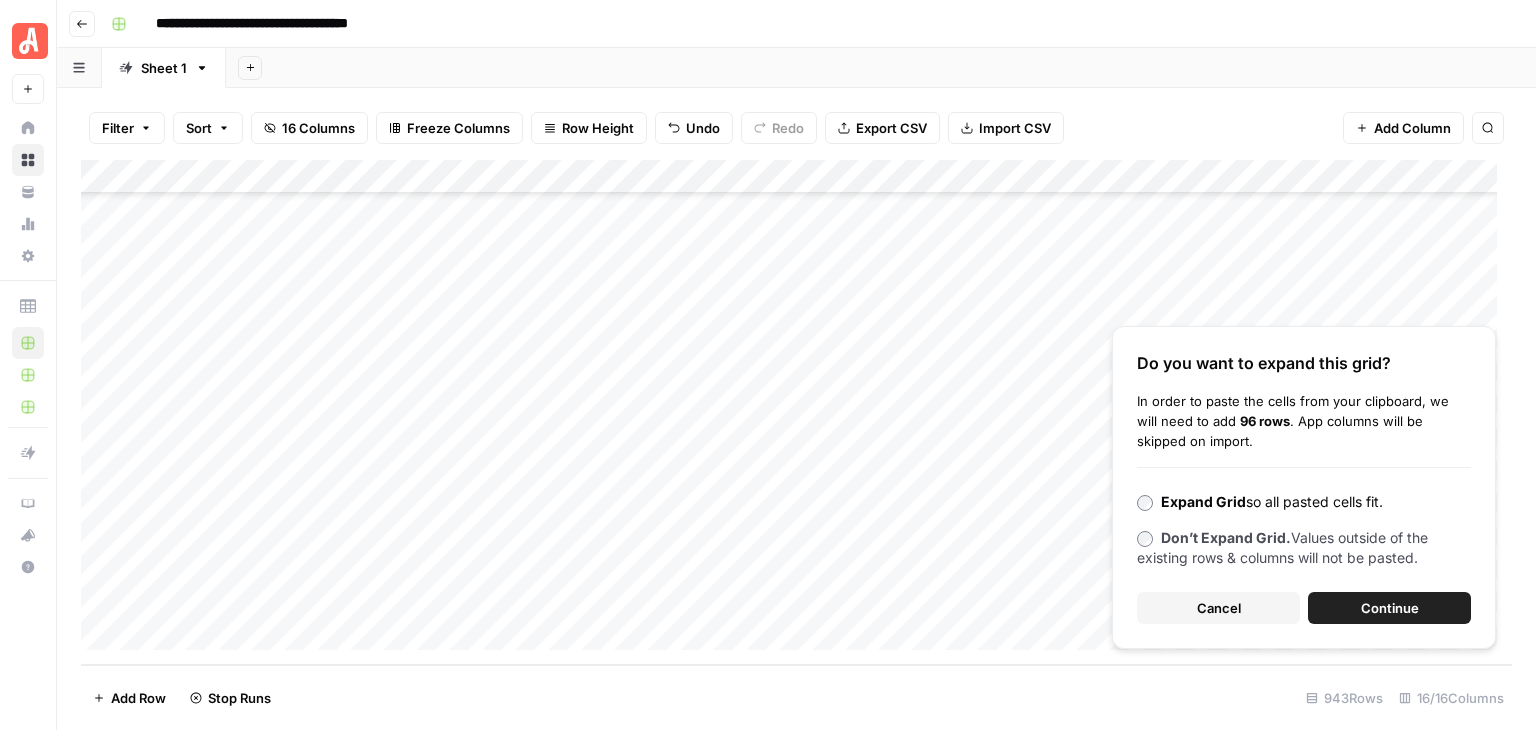 click on "Continue" at bounding box center (1390, 608) 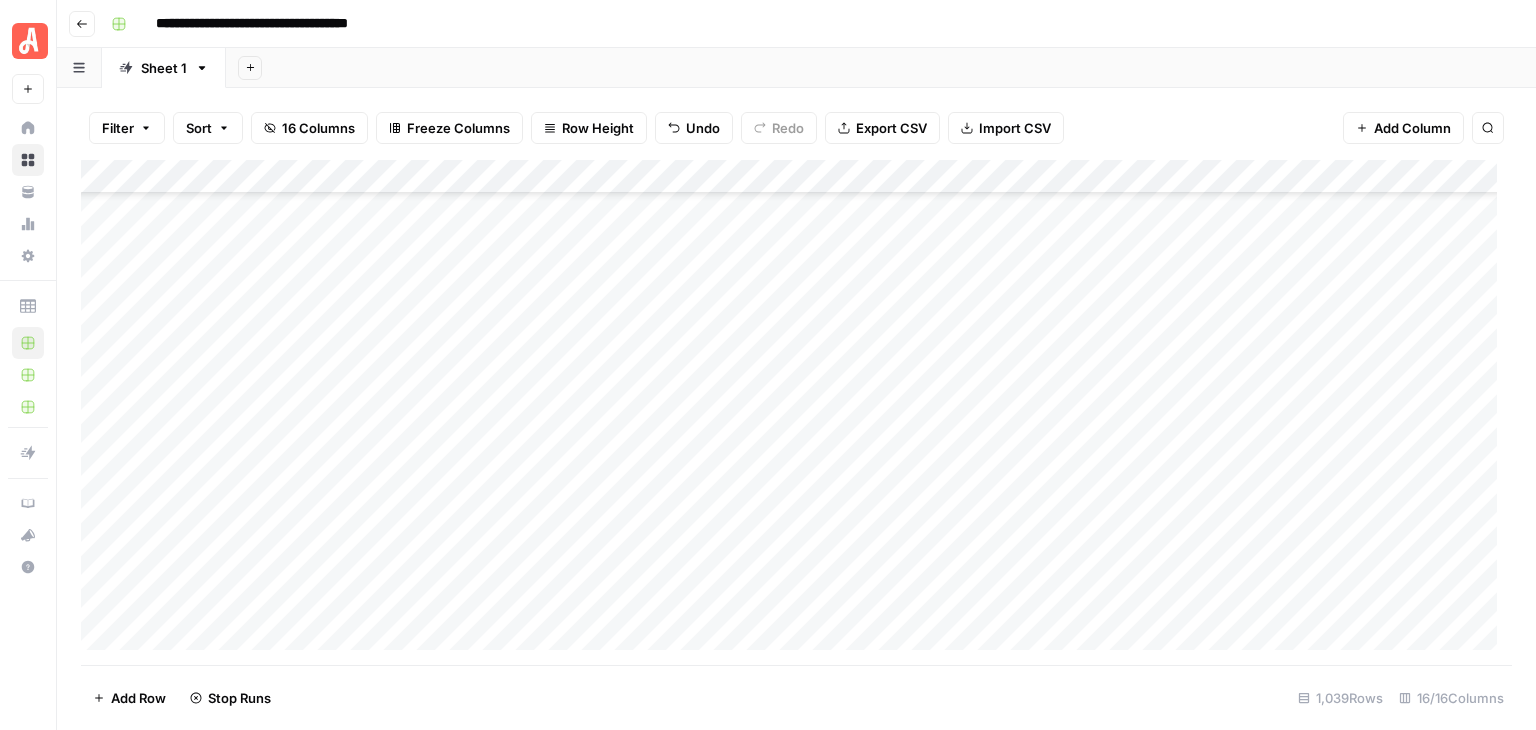 scroll, scrollTop: 31802, scrollLeft: 0, axis: vertical 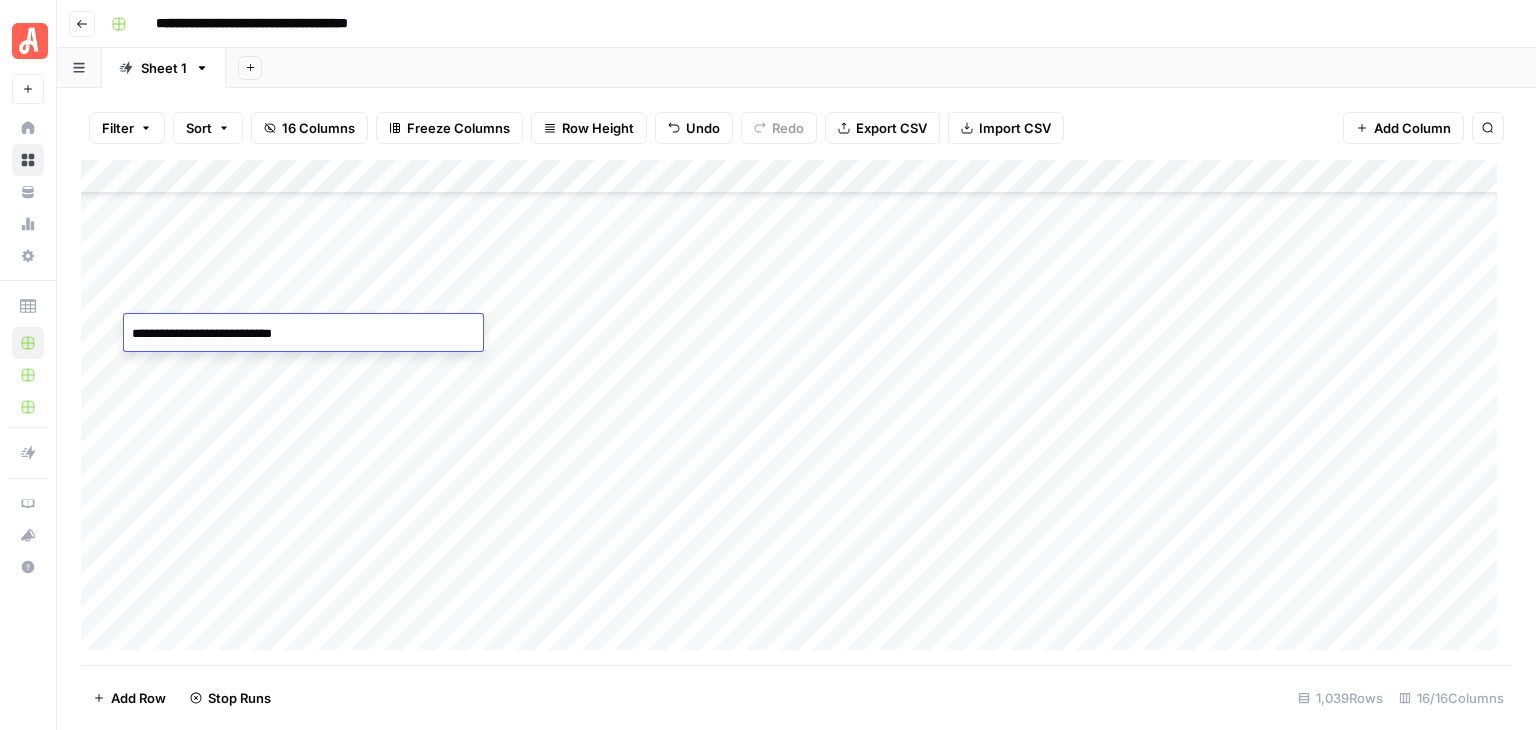 click on "Add Column" at bounding box center (796, 412) 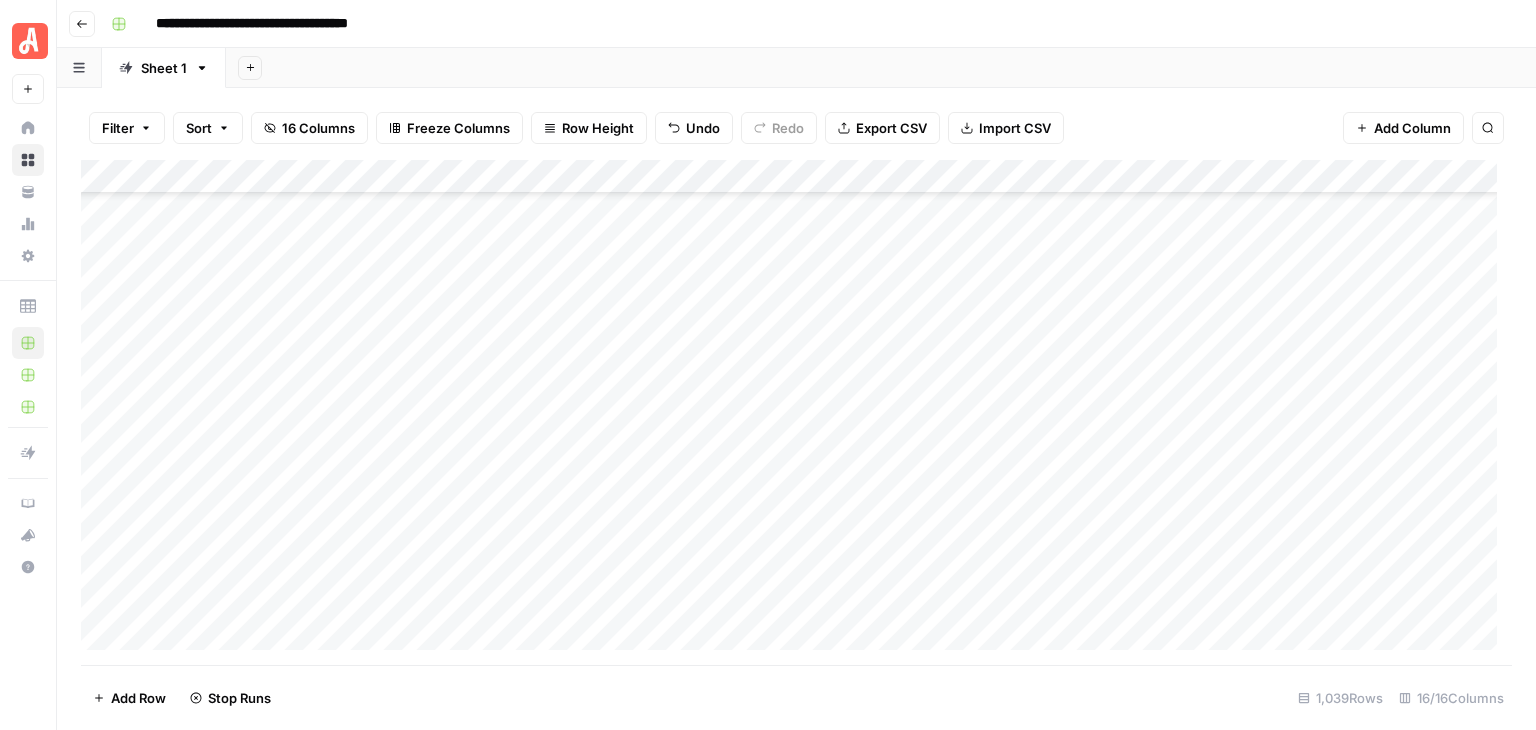 click on "Add Column" at bounding box center (796, 412) 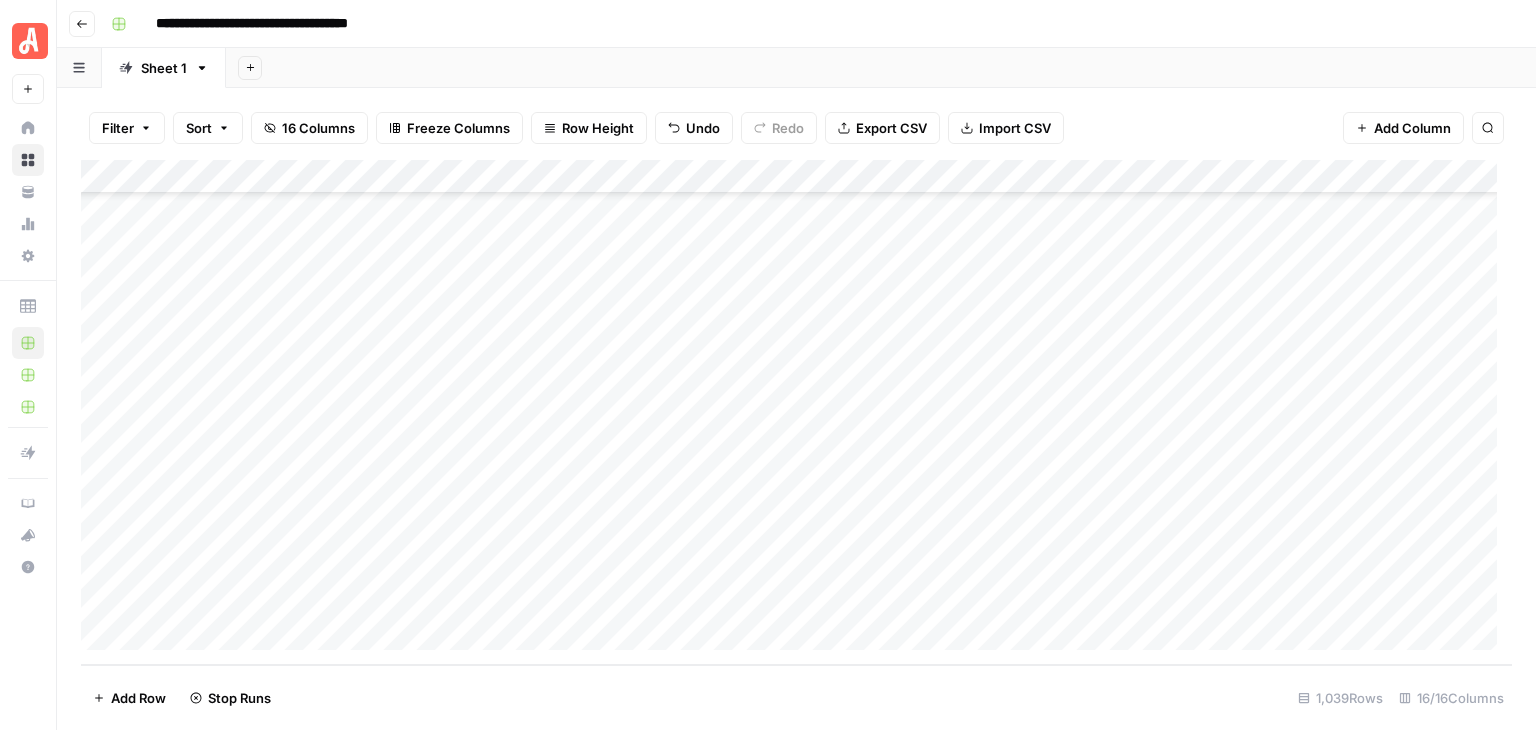 click on "Add Column" at bounding box center (796, 412) 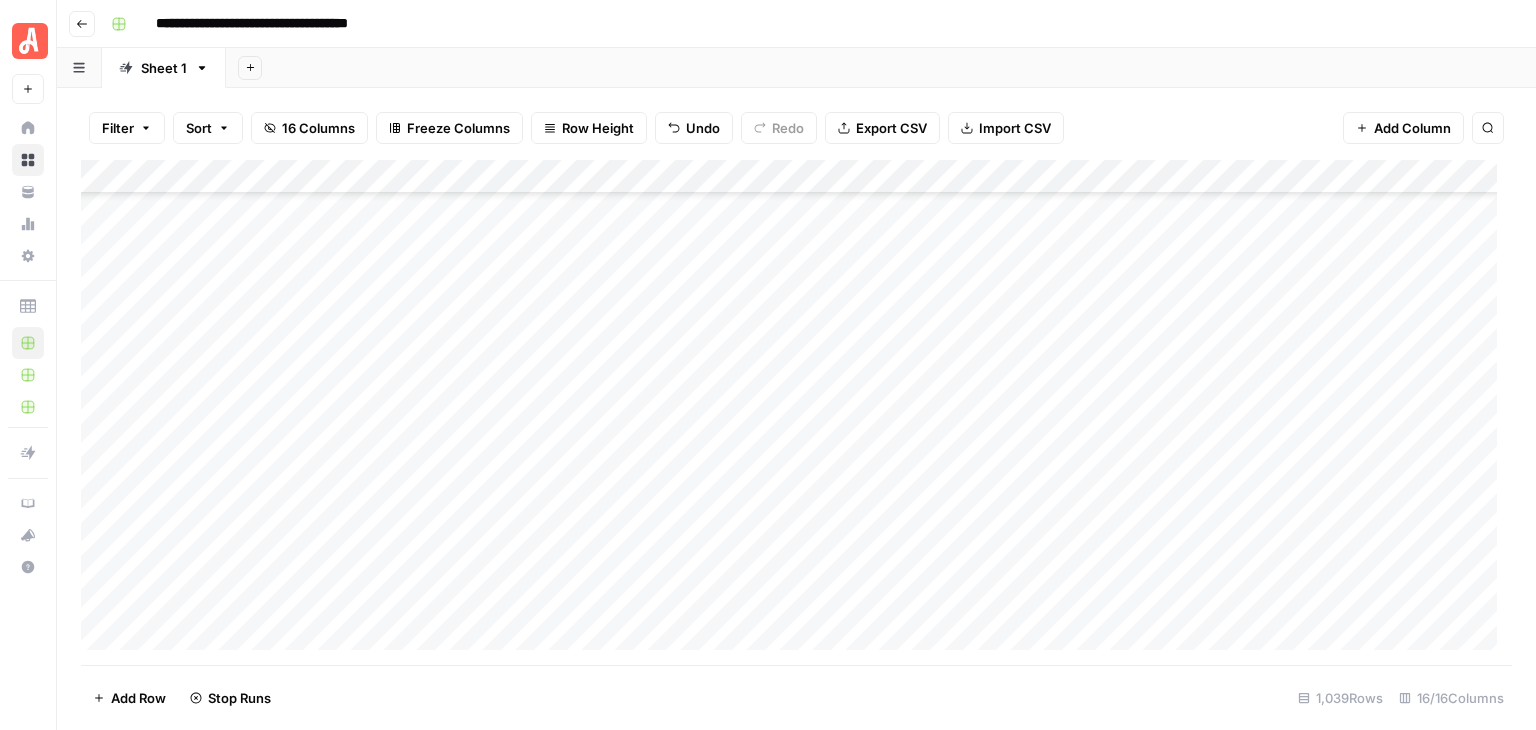 scroll, scrollTop: 28302, scrollLeft: 0, axis: vertical 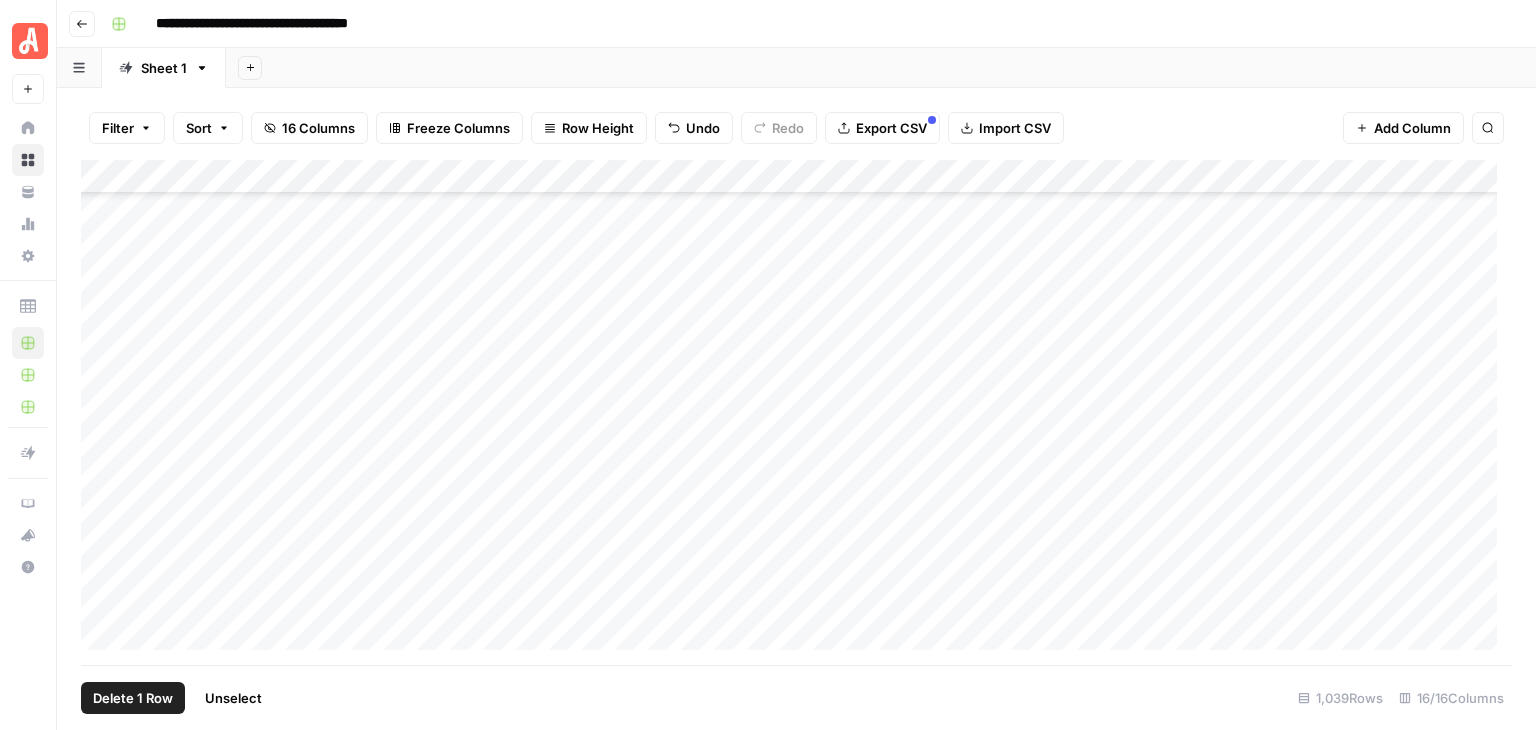 click on "Add Column" at bounding box center (796, 412) 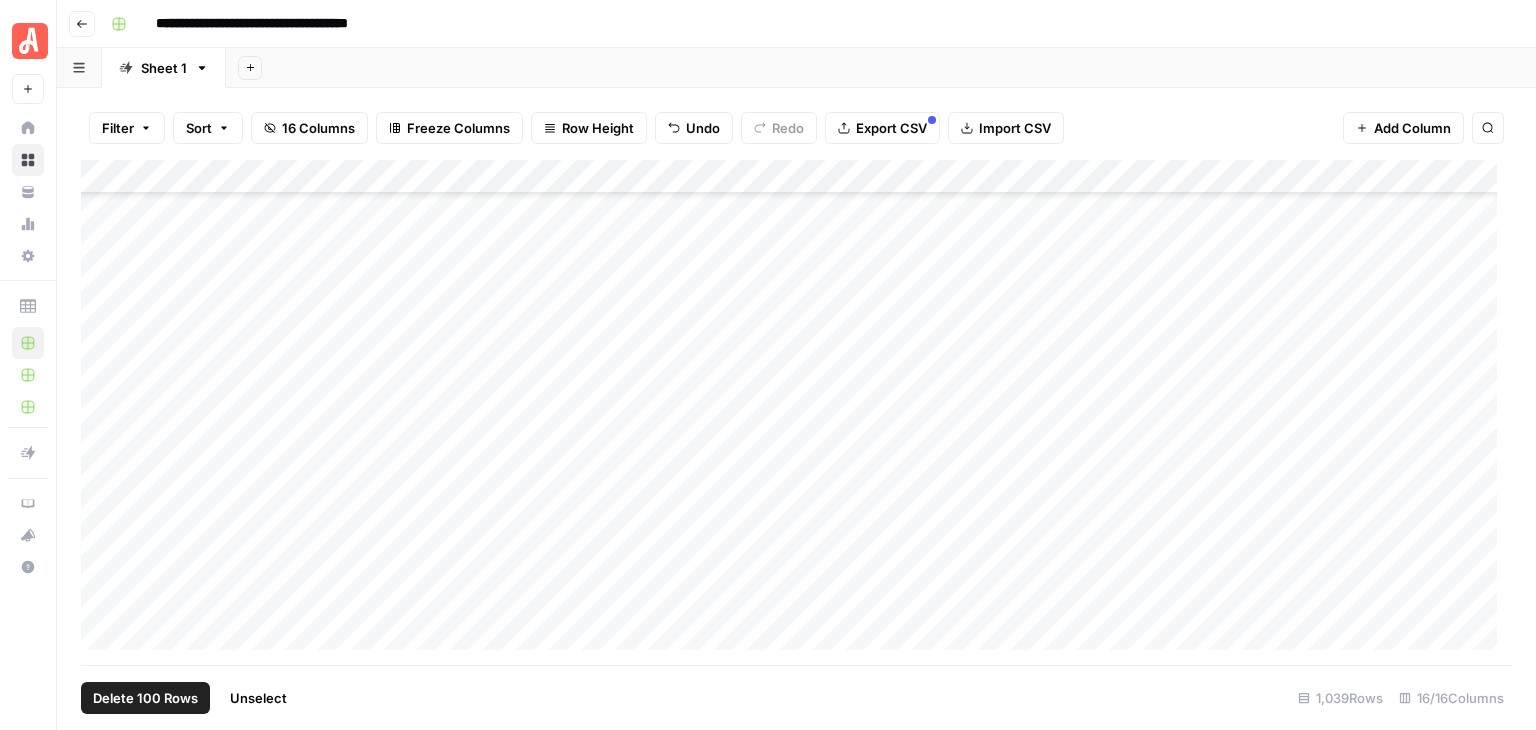 click on "Add Column" at bounding box center [796, 412] 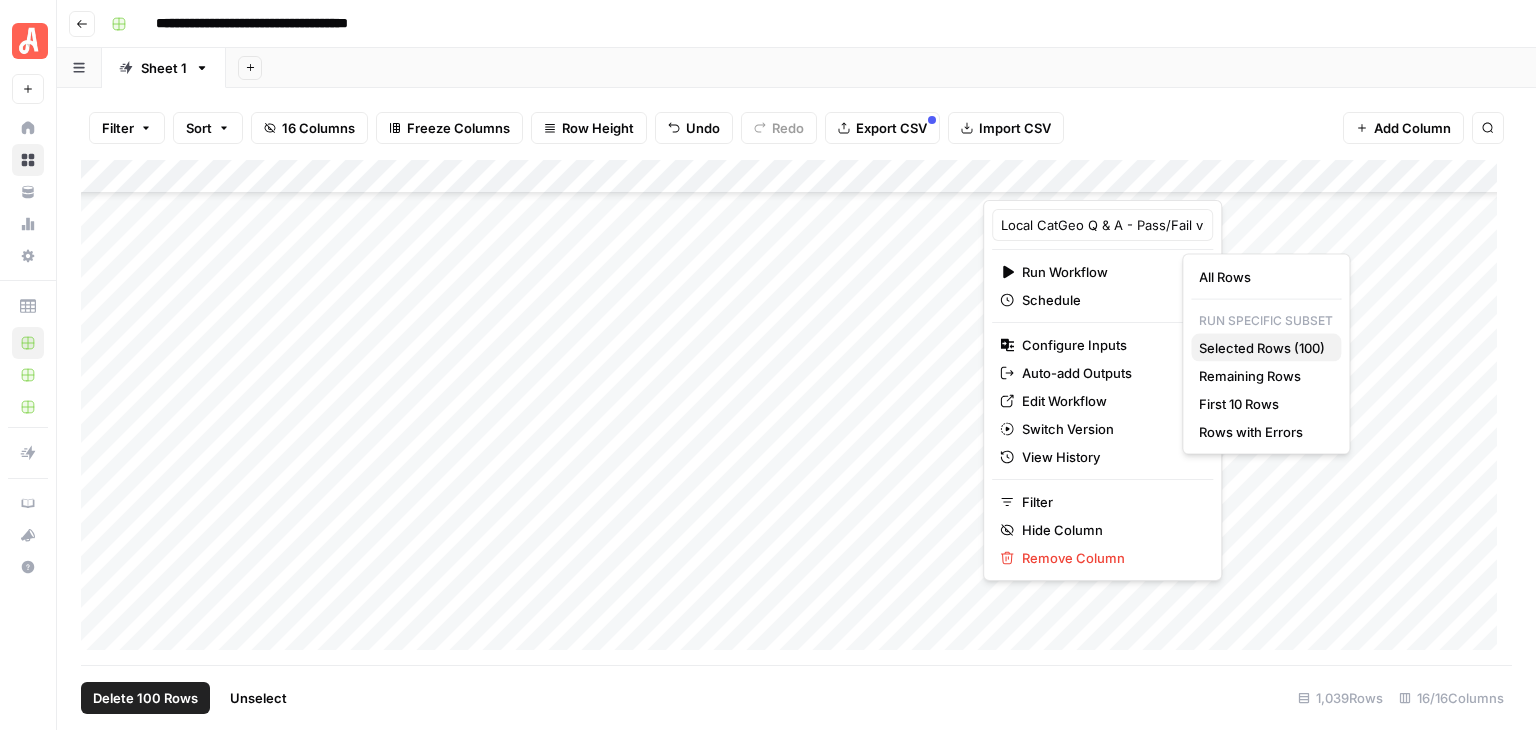 click on "Selected Rows (100)" at bounding box center (1262, 348) 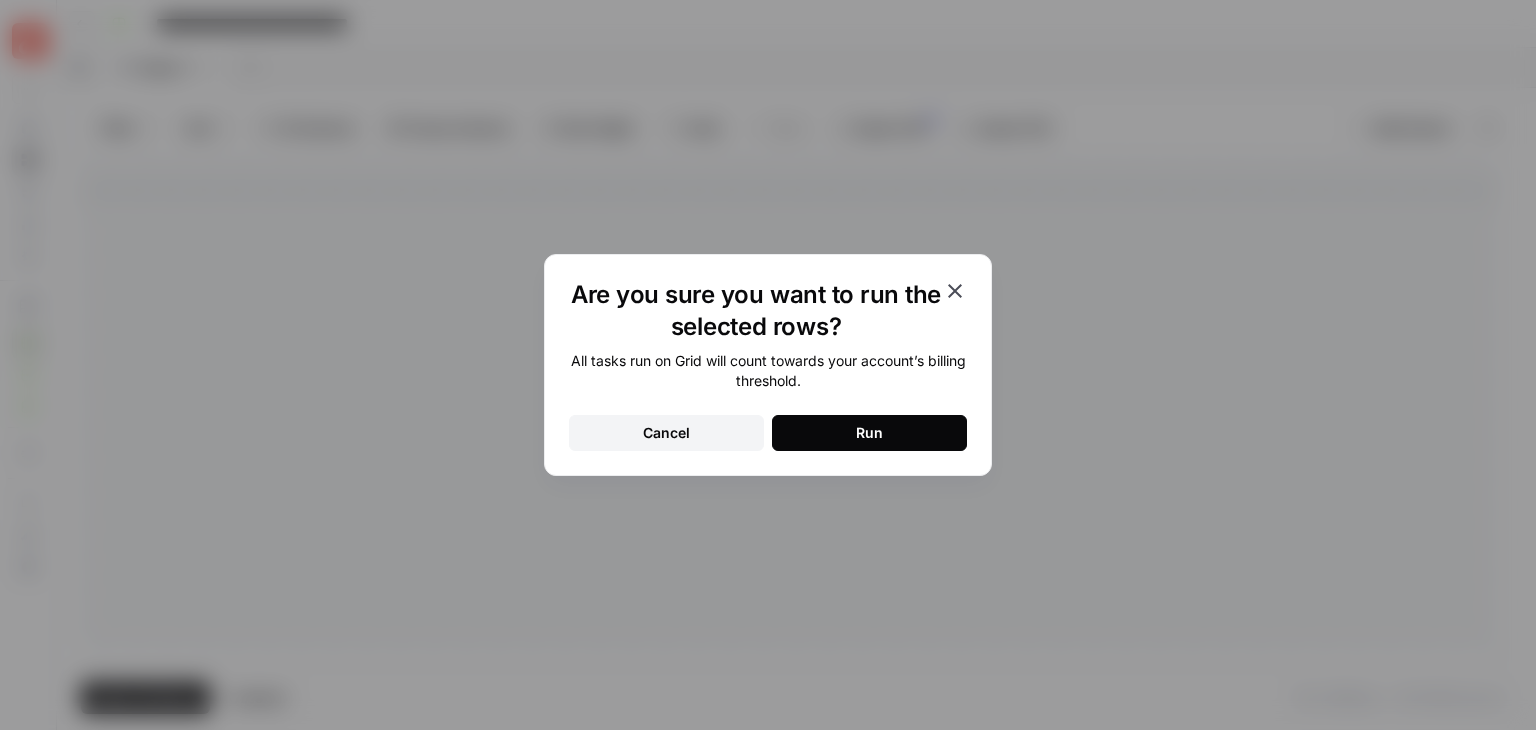 click on "Run" at bounding box center (869, 433) 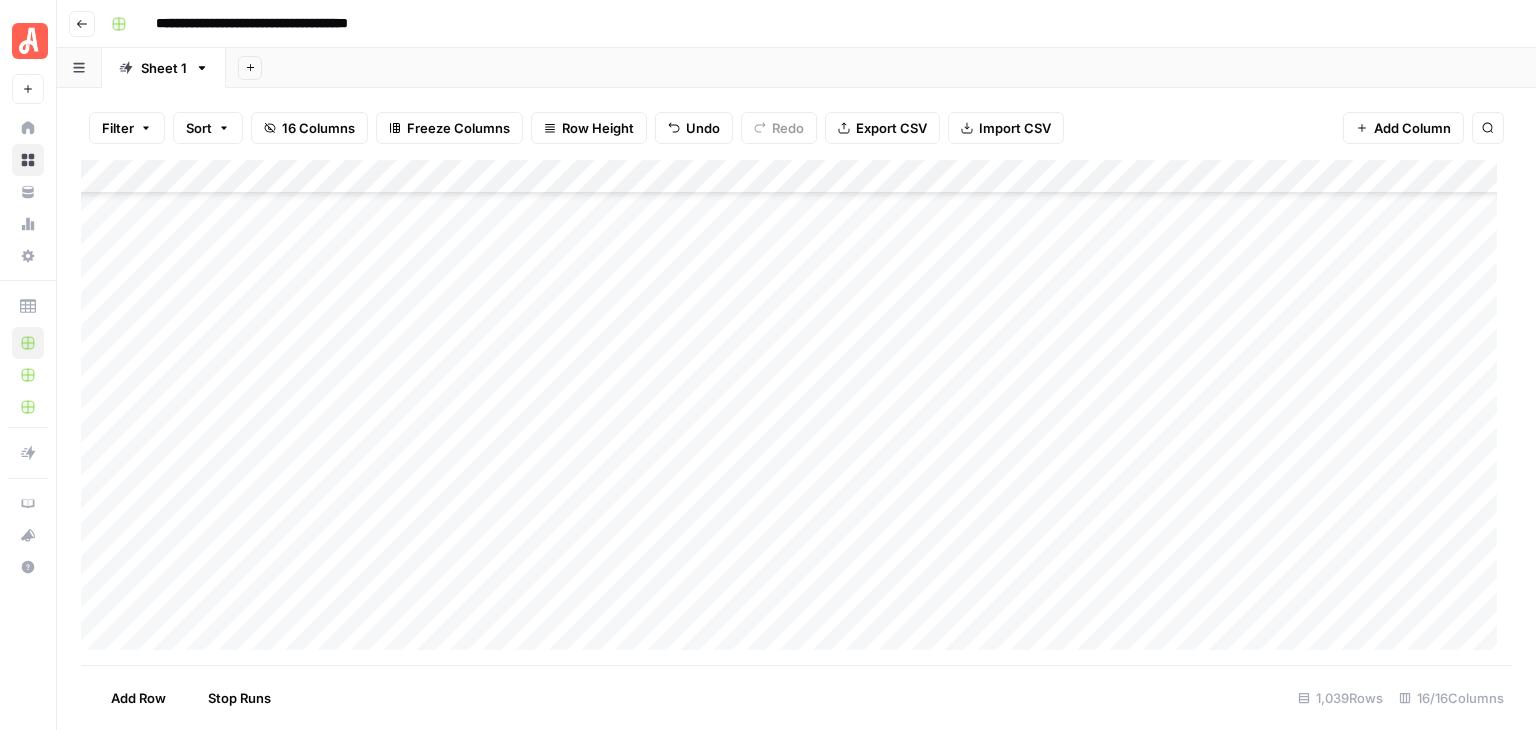 click on "Add Column" at bounding box center (796, 412) 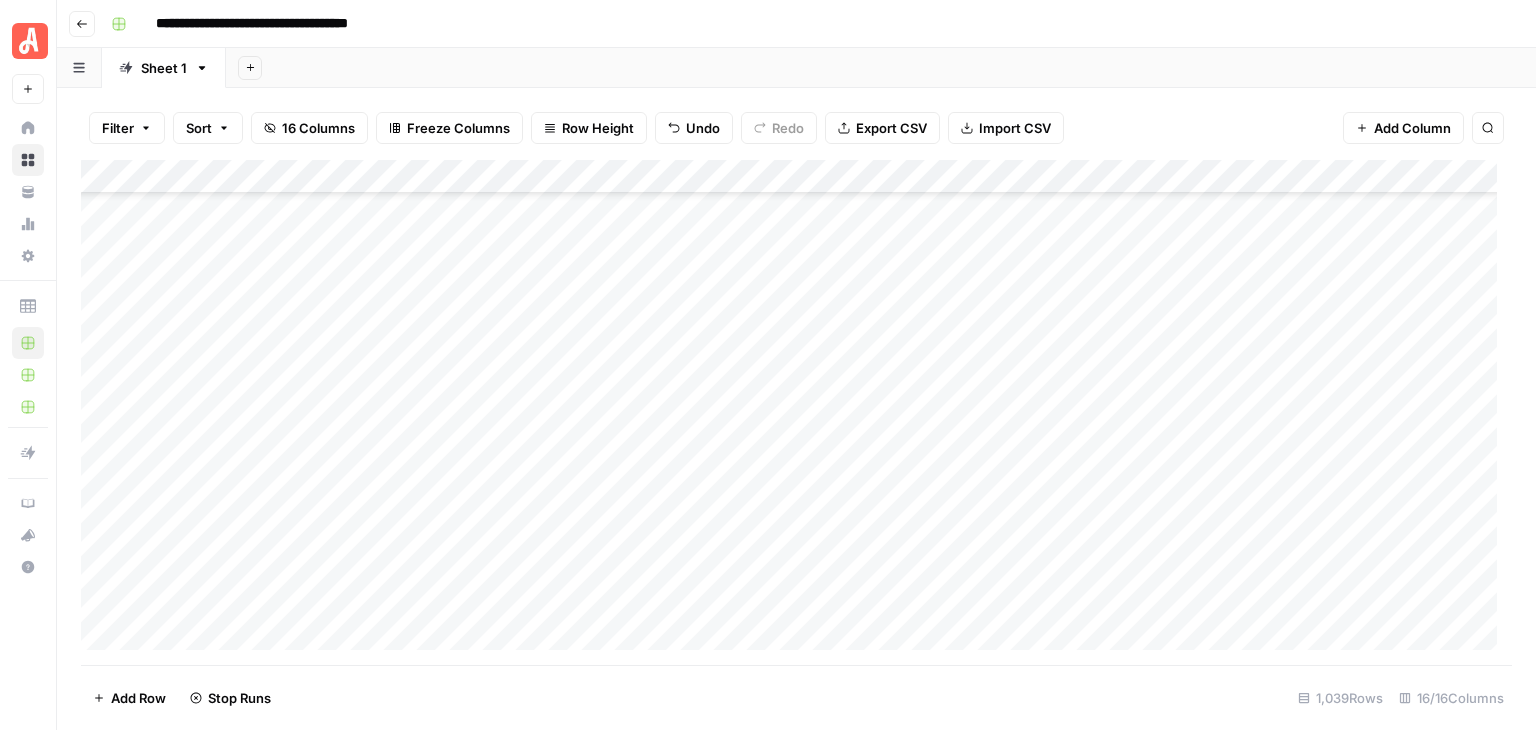 click on "**********" at bounding box center (809, 24) 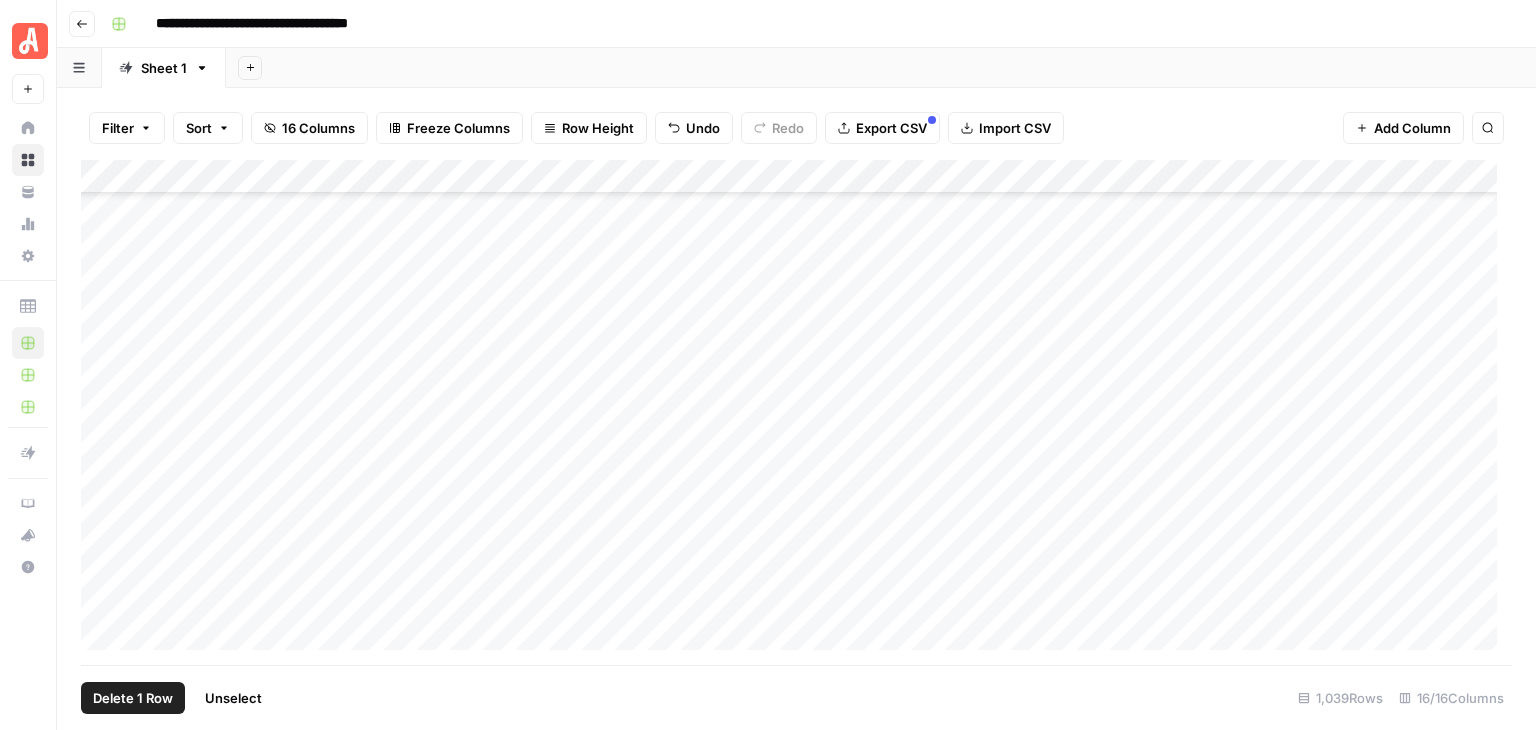 scroll, scrollTop: 34902, scrollLeft: 0, axis: vertical 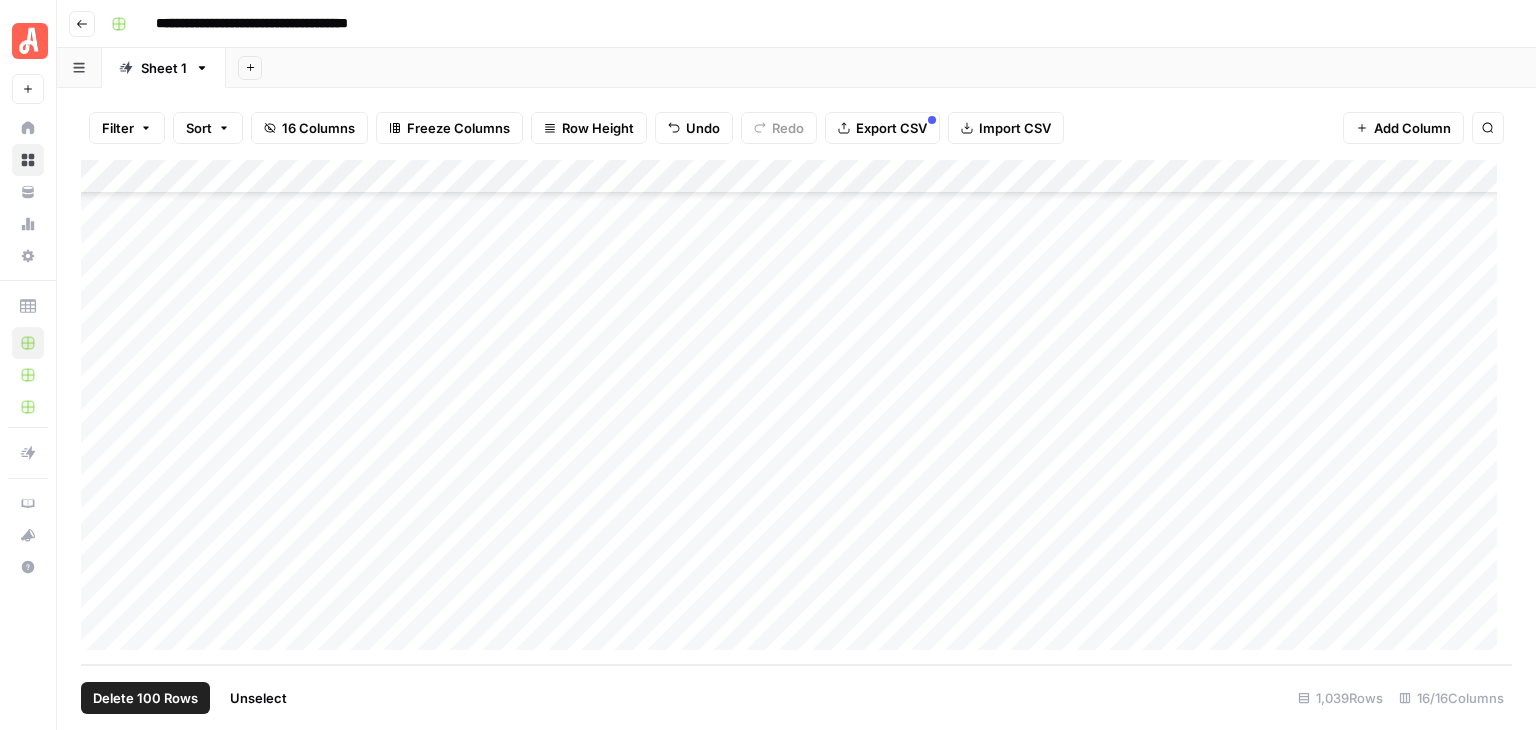 click on "Add Column" at bounding box center (796, 412) 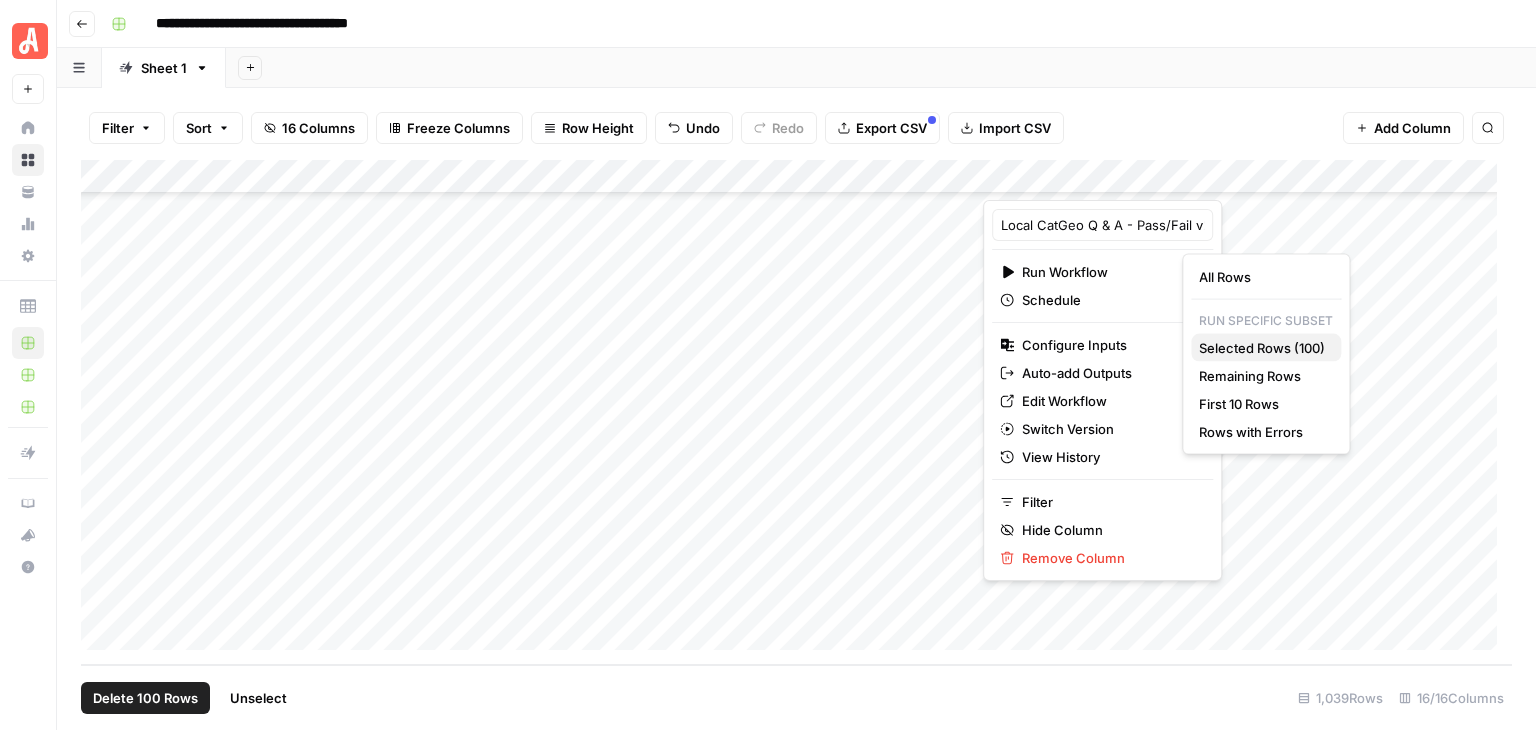 click on "Selected Rows (100)" at bounding box center [1262, 348] 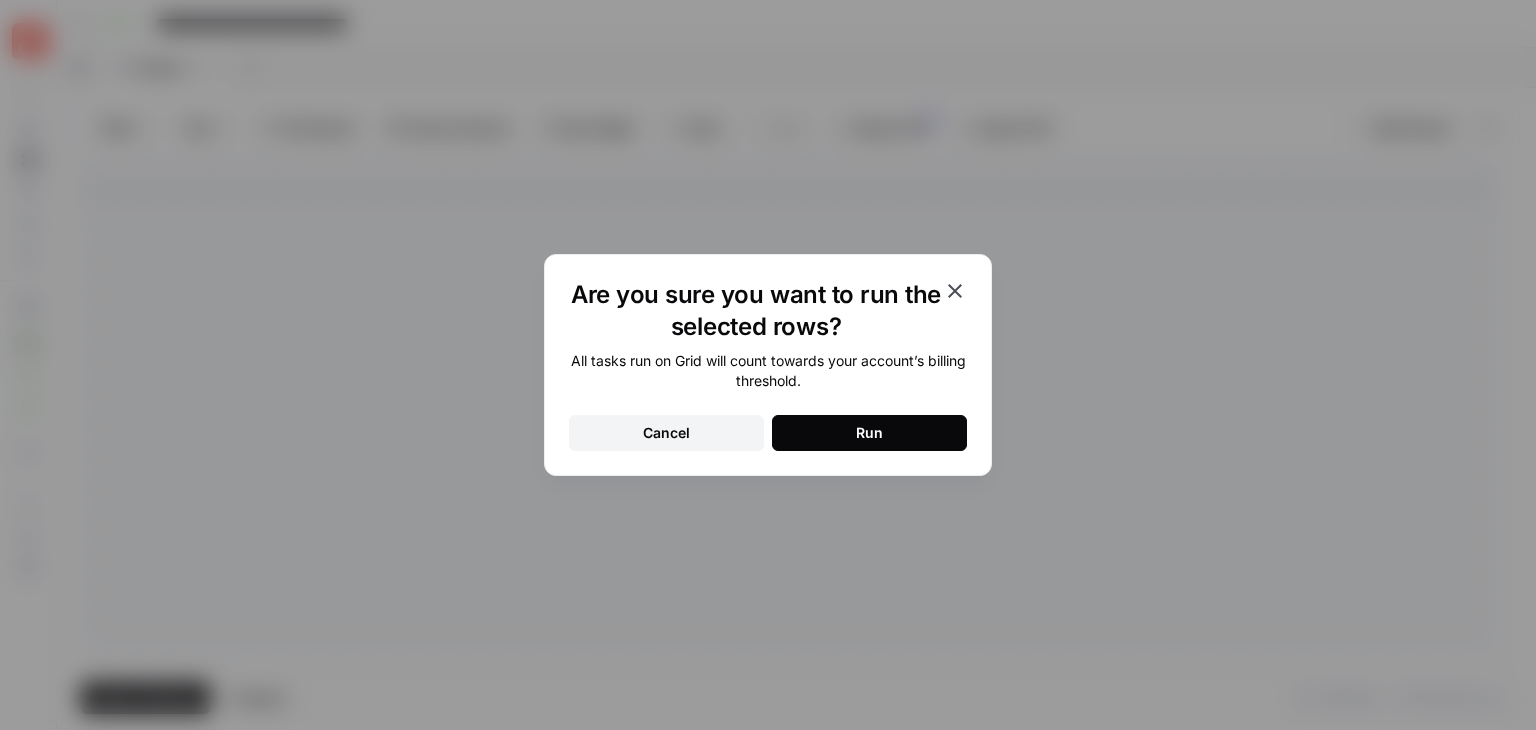 click on "Run" at bounding box center [869, 433] 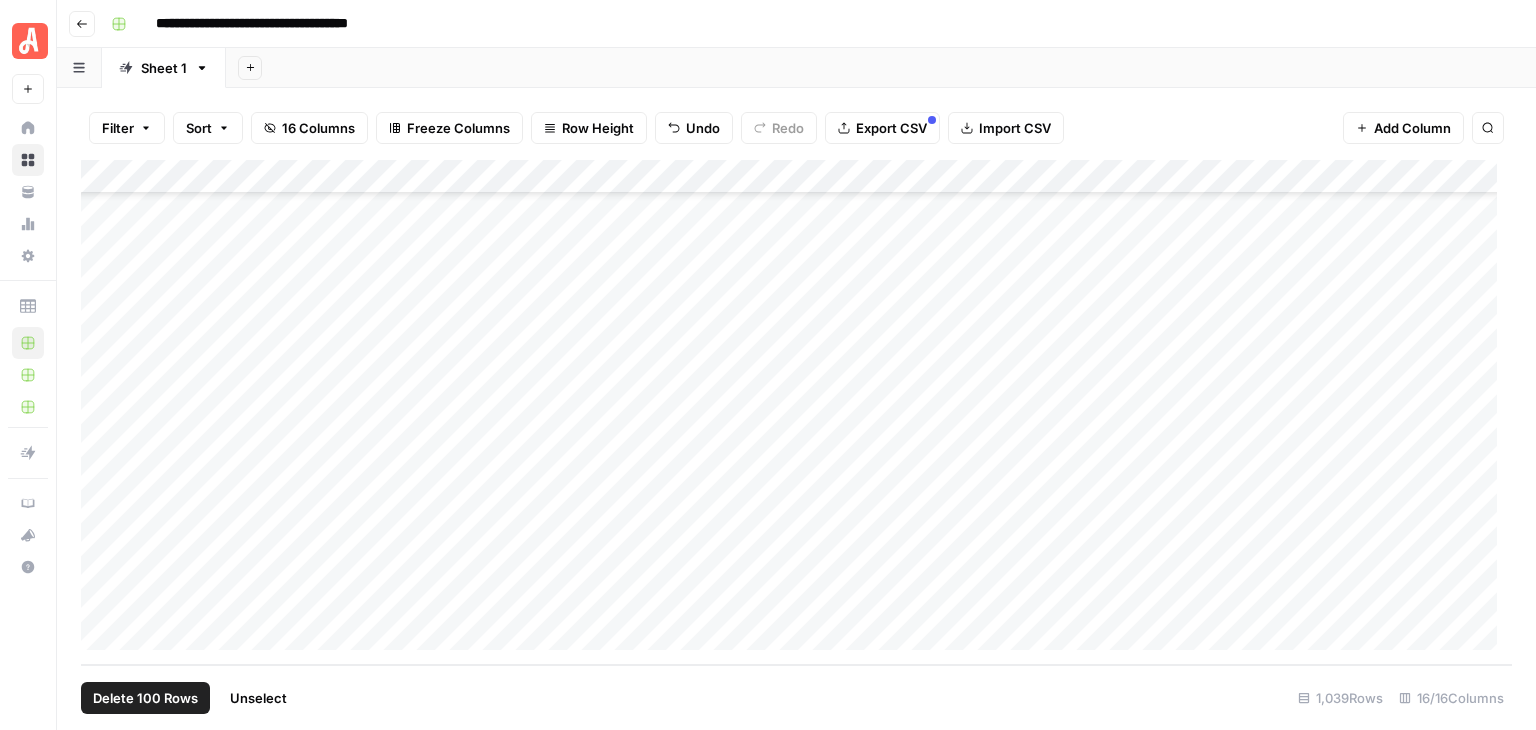 click on "Add Column" at bounding box center (796, 412) 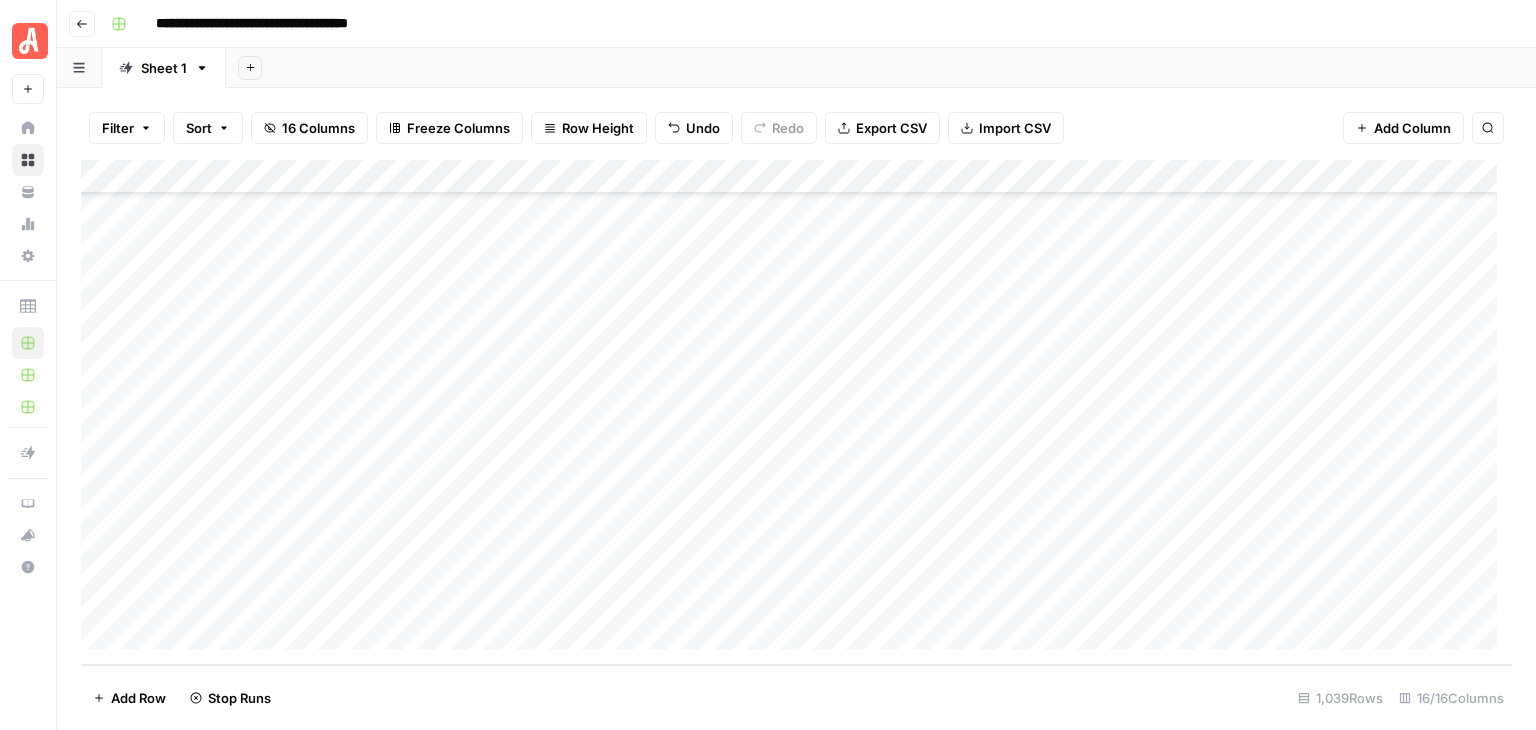 click on "Add Column" at bounding box center (796, 412) 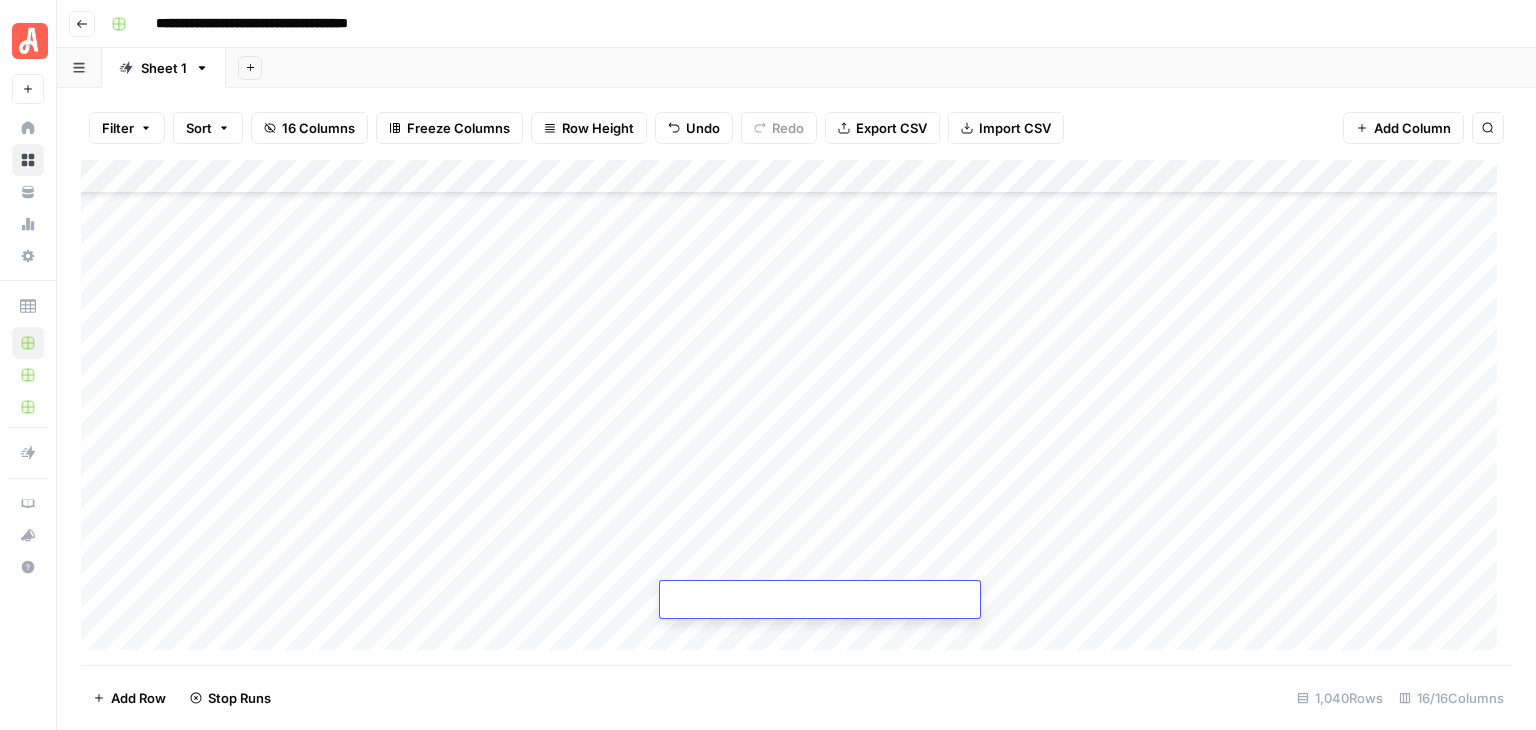 scroll, scrollTop: 34936, scrollLeft: 0, axis: vertical 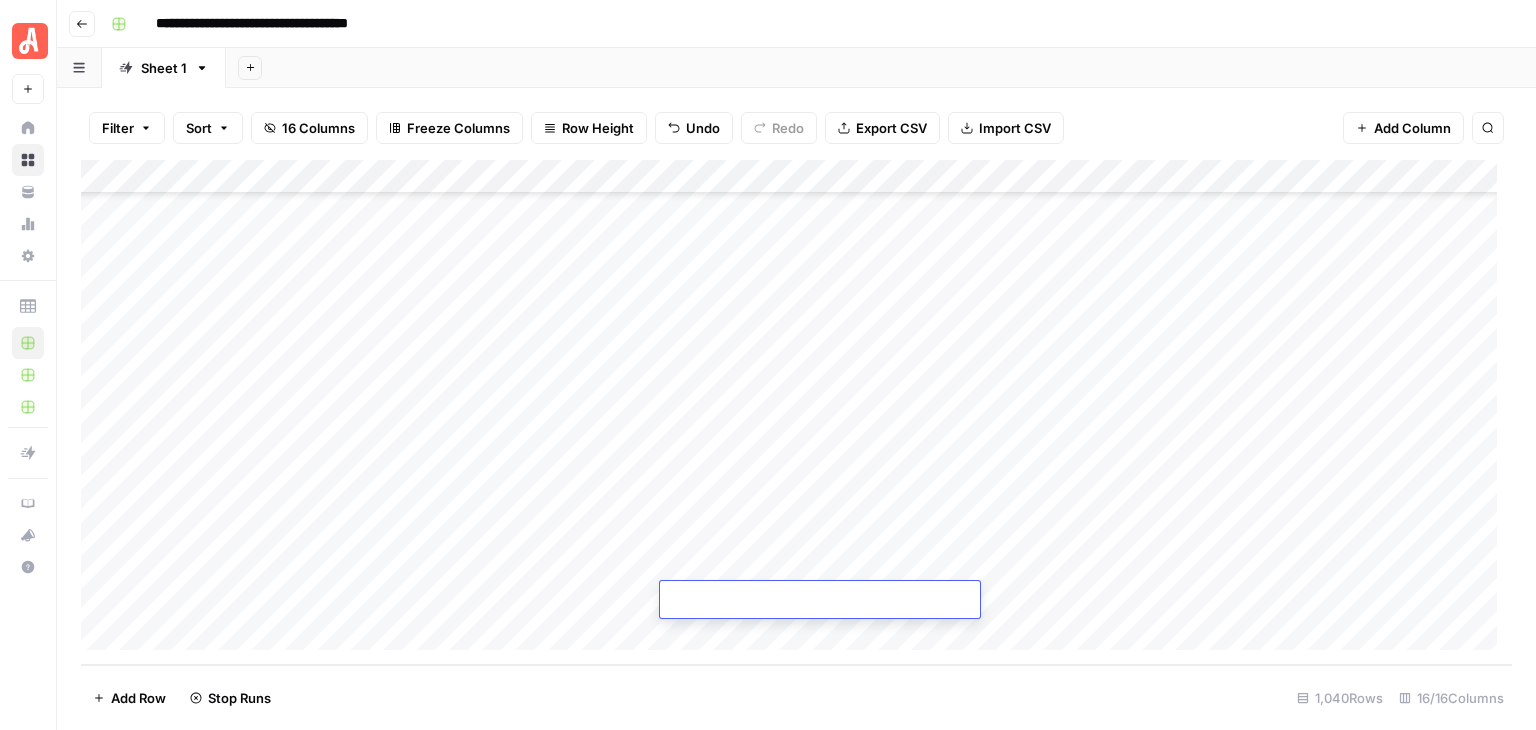 click on "Add Column" at bounding box center (796, 412) 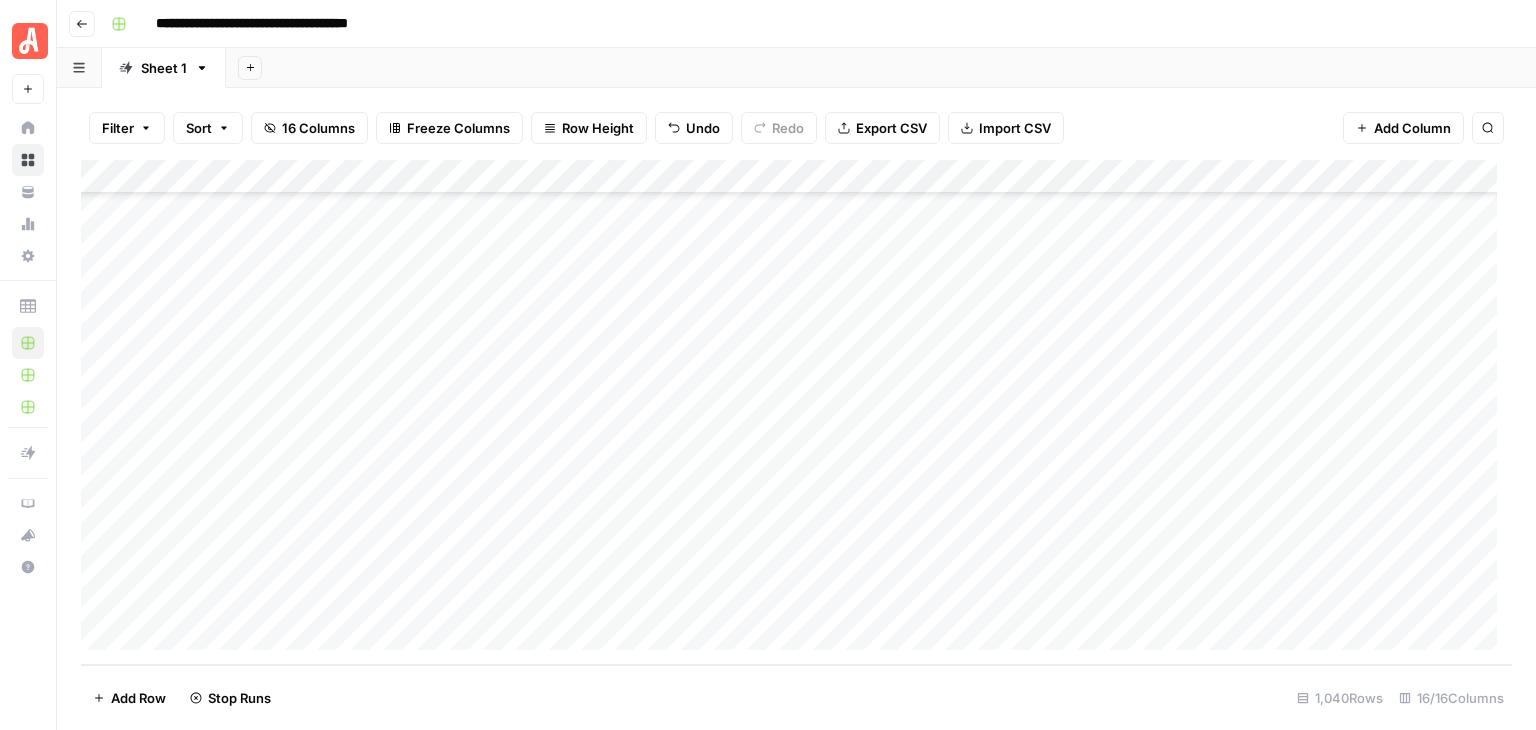 scroll, scrollTop: 34970, scrollLeft: 0, axis: vertical 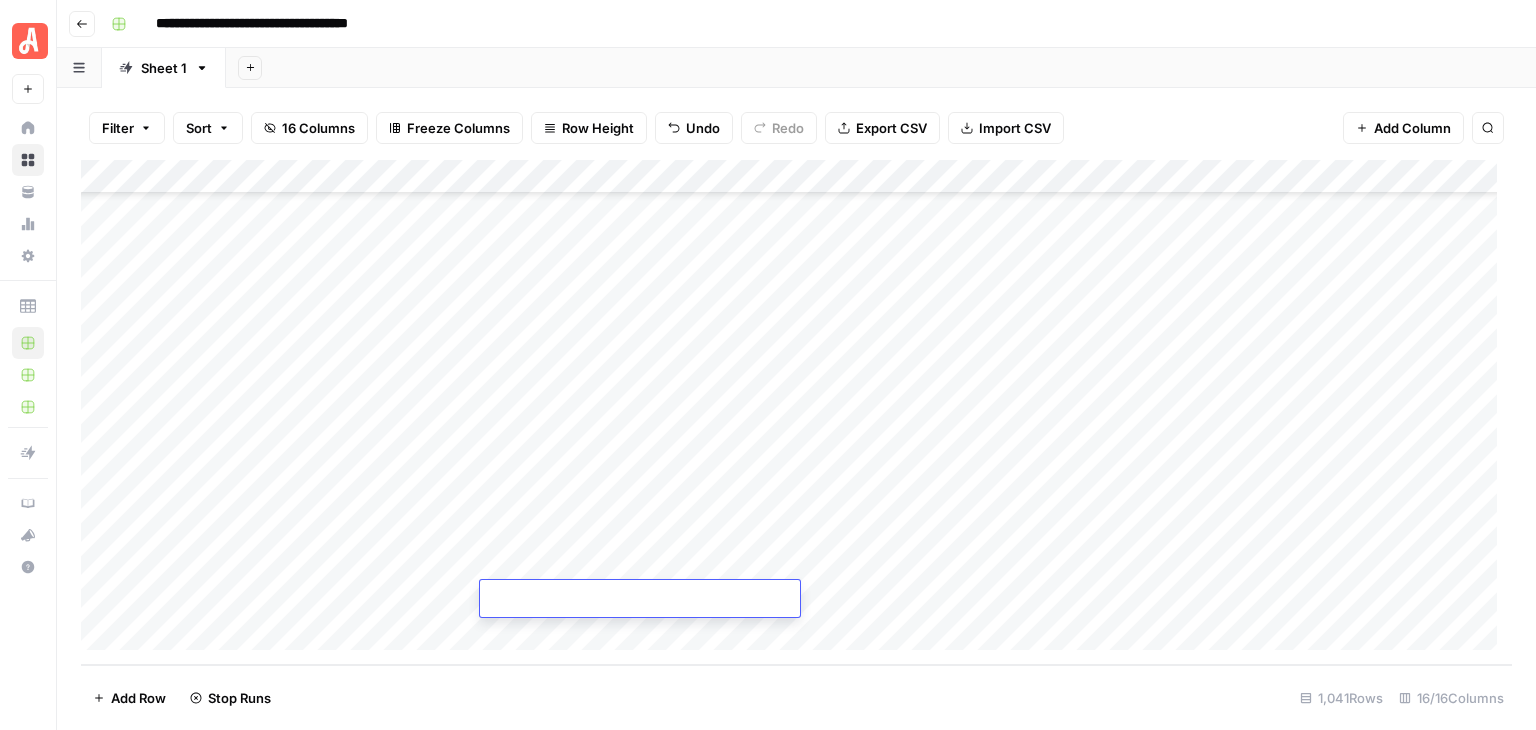 click on "Add Column" at bounding box center [796, 412] 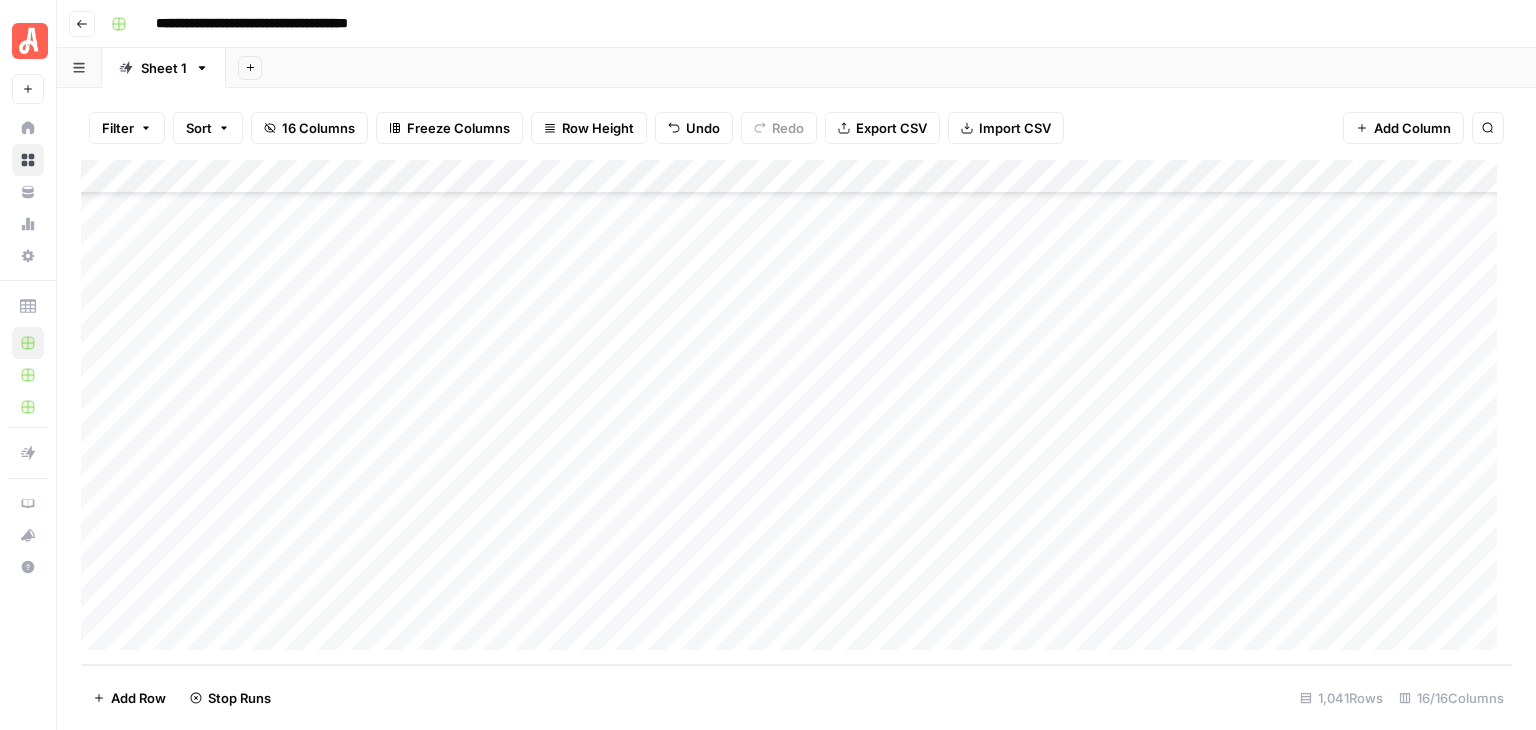 scroll, scrollTop: 35004, scrollLeft: 0, axis: vertical 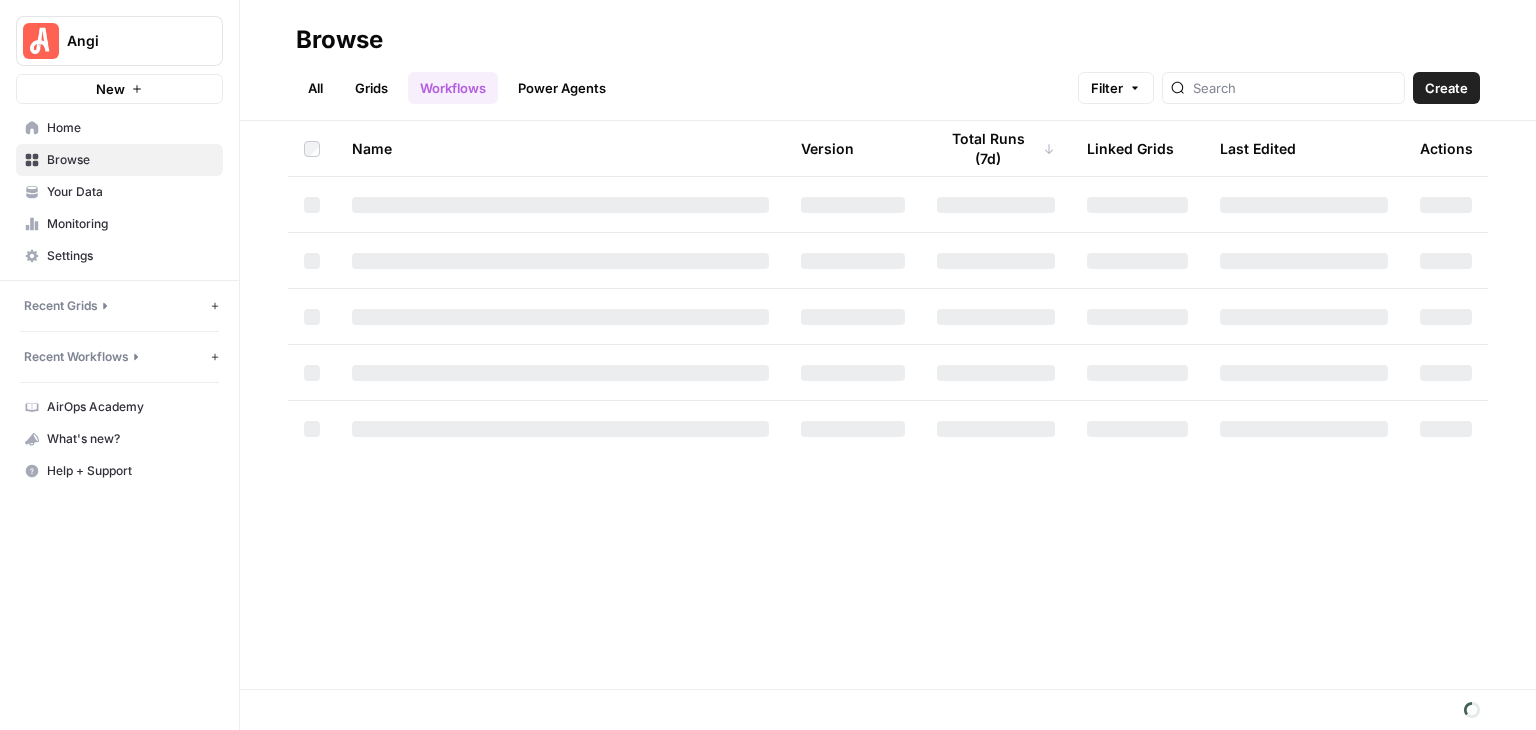 click on "Grids" at bounding box center [371, 88] 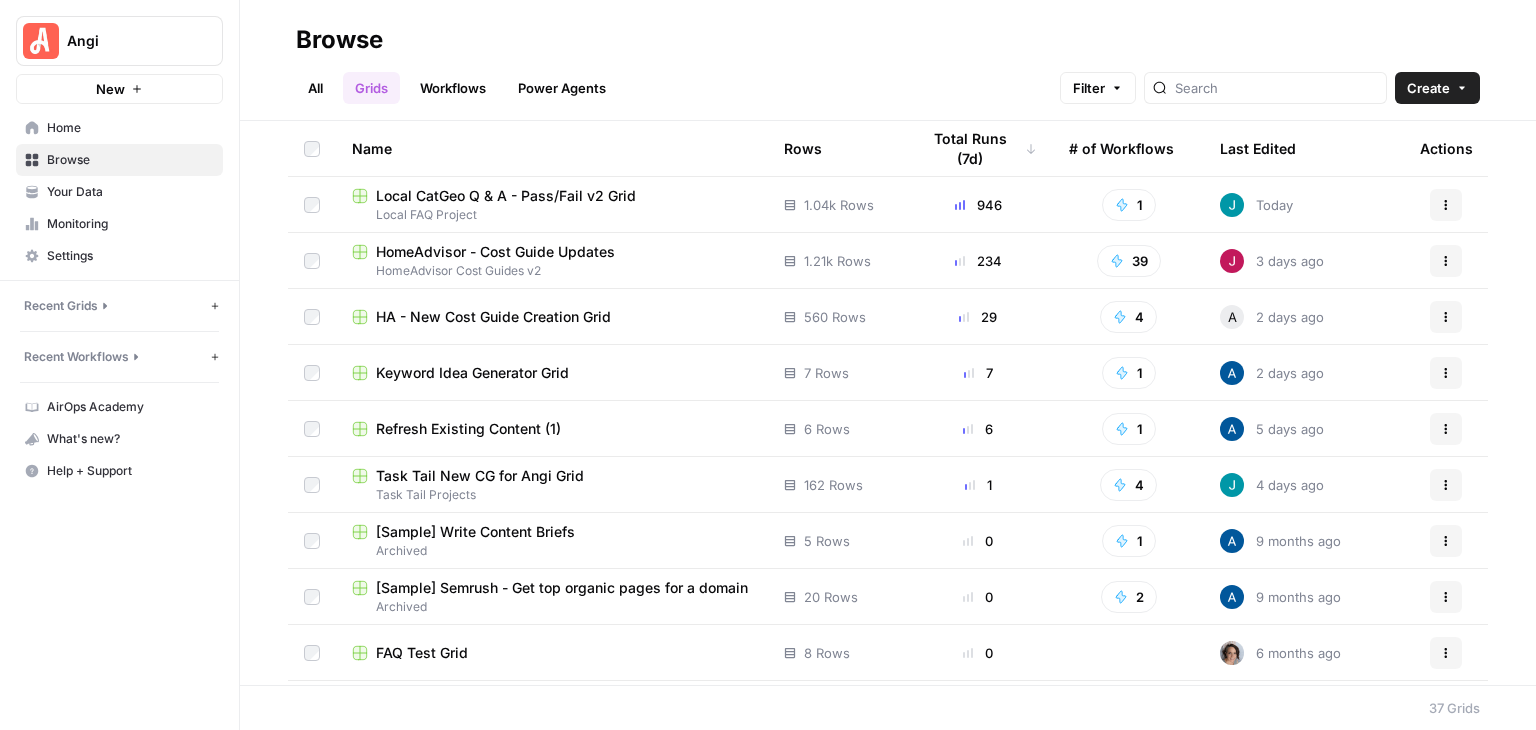 click on "Local CatGeo Q & A - Pass/Fail v2 Grid" at bounding box center (506, 196) 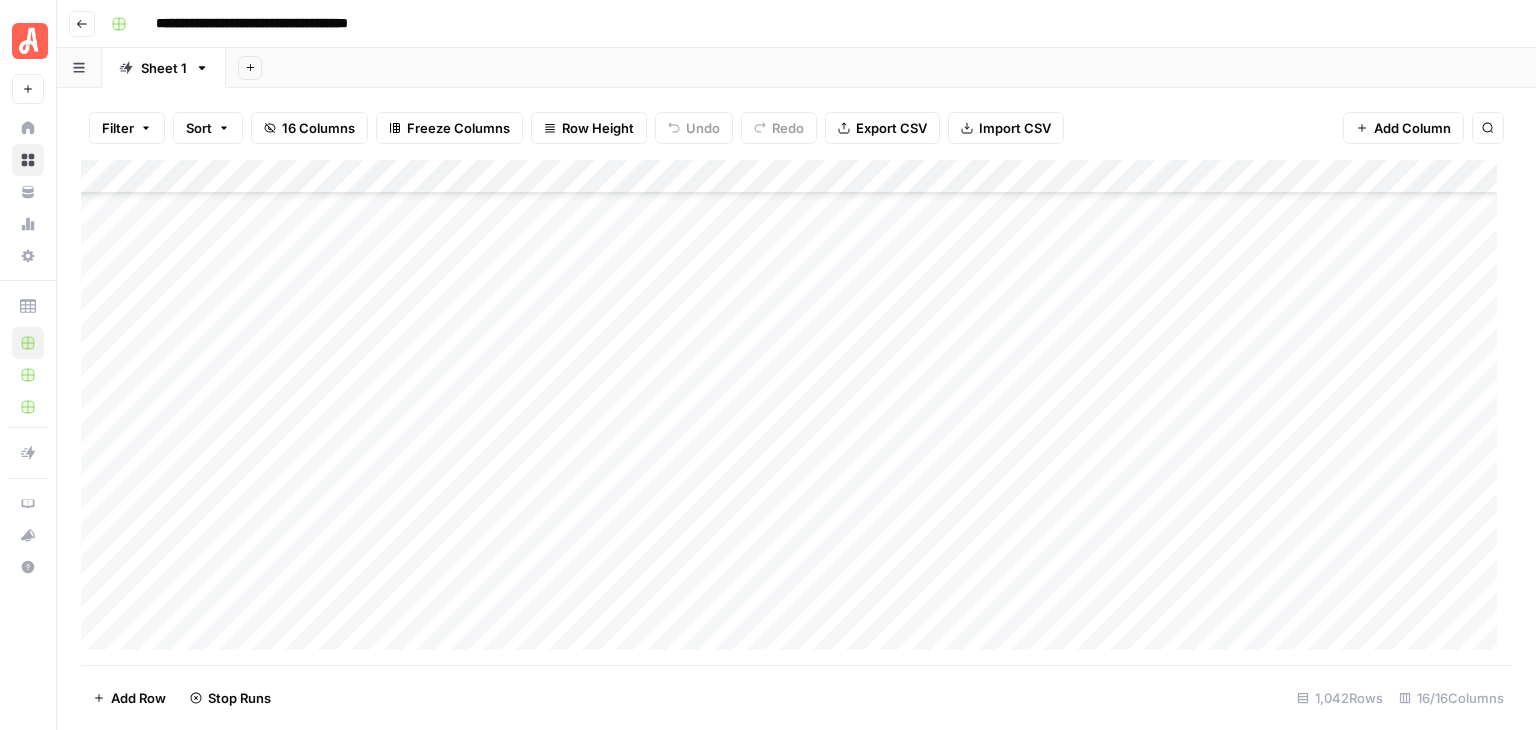 scroll, scrollTop: 0, scrollLeft: 0, axis: both 